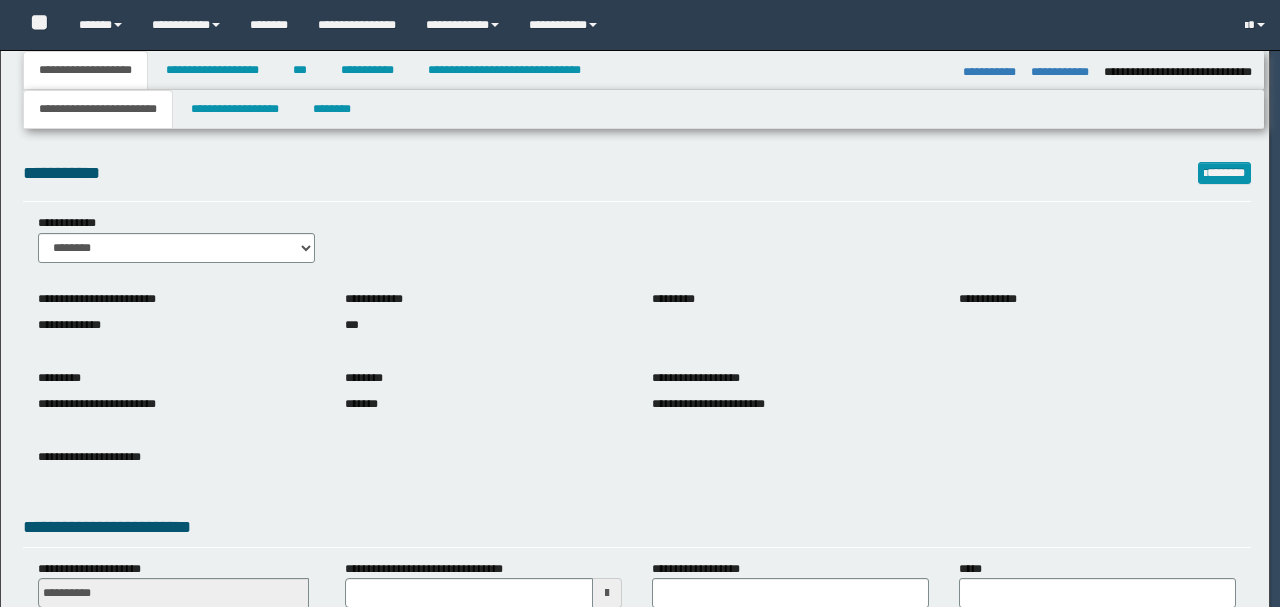 select on "*" 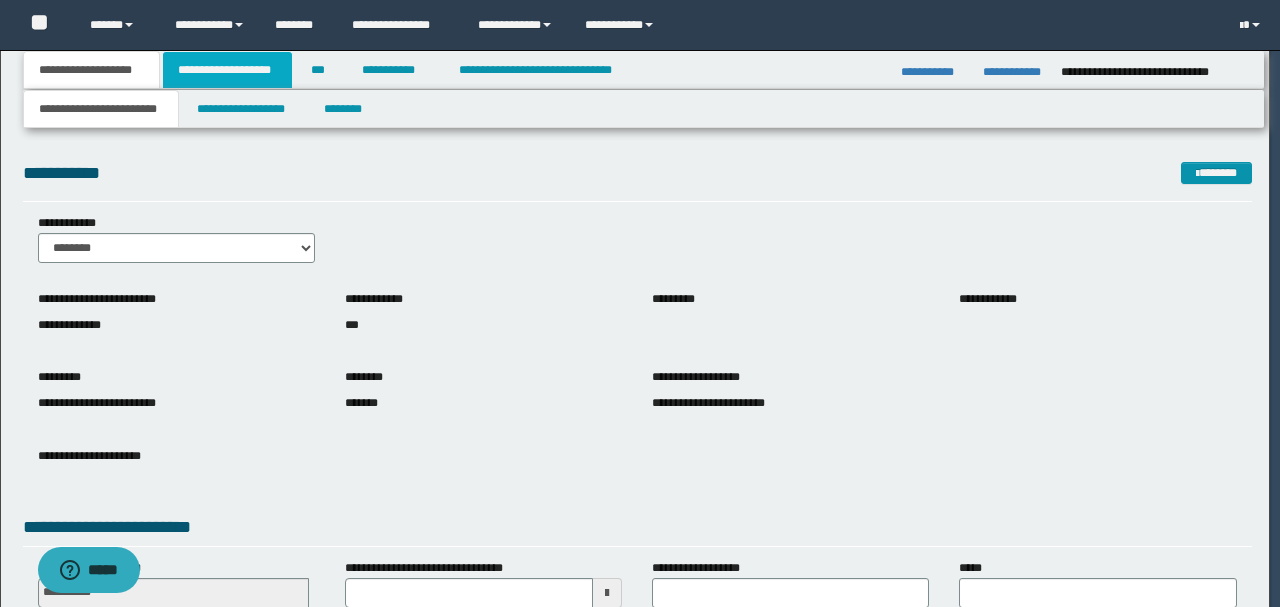 click on "**********" at bounding box center [227, 70] 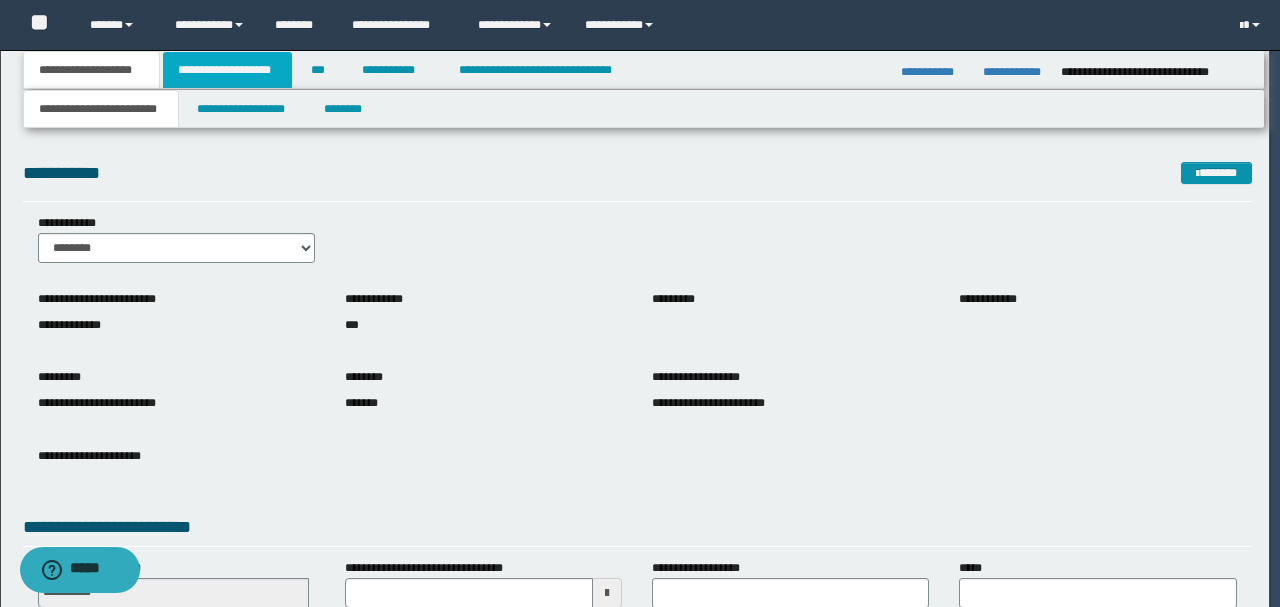 scroll, scrollTop: 0, scrollLeft: 0, axis: both 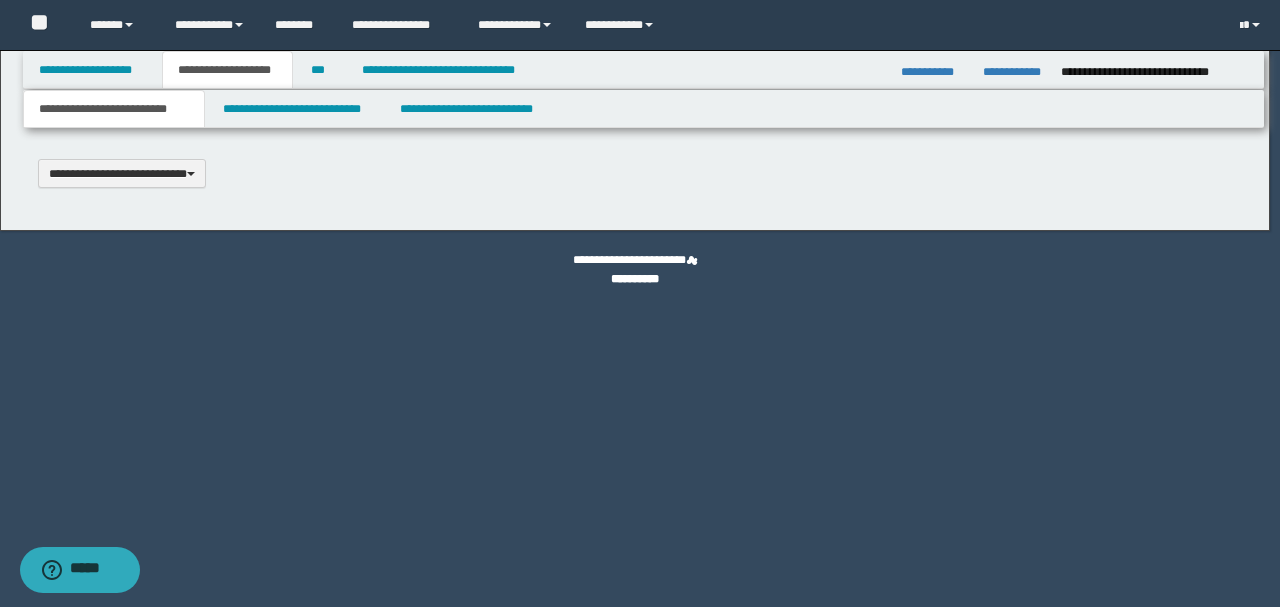 type 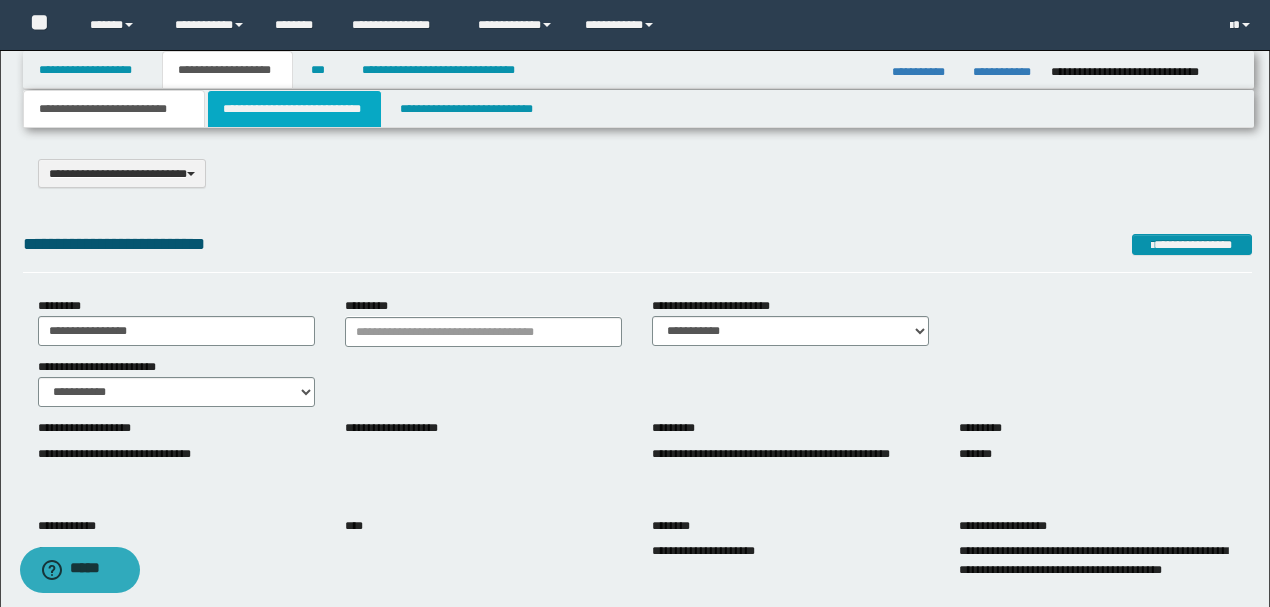 click on "**********" at bounding box center (294, 109) 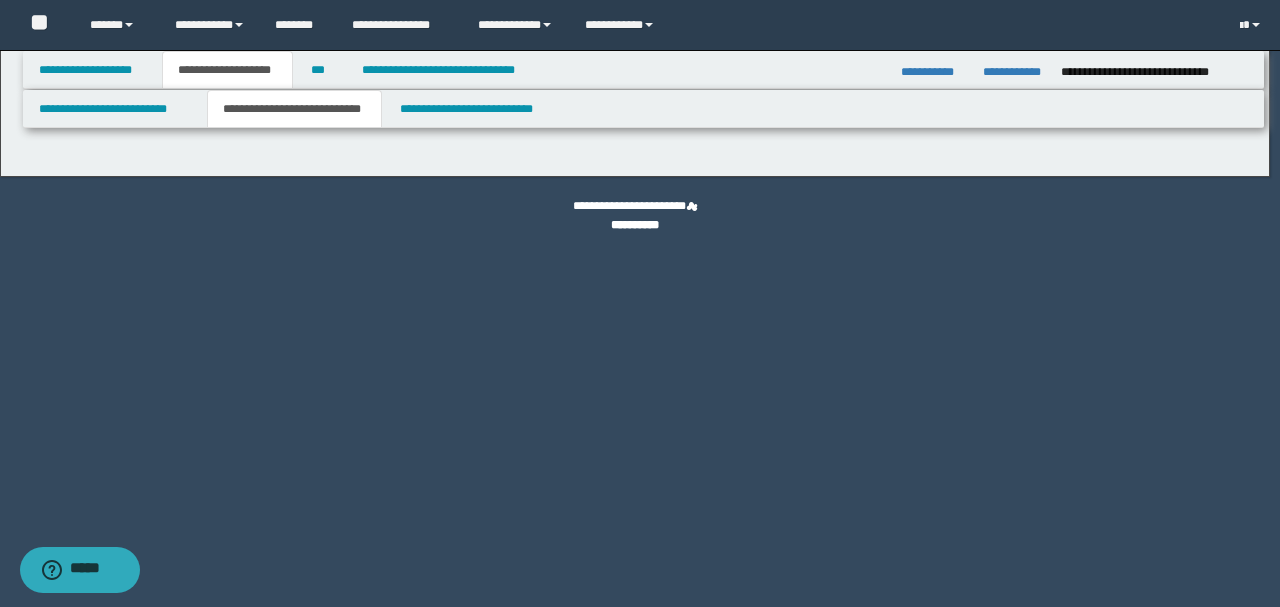 select on "*" 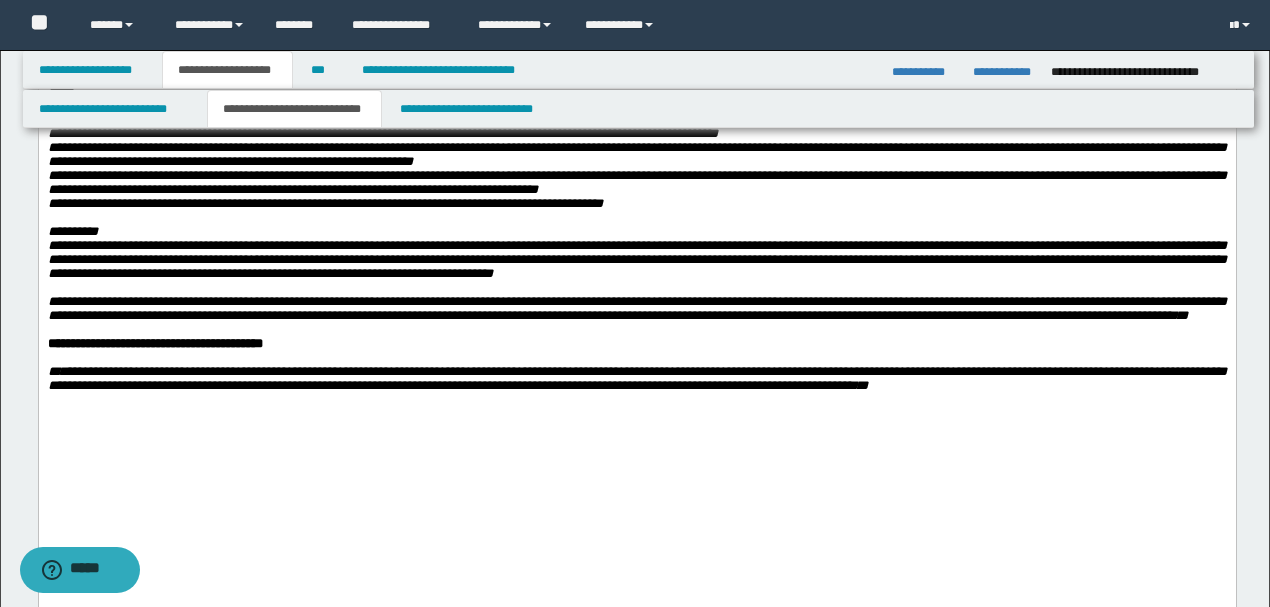 scroll, scrollTop: 1466, scrollLeft: 0, axis: vertical 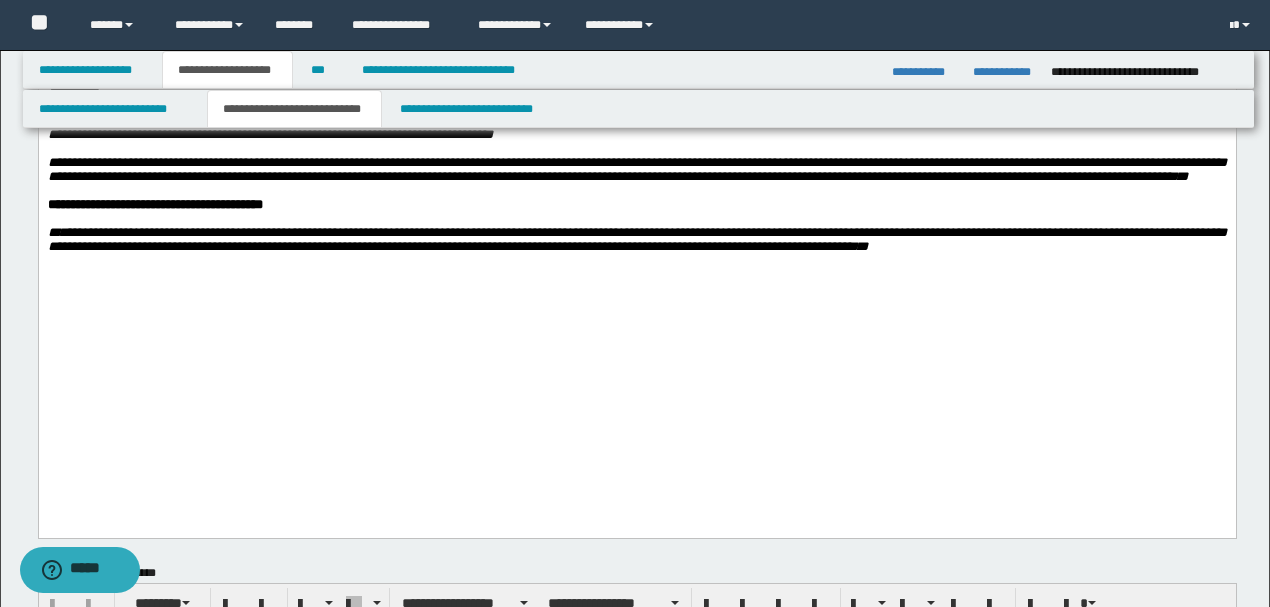 drag, startPoint x: 50, startPoint y: 336, endPoint x: 956, endPoint y: 445, distance: 912.53326 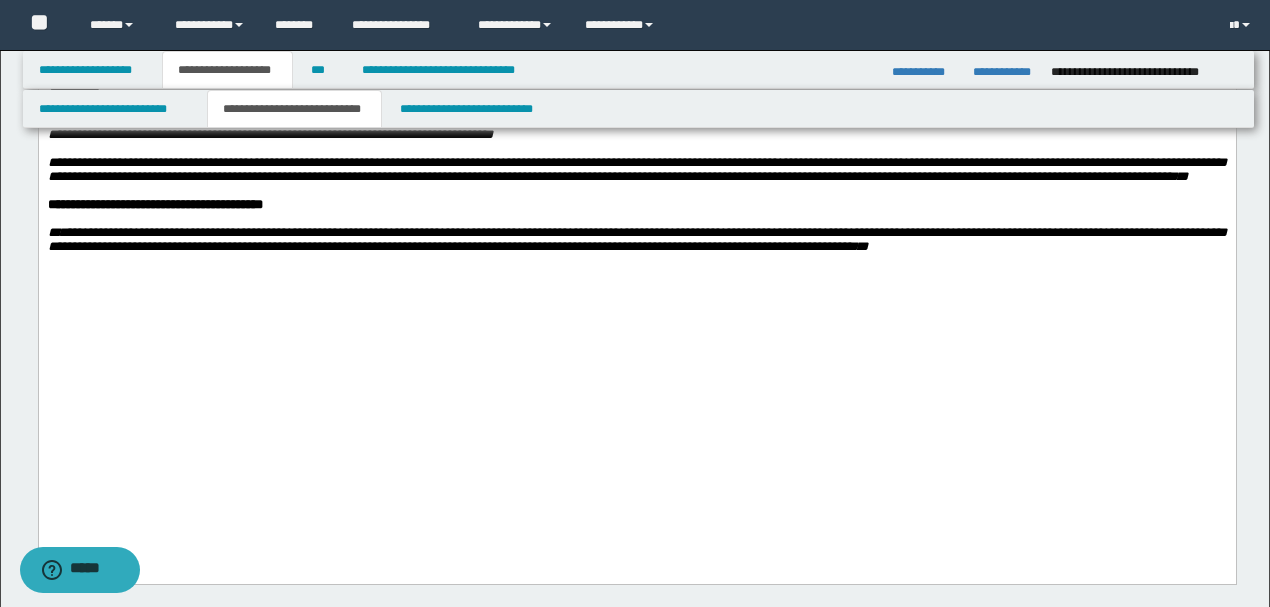 paste 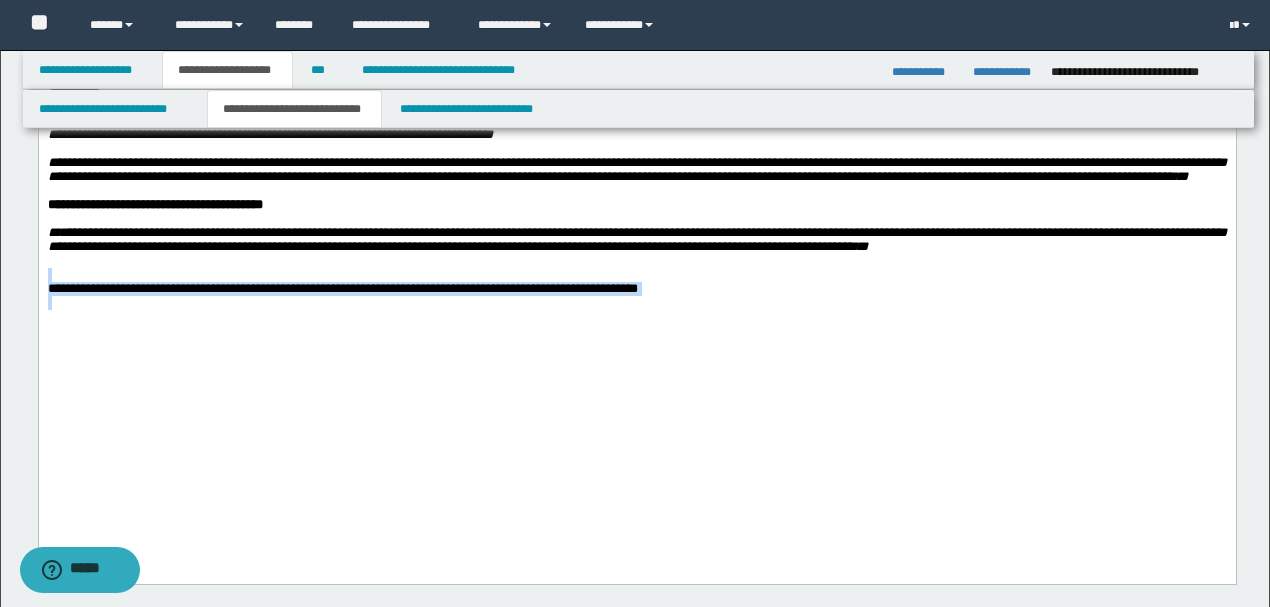 drag, startPoint x: 790, startPoint y: 451, endPoint x: 0, endPoint y: 431, distance: 790.2531 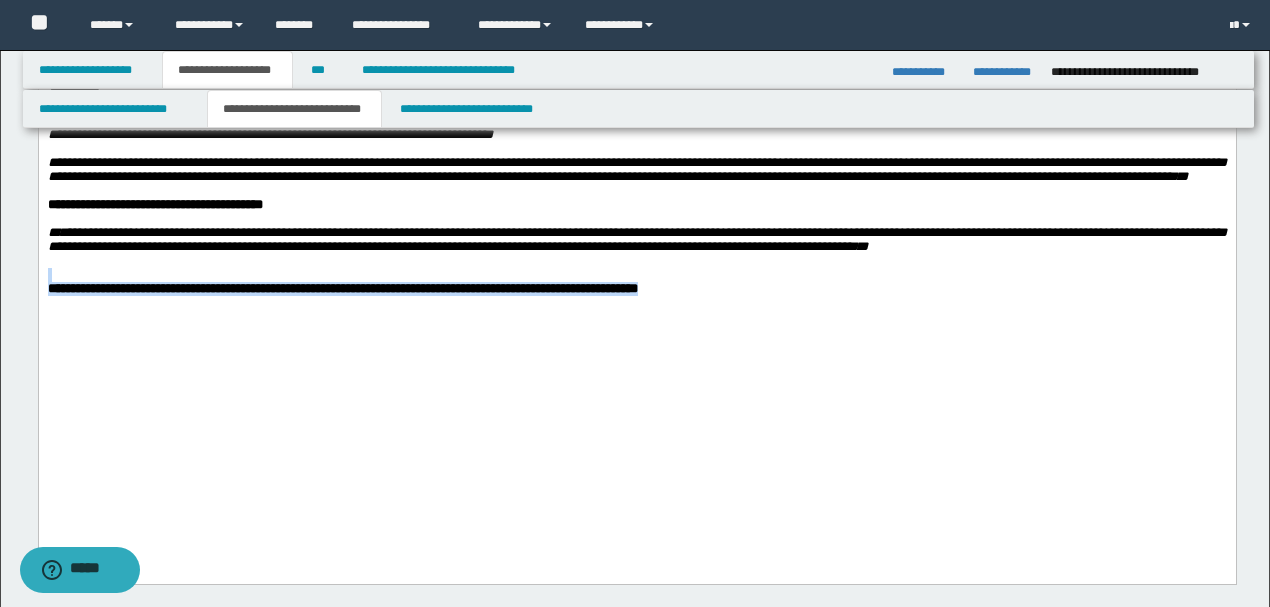 click on "**********" at bounding box center (636, -437) 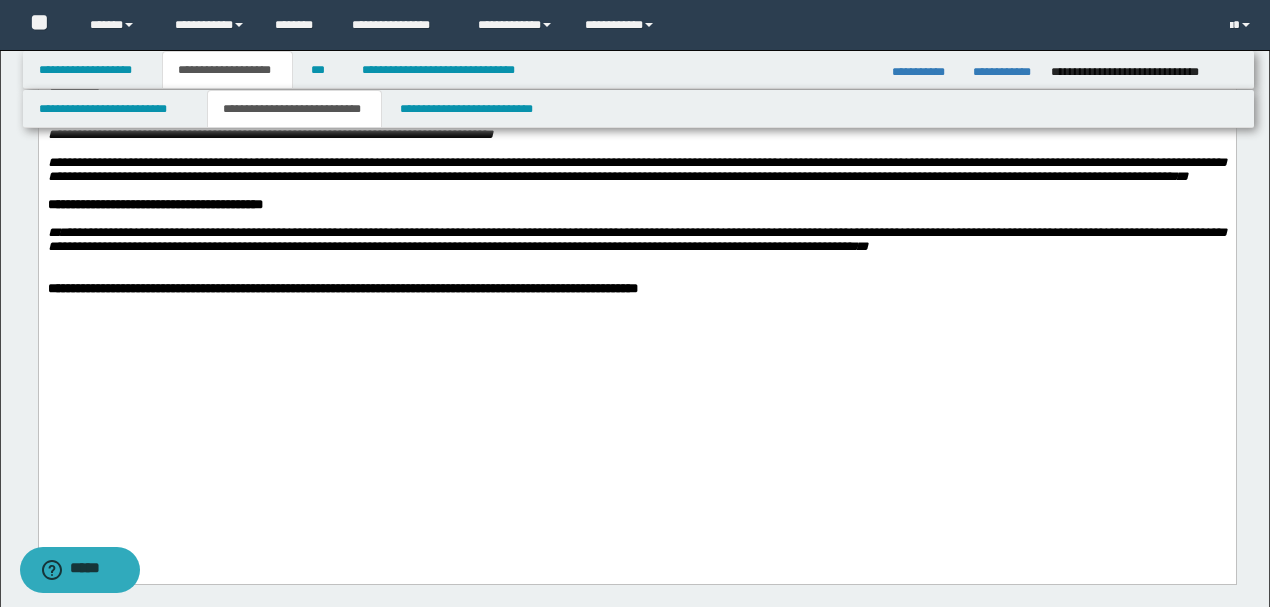 click on "**********" at bounding box center [342, 288] 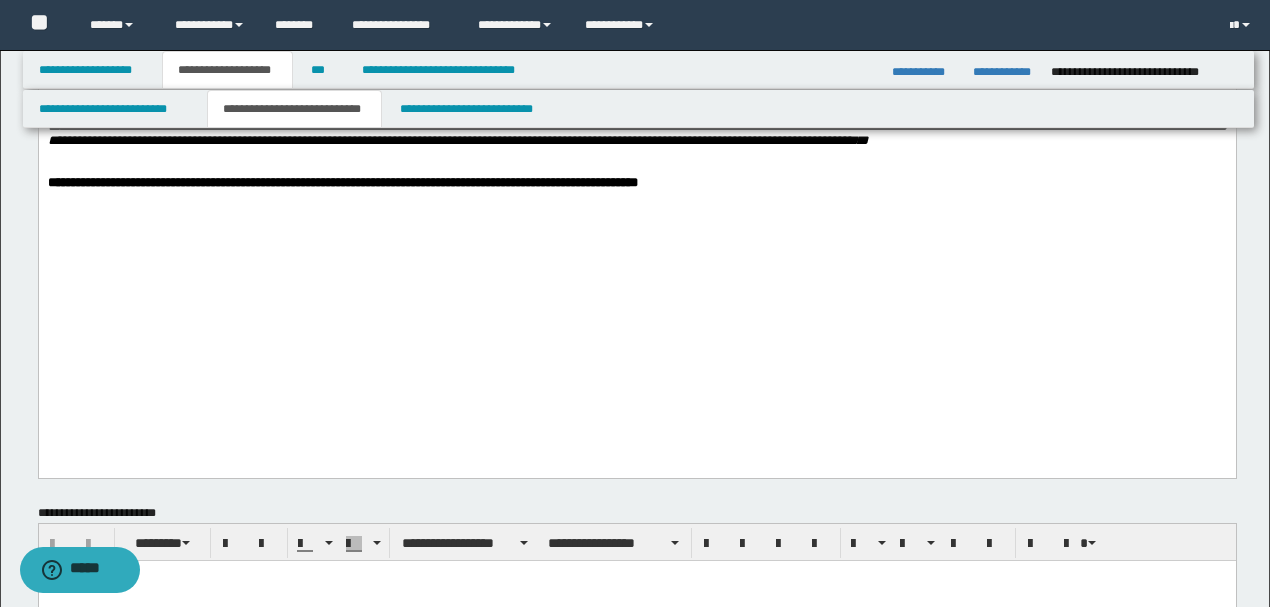 scroll, scrollTop: 1466, scrollLeft: 0, axis: vertical 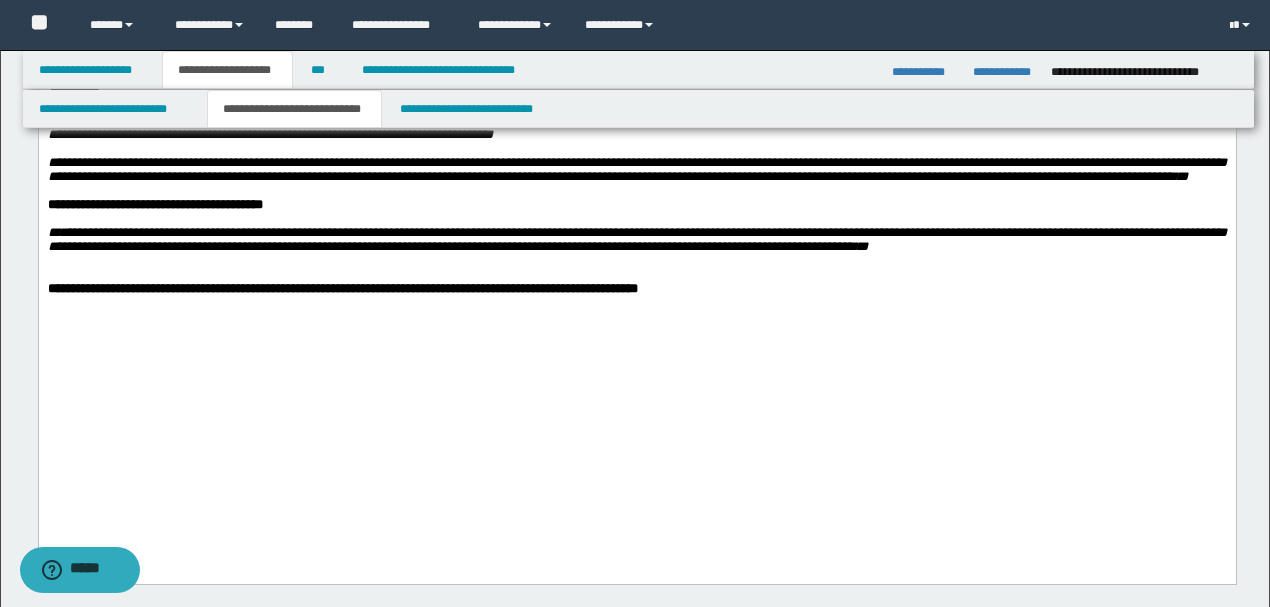 click at bounding box center [636, 261] 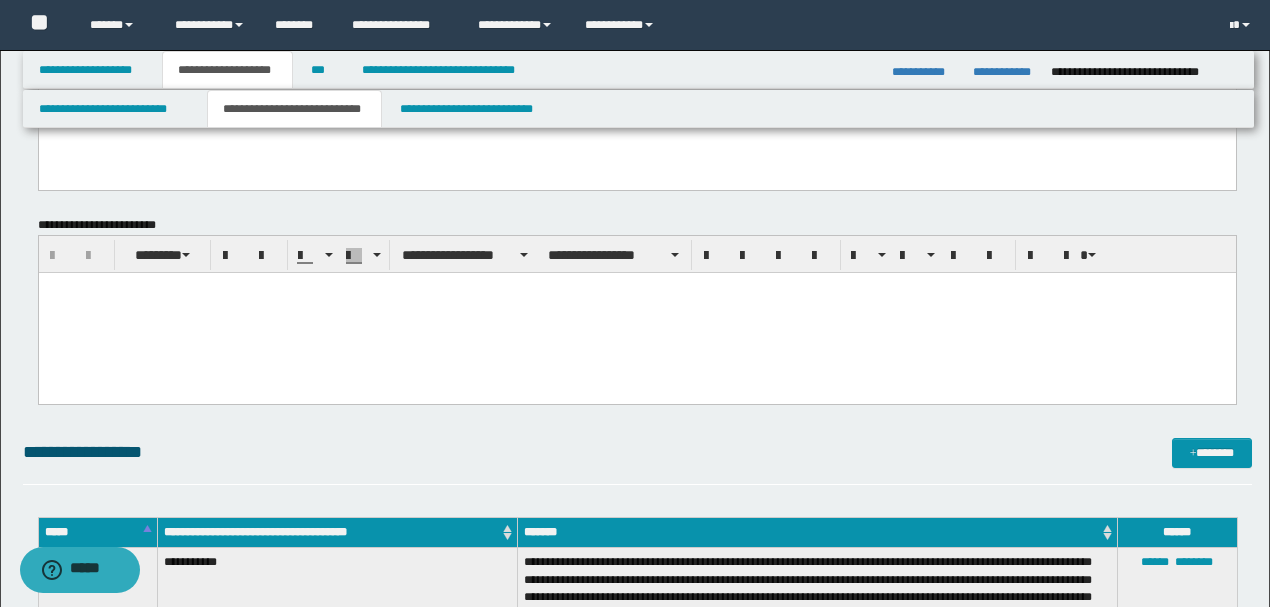 scroll, scrollTop: 2066, scrollLeft: 0, axis: vertical 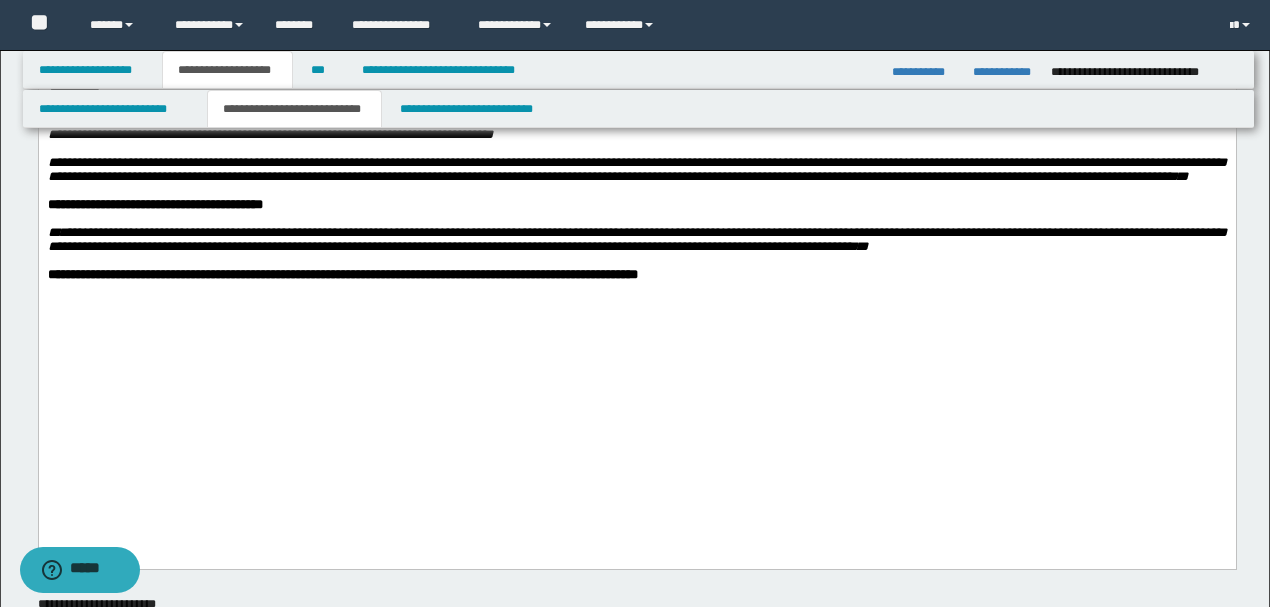 click at bounding box center [636, 261] 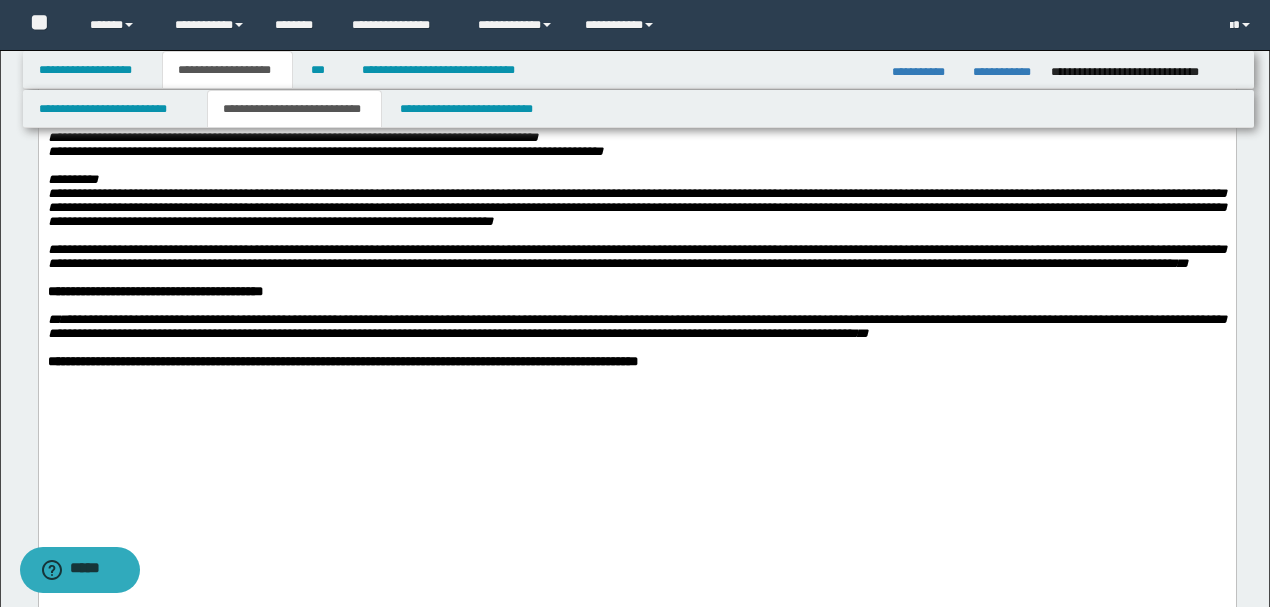 scroll, scrollTop: 1333, scrollLeft: 0, axis: vertical 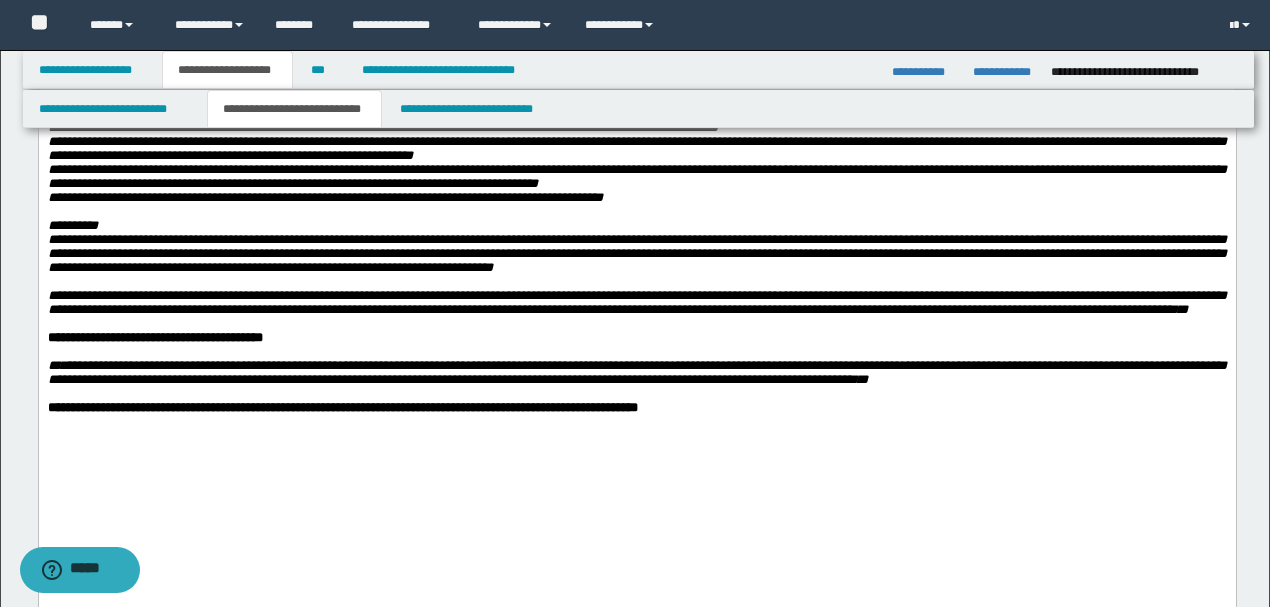 click on "**********" at bounding box center [636, 149] 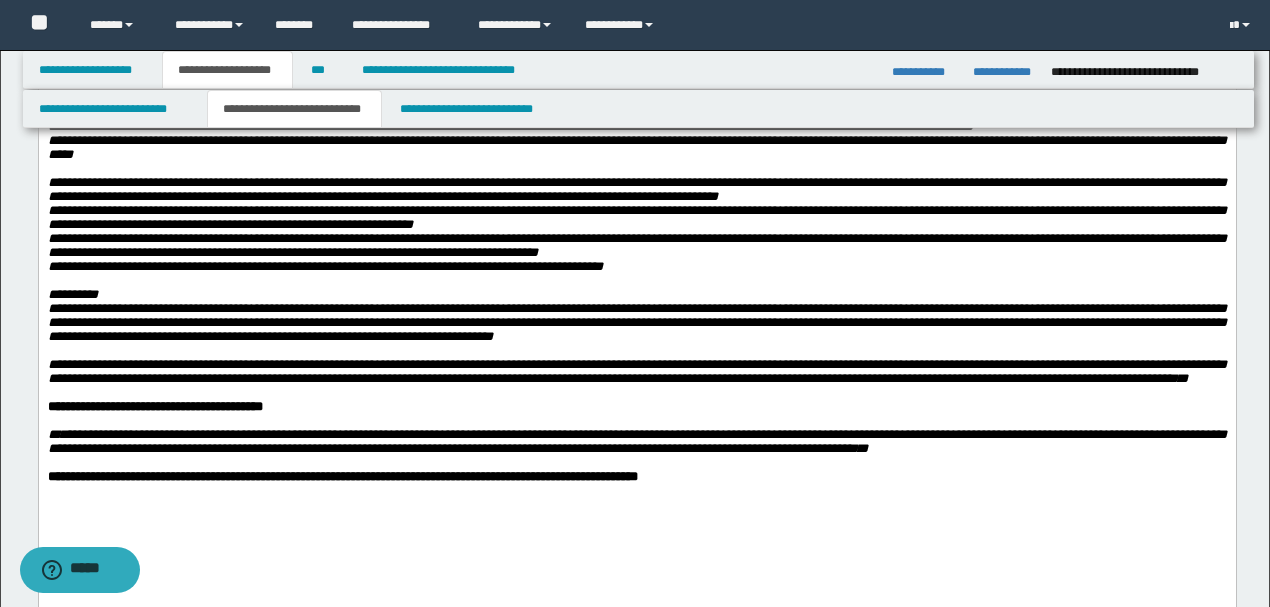 scroll, scrollTop: 1200, scrollLeft: 0, axis: vertical 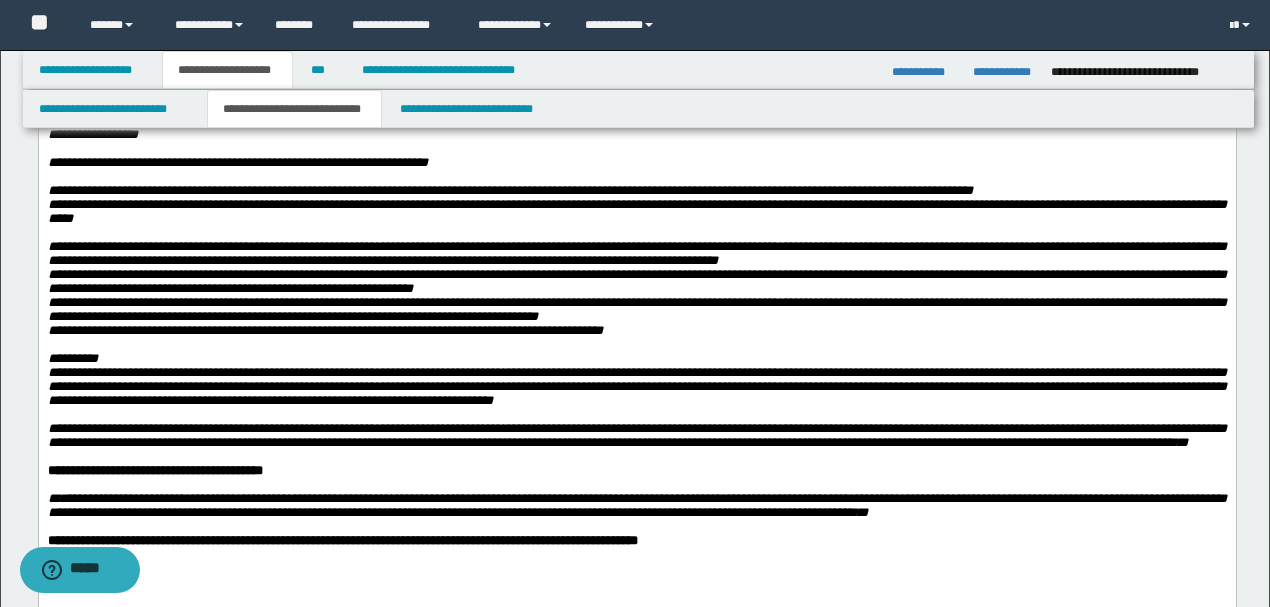 drag, startPoint x: 402, startPoint y: 324, endPoint x: 828, endPoint y: 256, distance: 431.3931 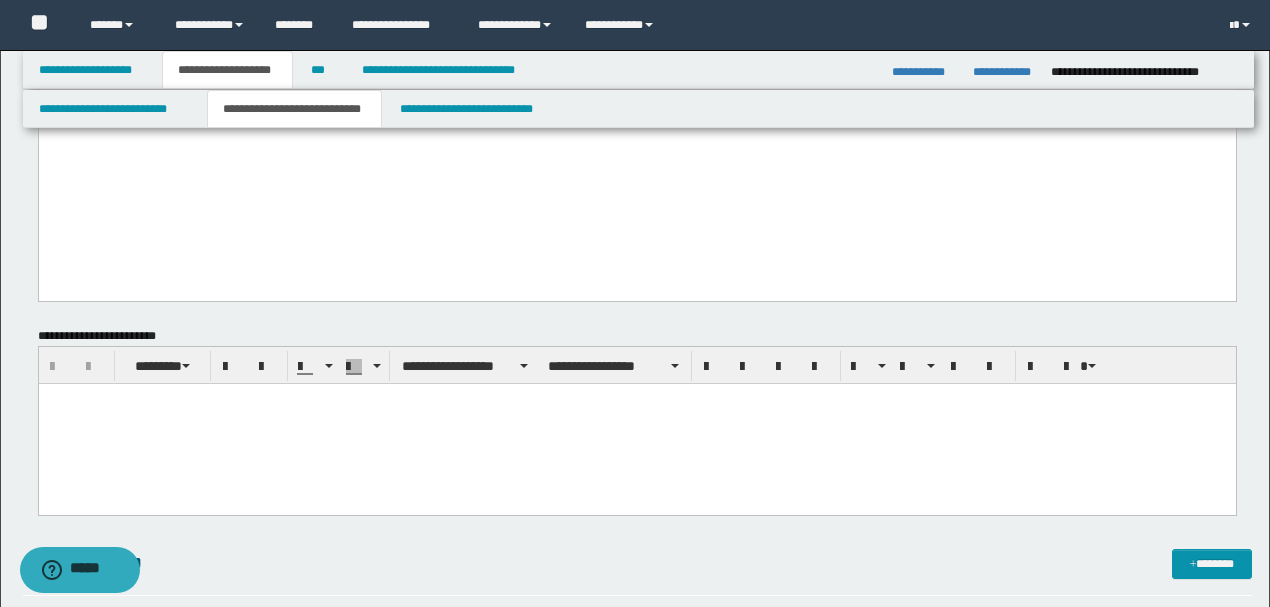 scroll, scrollTop: 1666, scrollLeft: 0, axis: vertical 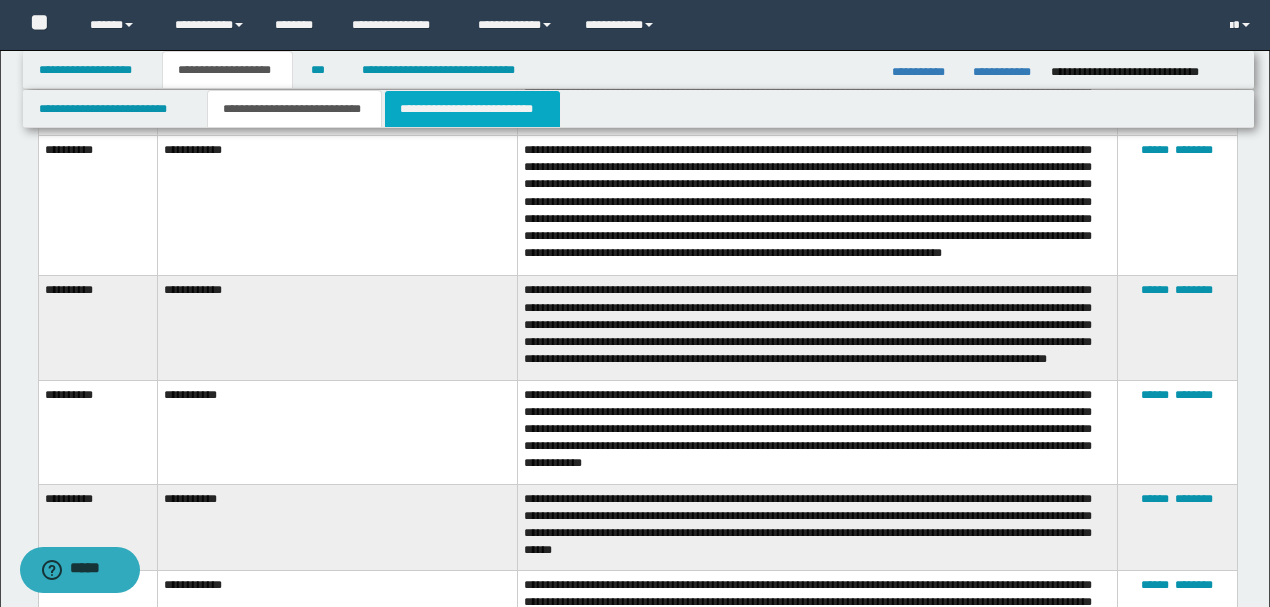 click on "**********" at bounding box center (472, 109) 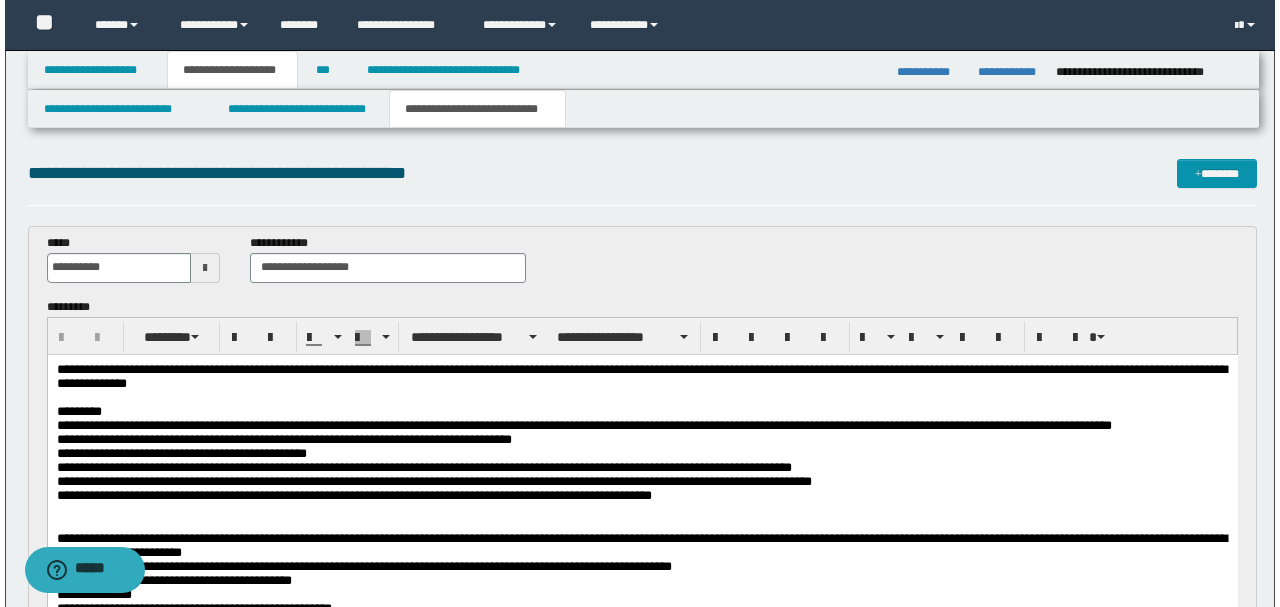 scroll, scrollTop: 0, scrollLeft: 0, axis: both 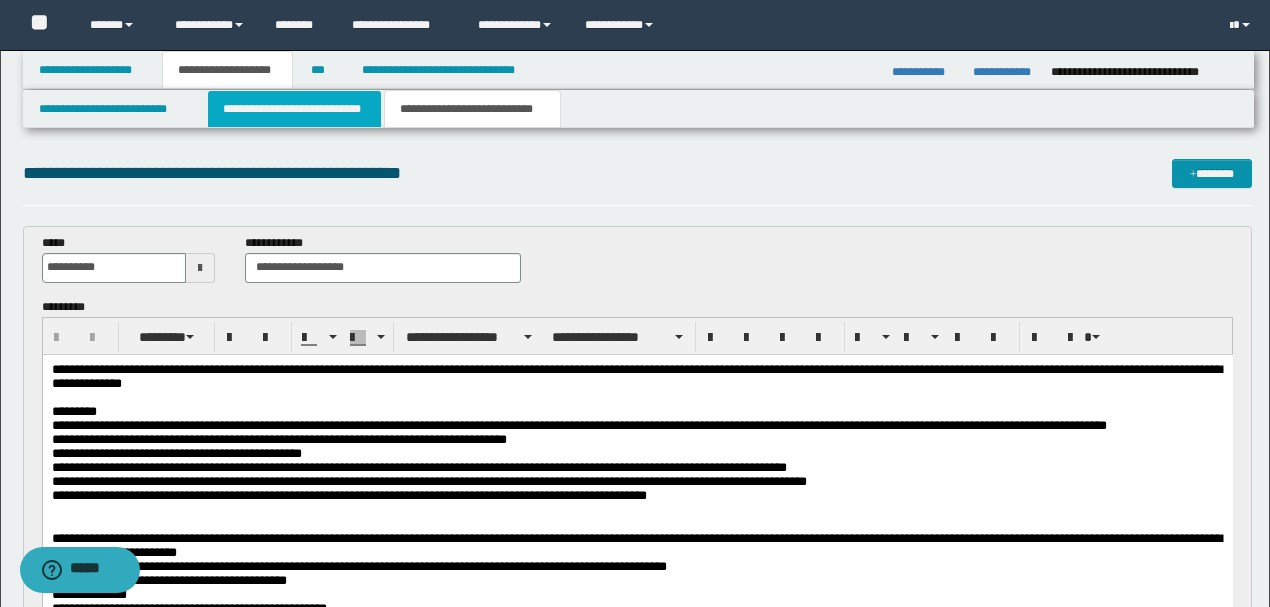 click on "**********" at bounding box center [294, 109] 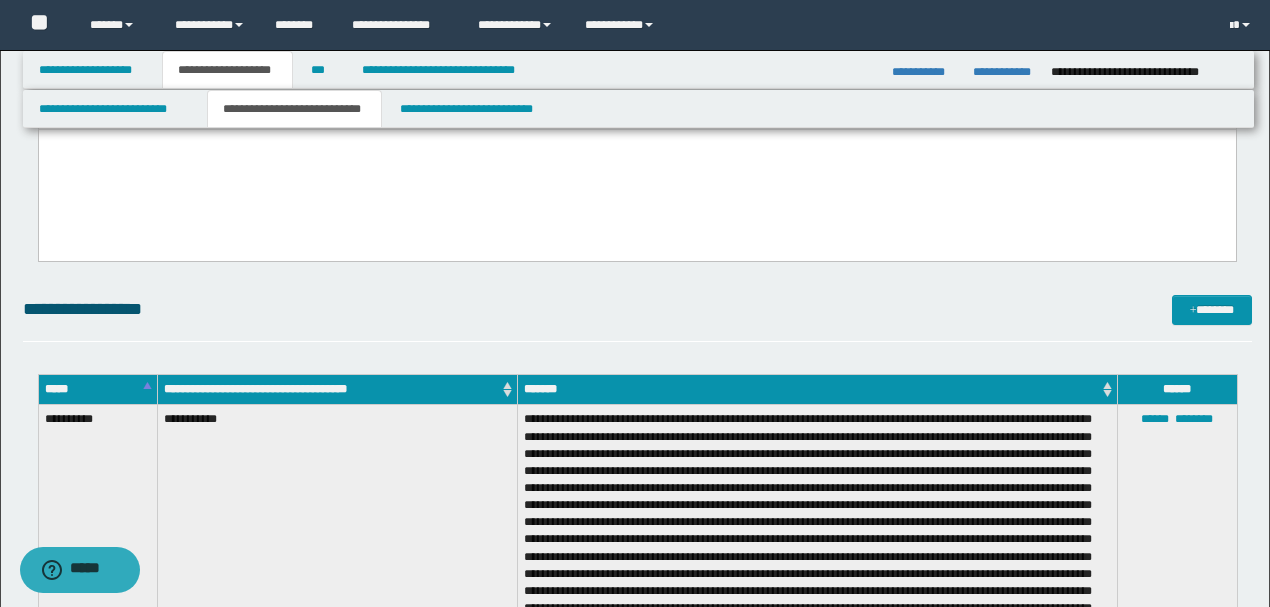 scroll, scrollTop: 1866, scrollLeft: 0, axis: vertical 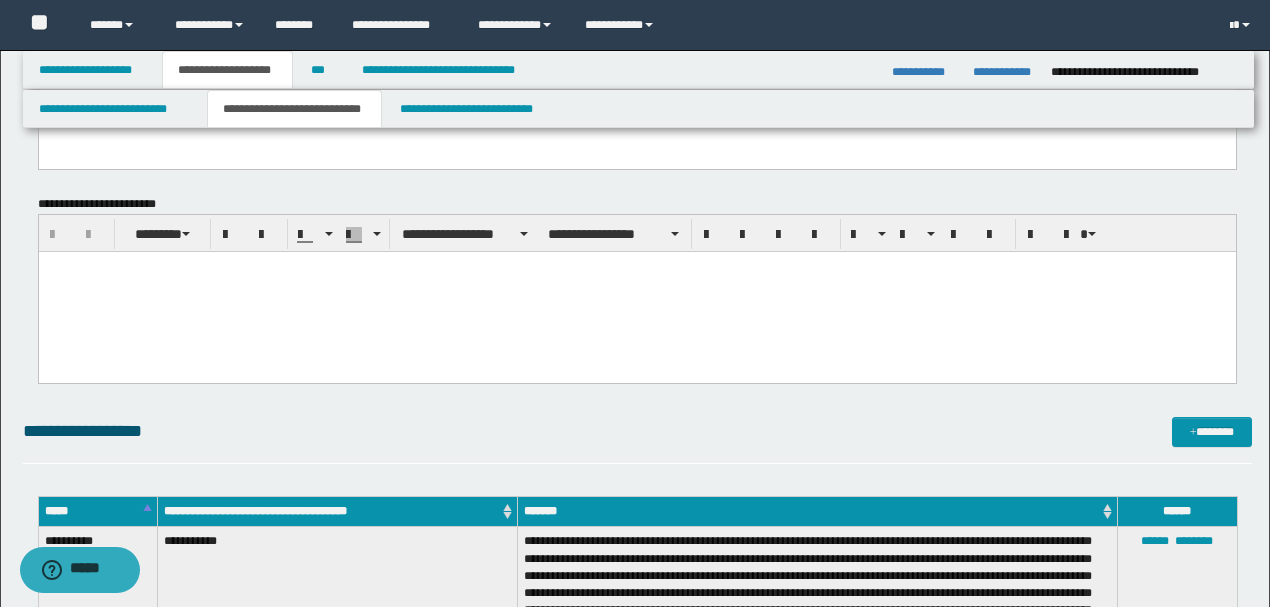 click at bounding box center (636, 292) 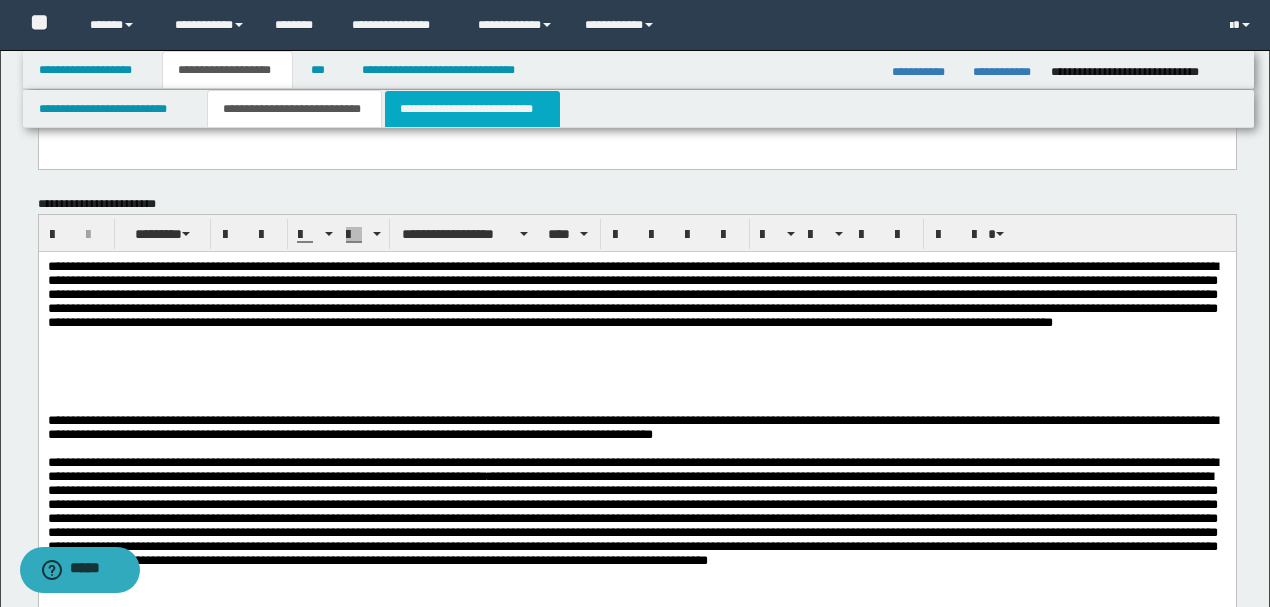 click on "**********" at bounding box center [472, 109] 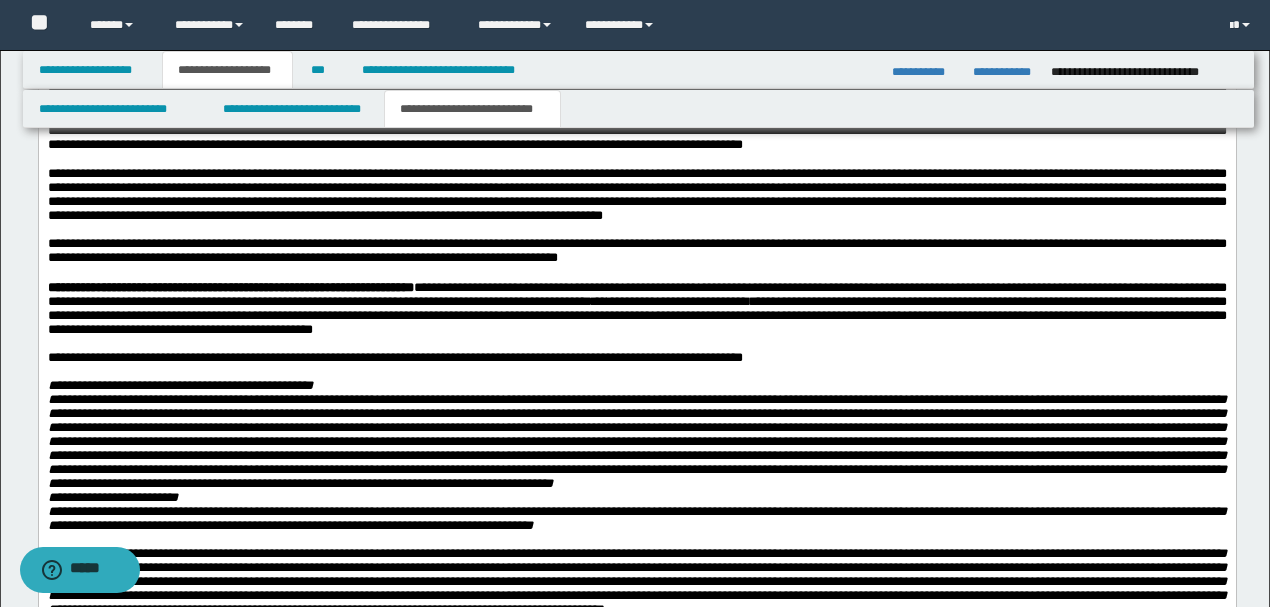 scroll, scrollTop: 4066, scrollLeft: 0, axis: vertical 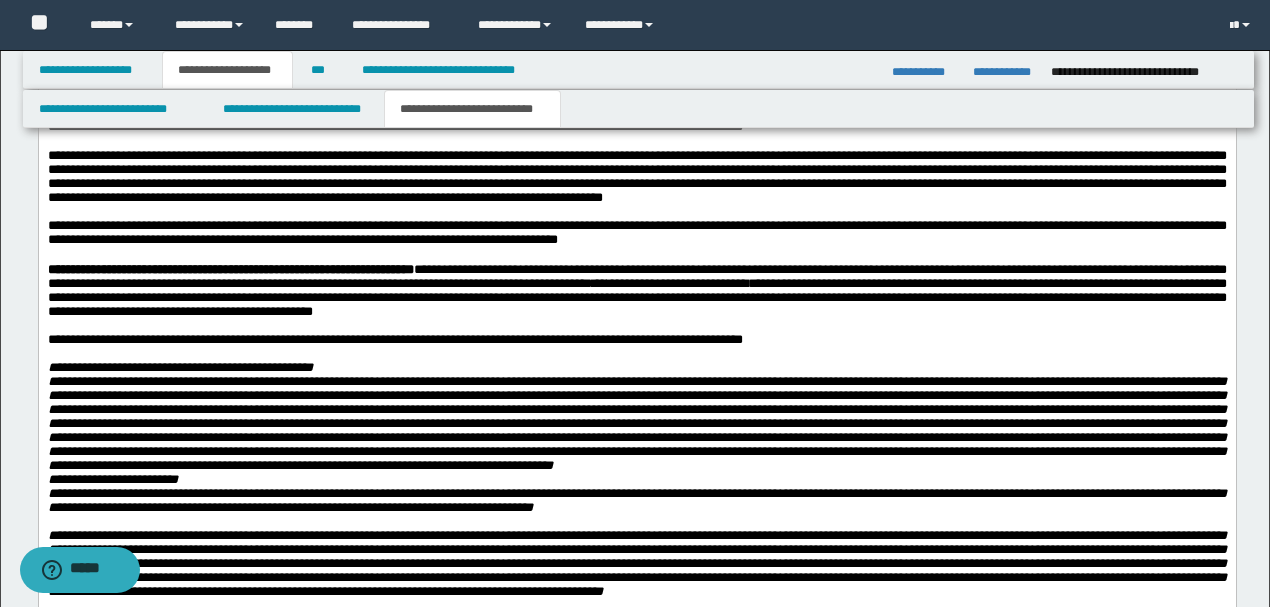 click on "**********" at bounding box center (636, 65) 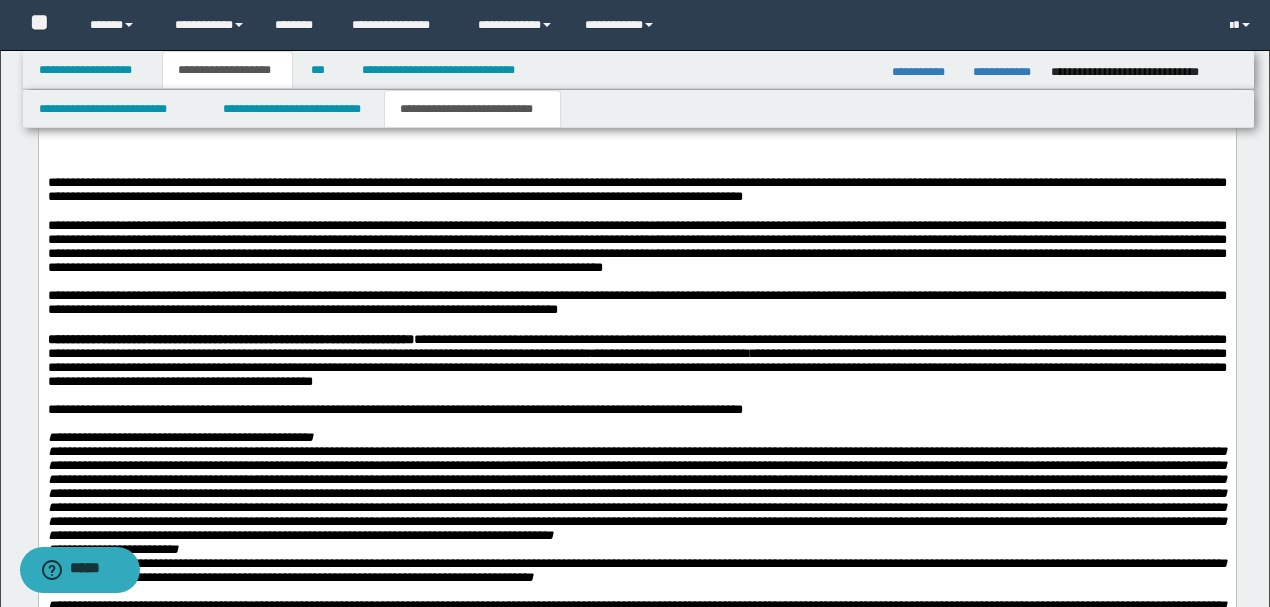 click at bounding box center [636, 114] 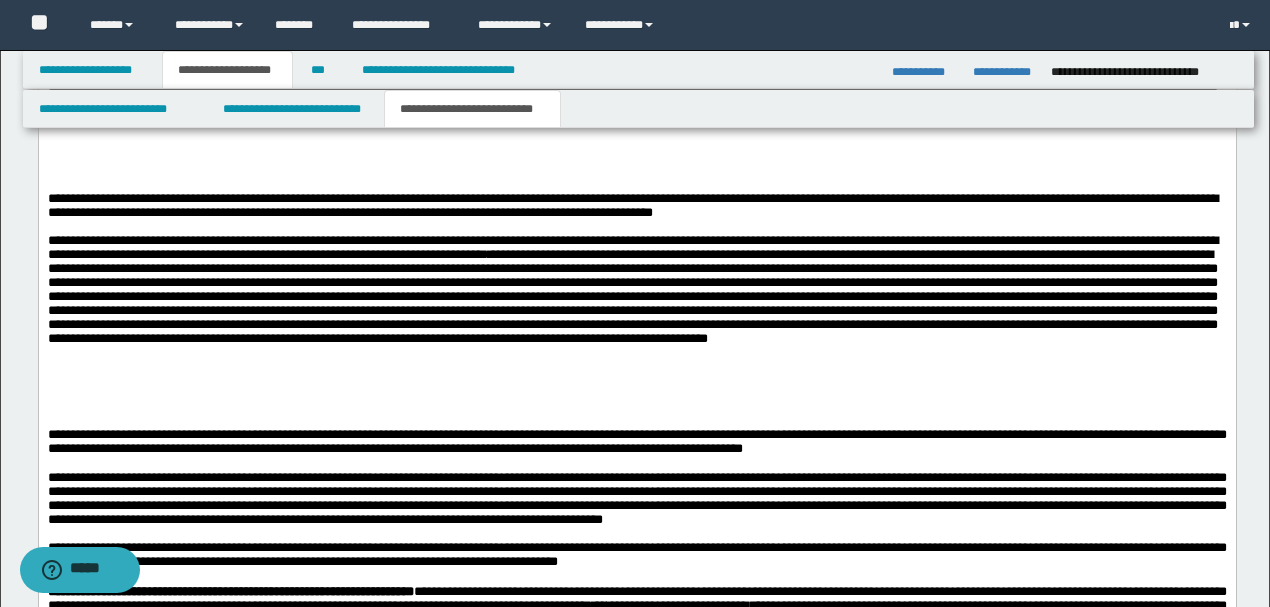 scroll, scrollTop: 4266, scrollLeft: 0, axis: vertical 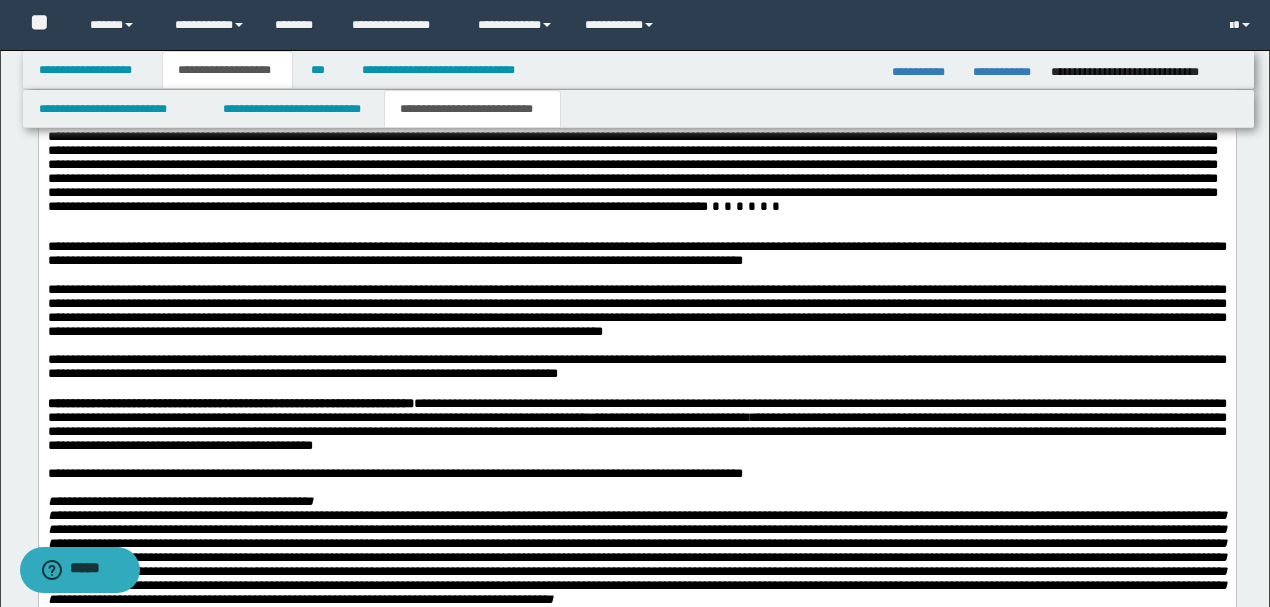 click at bounding box center [636, 12] 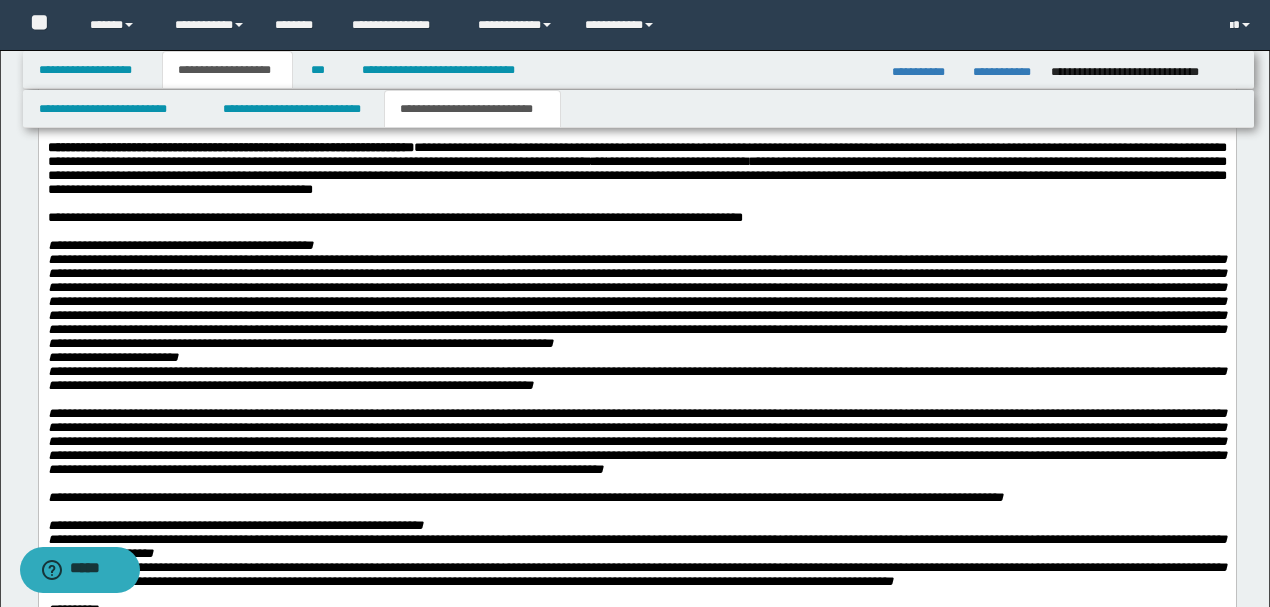 scroll, scrollTop: 4400, scrollLeft: 0, axis: vertical 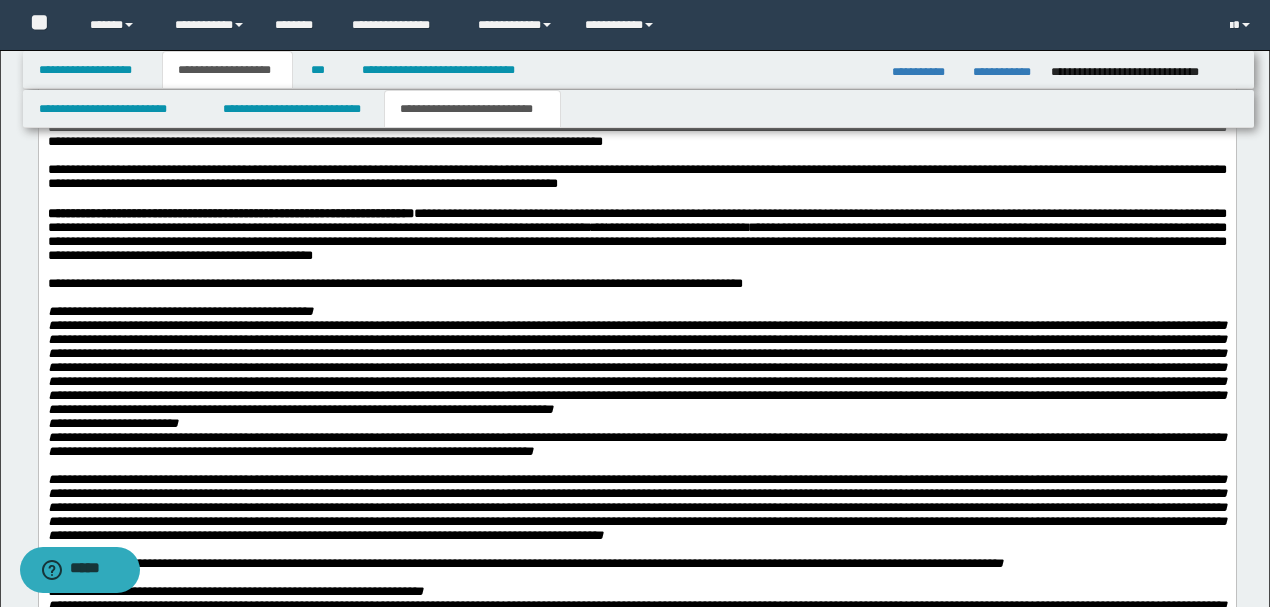 click at bounding box center (747, 17) 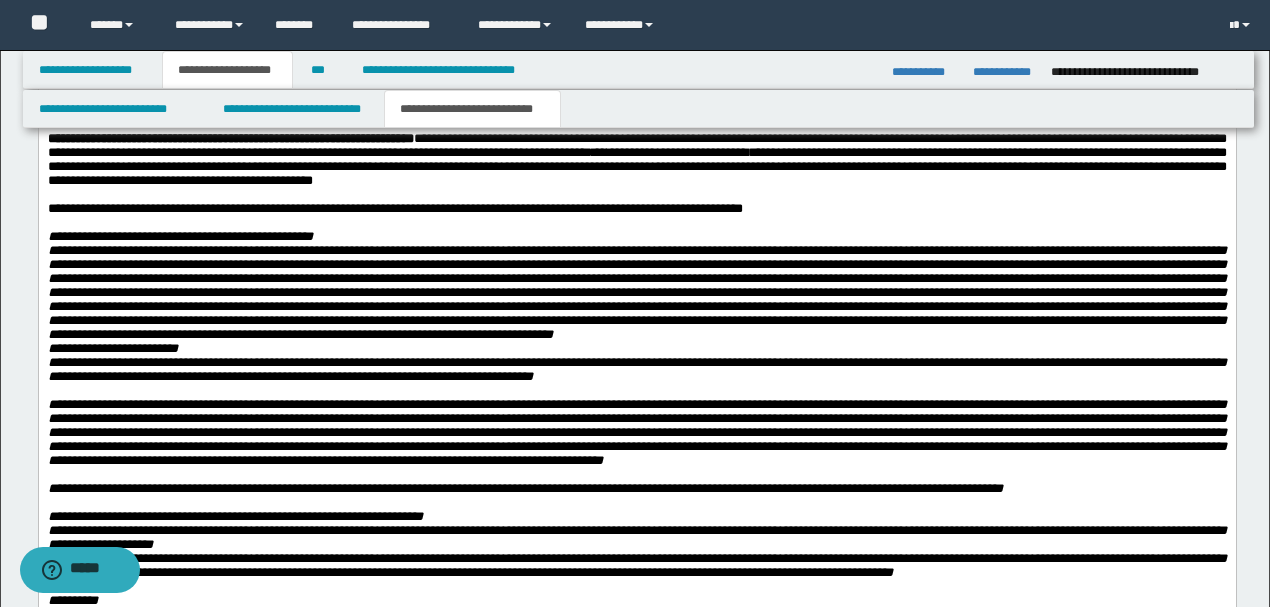 scroll, scrollTop: 4533, scrollLeft: 0, axis: vertical 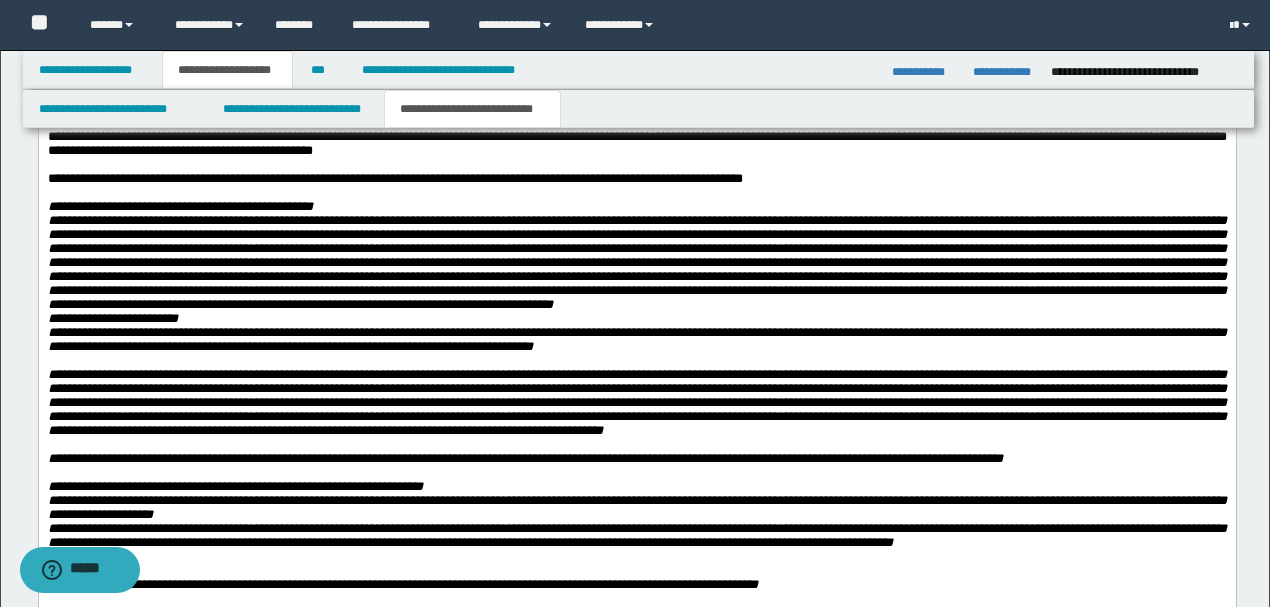drag, startPoint x: 790, startPoint y: 483, endPoint x: 62, endPoint y: -2260, distance: 2837.963 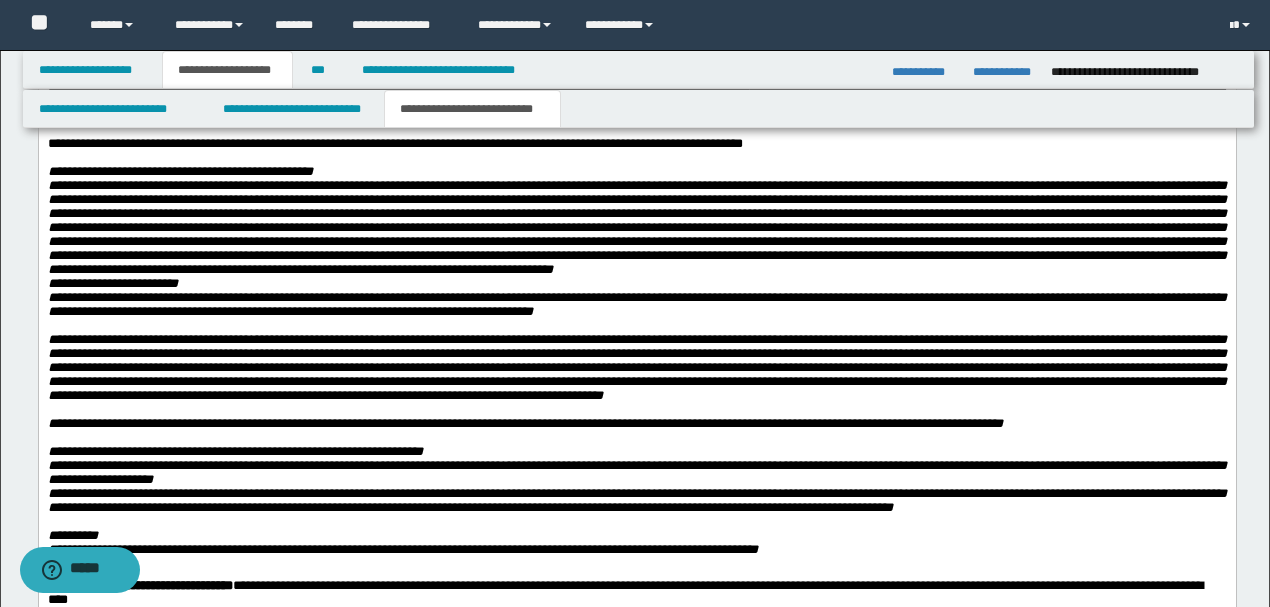 scroll, scrollTop: 4133, scrollLeft: 0, axis: vertical 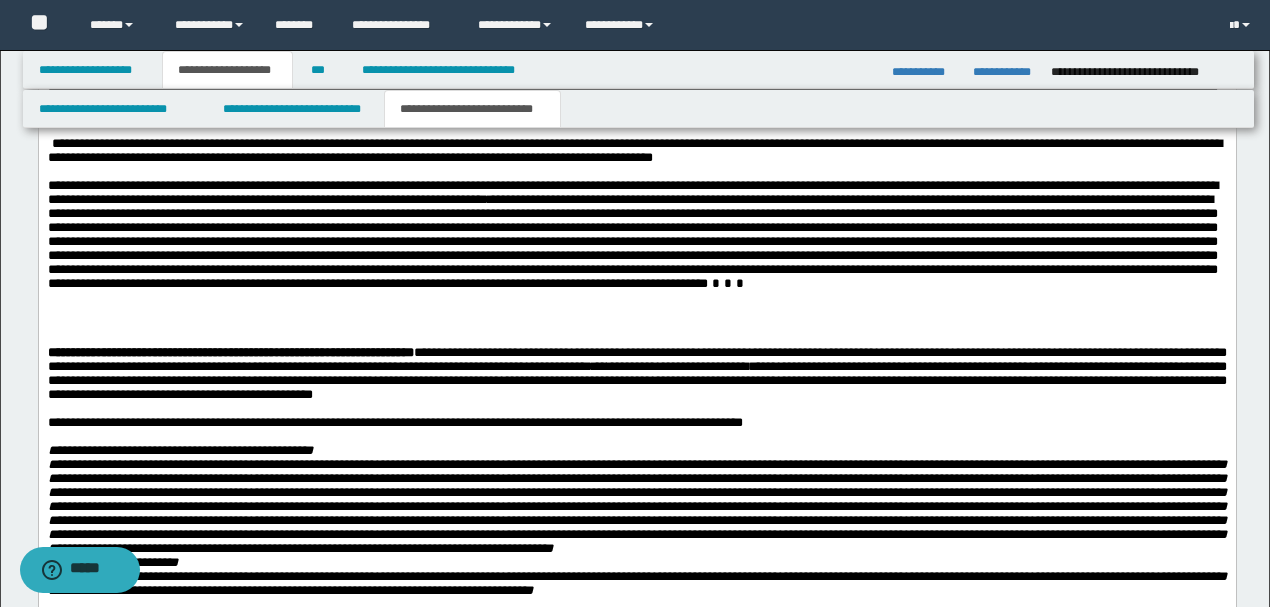 click at bounding box center [636, 75] 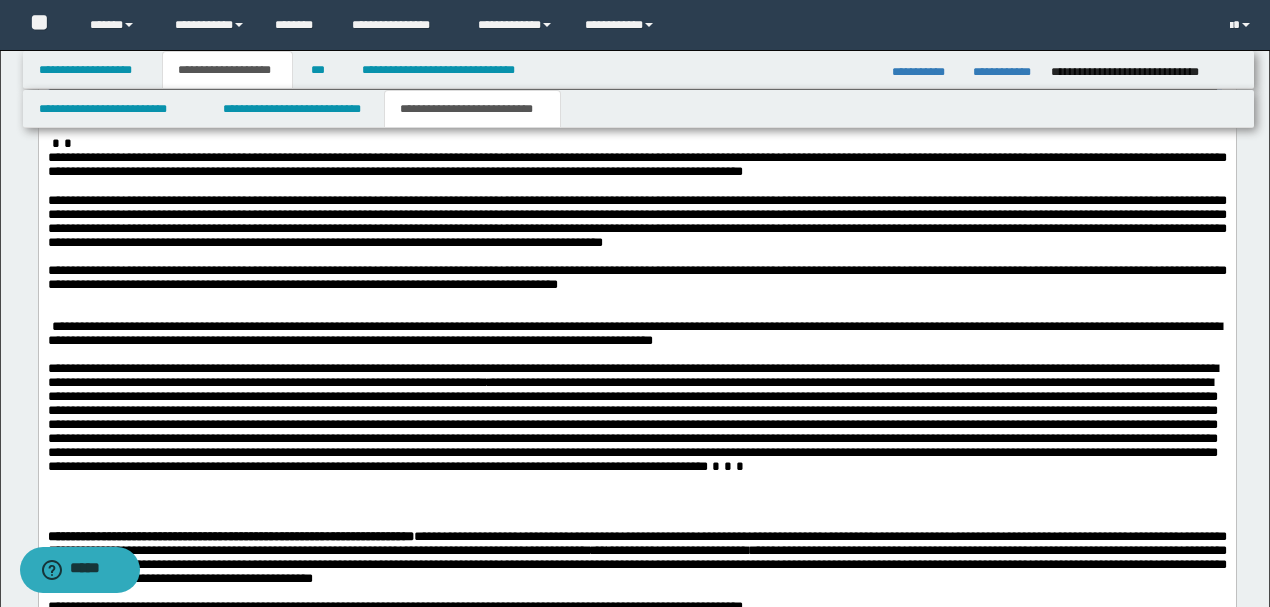 drag, startPoint x: 605, startPoint y: 477, endPoint x: 0, endPoint y: 405, distance: 609.2692 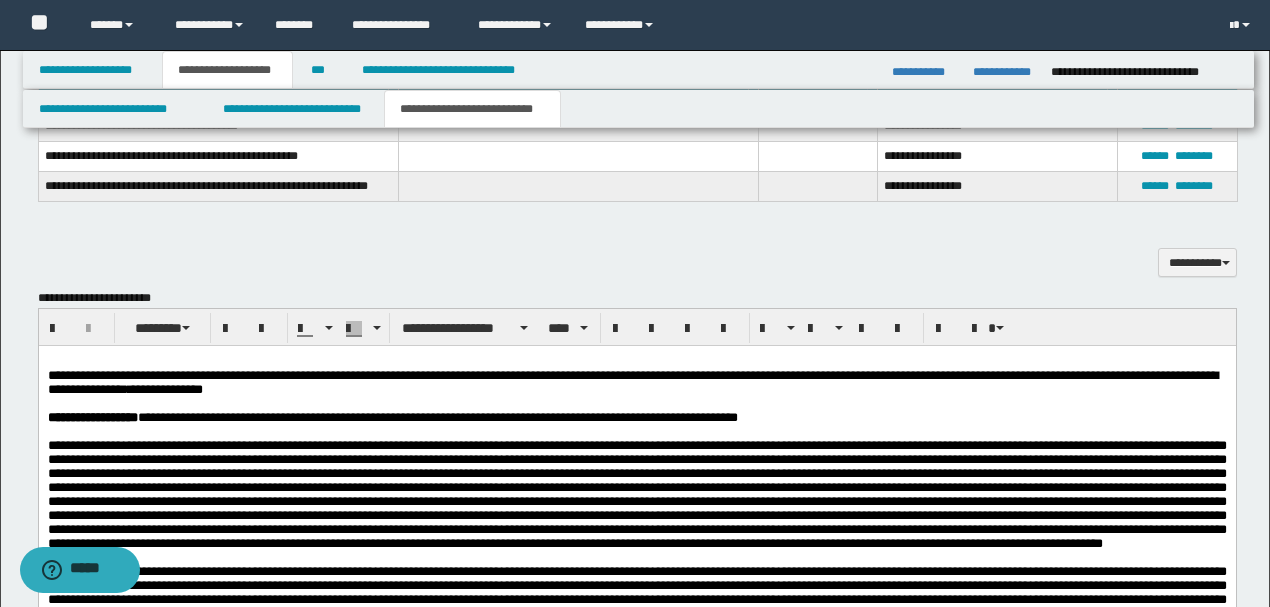 scroll, scrollTop: 1600, scrollLeft: 0, axis: vertical 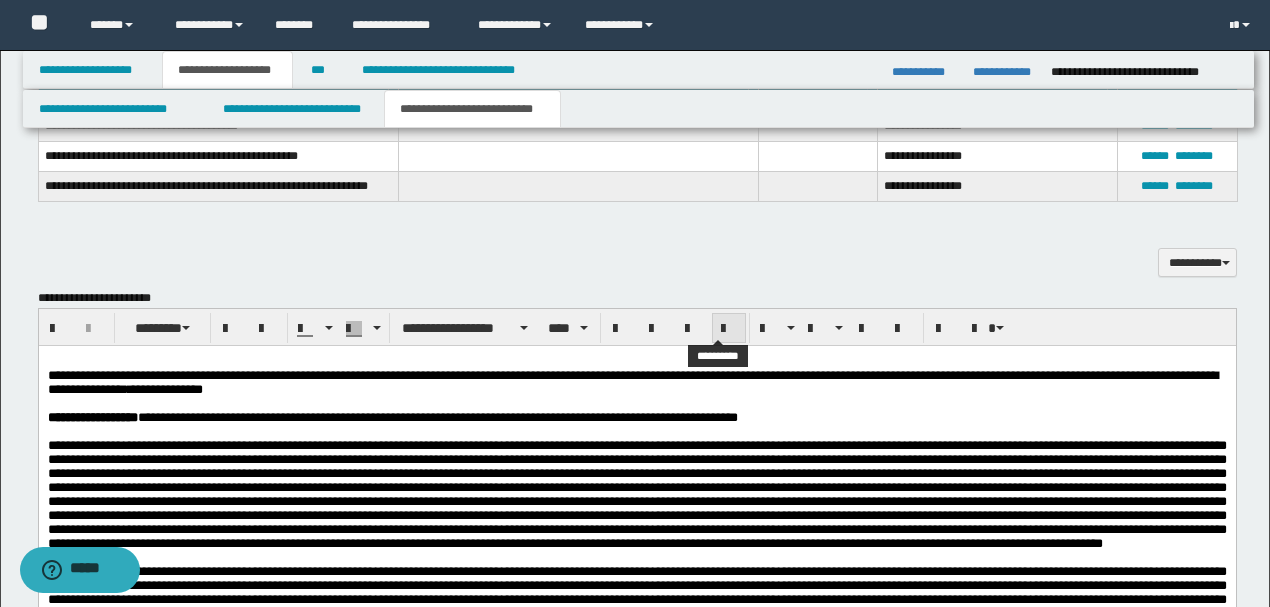 click at bounding box center [729, 329] 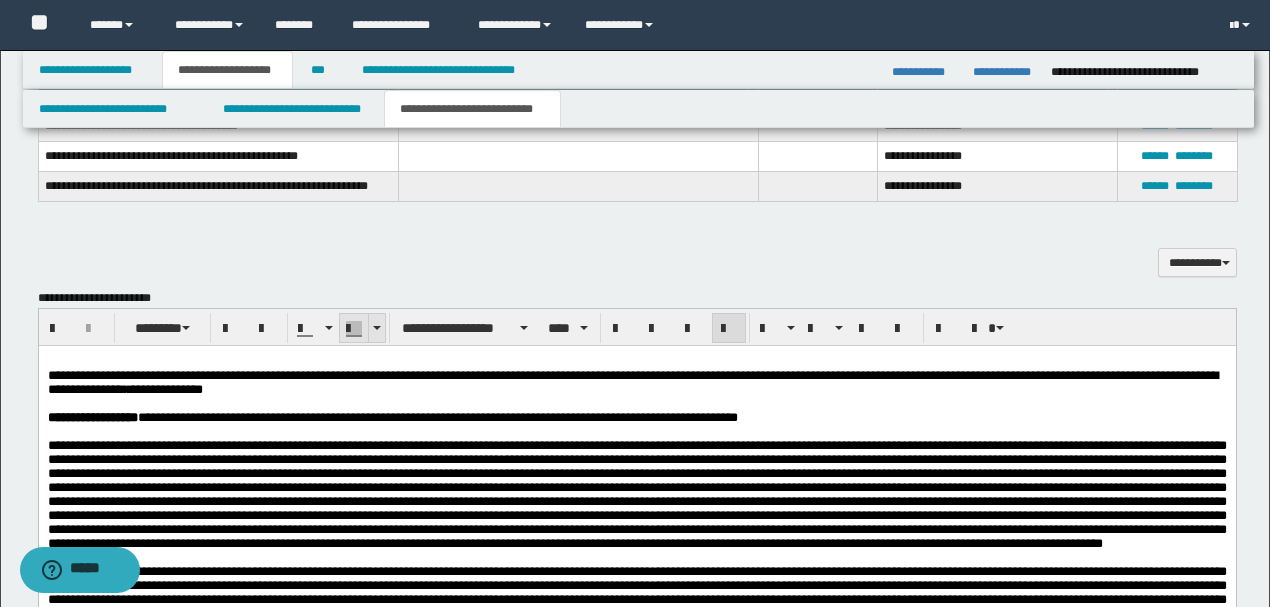 click at bounding box center (377, 328) 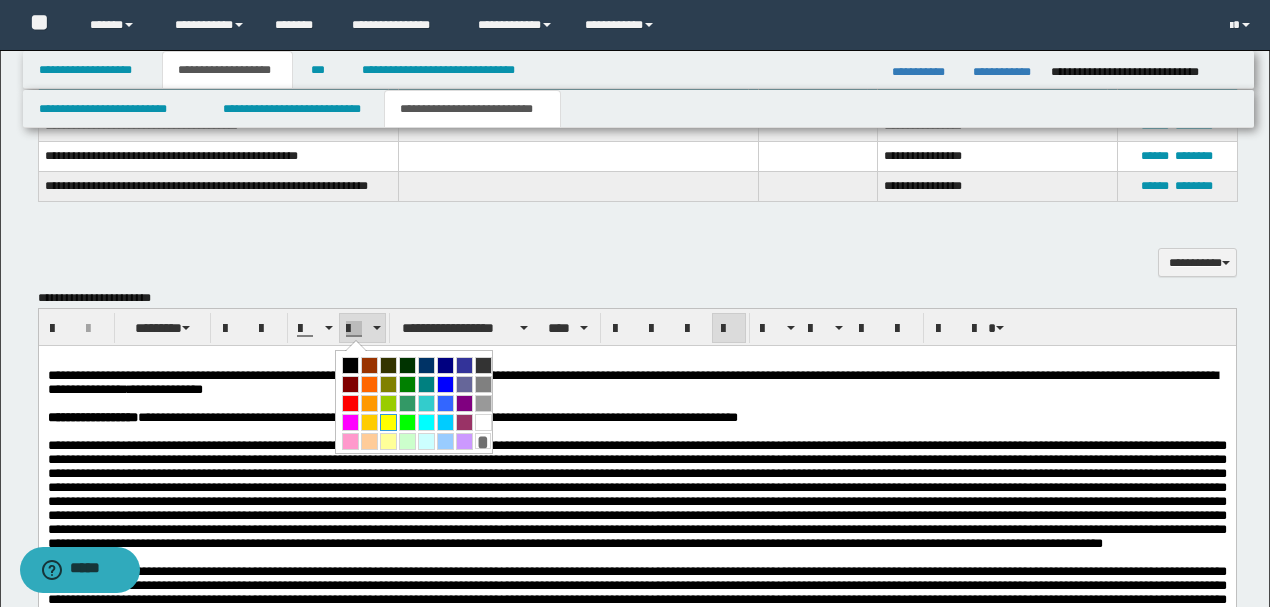 click at bounding box center [388, 422] 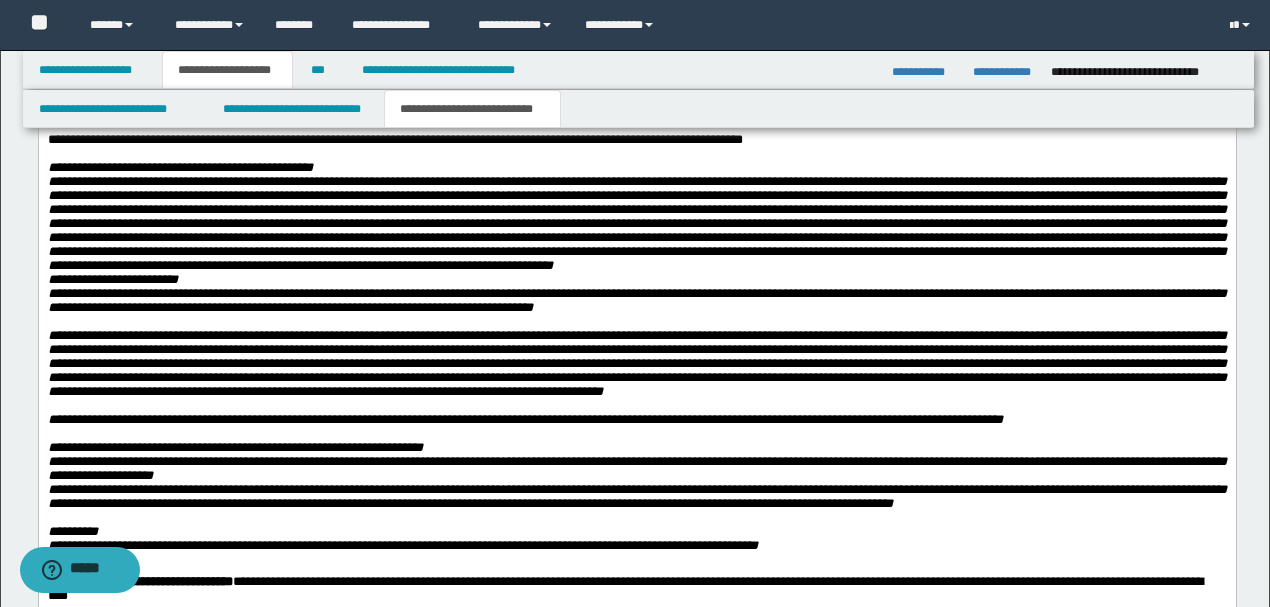 scroll, scrollTop: 4400, scrollLeft: 0, axis: vertical 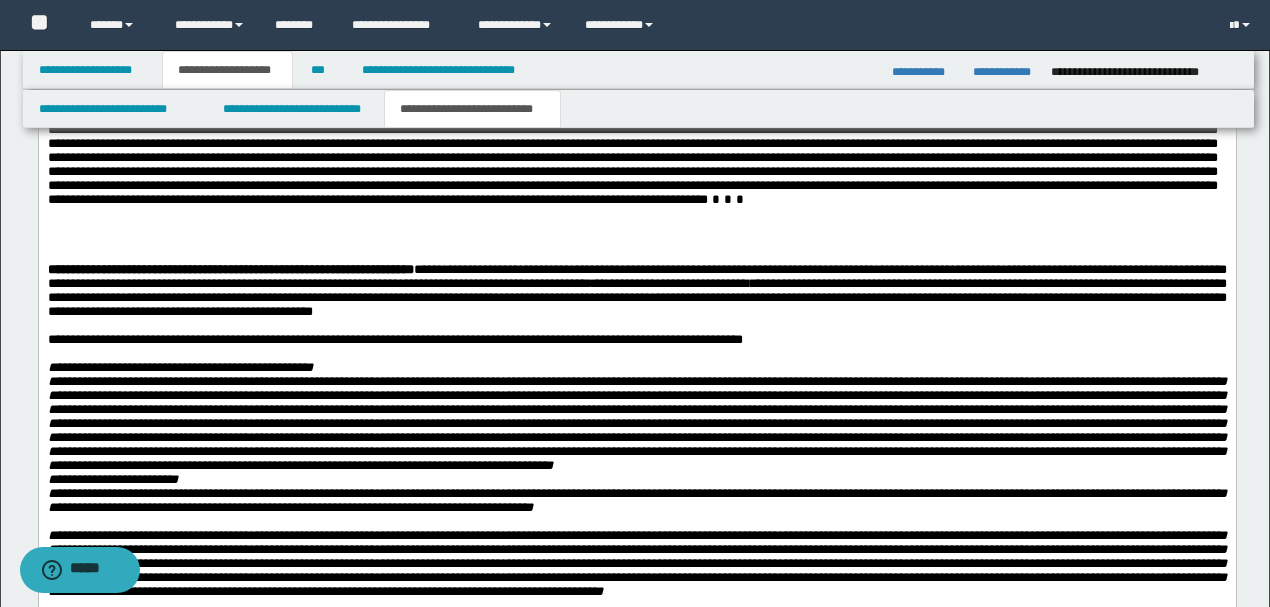 click at bounding box center (636, -9) 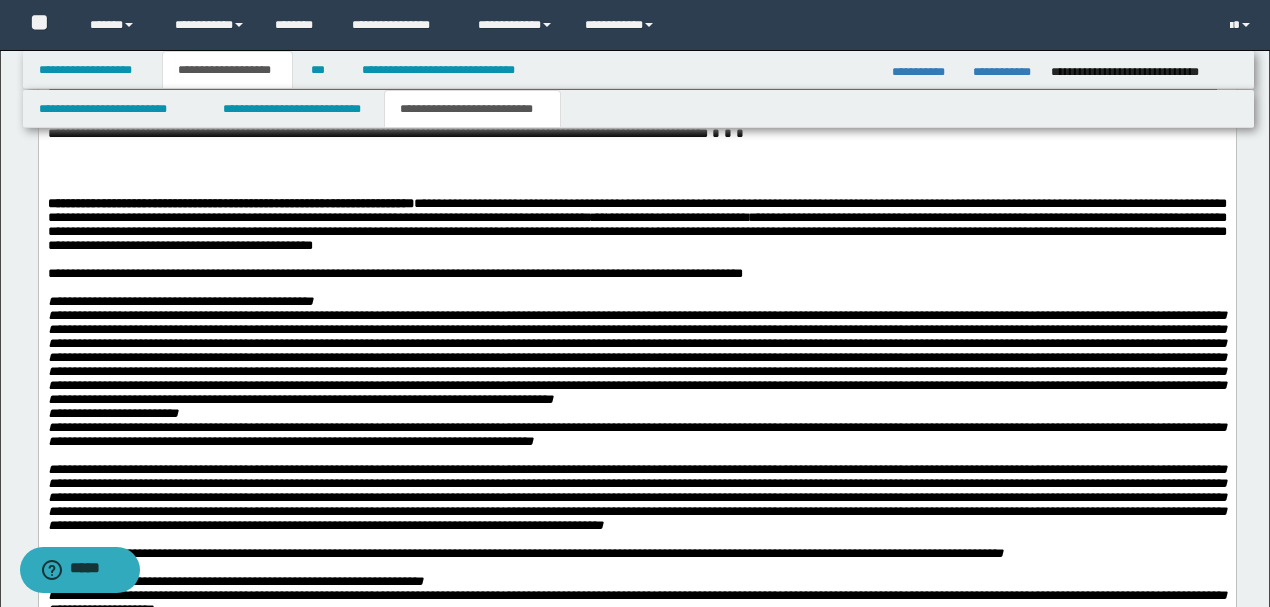 scroll, scrollTop: 4466, scrollLeft: 0, axis: vertical 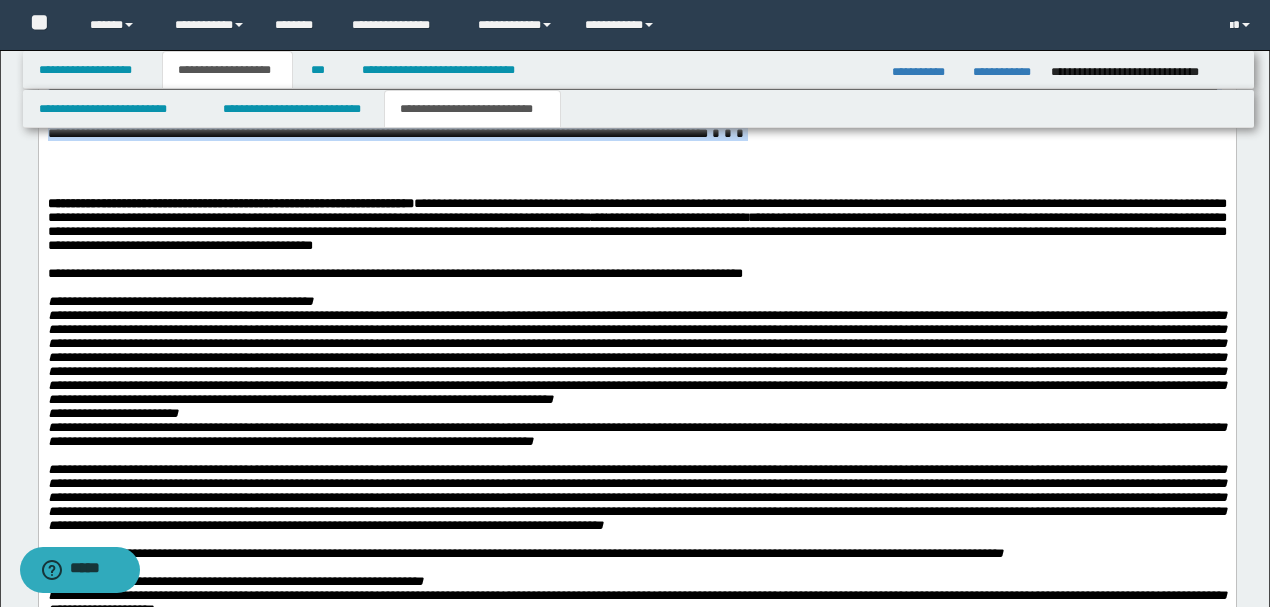 drag, startPoint x: 422, startPoint y: 570, endPoint x: 40, endPoint y: -2137, distance: 2733.8203 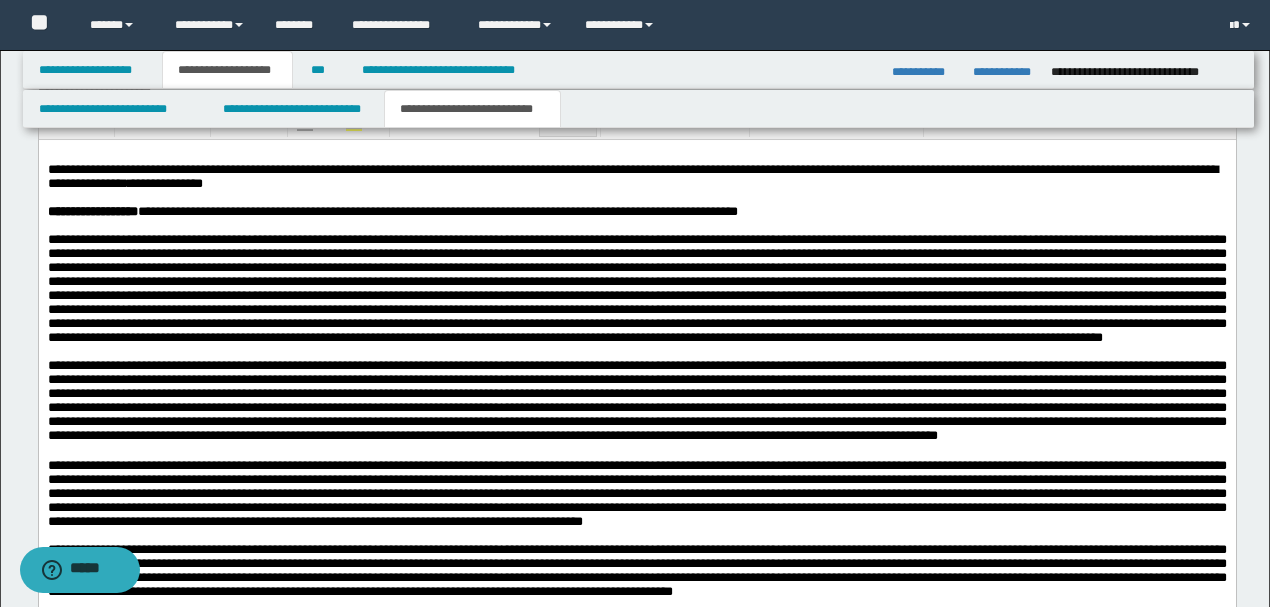 scroll, scrollTop: 1666, scrollLeft: 0, axis: vertical 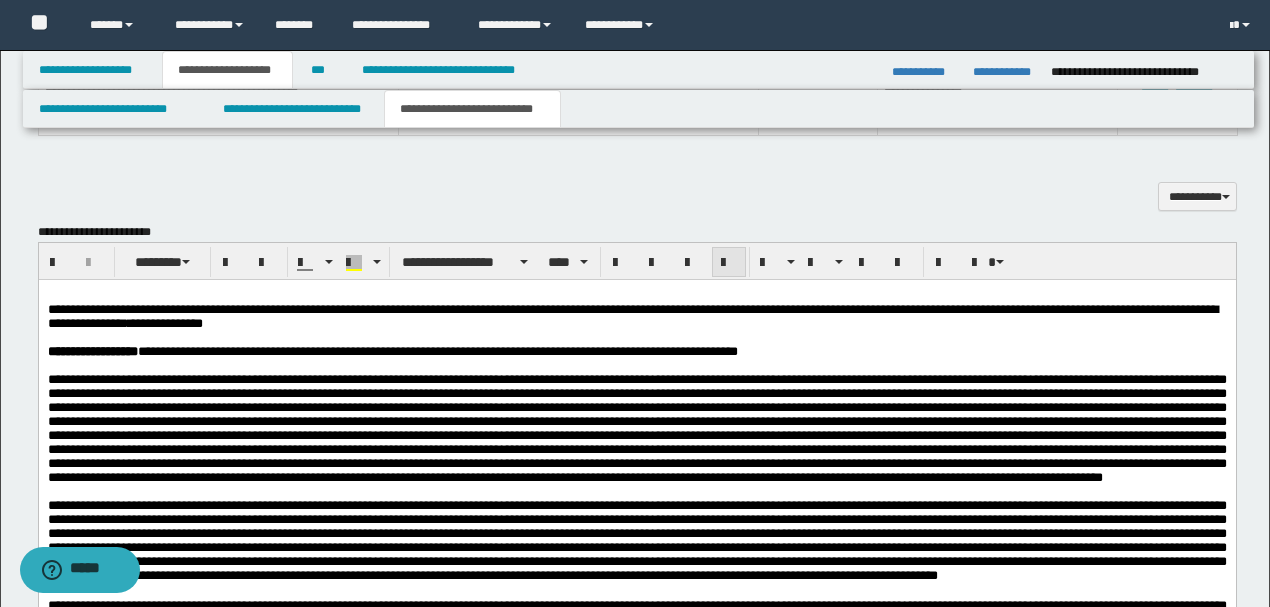 drag, startPoint x: 722, startPoint y: 264, endPoint x: 289, endPoint y: 29, distance: 492.66013 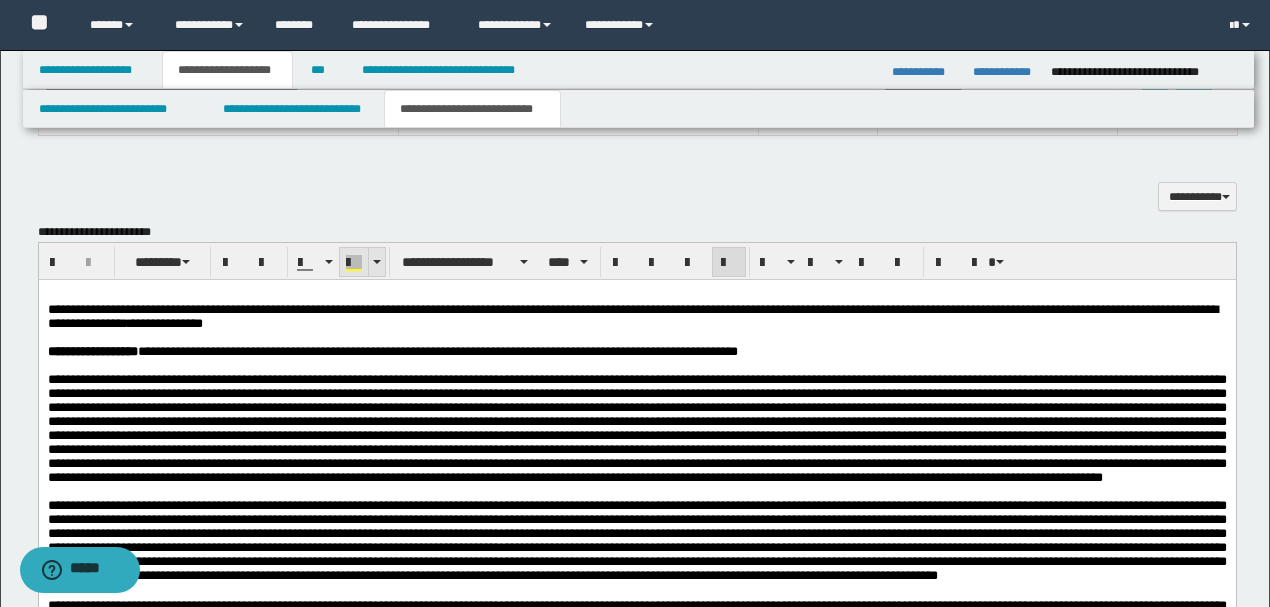 click at bounding box center (354, 263) 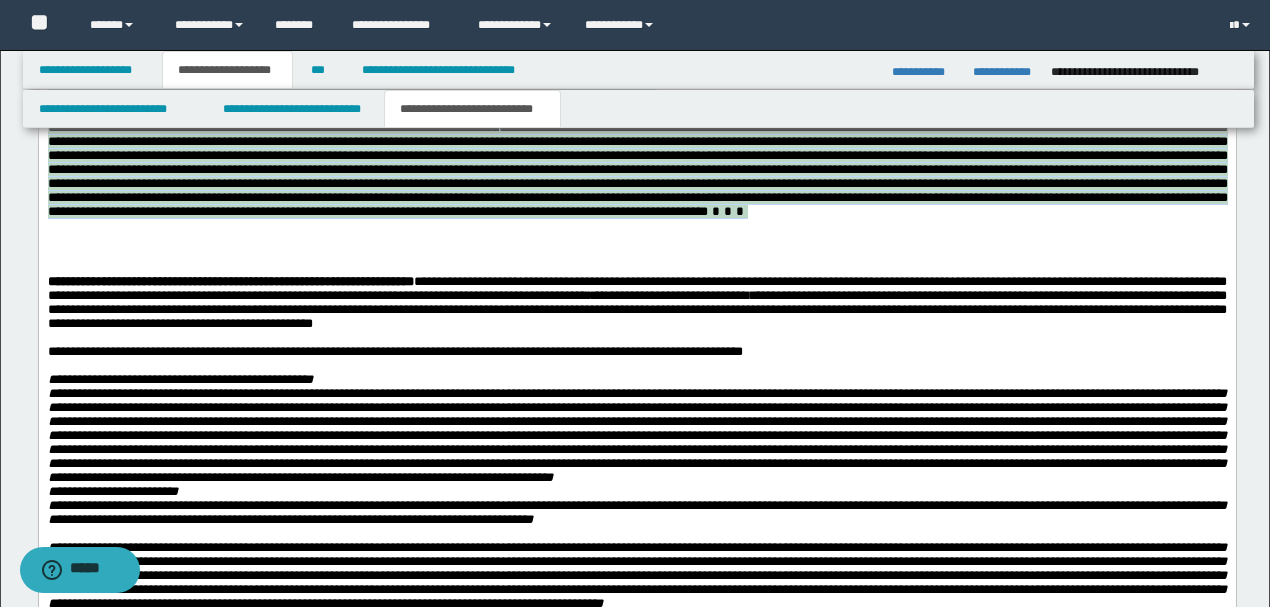 scroll, scrollTop: 4400, scrollLeft: 0, axis: vertical 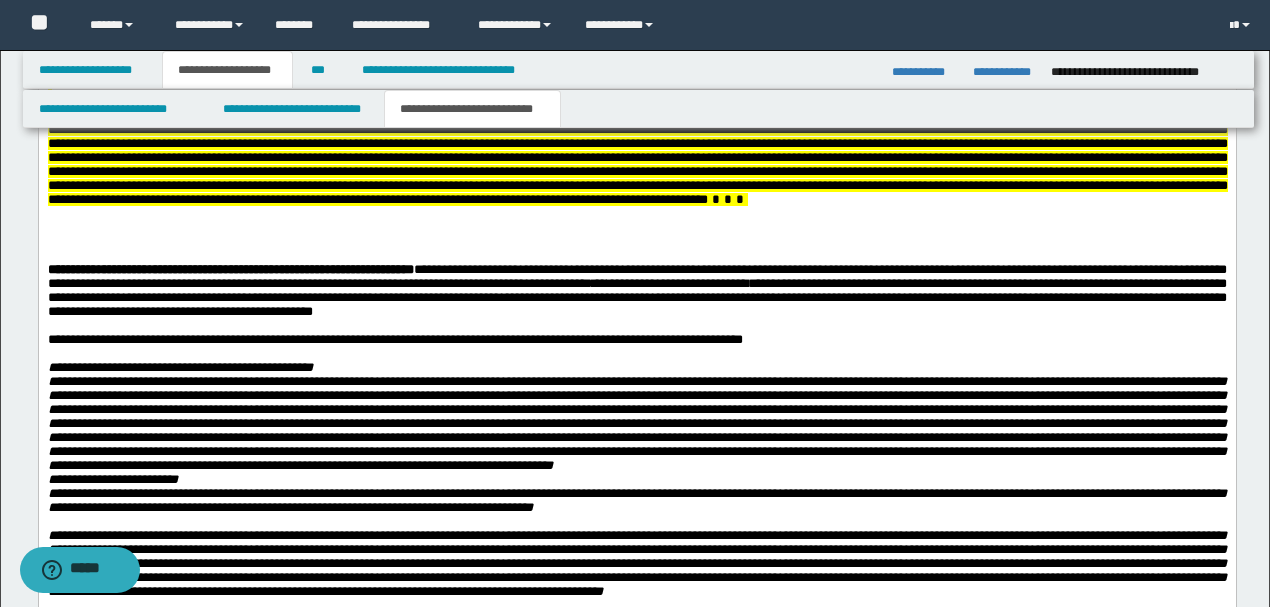 click on "**********" at bounding box center [636, -45] 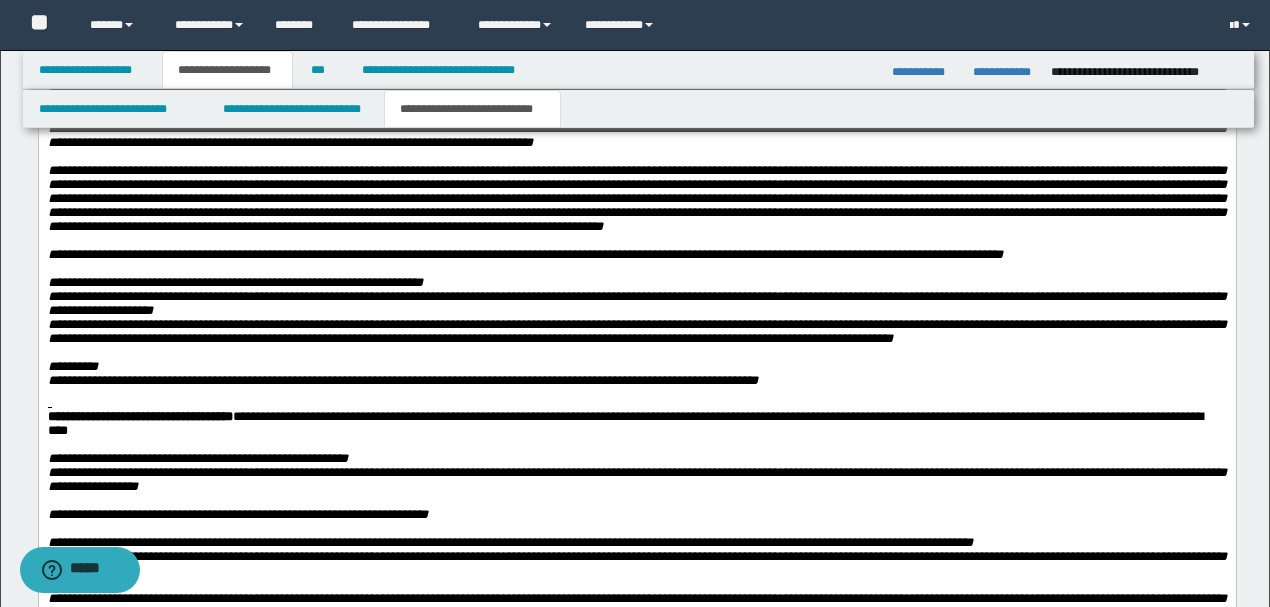 scroll, scrollTop: 4733, scrollLeft: 0, axis: vertical 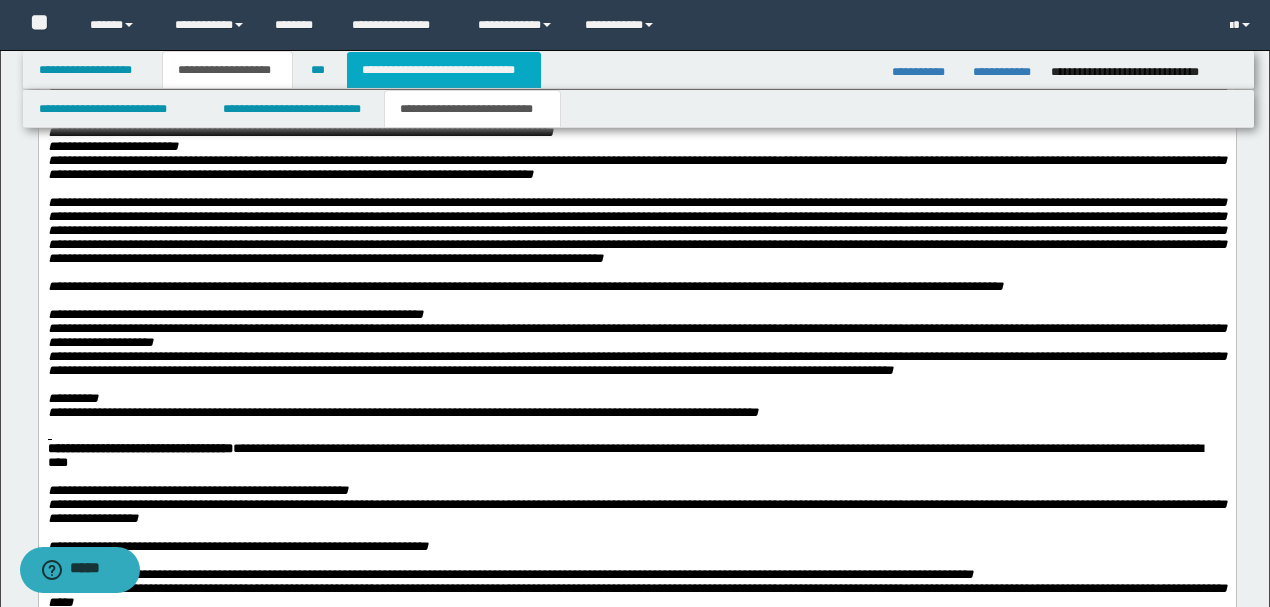 click on "**********" at bounding box center [444, 70] 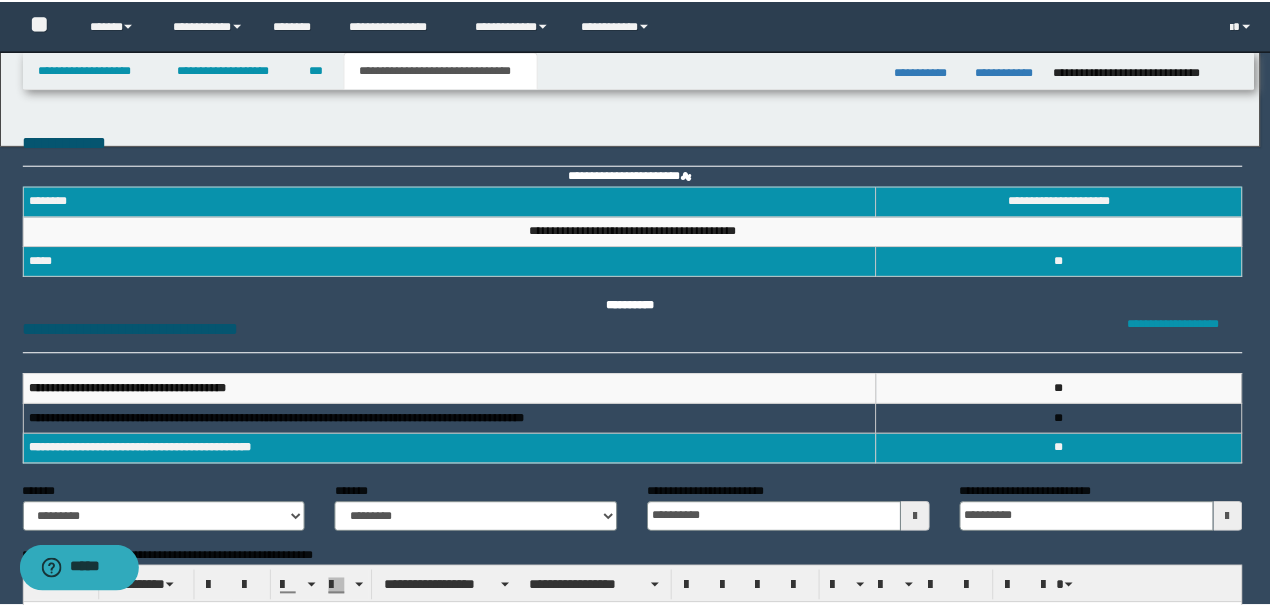 scroll, scrollTop: 0, scrollLeft: 0, axis: both 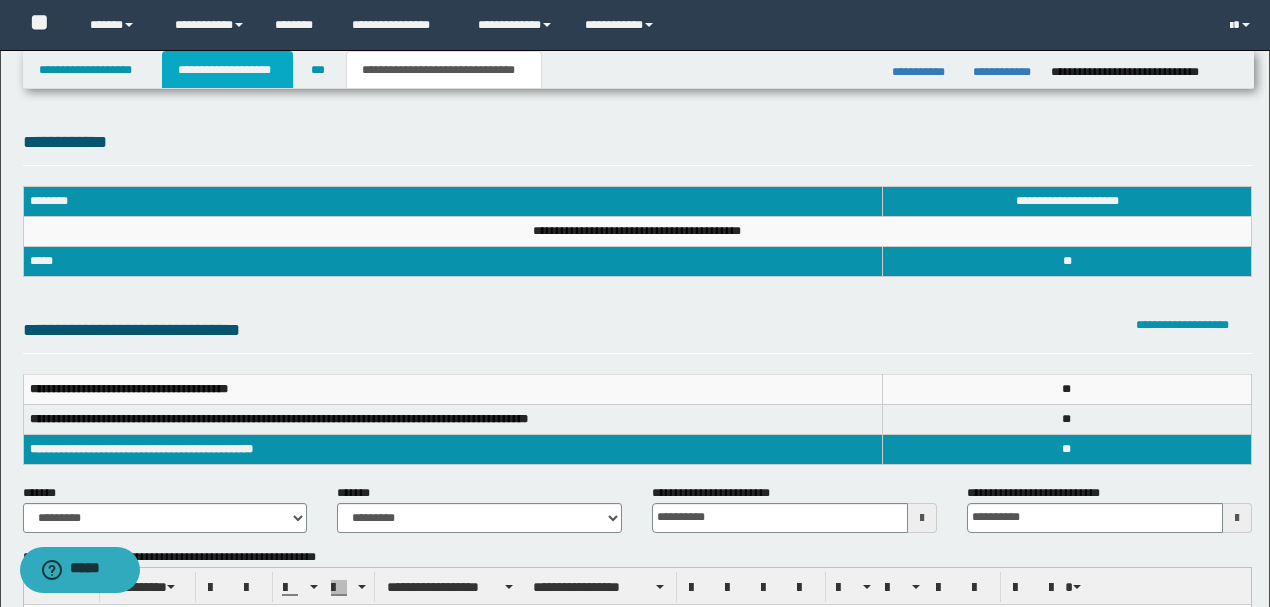 click on "**********" at bounding box center [227, 70] 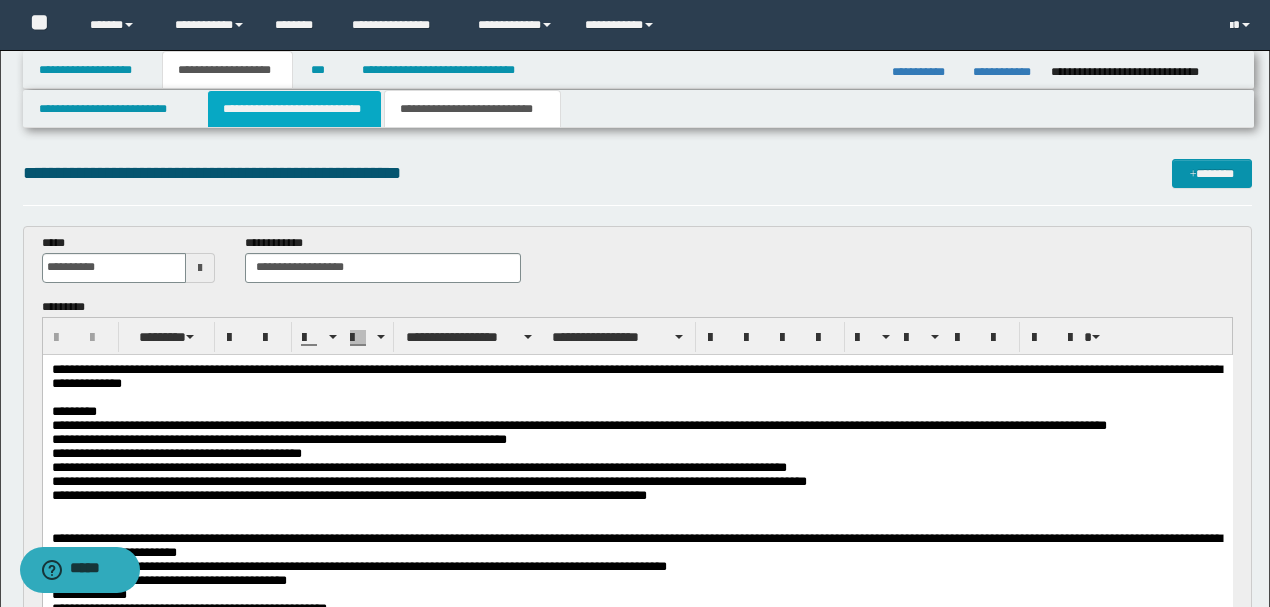 click on "**********" at bounding box center [294, 109] 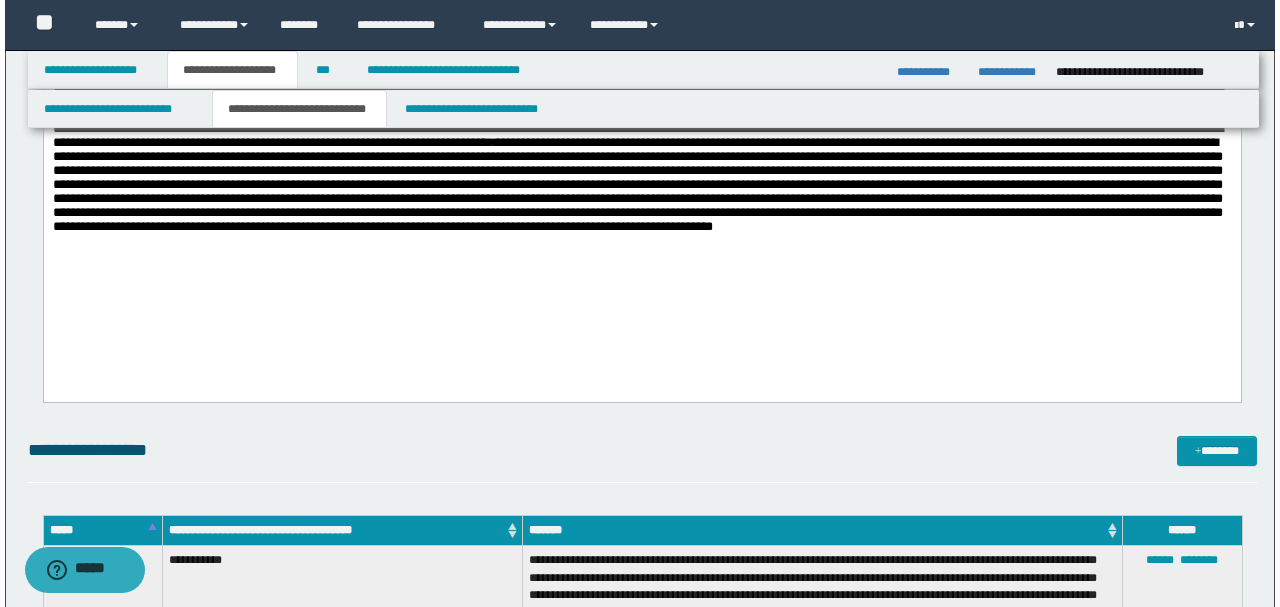 scroll, scrollTop: 2133, scrollLeft: 0, axis: vertical 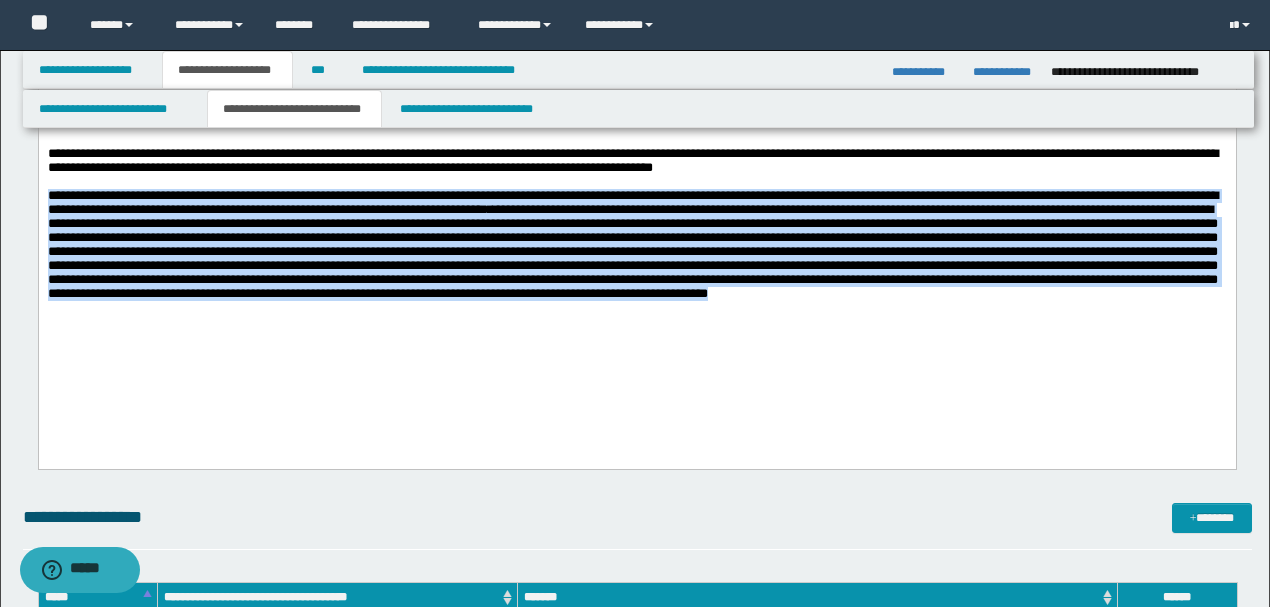drag, startPoint x: 567, startPoint y: 374, endPoint x: 0, endPoint y: 234, distance: 584.02826 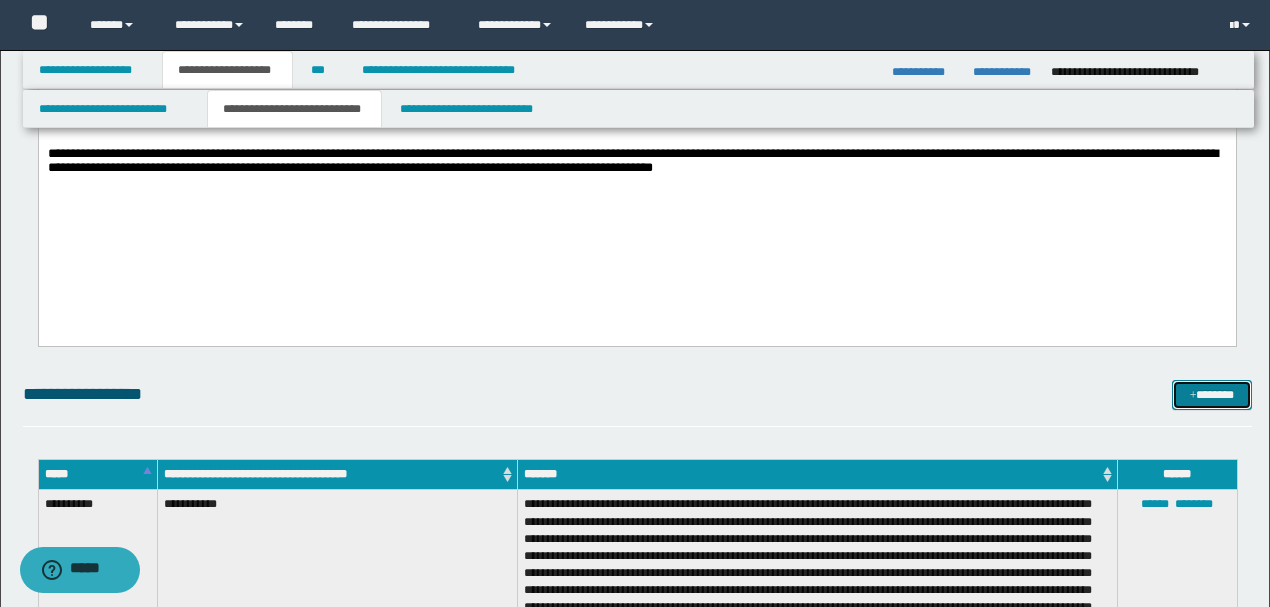 click on "*******" at bounding box center [1211, 394] 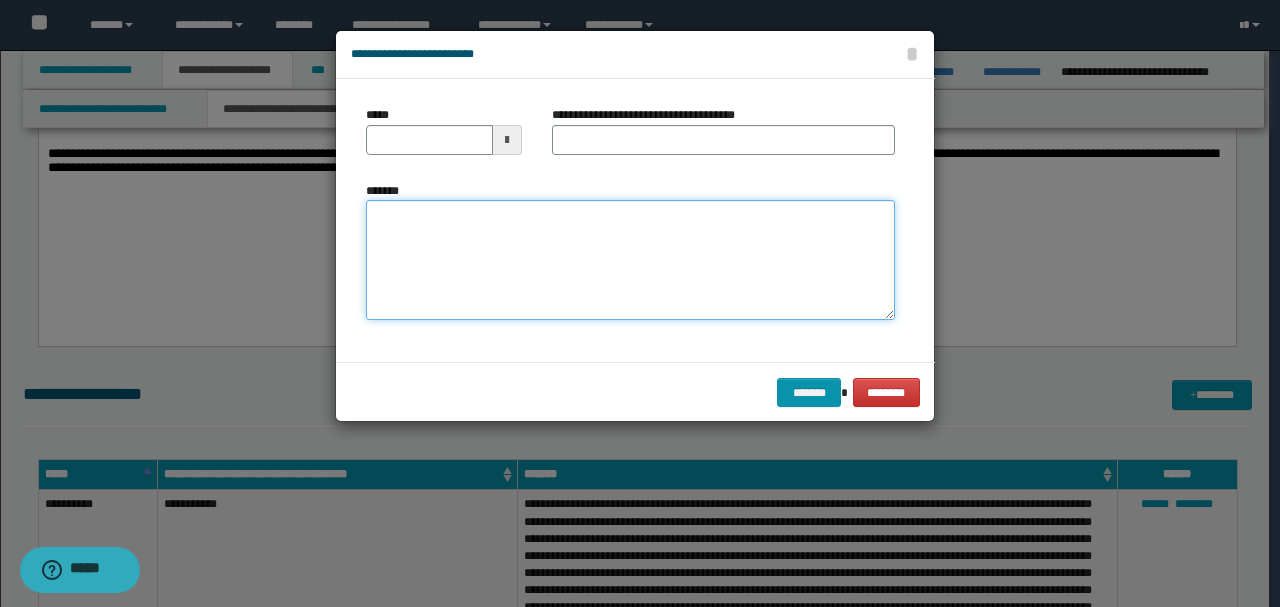 paste on "**********" 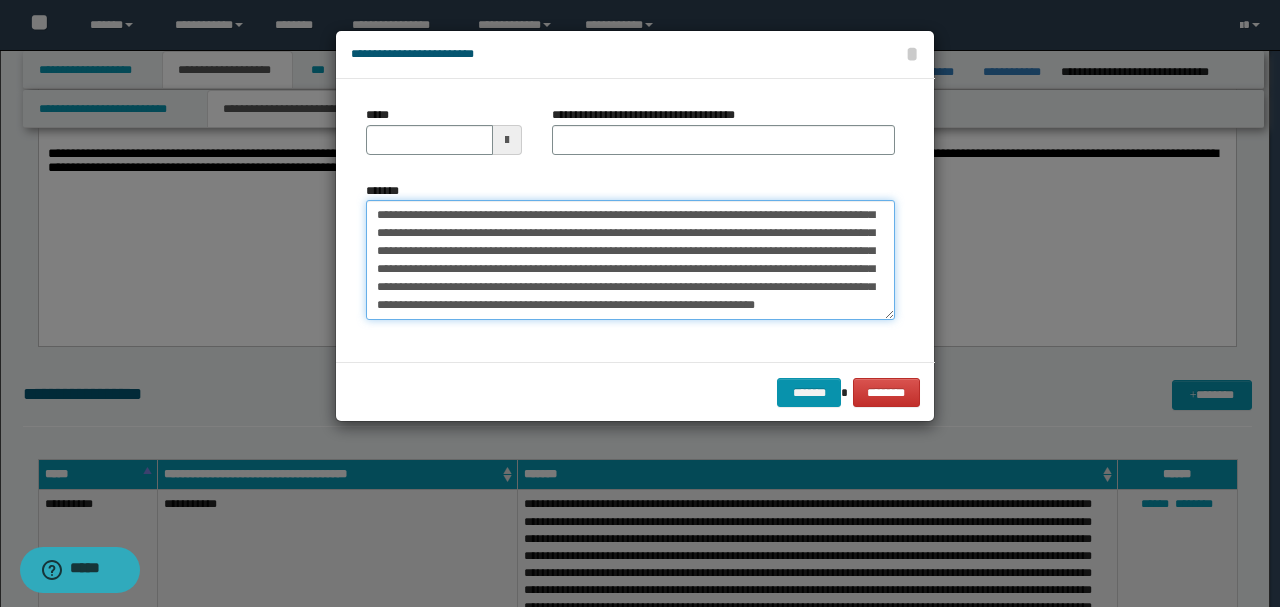 click on "*******" at bounding box center [630, 260] 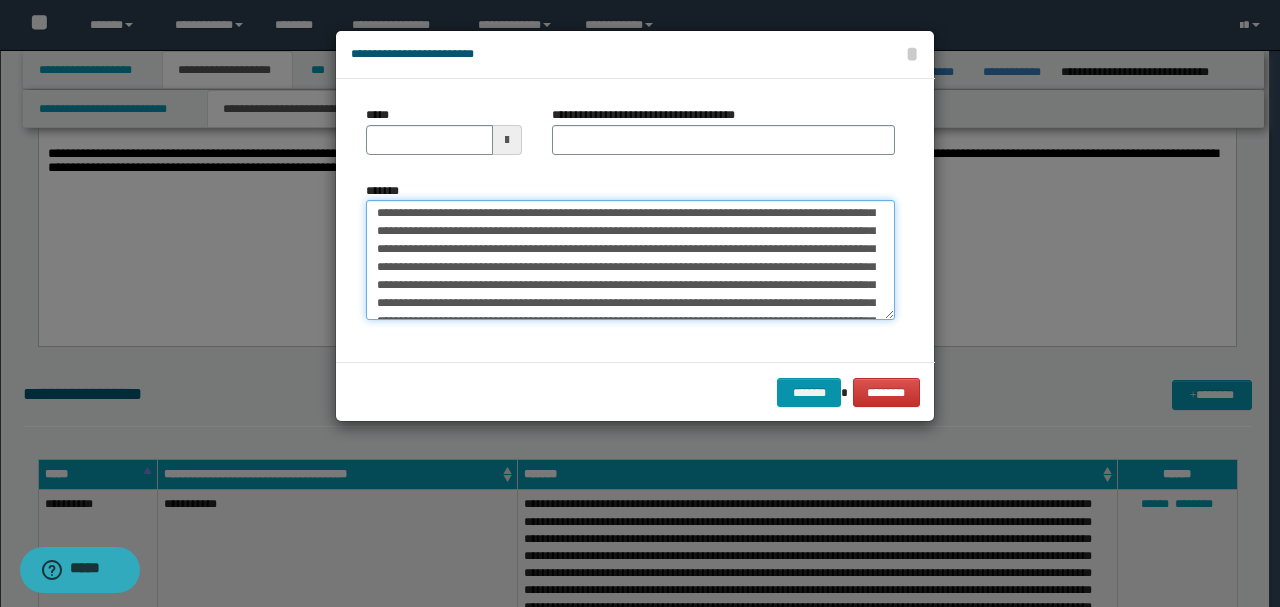 scroll, scrollTop: 0, scrollLeft: 0, axis: both 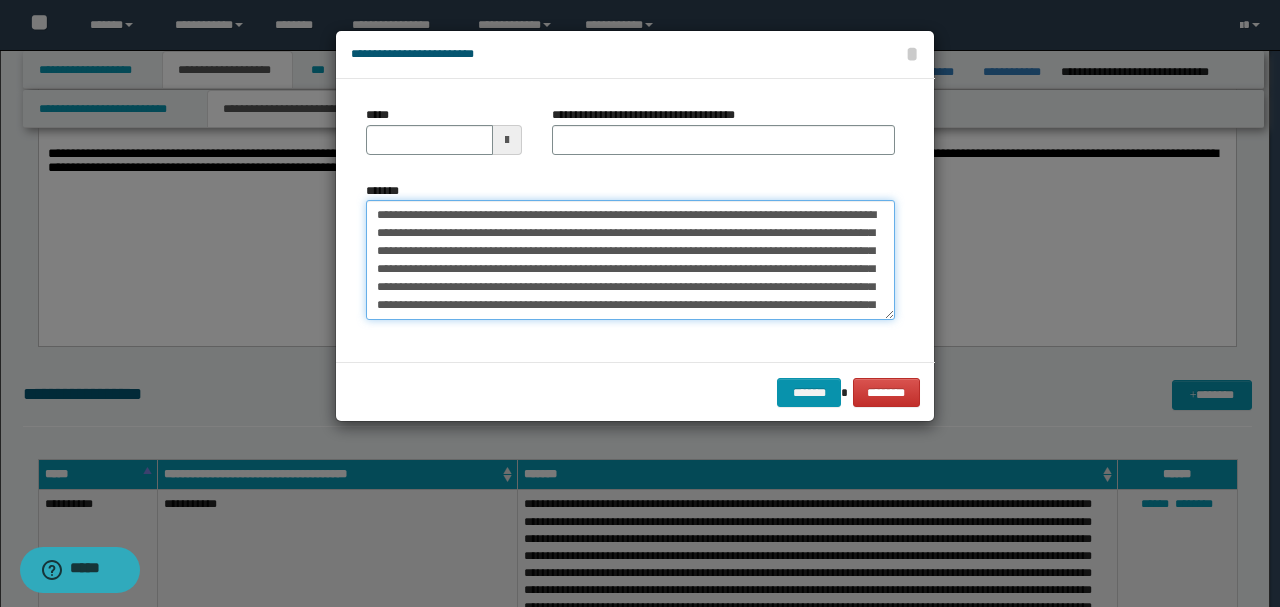 drag, startPoint x: 444, startPoint y: 214, endPoint x: 252, endPoint y: 190, distance: 193.49419 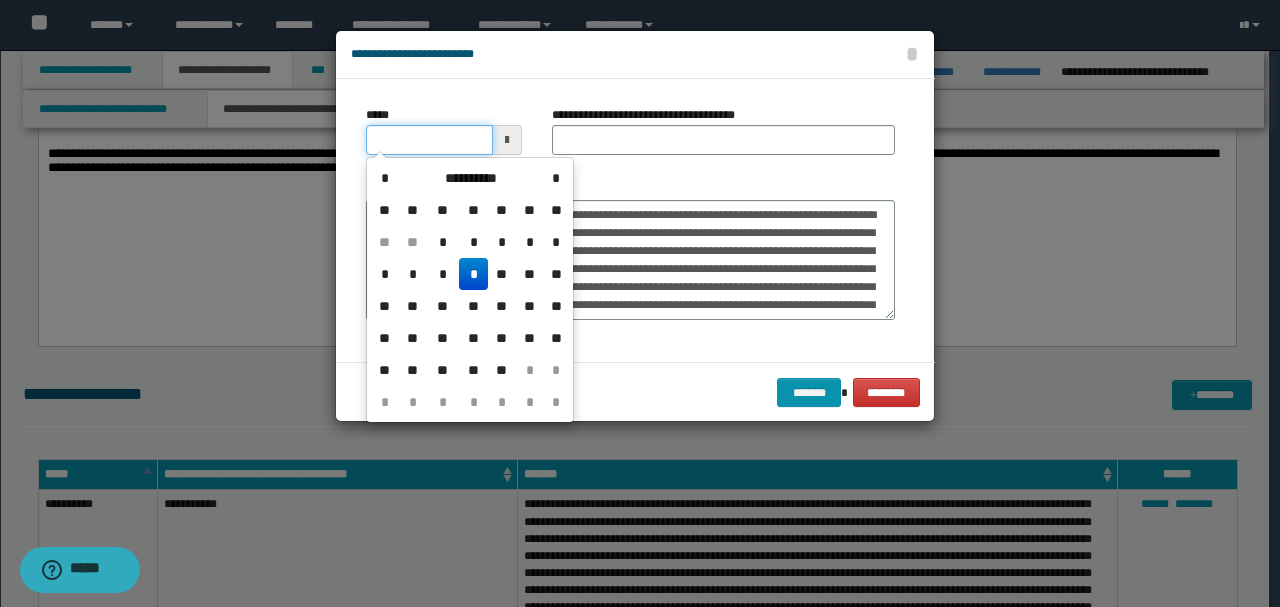 click on "*****" at bounding box center [429, 140] 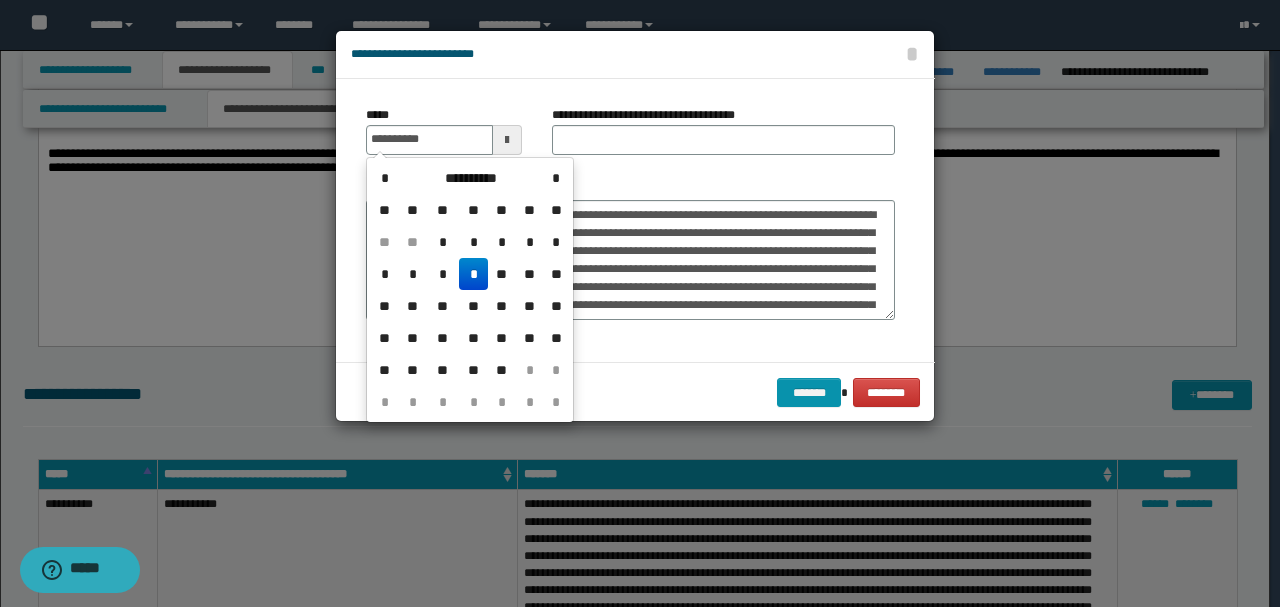 type on "**********" 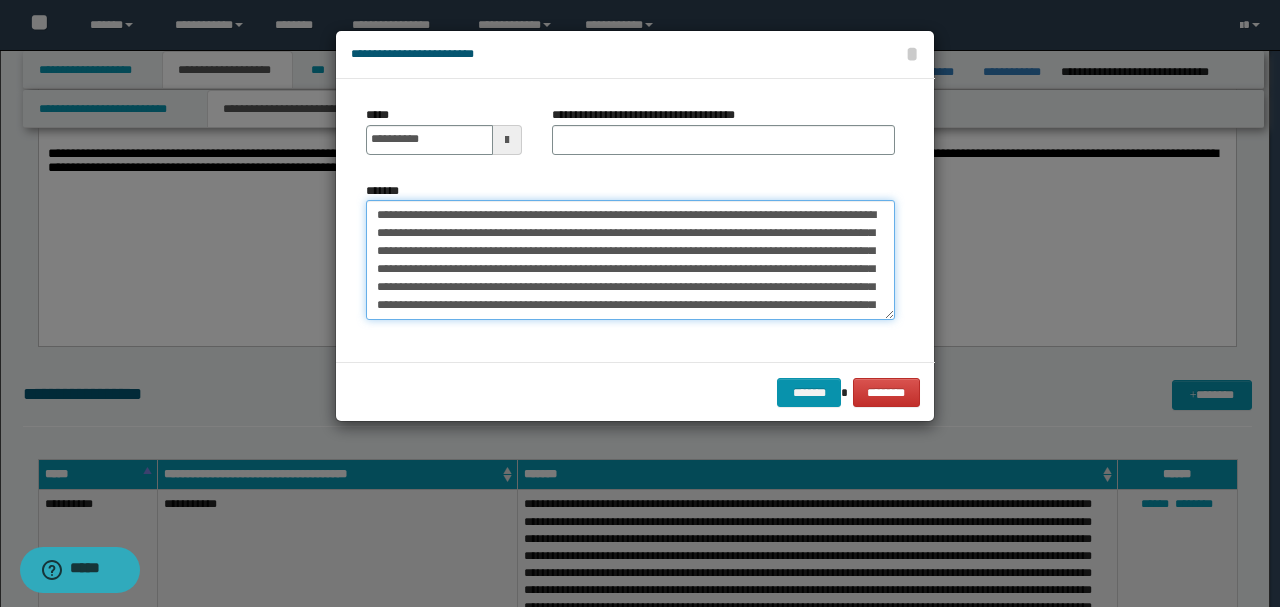 drag, startPoint x: 419, startPoint y: 216, endPoint x: 252, endPoint y: 189, distance: 169.16855 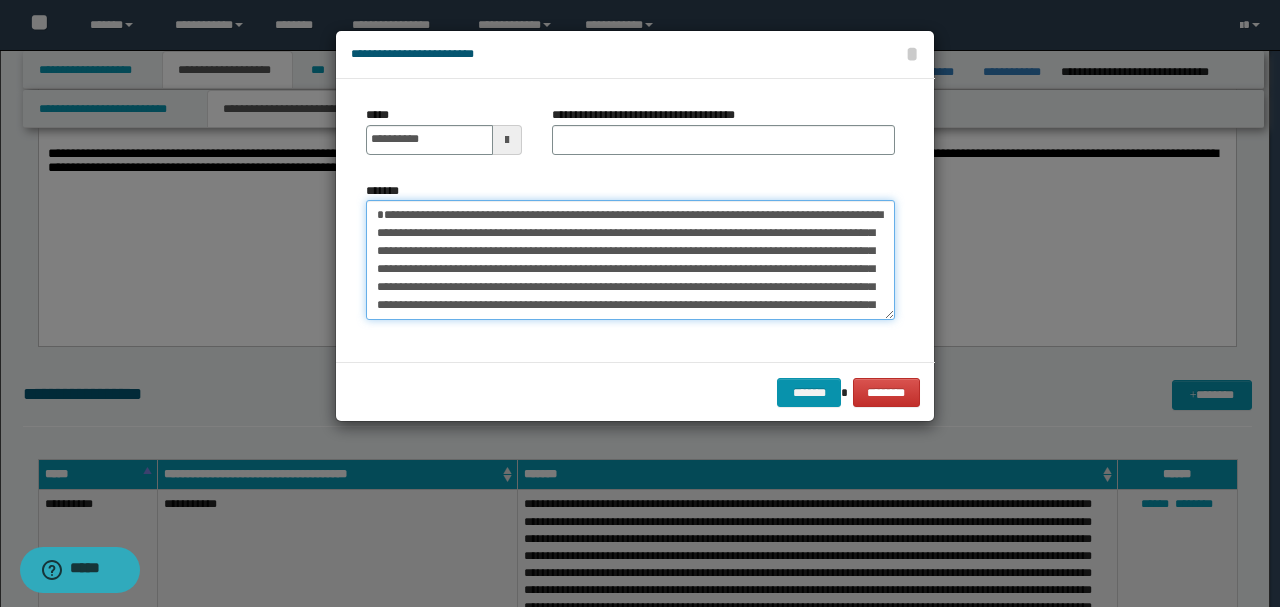 type on "**********" 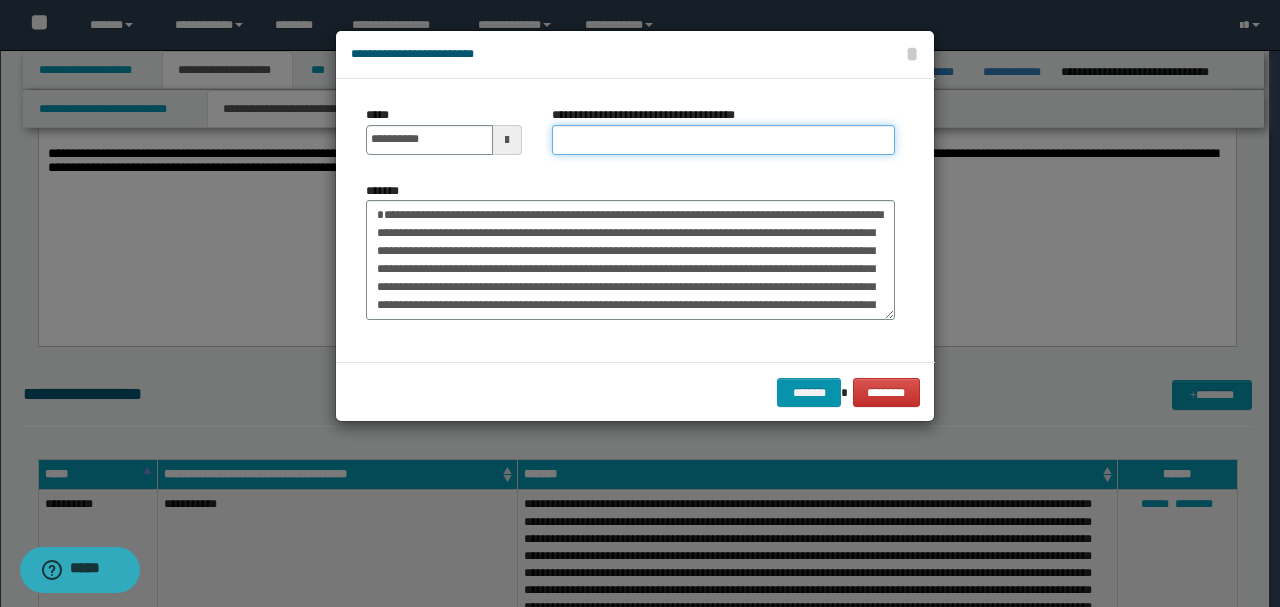 click on "**********" at bounding box center (723, 140) 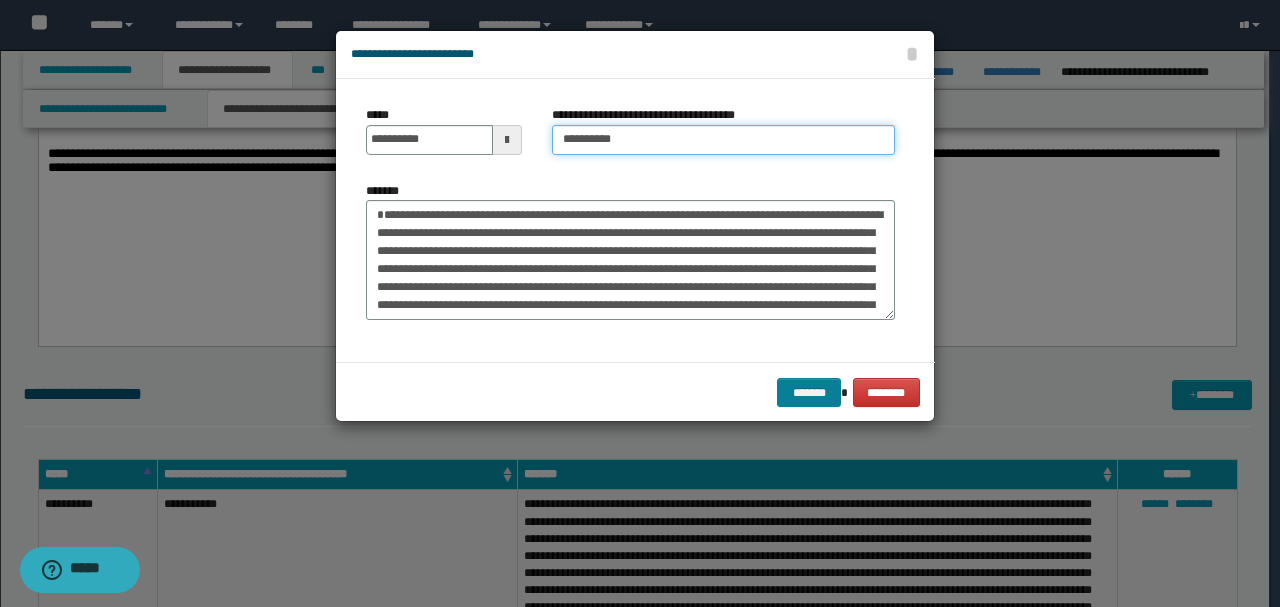 type on "**********" 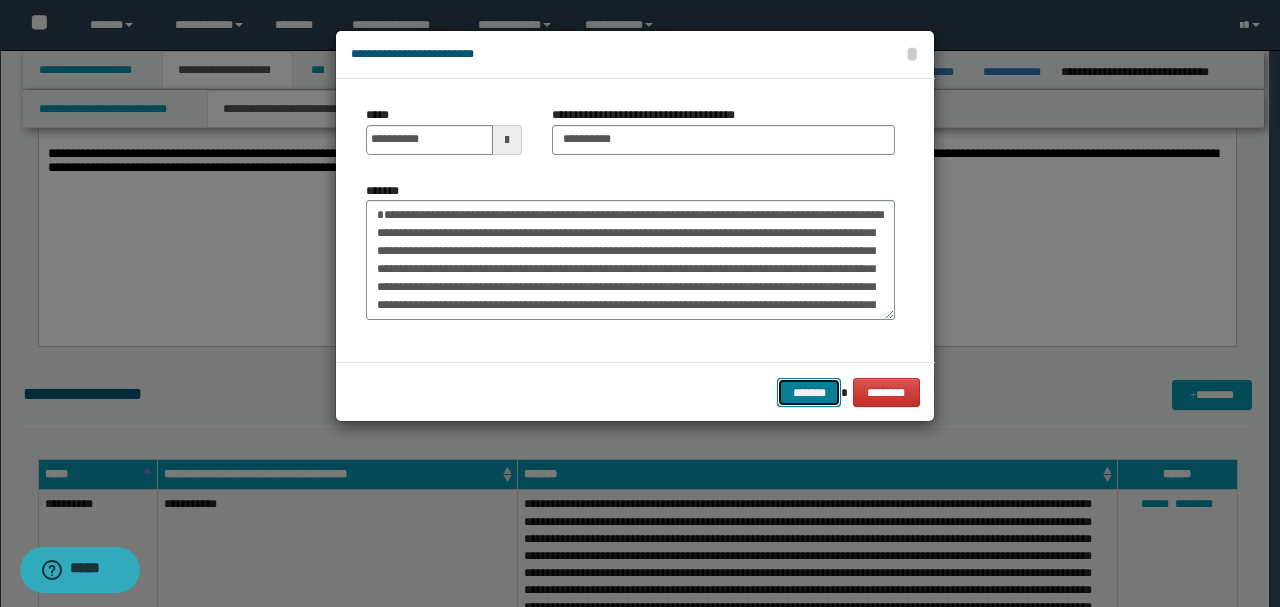 click on "*******" at bounding box center [809, 392] 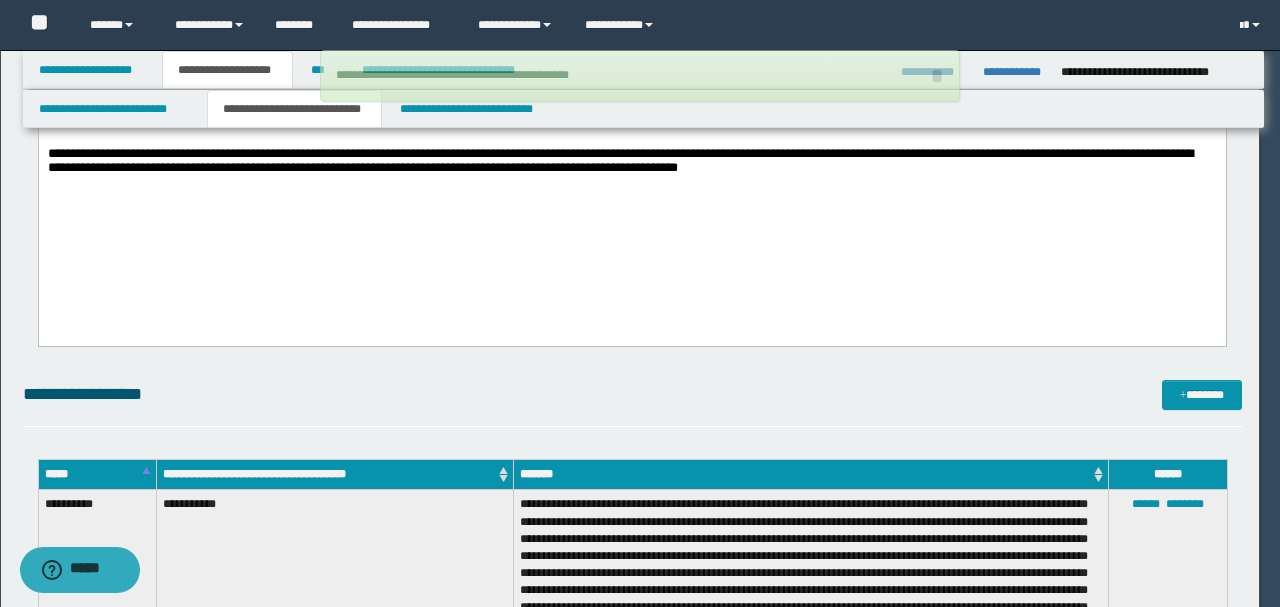 type 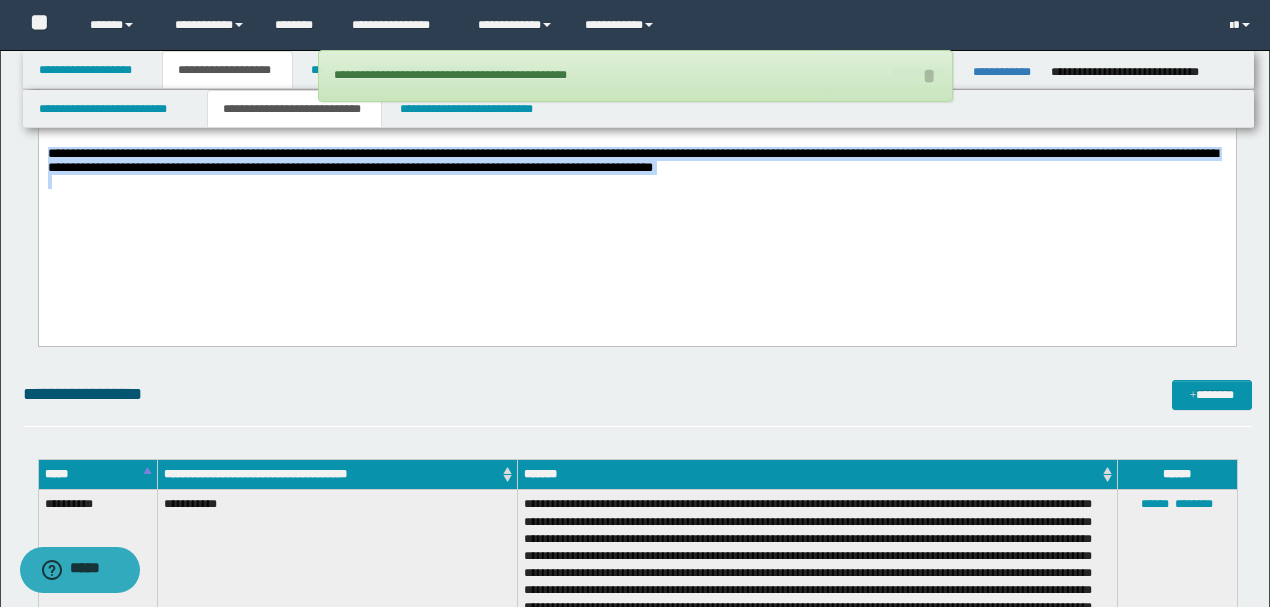 drag, startPoint x: 991, startPoint y: 222, endPoint x: 0, endPoint y: 187, distance: 991.61786 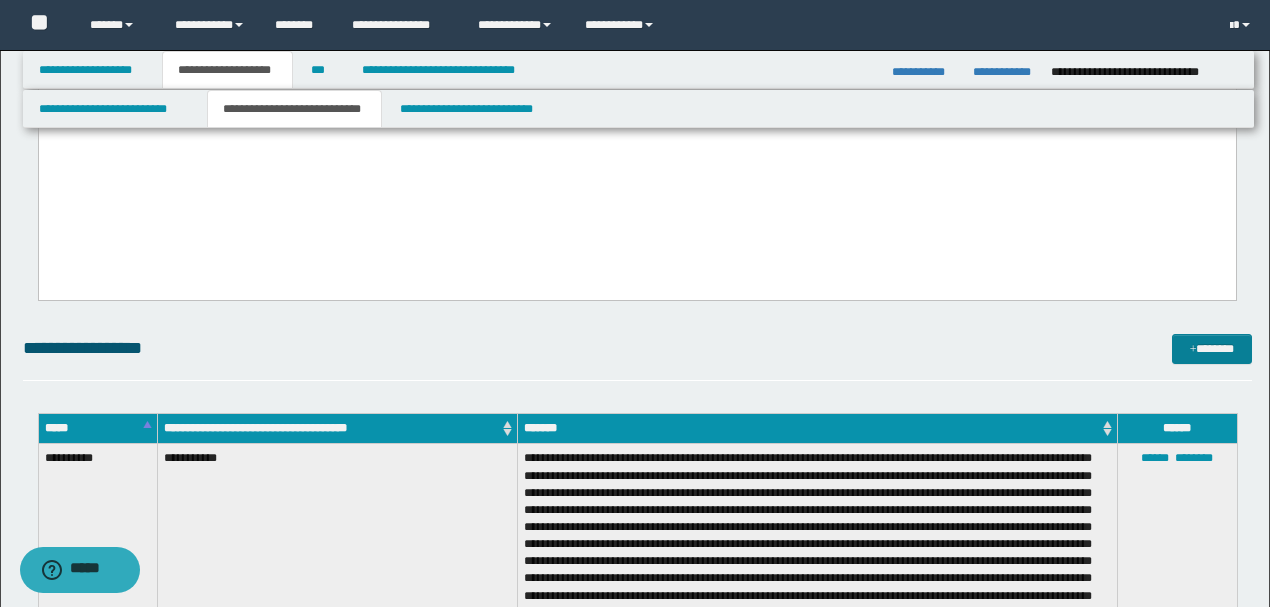 click on "*******" at bounding box center (1211, 348) 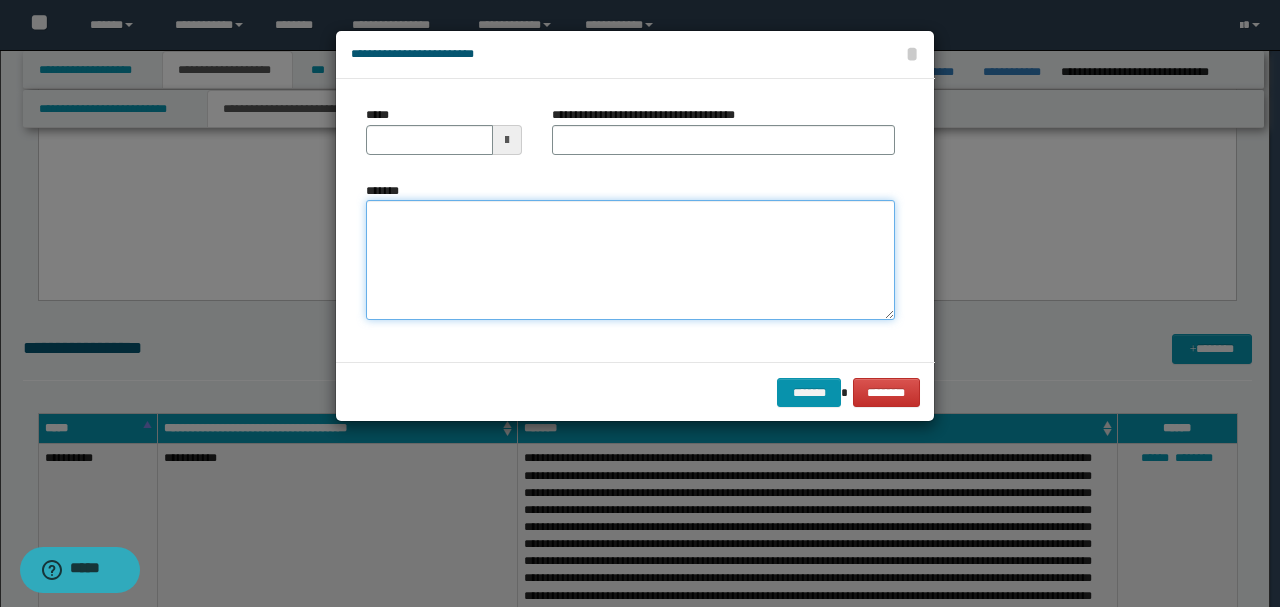 click on "*******" at bounding box center [630, 259] 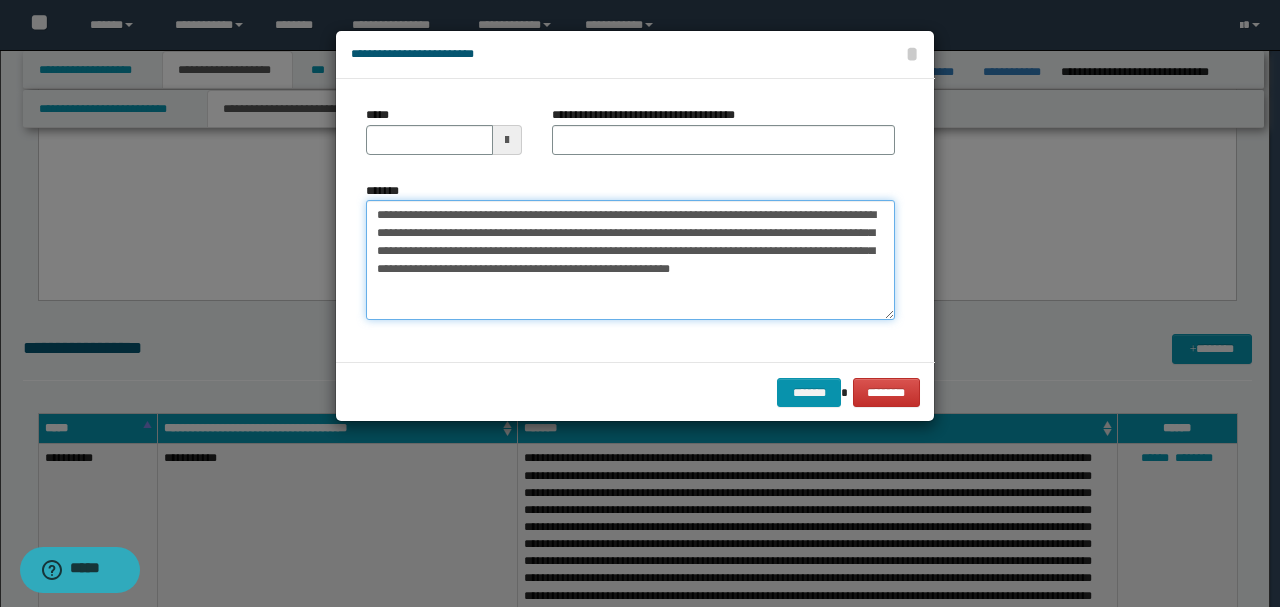 drag, startPoint x: 442, startPoint y: 214, endPoint x: 300, endPoint y: 178, distance: 146.49232 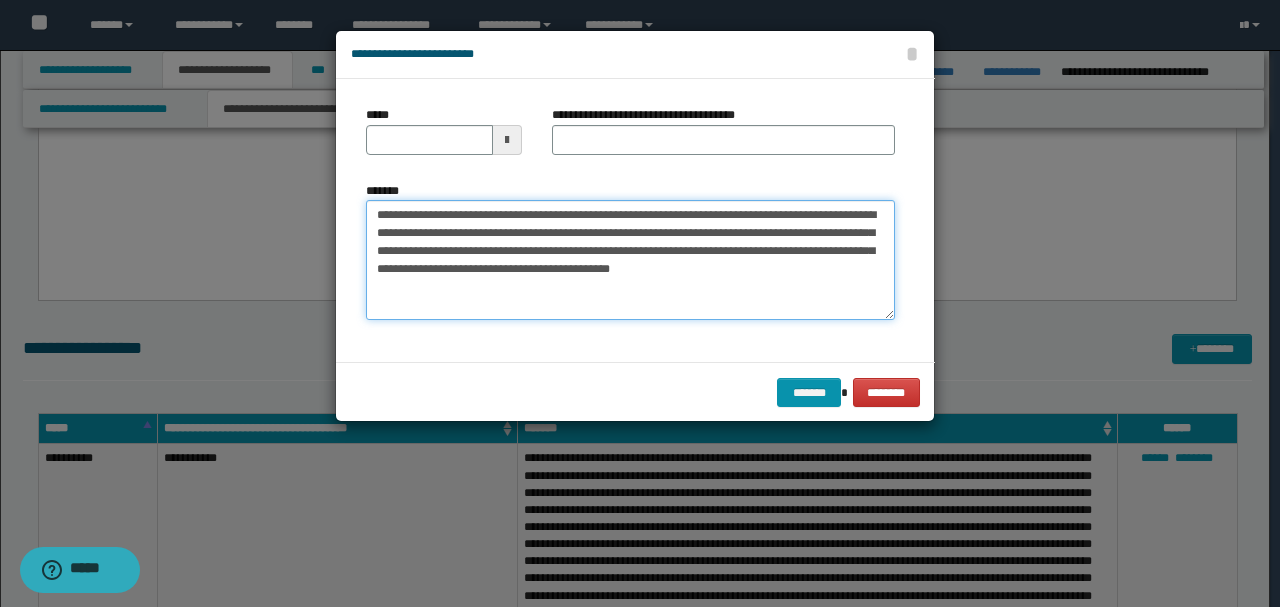type 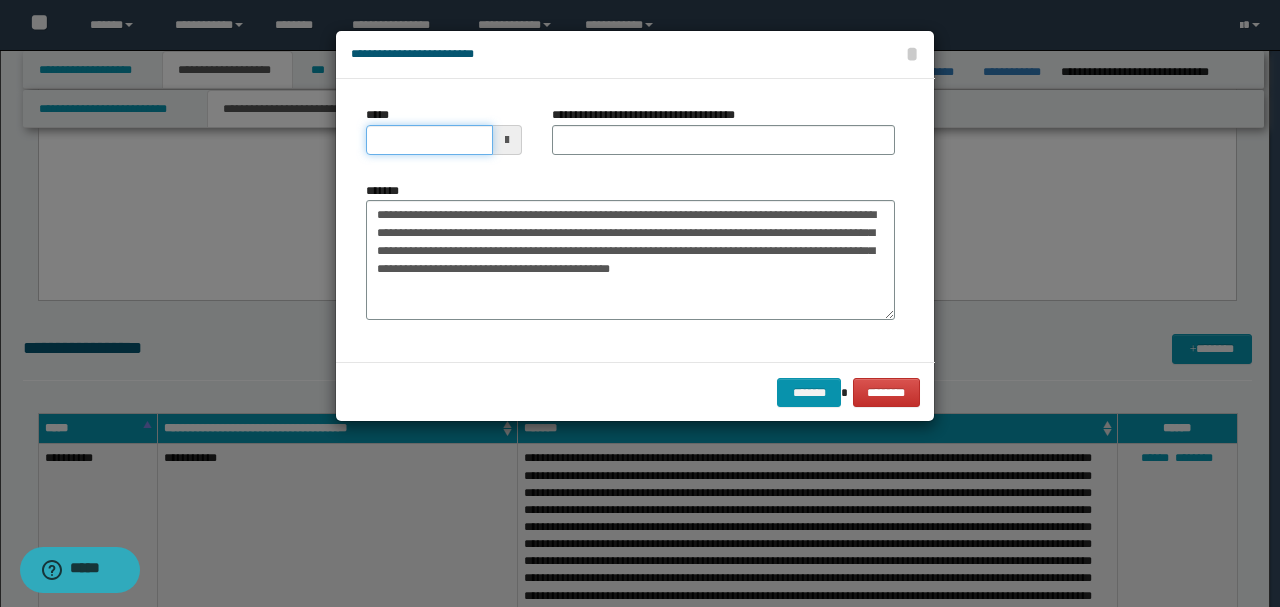 click on "*****" at bounding box center [429, 140] 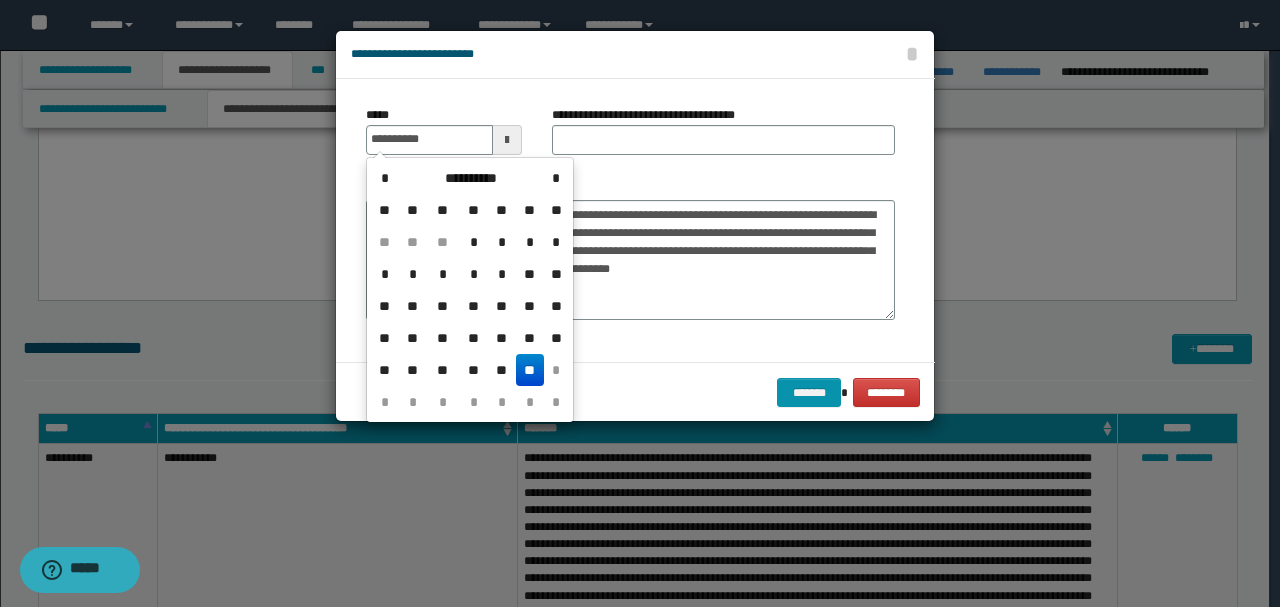 type on "**********" 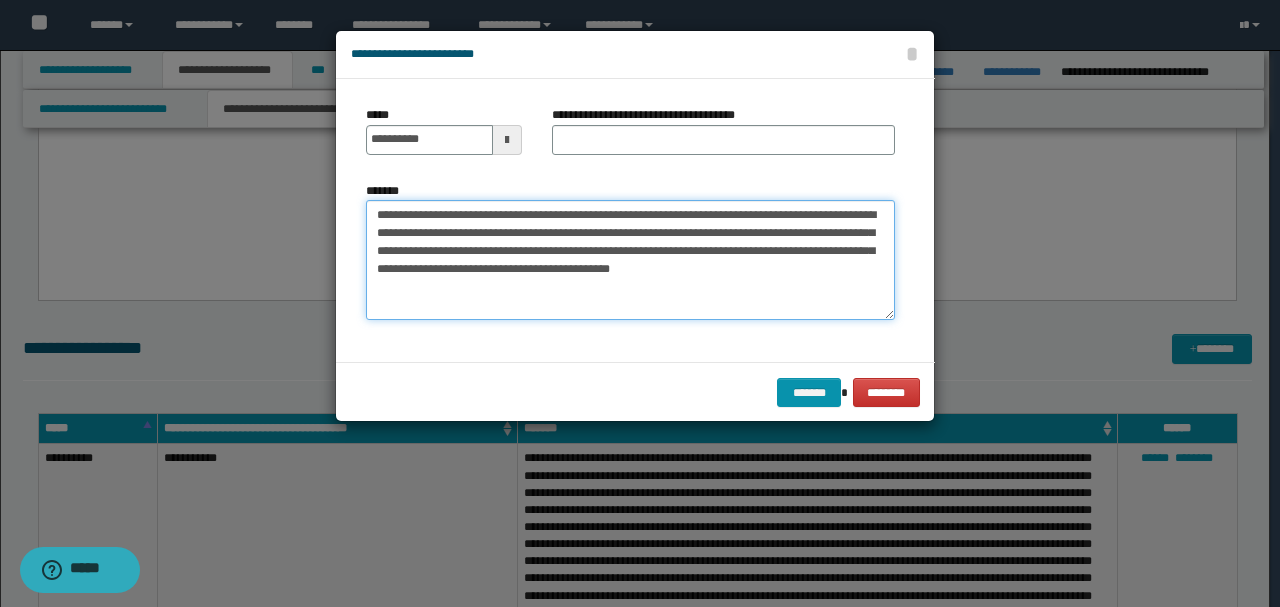 drag, startPoint x: 435, startPoint y: 214, endPoint x: 248, endPoint y: 198, distance: 187.68324 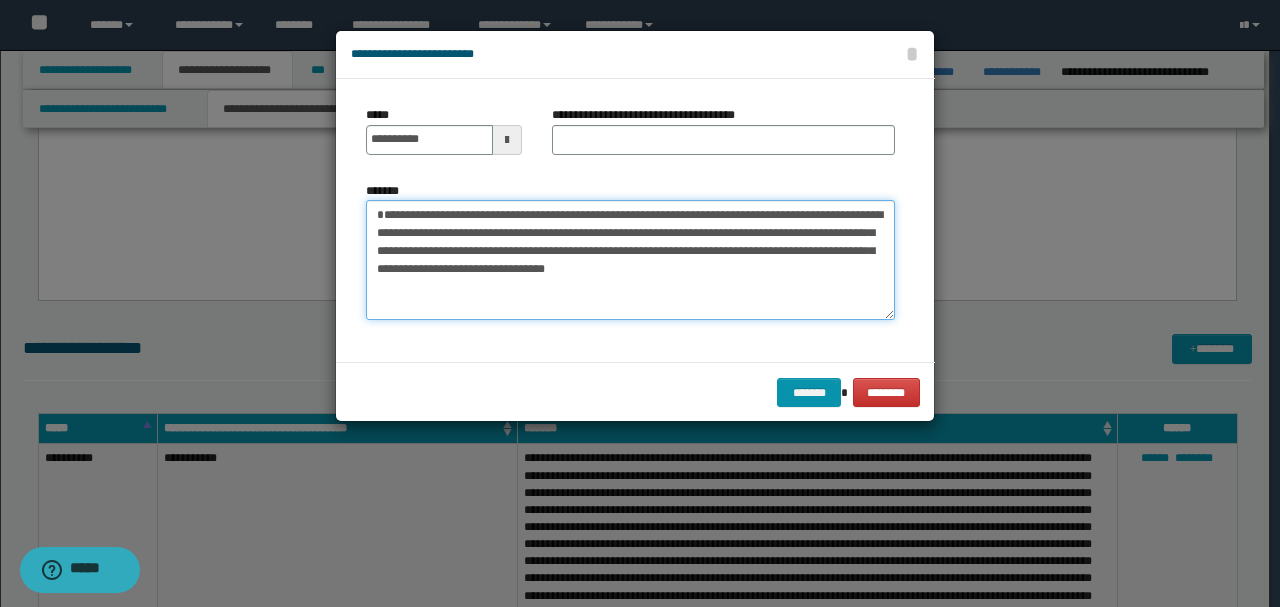 type on "**********" 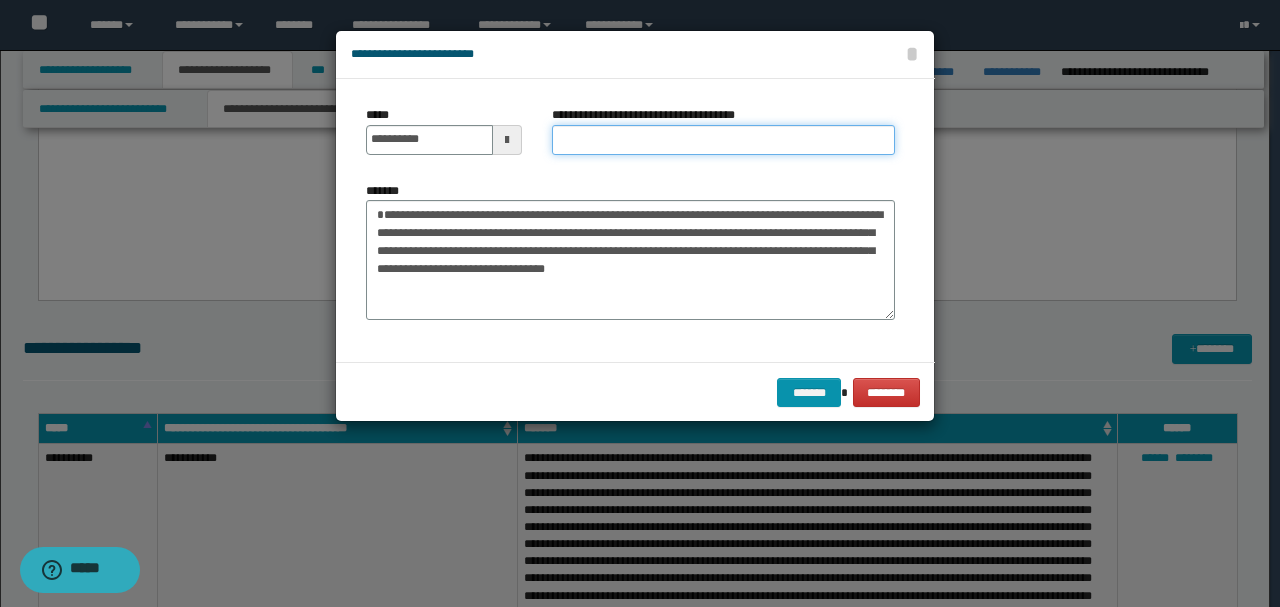 click on "**********" at bounding box center [723, 140] 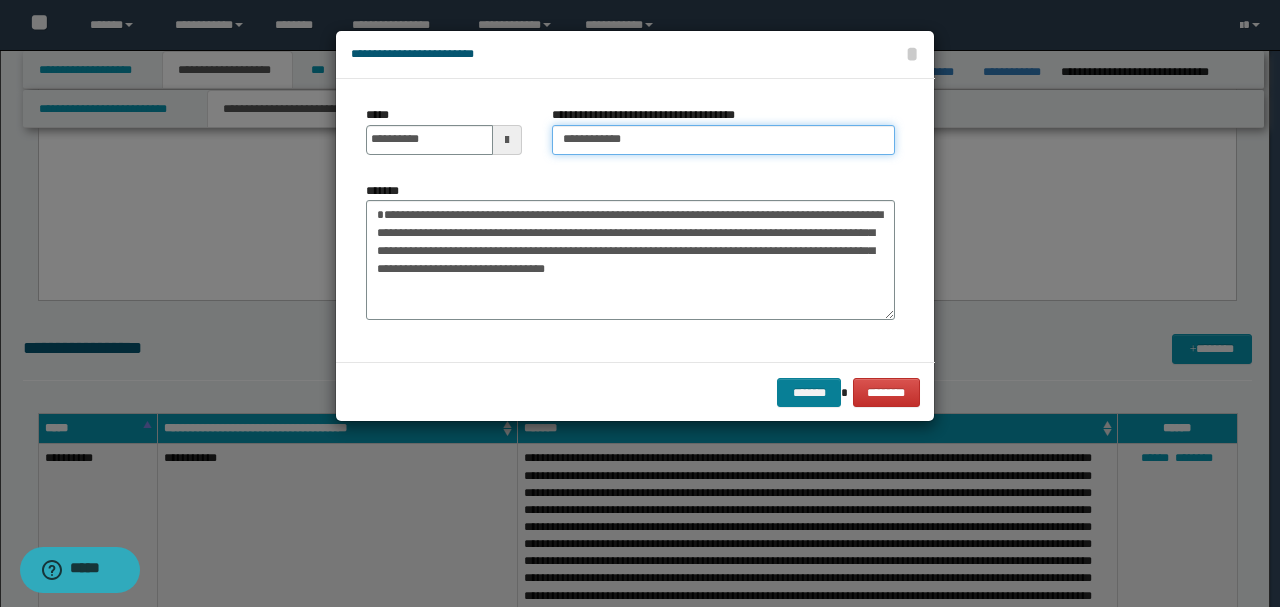 type on "**********" 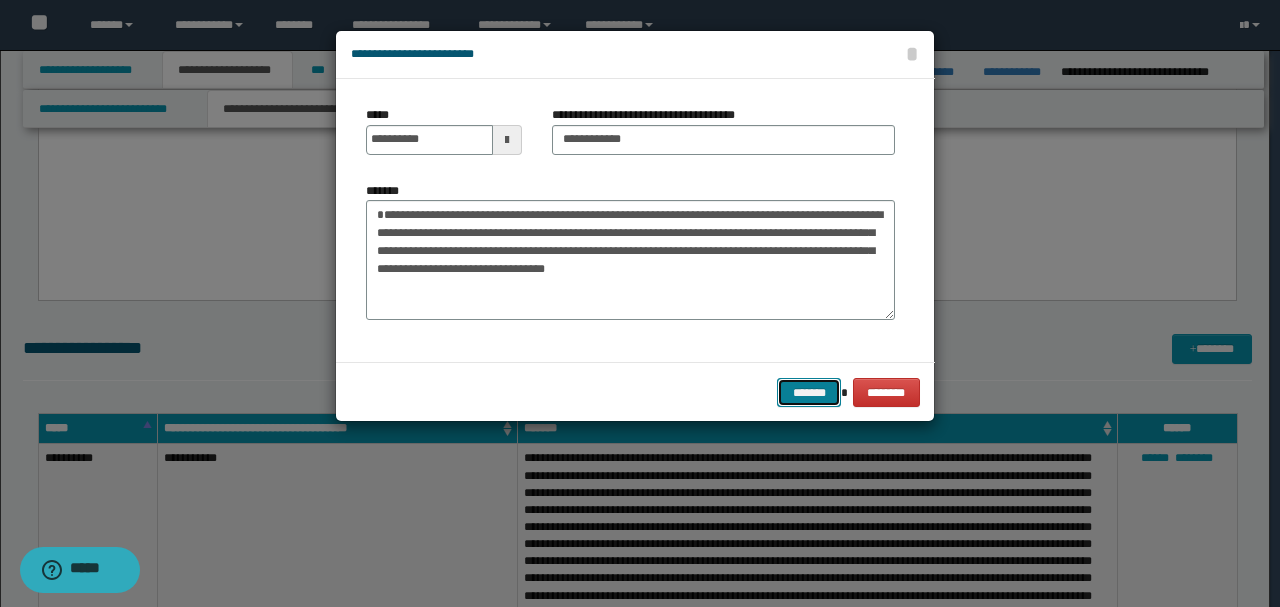 click on "*******" at bounding box center (809, 392) 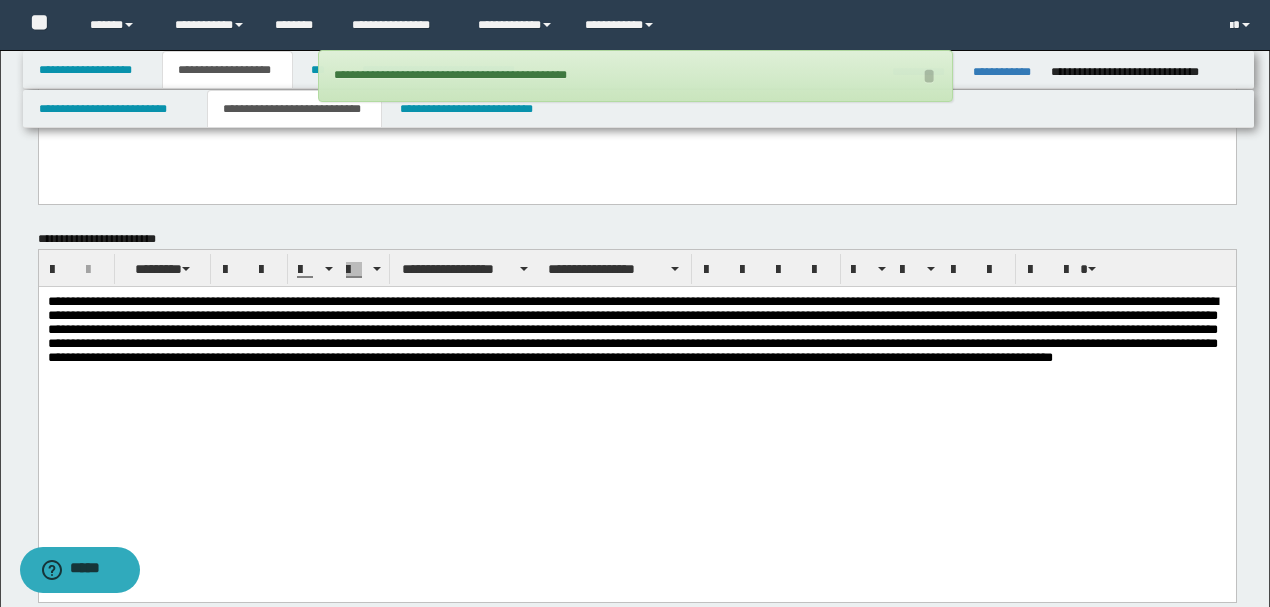 scroll, scrollTop: 1800, scrollLeft: 0, axis: vertical 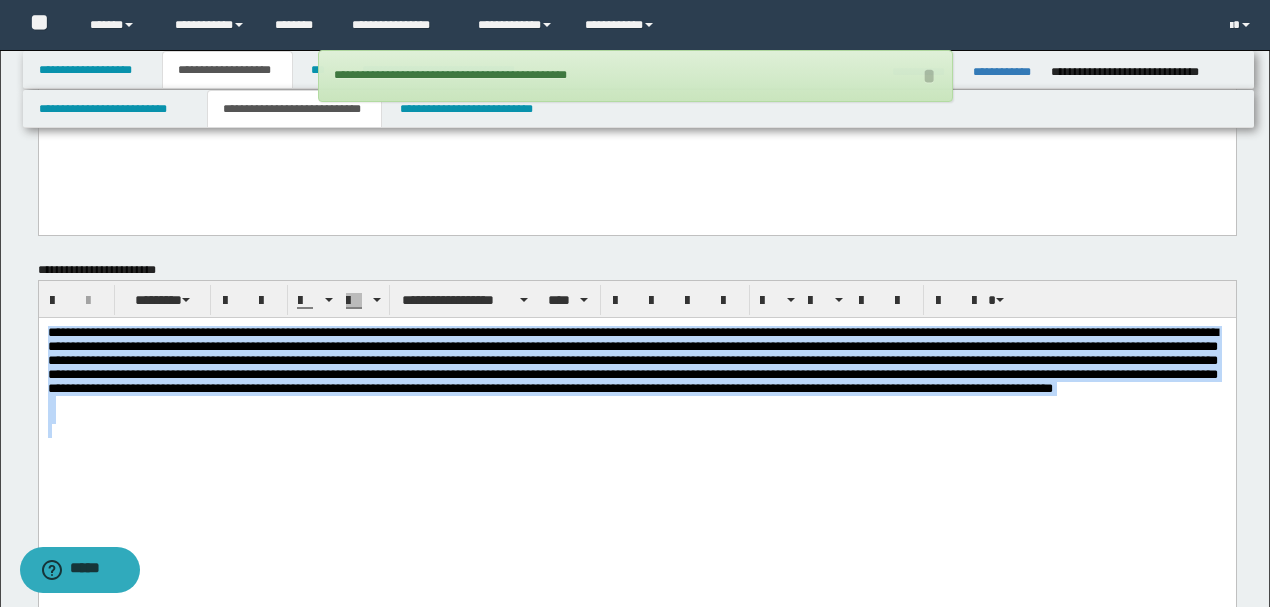 drag, startPoint x: 782, startPoint y: 451, endPoint x: 0, endPoint y: 244, distance: 808.9332 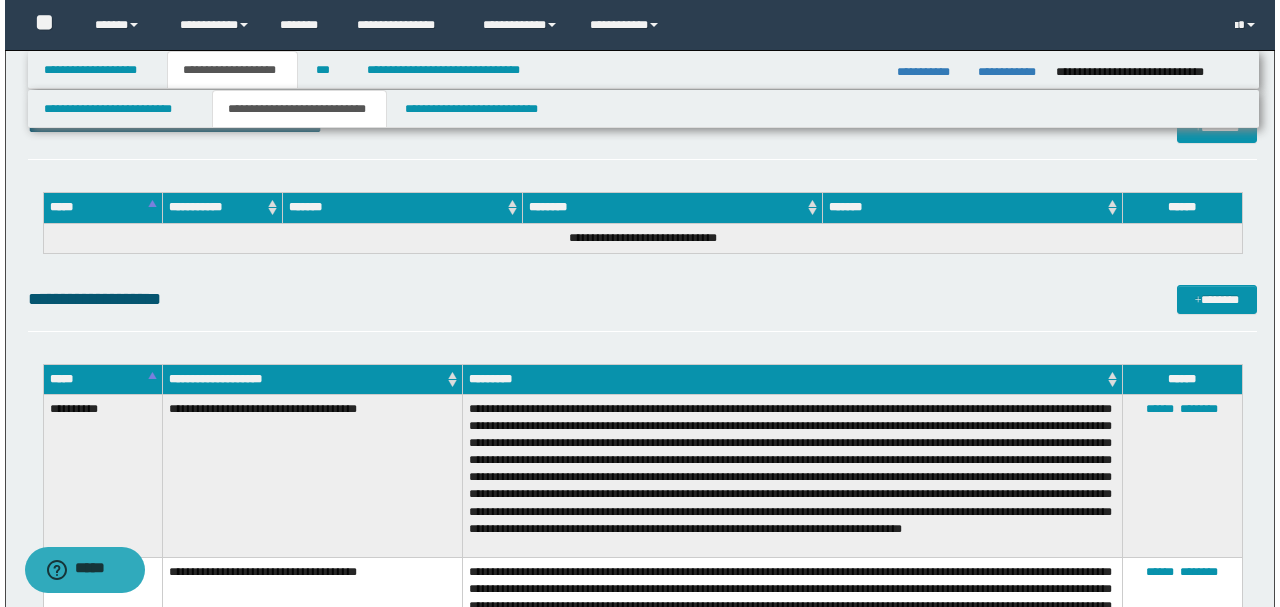scroll, scrollTop: 5266, scrollLeft: 0, axis: vertical 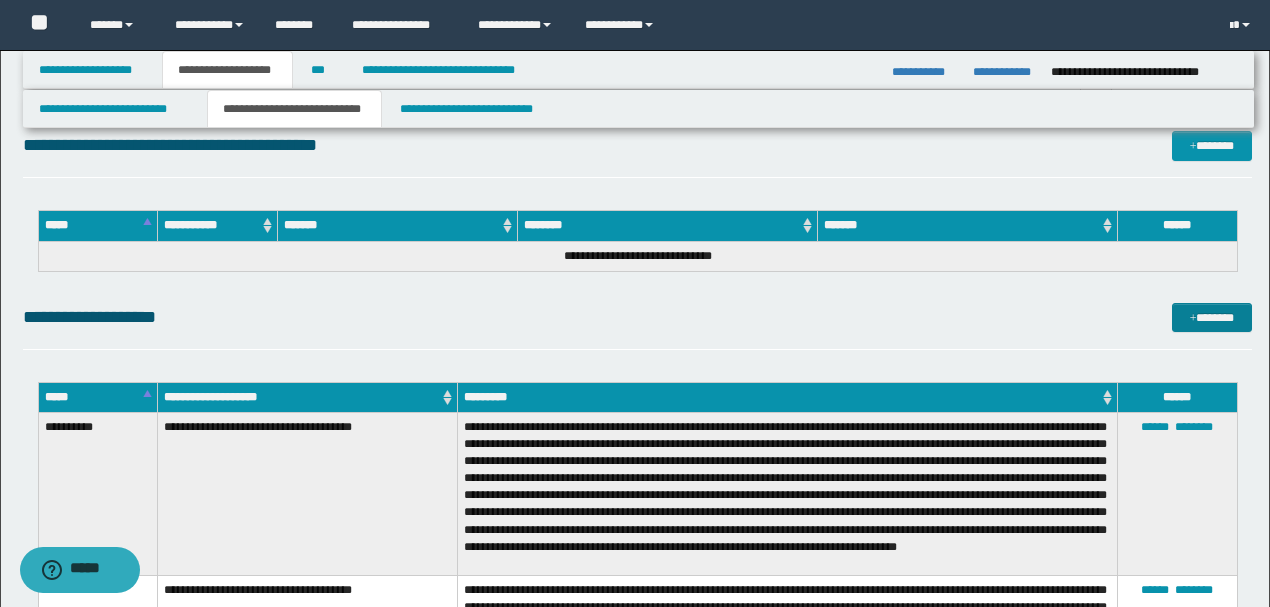 click on "*******" at bounding box center (1211, 317) 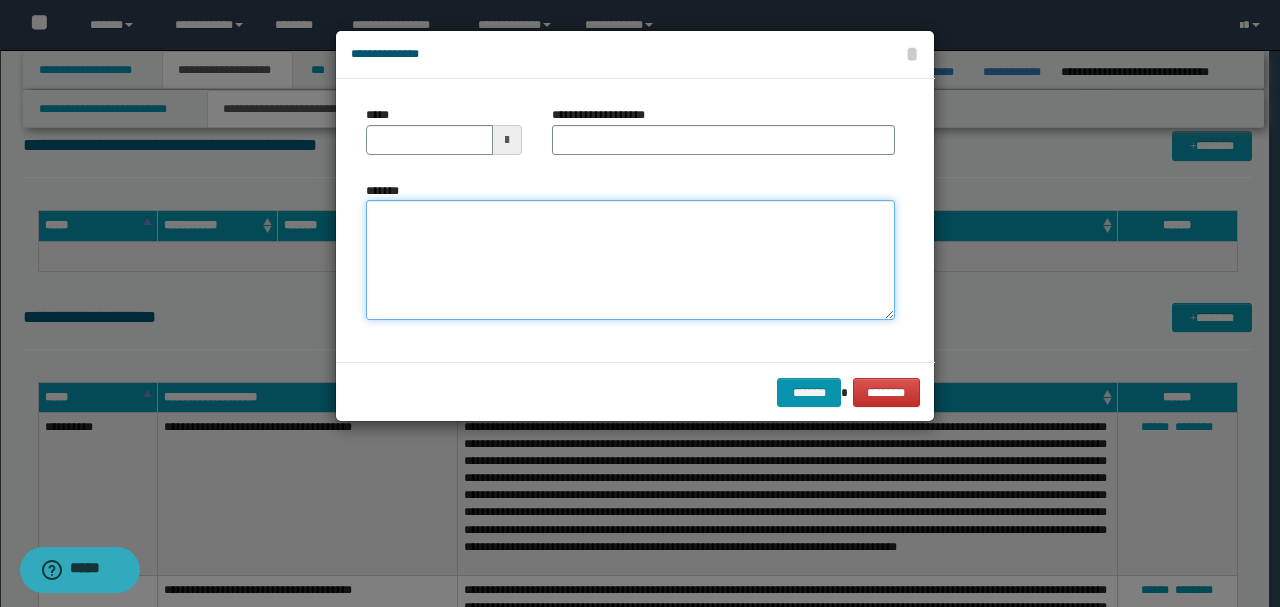 click on "*******" at bounding box center [630, 260] 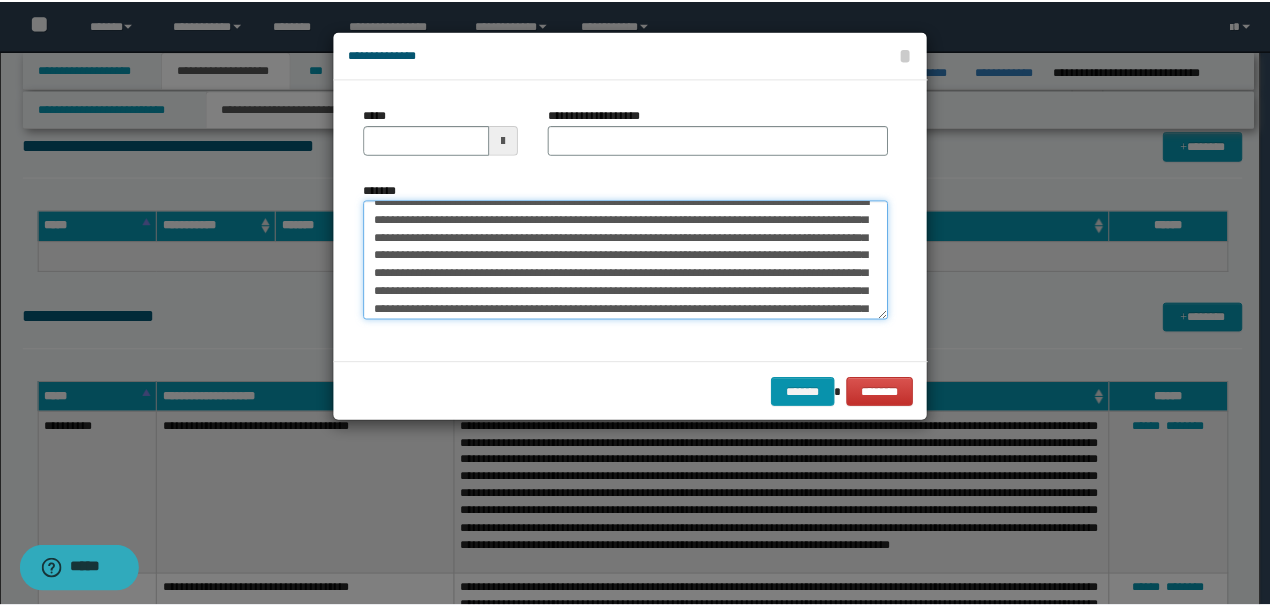 scroll, scrollTop: 0, scrollLeft: 0, axis: both 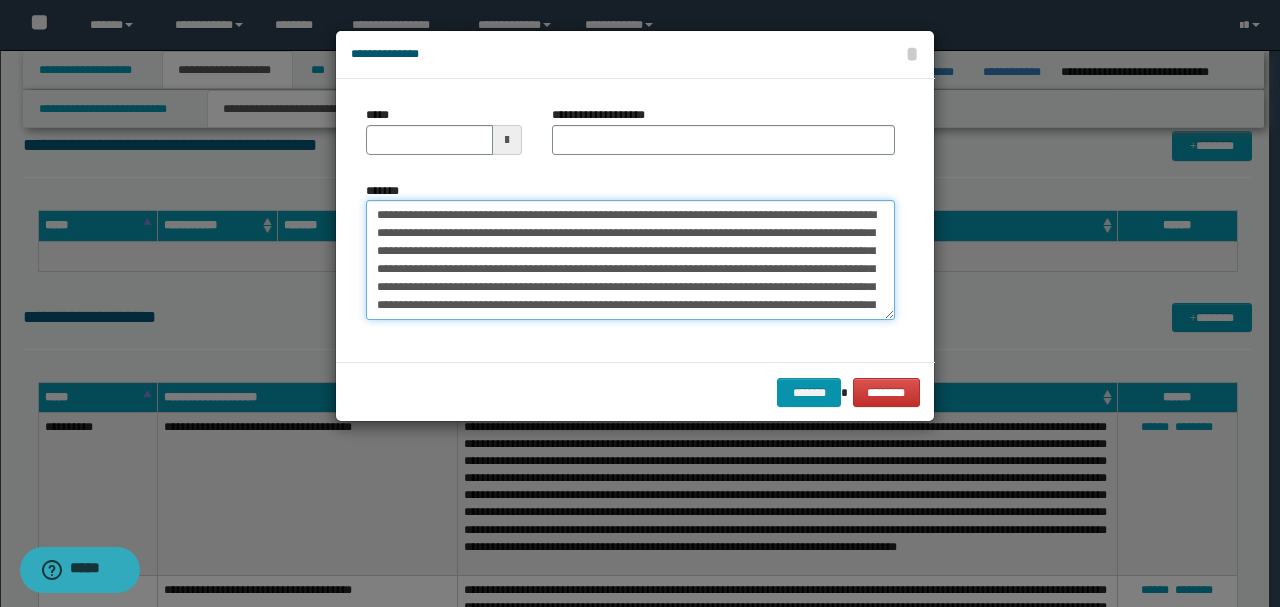drag, startPoint x: 440, startPoint y: 213, endPoint x: 300, endPoint y: 196, distance: 141.02837 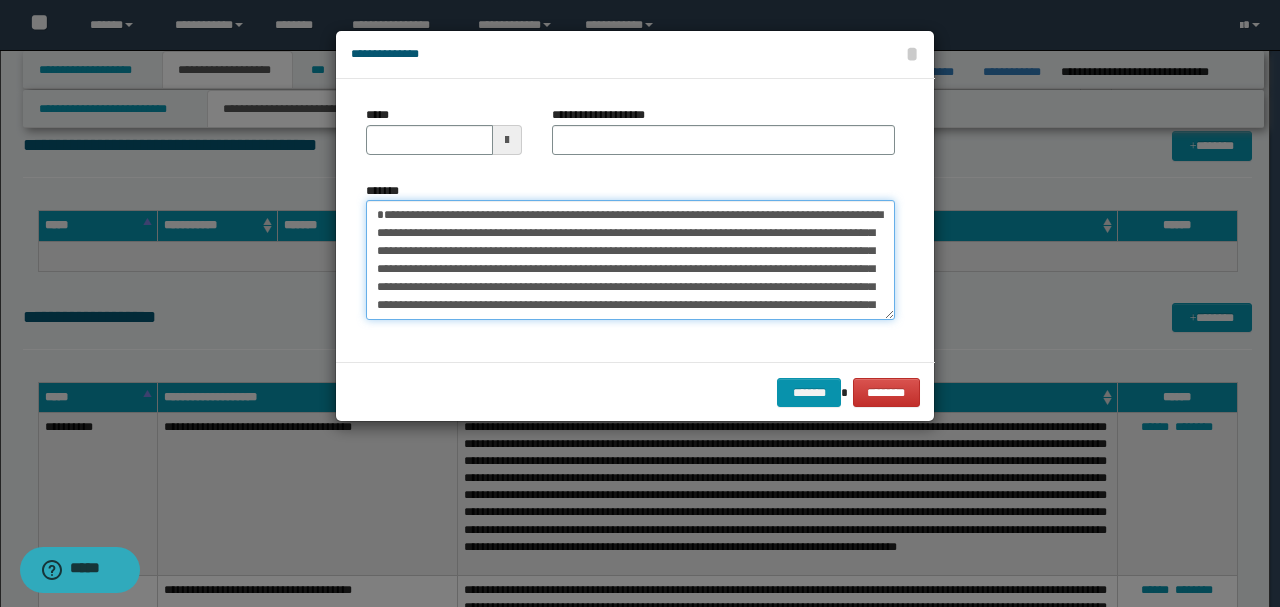 type 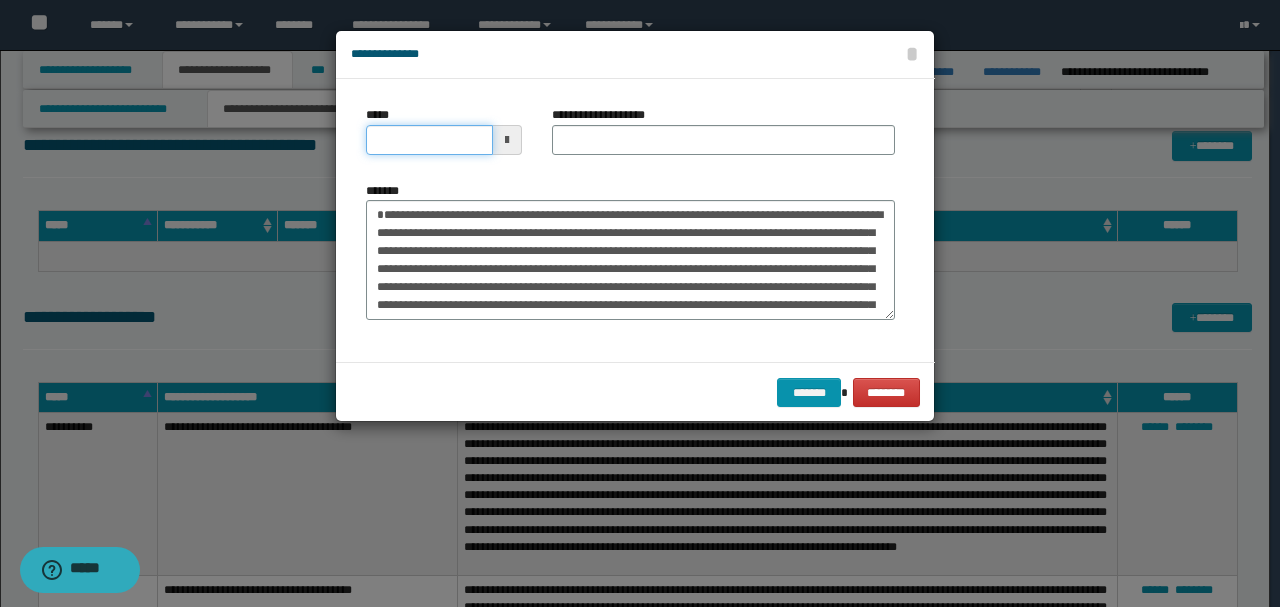 click on "*****" at bounding box center [429, 140] 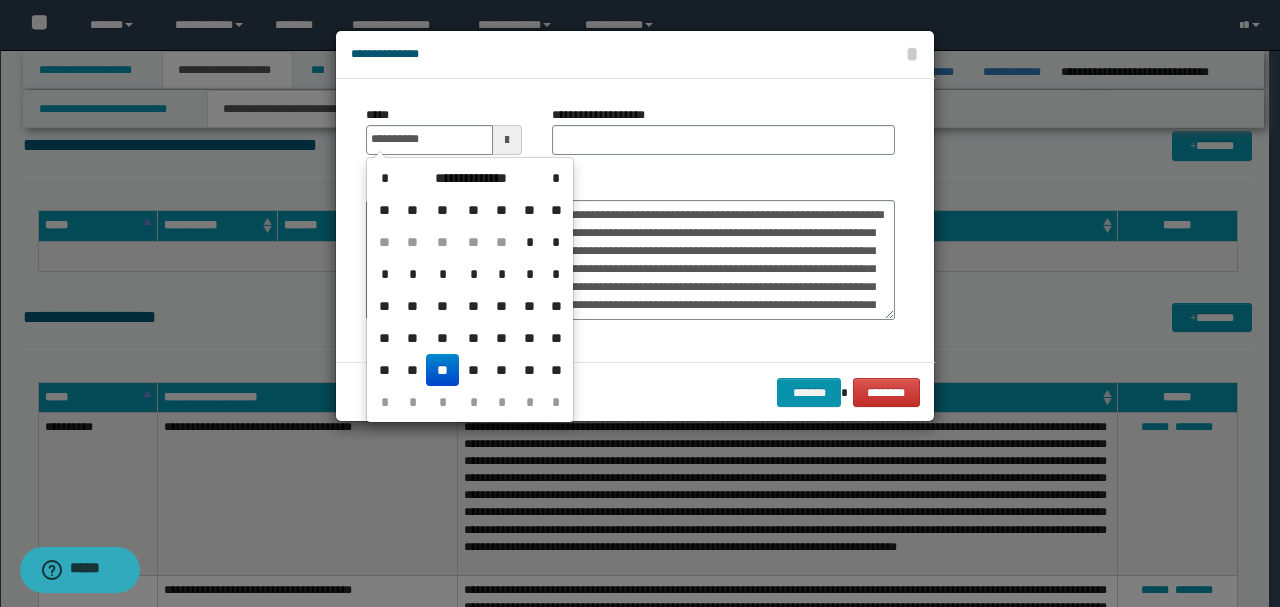 click on "**********" at bounding box center (723, 138) 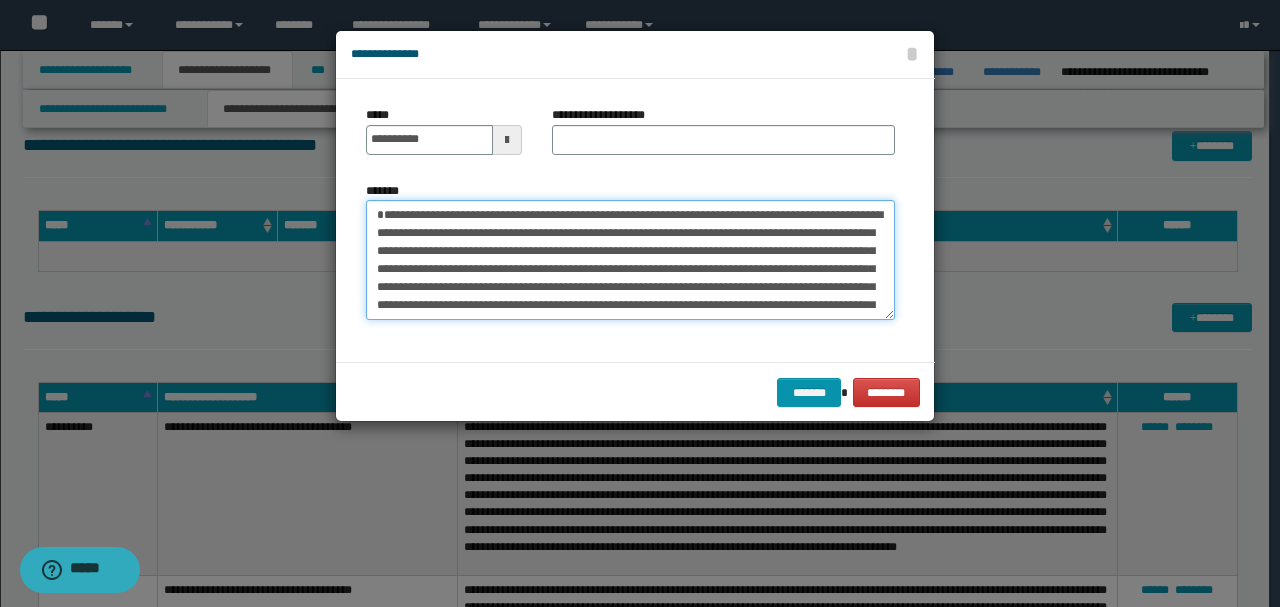 drag, startPoint x: 650, startPoint y: 210, endPoint x: 244, endPoint y: 186, distance: 406.70874 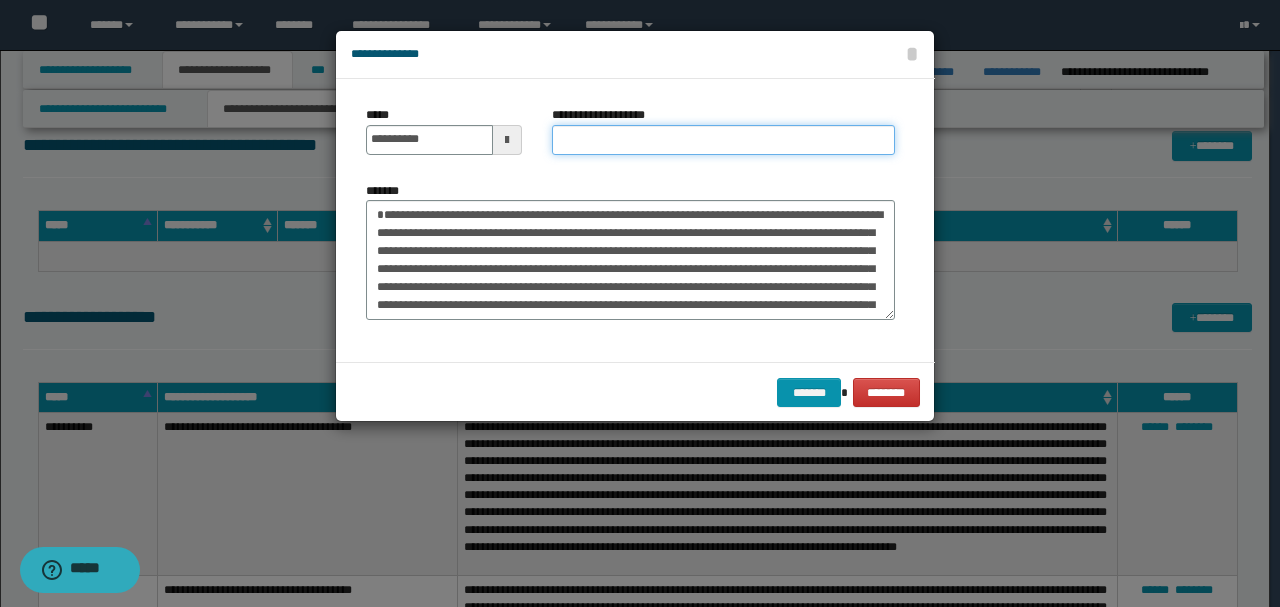 click on "**********" at bounding box center [723, 140] 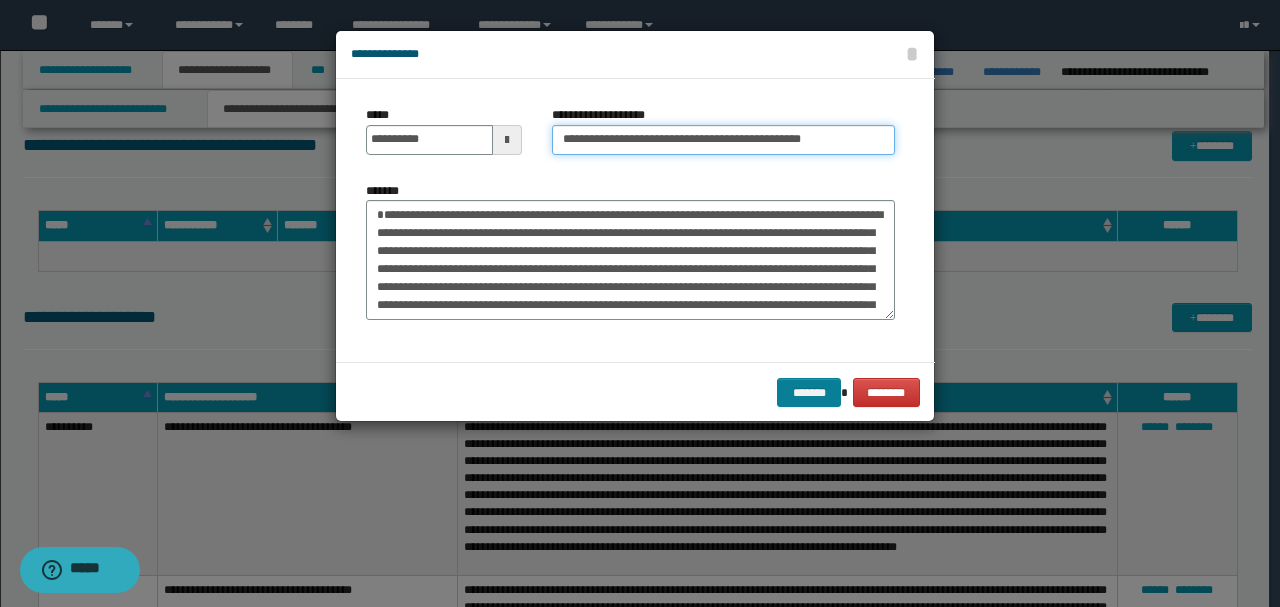type on "**********" 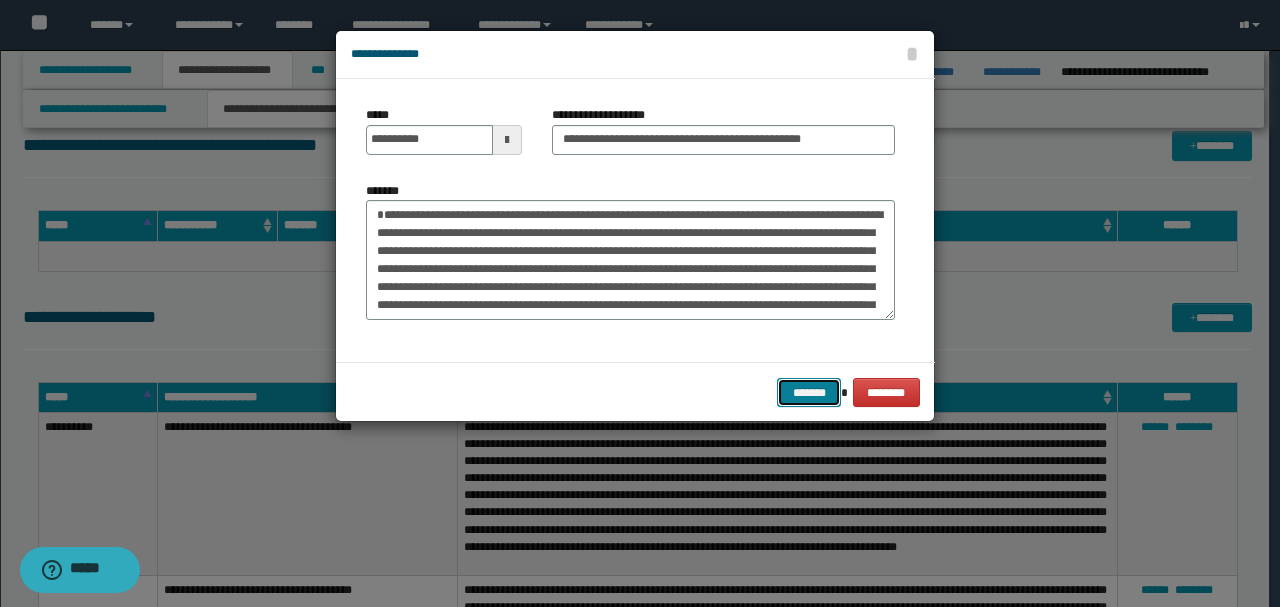 click on "*******" at bounding box center [809, 392] 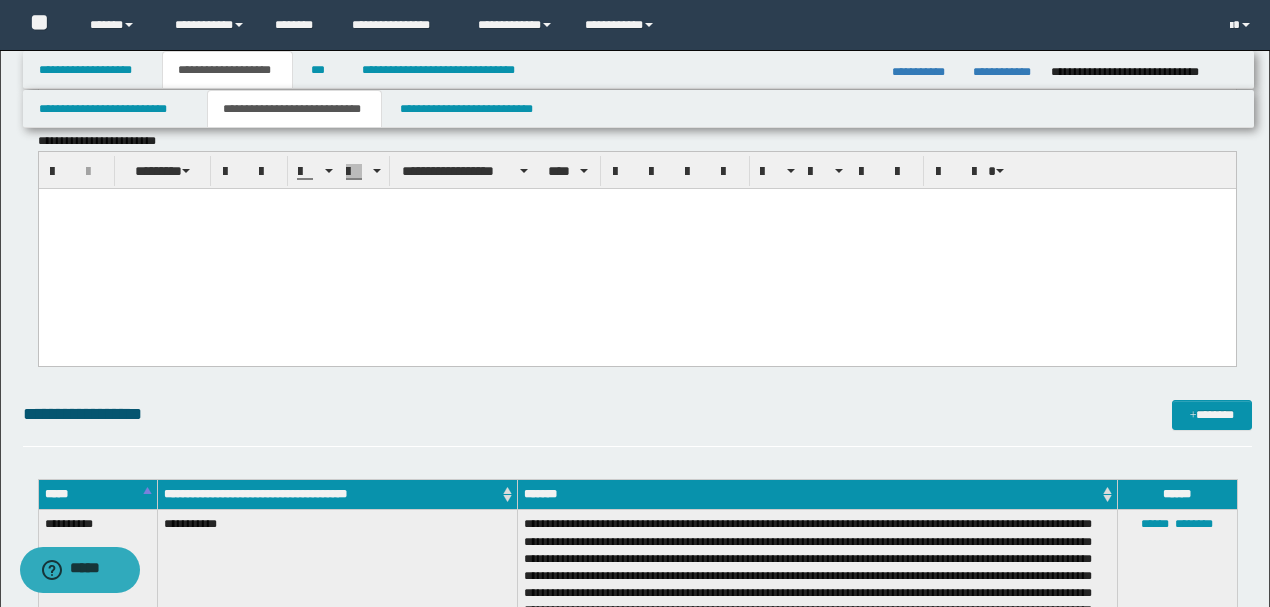 scroll, scrollTop: 1666, scrollLeft: 0, axis: vertical 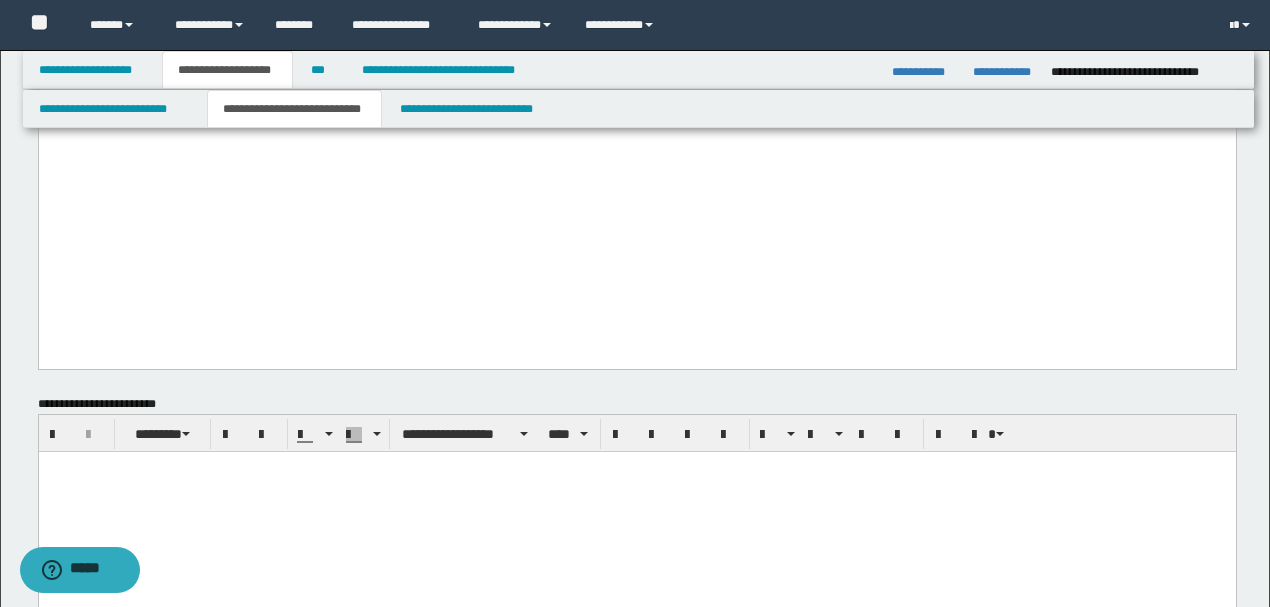 click on "**********" at bounding box center (636, -644) 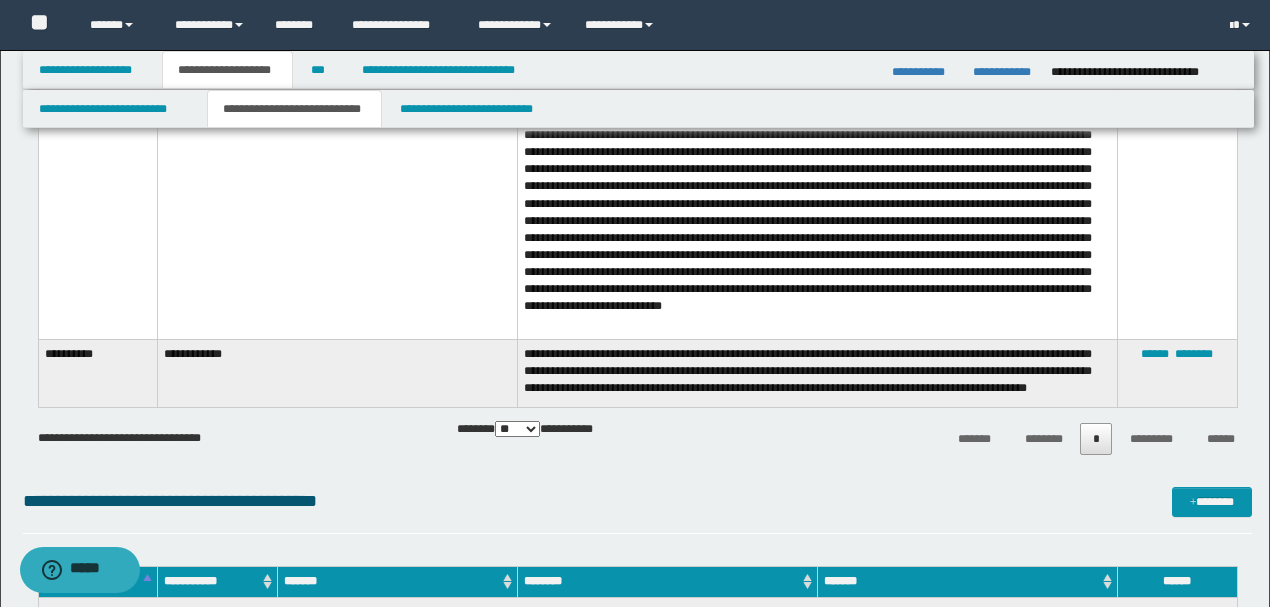 scroll, scrollTop: 4933, scrollLeft: 0, axis: vertical 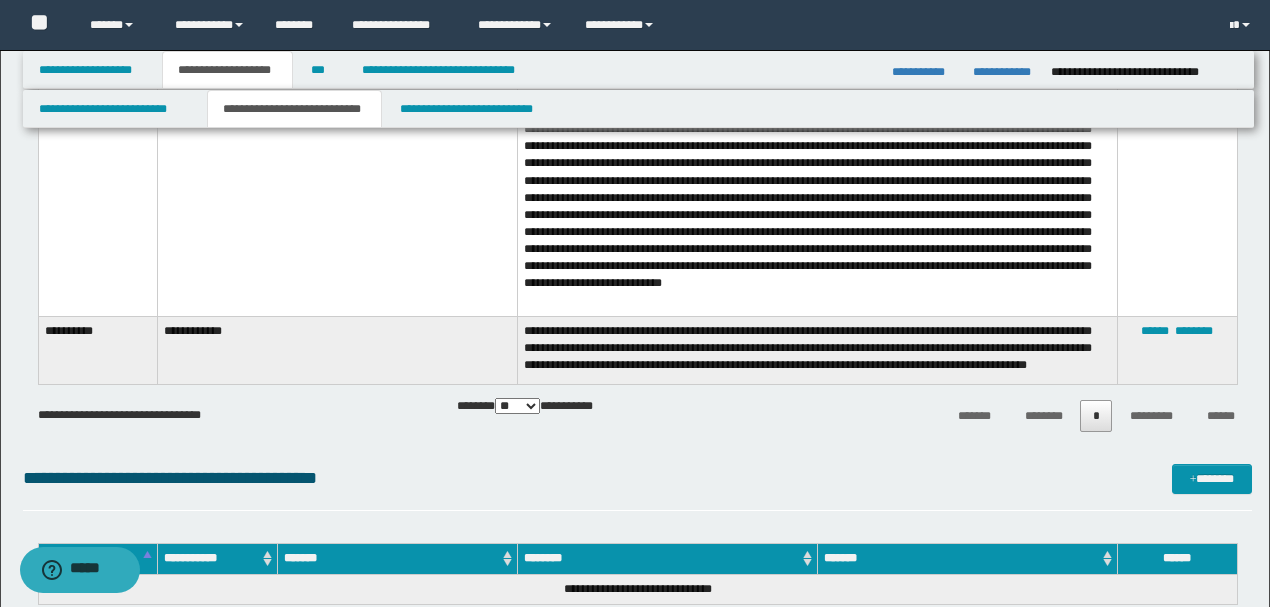 click on "**********" at bounding box center (817, 350) 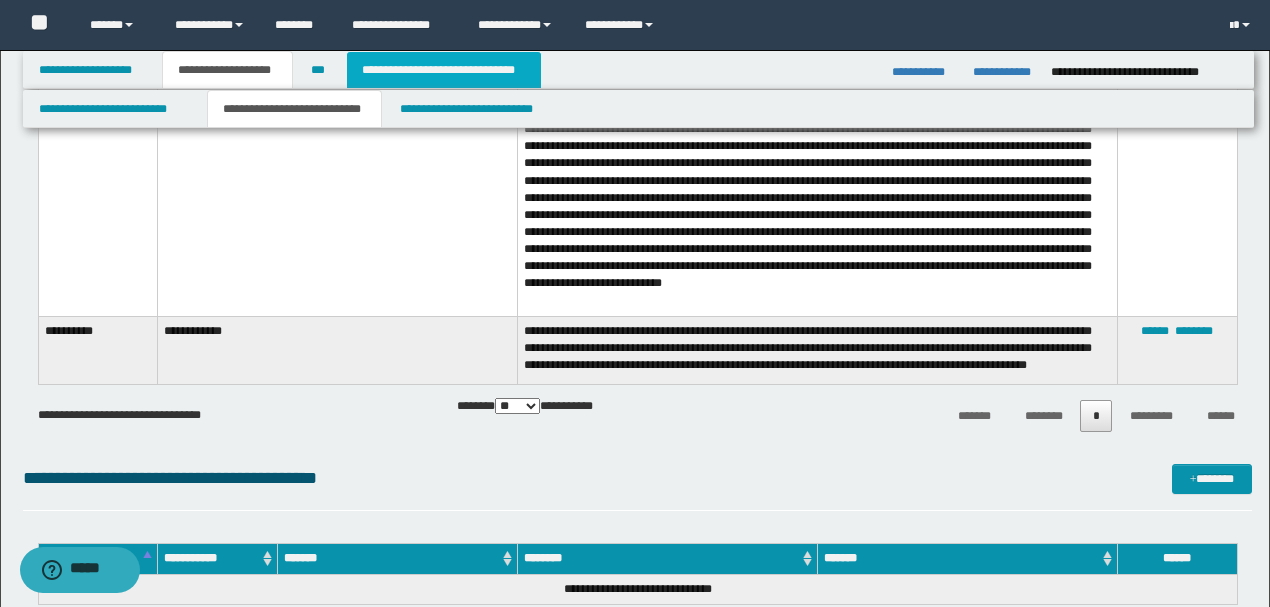 click on "**********" at bounding box center (444, 70) 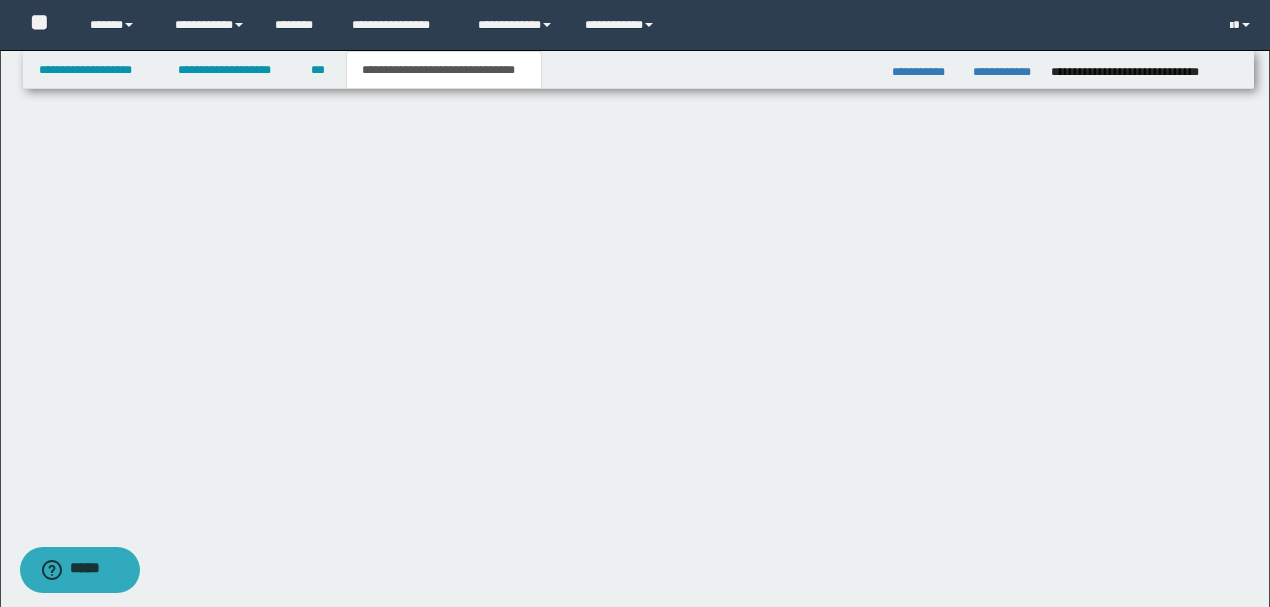 scroll, scrollTop: 918, scrollLeft: 0, axis: vertical 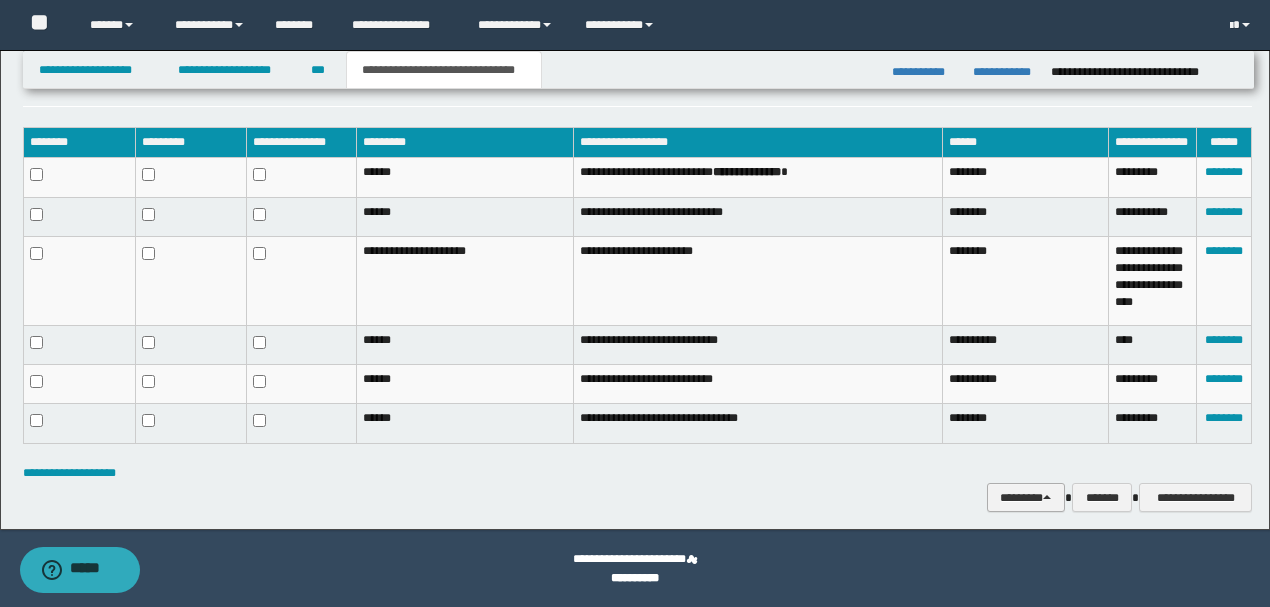 click on "********" at bounding box center (1026, 497) 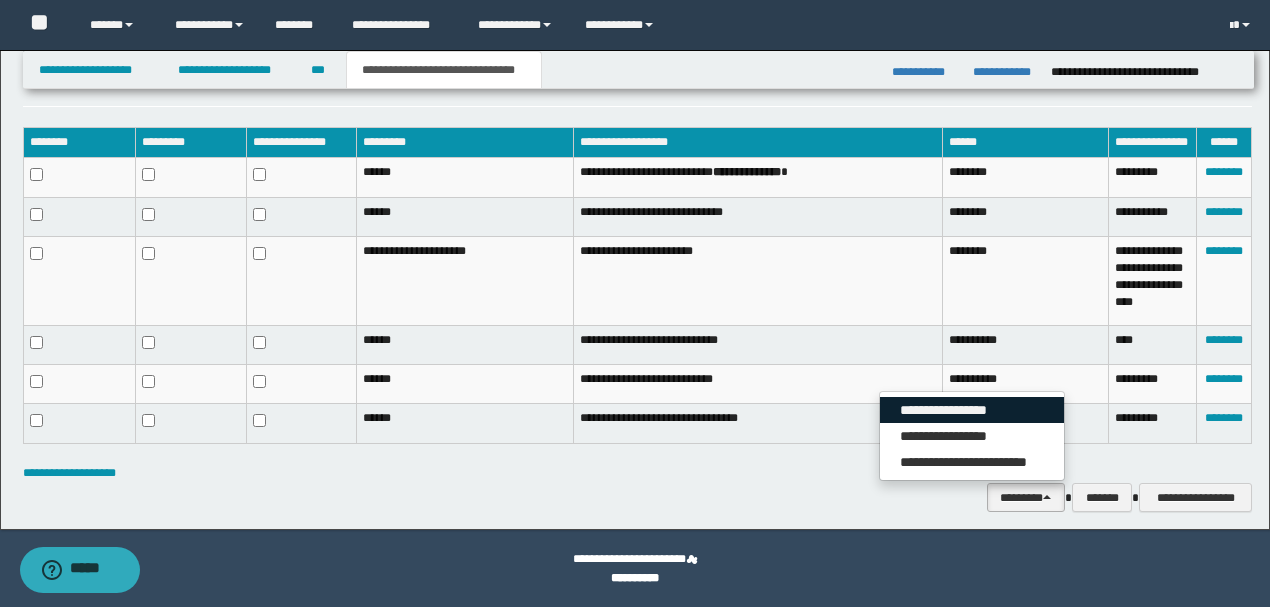 click on "**********" at bounding box center [972, 410] 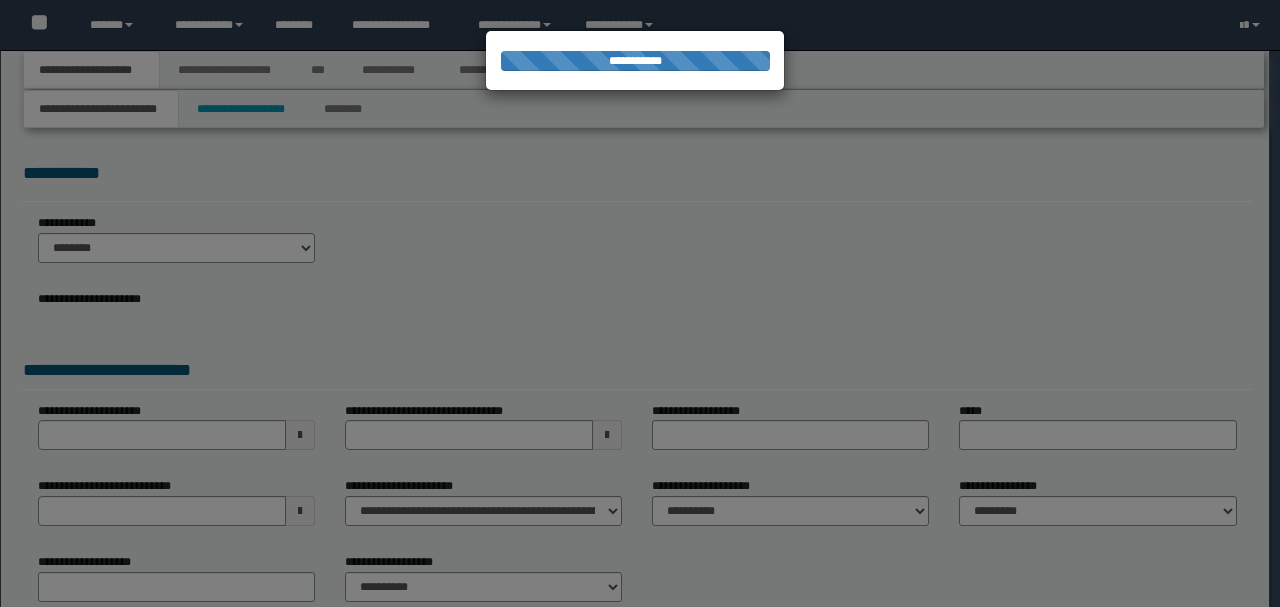 scroll, scrollTop: 0, scrollLeft: 0, axis: both 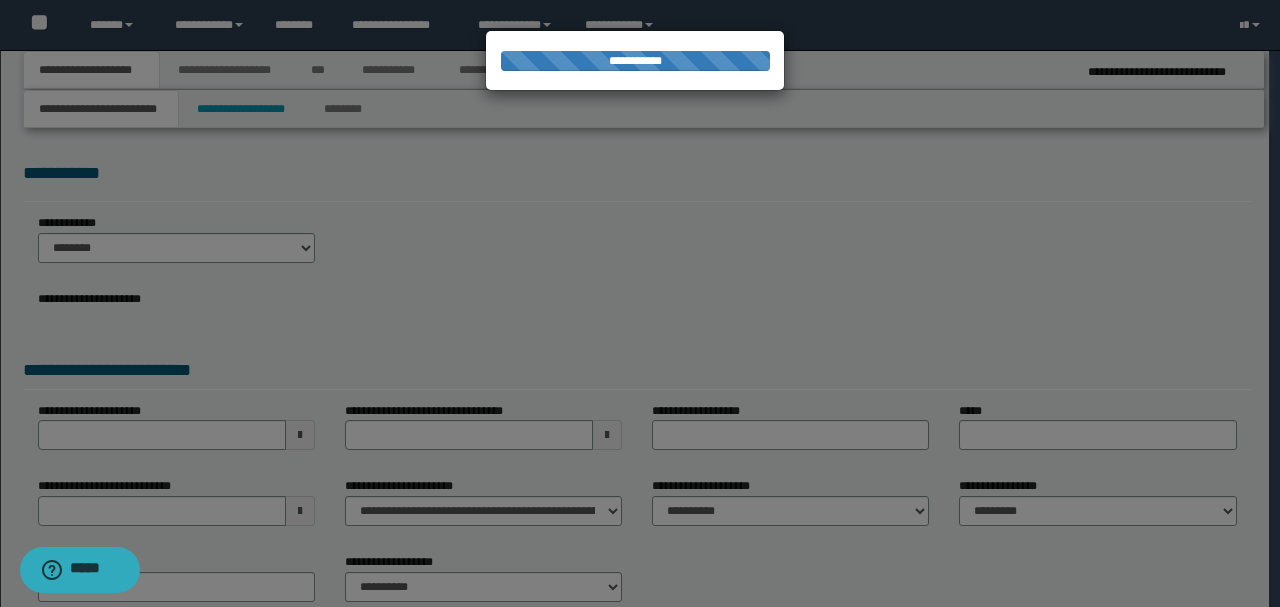 select on "*" 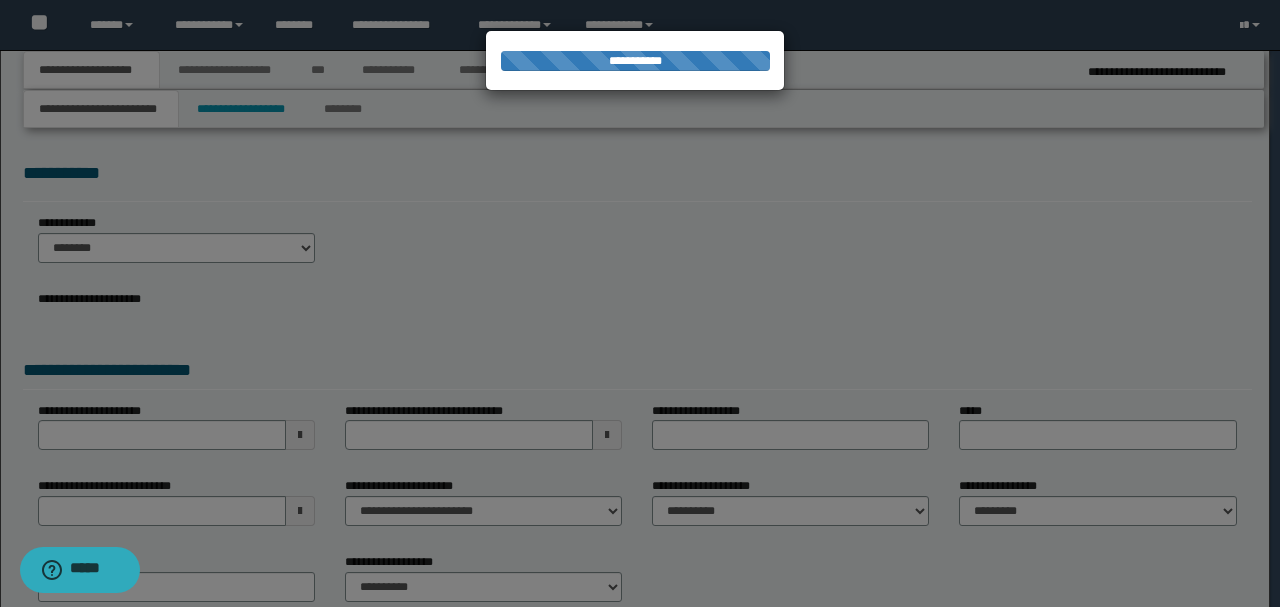 select on "*" 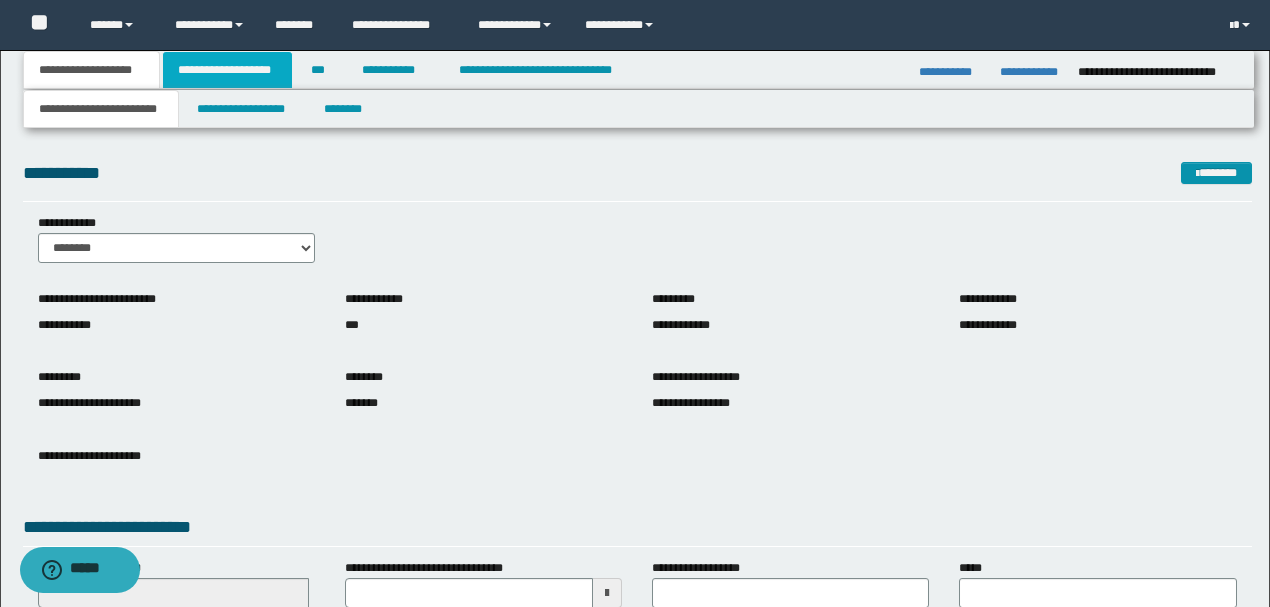 click on "**********" at bounding box center (227, 70) 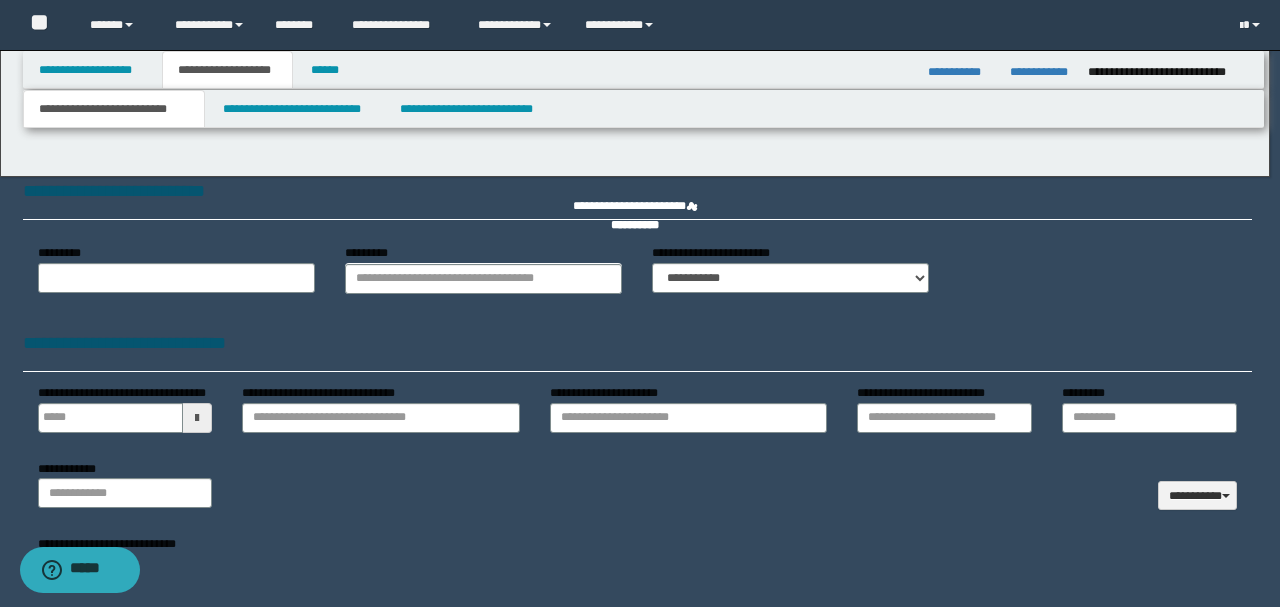 type 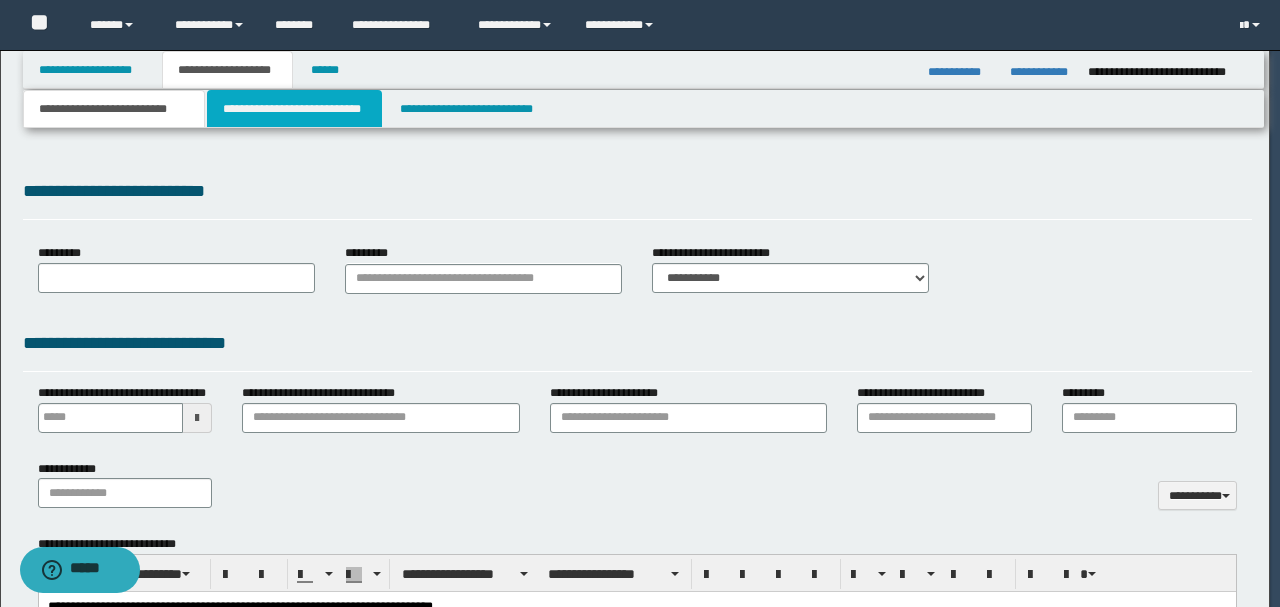 select on "*" 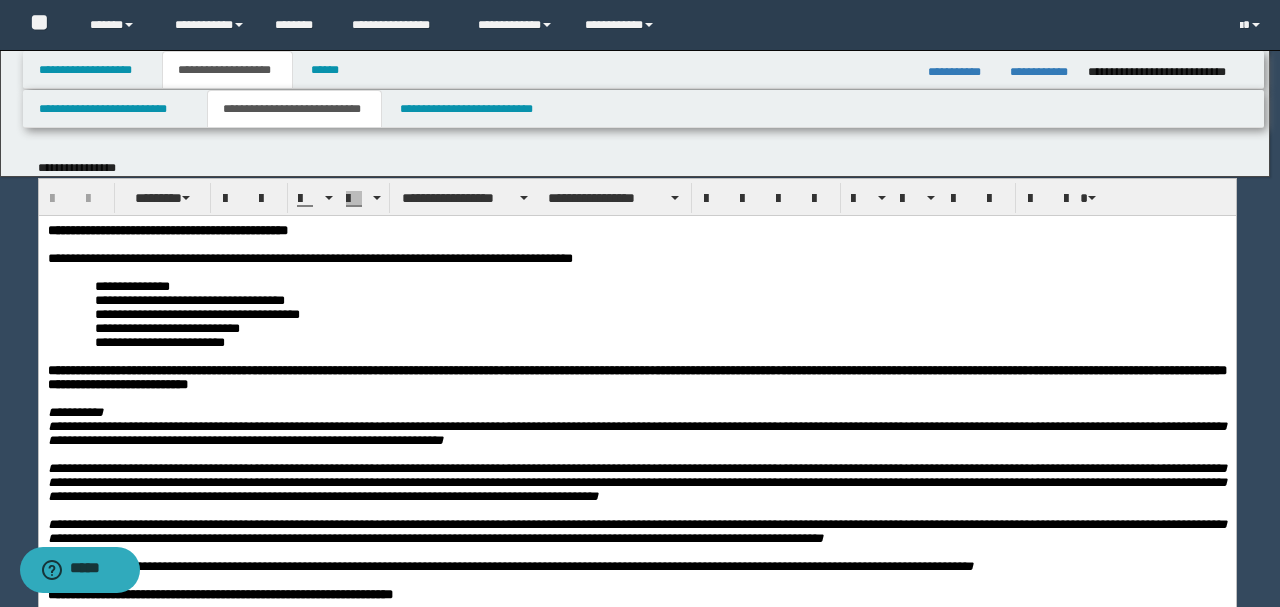 scroll, scrollTop: 0, scrollLeft: 0, axis: both 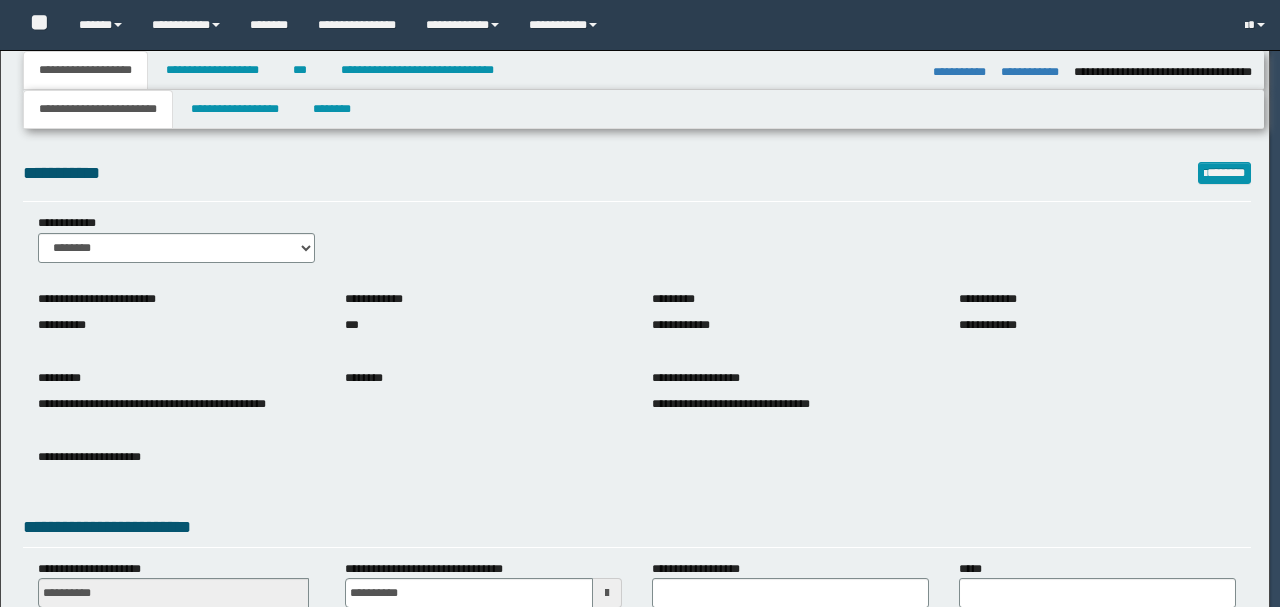 select on "*" 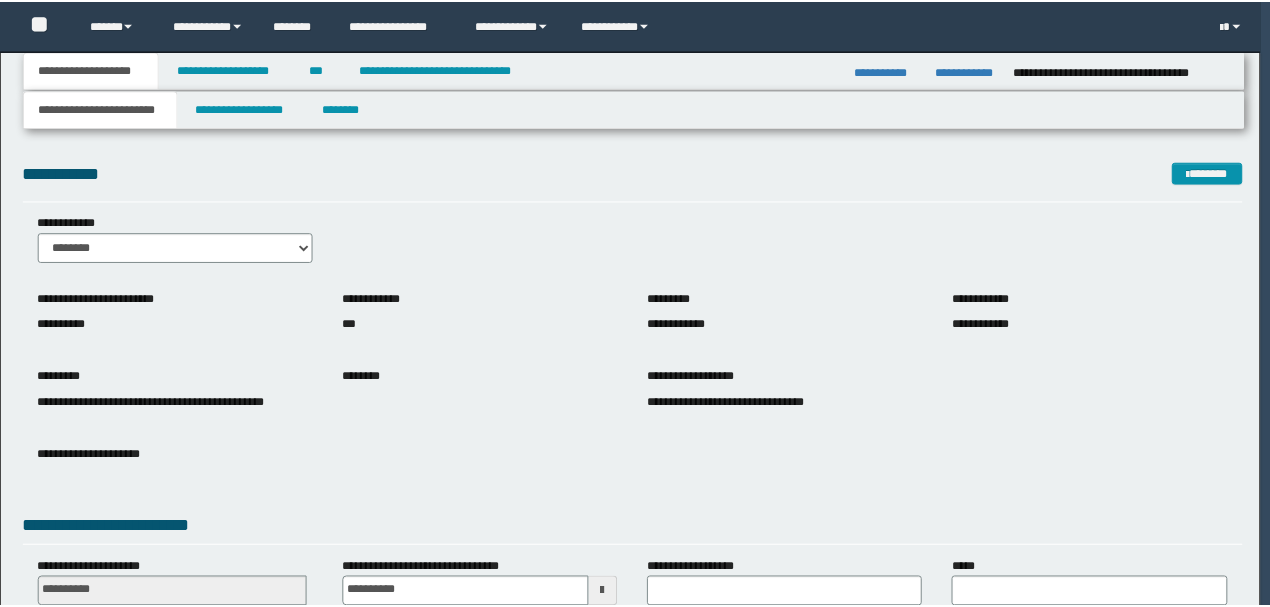 scroll, scrollTop: 0, scrollLeft: 0, axis: both 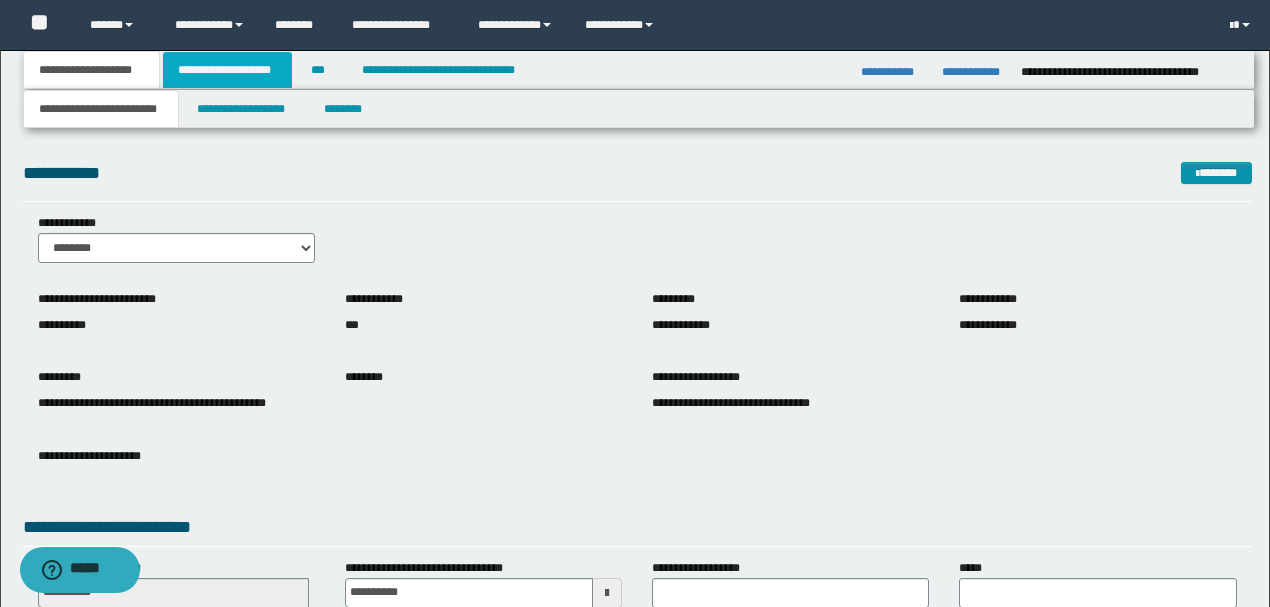 click on "**********" at bounding box center [227, 70] 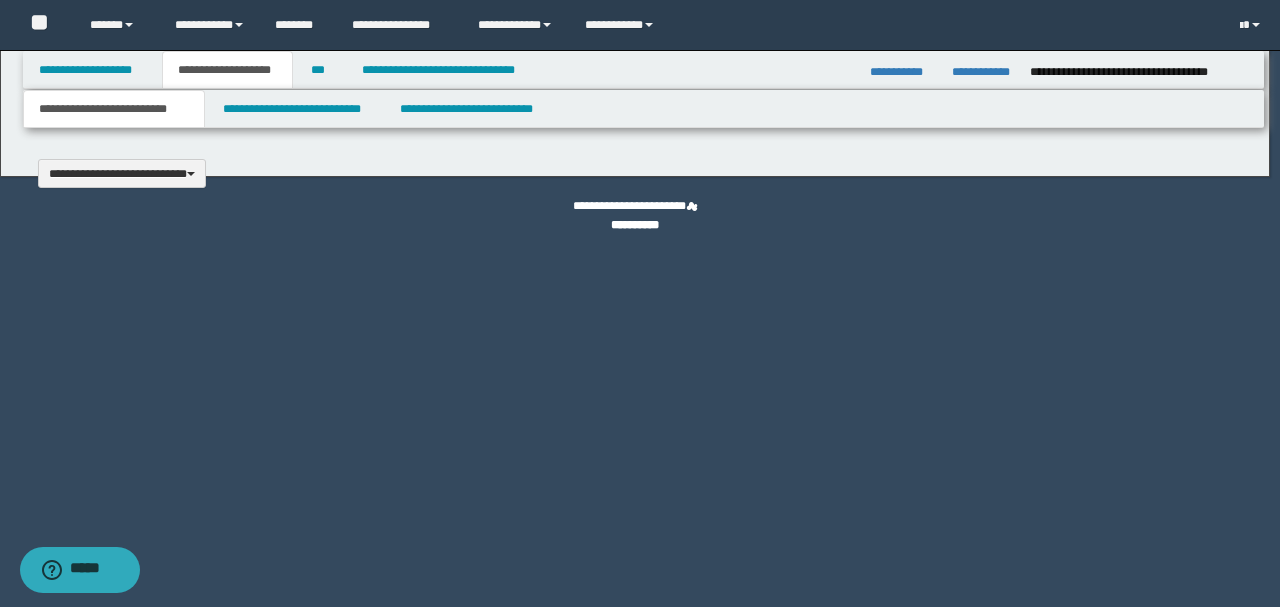 type 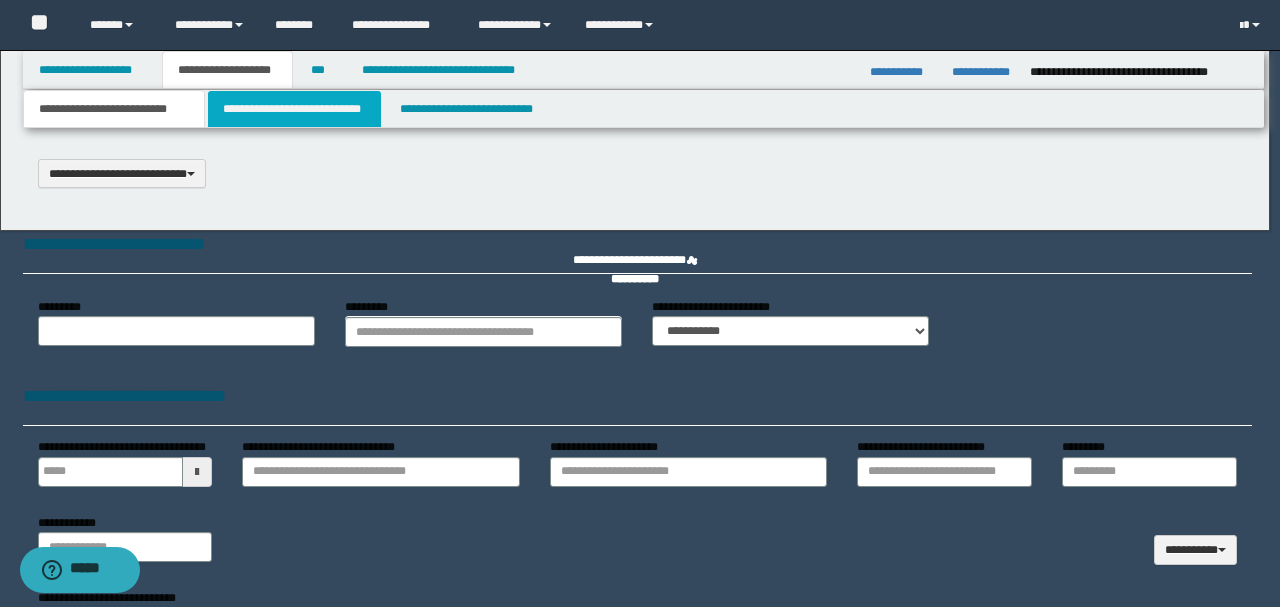 click on "**********" at bounding box center [294, 109] 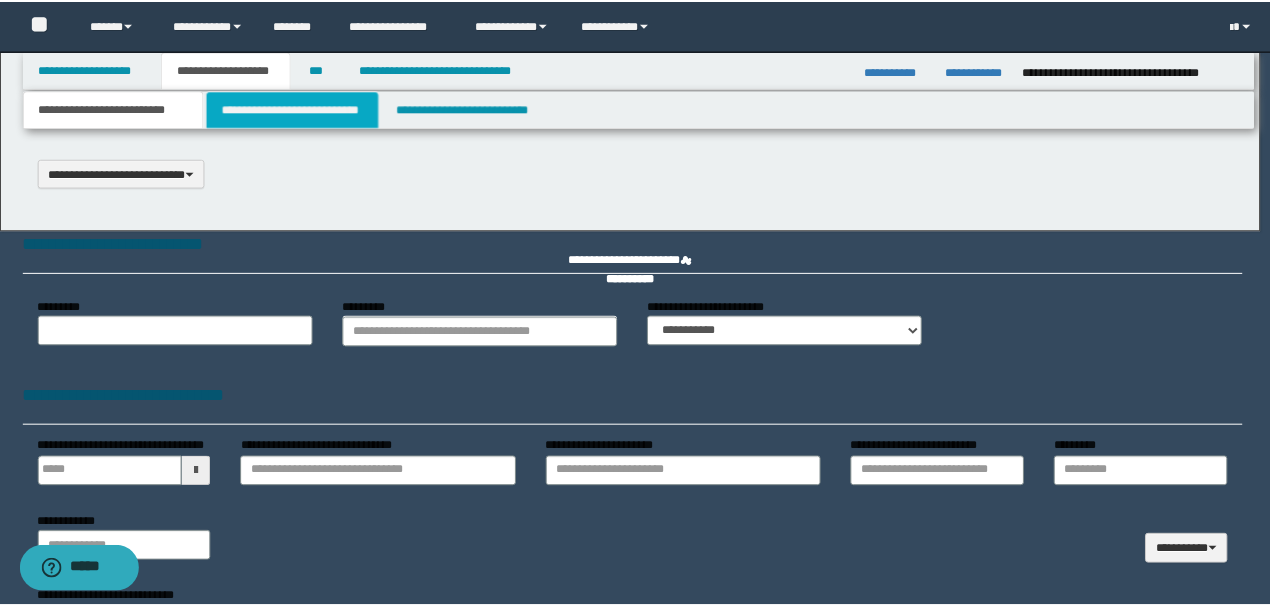 scroll, scrollTop: 0, scrollLeft: 0, axis: both 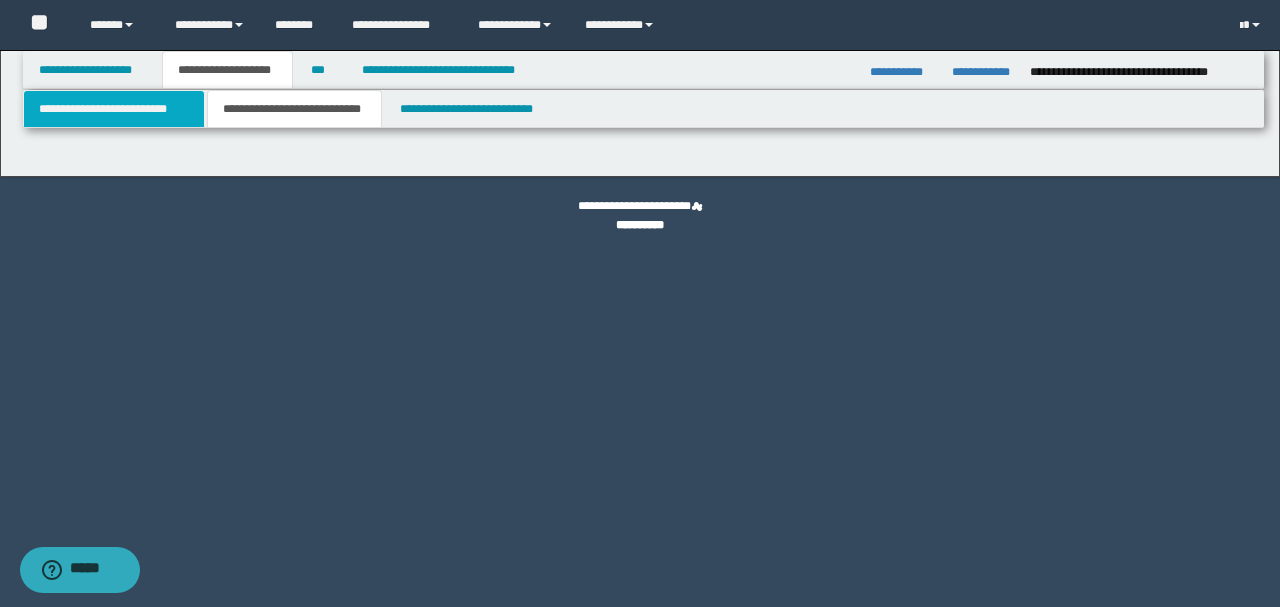 select on "*" 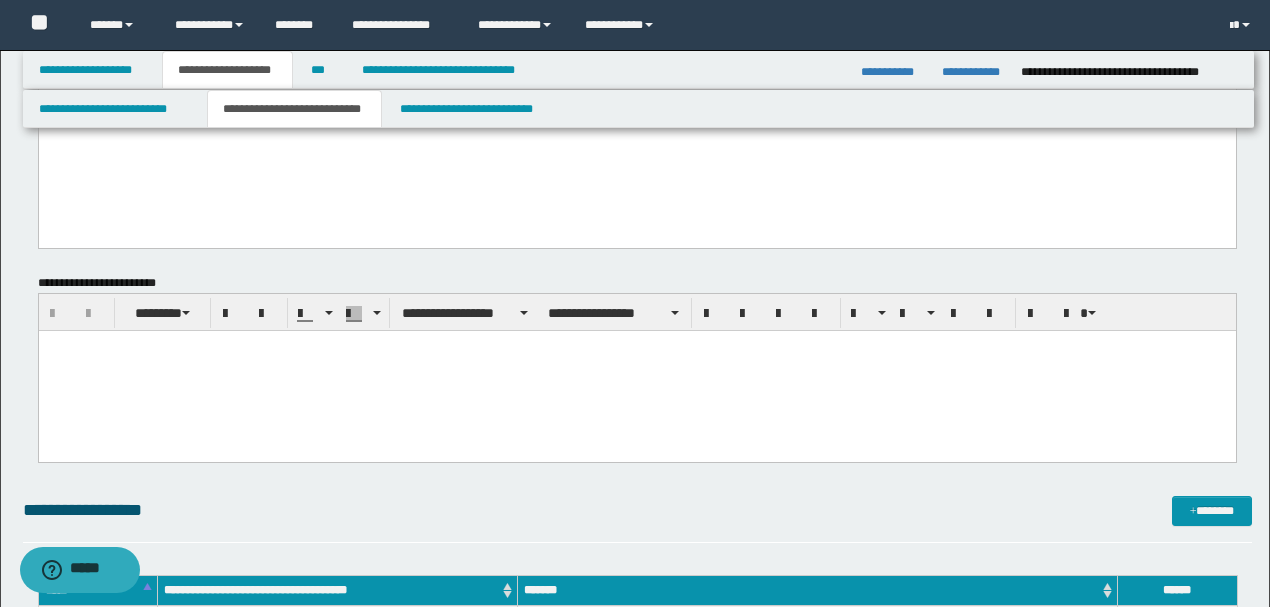 scroll, scrollTop: 1133, scrollLeft: 0, axis: vertical 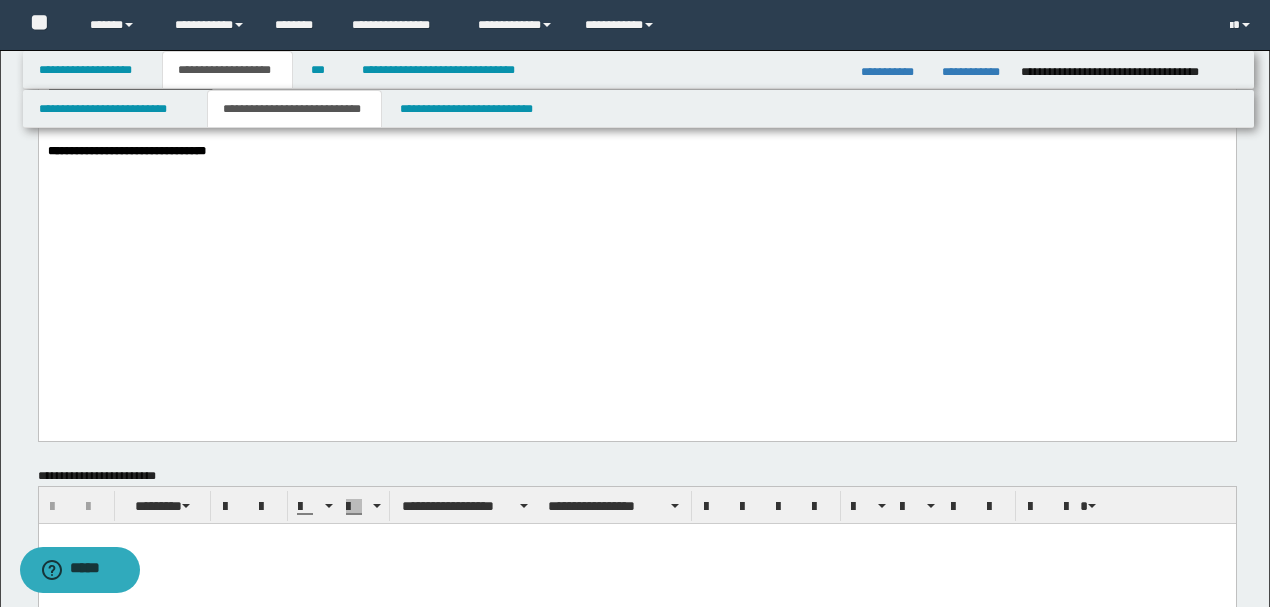 click at bounding box center (636, 106) 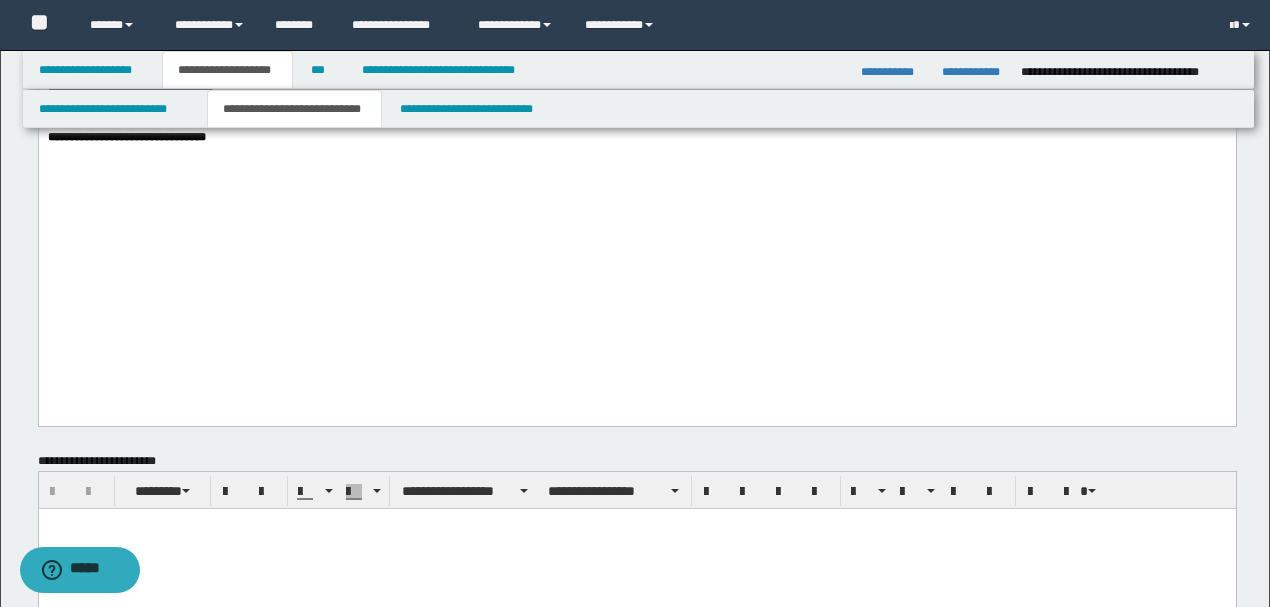 type 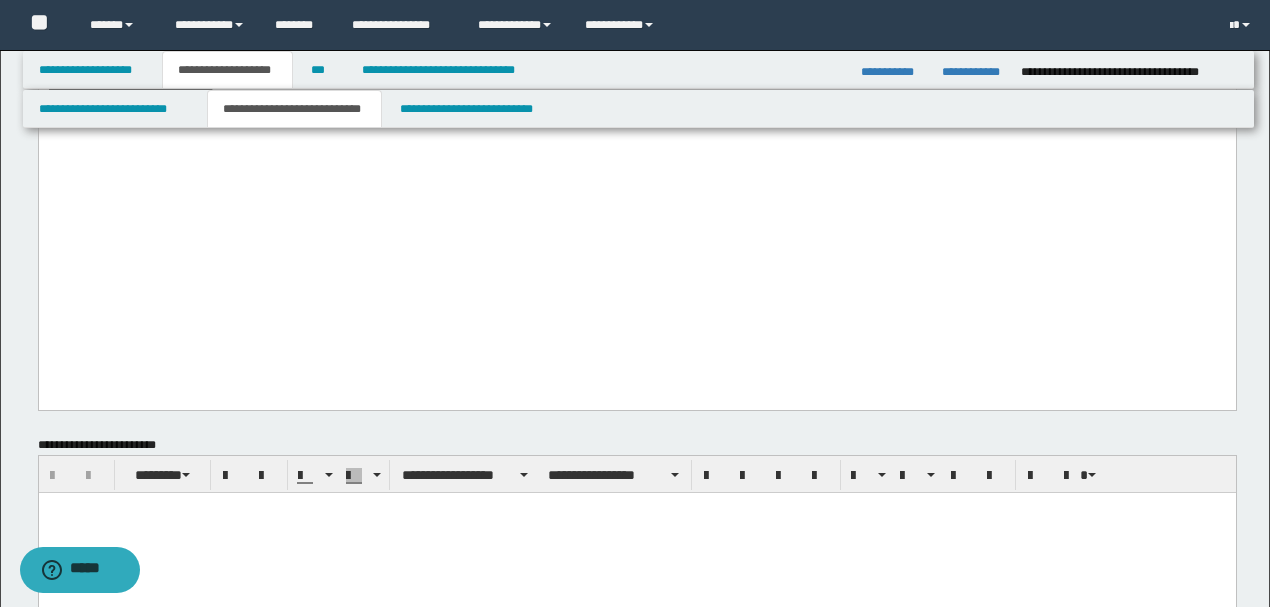 click at bounding box center [648, 149] 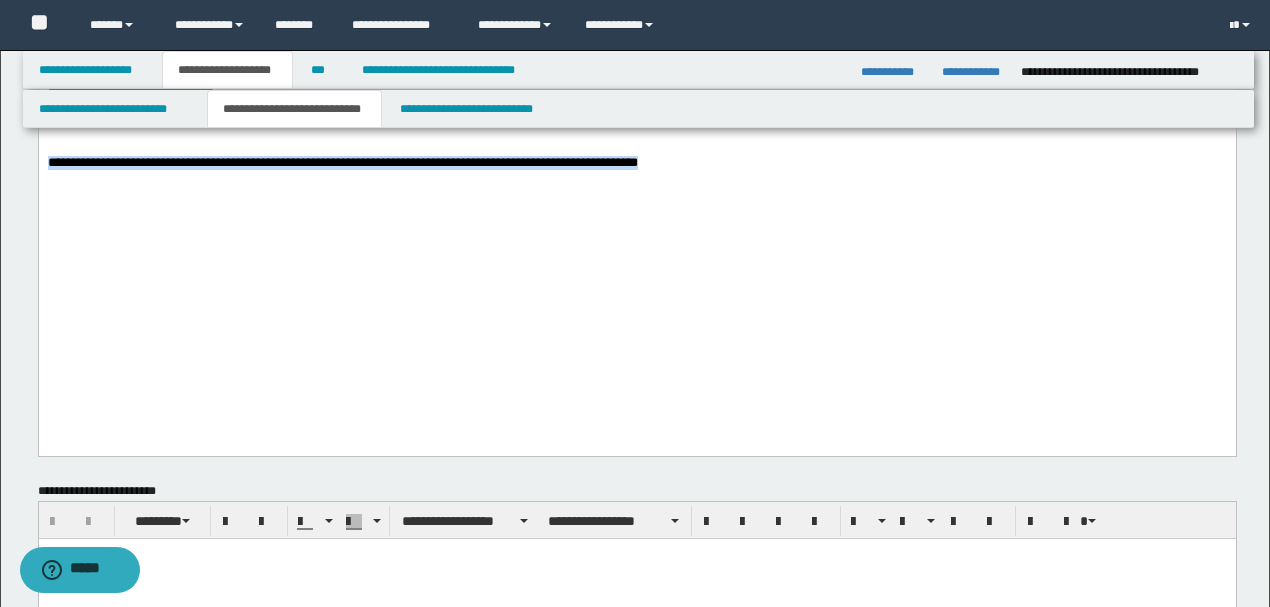 drag, startPoint x: 959, startPoint y: 308, endPoint x: 38, endPoint y: -610, distance: 1300.3711 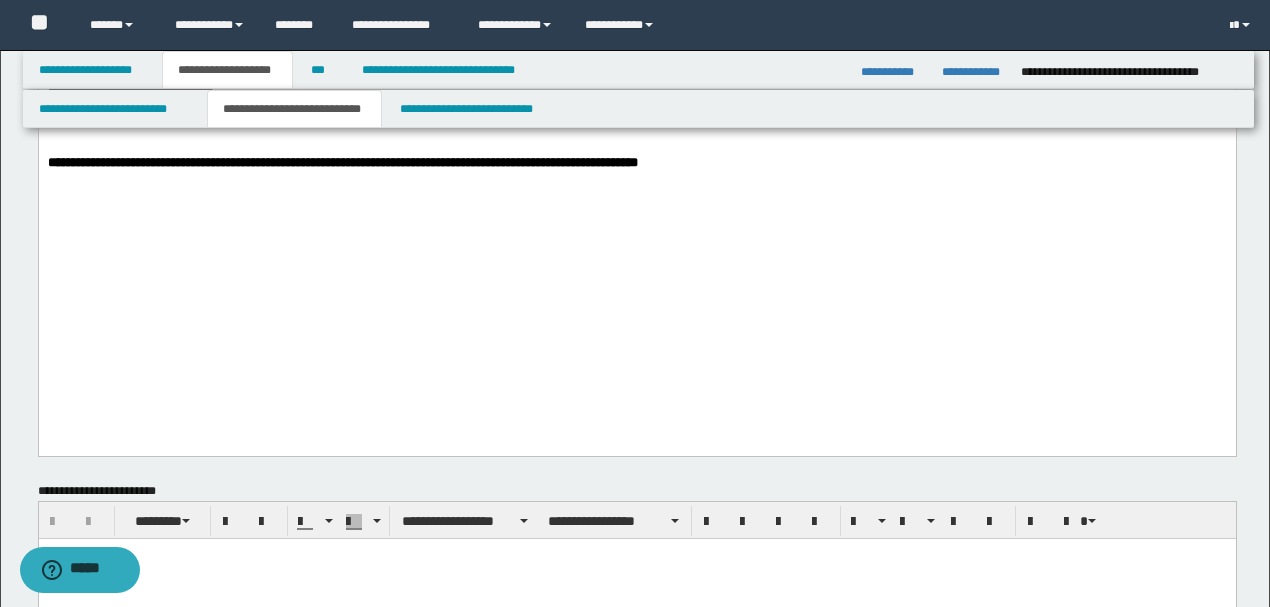 click at bounding box center [636, 135] 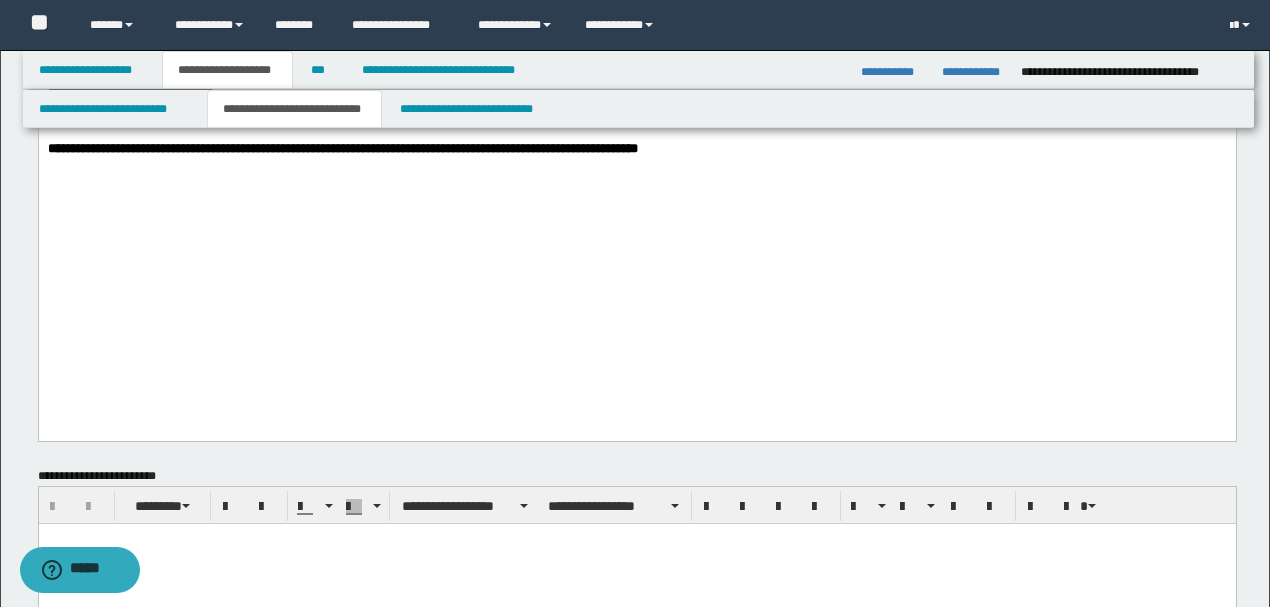 click on "**********" at bounding box center [342, 148] 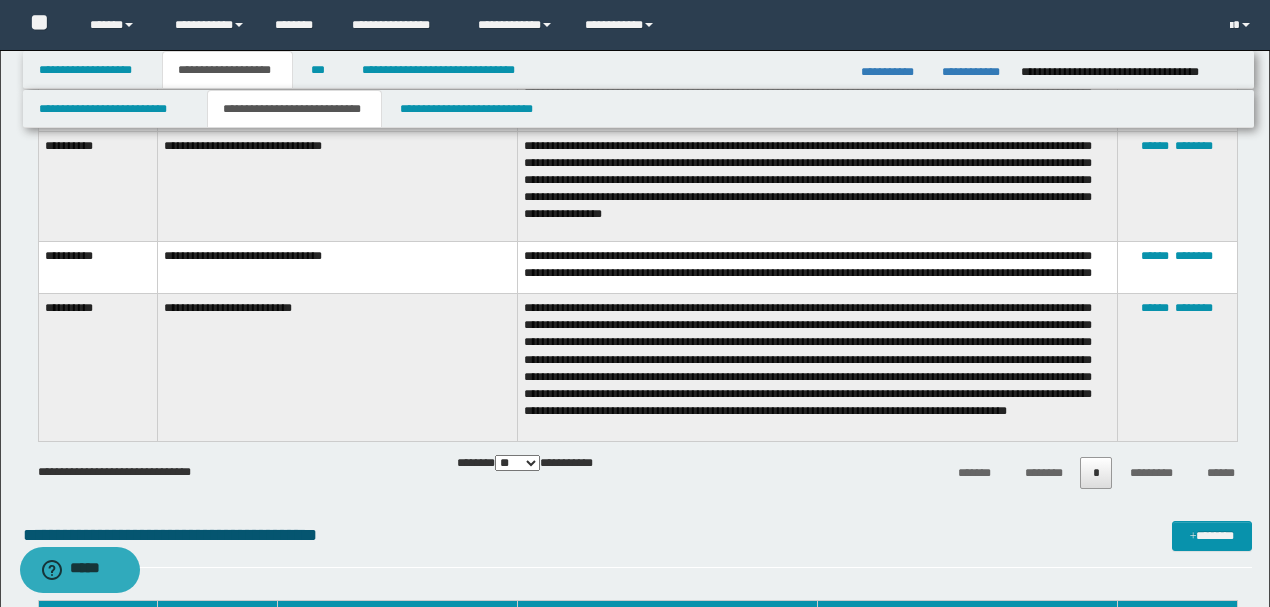 scroll, scrollTop: 2800, scrollLeft: 0, axis: vertical 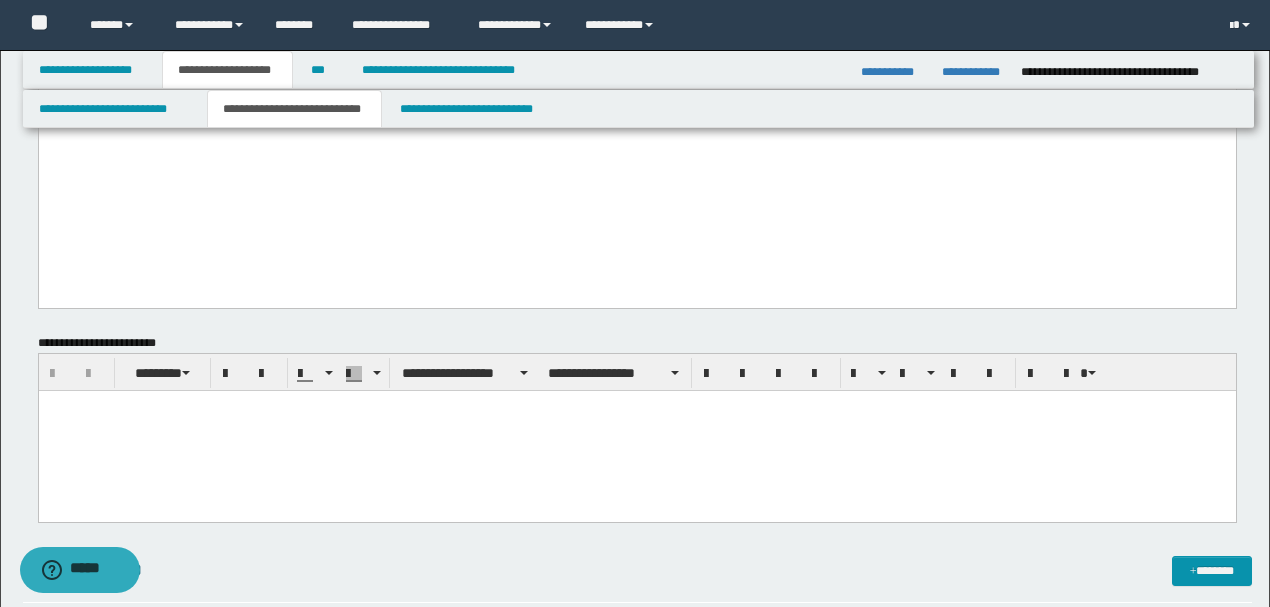 click at bounding box center (636, 431) 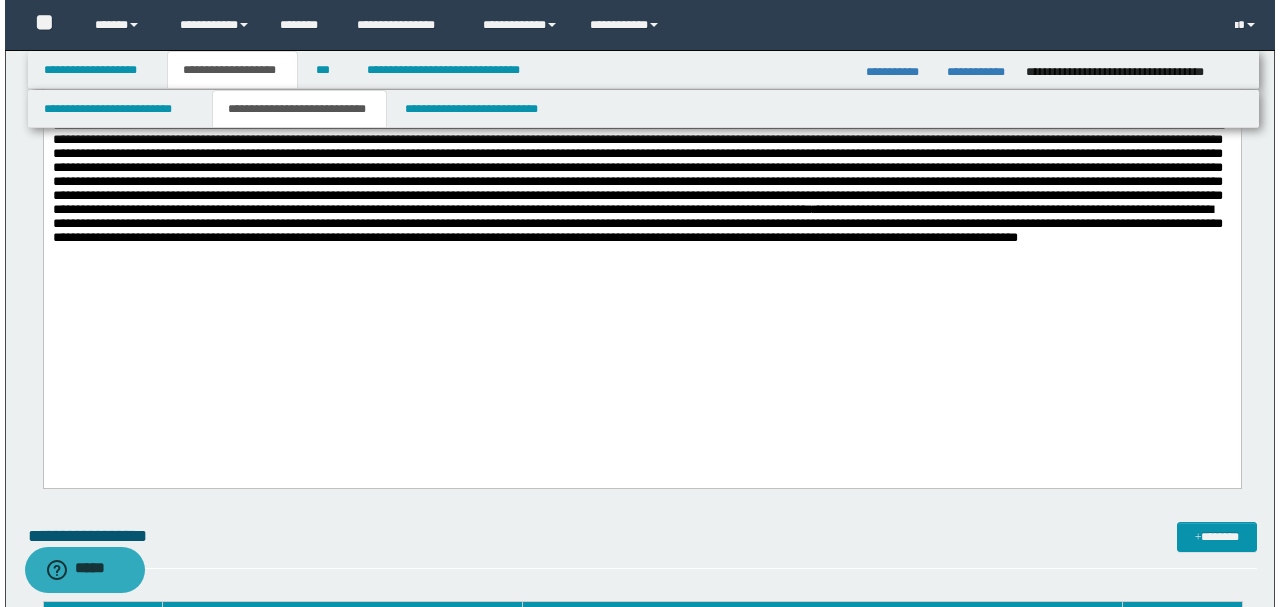 scroll, scrollTop: 2200, scrollLeft: 0, axis: vertical 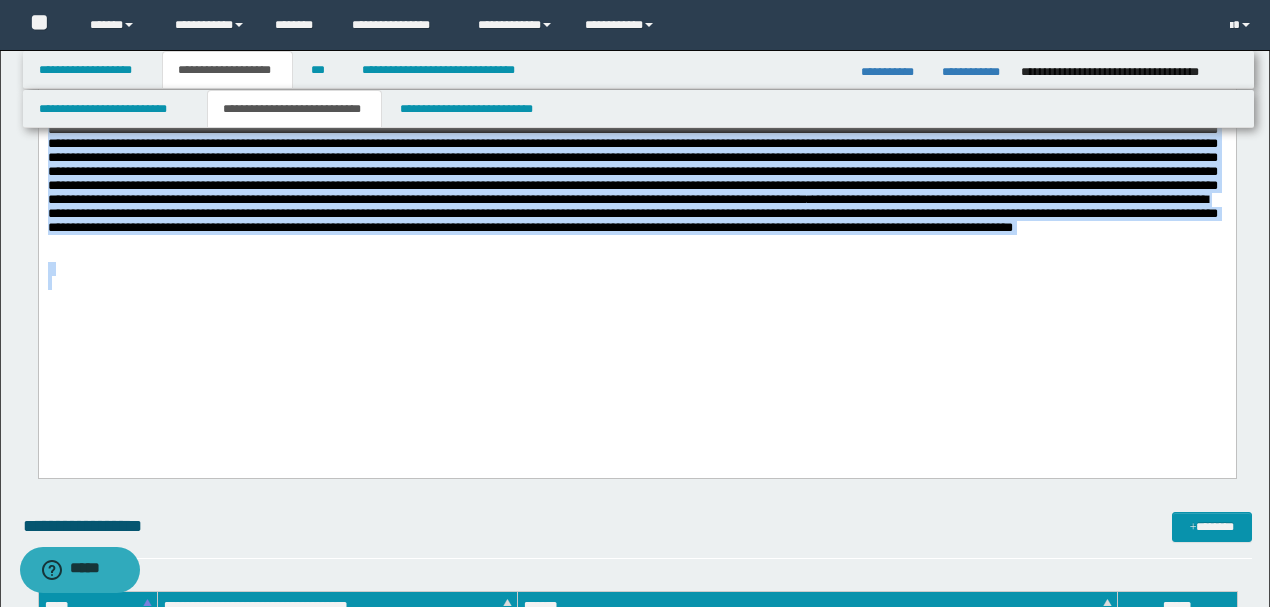 click on "**********" at bounding box center (636, -90) 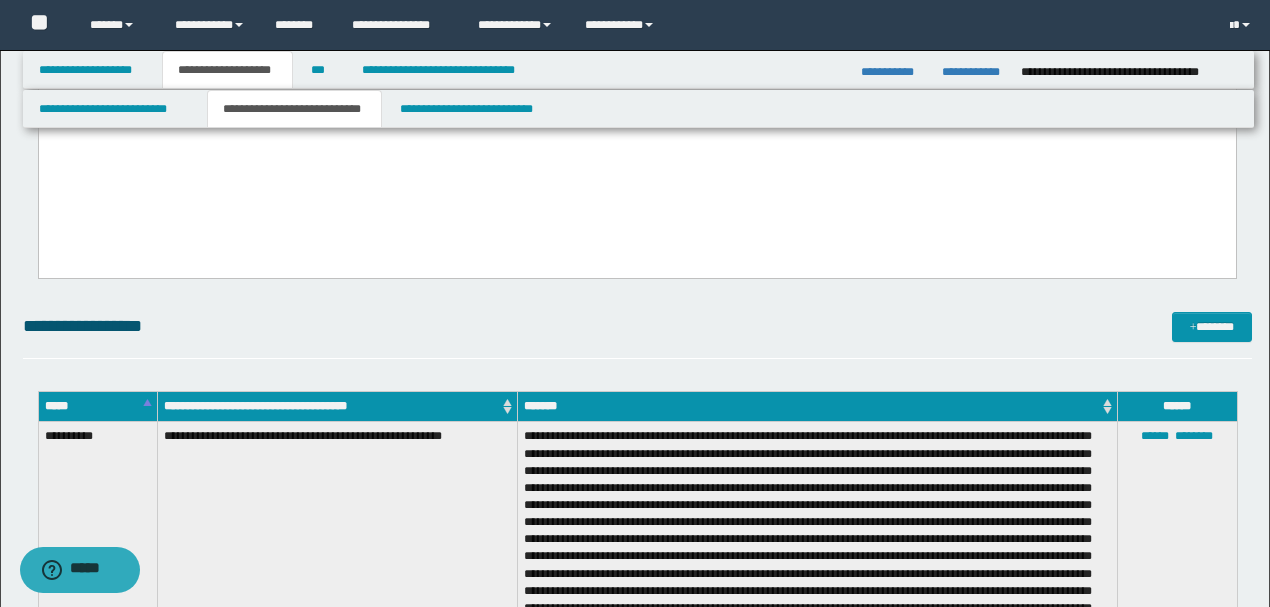 click on "**********" at bounding box center [637, 785] 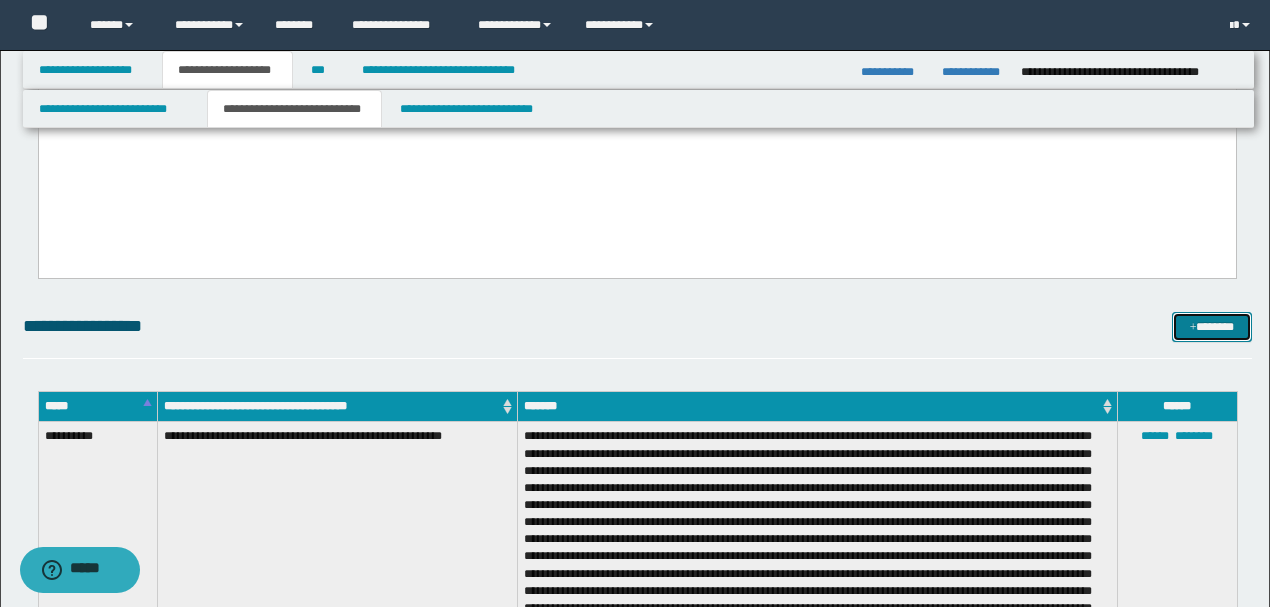 click on "*******" at bounding box center (1211, 326) 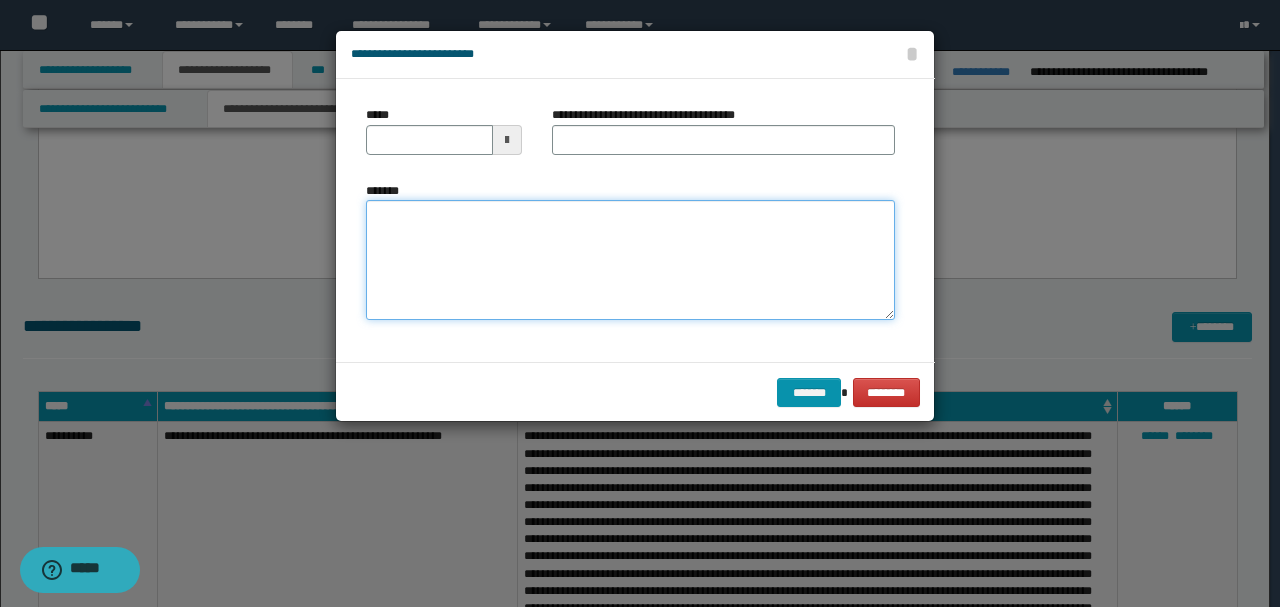 drag, startPoint x: 555, startPoint y: 270, endPoint x: 554, endPoint y: 246, distance: 24.020824 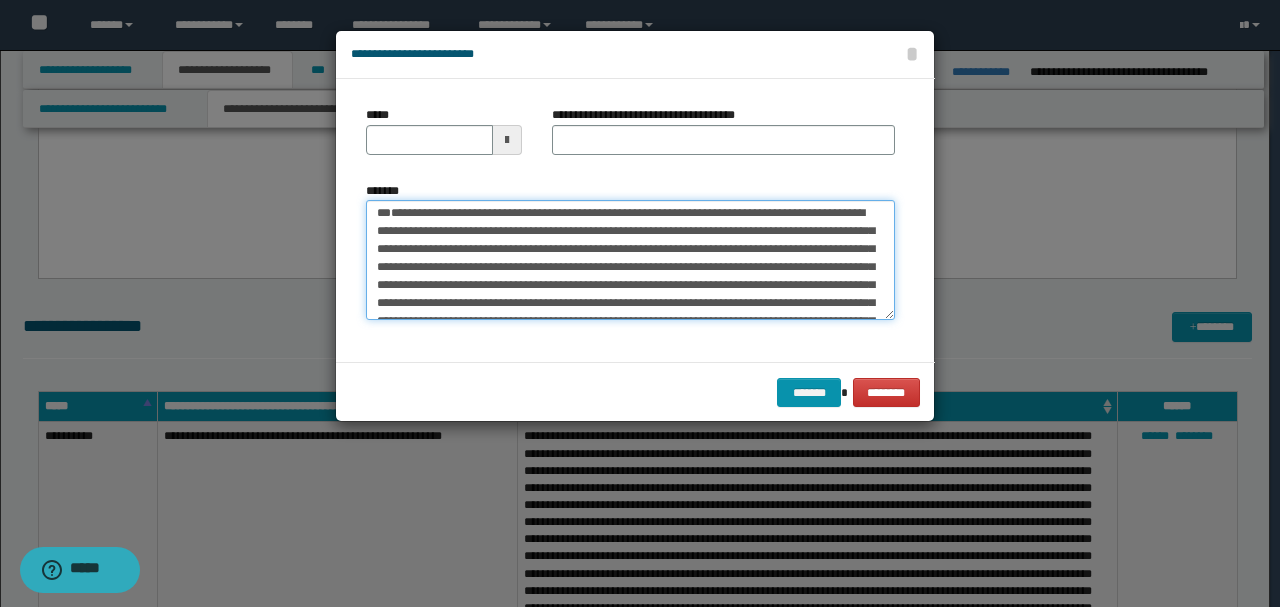 scroll, scrollTop: 0, scrollLeft: 0, axis: both 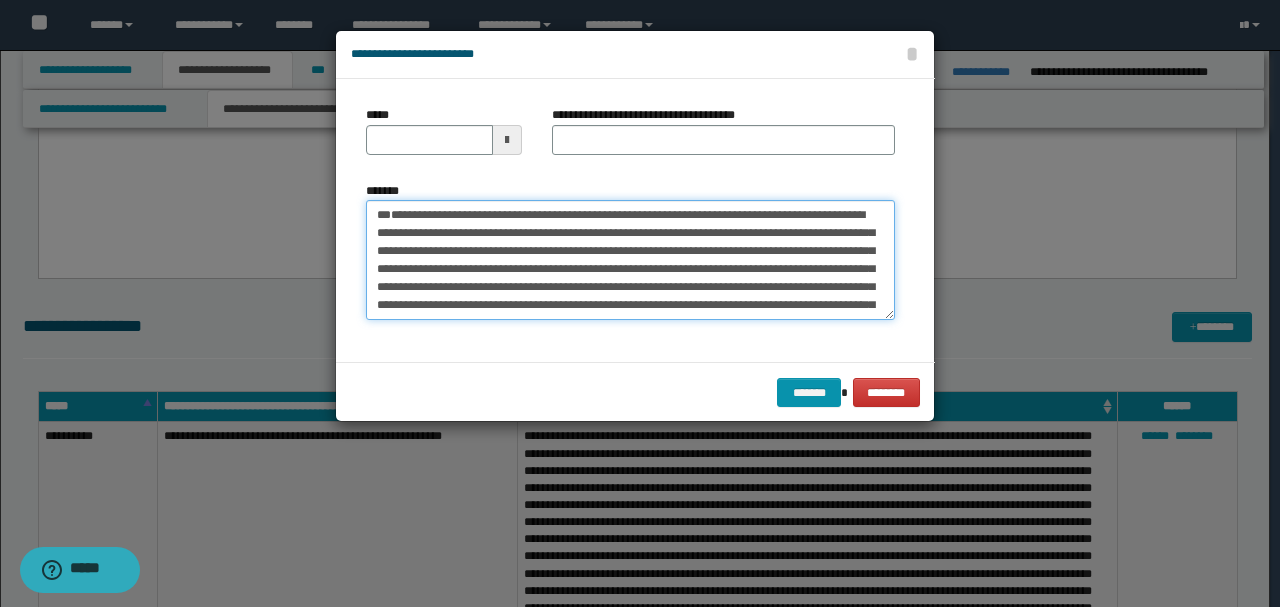 drag, startPoint x: 442, startPoint y: 249, endPoint x: 302, endPoint y: 173, distance: 159.29846 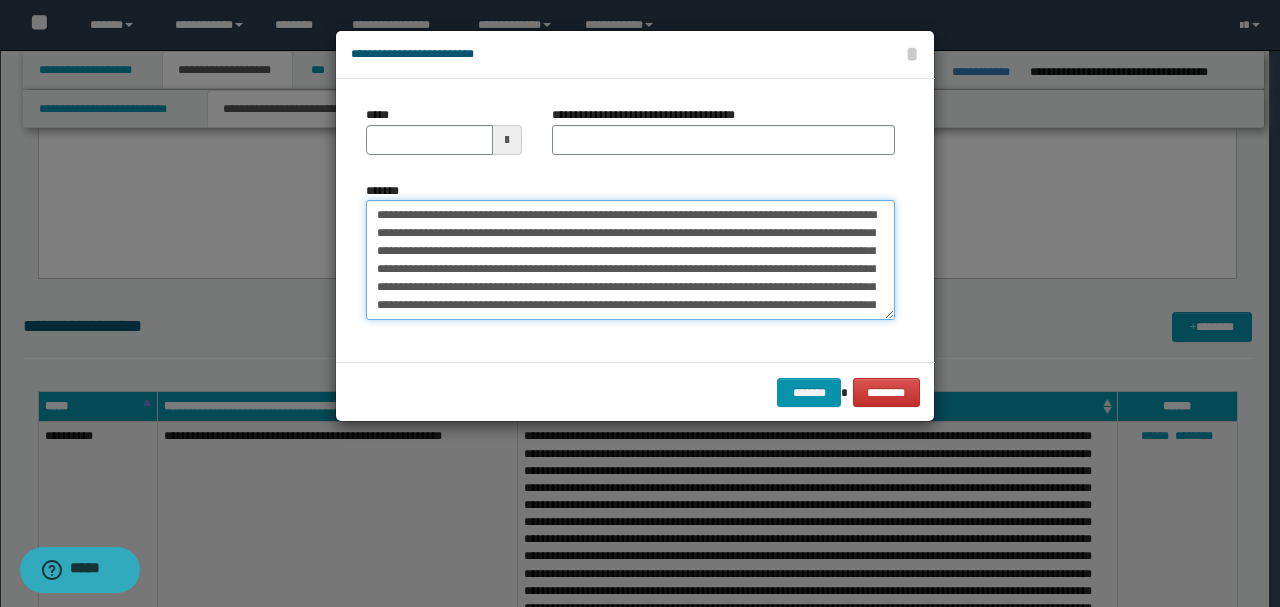 type 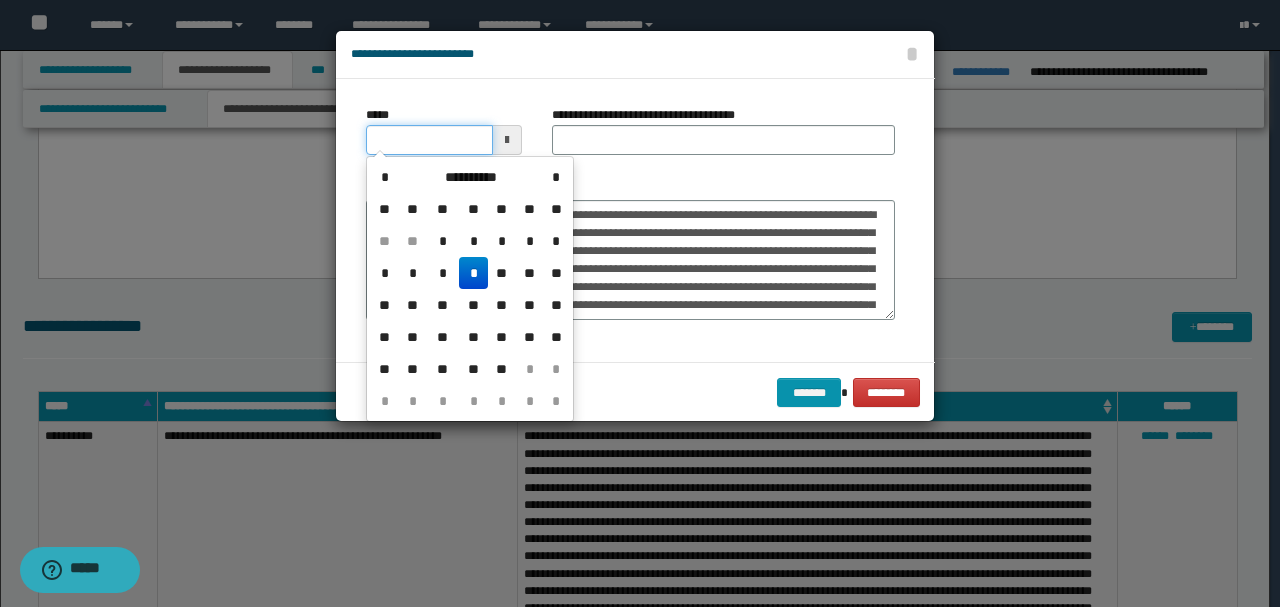 click on "*****" at bounding box center (429, 140) 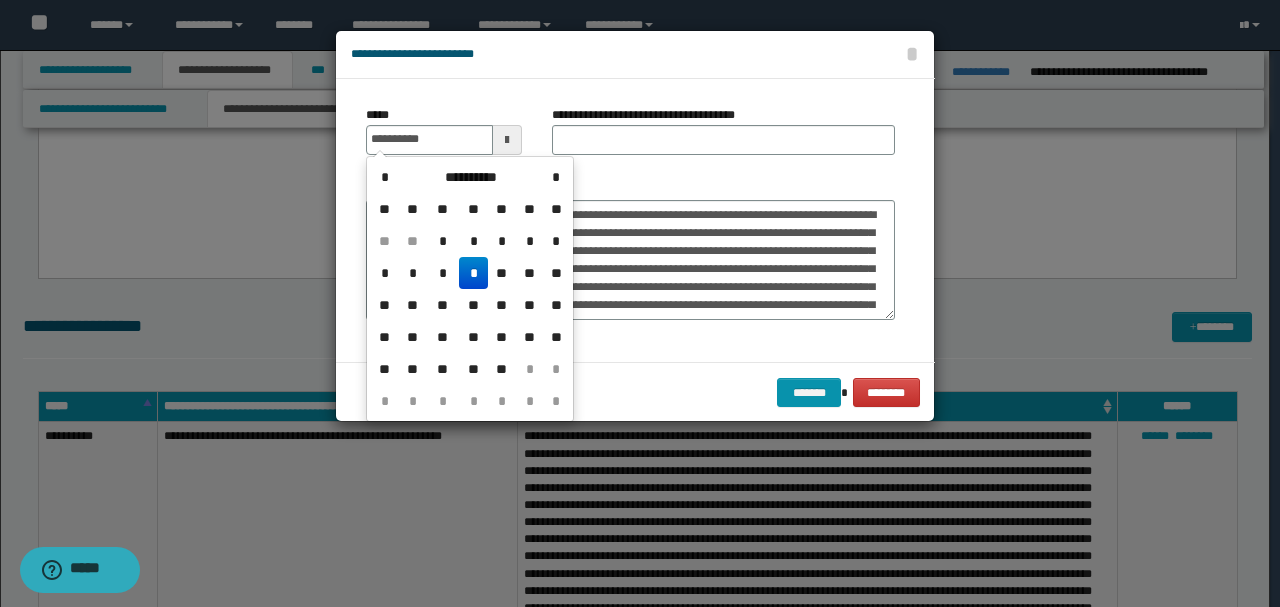 type on "**********" 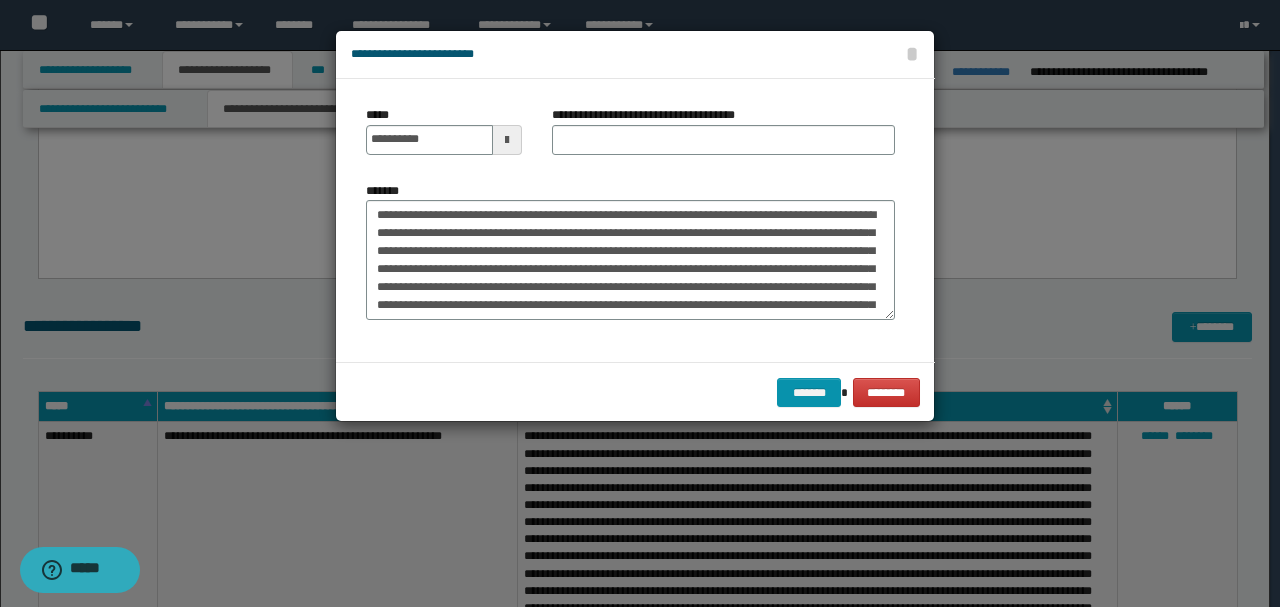 click on "**********" at bounding box center [630, 220] 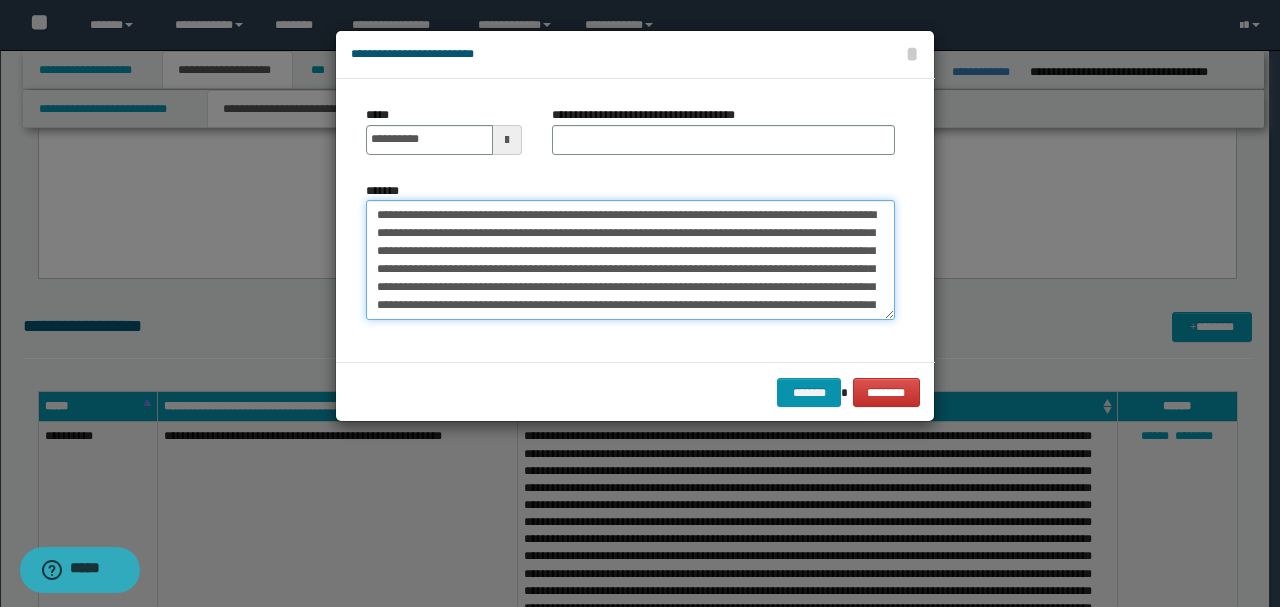 drag, startPoint x: 572, startPoint y: 204, endPoint x: 209, endPoint y: 168, distance: 364.78076 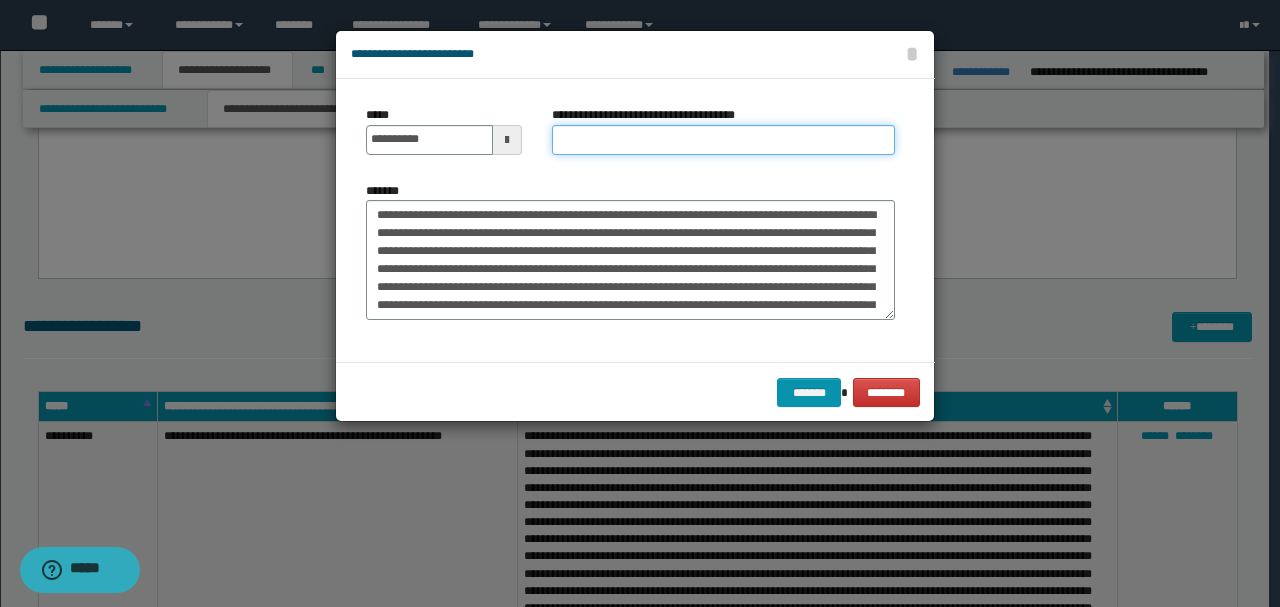 paste on "**********" 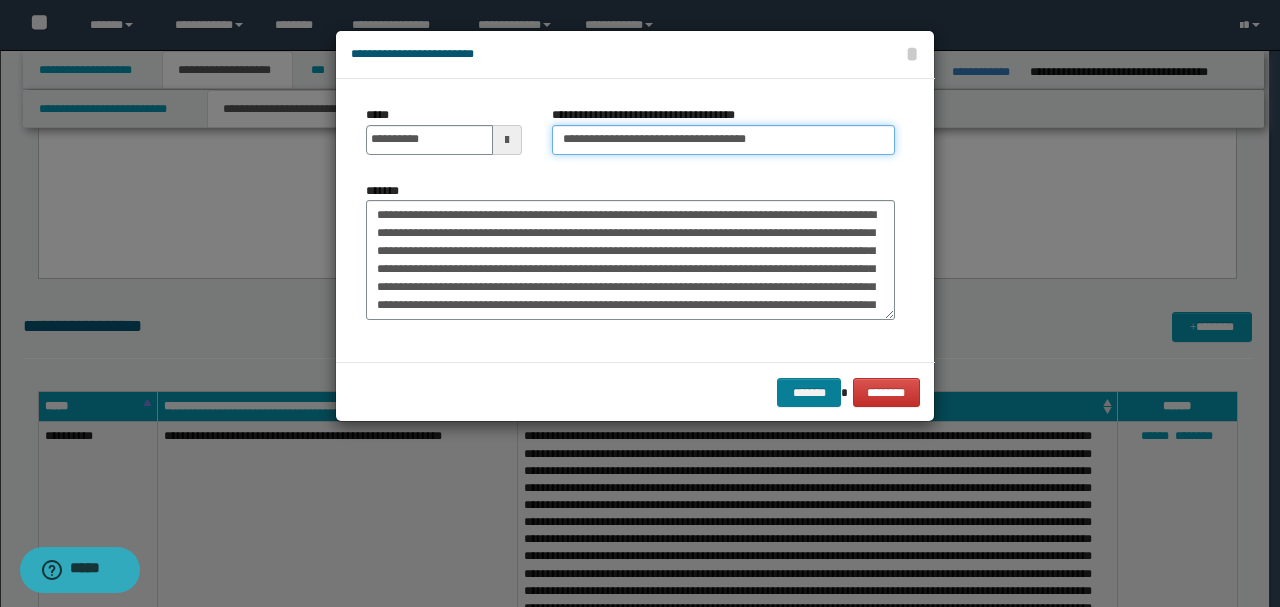 type on "**********" 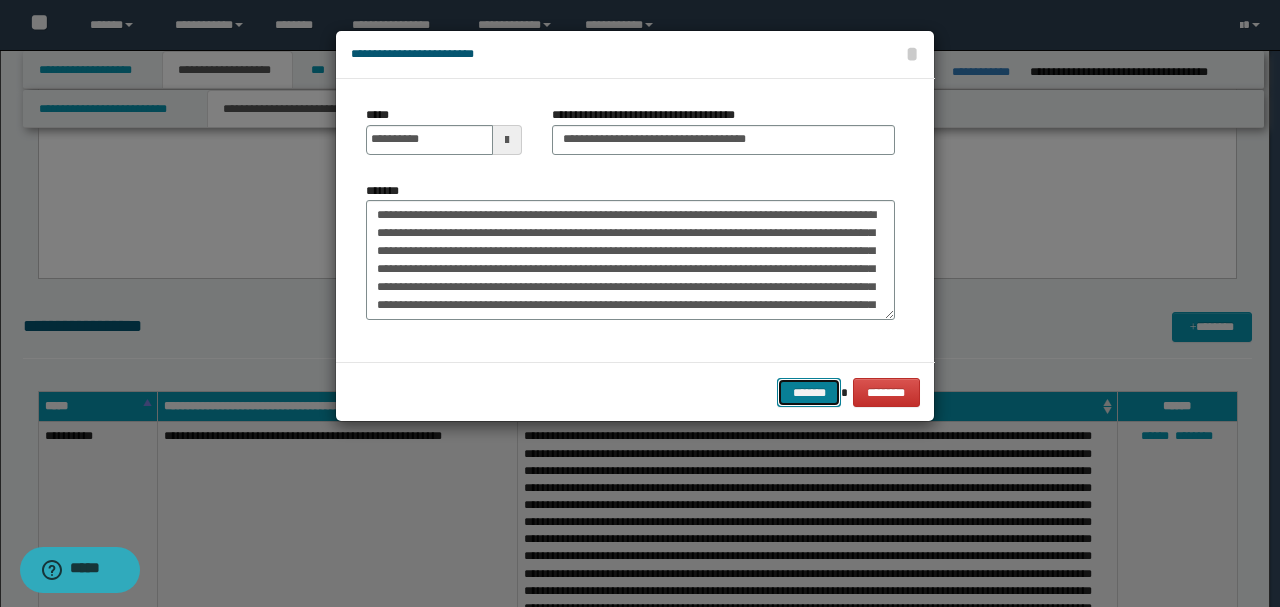 click on "*******" at bounding box center [809, 392] 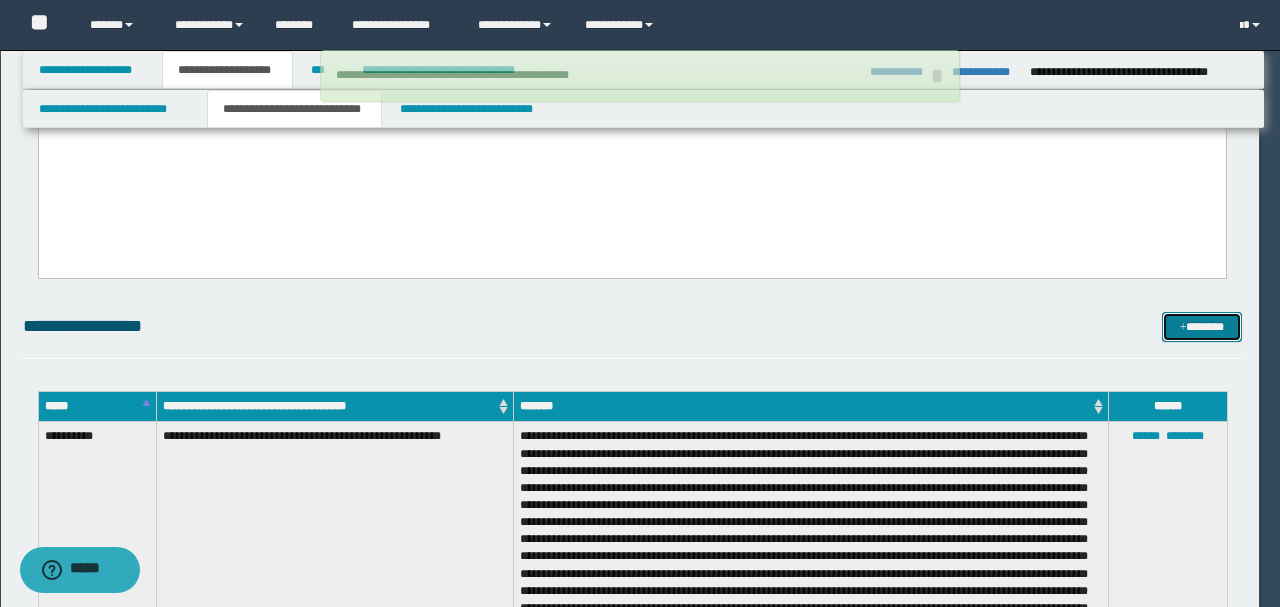 type 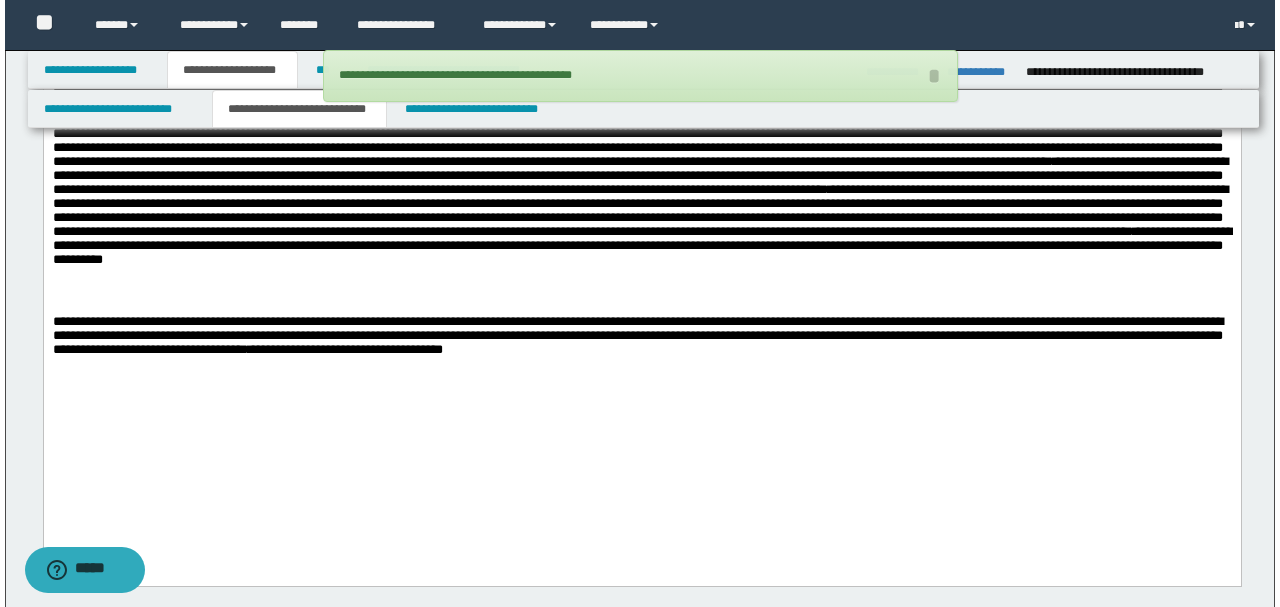 scroll, scrollTop: 1866, scrollLeft: 0, axis: vertical 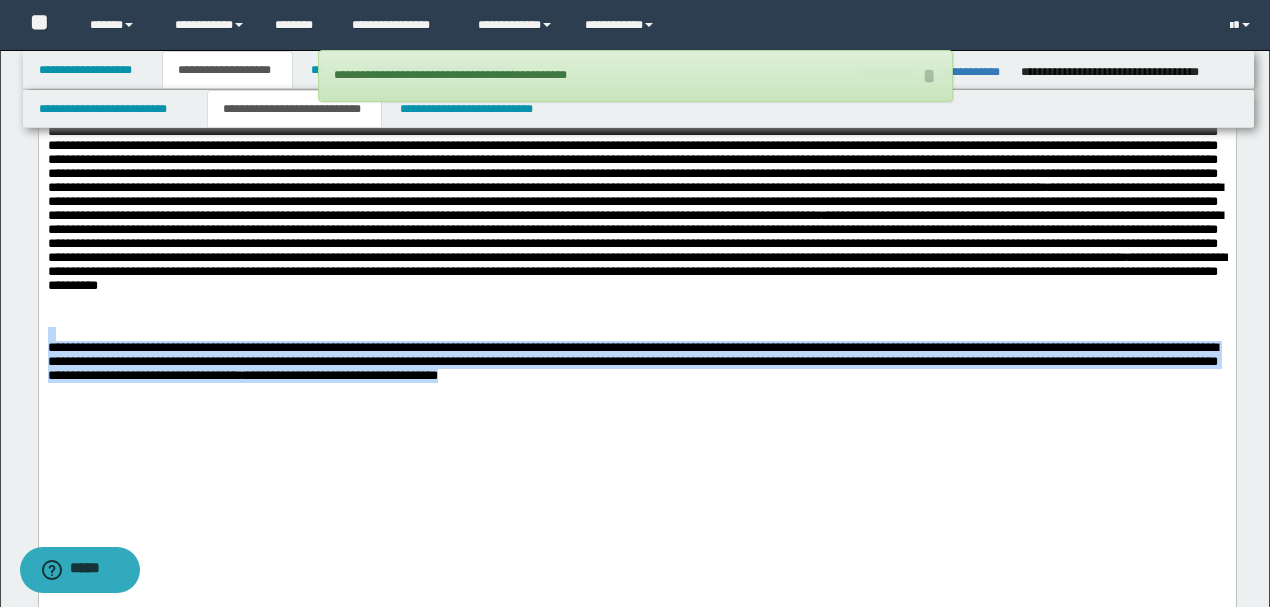 drag, startPoint x: 856, startPoint y: 433, endPoint x: 4, endPoint y: 393, distance: 852.9385 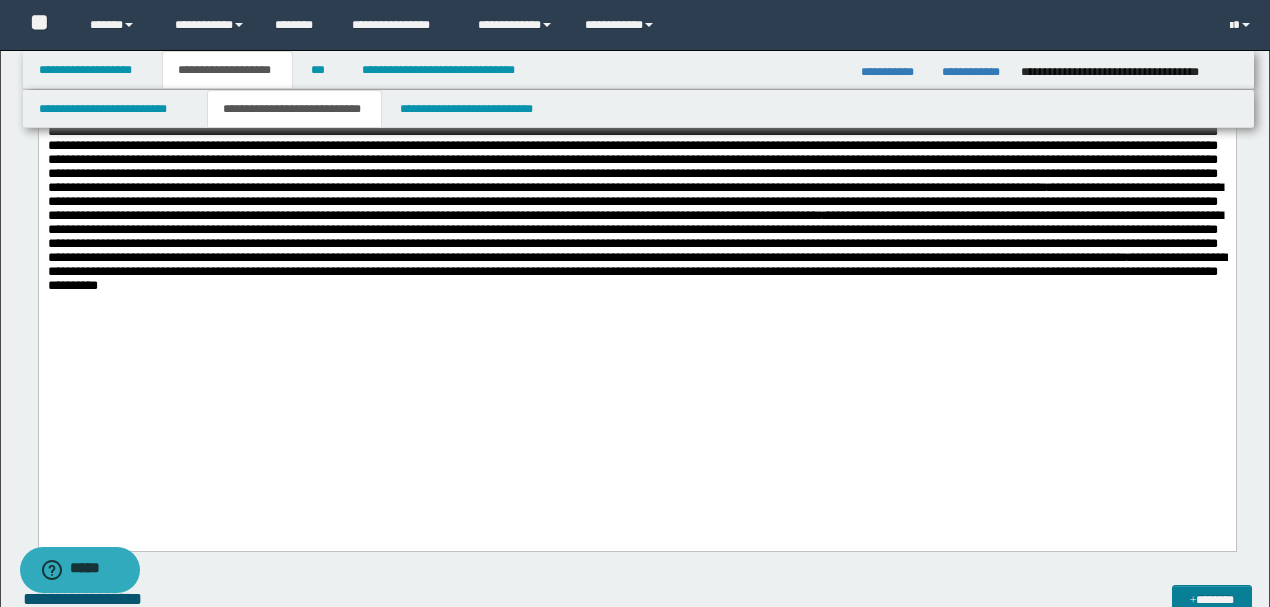 click on "*******" at bounding box center [1211, 599] 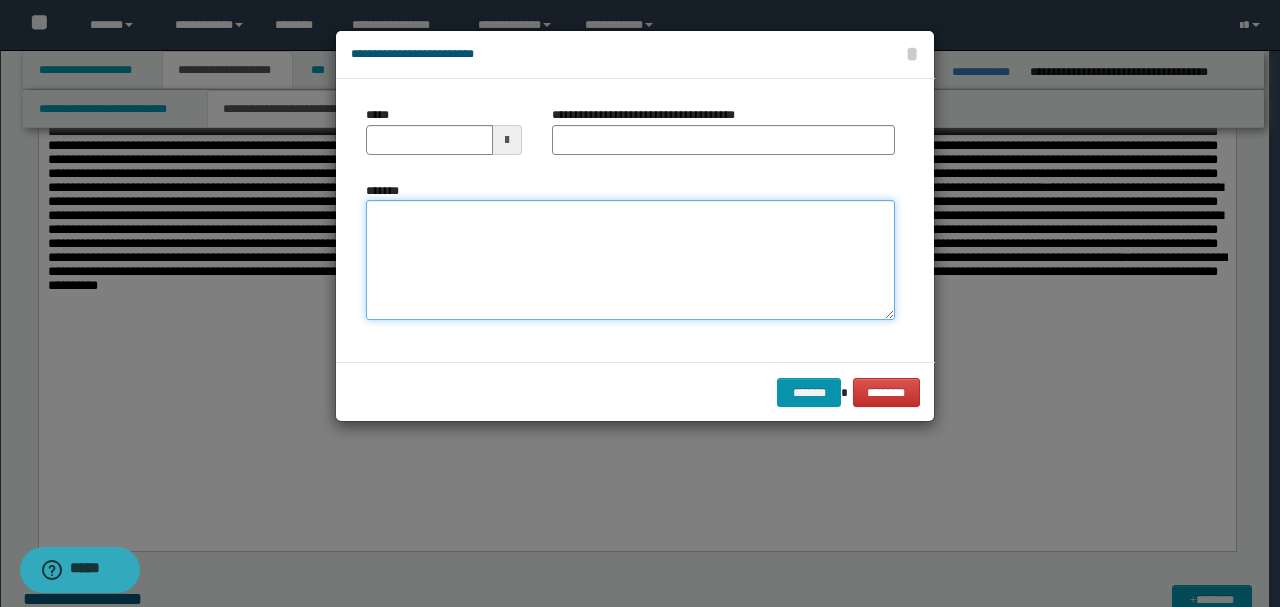click on "*******" at bounding box center [630, 259] 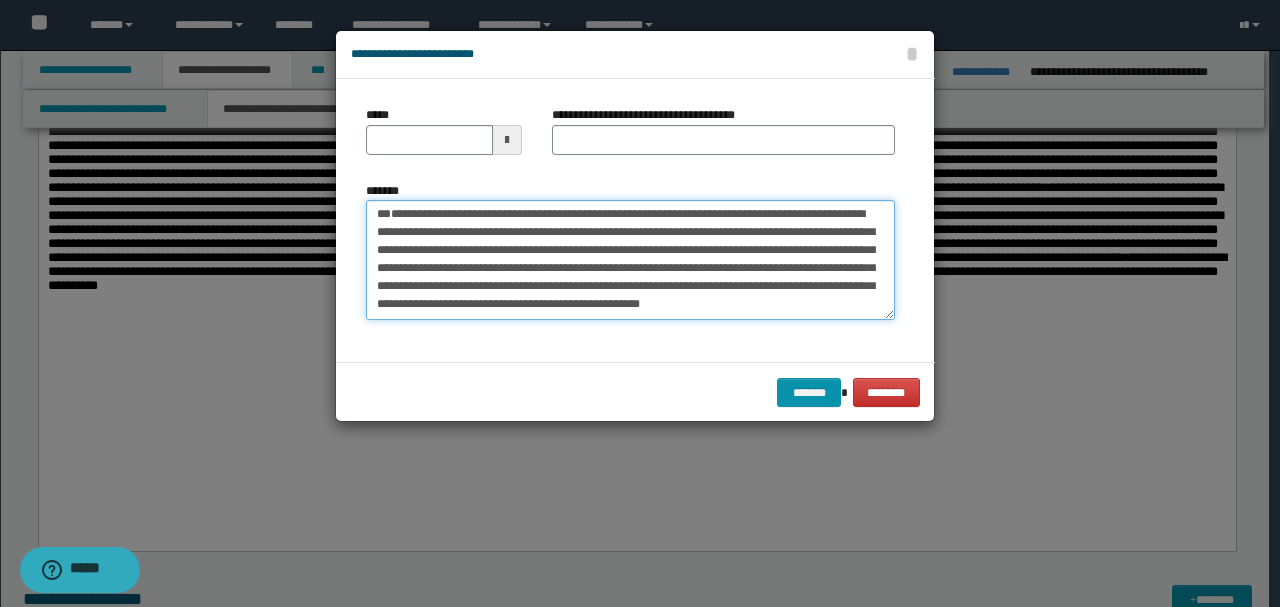 scroll, scrollTop: 0, scrollLeft: 0, axis: both 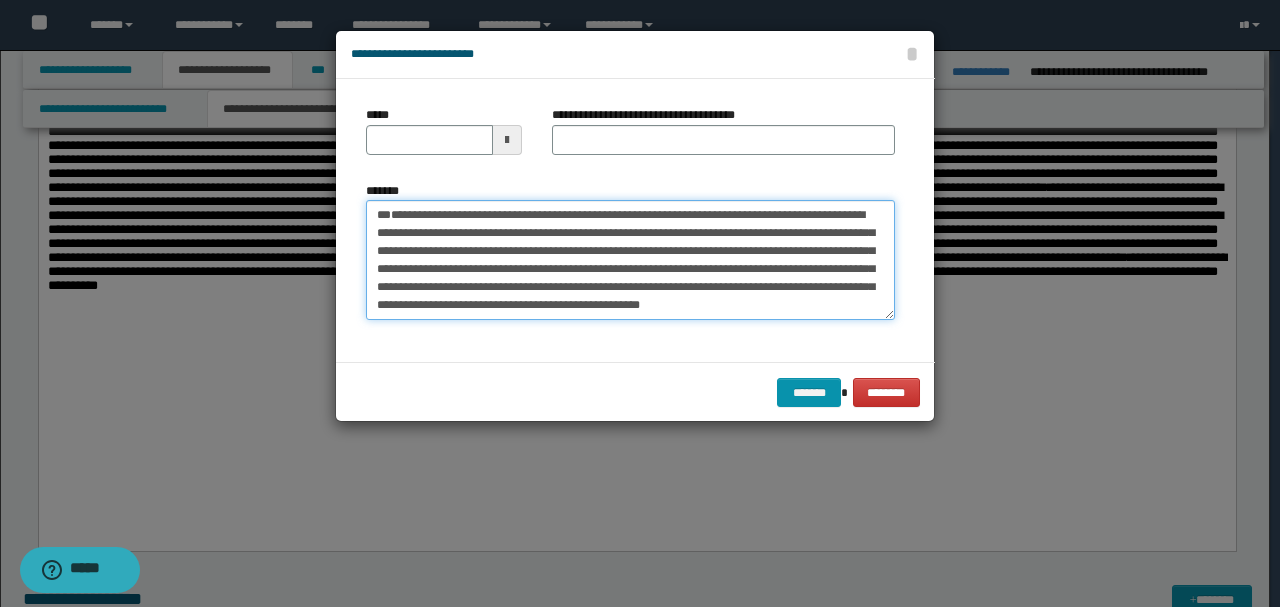 drag, startPoint x: 442, startPoint y: 250, endPoint x: 332, endPoint y: 175, distance: 133.13527 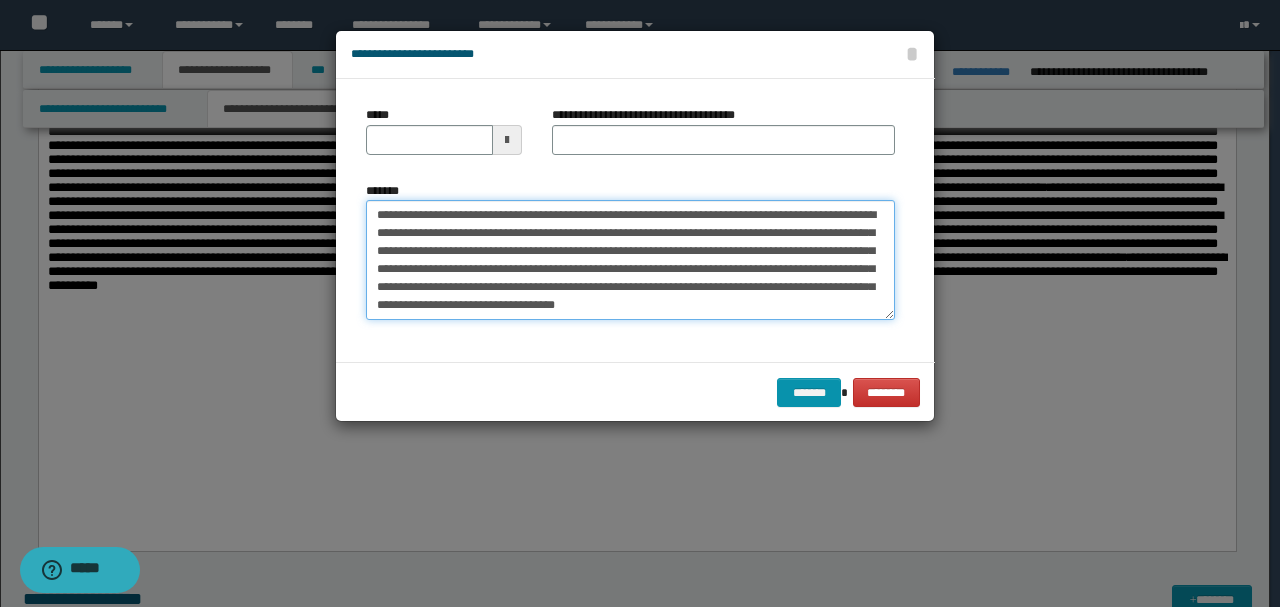 type 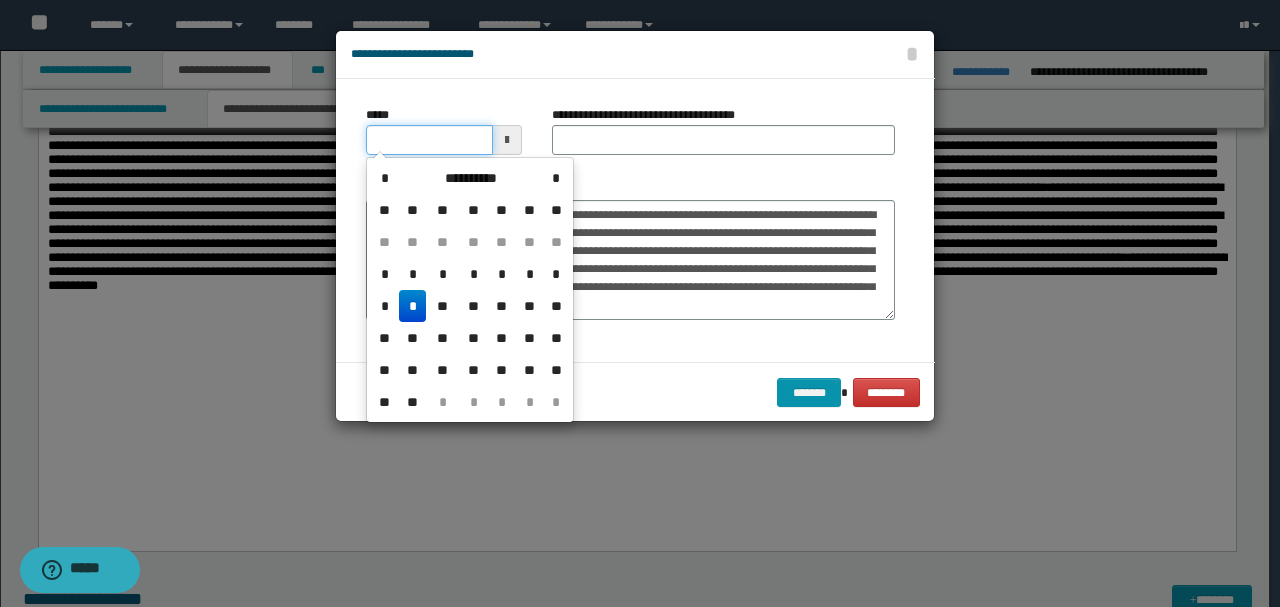 click on "*****" at bounding box center (429, 140) 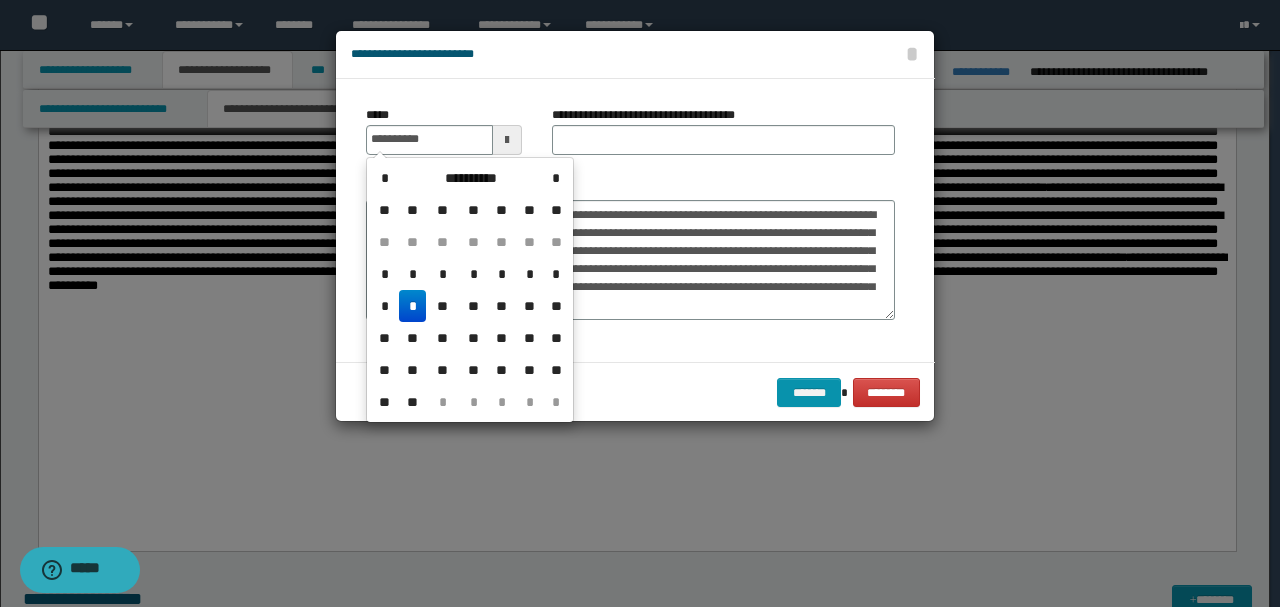 type on "**********" 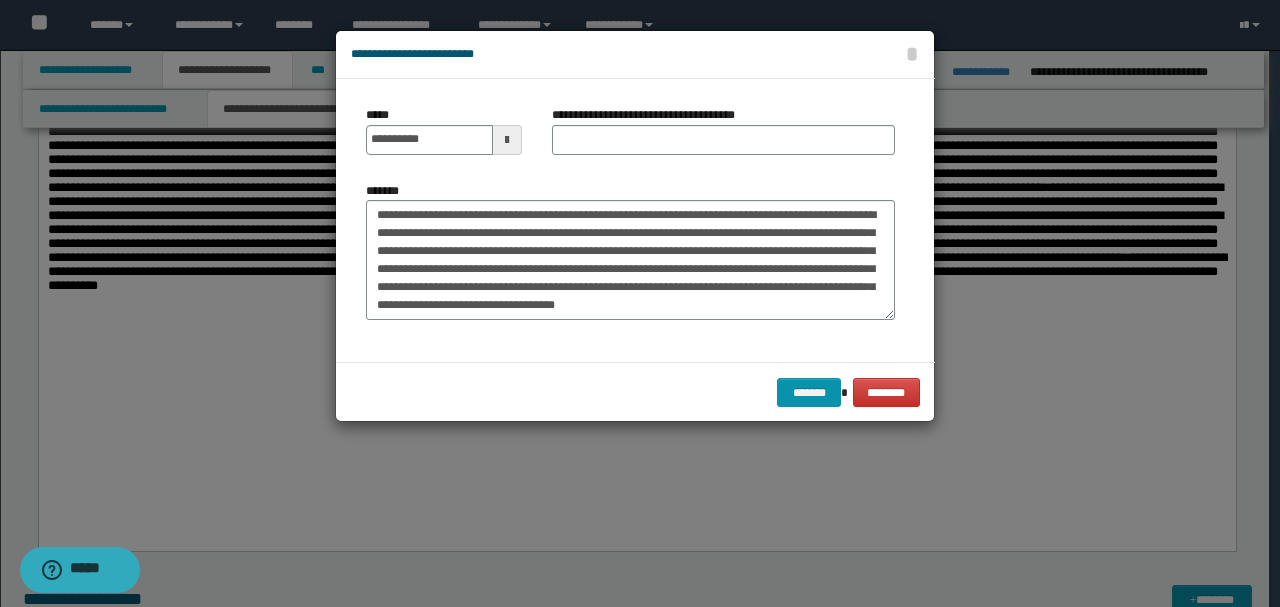 click on "**********" at bounding box center [630, 251] 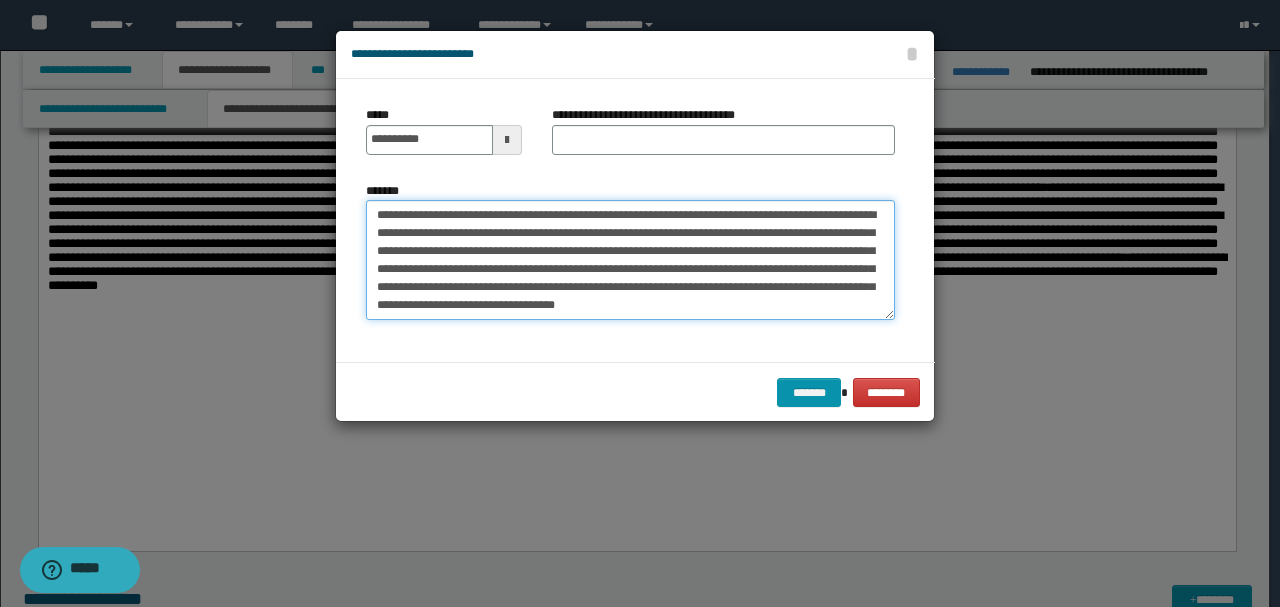 drag, startPoint x: 579, startPoint y: 216, endPoint x: 353, endPoint y: 206, distance: 226.22113 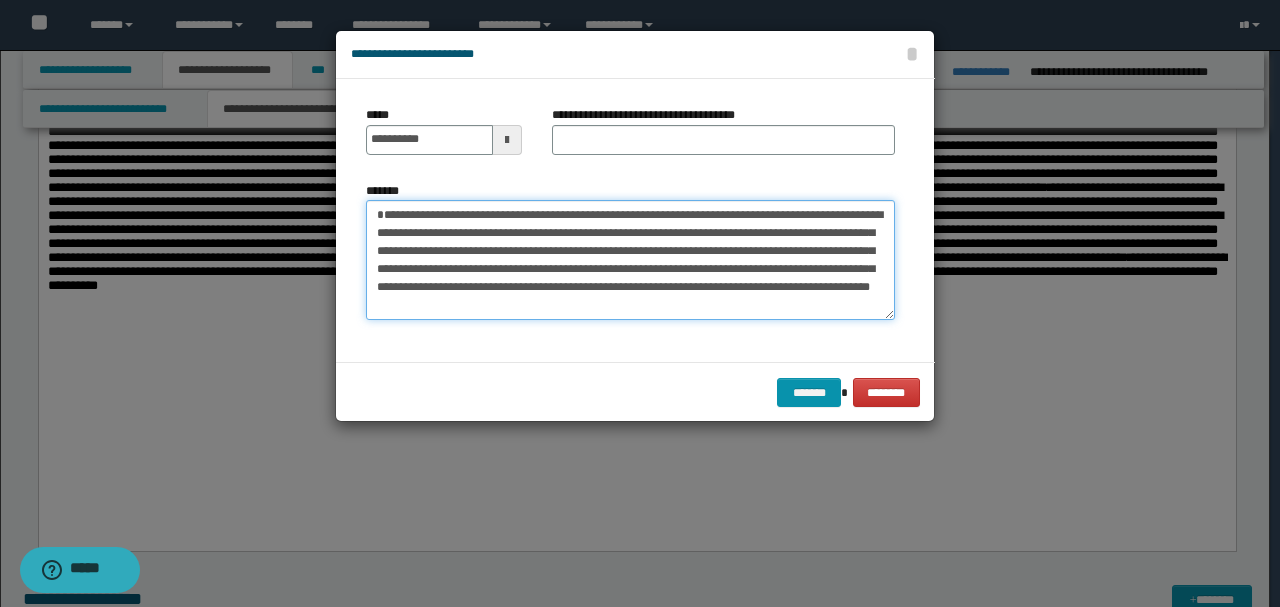 type on "**********" 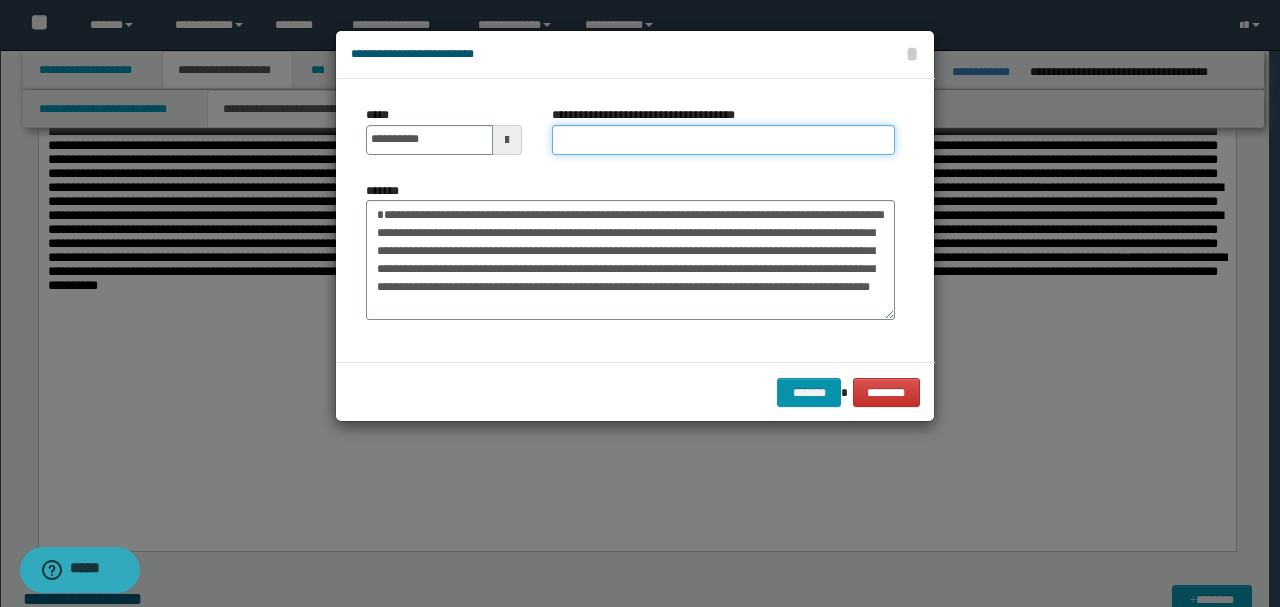 click on "**********" at bounding box center [723, 140] 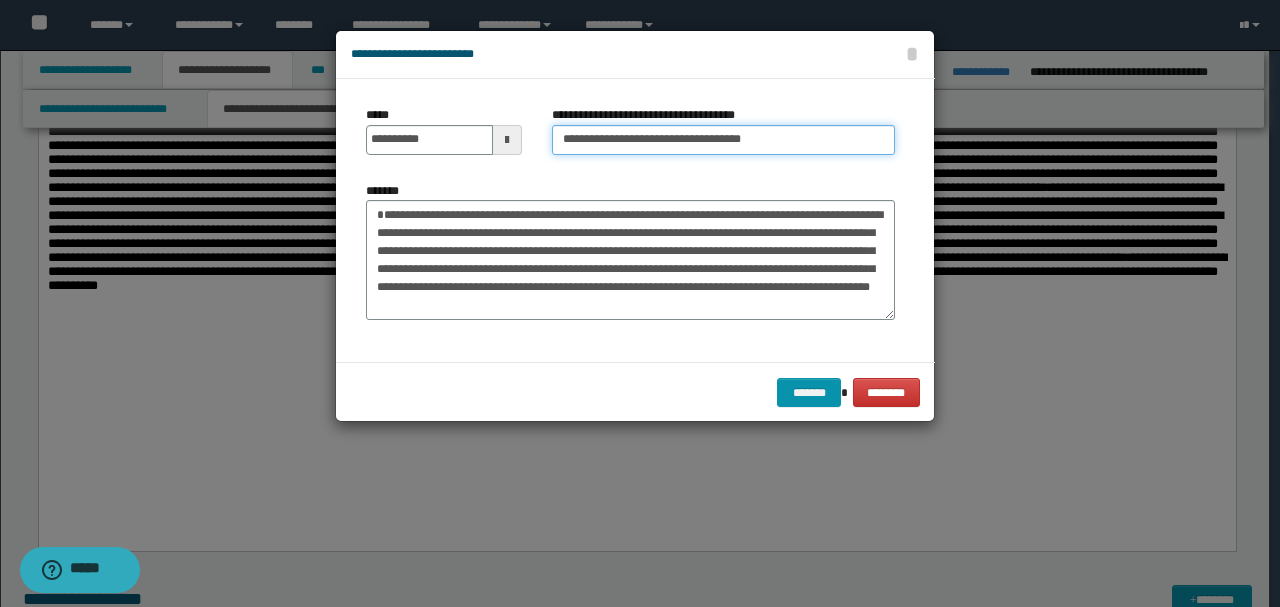 type on "**********" 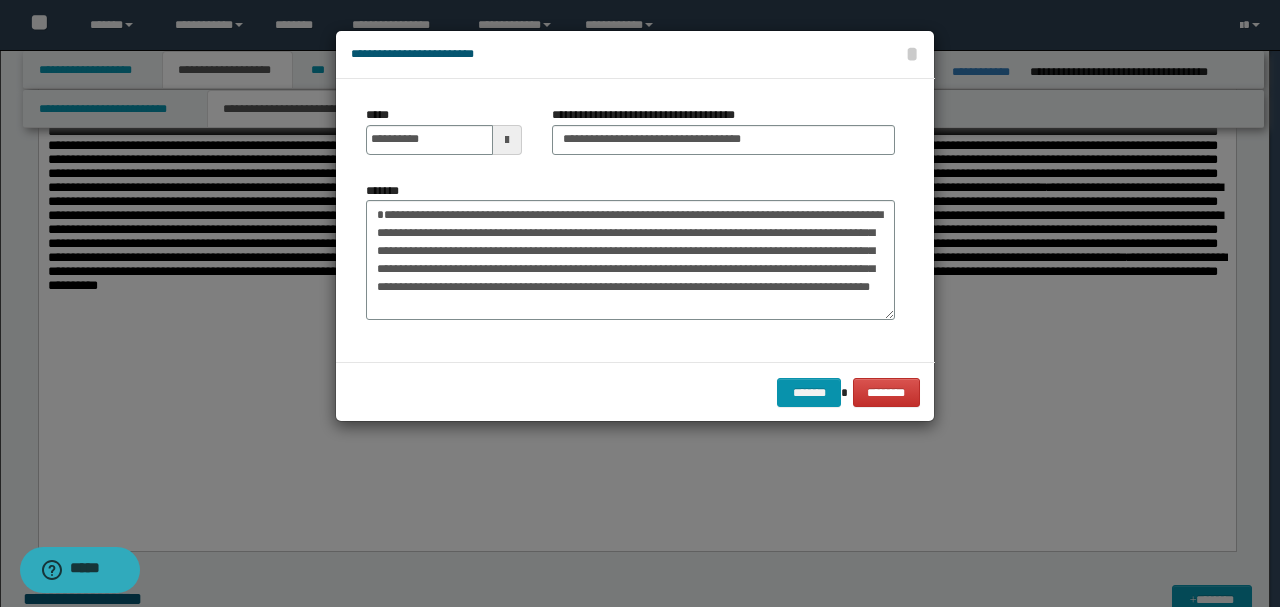click on "*******
********" at bounding box center (635, 392) 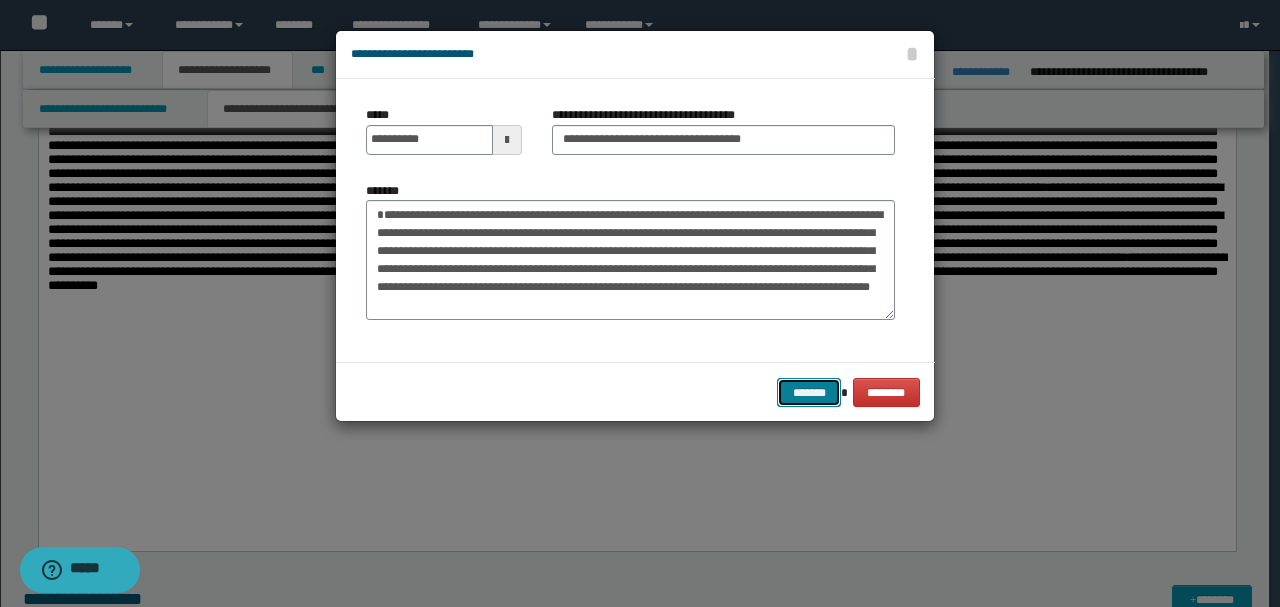click on "*******" at bounding box center [809, 392] 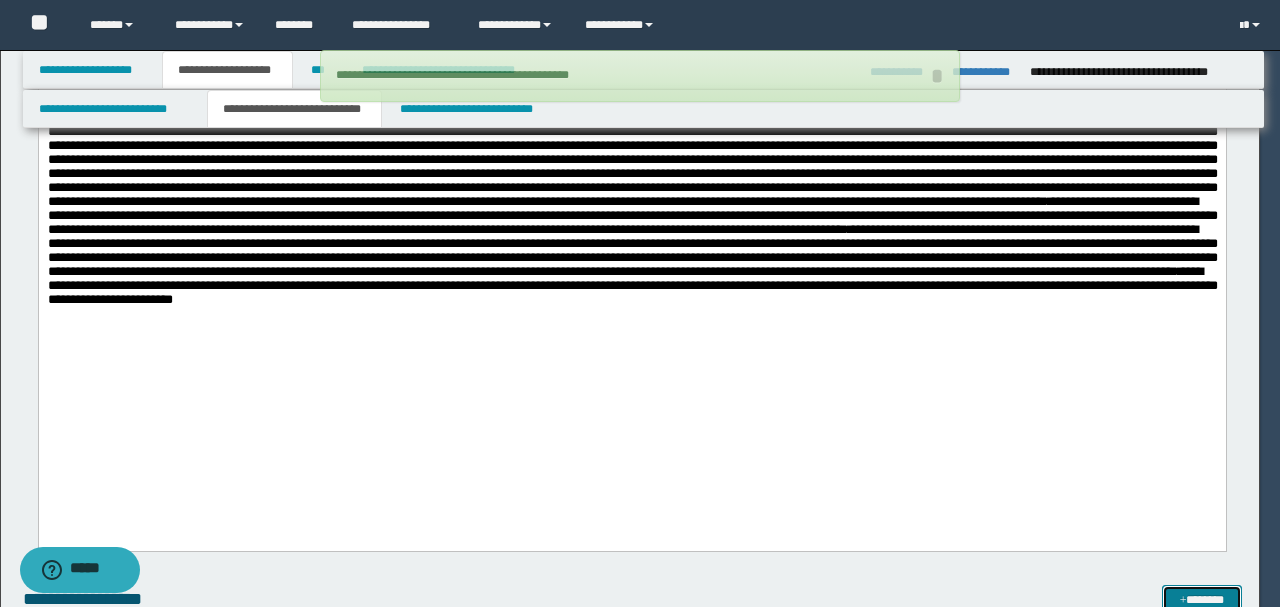 type 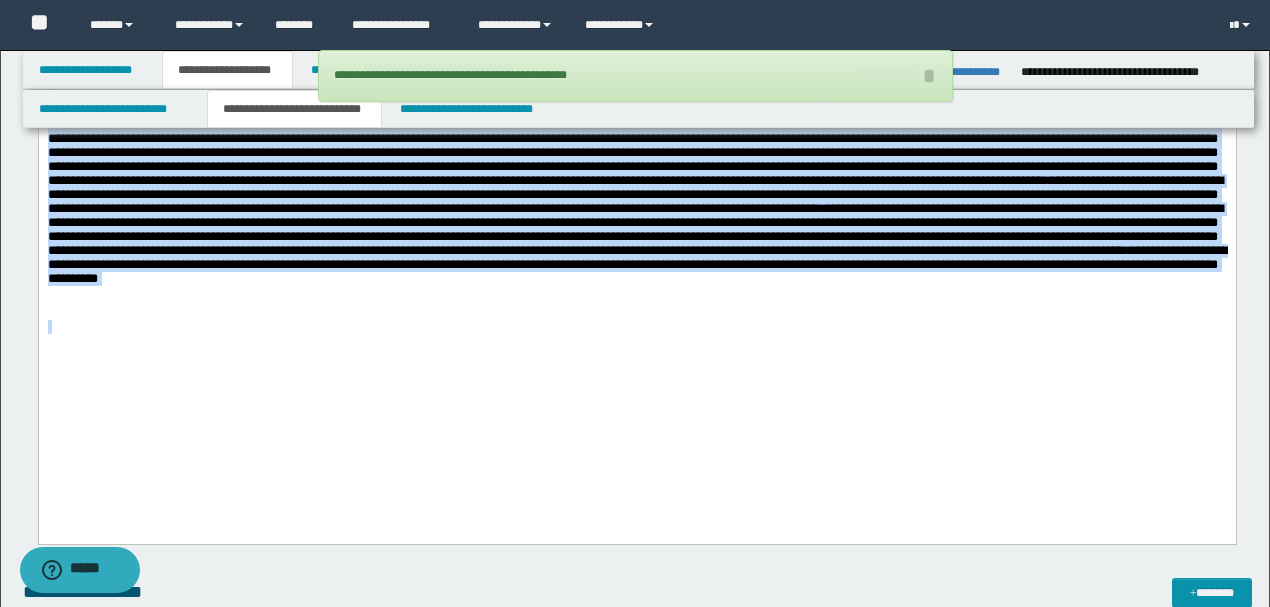 drag, startPoint x: 858, startPoint y: 383, endPoint x: 38, endPoint y: -73, distance: 938.2622 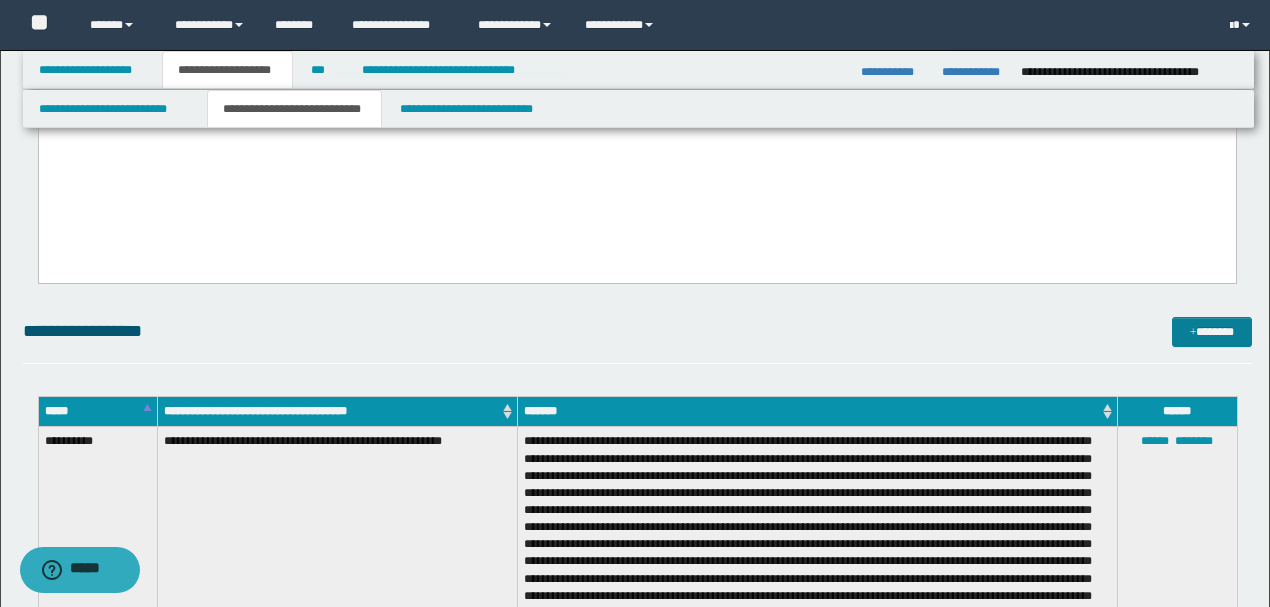 click at bounding box center [1193, 333] 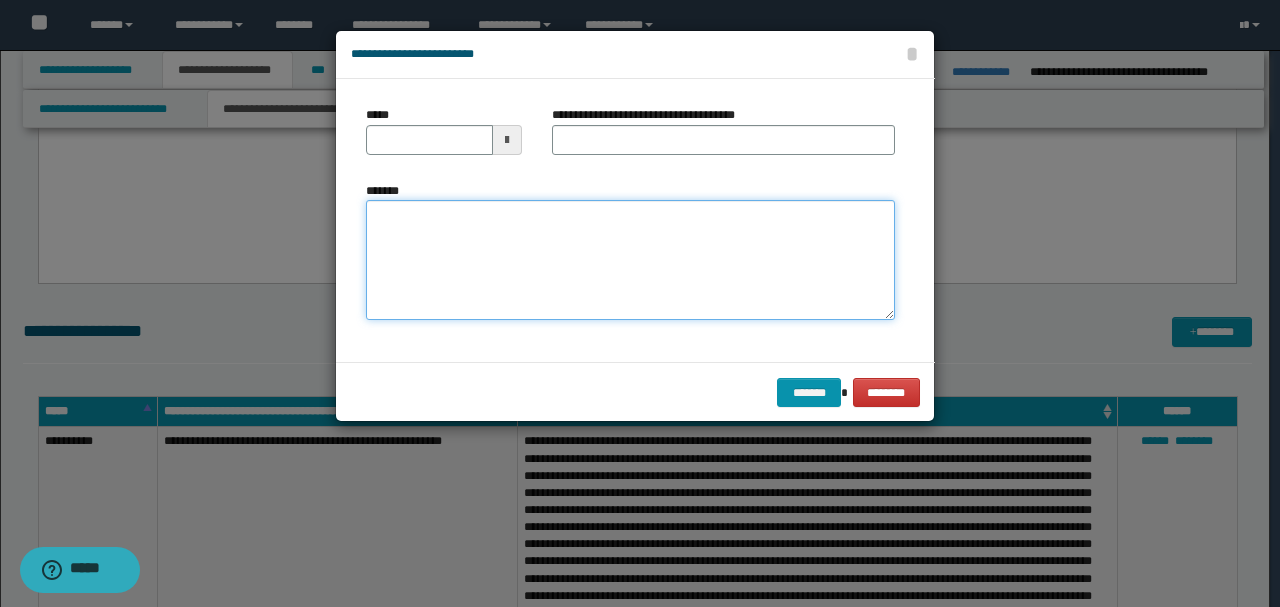 click on "*******" at bounding box center [630, 259] 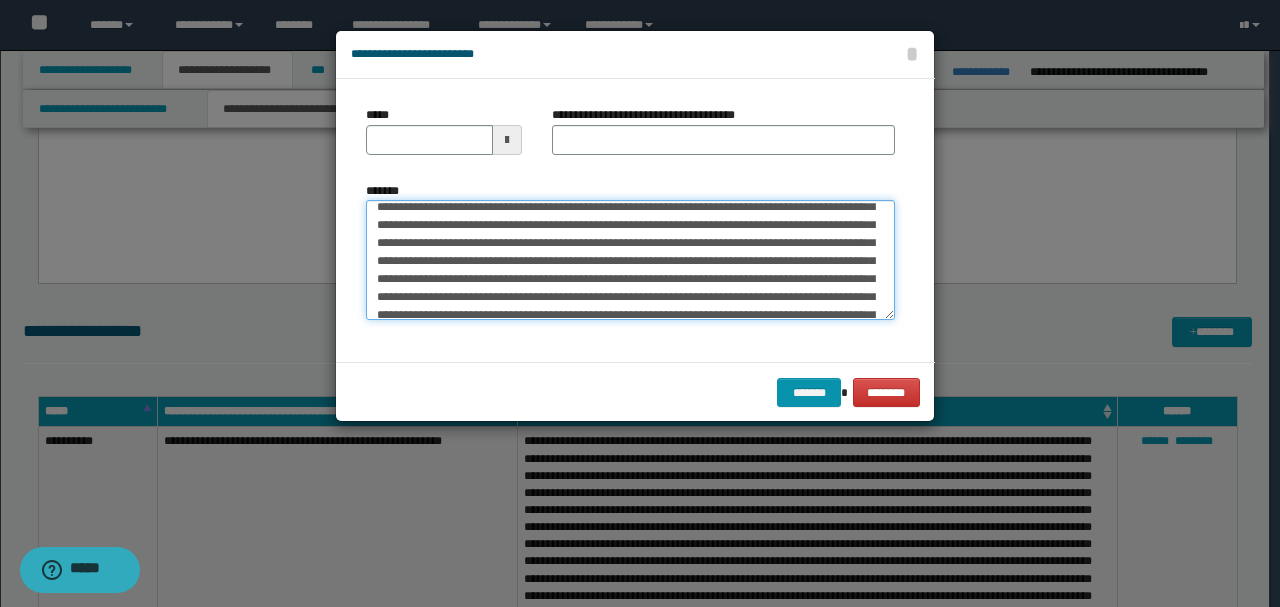 scroll, scrollTop: 0, scrollLeft: 0, axis: both 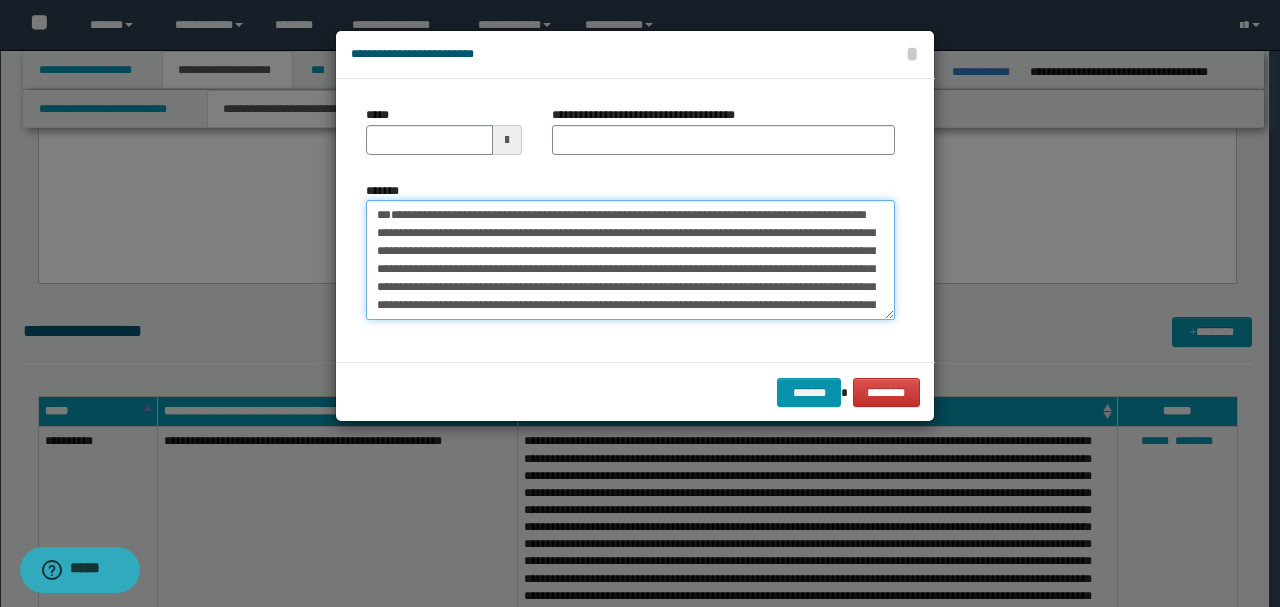 drag, startPoint x: 442, startPoint y: 250, endPoint x: 258, endPoint y: 165, distance: 202.68448 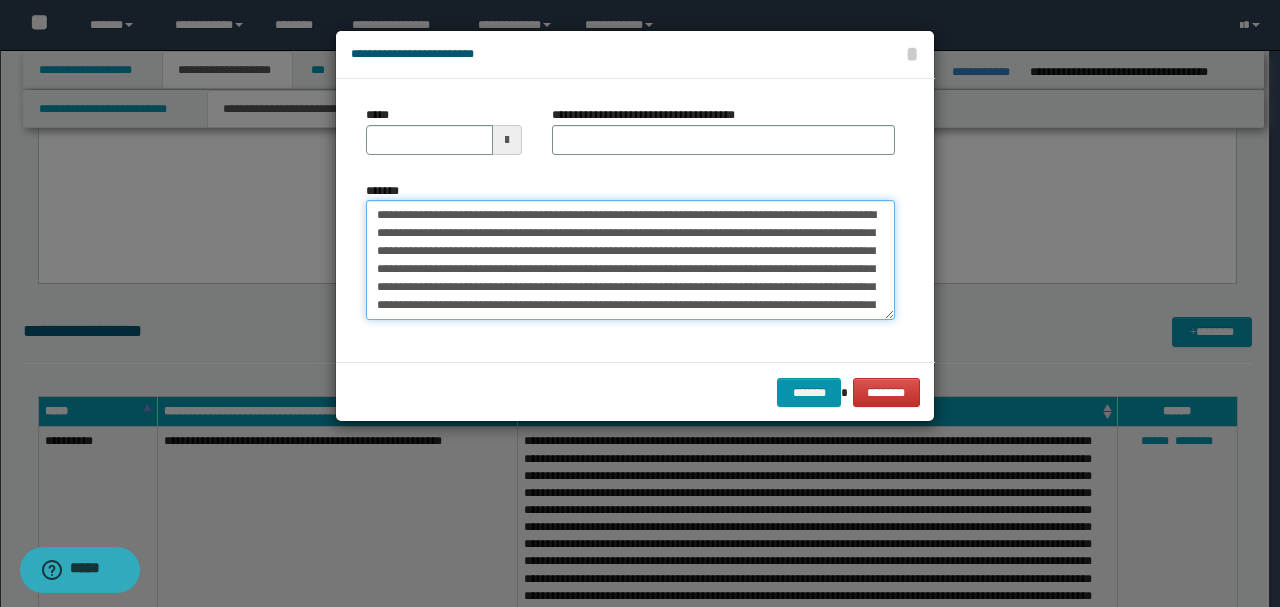 type 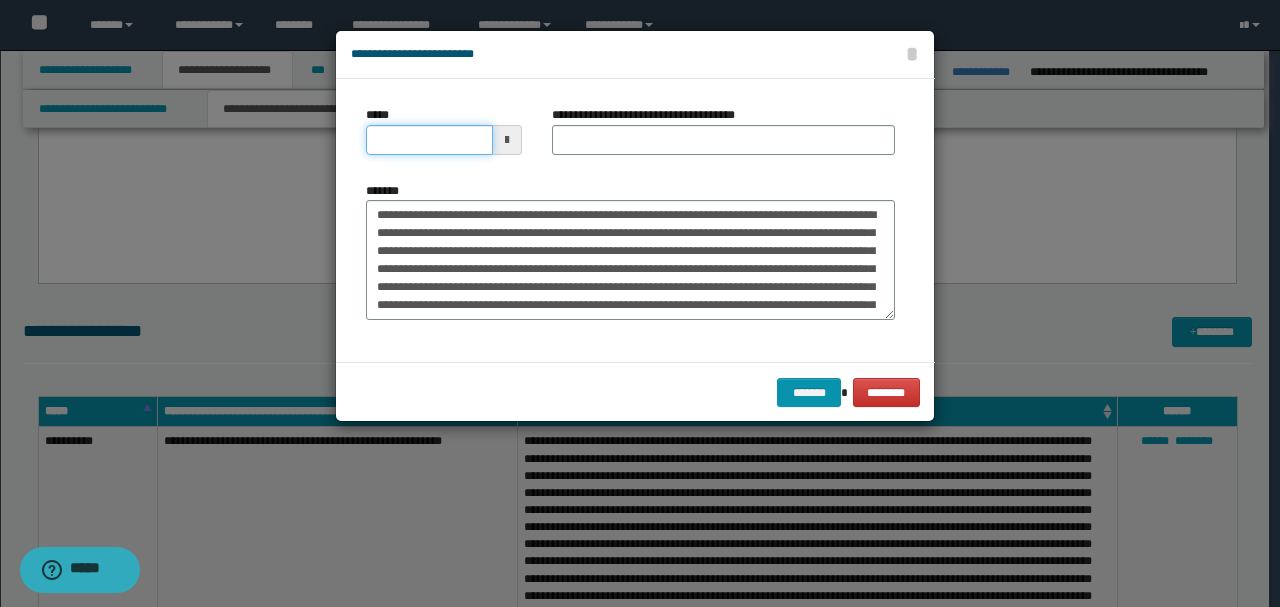 click on "*****" at bounding box center [429, 140] 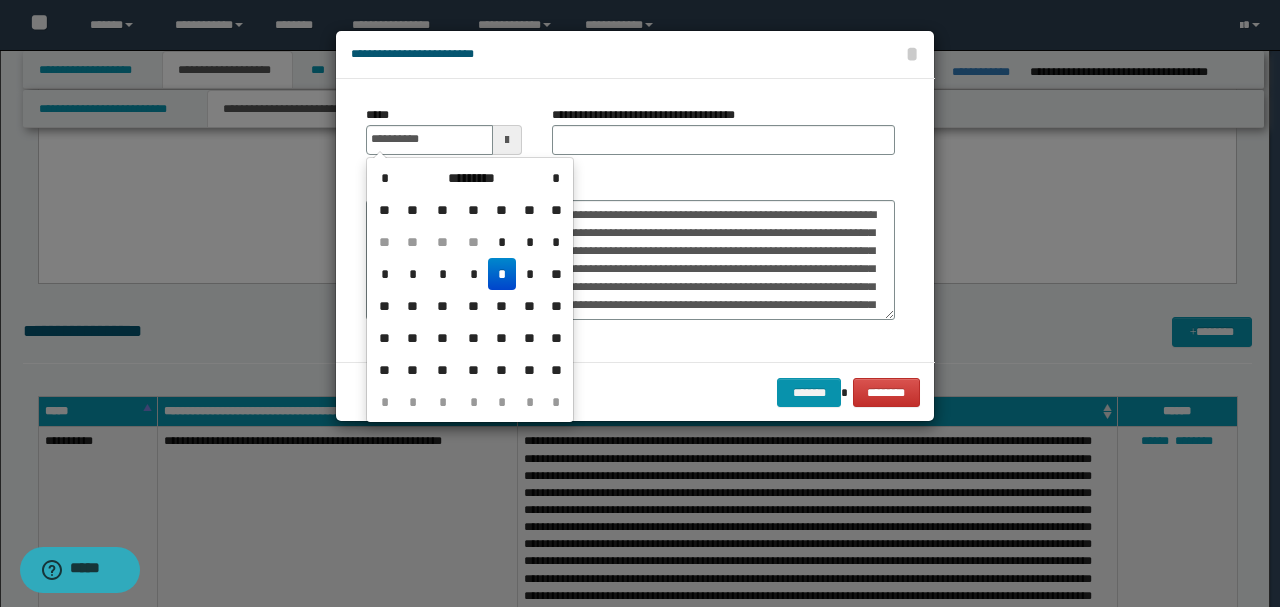 click on "**********" at bounding box center [723, 138] 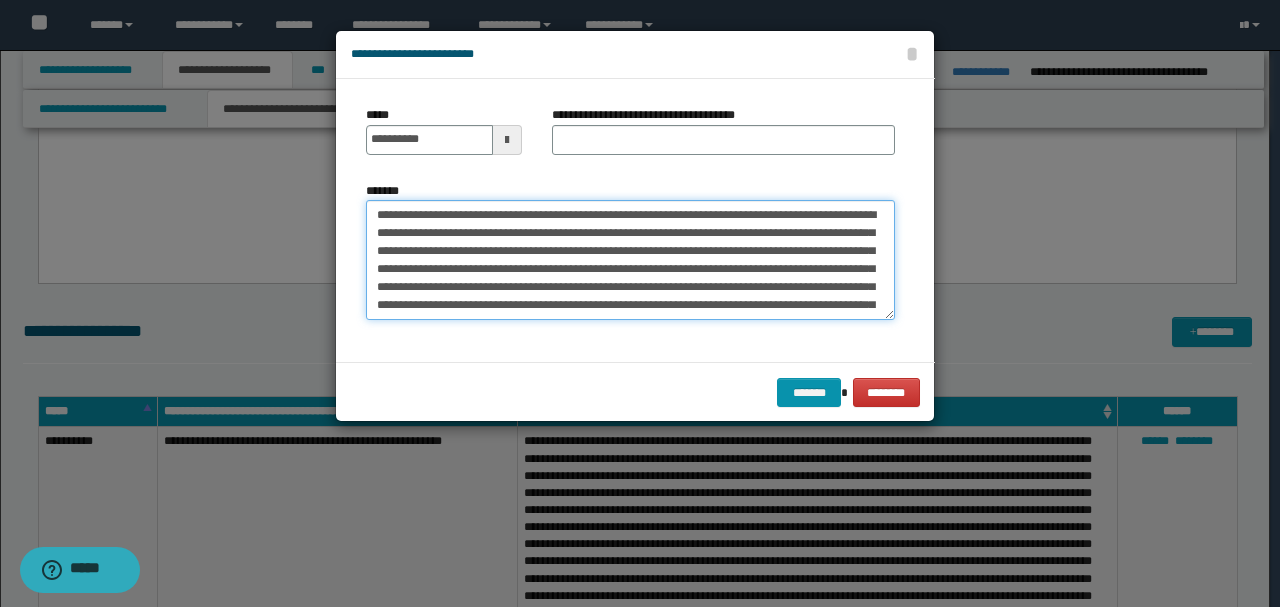 drag, startPoint x: 557, startPoint y: 207, endPoint x: 226, endPoint y: 178, distance: 332.26797 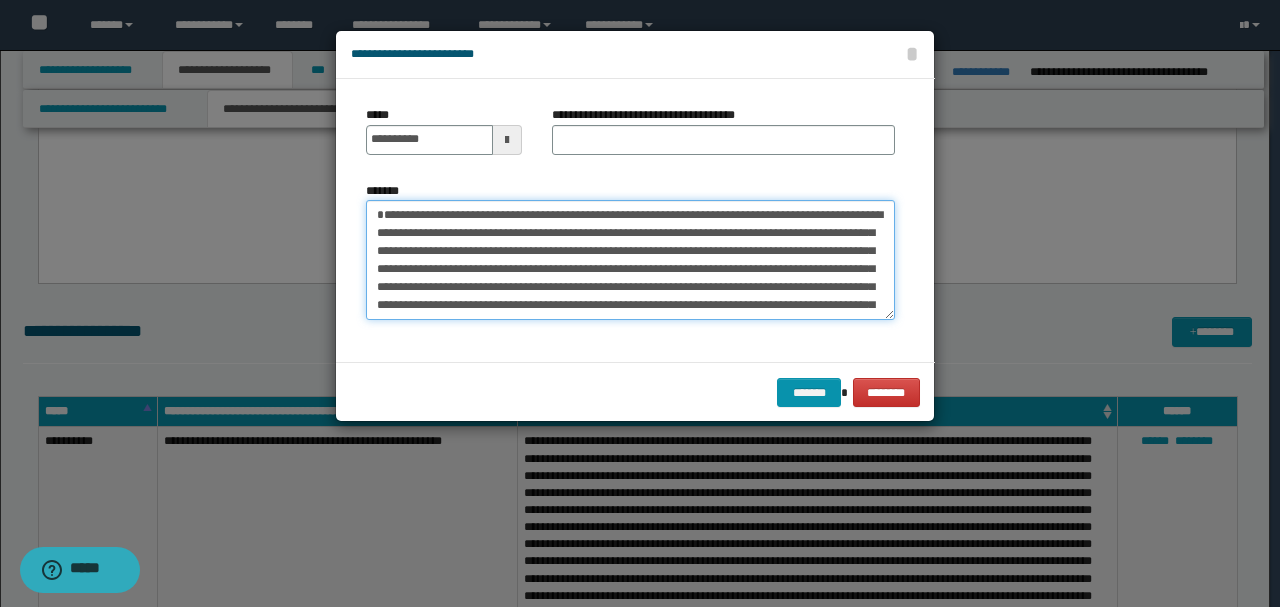 type on "**********" 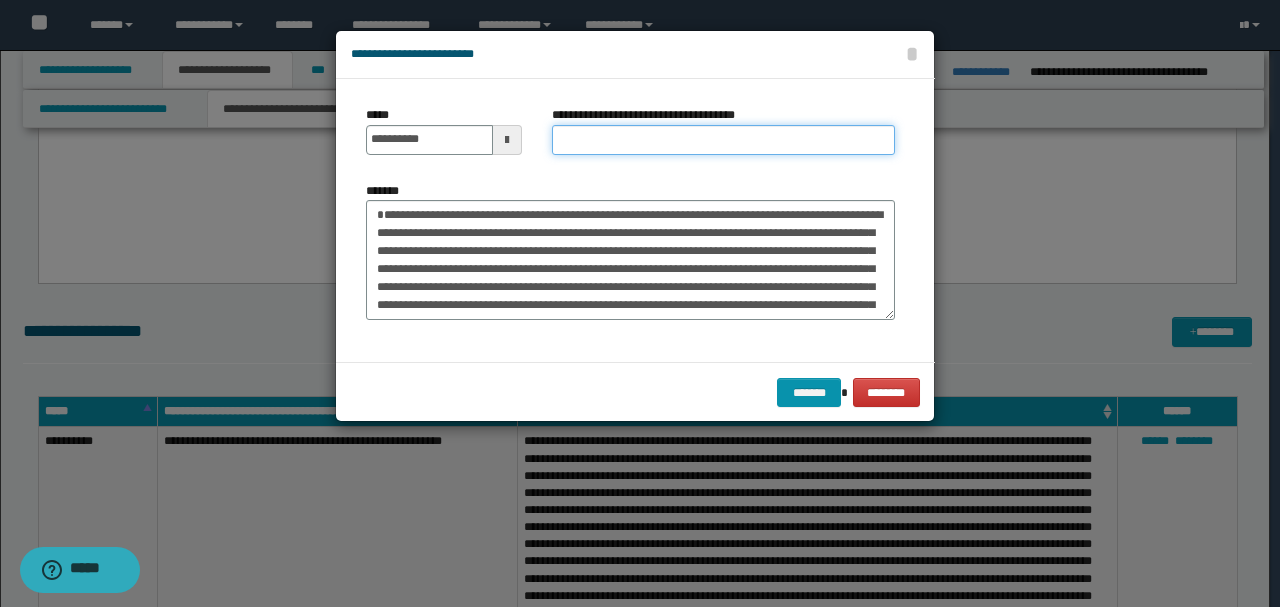 click on "**********" at bounding box center [723, 140] 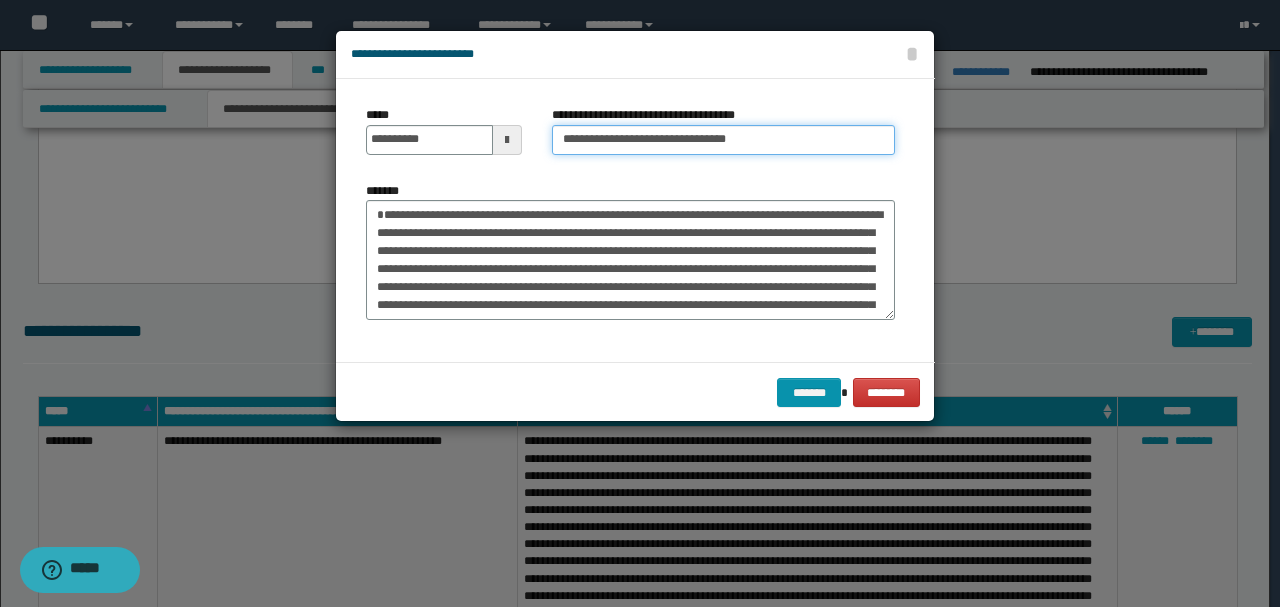type on "**********" 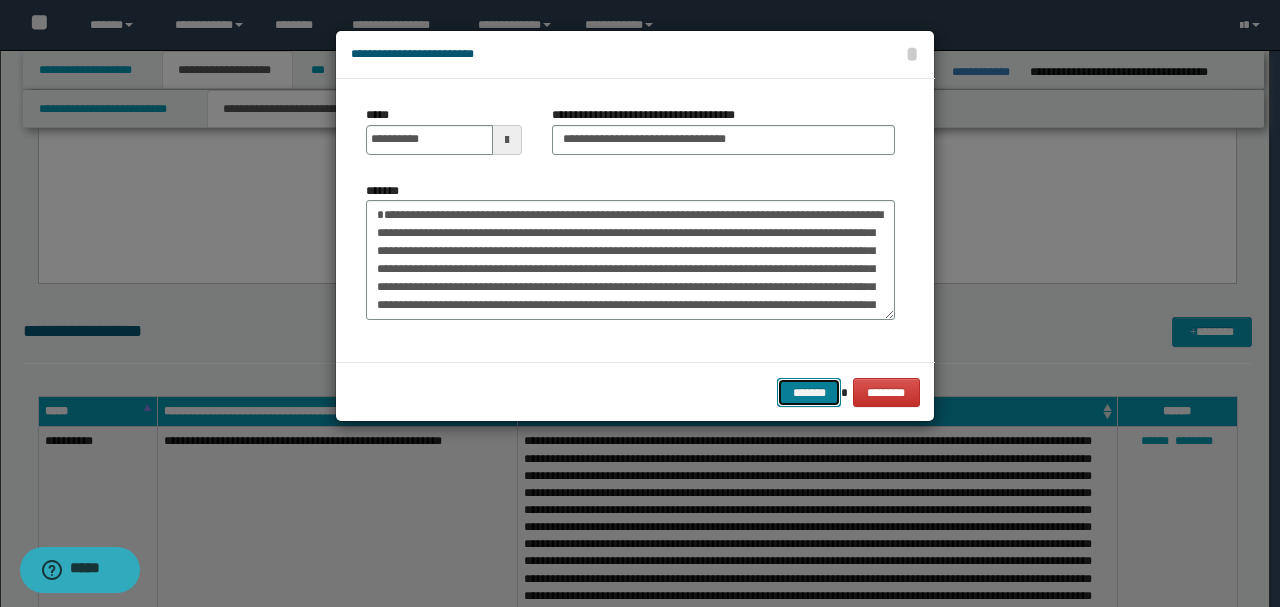 click on "*******" at bounding box center (809, 392) 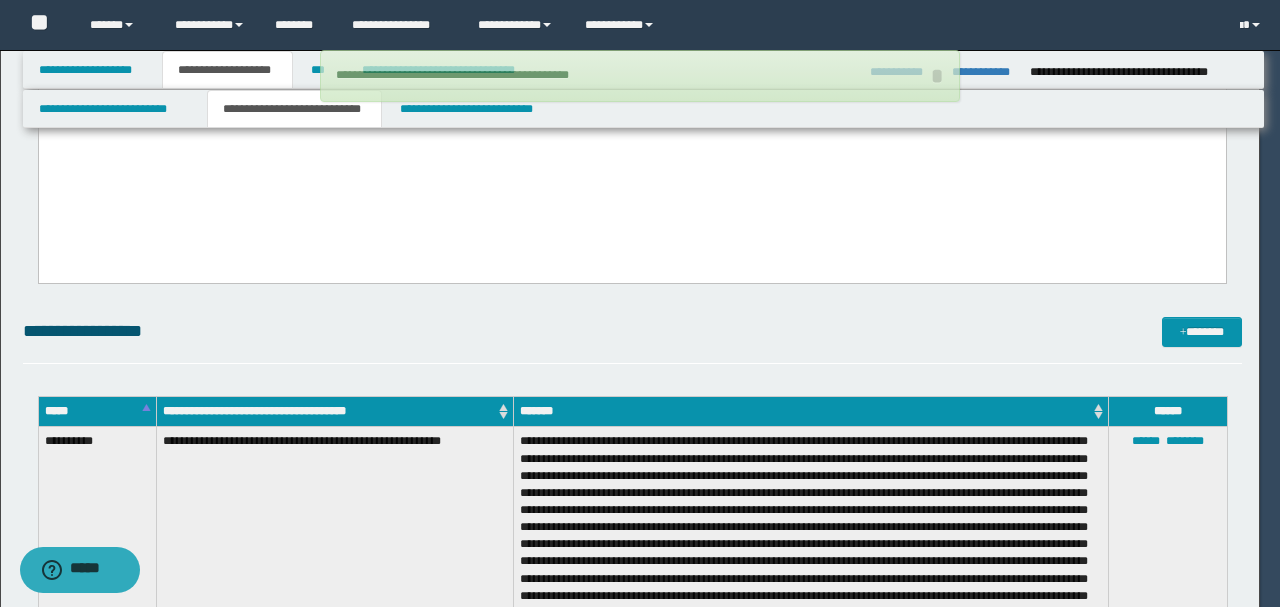 type 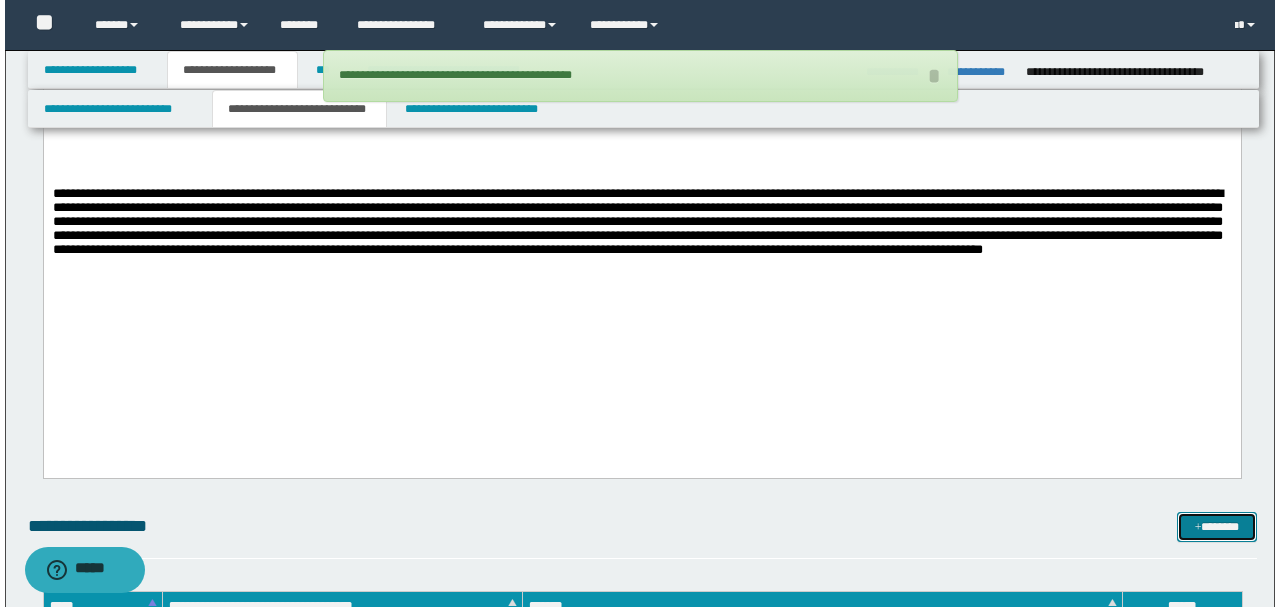 scroll, scrollTop: 1606, scrollLeft: 0, axis: vertical 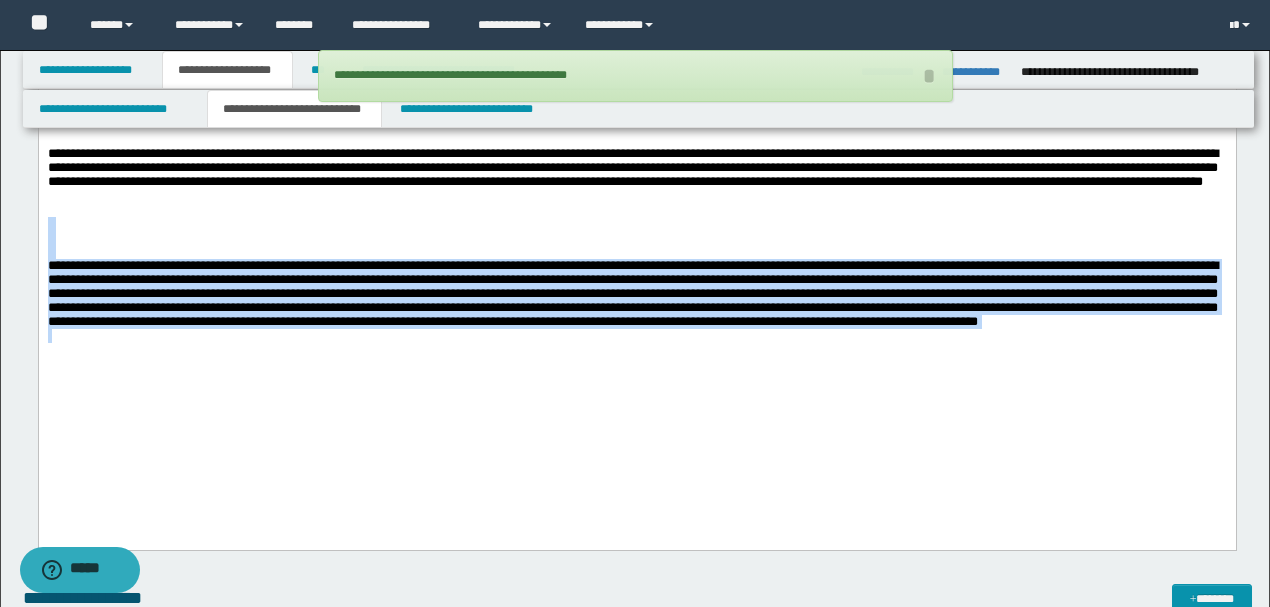 drag, startPoint x: 520, startPoint y: 325, endPoint x: 38, endPoint y: 294, distance: 482.99585 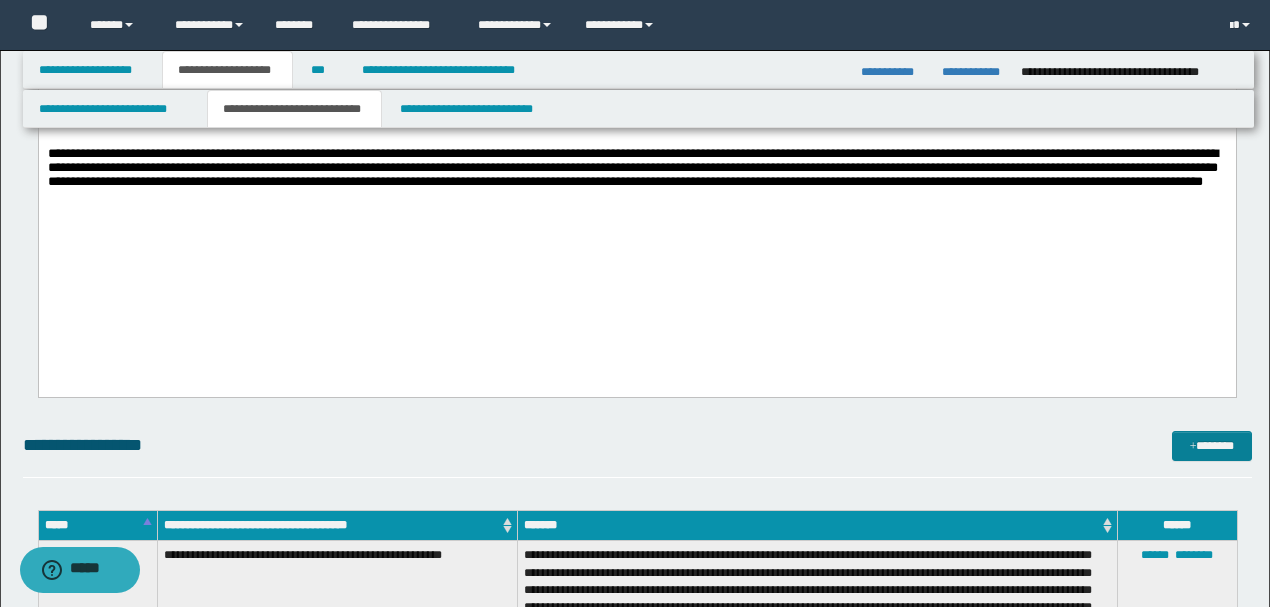 click on "*******" at bounding box center (1211, 445) 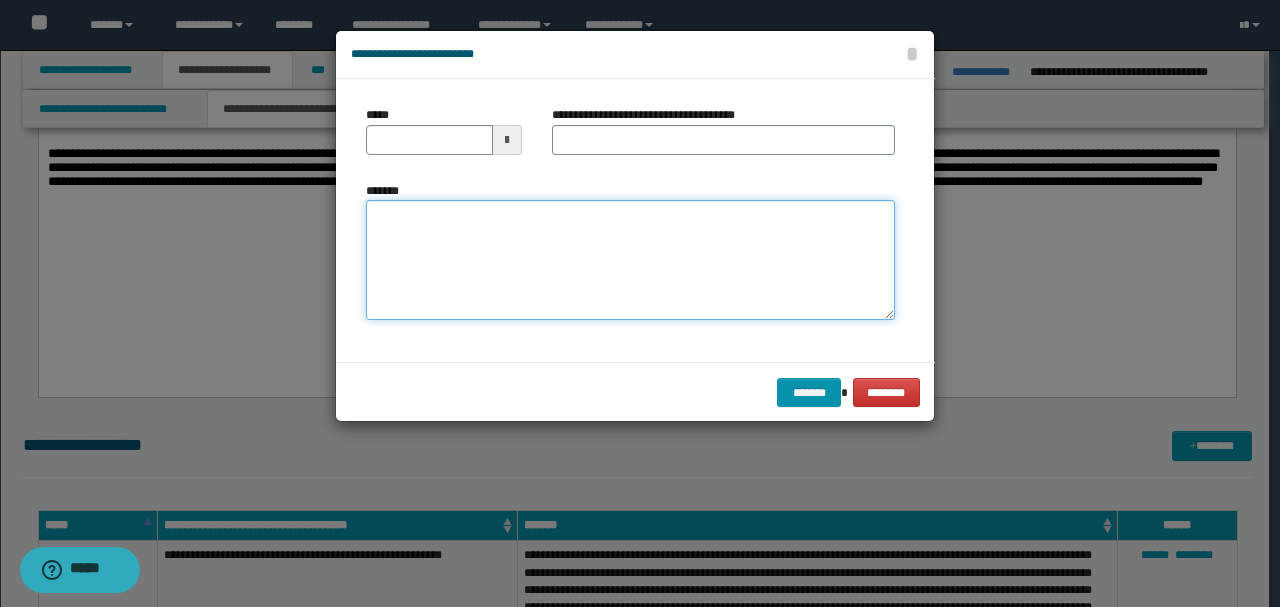 drag, startPoint x: 598, startPoint y: 248, endPoint x: 584, endPoint y: 236, distance: 18.439089 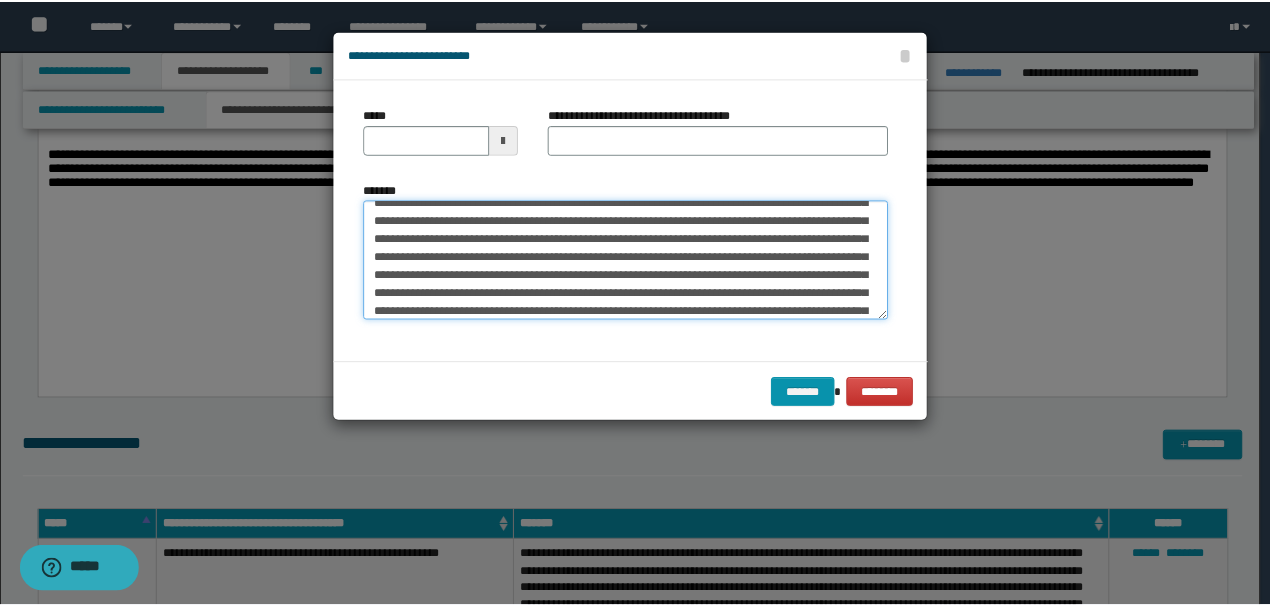 scroll, scrollTop: 0, scrollLeft: 0, axis: both 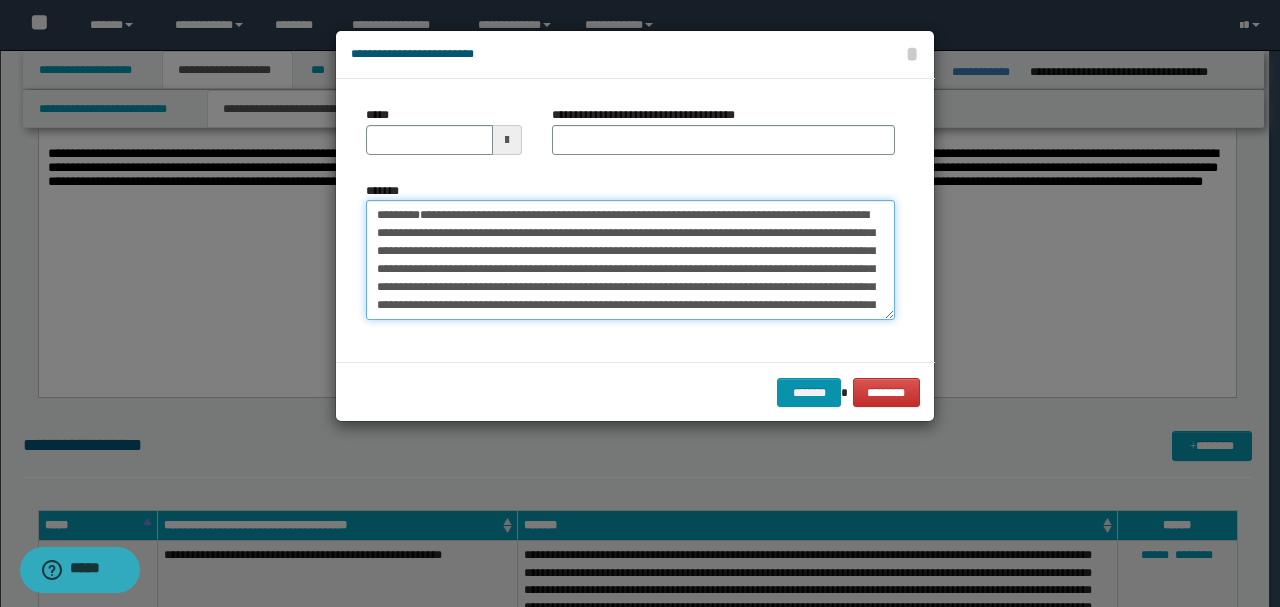drag, startPoint x: 442, startPoint y: 258, endPoint x: 256, endPoint y: 127, distance: 227.50165 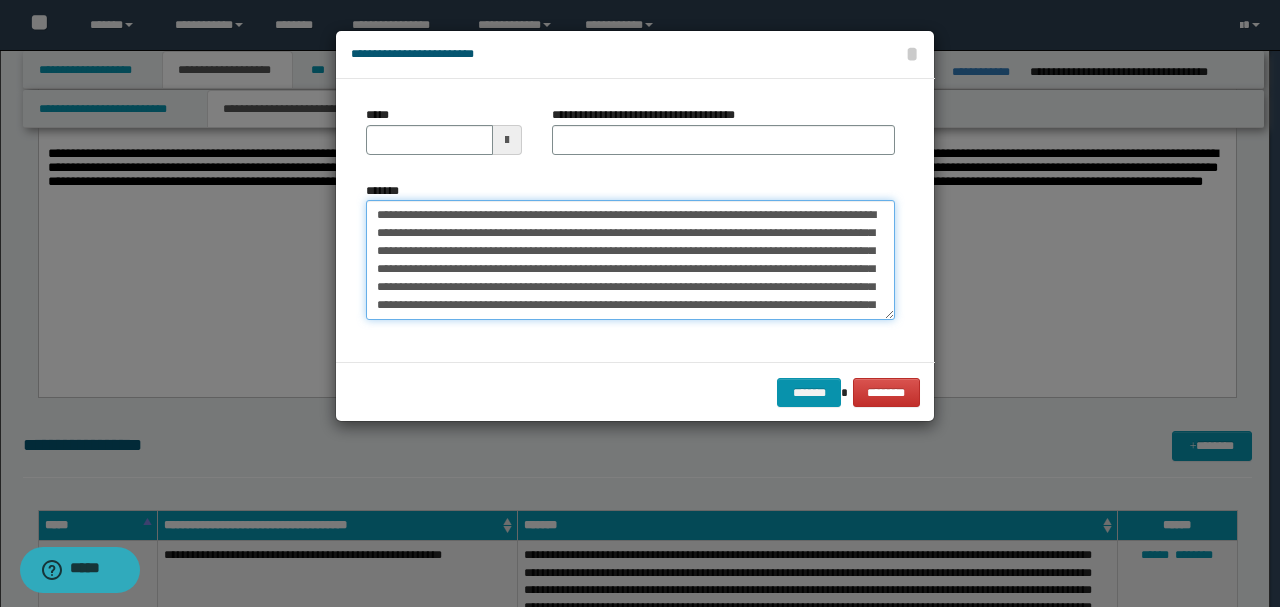 type 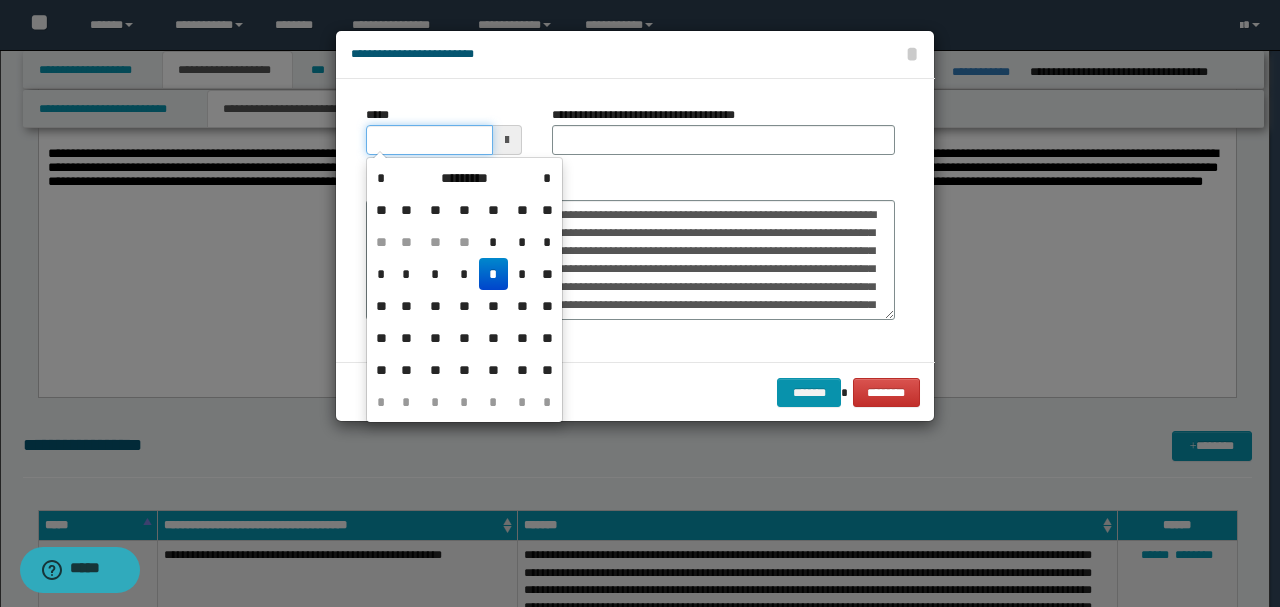 click on "*****" at bounding box center (429, 140) 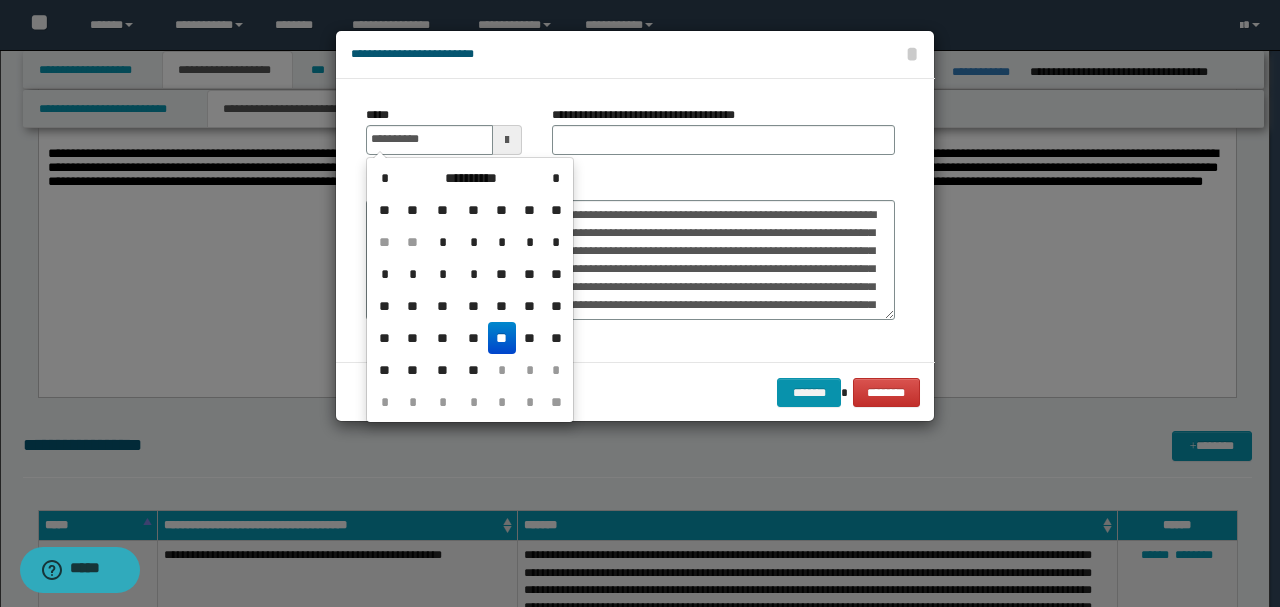 type on "**********" 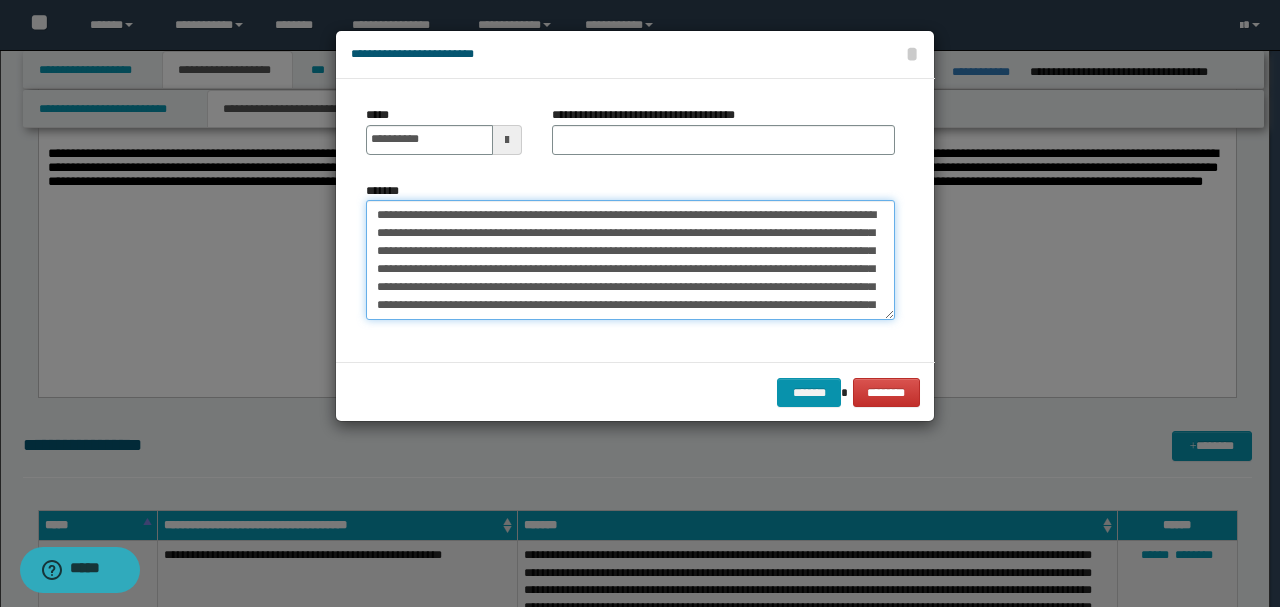 drag, startPoint x: 525, startPoint y: 211, endPoint x: 169, endPoint y: 185, distance: 356.94818 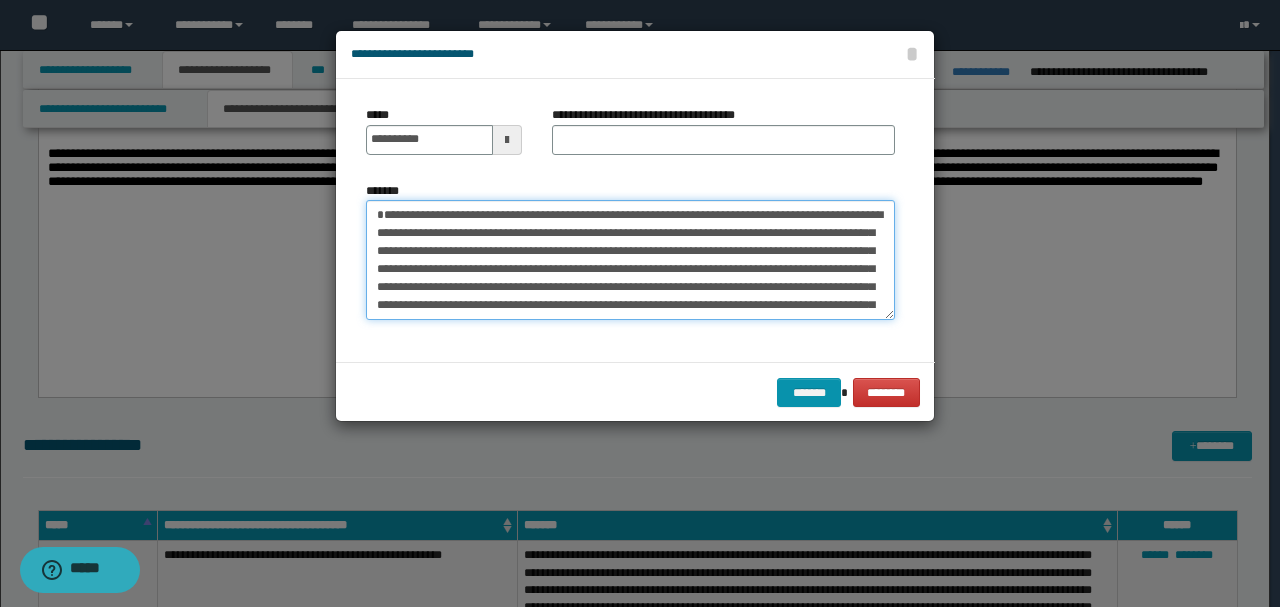 type on "**********" 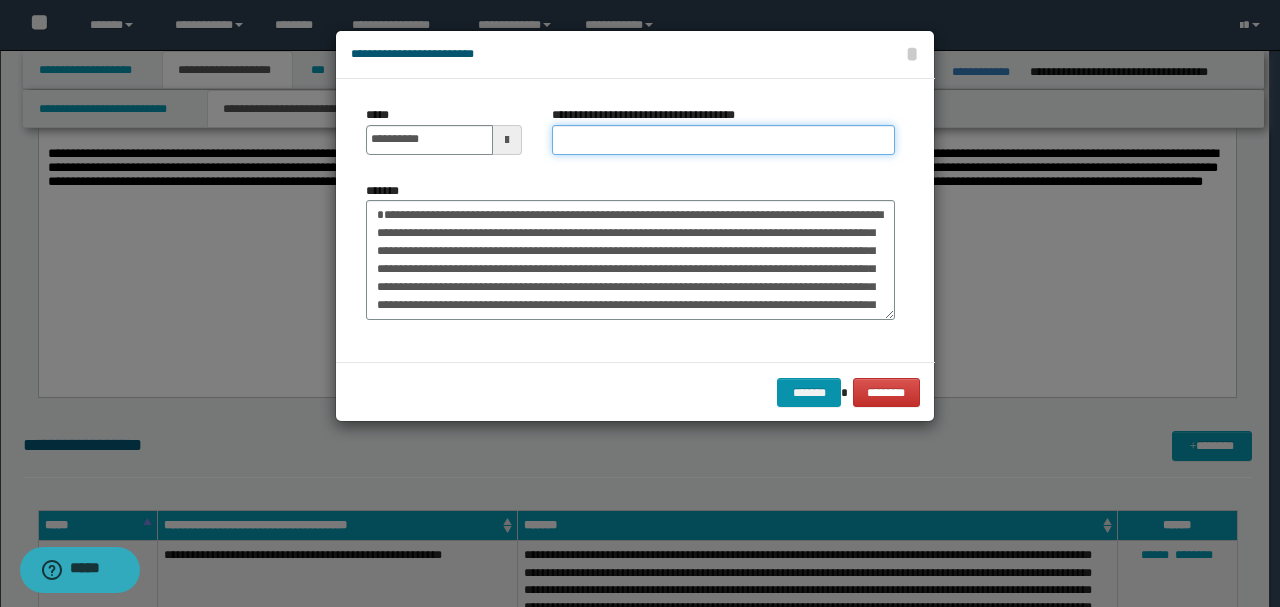 paste on "**********" 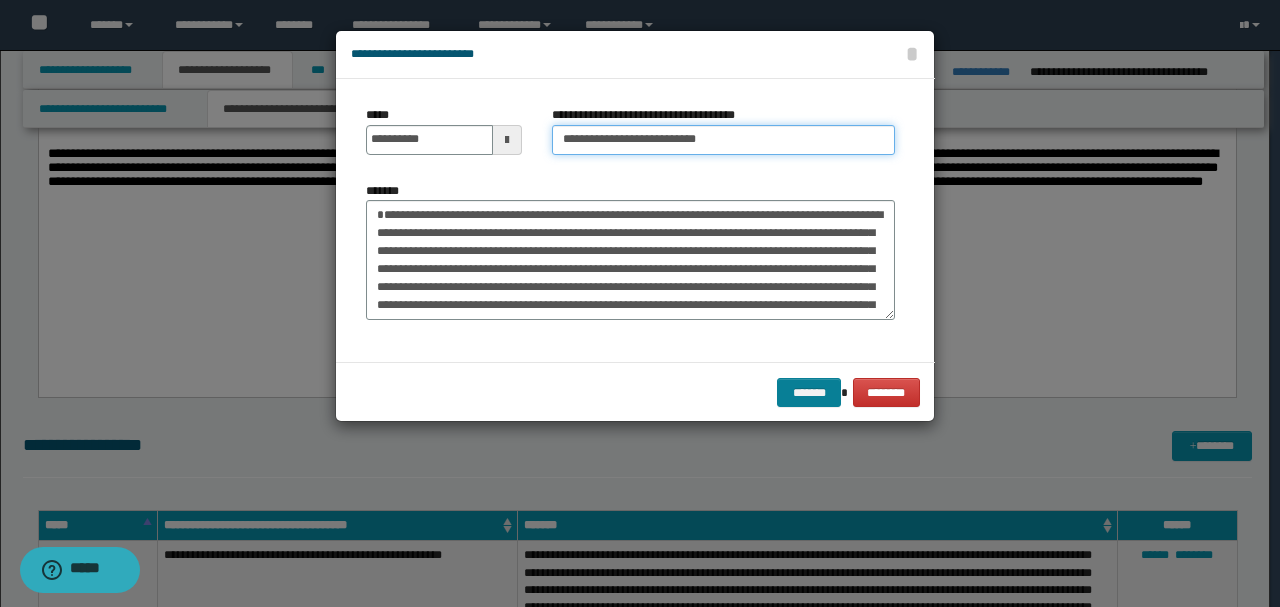 type on "**********" 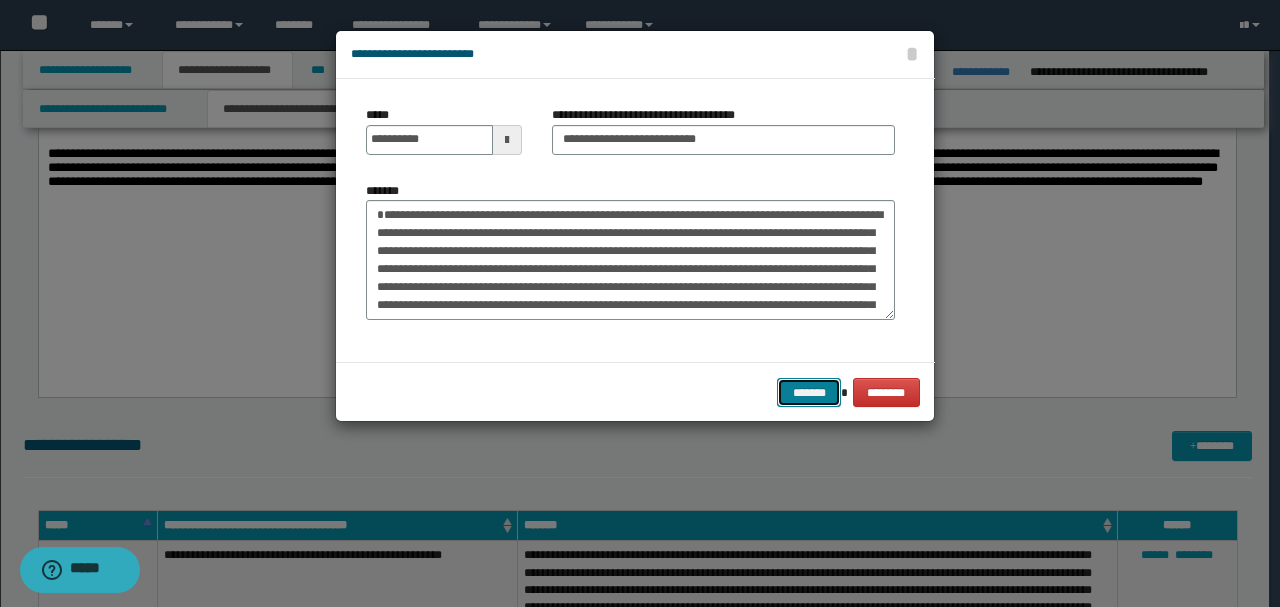 click on "*******" at bounding box center [809, 392] 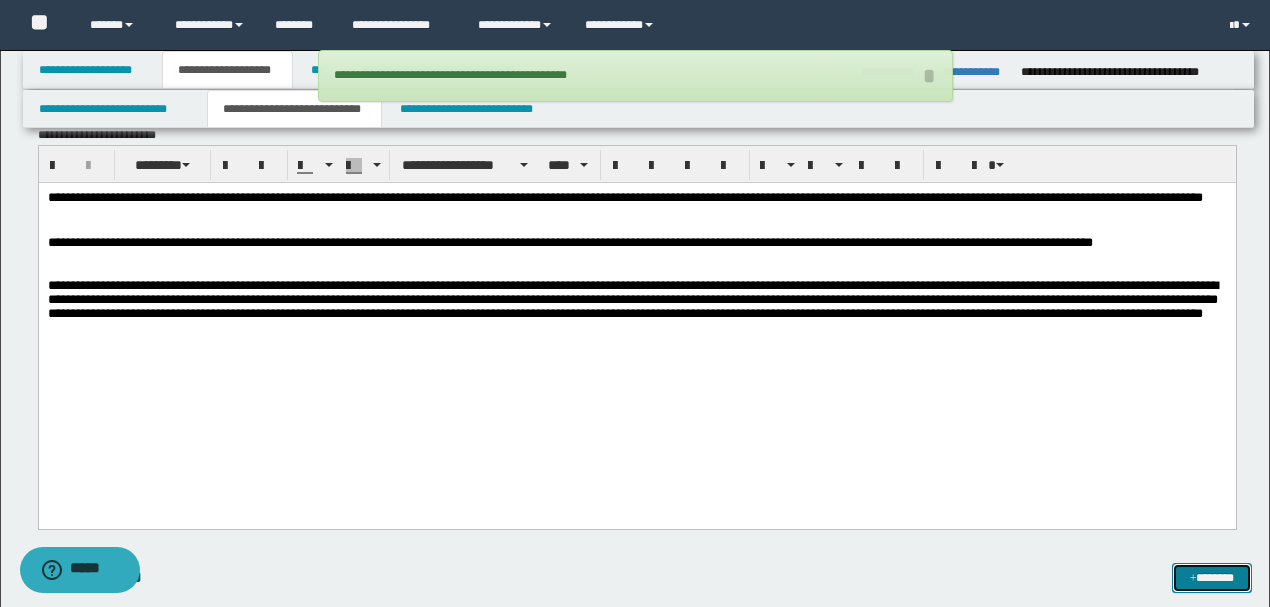 scroll, scrollTop: 1473, scrollLeft: 0, axis: vertical 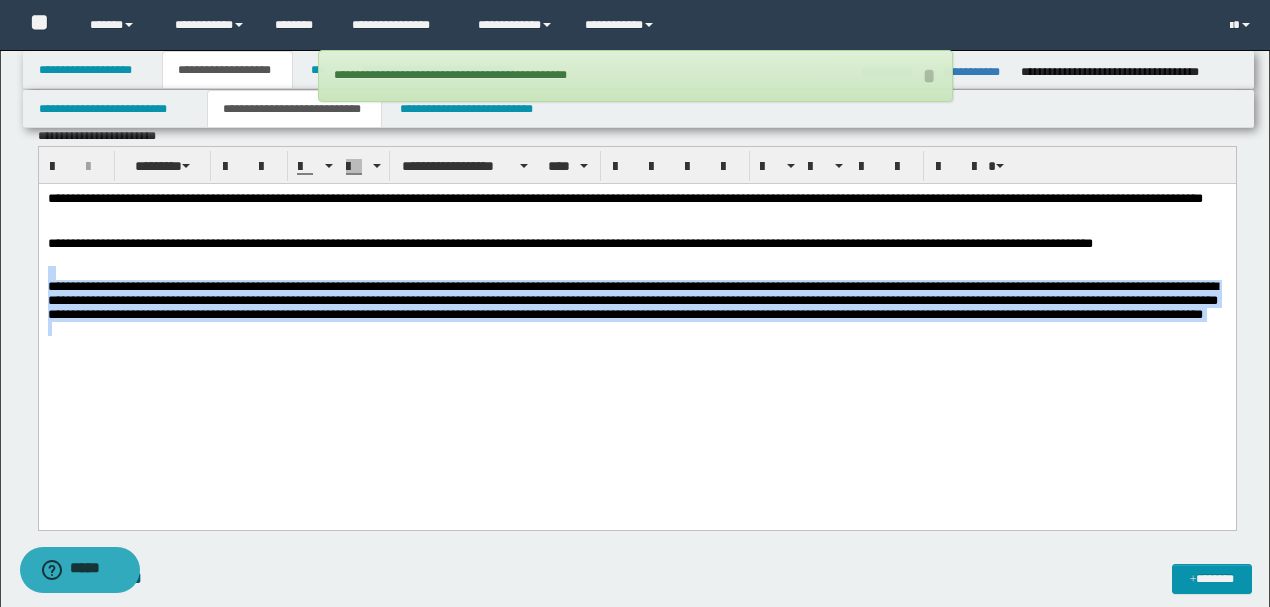 drag, startPoint x: 215, startPoint y: 316, endPoint x: 38, endPoint y: 460, distance: 228.17757 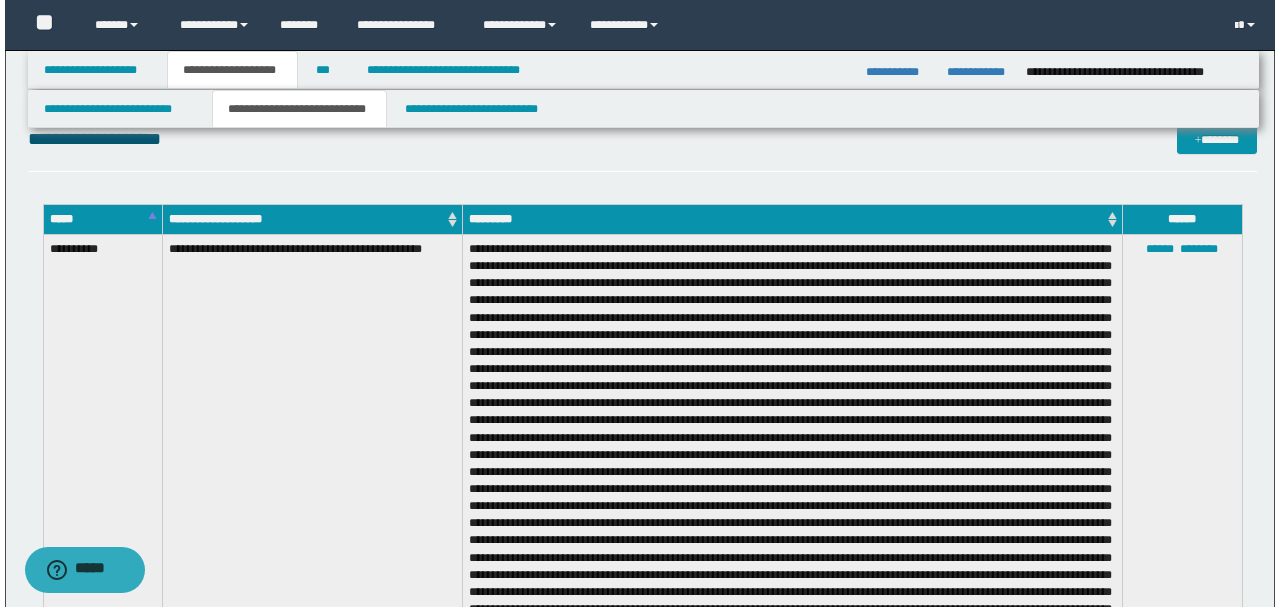 scroll, scrollTop: 4606, scrollLeft: 0, axis: vertical 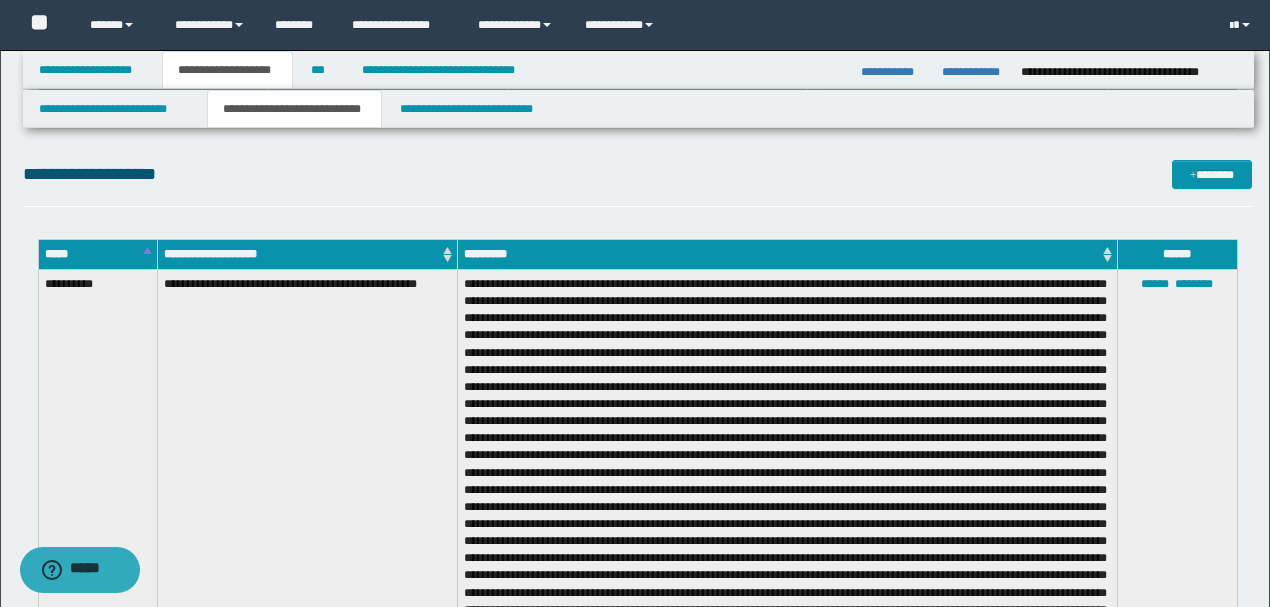 drag, startPoint x: 1196, startPoint y: 176, endPoint x: 866, endPoint y: 198, distance: 330.7325 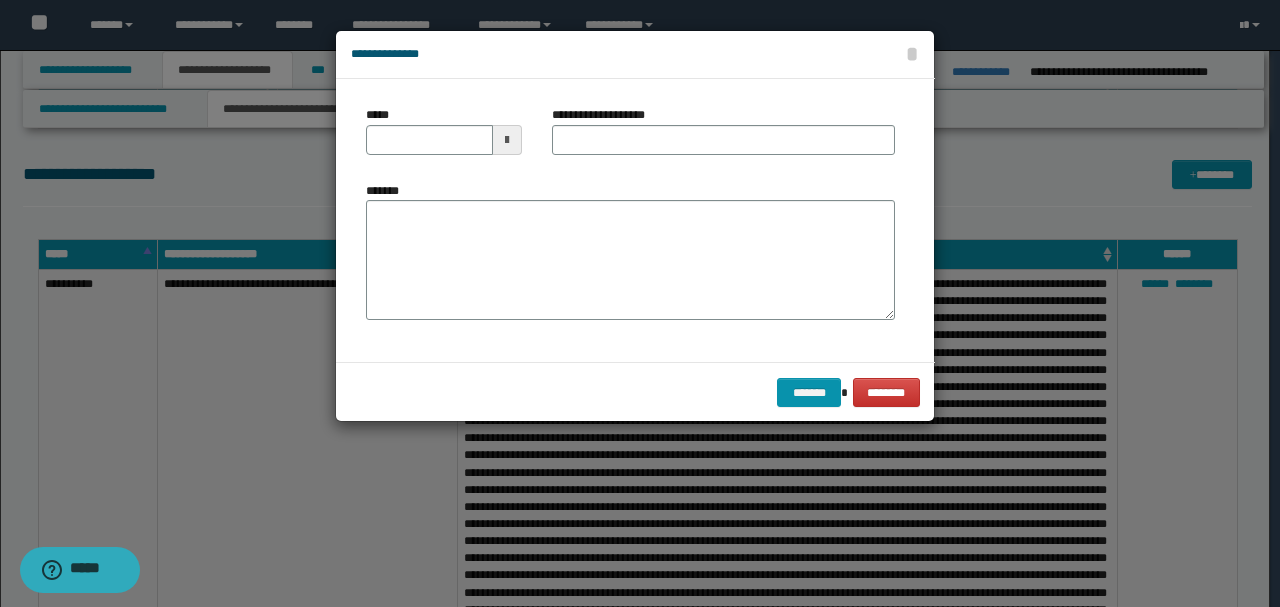 click on "*******" at bounding box center (630, 251) 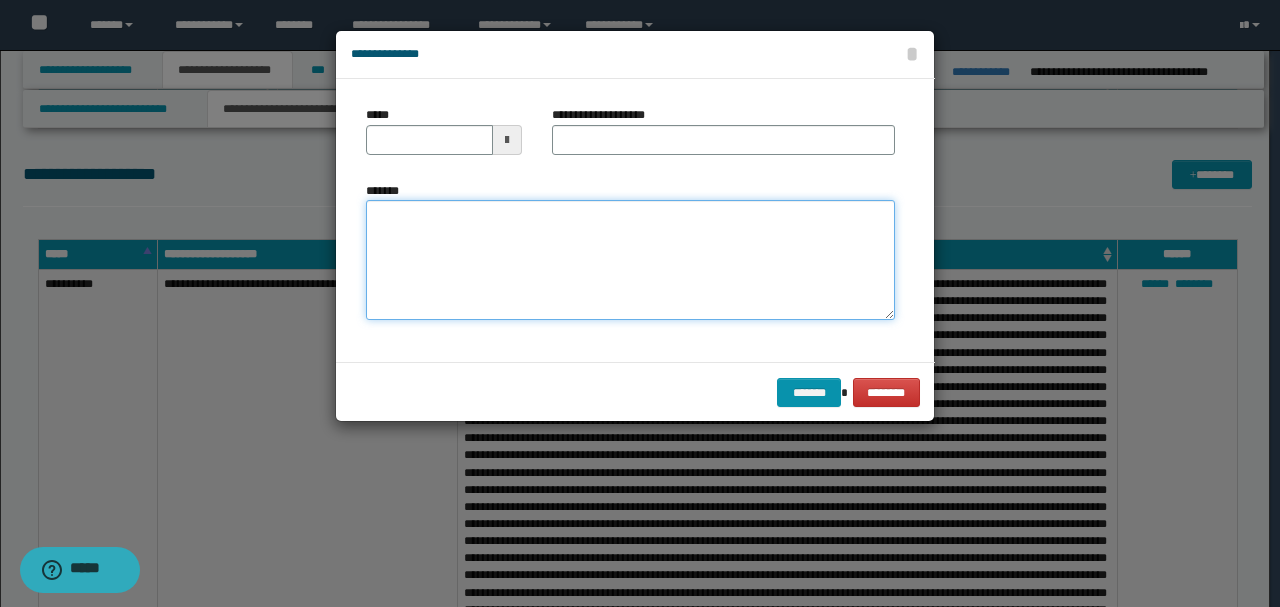 click on "*******" at bounding box center (630, 260) 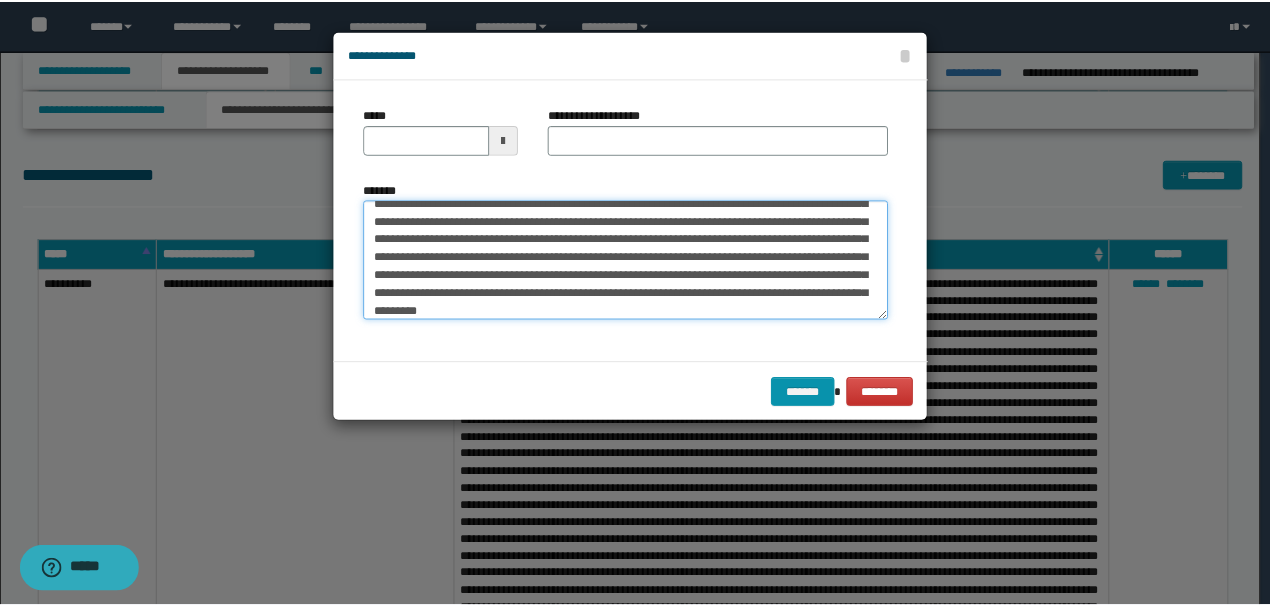 scroll, scrollTop: 0, scrollLeft: 0, axis: both 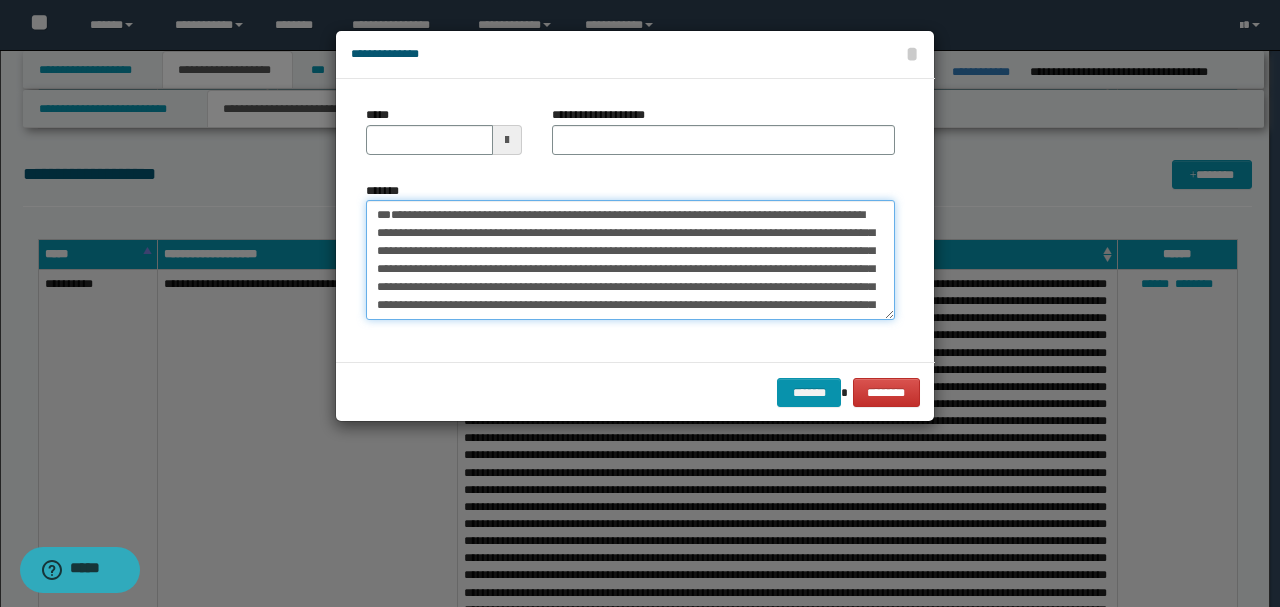 drag, startPoint x: 441, startPoint y: 251, endPoint x: 332, endPoint y: 187, distance: 126.40016 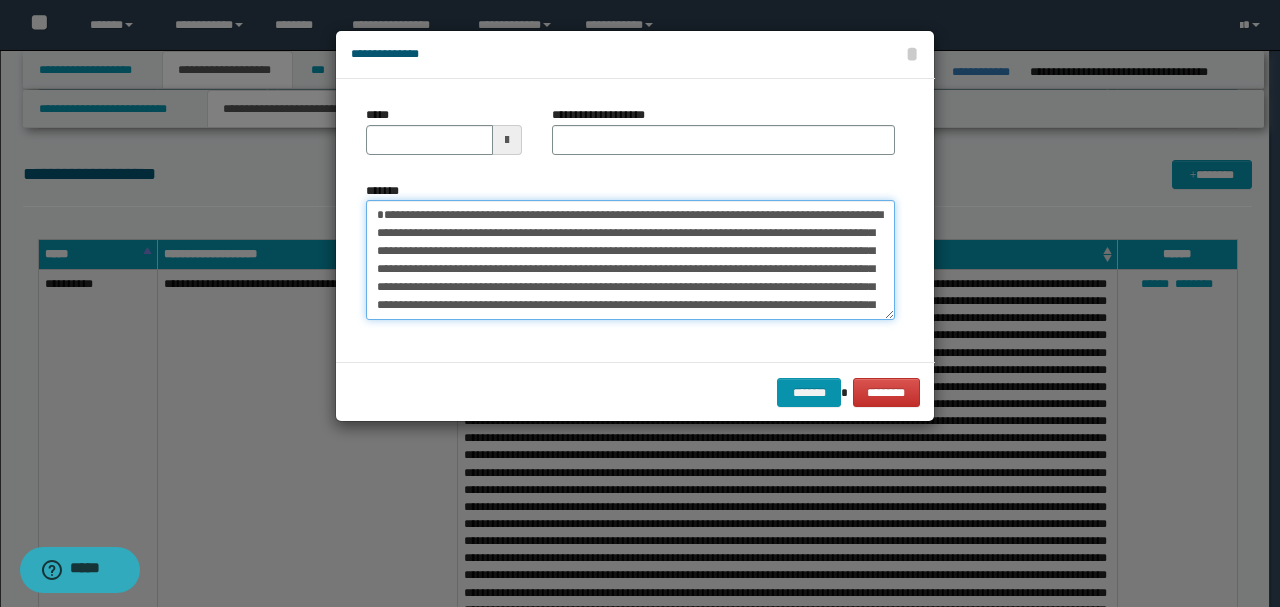 type 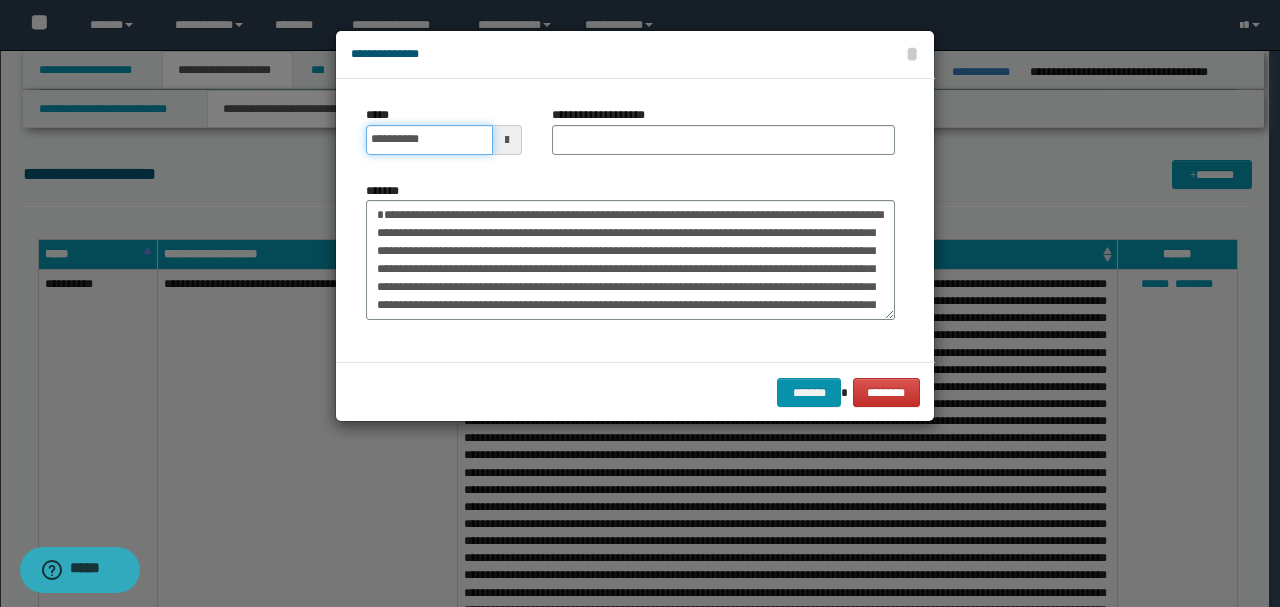 click on "**********" at bounding box center [429, 140] 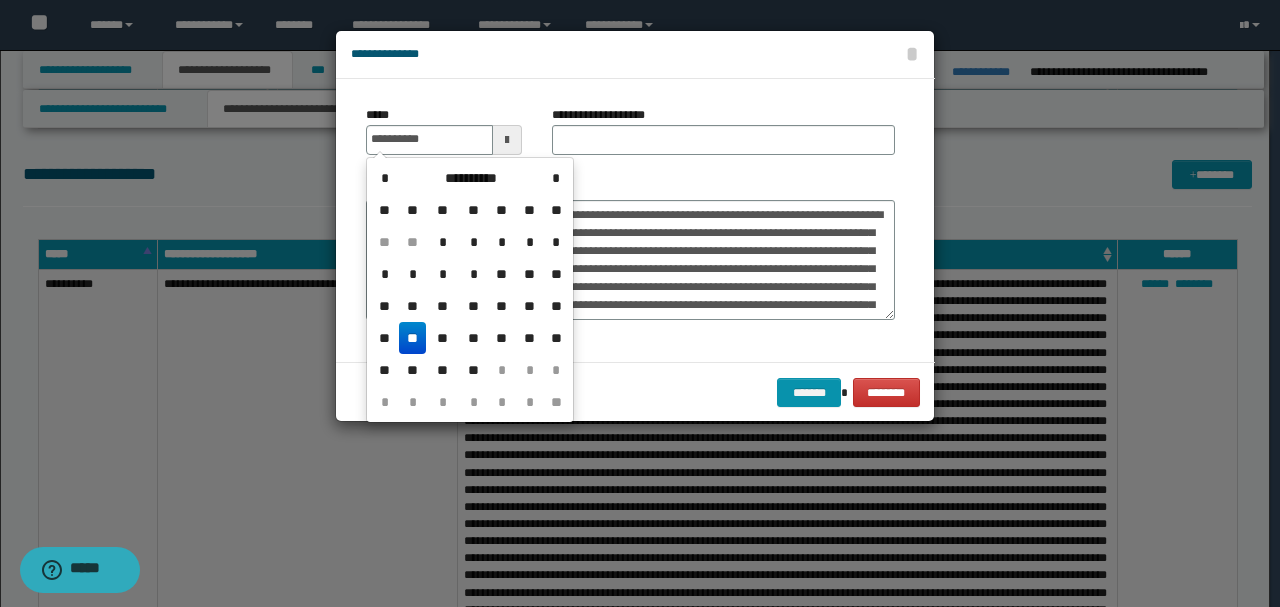 type on "**********" 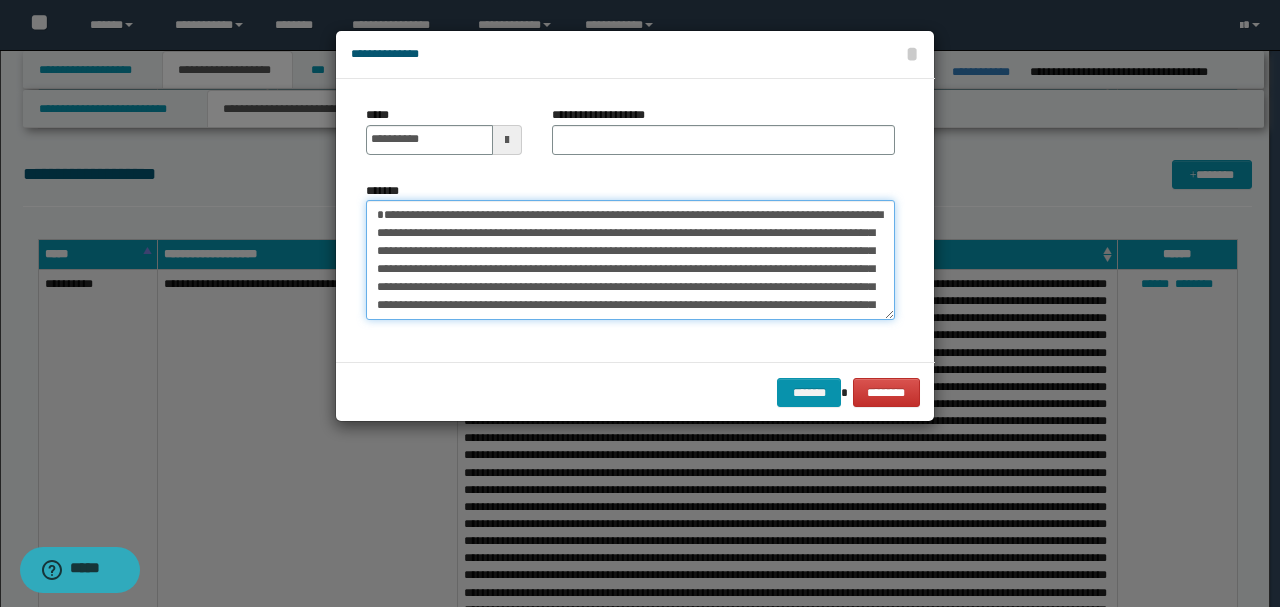 drag, startPoint x: 677, startPoint y: 209, endPoint x: 172, endPoint y: 175, distance: 506.14325 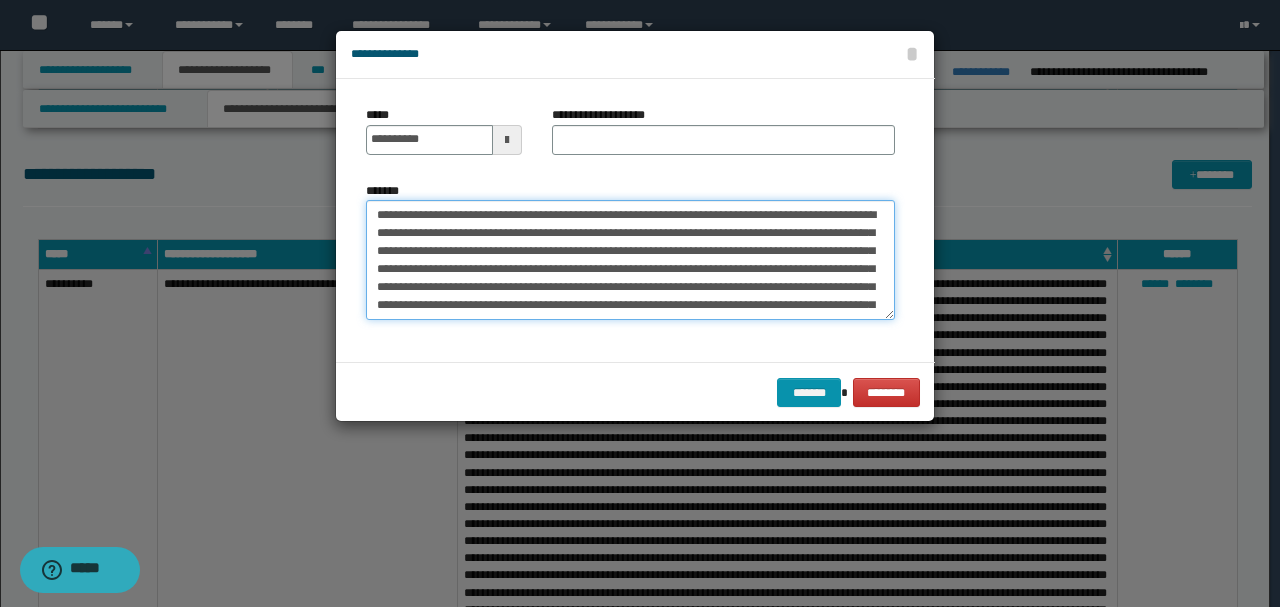 type on "**********" 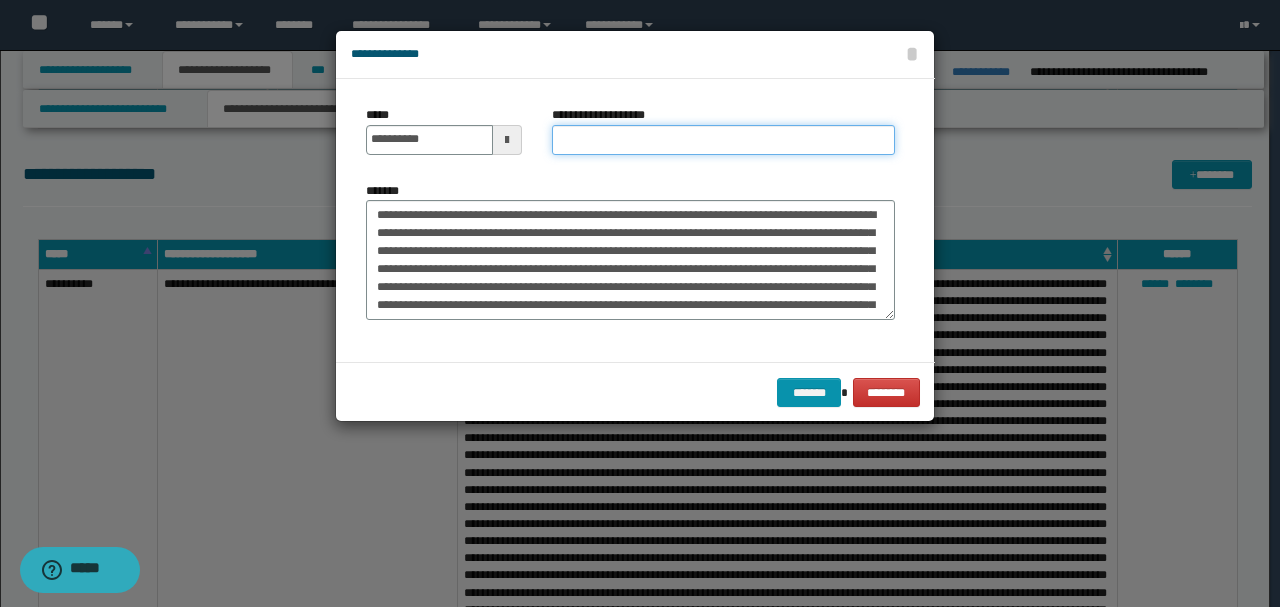 click on "**********" at bounding box center (723, 140) 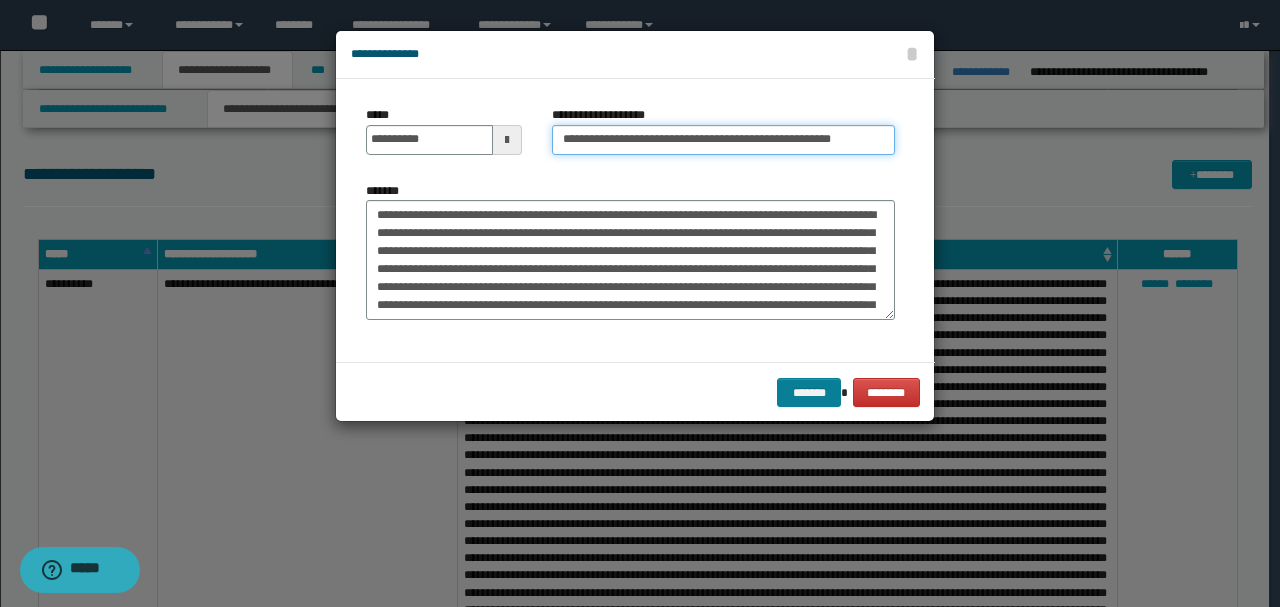 type on "**********" 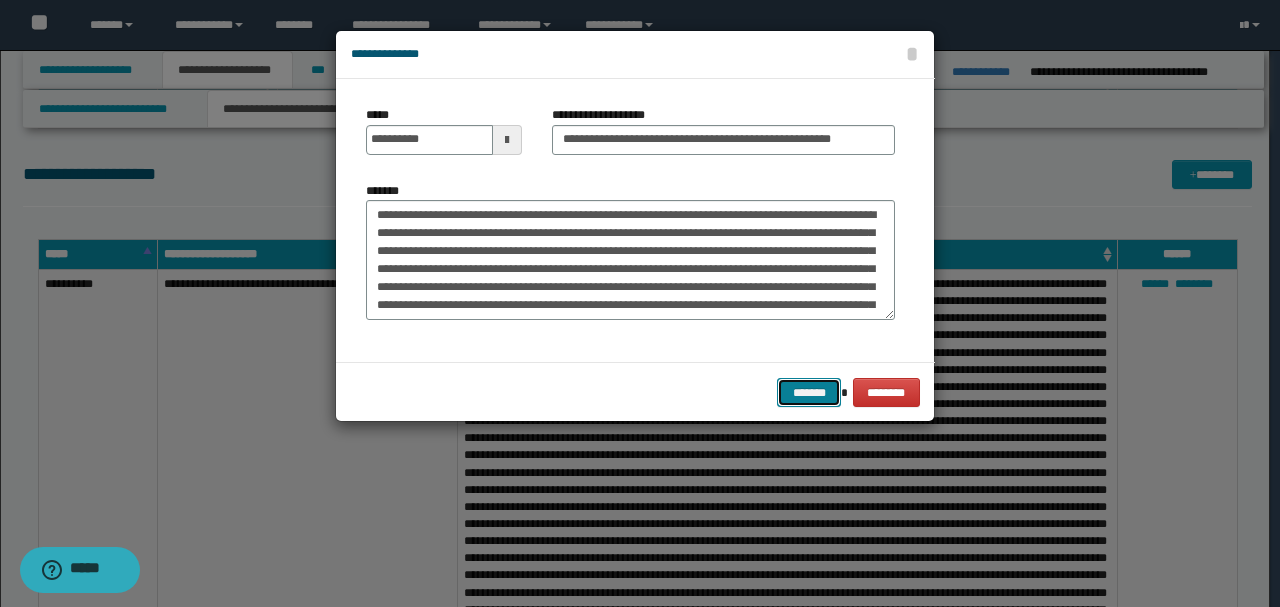 click on "*******" at bounding box center (809, 392) 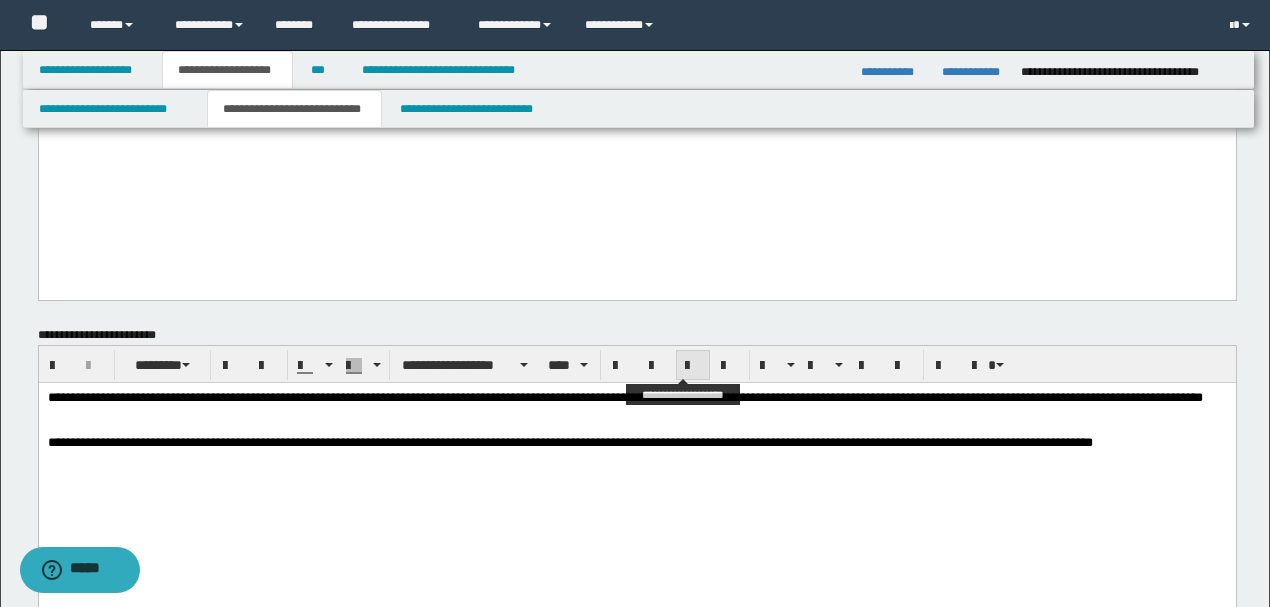 scroll, scrollTop: 1273, scrollLeft: 0, axis: vertical 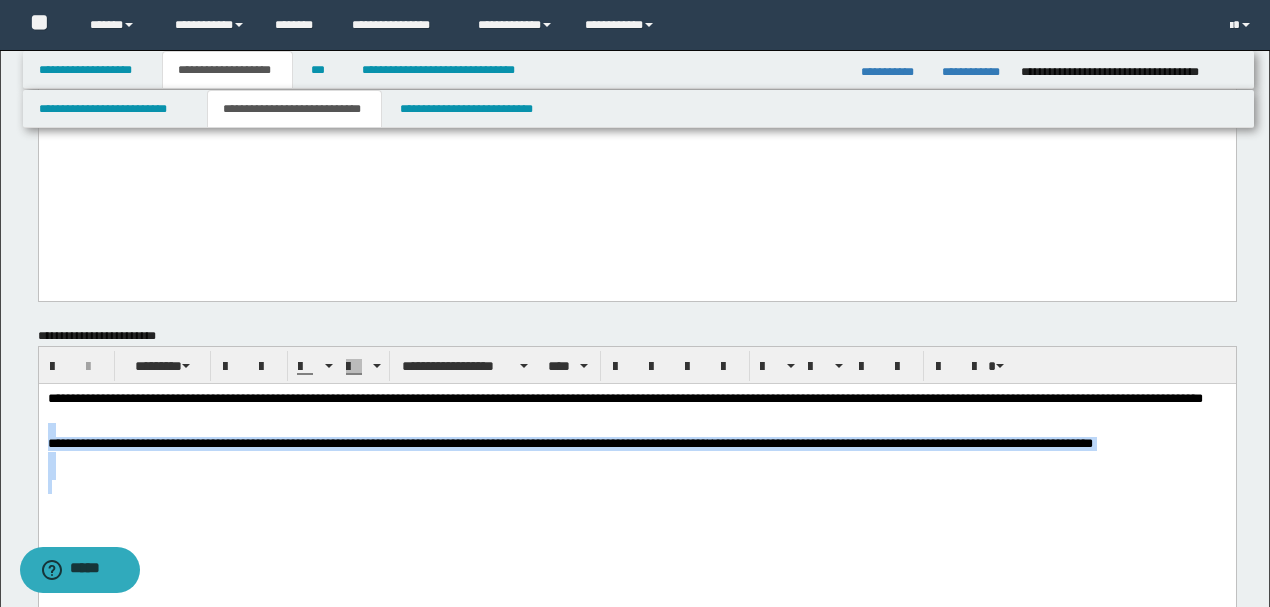 drag, startPoint x: 1126, startPoint y: 487, endPoint x: 0, endPoint y: 432, distance: 1127.3424 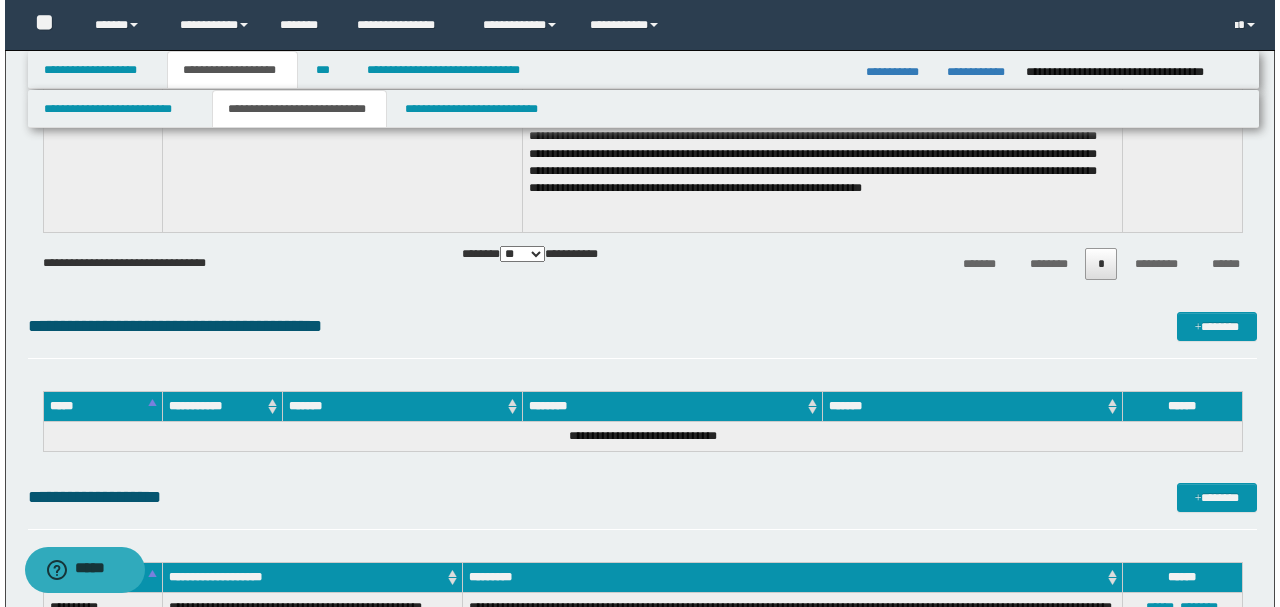 scroll, scrollTop: 4540, scrollLeft: 0, axis: vertical 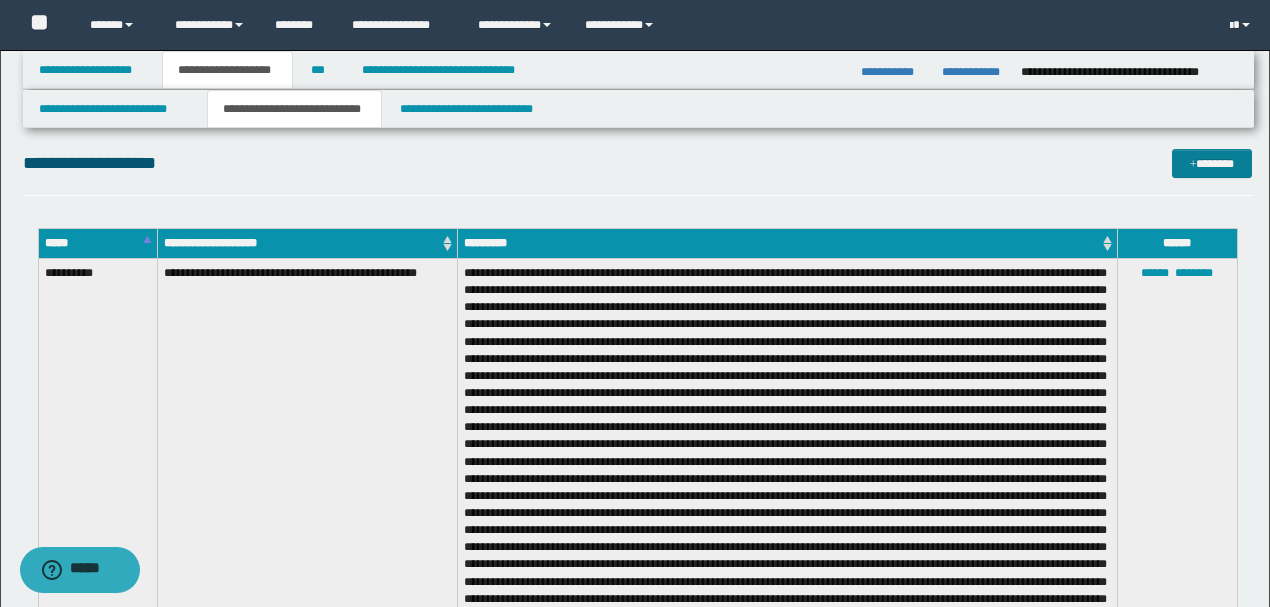 click on "*******" at bounding box center [1211, 163] 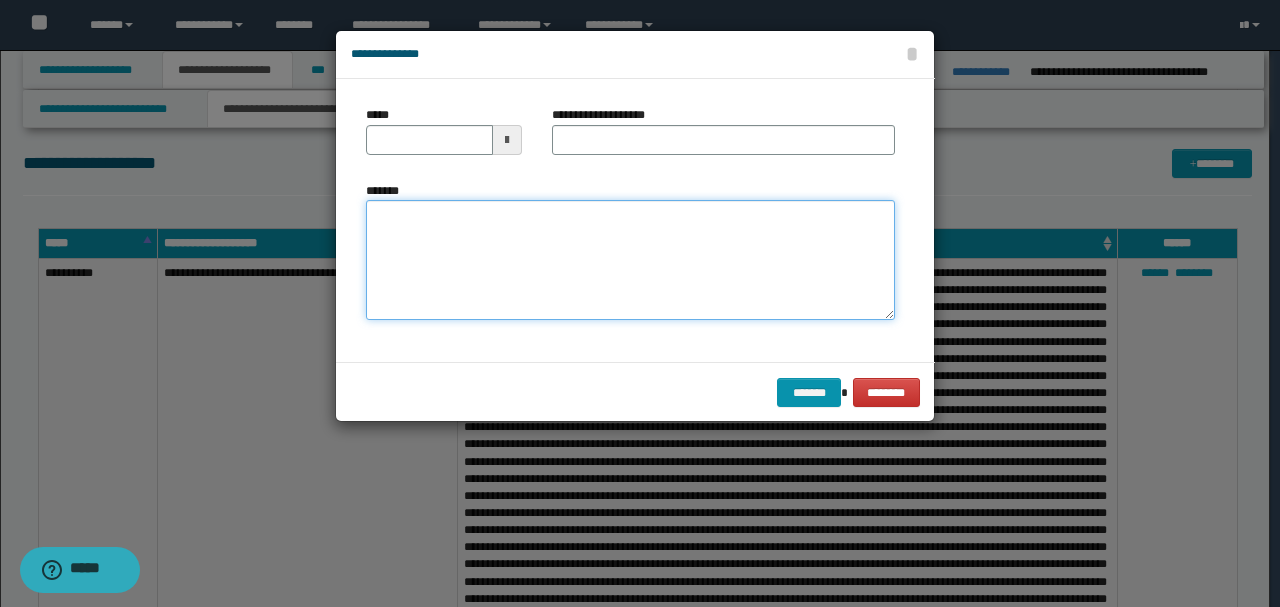 click on "*******" at bounding box center [630, 259] 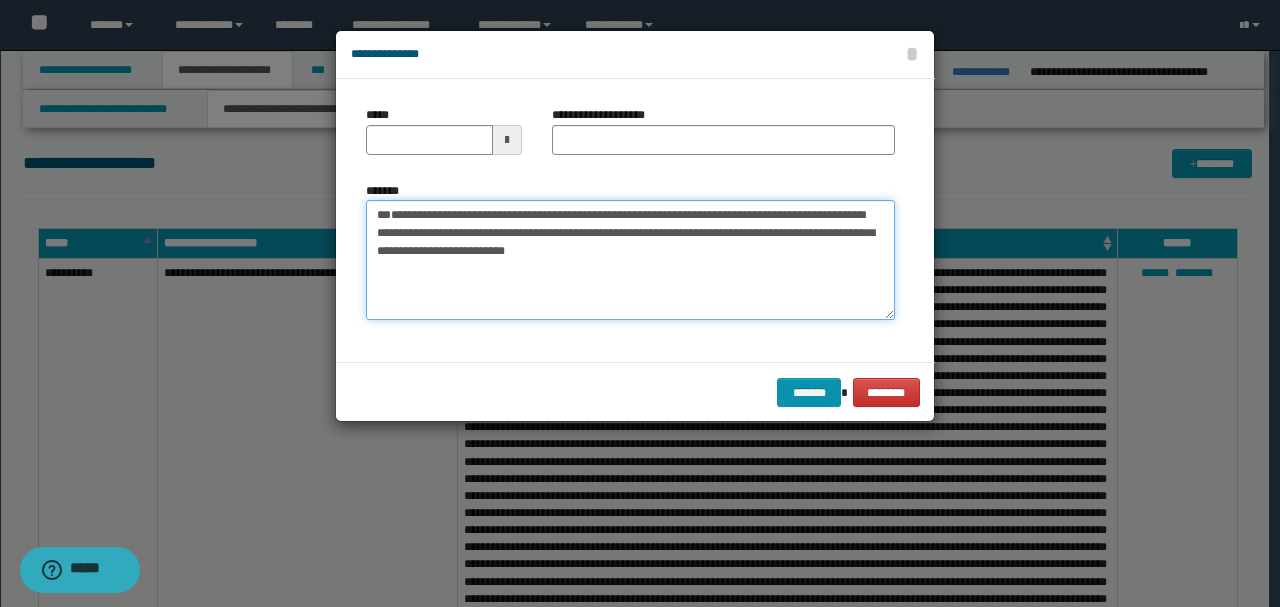 scroll, scrollTop: 0, scrollLeft: 0, axis: both 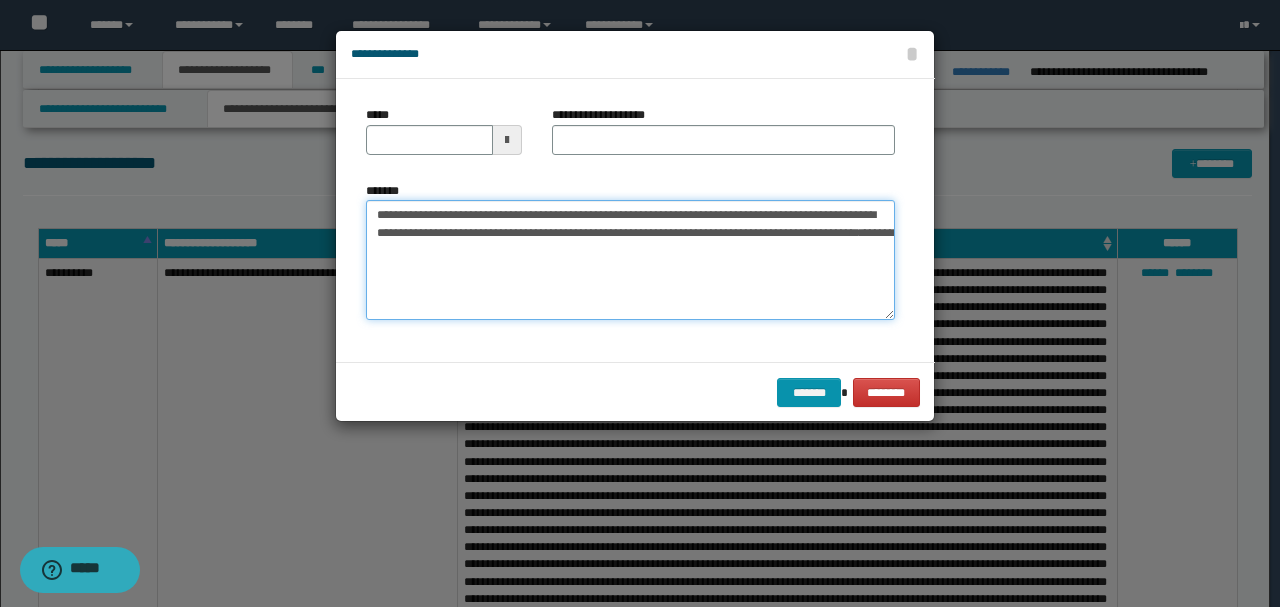 type 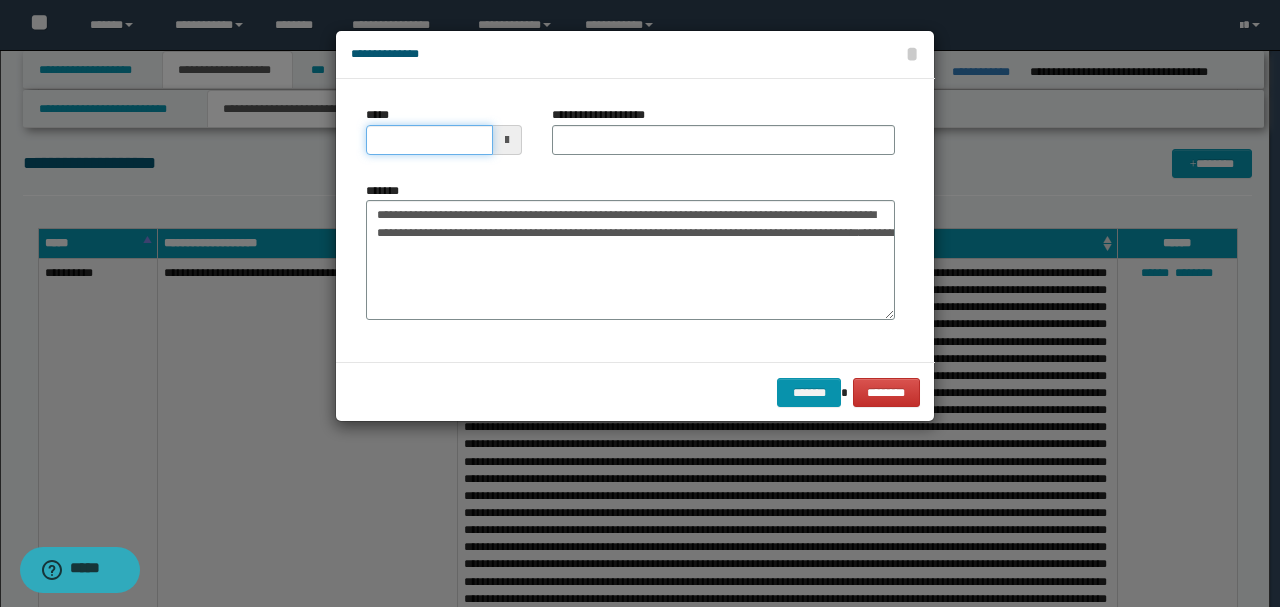 click on "*****" at bounding box center [429, 140] 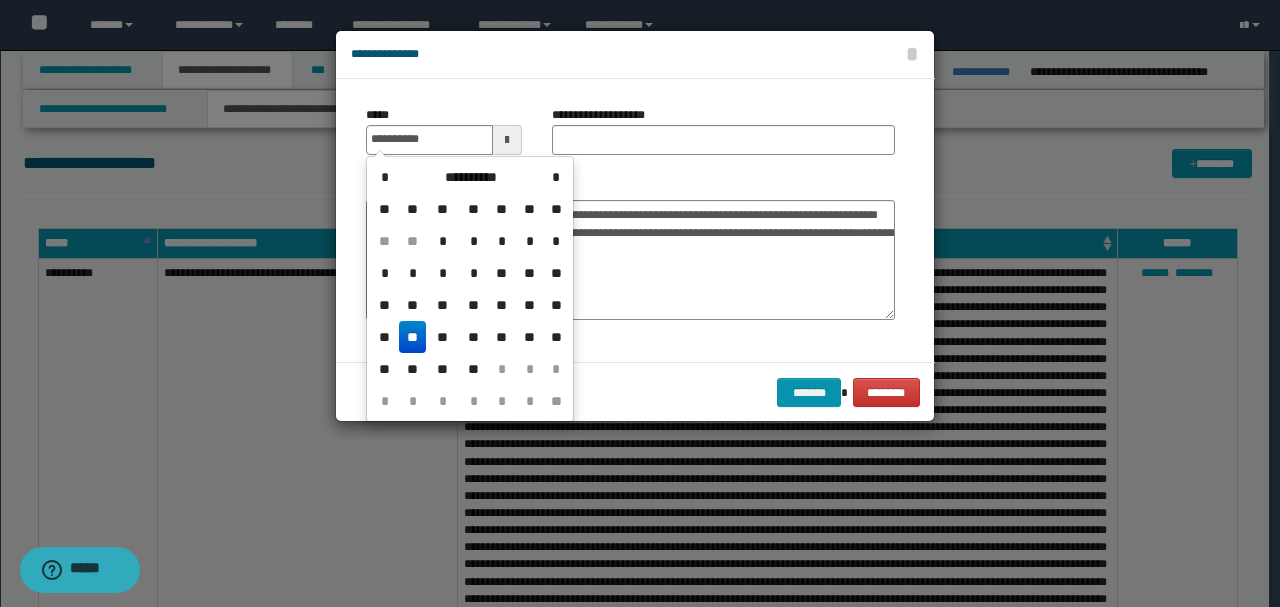 type on "**********" 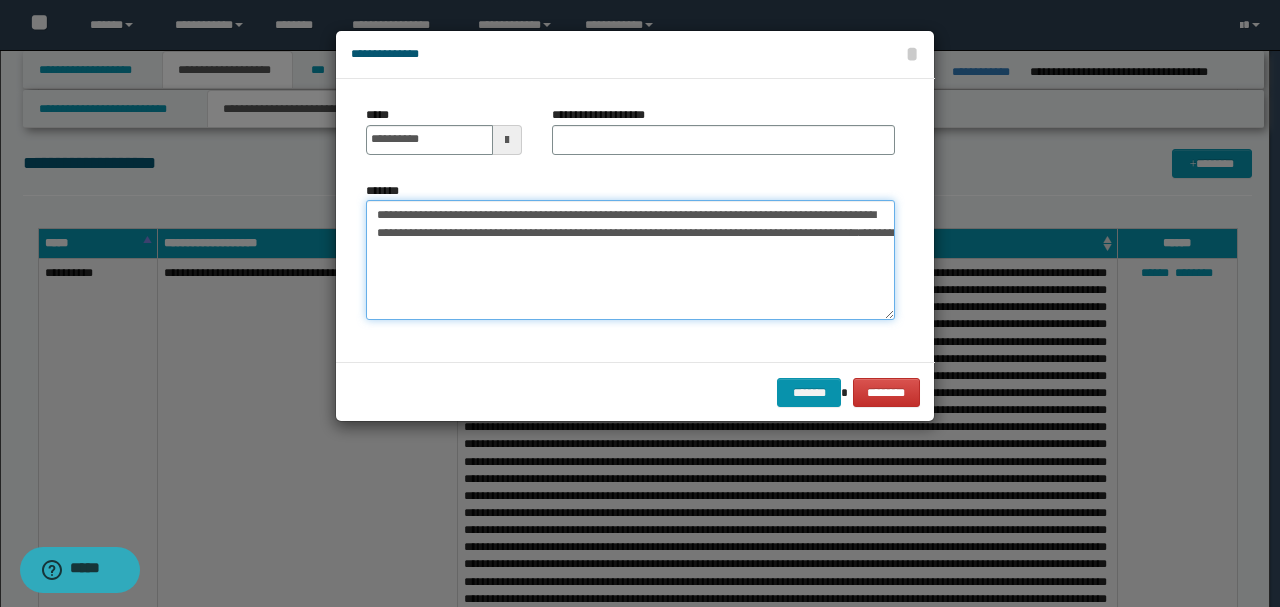 drag, startPoint x: 528, startPoint y: 208, endPoint x: 182, endPoint y: 162, distance: 349.0444 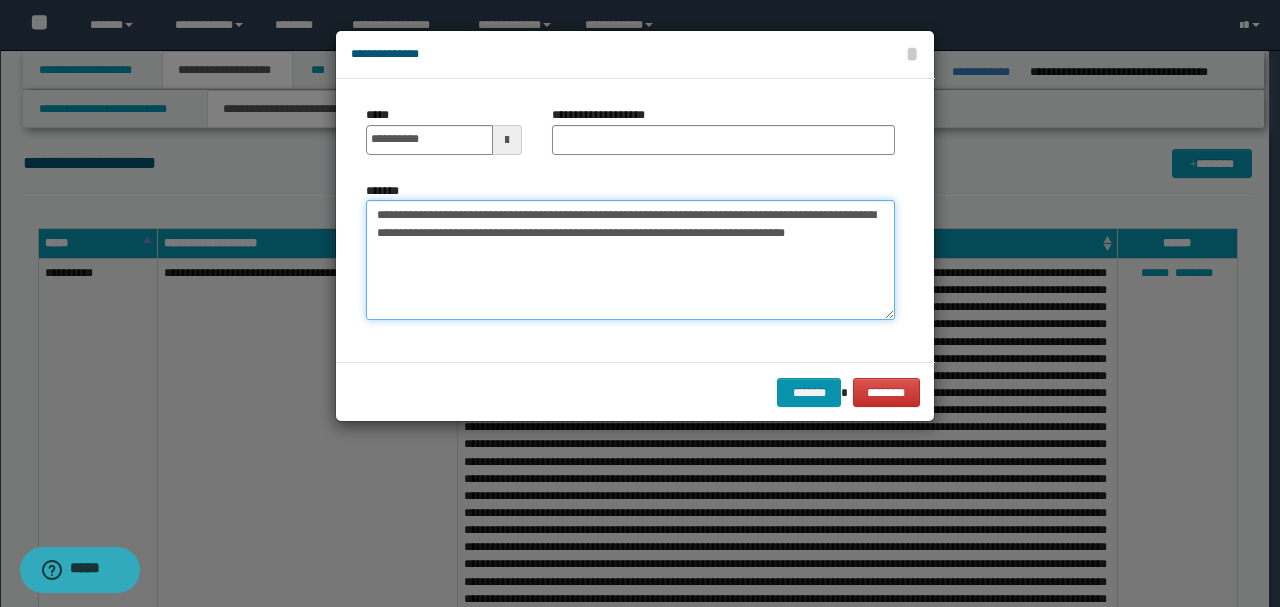 type on "**********" 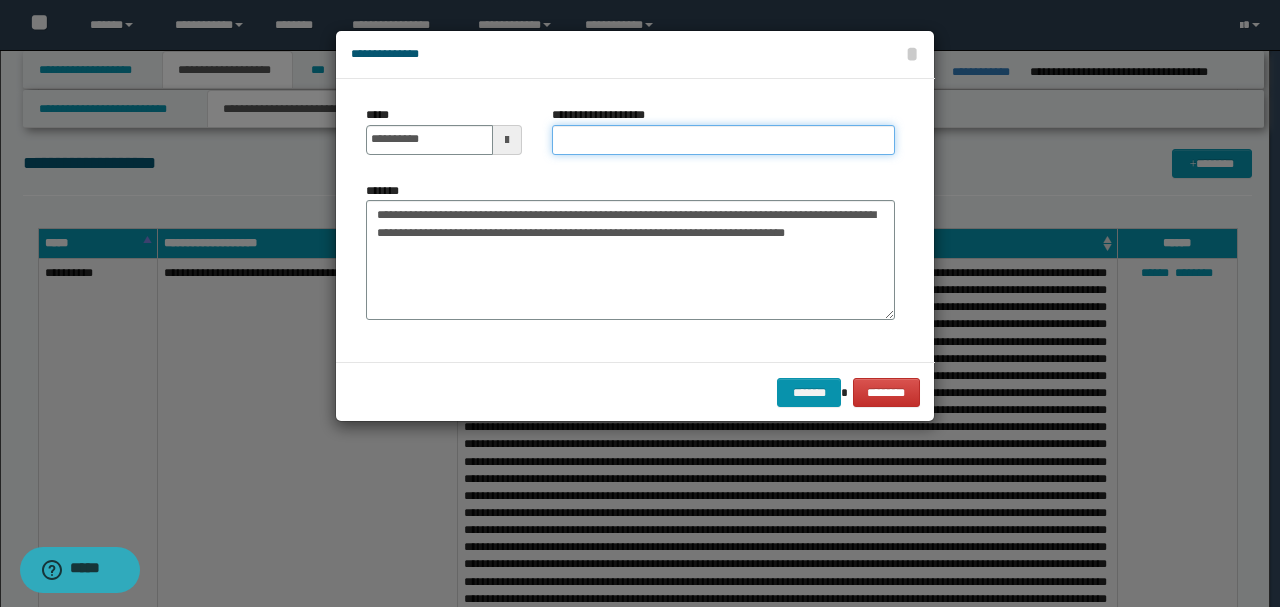 click on "**********" at bounding box center (723, 140) 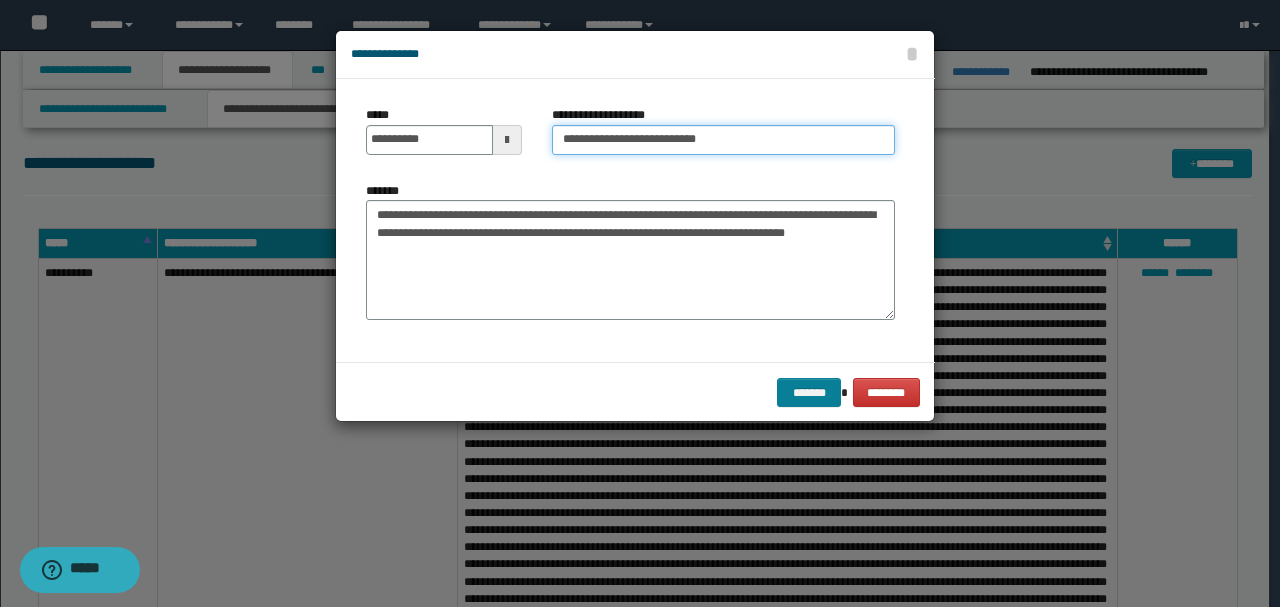 type on "**********" 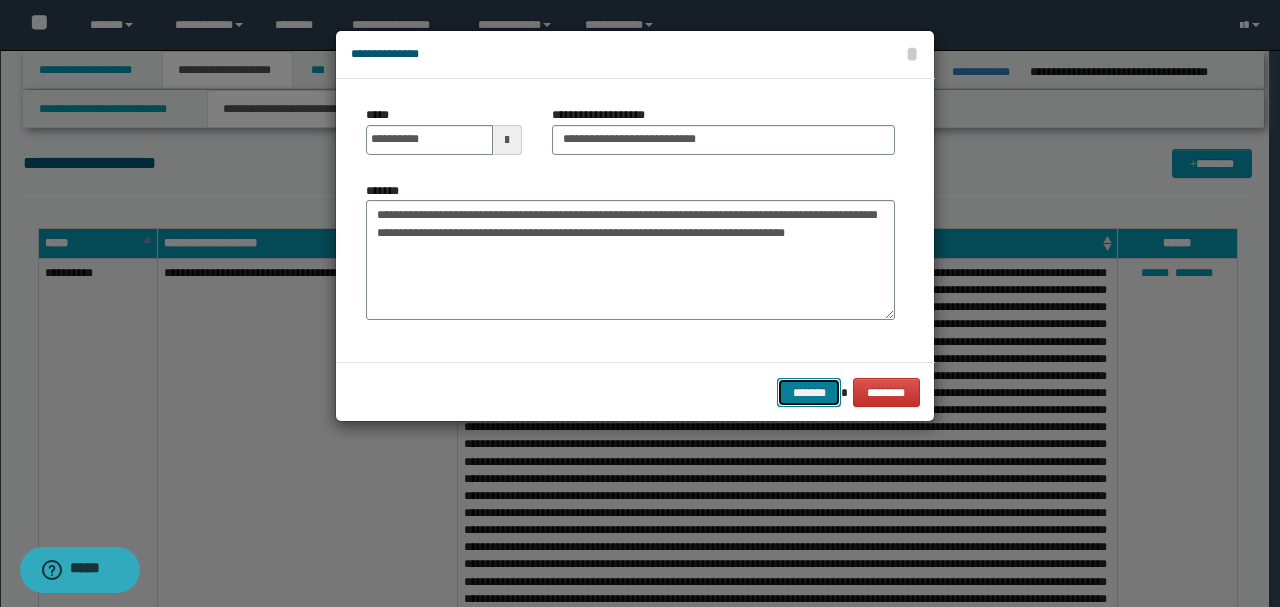 click on "*******" at bounding box center (809, 392) 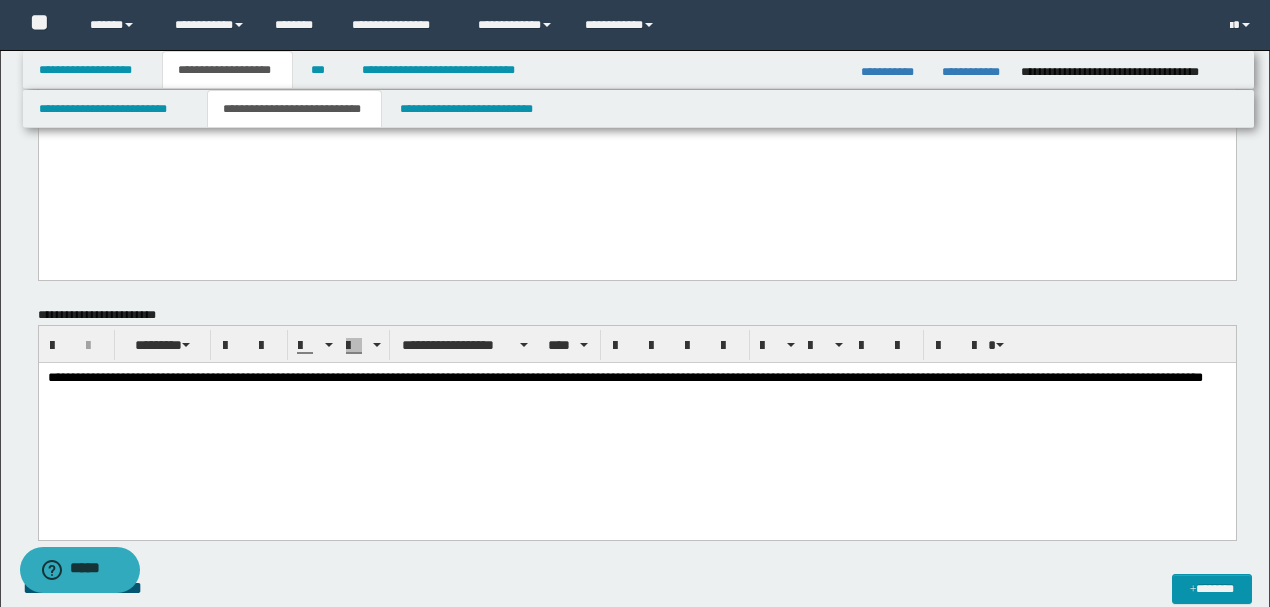 scroll, scrollTop: 1406, scrollLeft: 0, axis: vertical 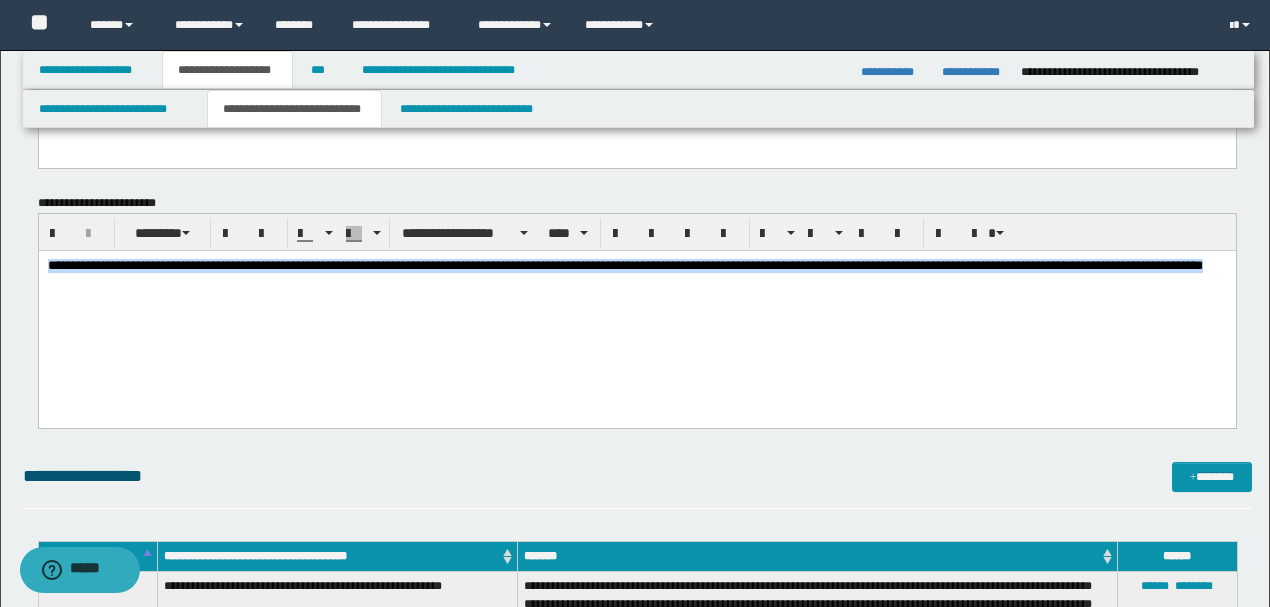 drag, startPoint x: 265, startPoint y: 284, endPoint x: 38, endPoint y: 494, distance: 309.23938 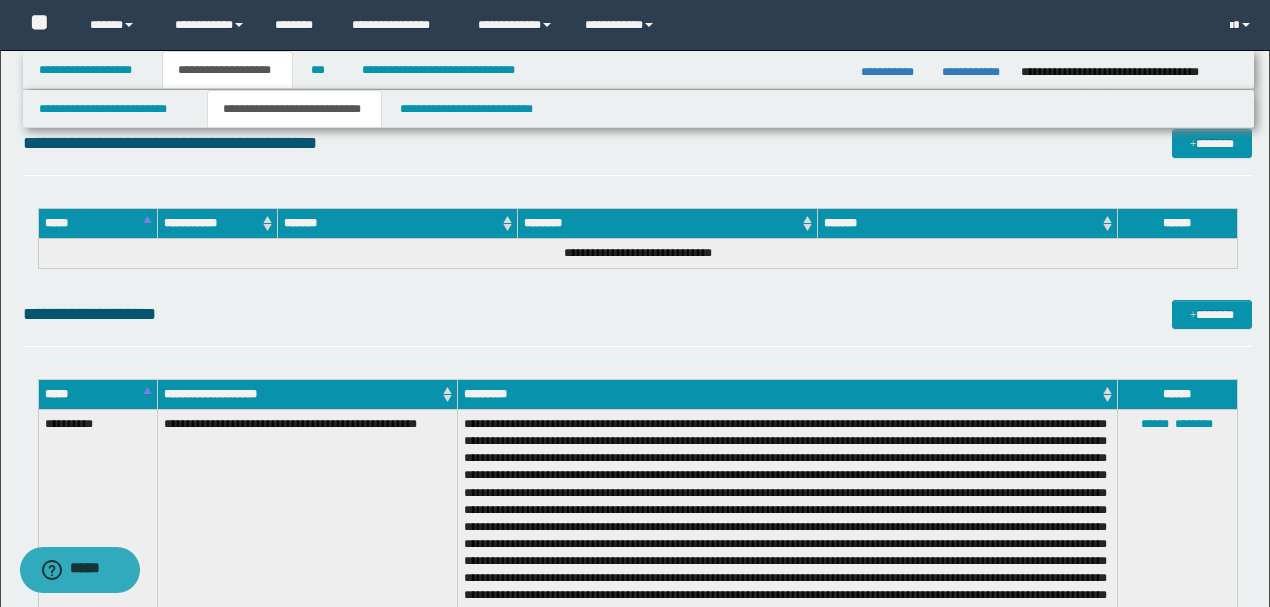 scroll, scrollTop: 4340, scrollLeft: 0, axis: vertical 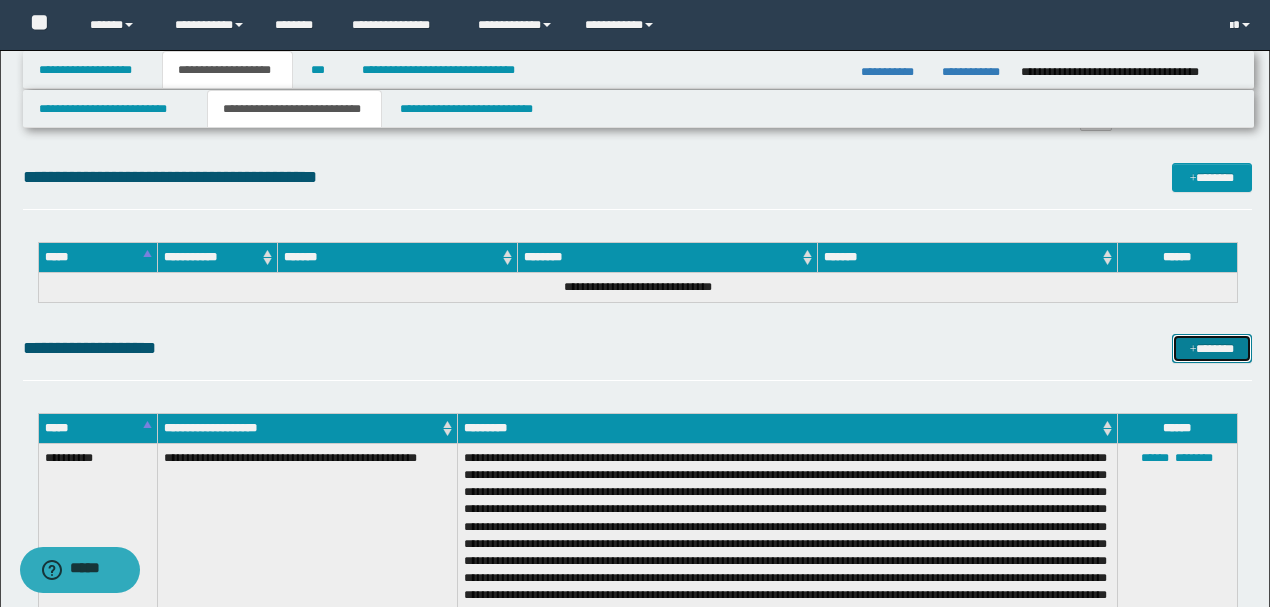 click on "*******" at bounding box center [1211, 348] 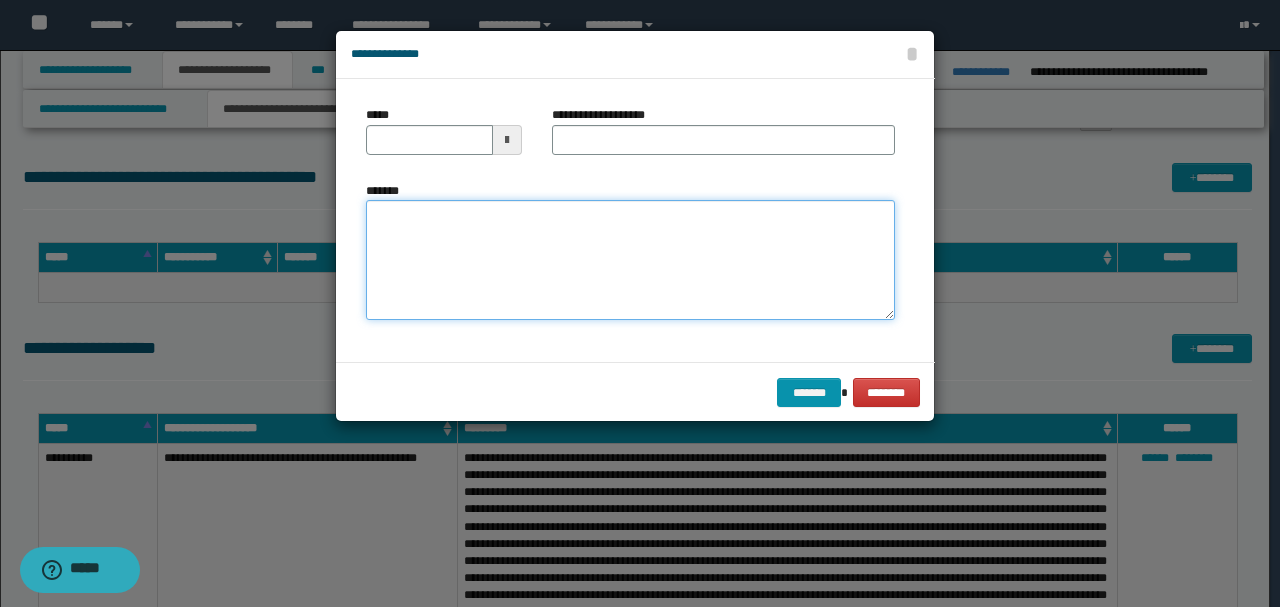 click on "*******" at bounding box center (630, 259) 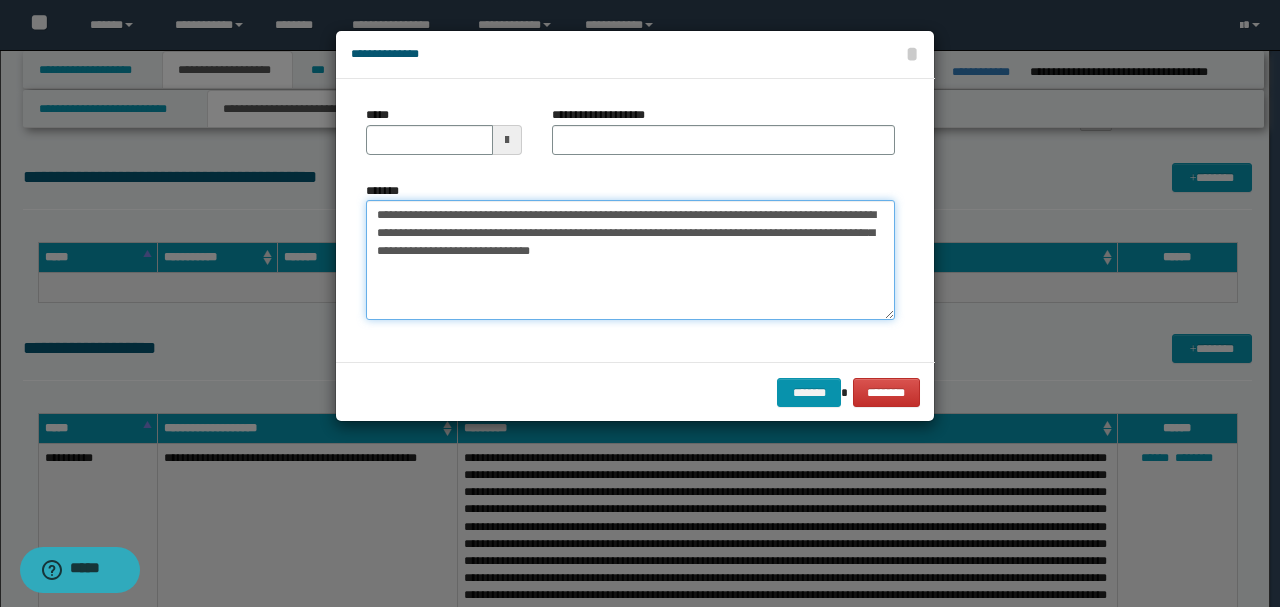 drag, startPoint x: 442, startPoint y: 210, endPoint x: 280, endPoint y: 198, distance: 162.44383 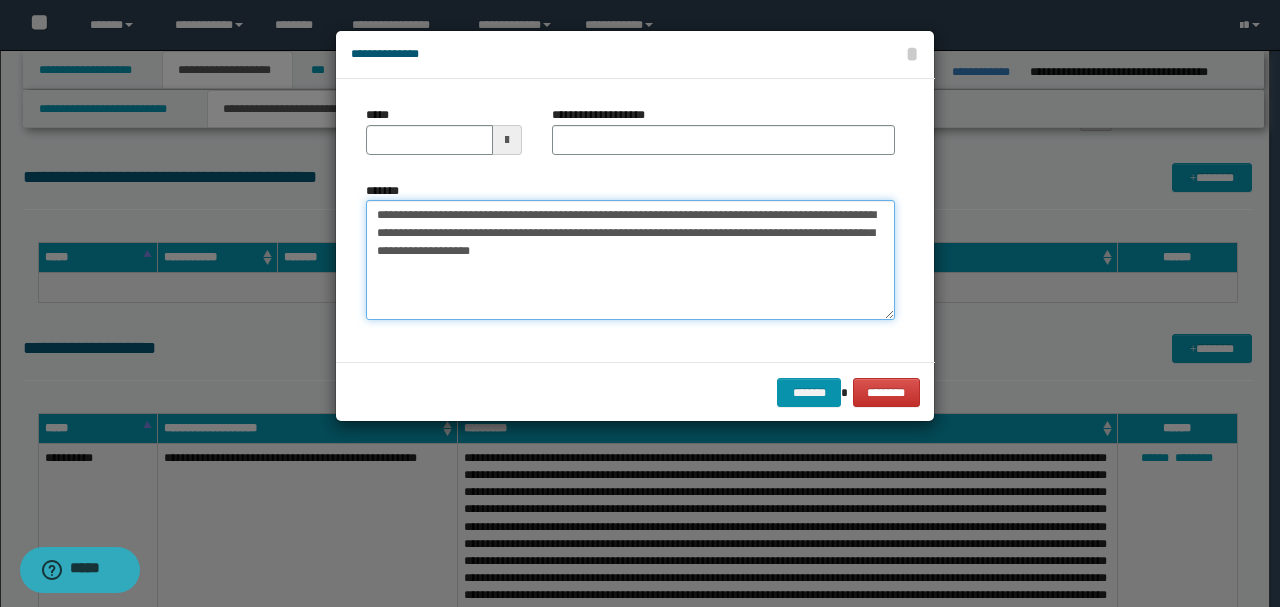 type 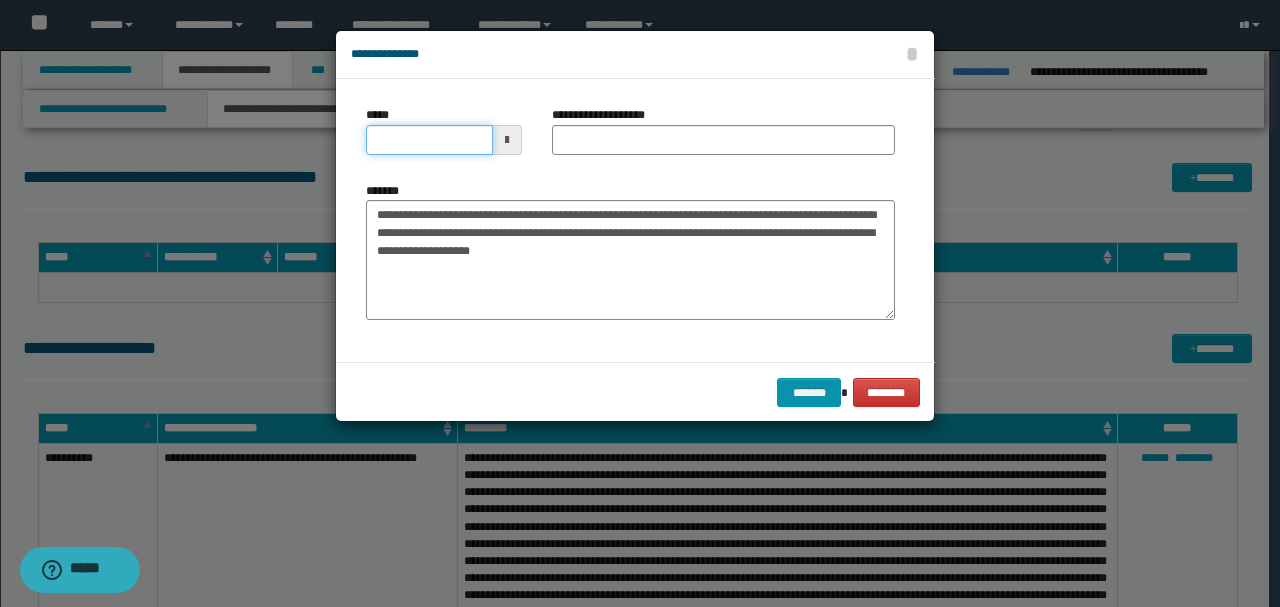 click on "*****" at bounding box center [429, 140] 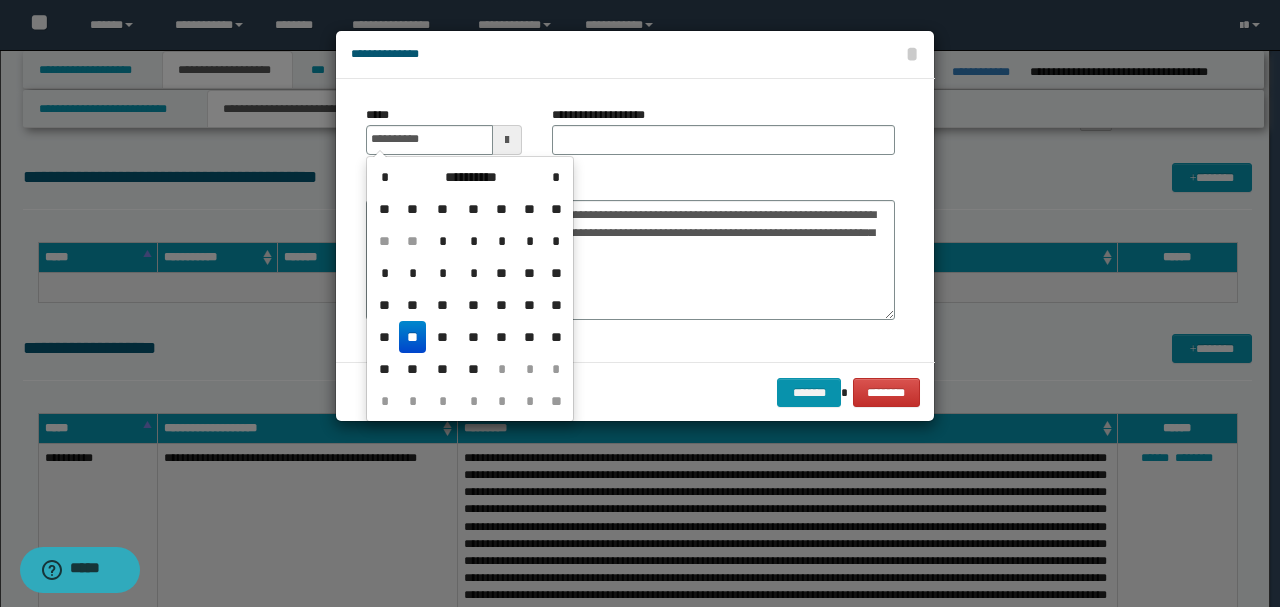 type on "**********" 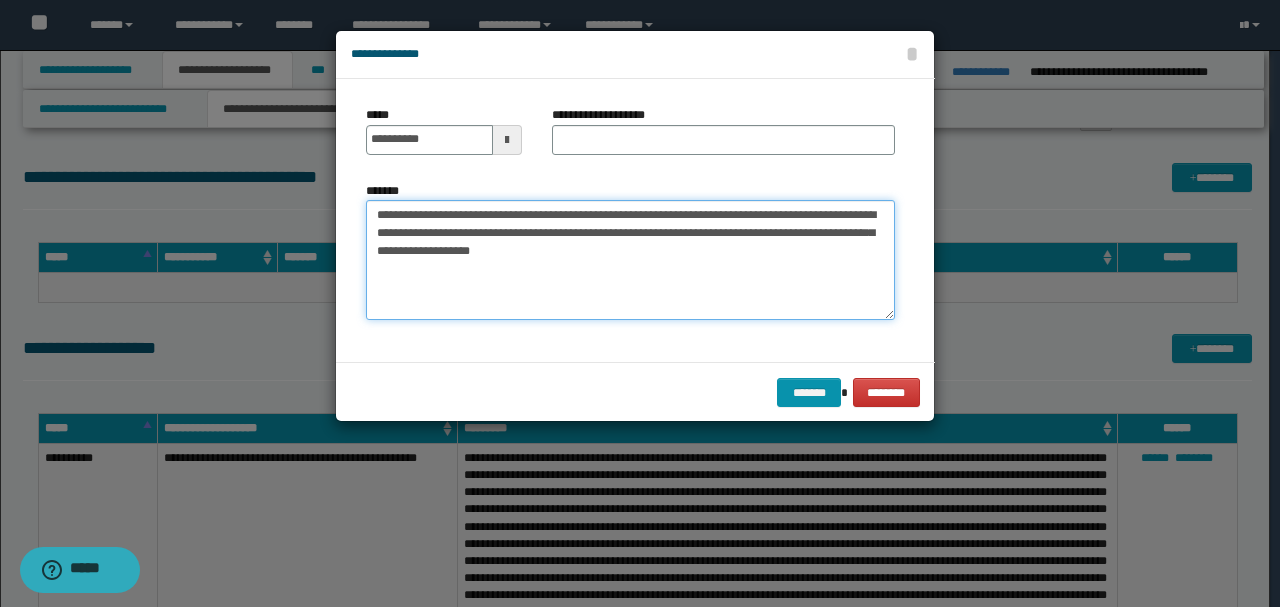 drag, startPoint x: 515, startPoint y: 209, endPoint x: 194, endPoint y: 209, distance: 321 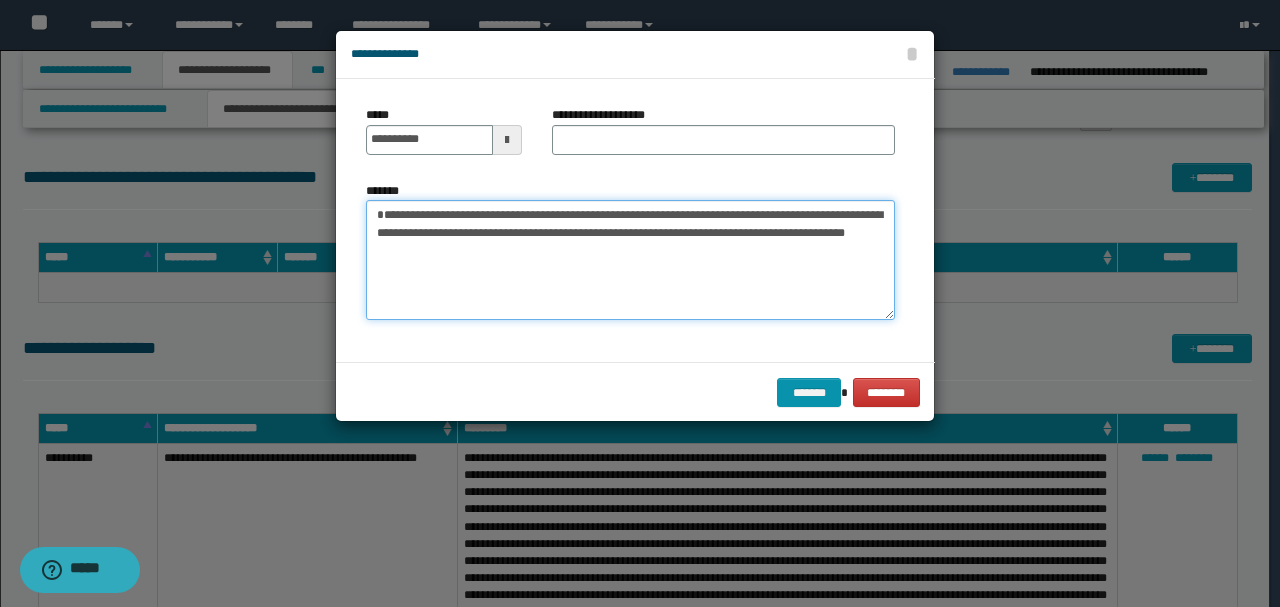 type on "**********" 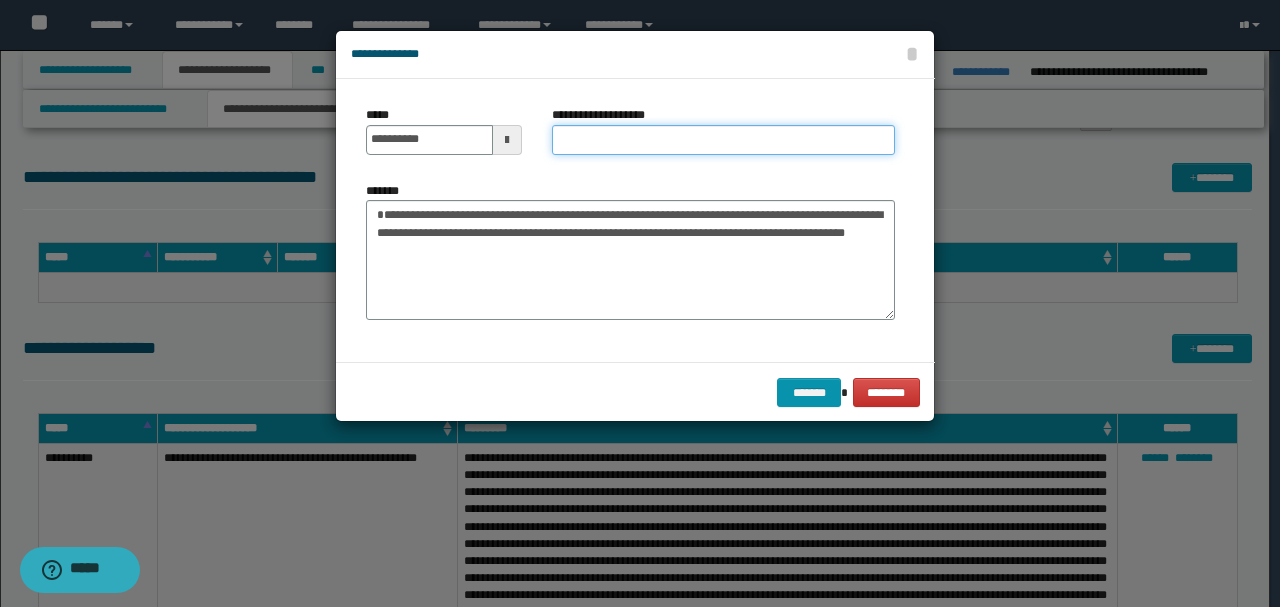 click on "**********" at bounding box center (723, 140) 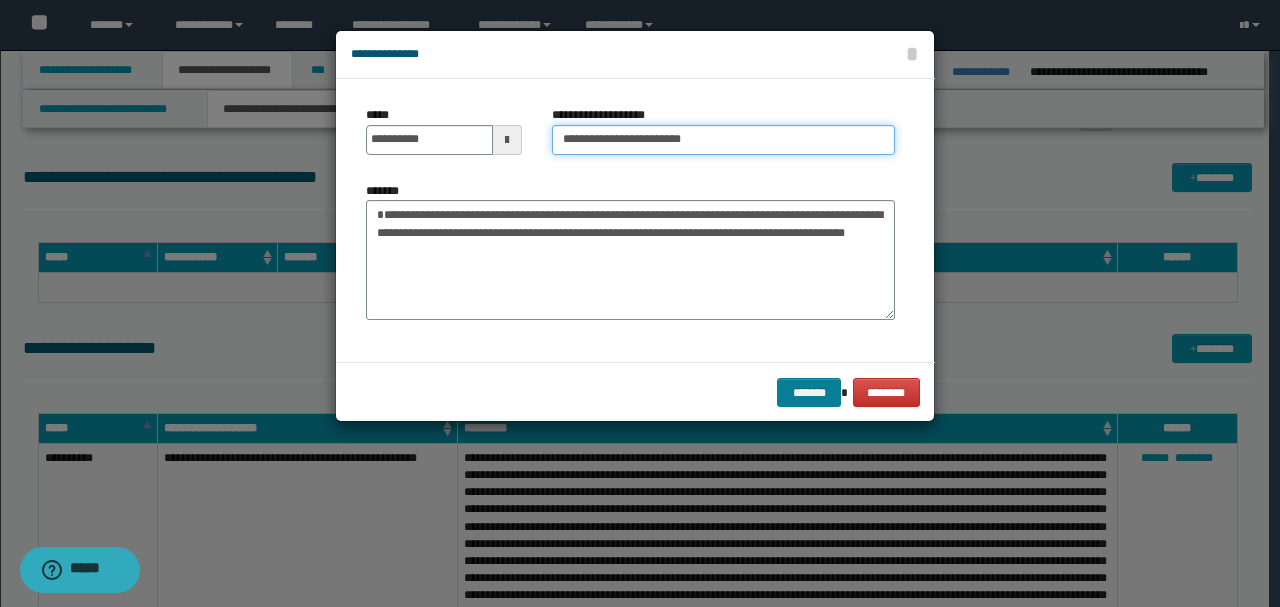 type on "**********" 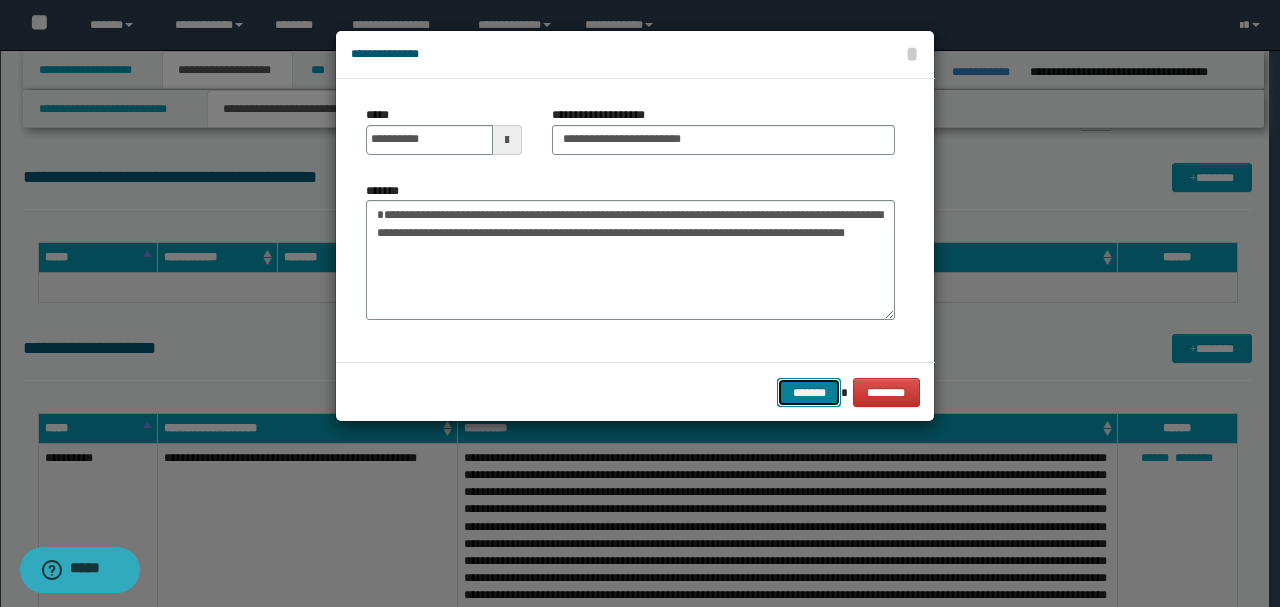 click on "*******" at bounding box center [809, 392] 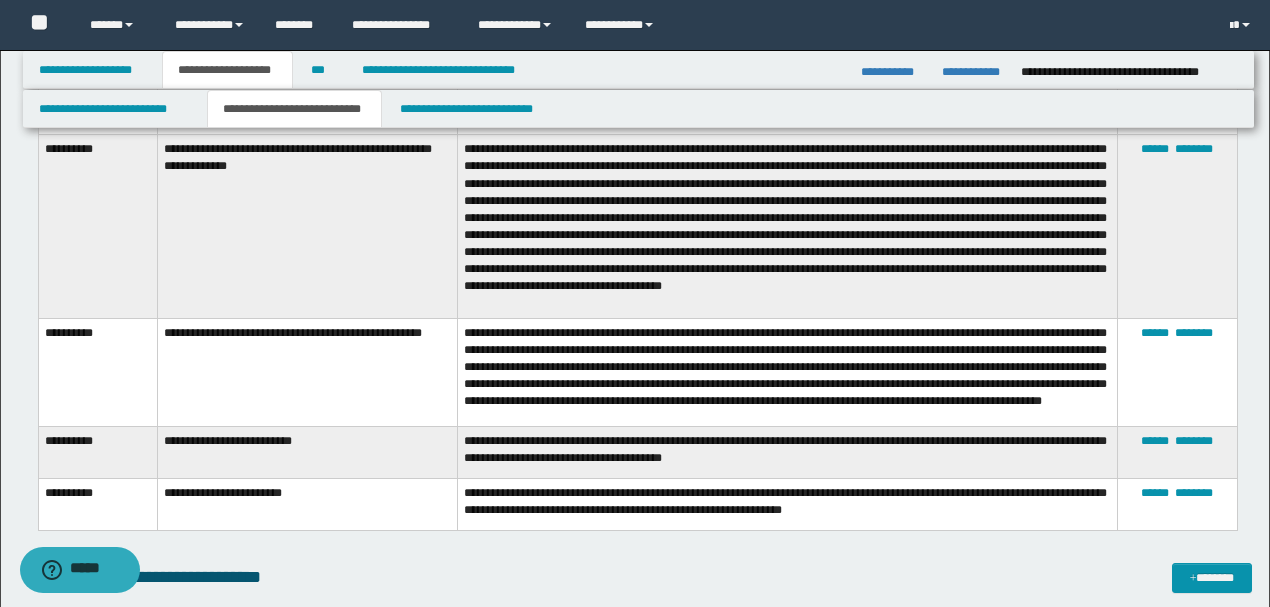 scroll, scrollTop: 5740, scrollLeft: 0, axis: vertical 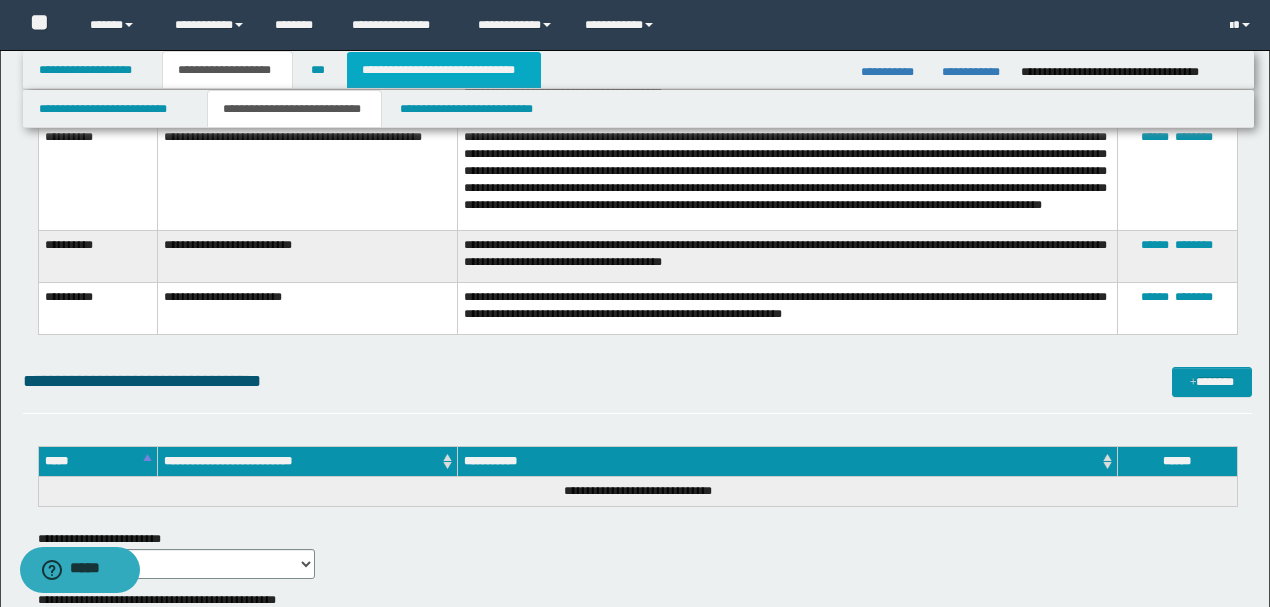 click on "**********" at bounding box center (444, 70) 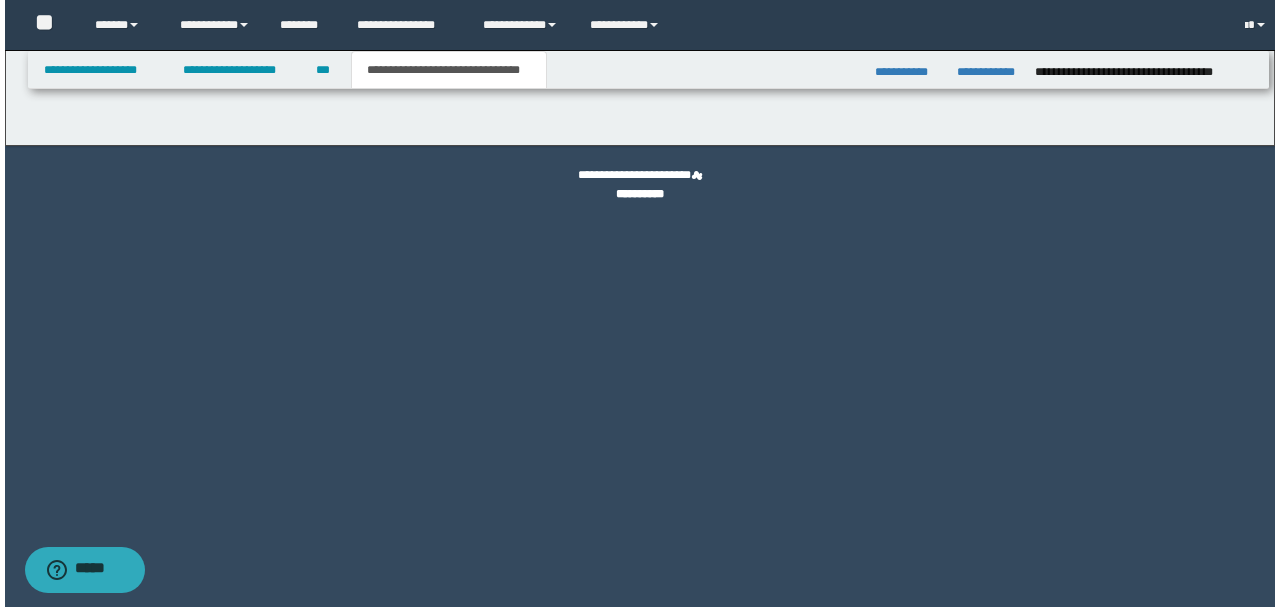 scroll, scrollTop: 0, scrollLeft: 0, axis: both 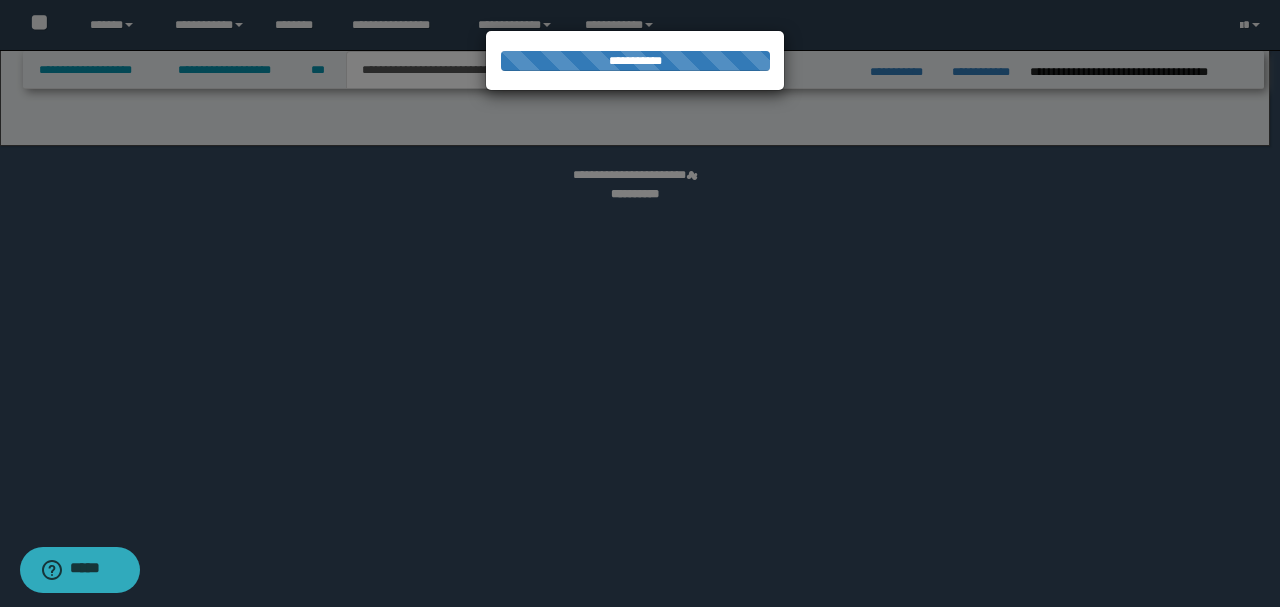 select on "*" 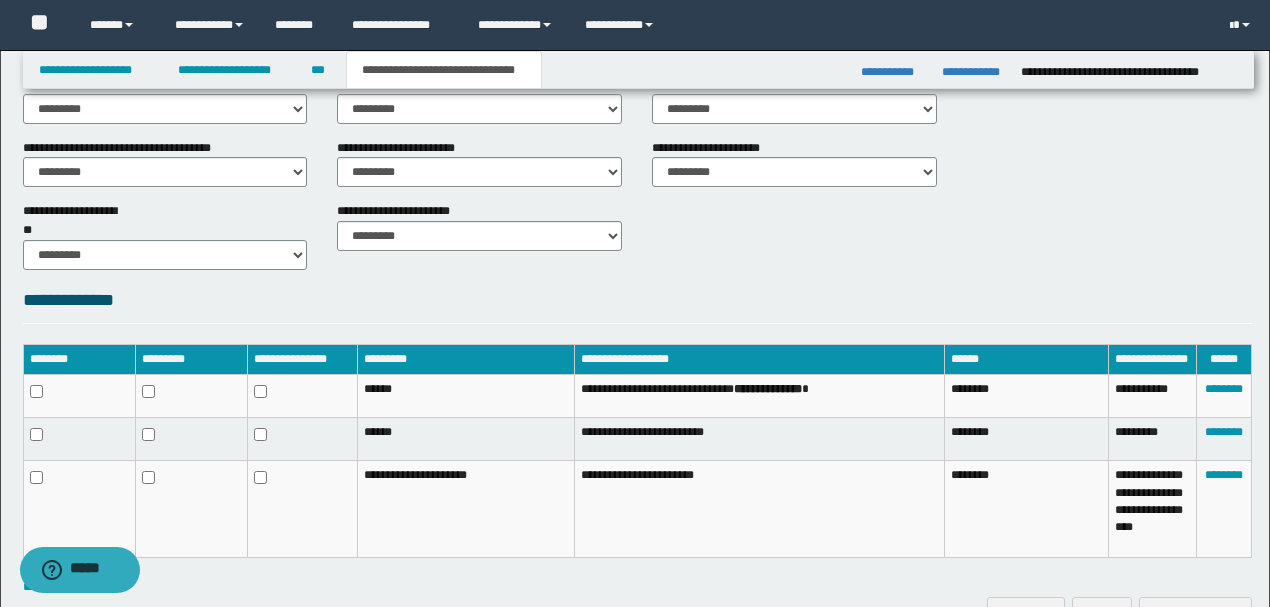 scroll, scrollTop: 881, scrollLeft: 0, axis: vertical 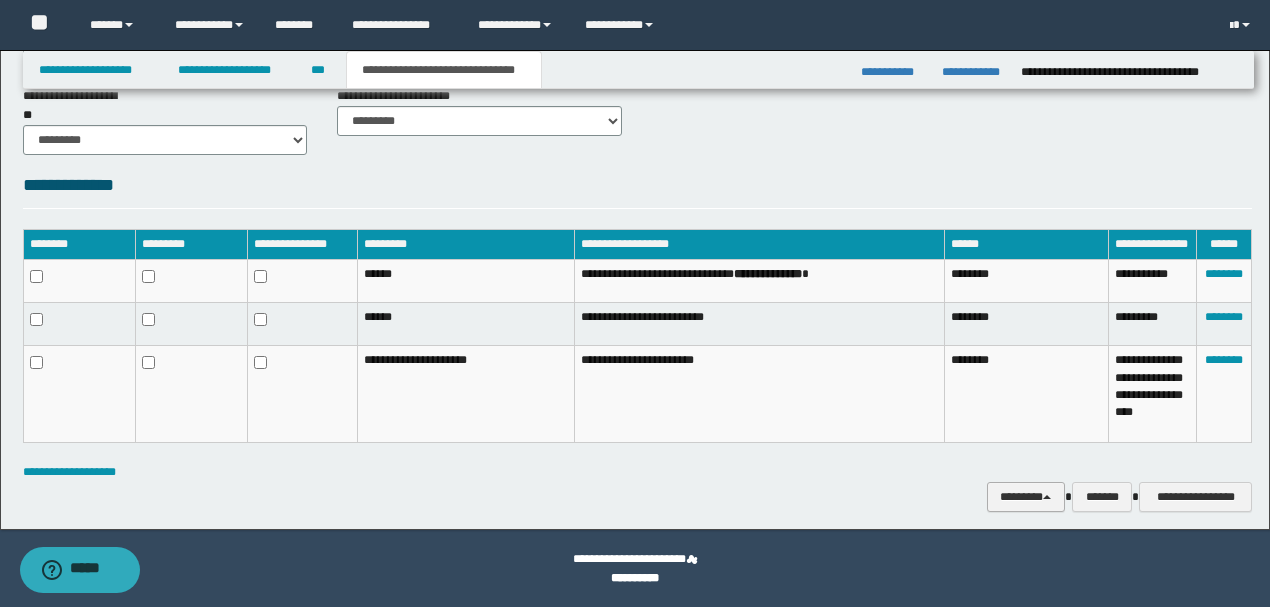 click on "********" at bounding box center (1026, 496) 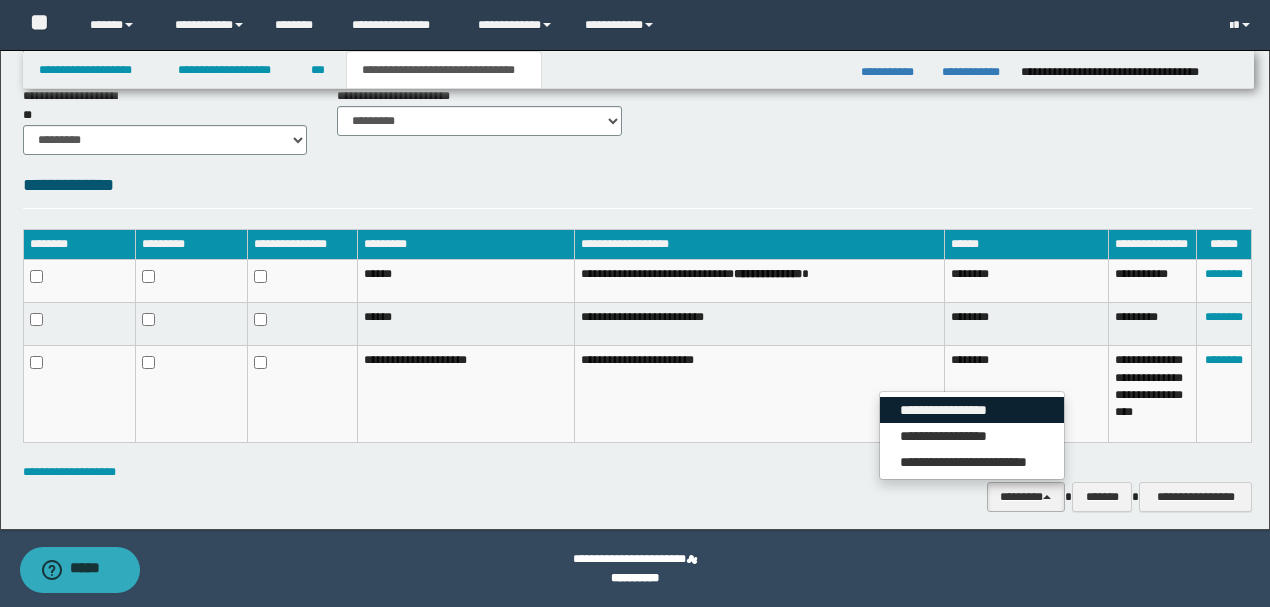 click on "**********" at bounding box center (972, 410) 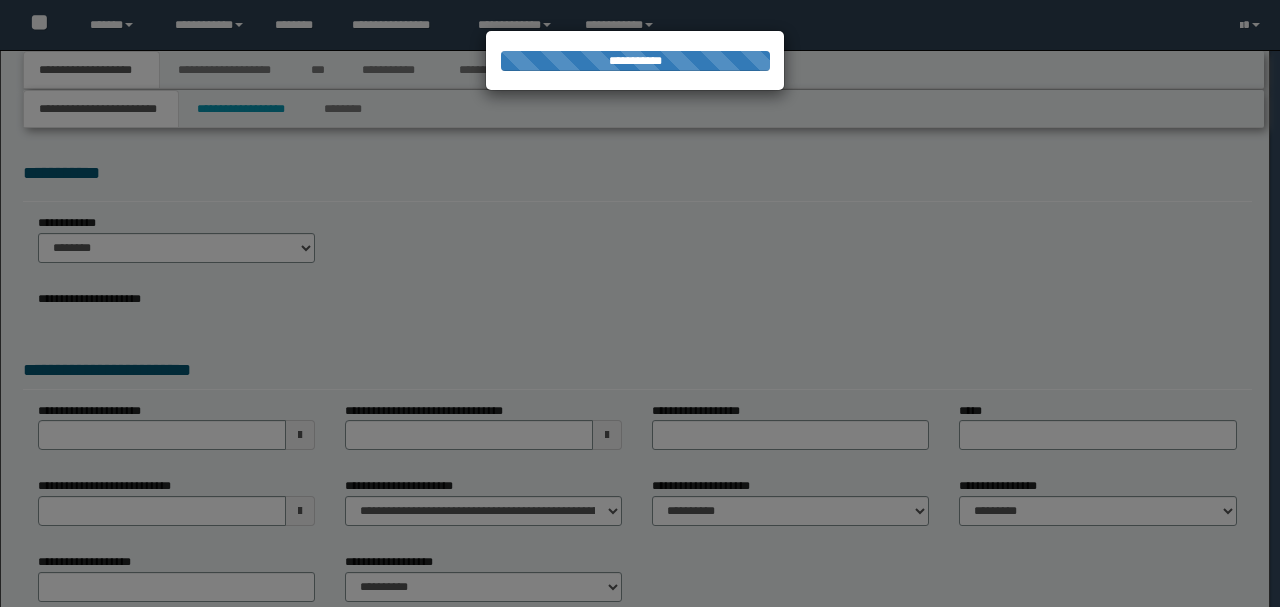scroll, scrollTop: 0, scrollLeft: 0, axis: both 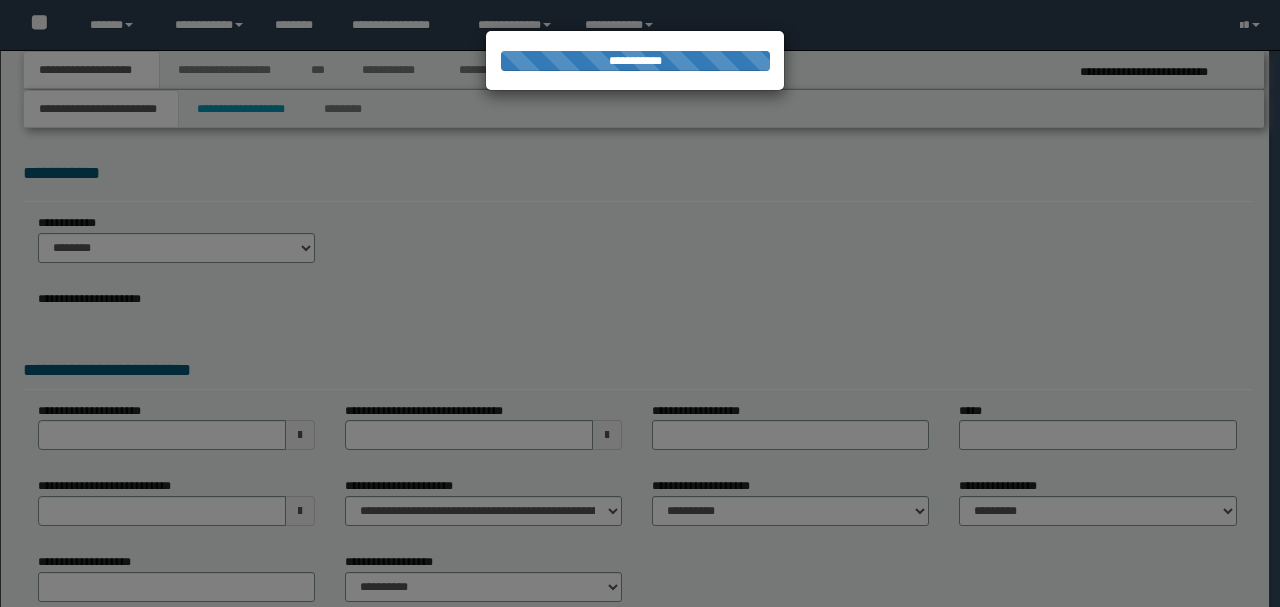 select on "*" 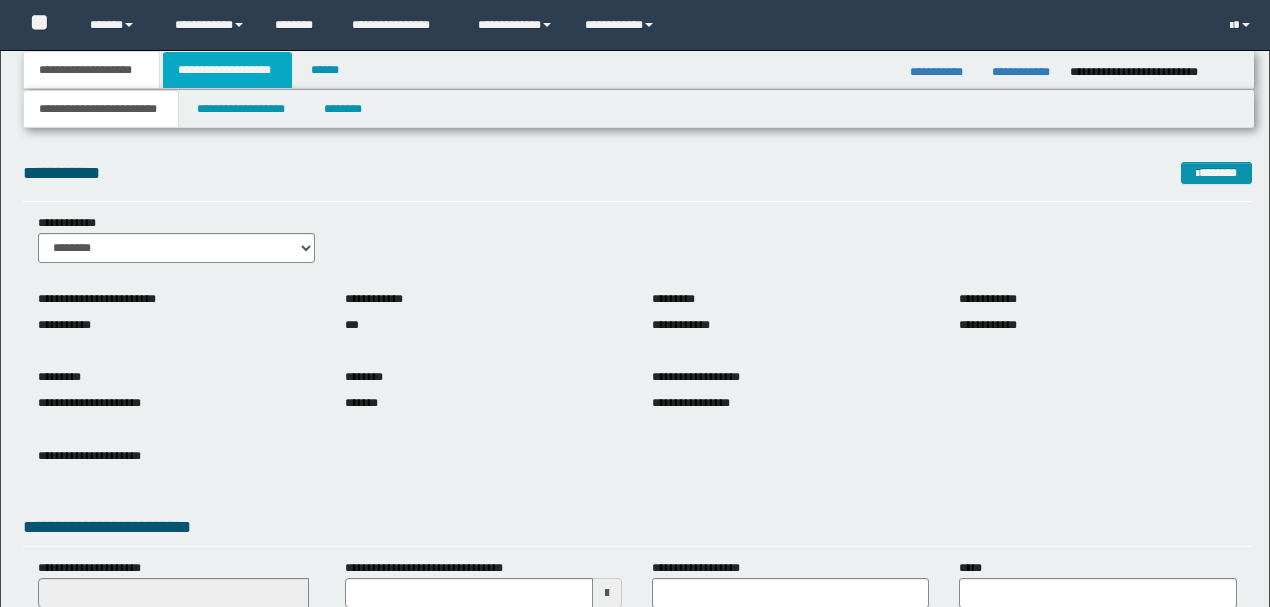 click on "**********" at bounding box center [227, 70] 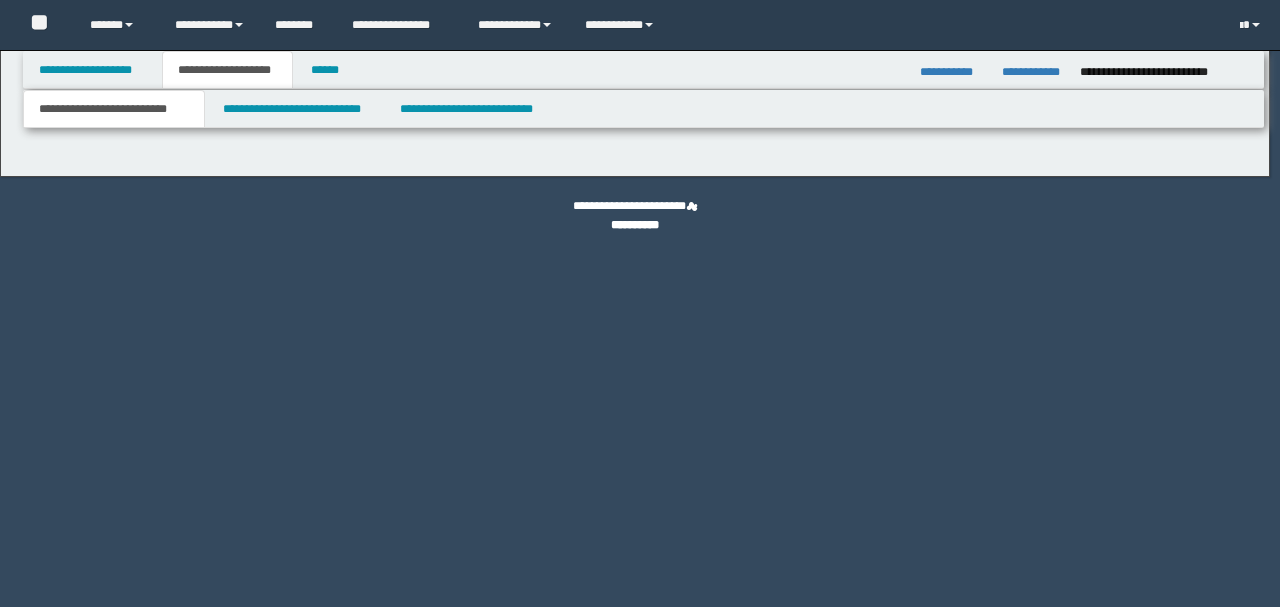 scroll, scrollTop: 0, scrollLeft: 0, axis: both 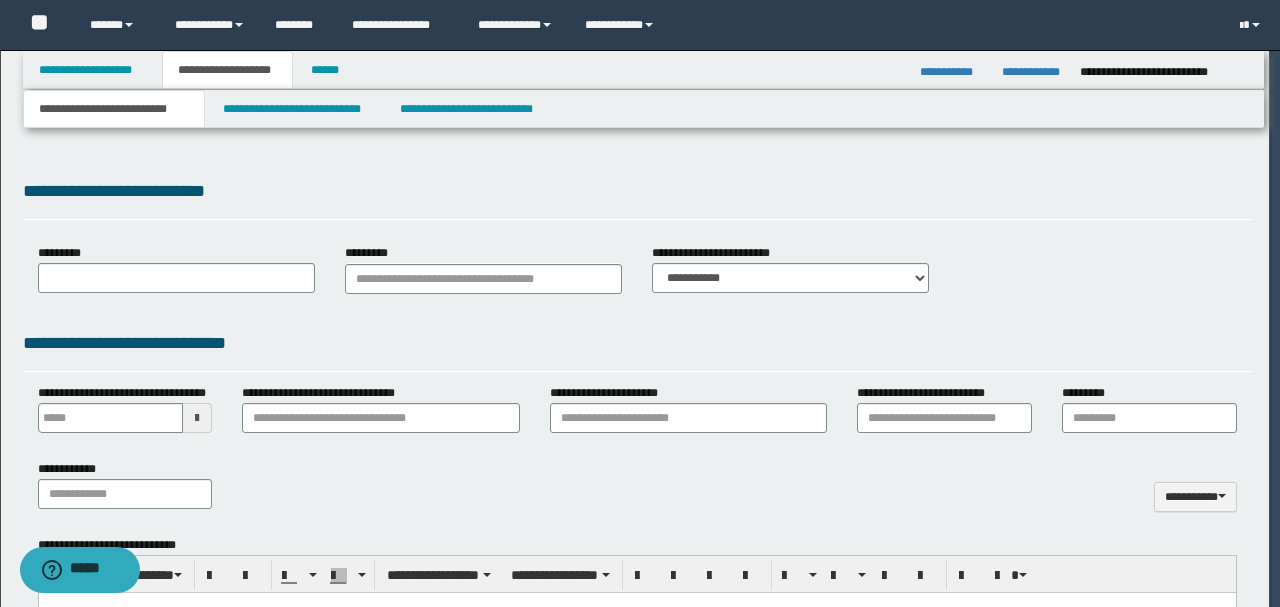 type 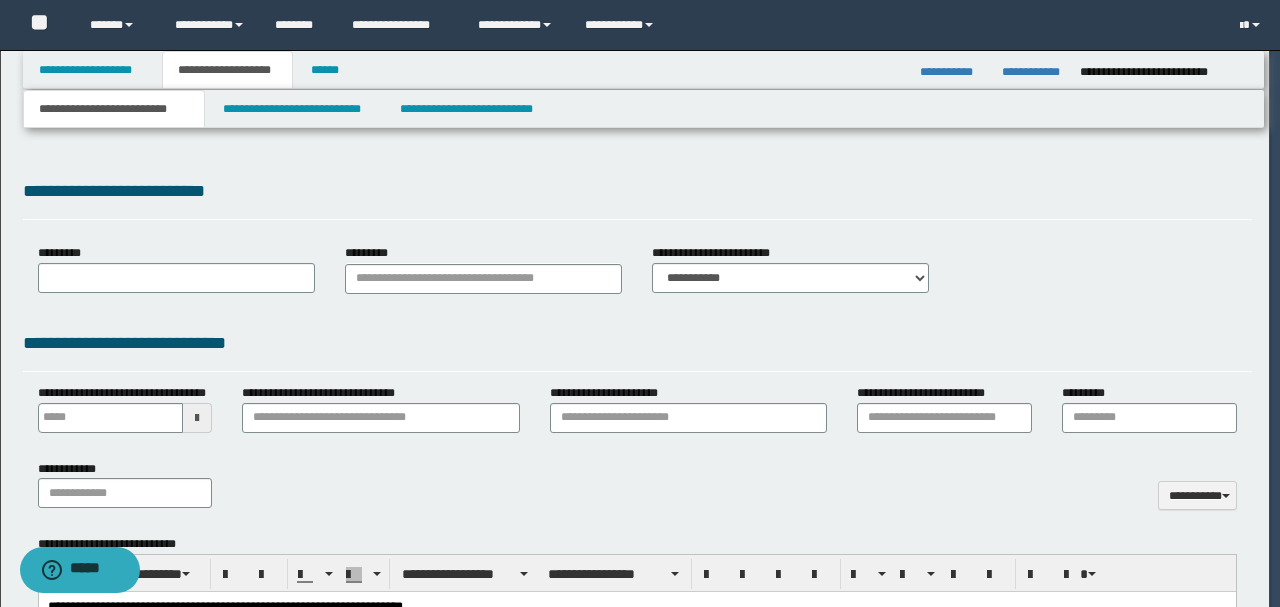 scroll, scrollTop: 0, scrollLeft: 0, axis: both 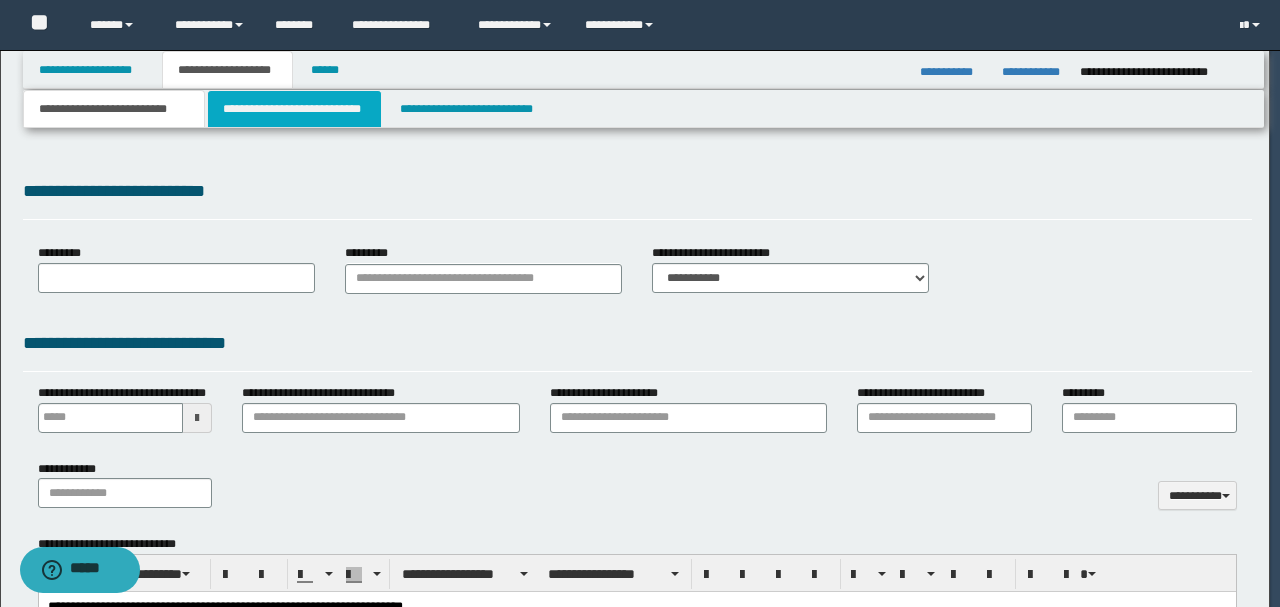 click on "**********" at bounding box center (294, 109) 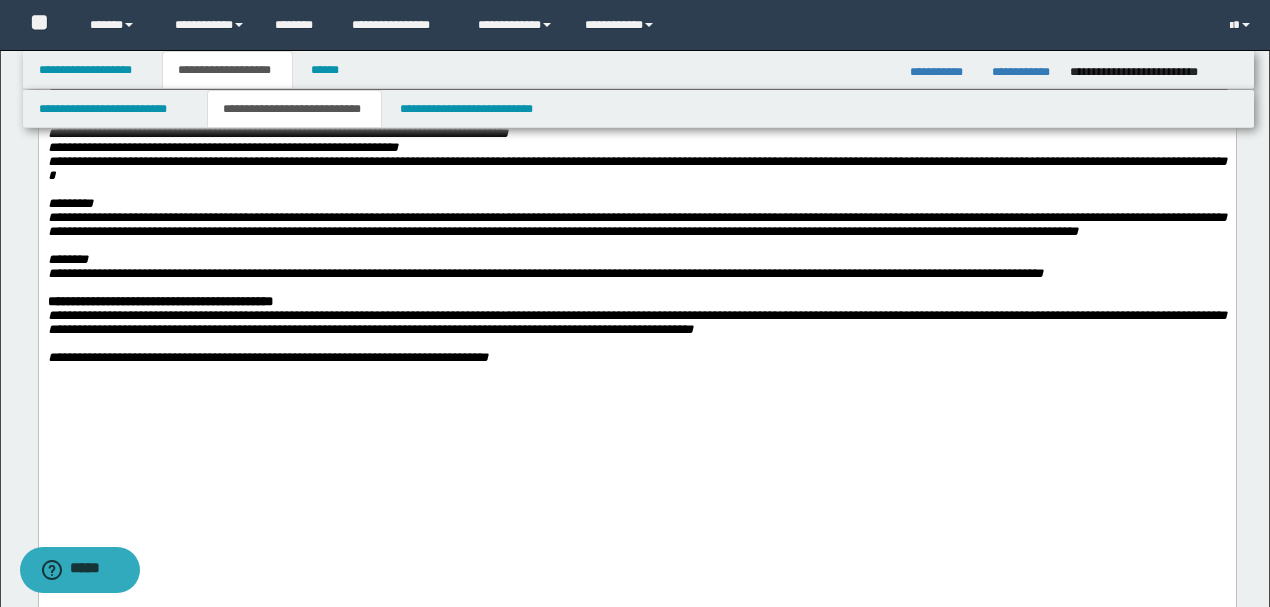 scroll, scrollTop: 2133, scrollLeft: 0, axis: vertical 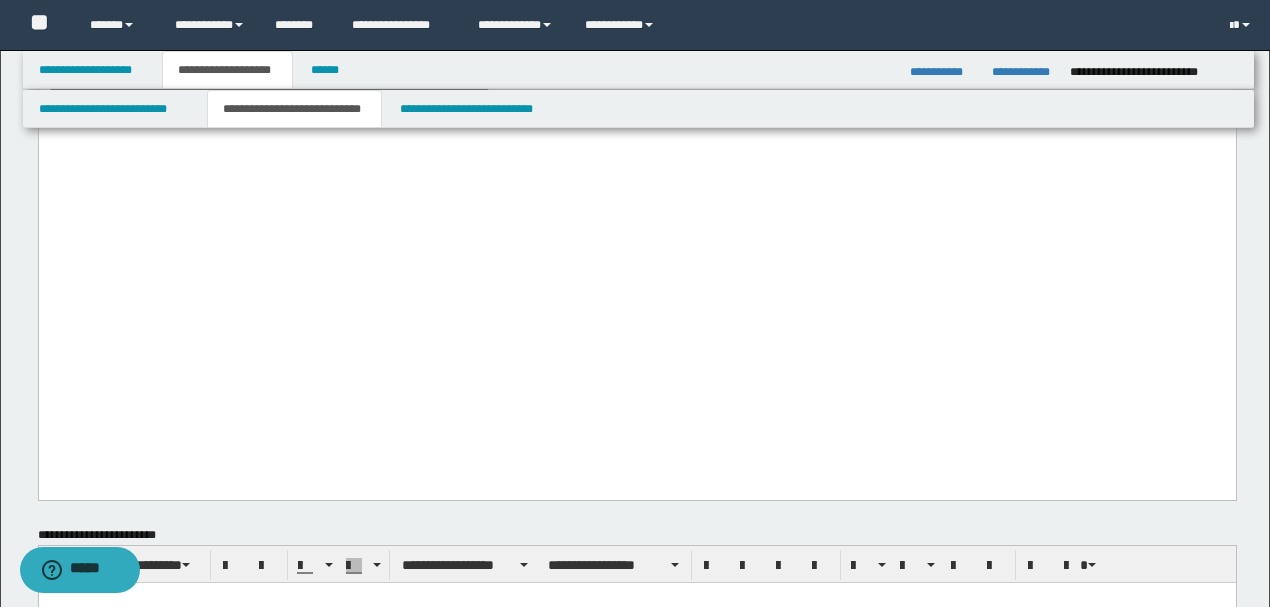drag, startPoint x: 145, startPoint y: 377, endPoint x: 666, endPoint y: 370, distance: 521.047 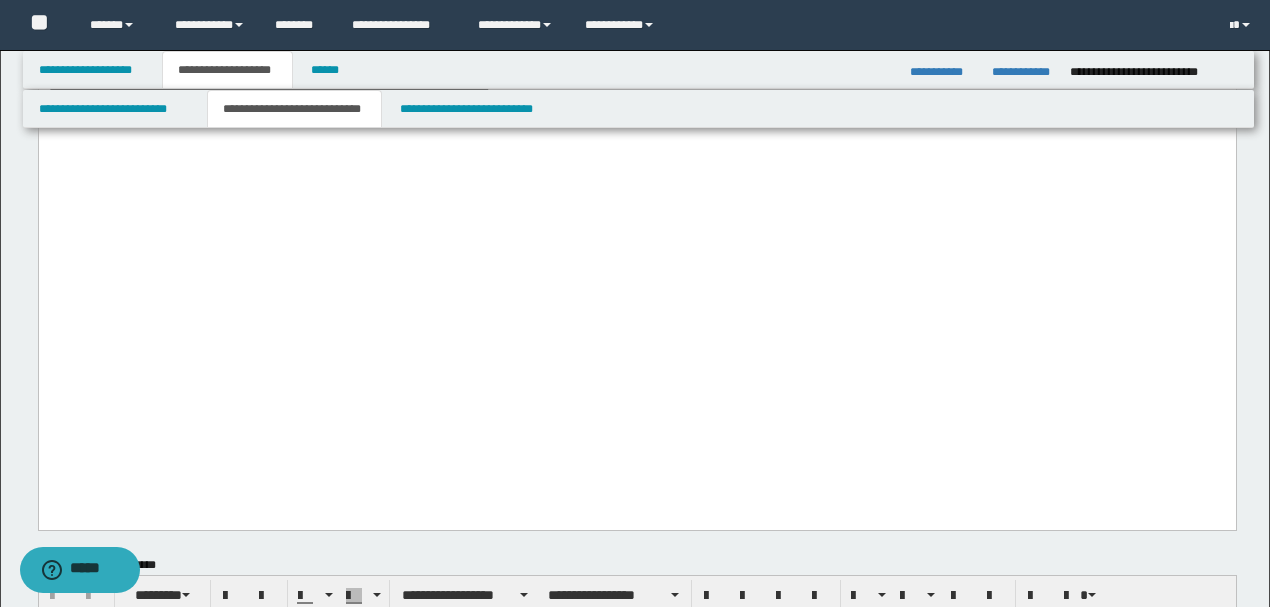 paste 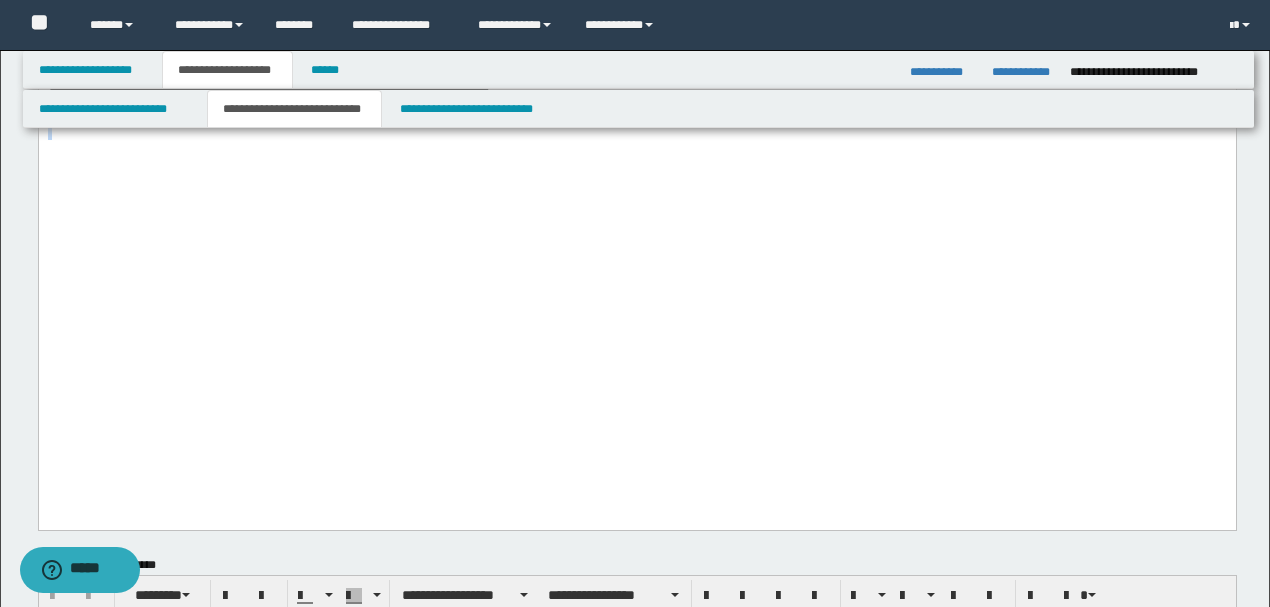 drag, startPoint x: 855, startPoint y: 412, endPoint x: 0, endPoint y: 402, distance: 855.0585 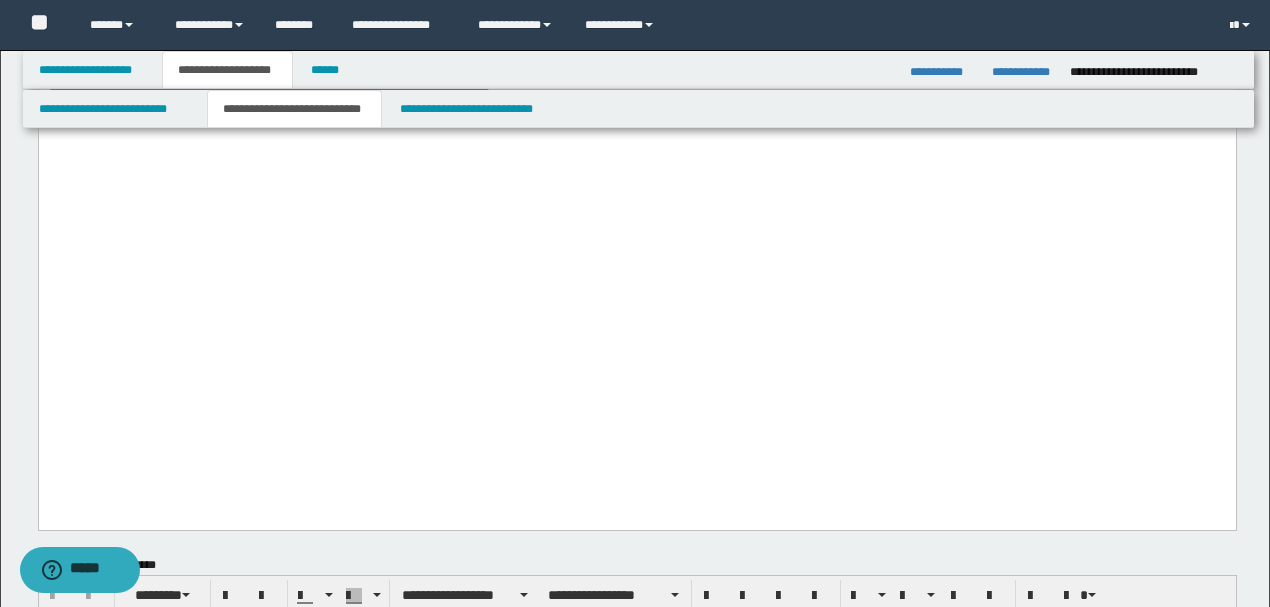 click on "**********" at bounding box center [342, 118] 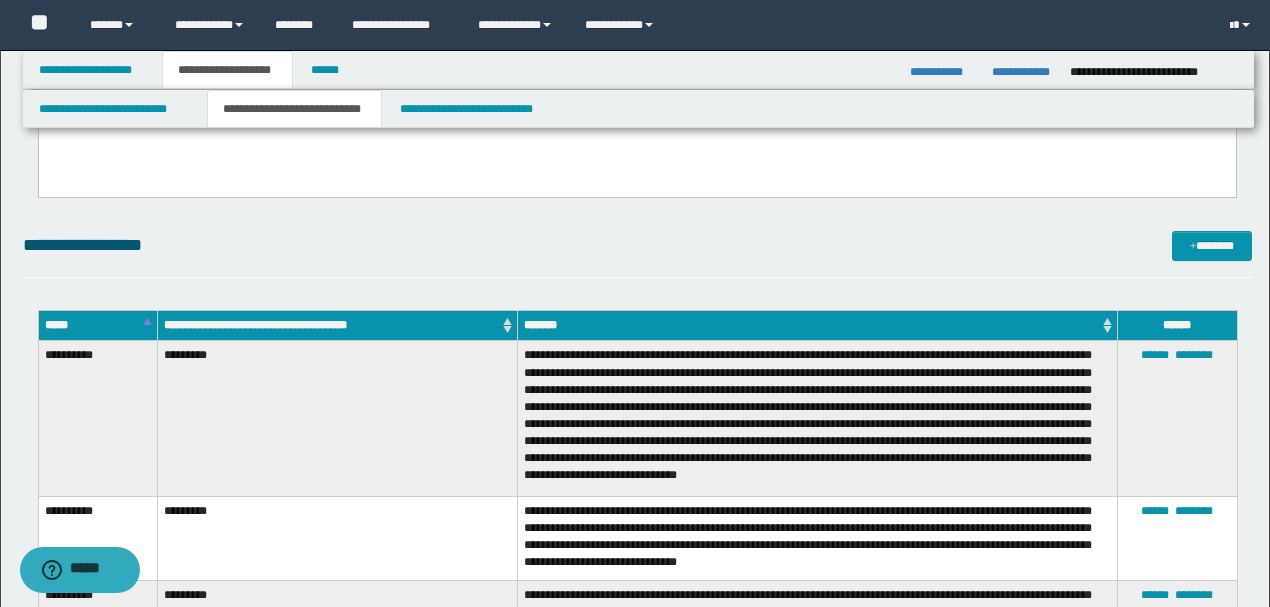 scroll, scrollTop: 2800, scrollLeft: 0, axis: vertical 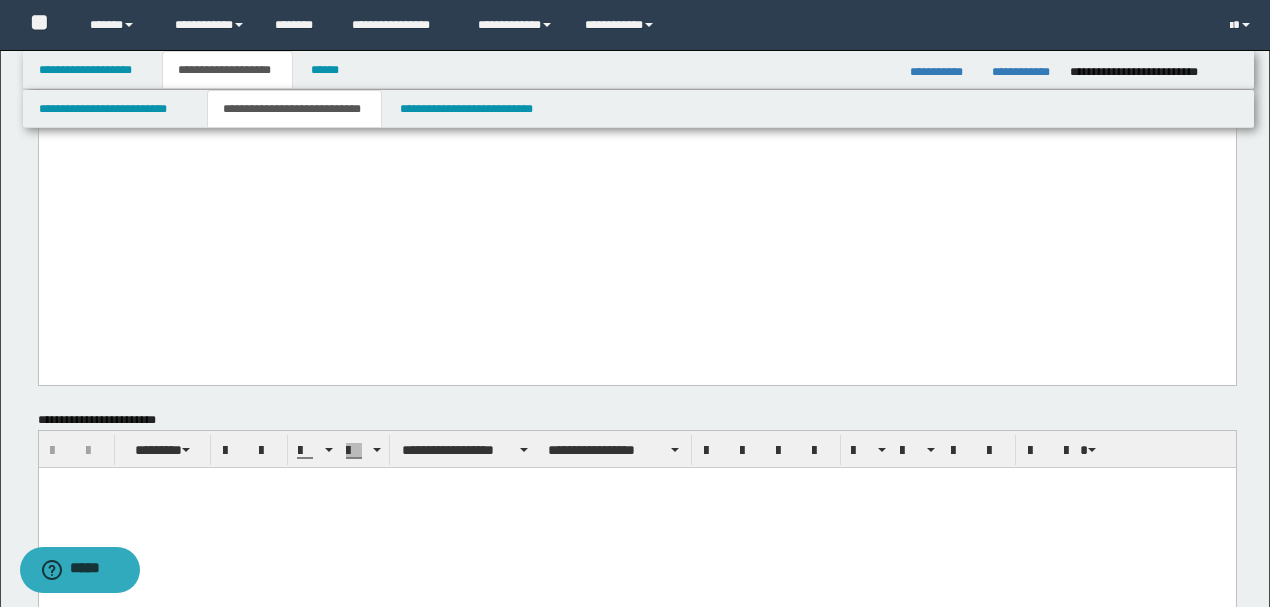 click at bounding box center (636, 498) 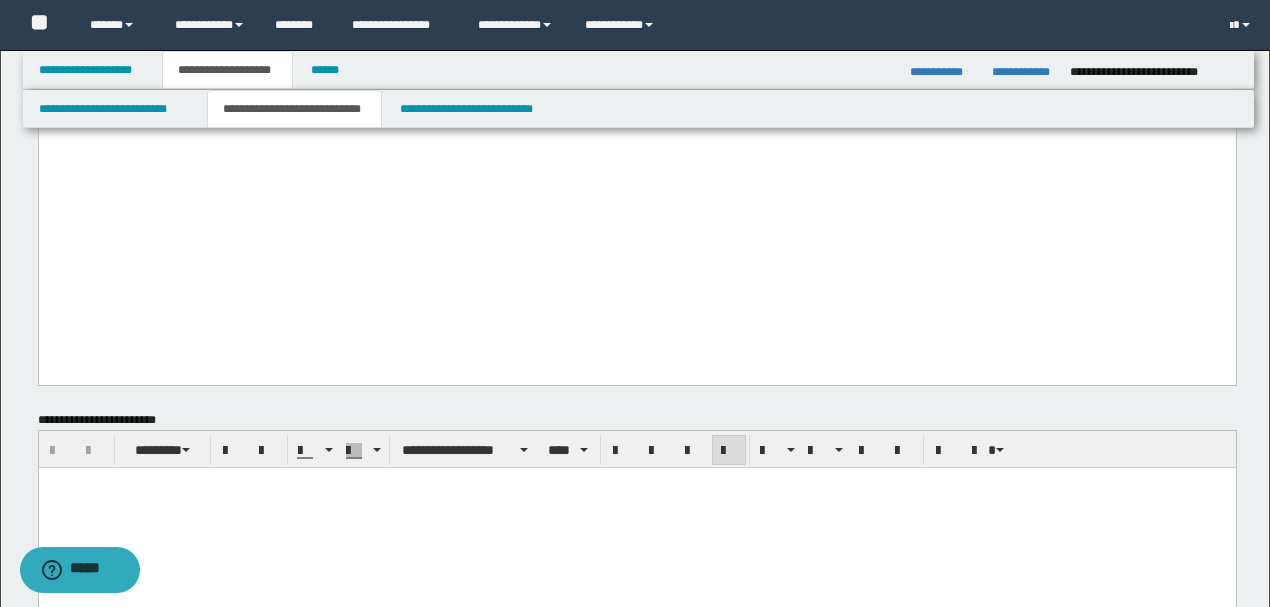 paste 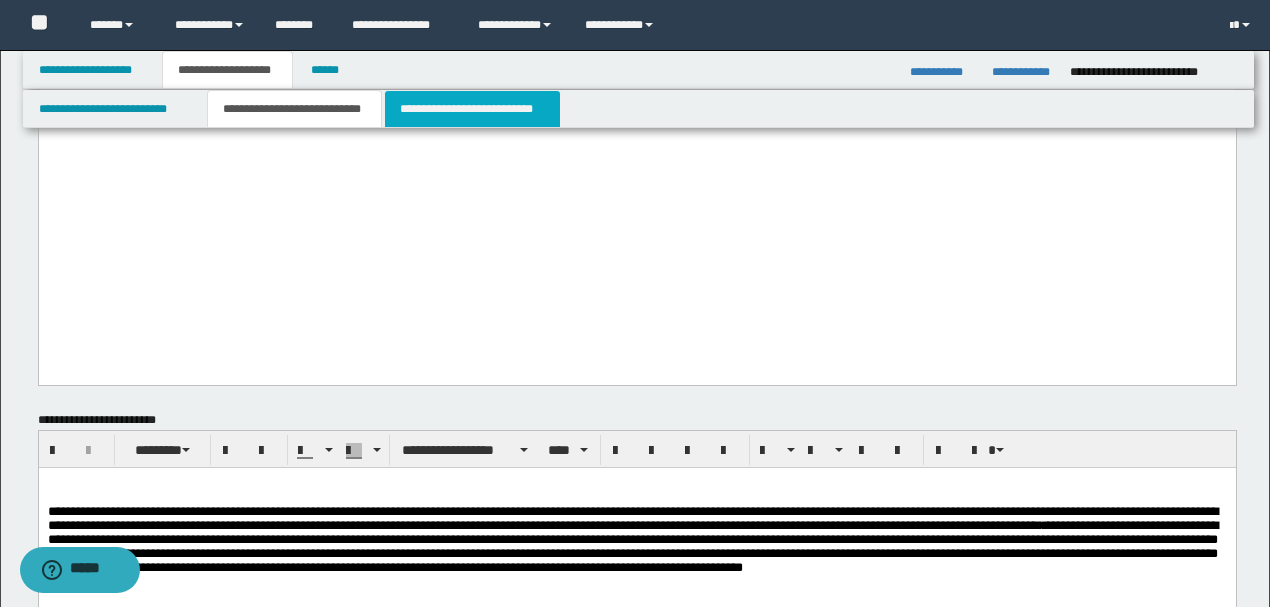 click on "**********" at bounding box center [472, 109] 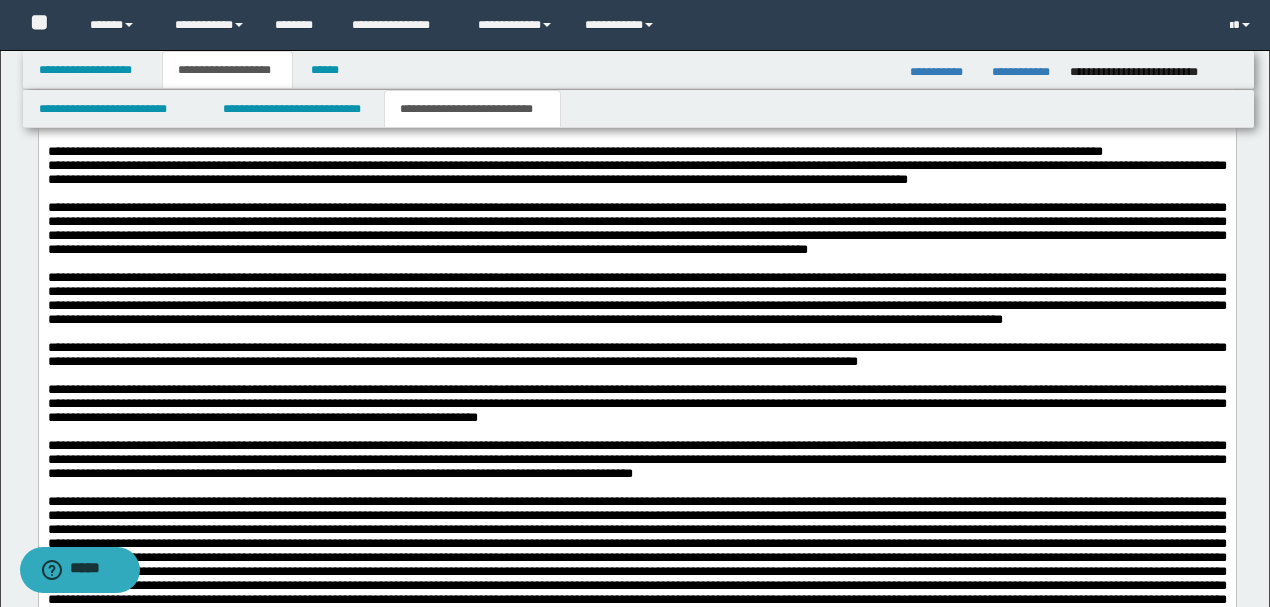 scroll, scrollTop: 1866, scrollLeft: 0, axis: vertical 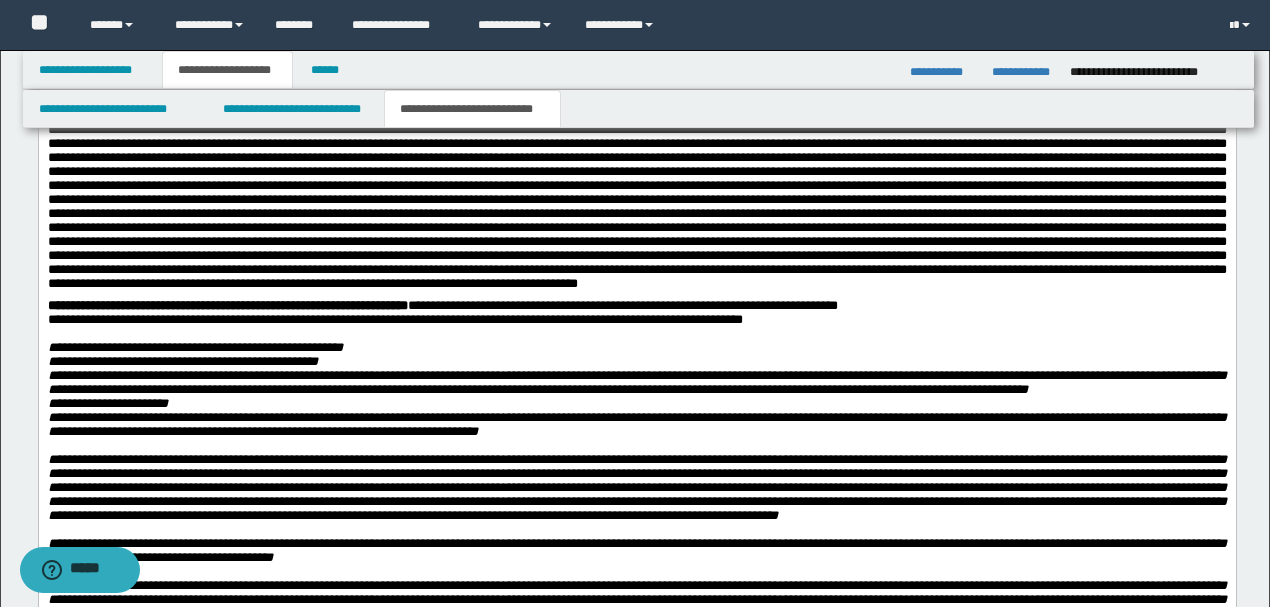 click at bounding box center [636, 193] 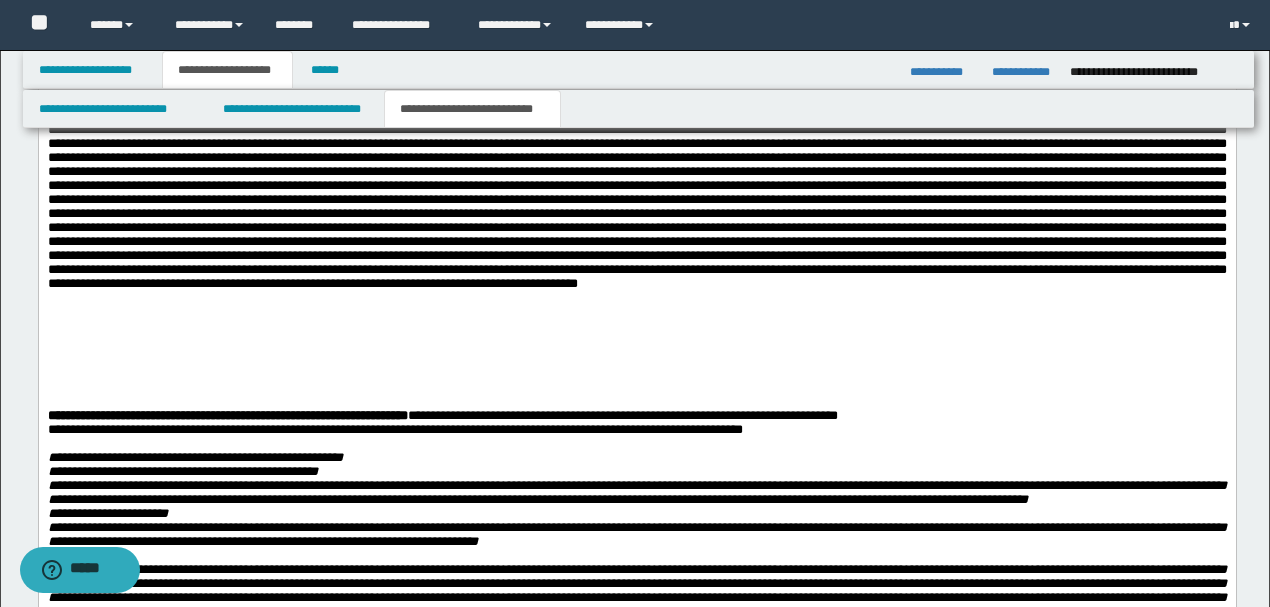 type 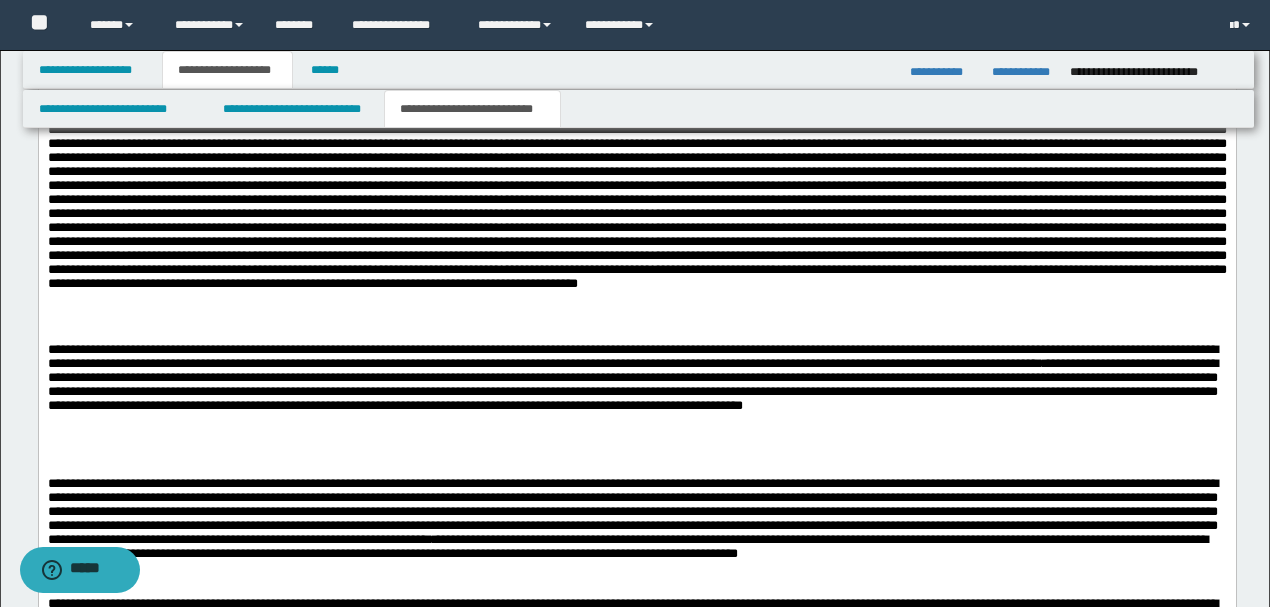 click on "**********" at bounding box center (636, 1141) 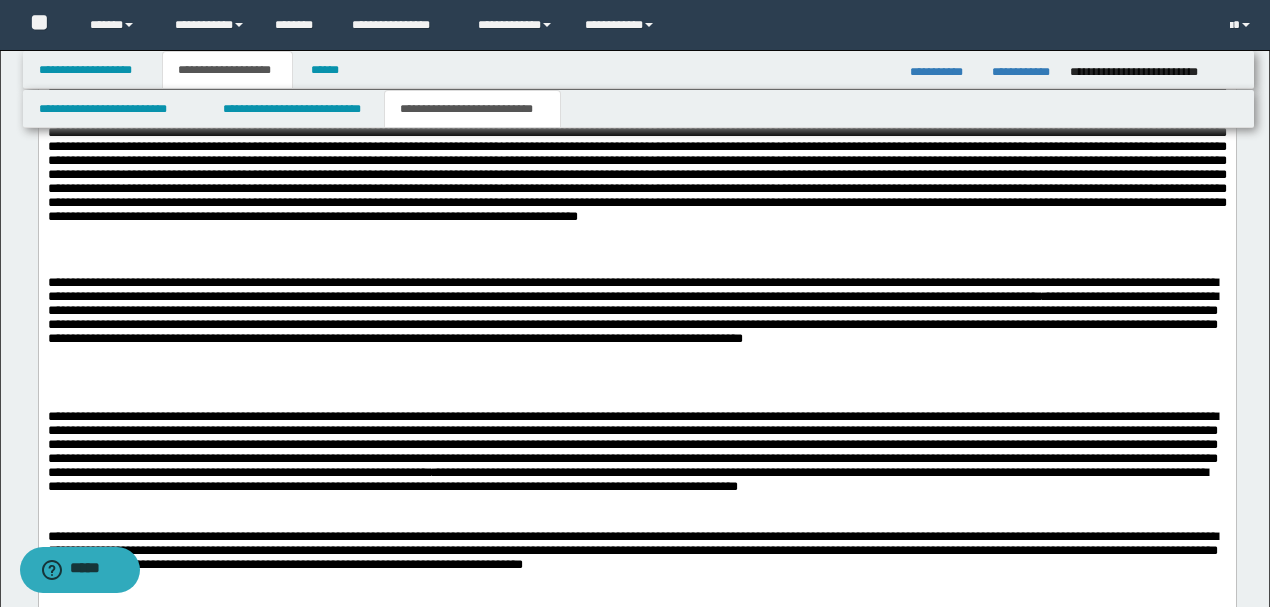 scroll, scrollTop: 2066, scrollLeft: 0, axis: vertical 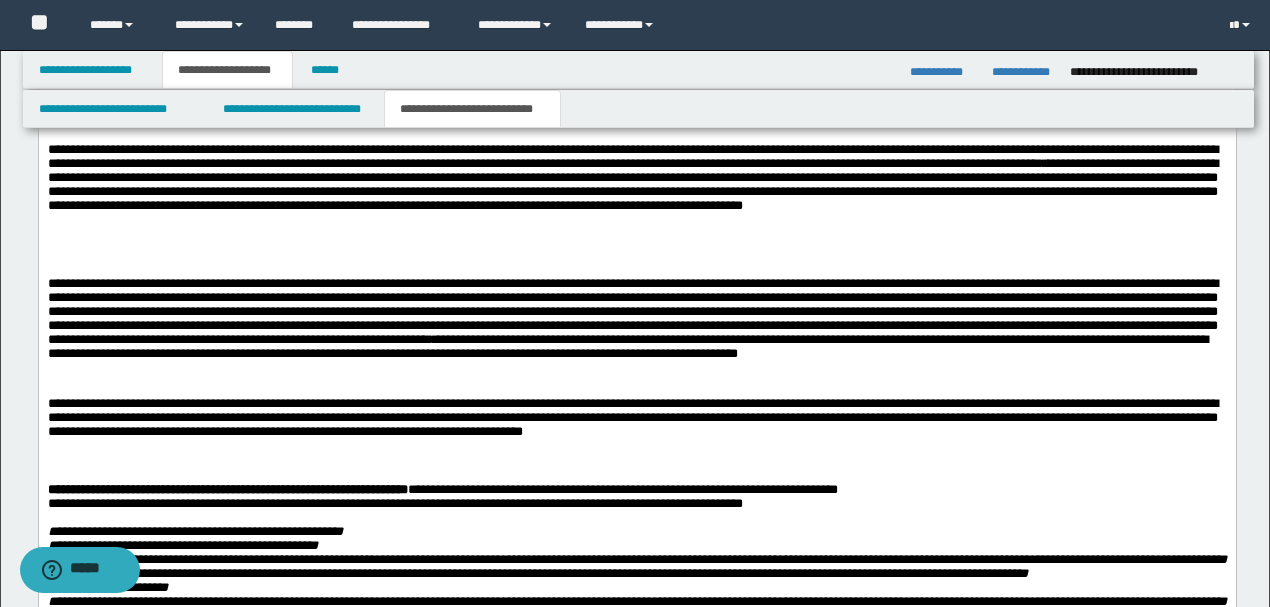 click at bounding box center [636, 242] 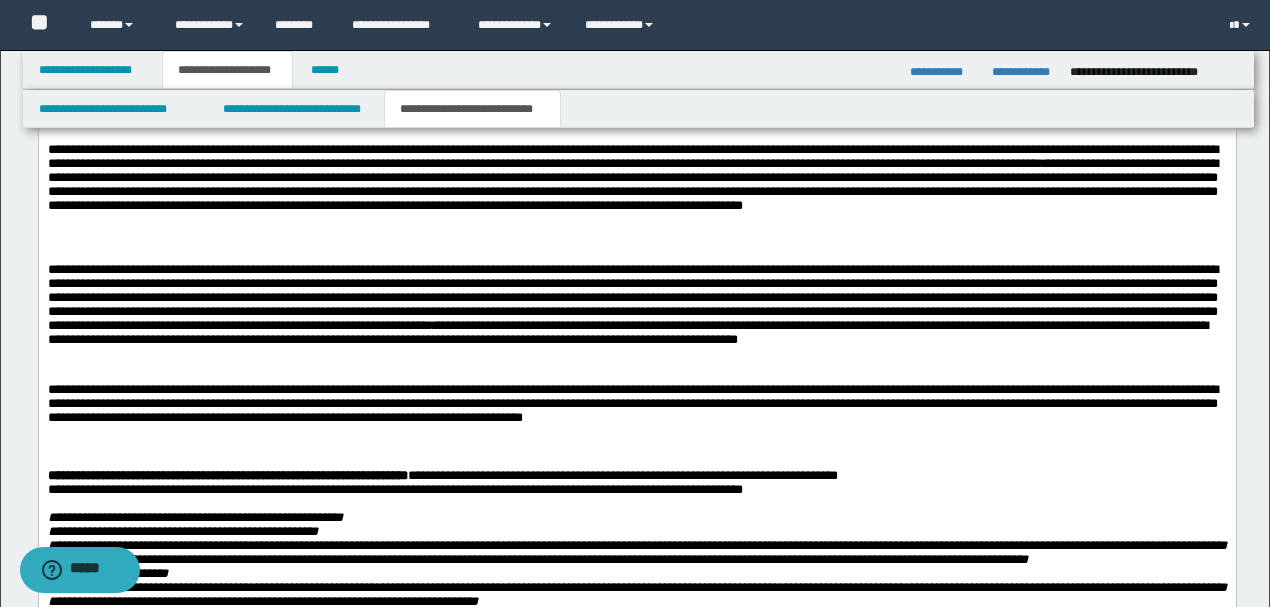 click at bounding box center [636, 128] 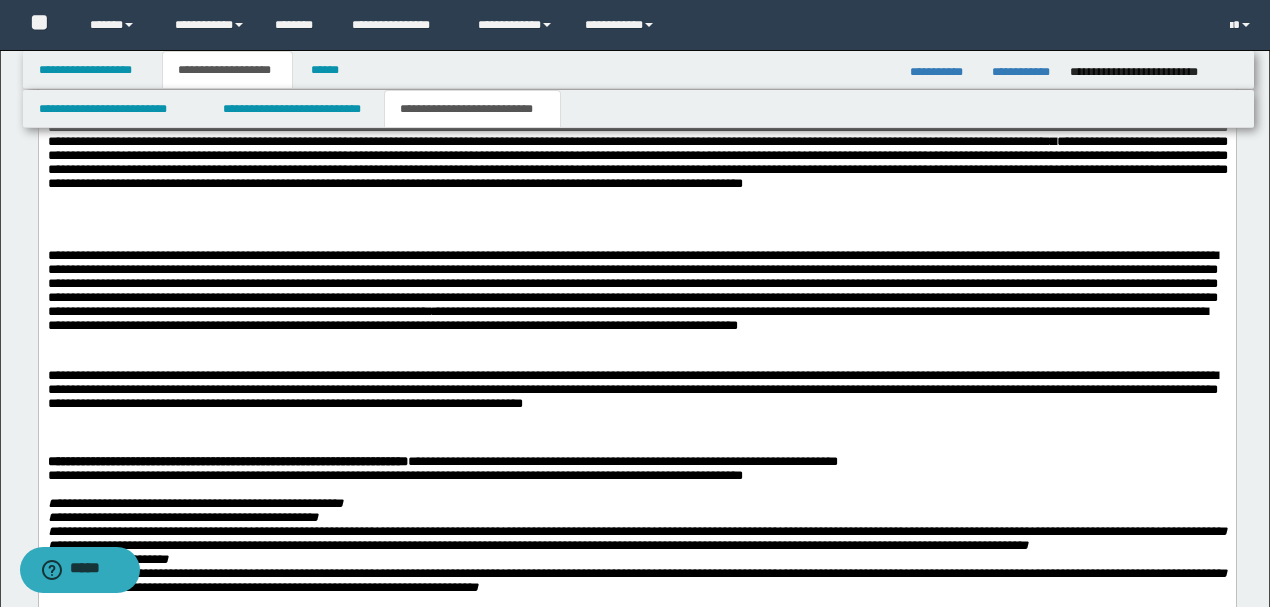 click on "**********" at bounding box center [637, 167] 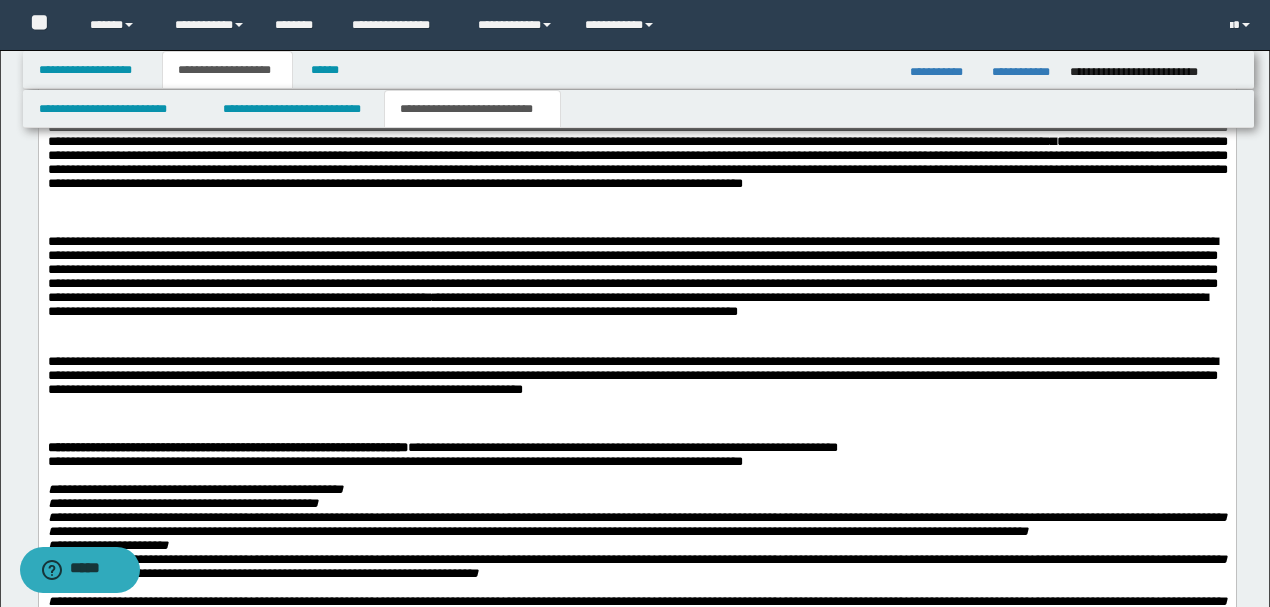 click at bounding box center [636, 334] 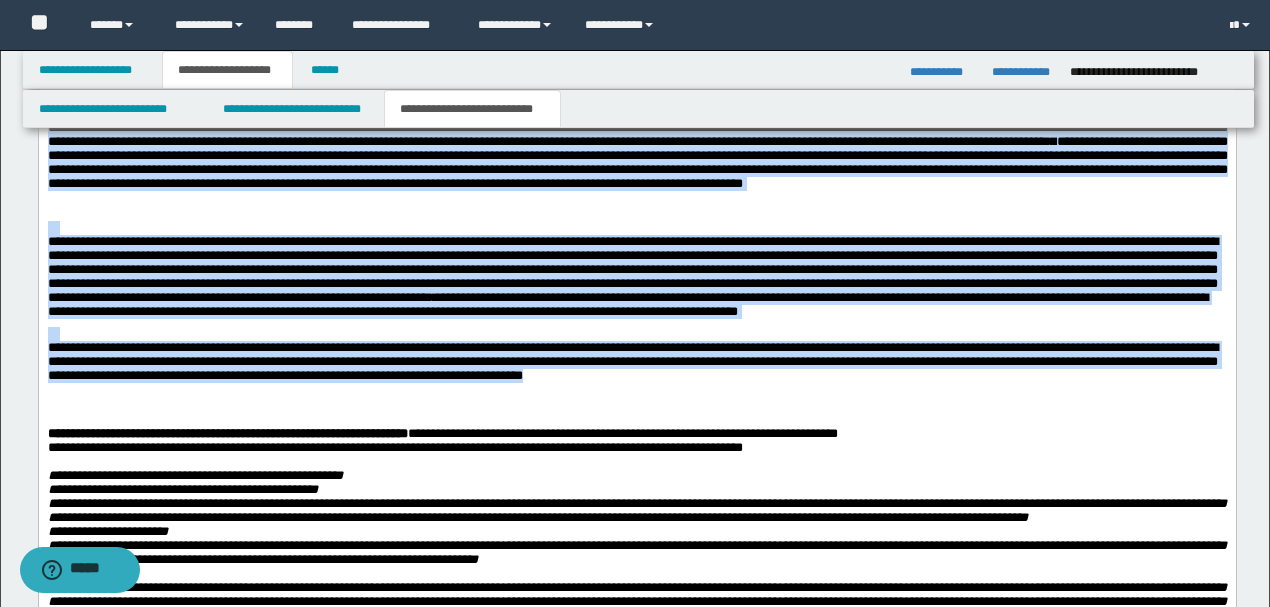 drag, startPoint x: 842, startPoint y: 511, endPoint x: 62, endPoint y: 226, distance: 830.43665 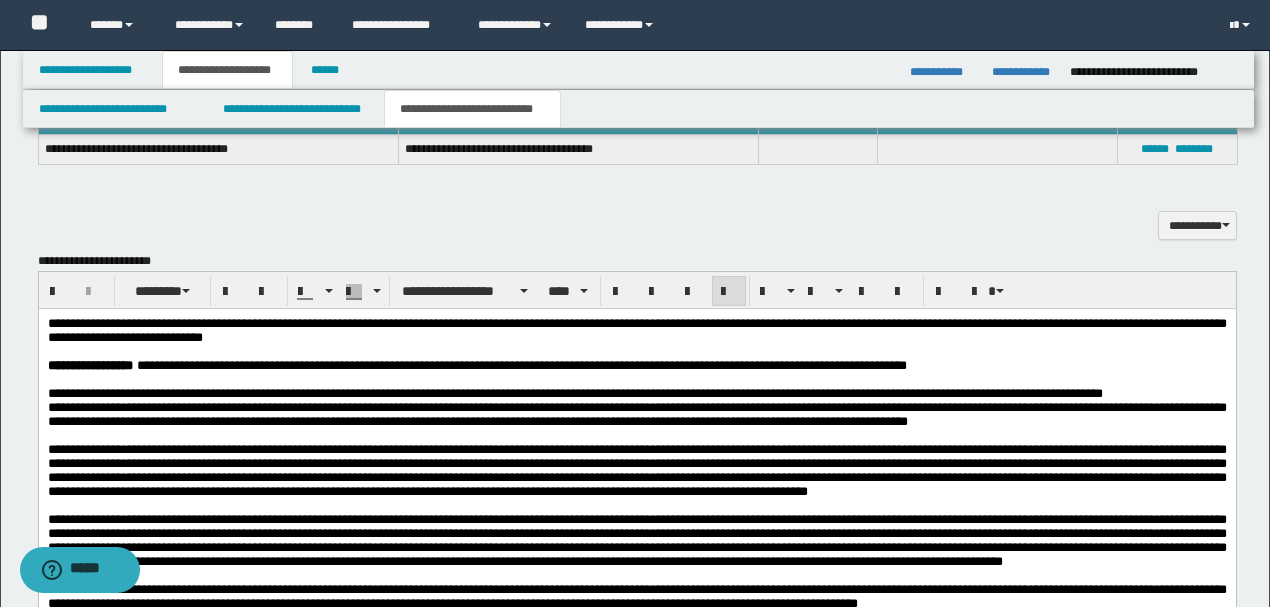 scroll, scrollTop: 1266, scrollLeft: 0, axis: vertical 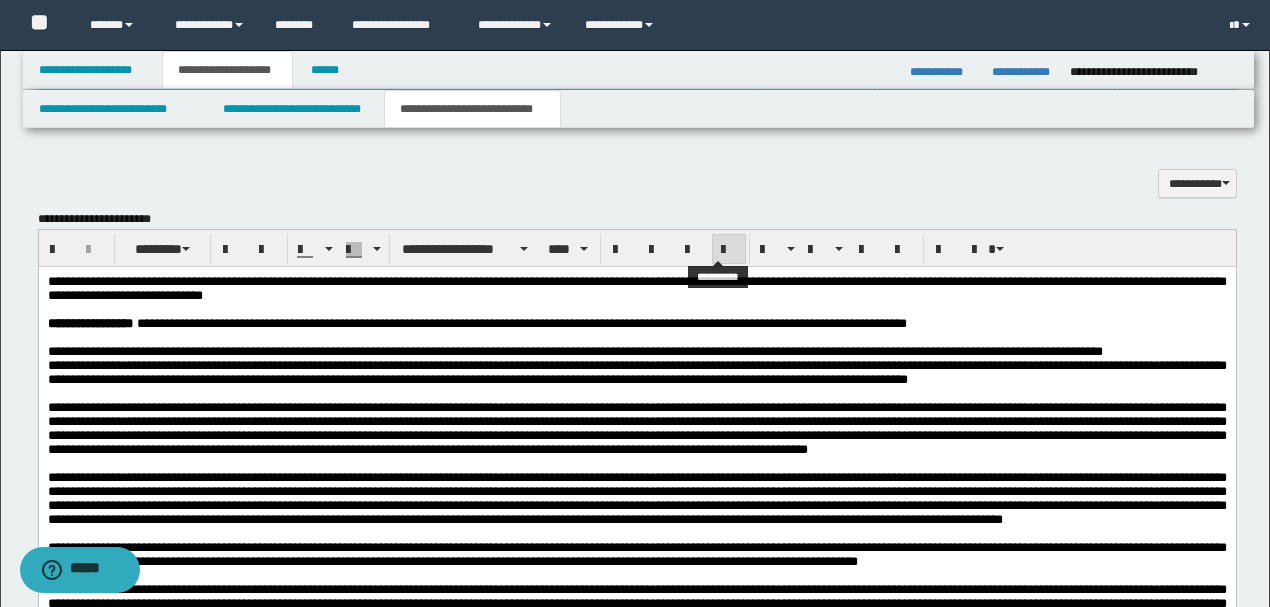 click at bounding box center (729, 250) 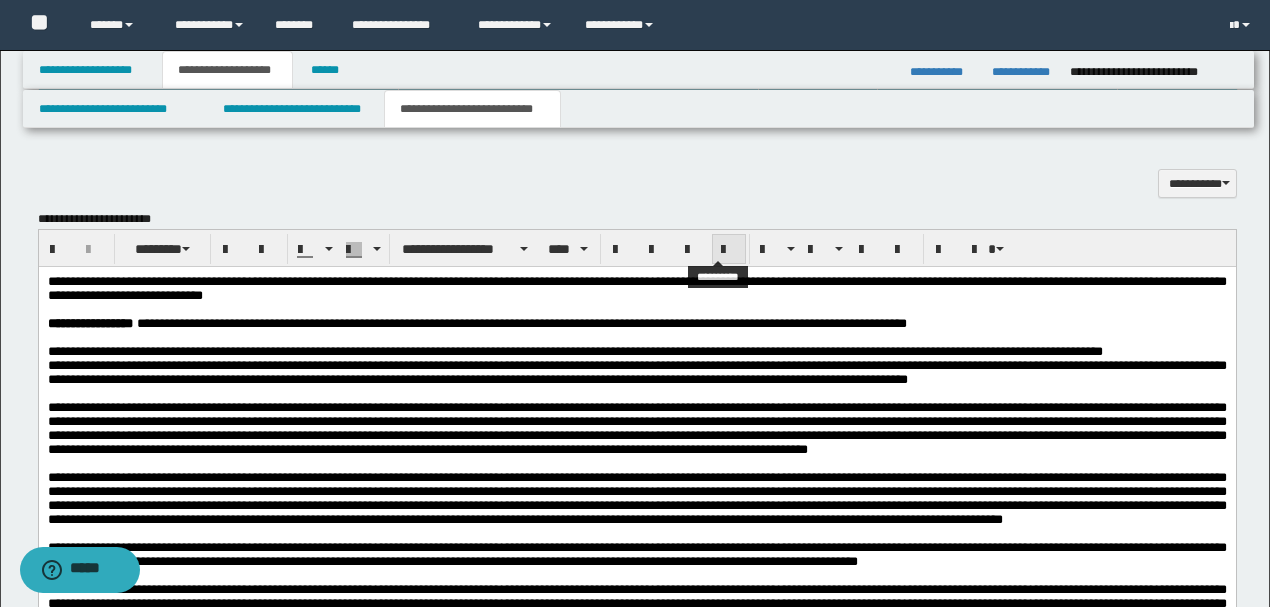 click at bounding box center [729, 250] 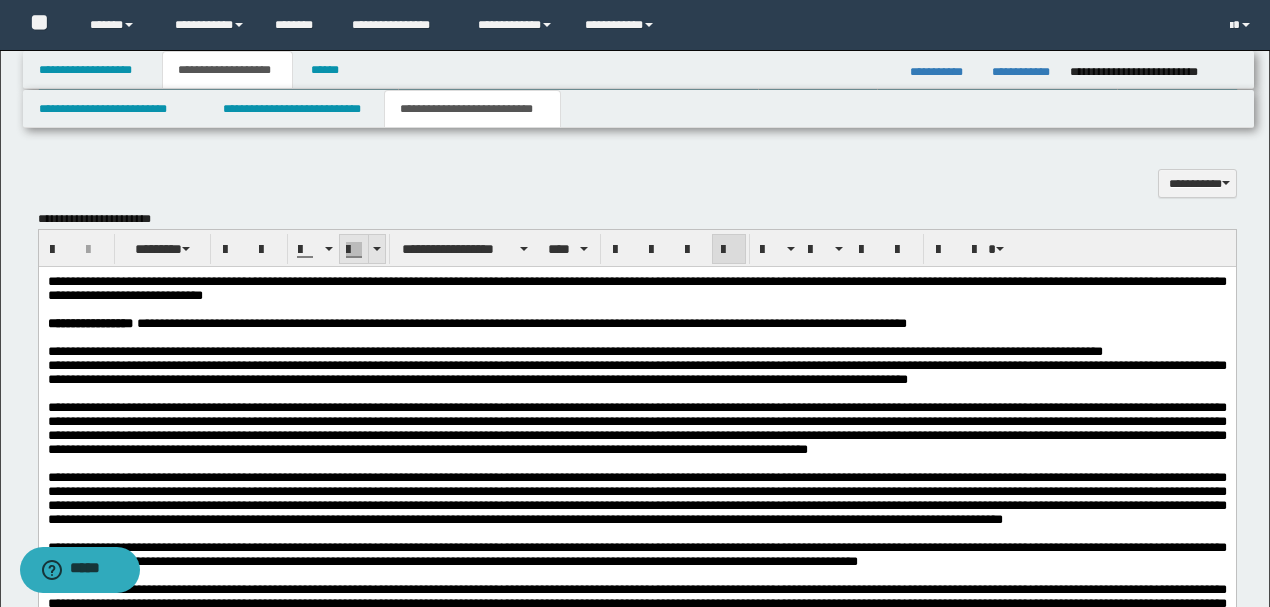 click at bounding box center (376, 249) 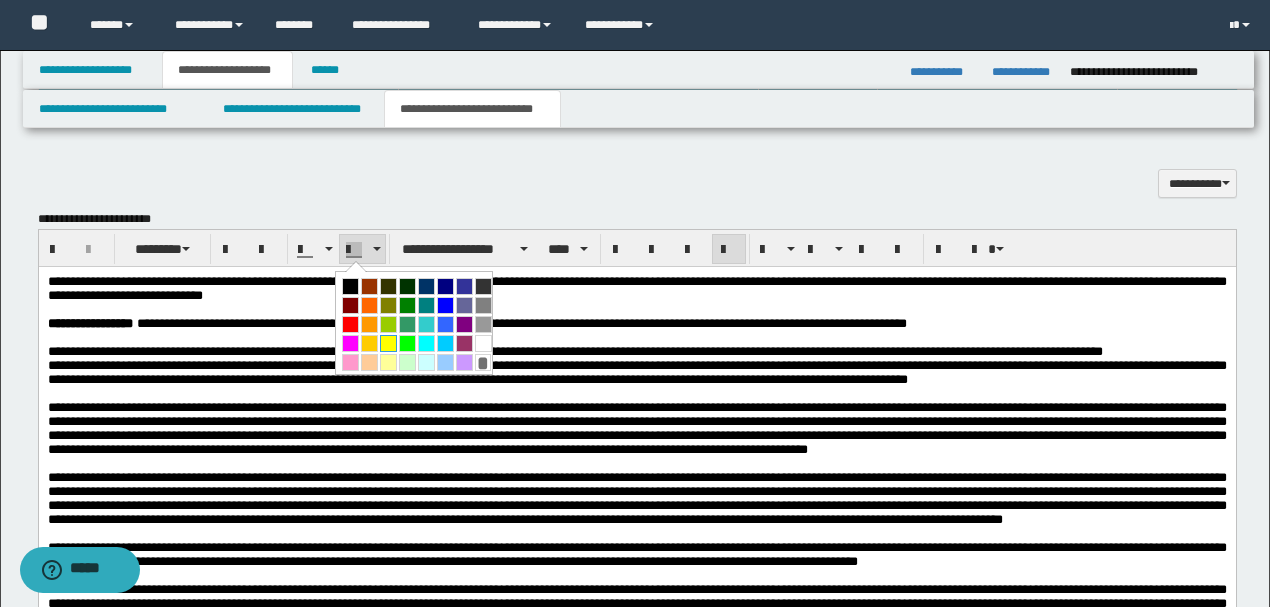 click at bounding box center [388, 343] 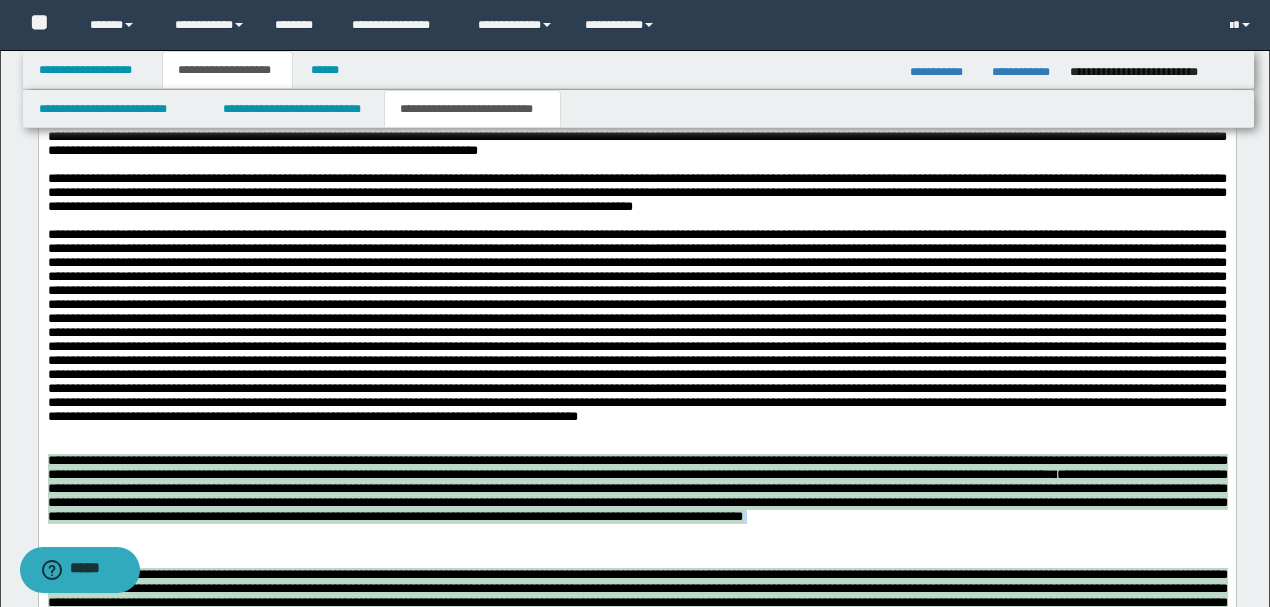 scroll, scrollTop: 2133, scrollLeft: 0, axis: vertical 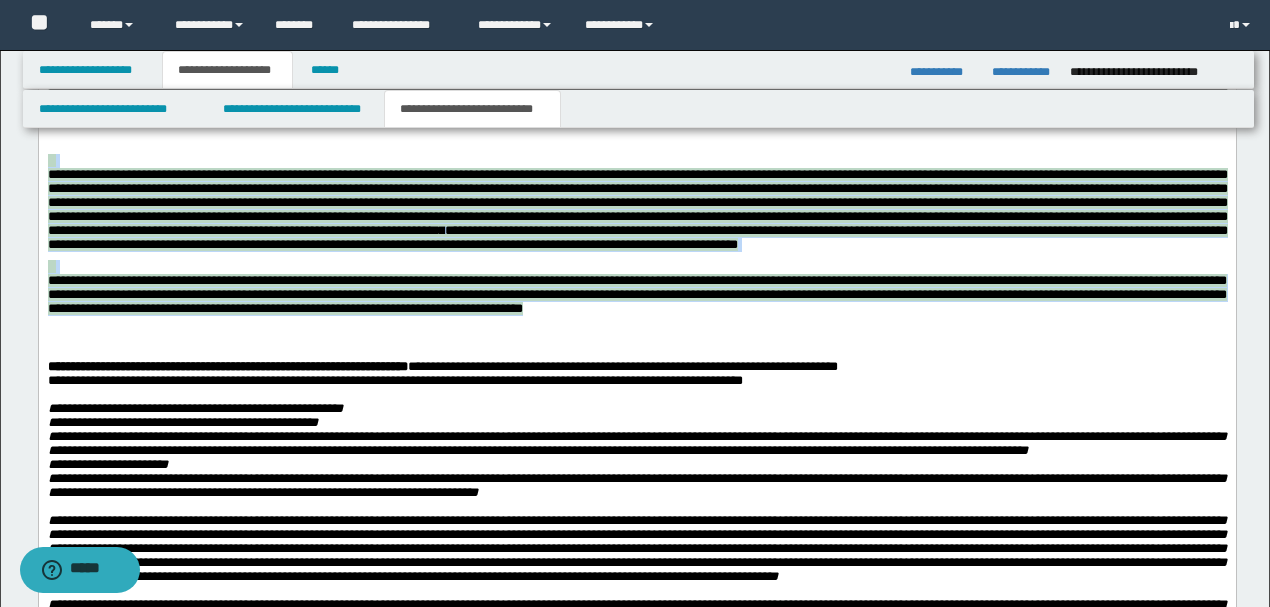 click on "**********" at bounding box center (637, 202) 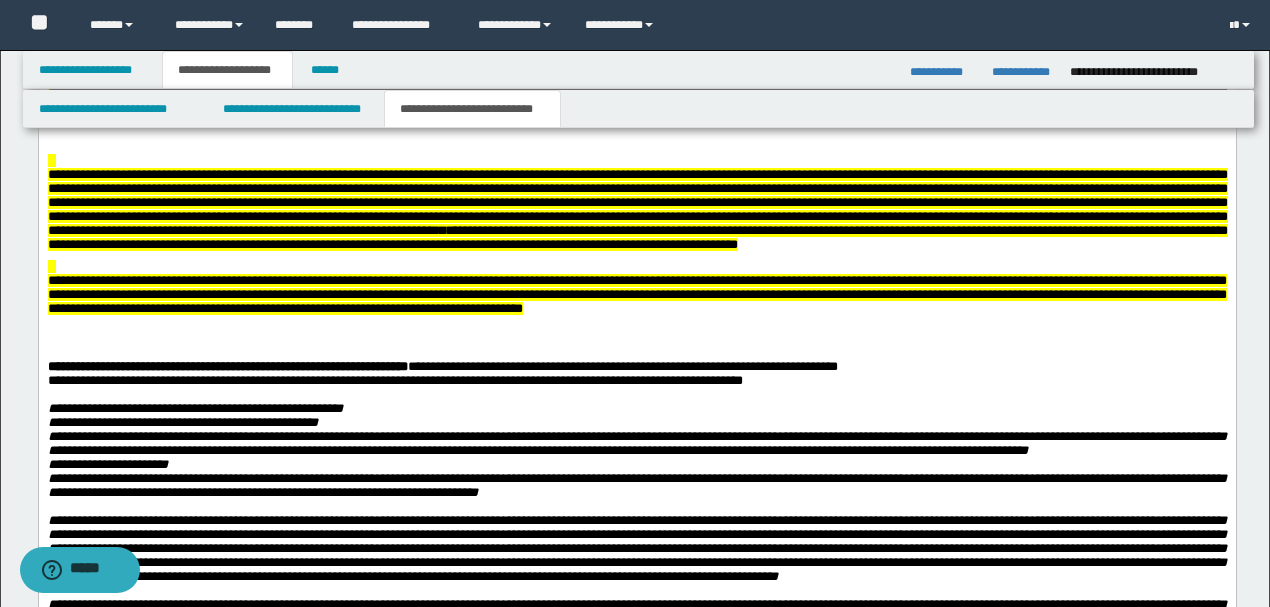 drag, startPoint x: 864, startPoint y: 372, endPoint x: 549, endPoint y: 205, distance: 356.53052 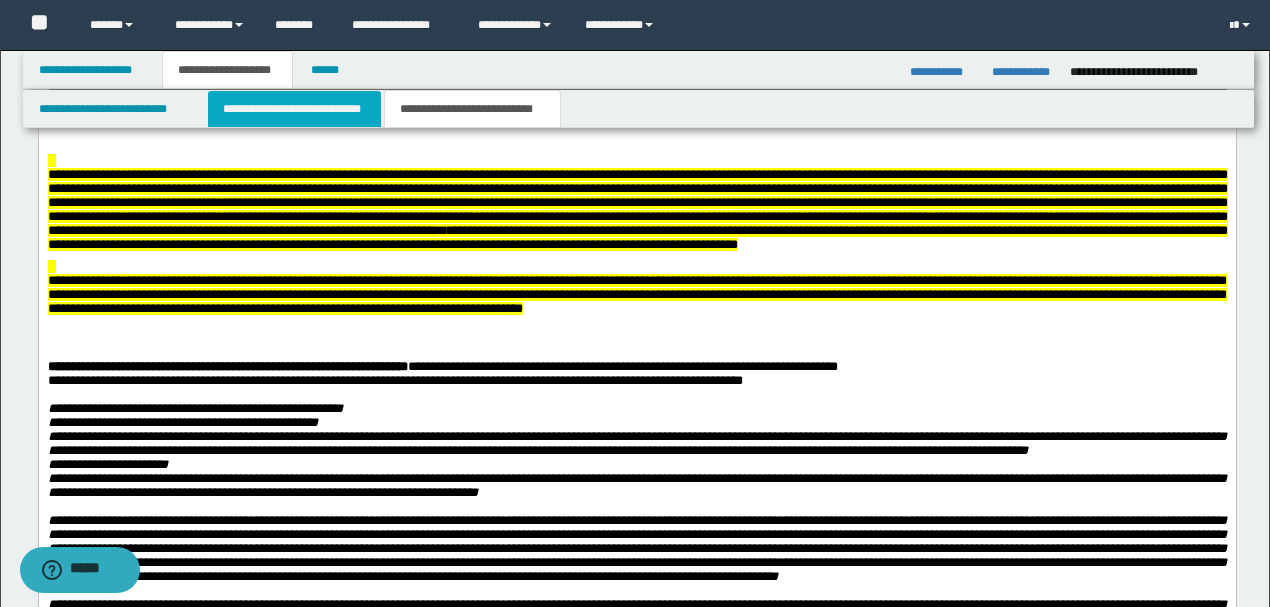 click on "**********" at bounding box center [294, 109] 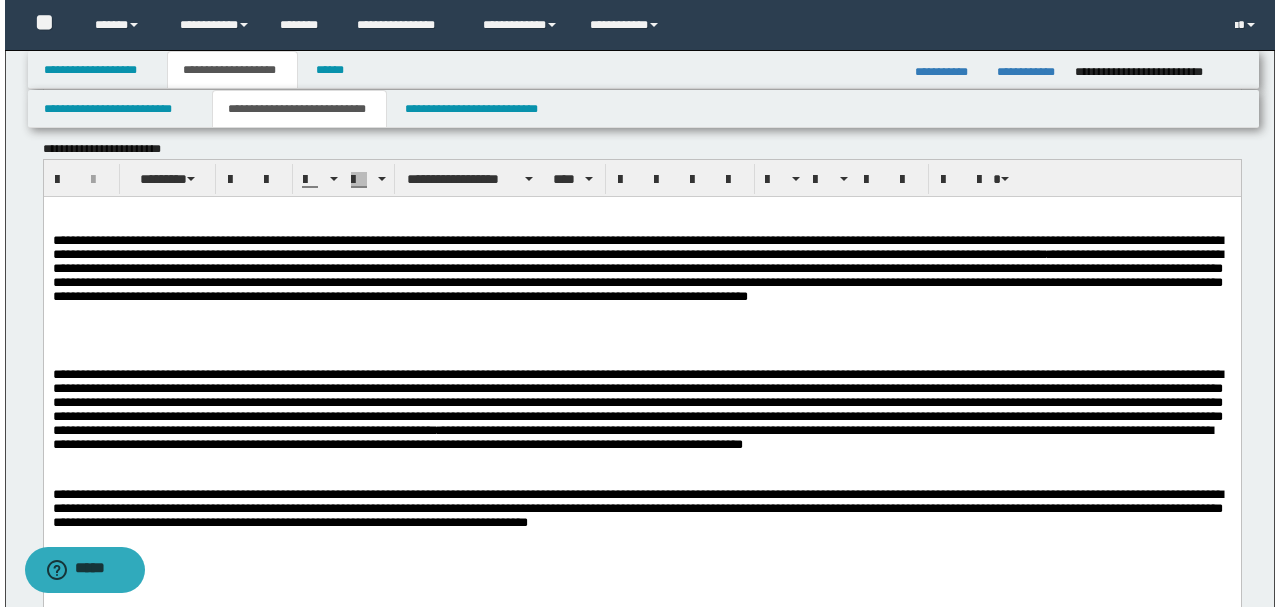 scroll, scrollTop: 2666, scrollLeft: 0, axis: vertical 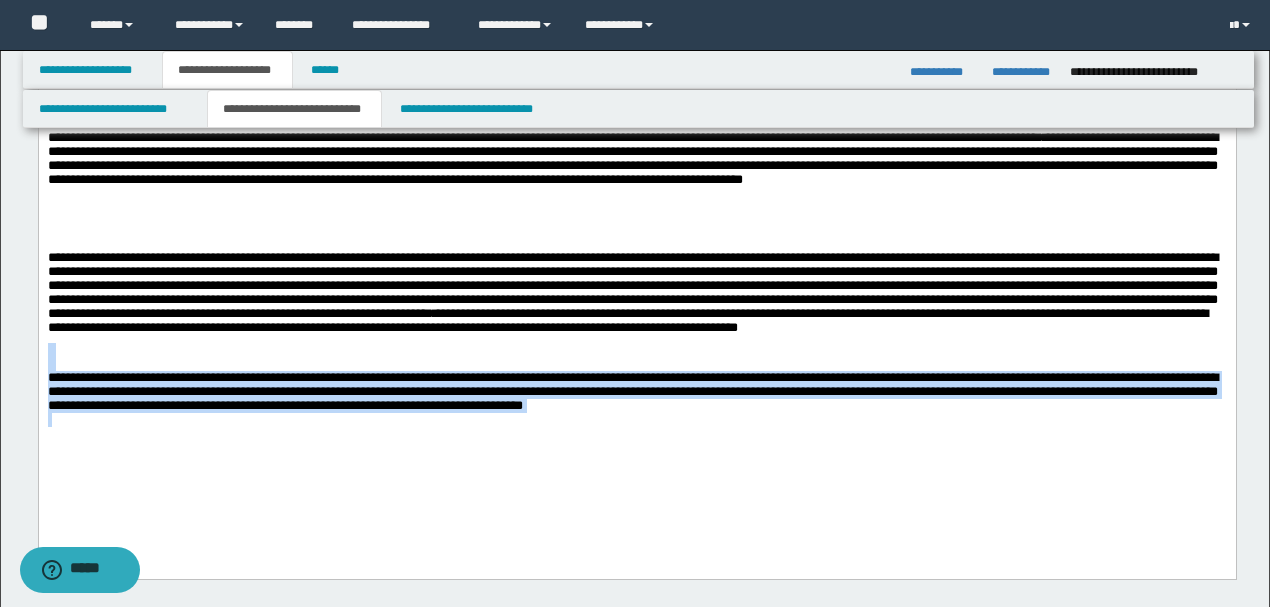 drag, startPoint x: 933, startPoint y: 435, endPoint x: 0, endPoint y: 356, distance: 936.3386 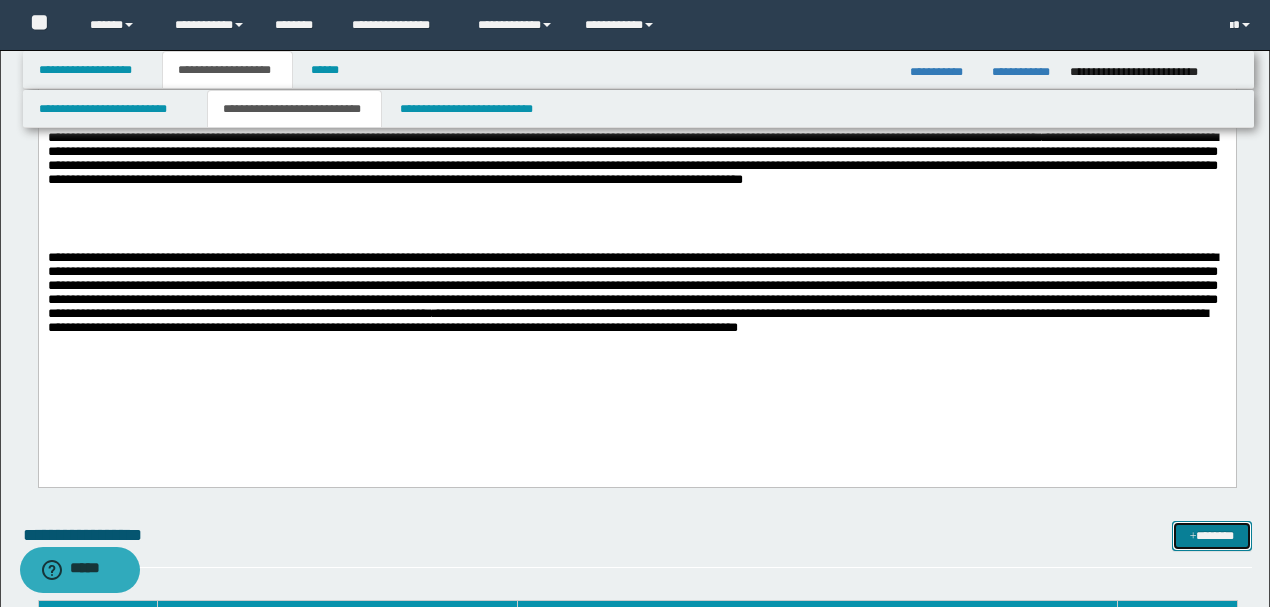 drag, startPoint x: 1207, startPoint y: 546, endPoint x: 698, endPoint y: 314, distance: 559.37915 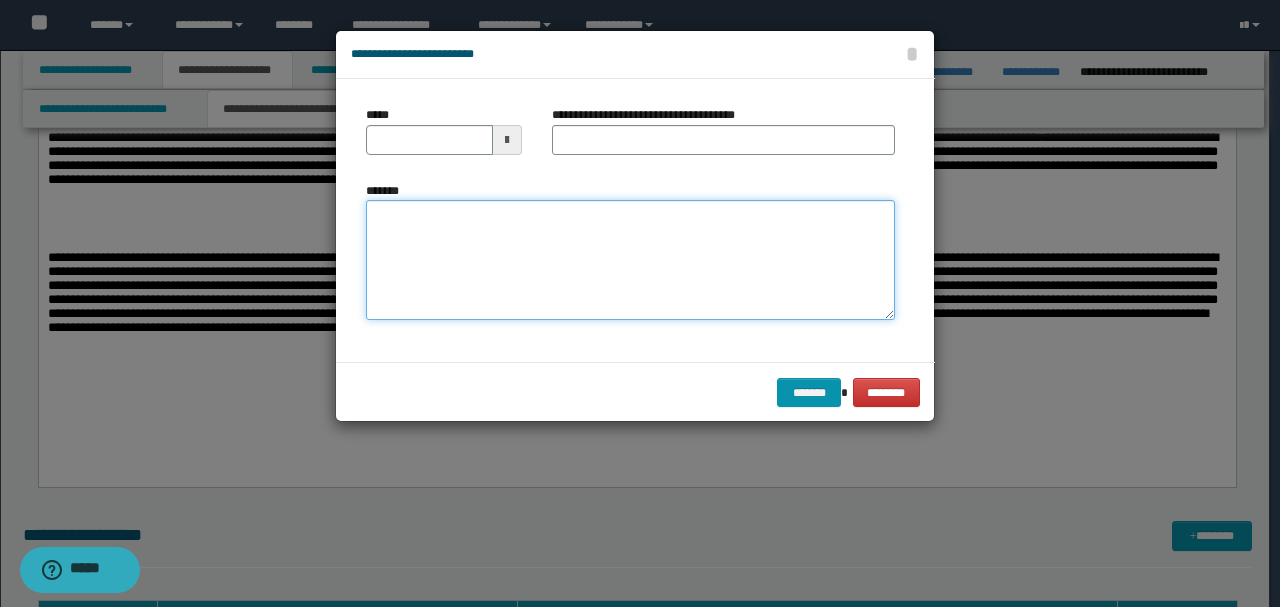 click on "*******" at bounding box center (630, 260) 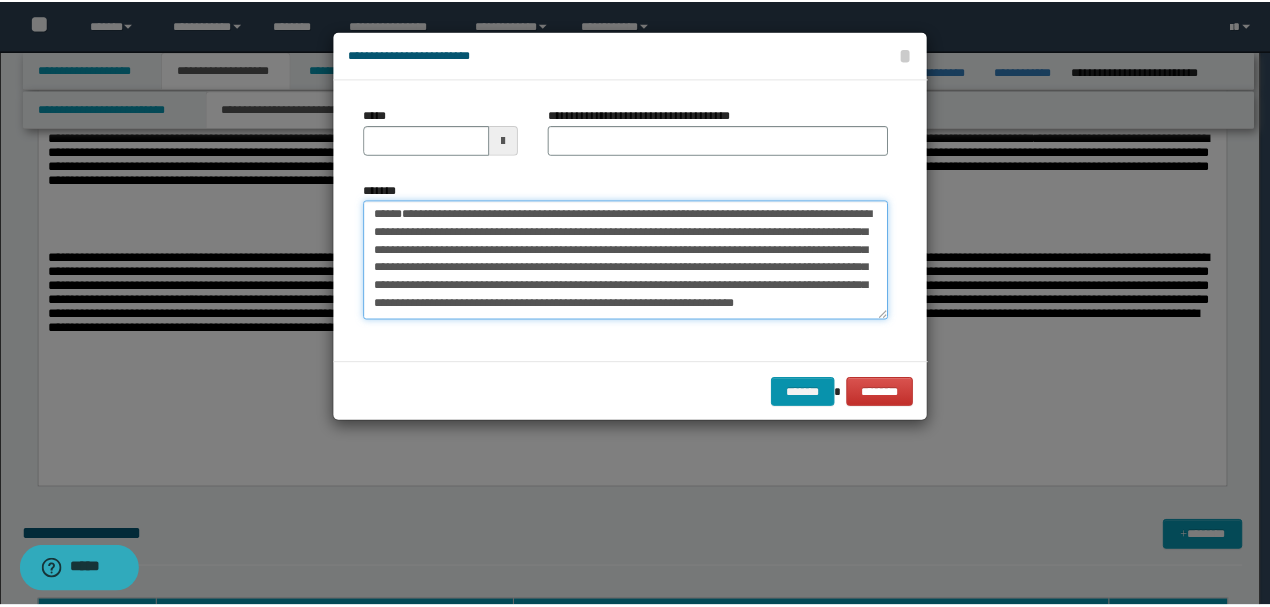 scroll, scrollTop: 0, scrollLeft: 0, axis: both 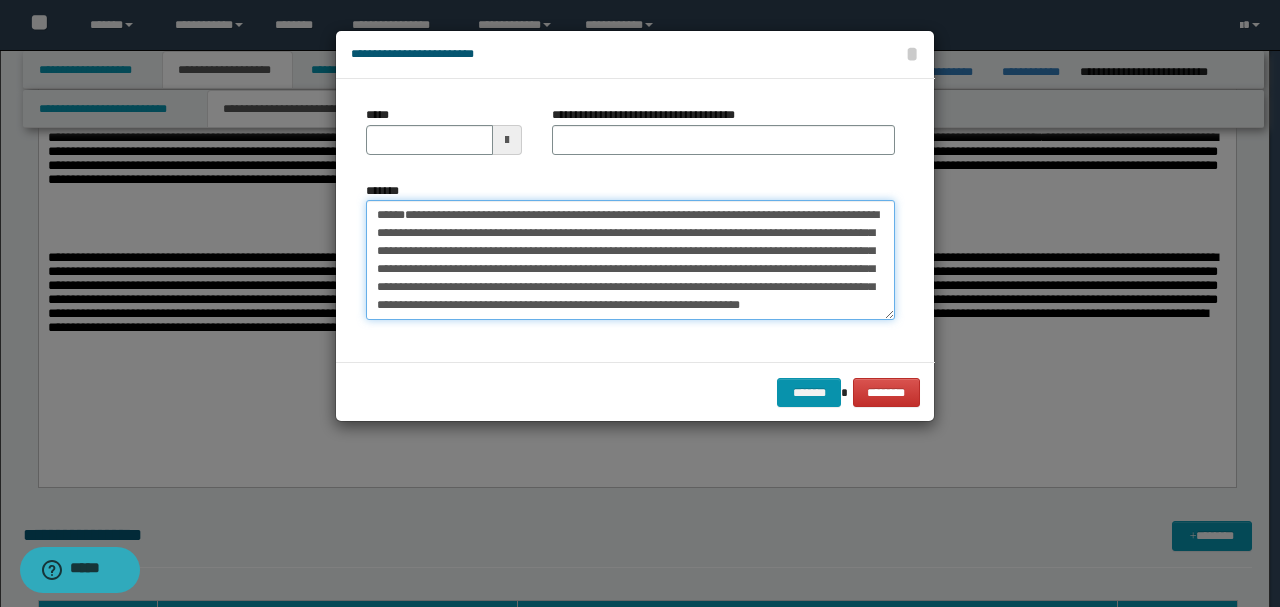 drag, startPoint x: 436, startPoint y: 276, endPoint x: 304, endPoint y: 148, distance: 183.86952 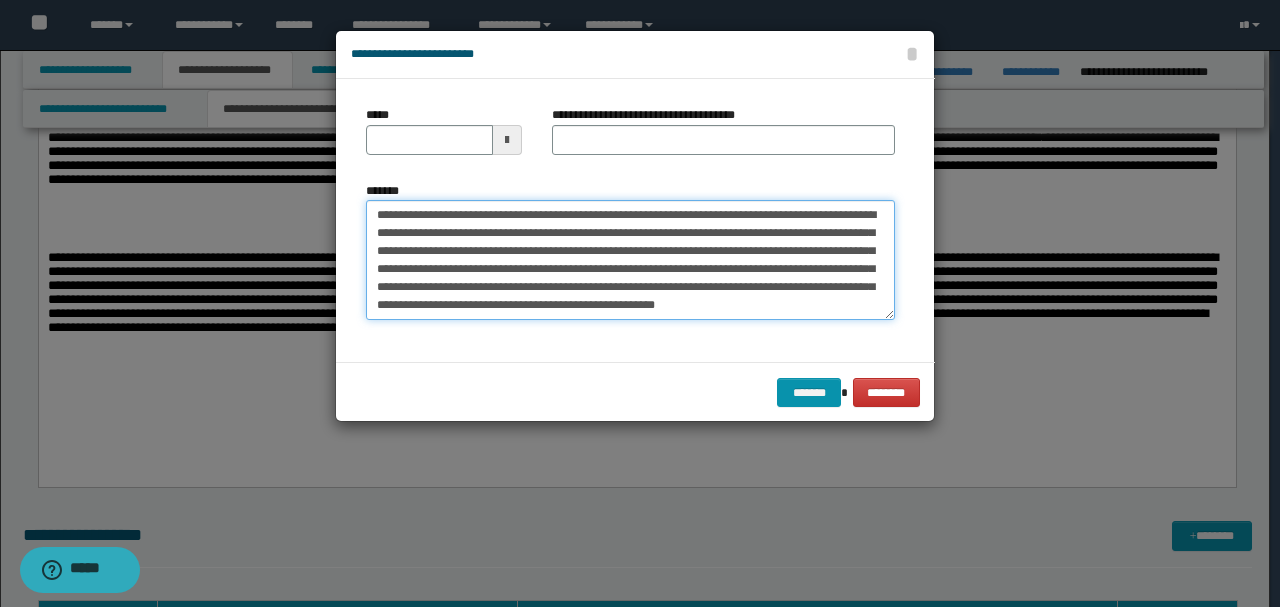 type 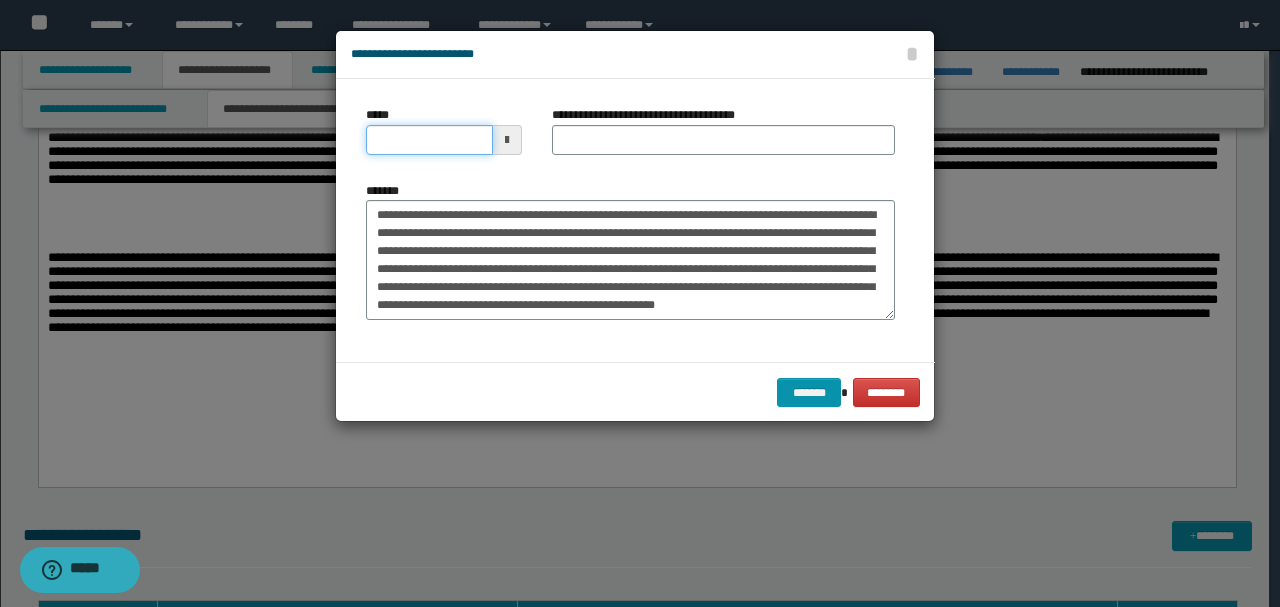 click on "*****" at bounding box center [429, 140] 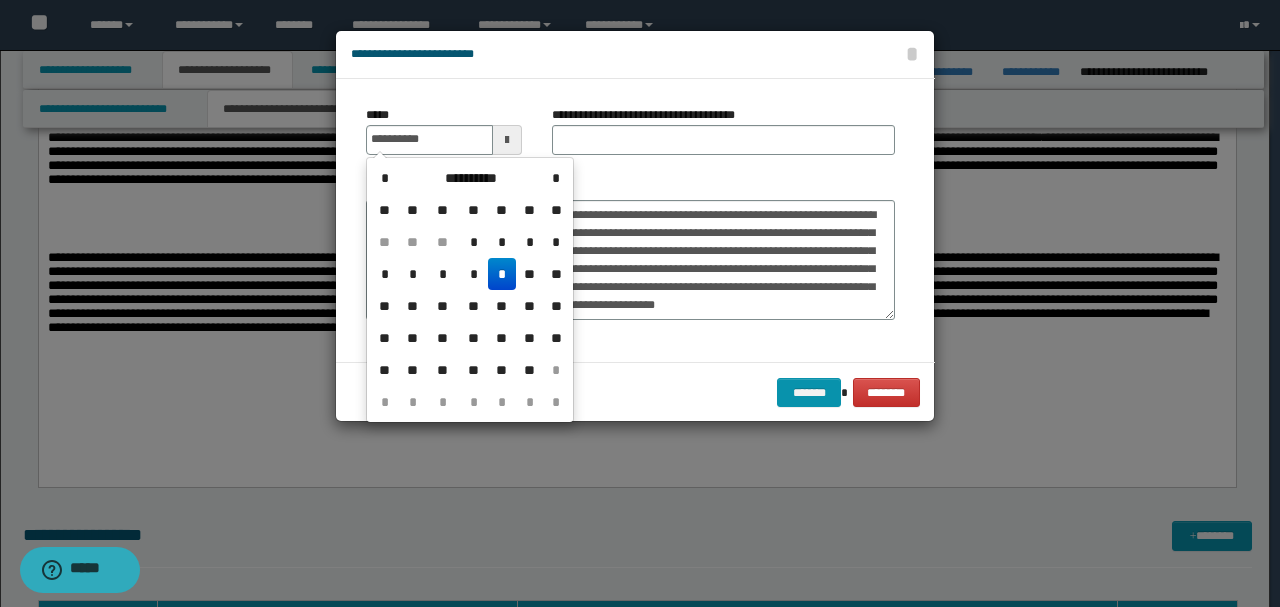 click on "**********" at bounding box center (630, 251) 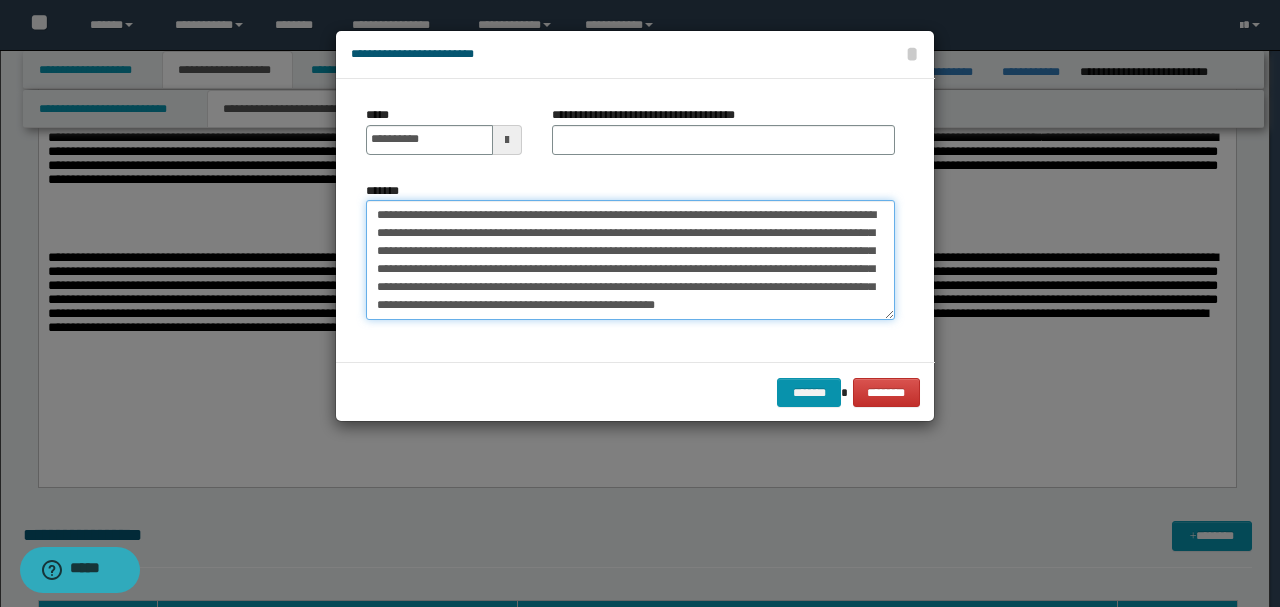 drag, startPoint x: 431, startPoint y: 211, endPoint x: 219, endPoint y: 188, distance: 213.24399 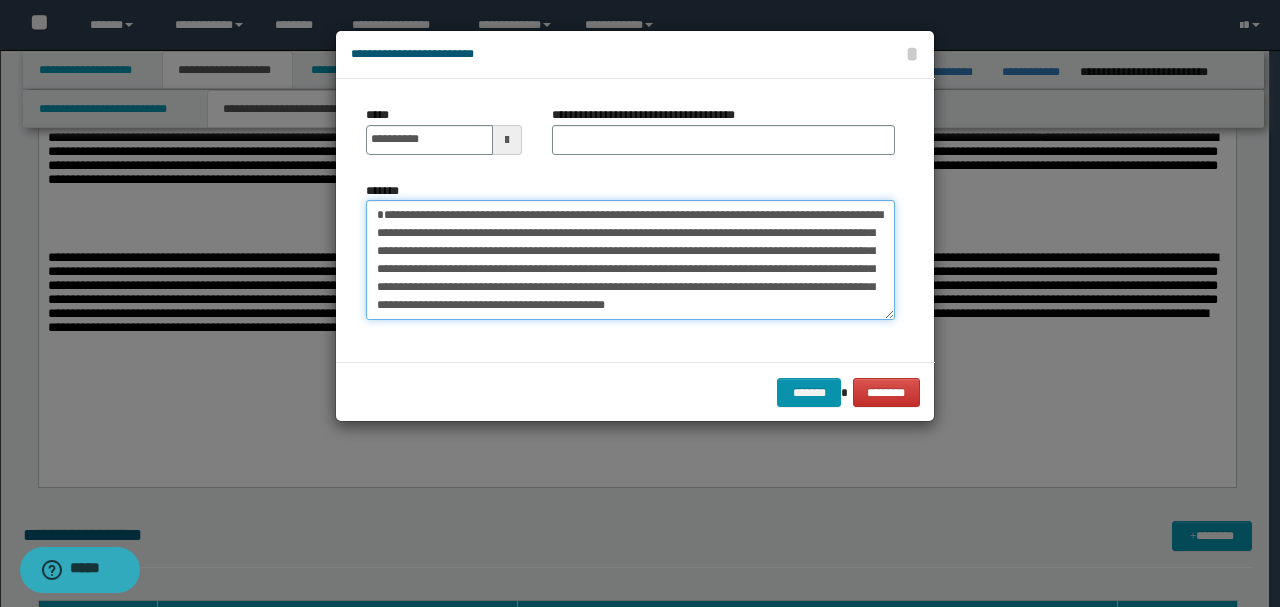 type on "**********" 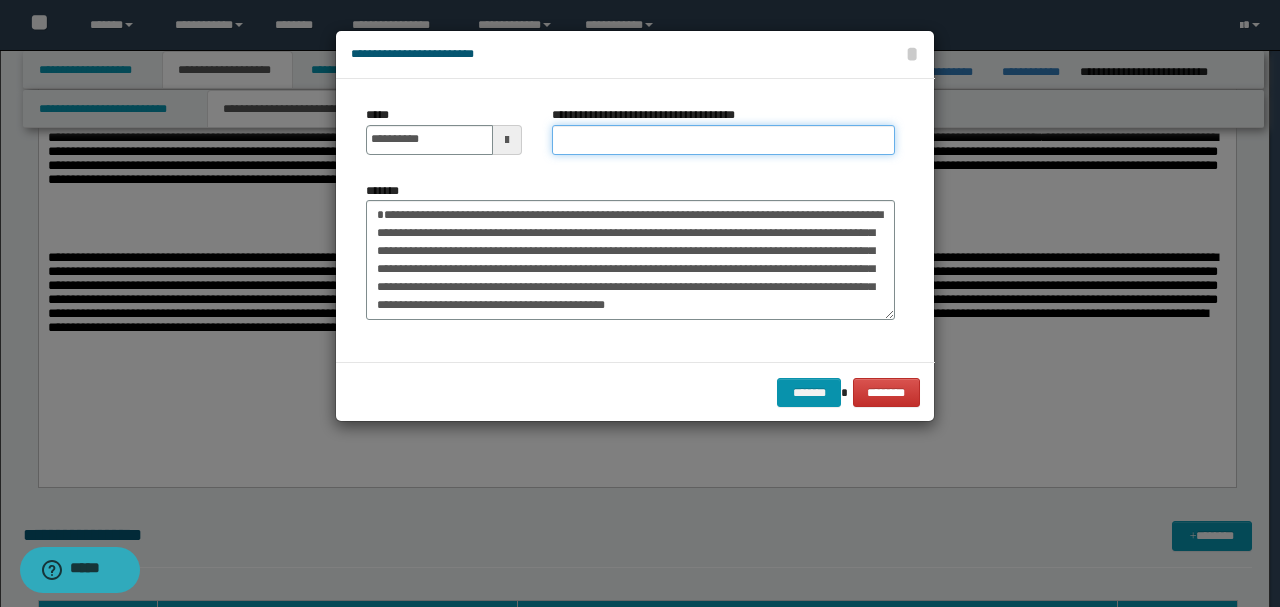 click on "**********" at bounding box center (723, 140) 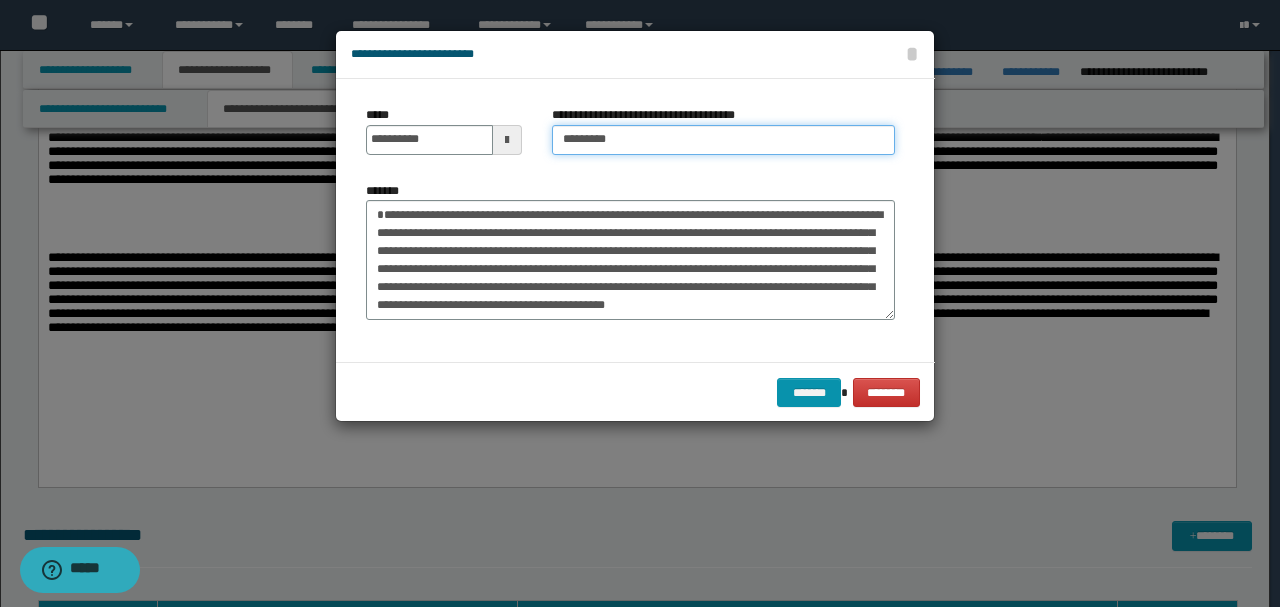 type on "*********" 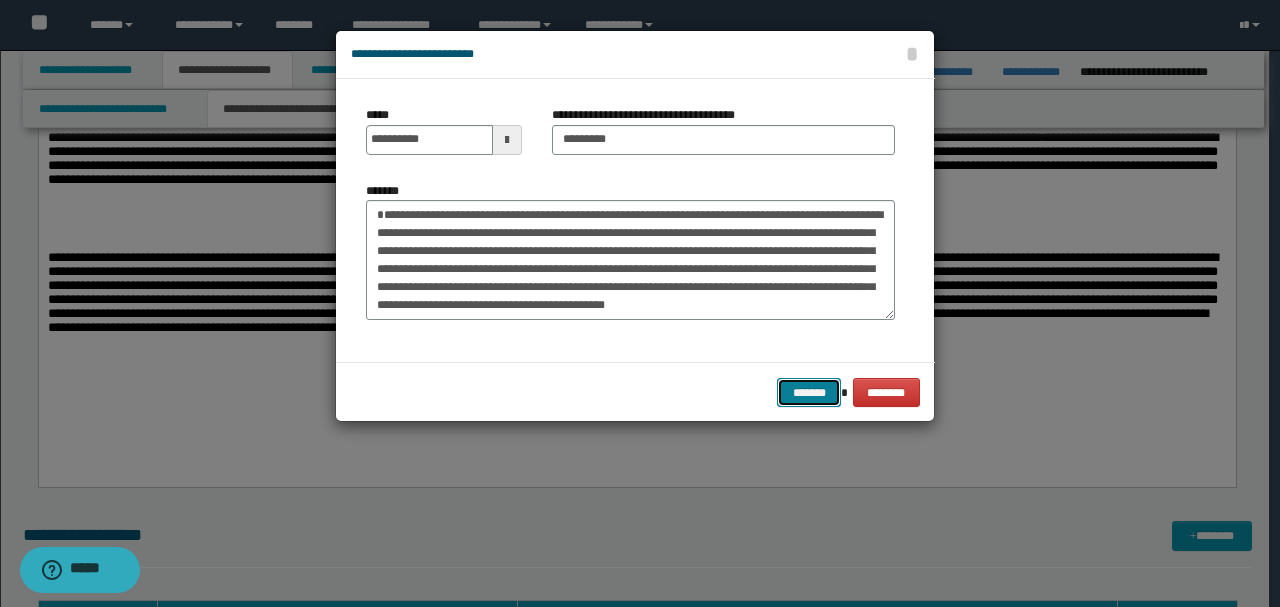 click on "*******" at bounding box center [809, 392] 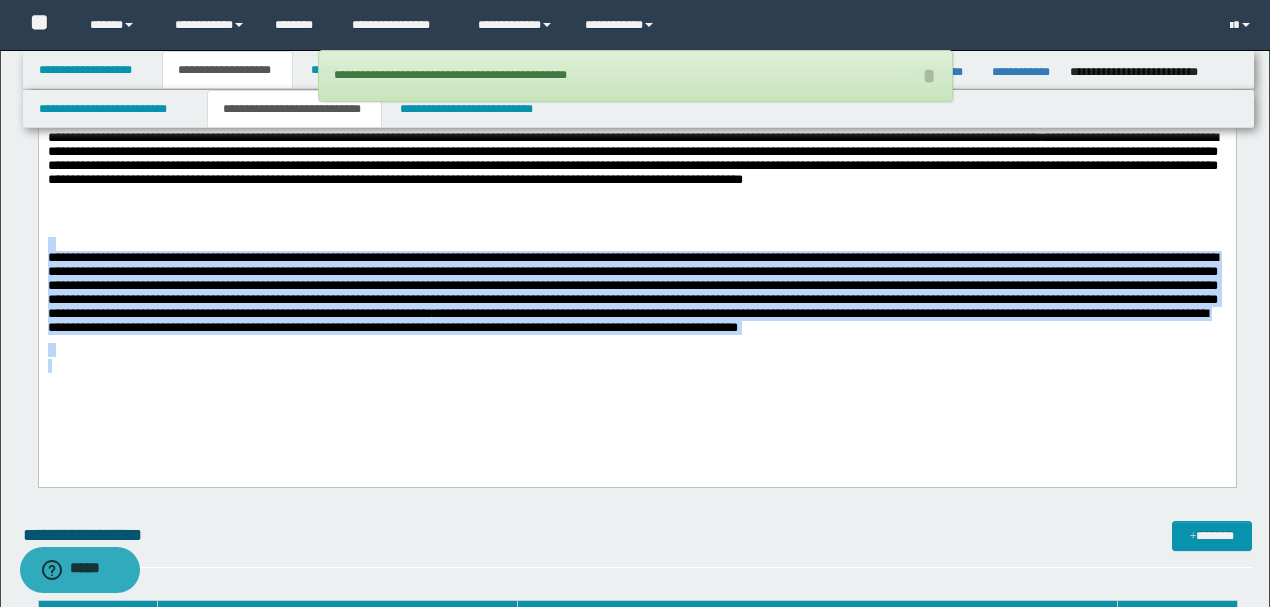 drag, startPoint x: 1078, startPoint y: 380, endPoint x: 69, endPoint y: 328, distance: 1010.33905 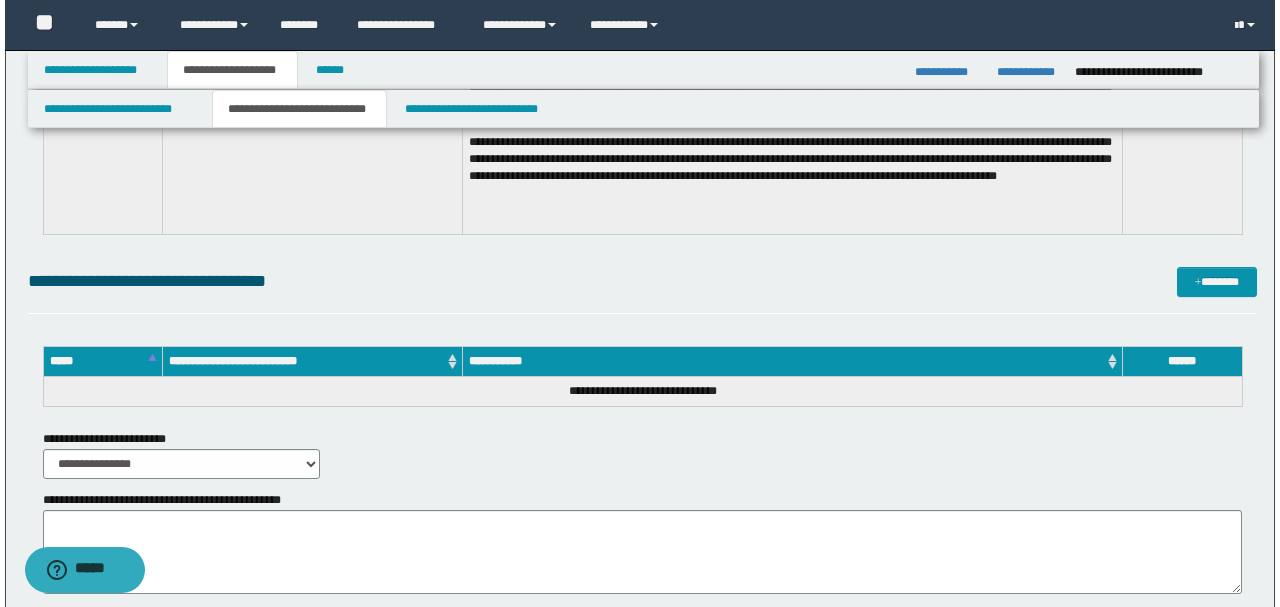scroll, scrollTop: 4533, scrollLeft: 0, axis: vertical 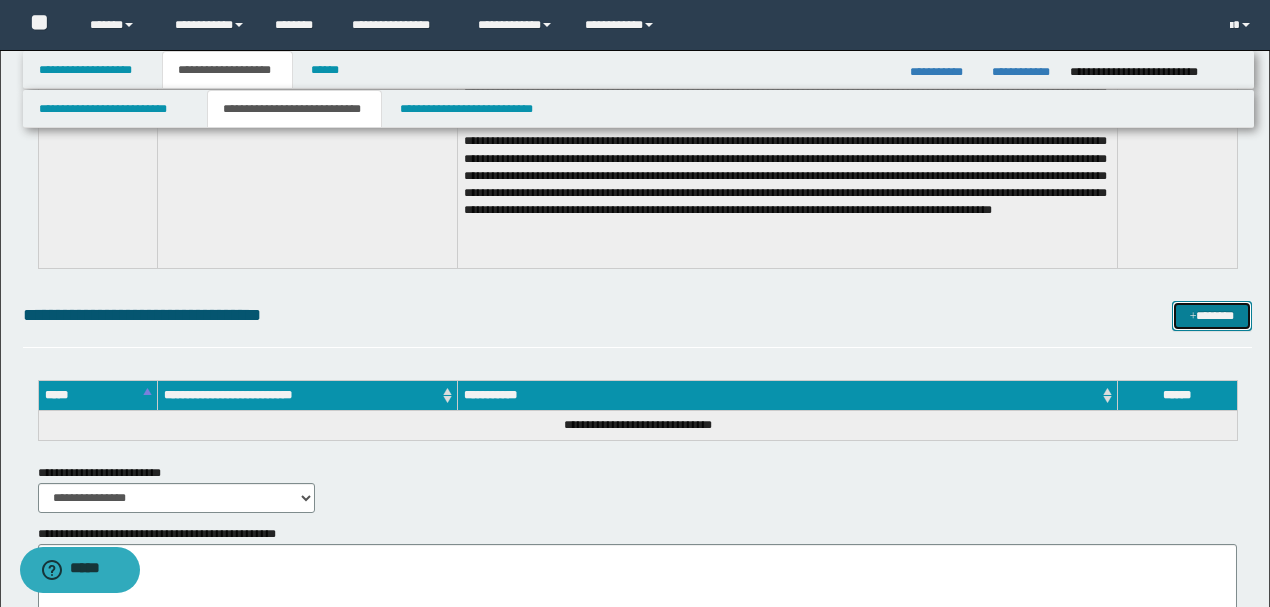 click on "*******" at bounding box center (1211, 315) 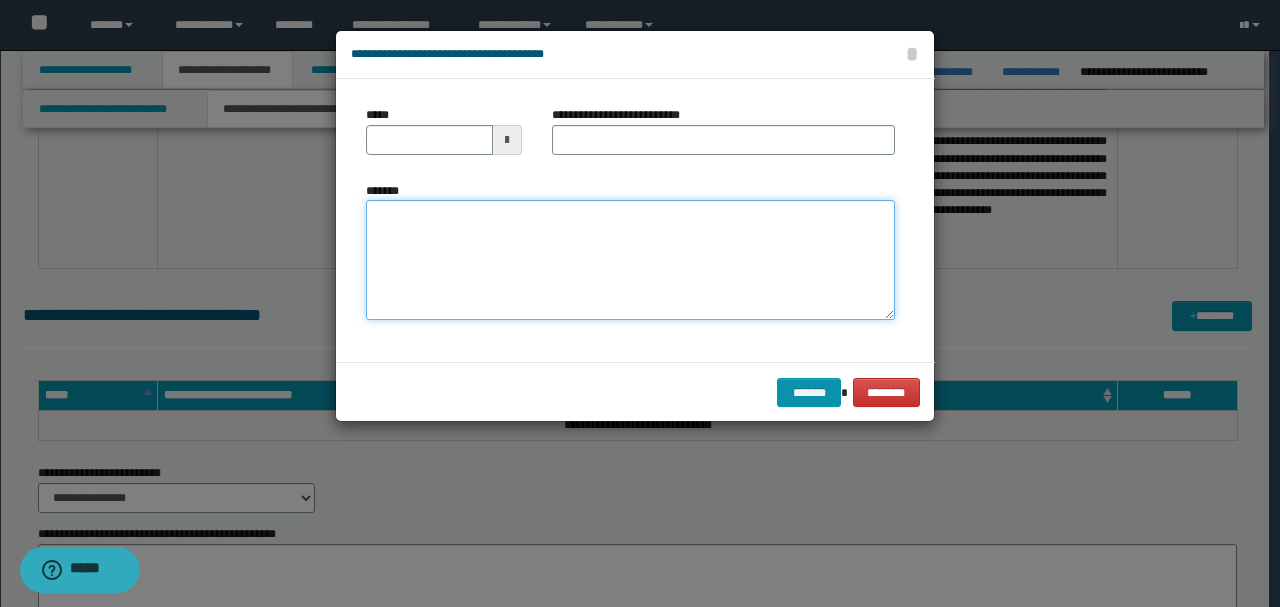 click on "*******" at bounding box center (630, 260) 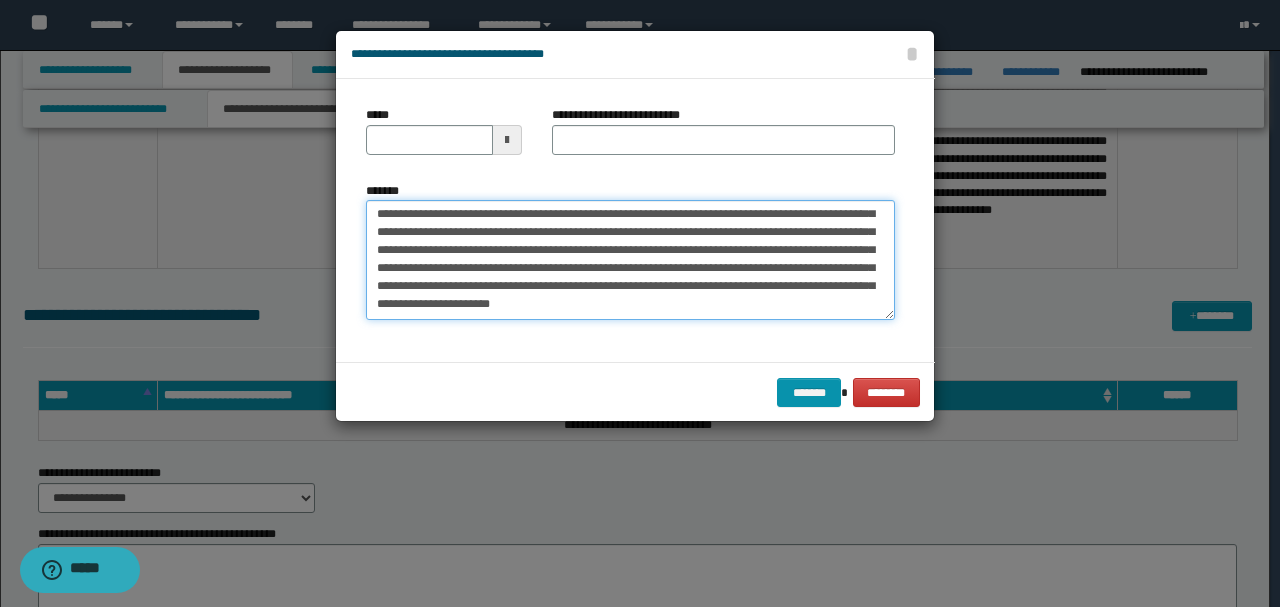 scroll, scrollTop: 0, scrollLeft: 0, axis: both 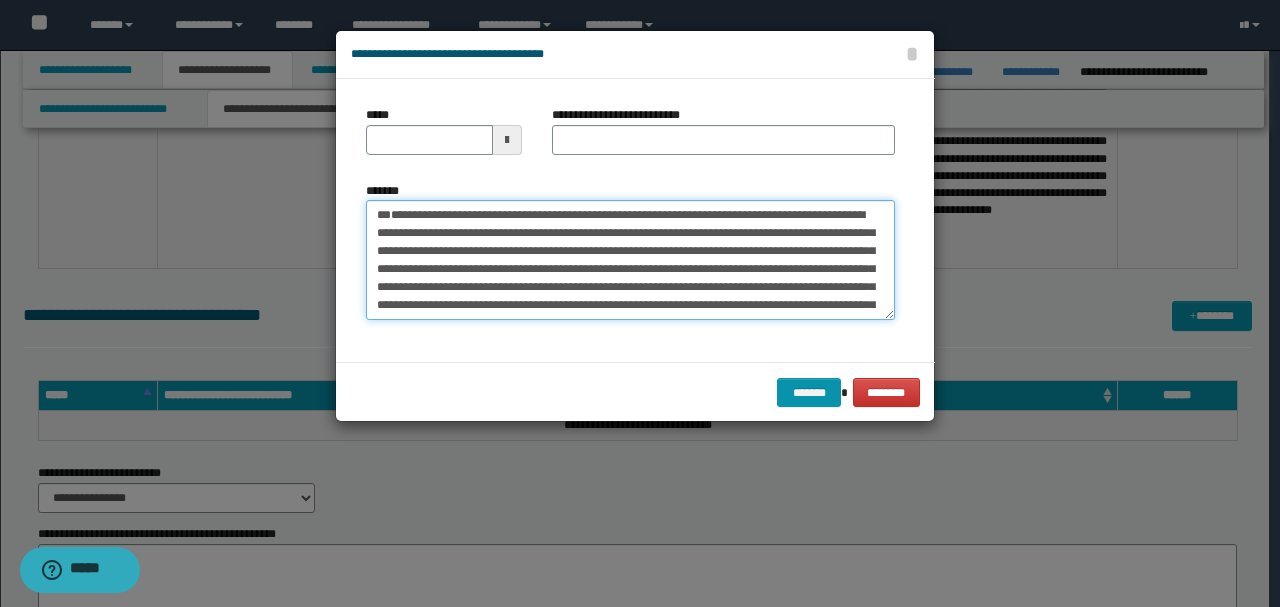drag, startPoint x: 444, startPoint y: 252, endPoint x: 293, endPoint y: 155, distance: 179.47145 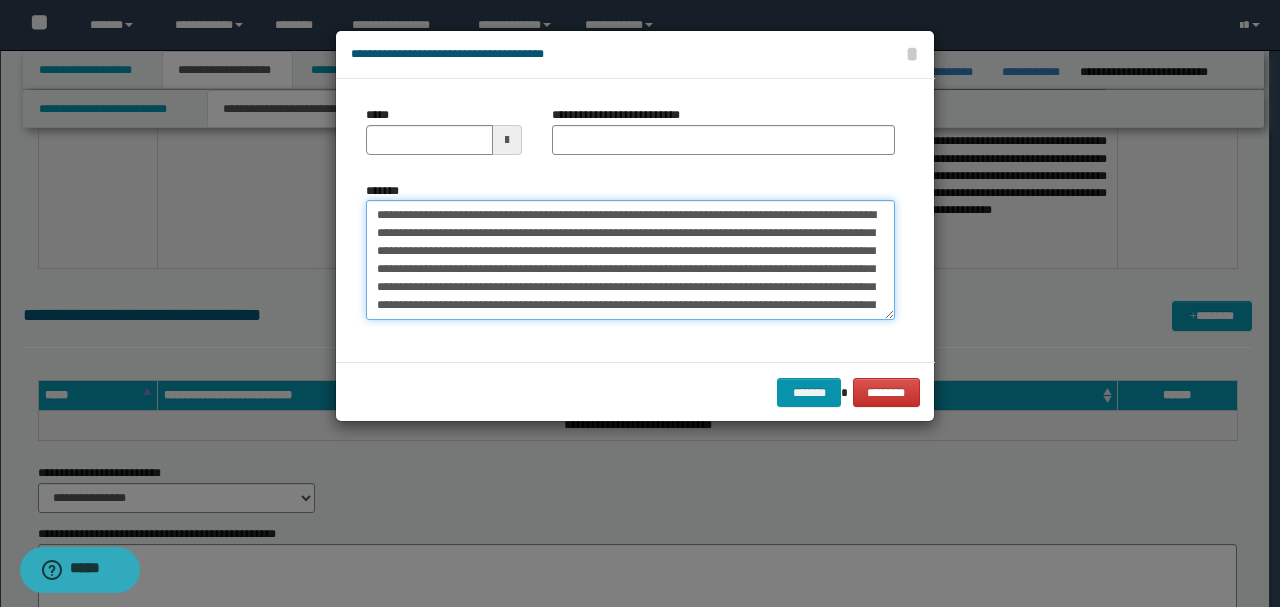 type 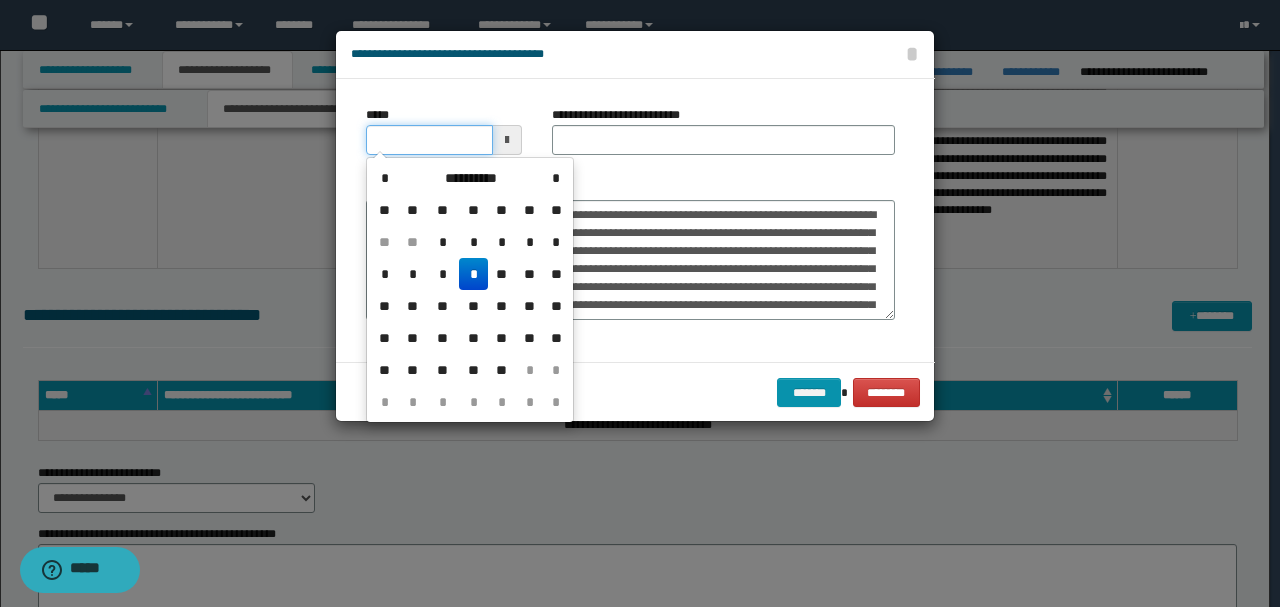 click on "*****" at bounding box center [429, 140] 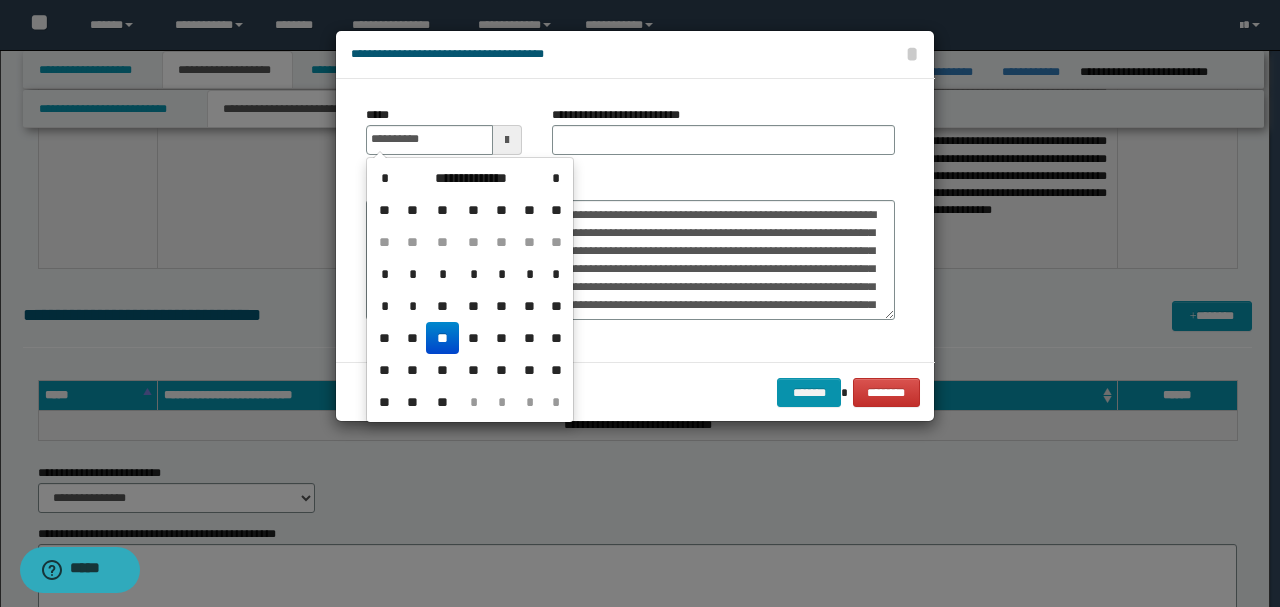 type on "**********" 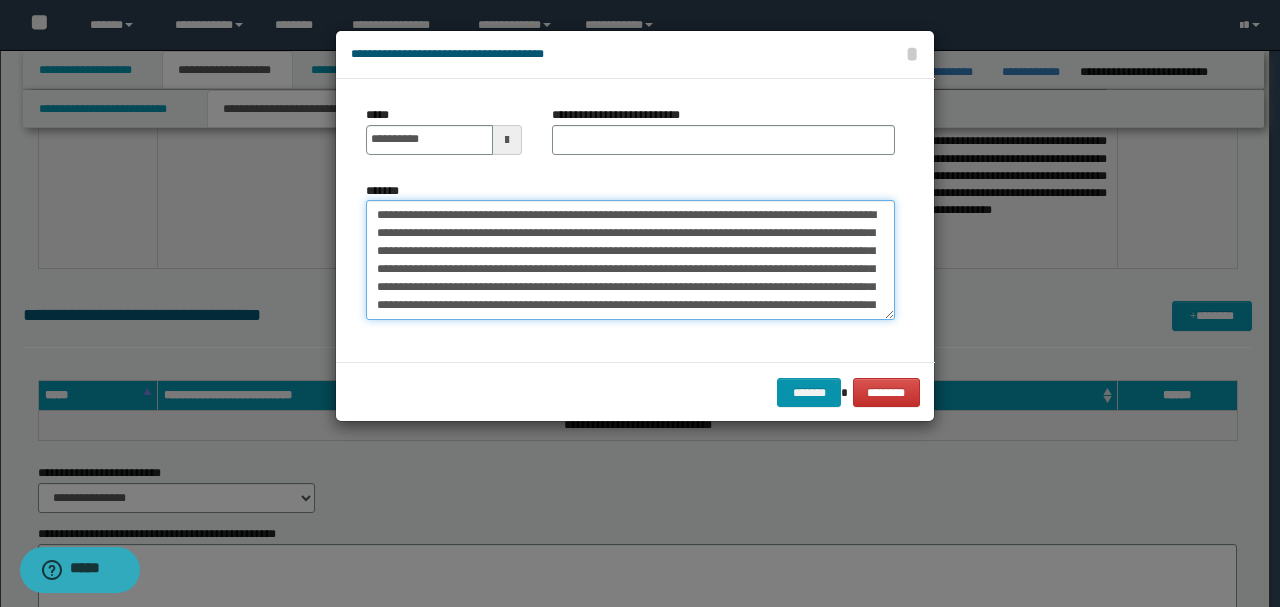 click on "*******" at bounding box center (630, 259) 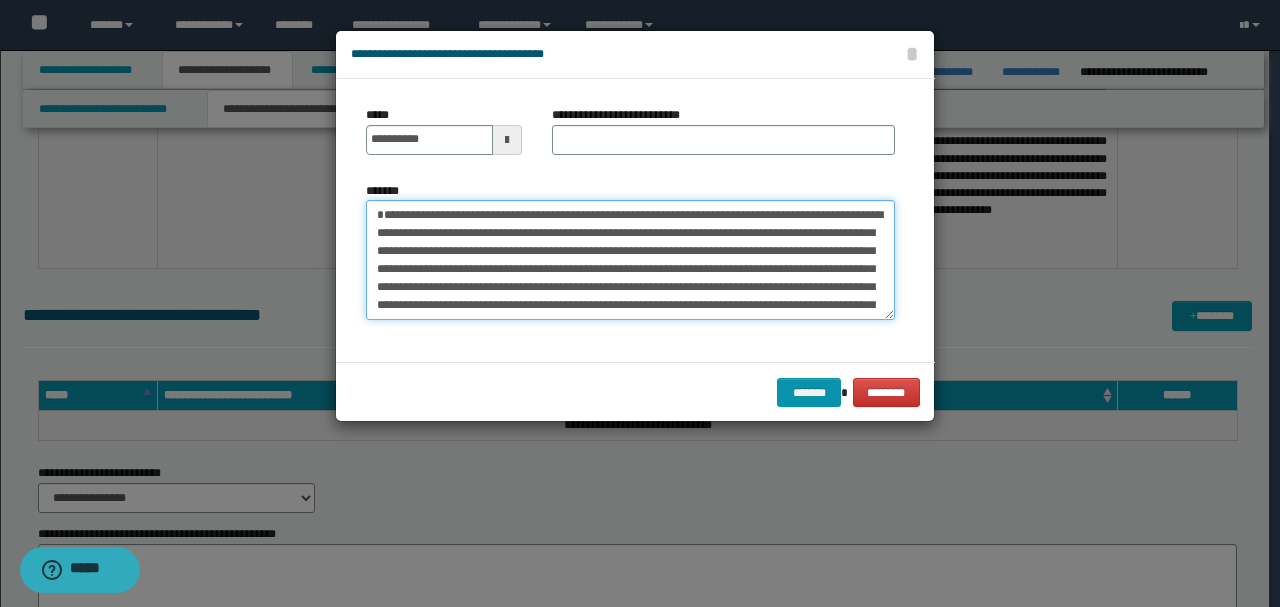type on "**********" 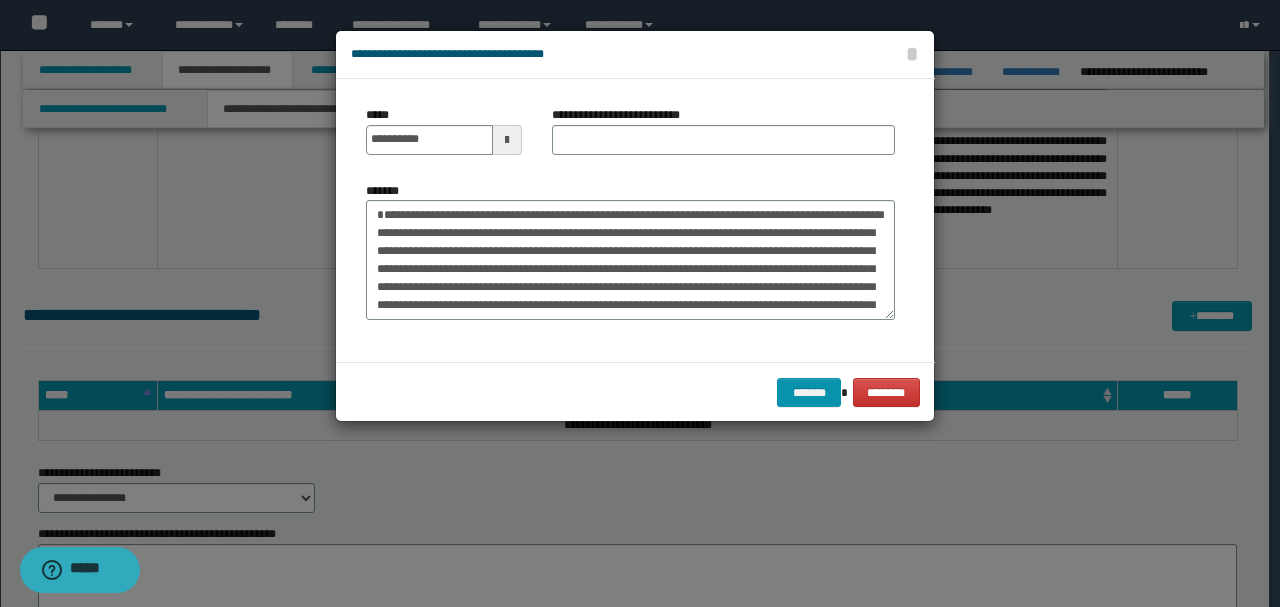drag, startPoint x: 882, startPoint y: 178, endPoint x: 822, endPoint y: 158, distance: 63.245552 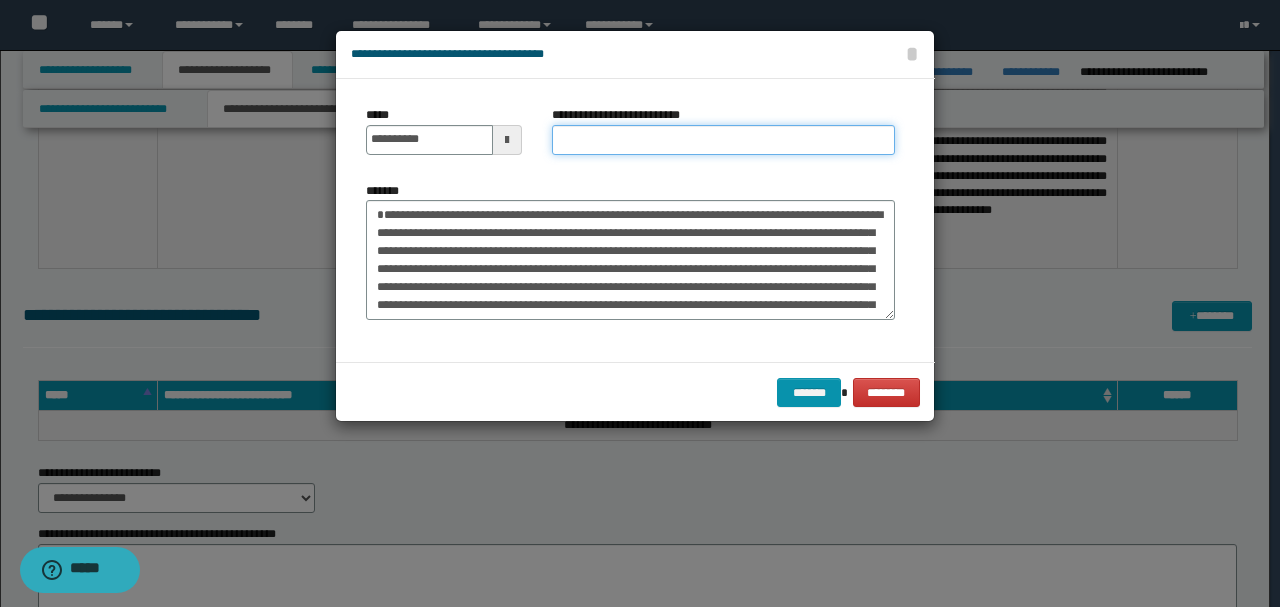 click on "**********" at bounding box center (723, 140) 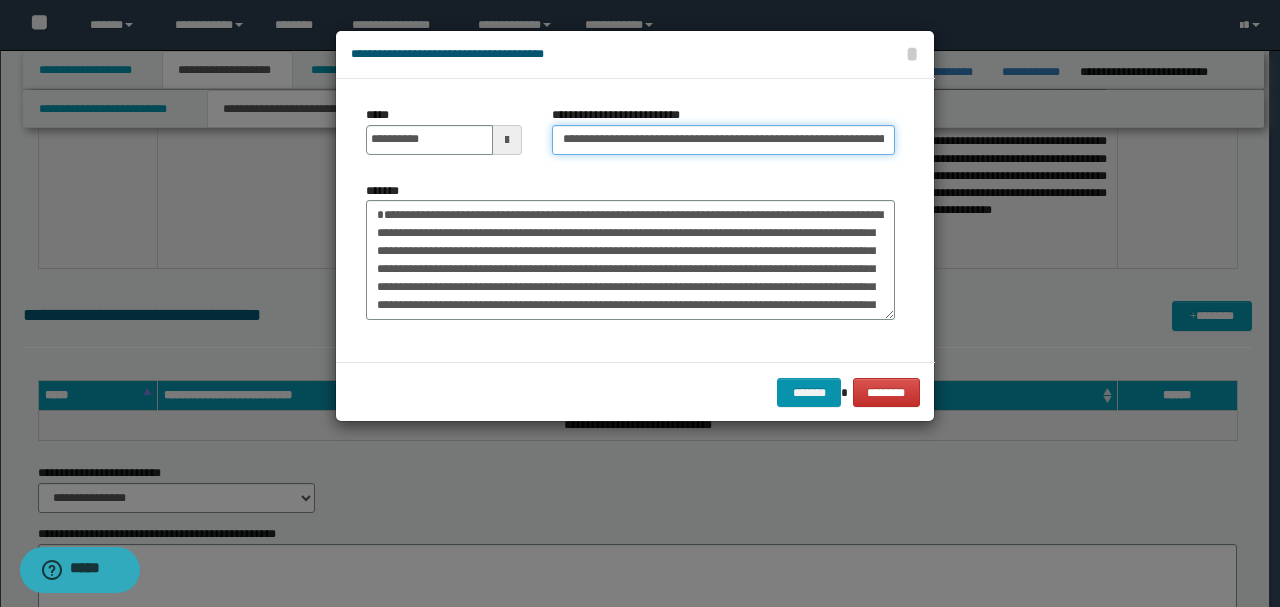 scroll, scrollTop: 0, scrollLeft: 94, axis: horizontal 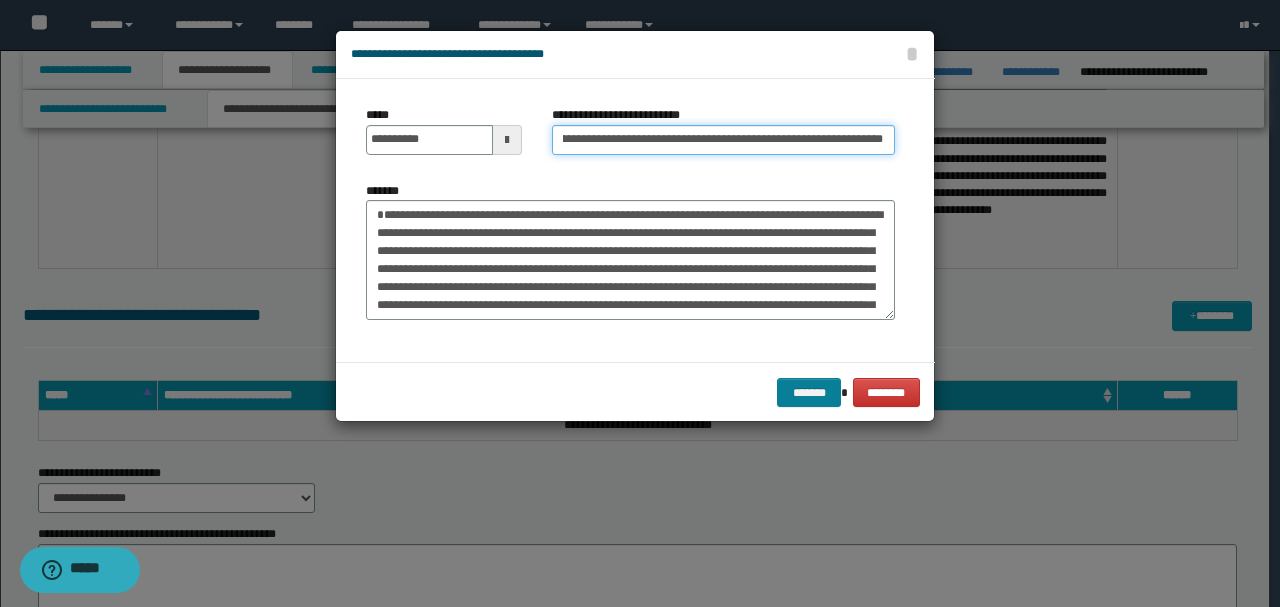 type on "**********" 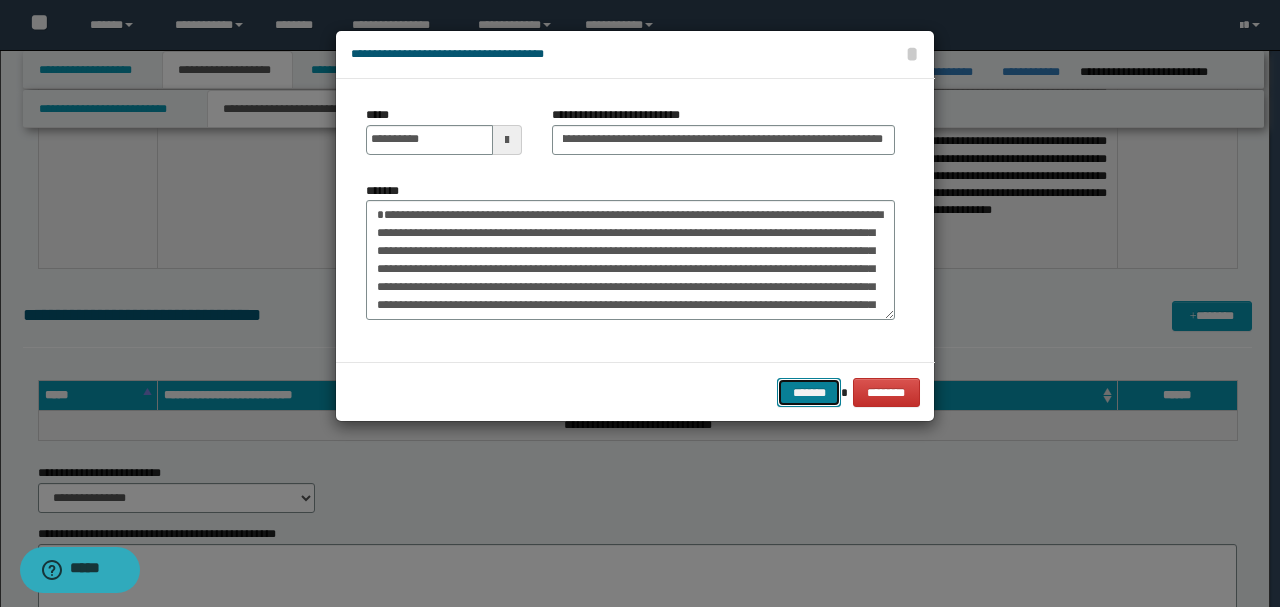 click on "*******" at bounding box center (809, 392) 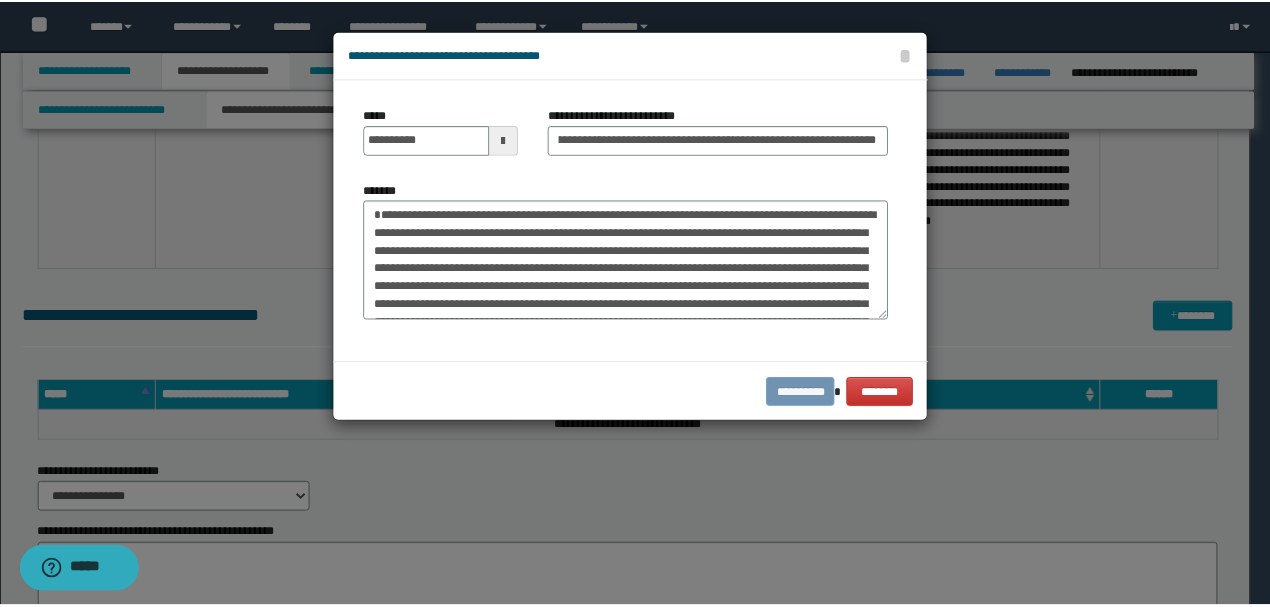 scroll, scrollTop: 0, scrollLeft: 0, axis: both 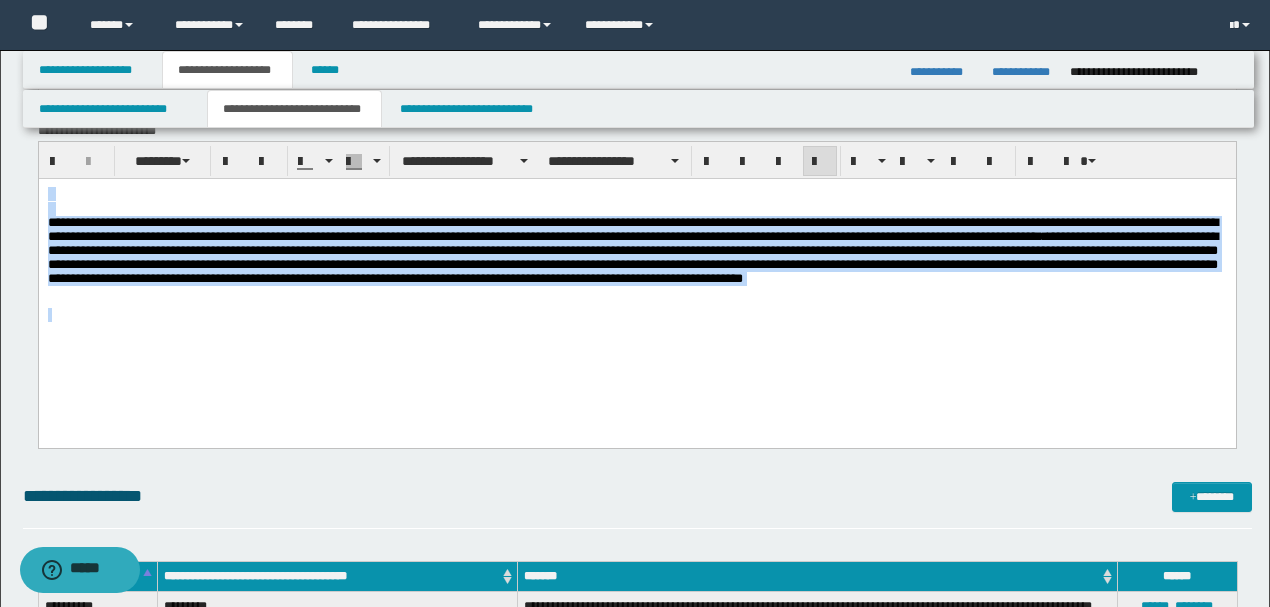 drag, startPoint x: 659, startPoint y: 321, endPoint x: 0, endPoint y: 155, distance: 679.5859 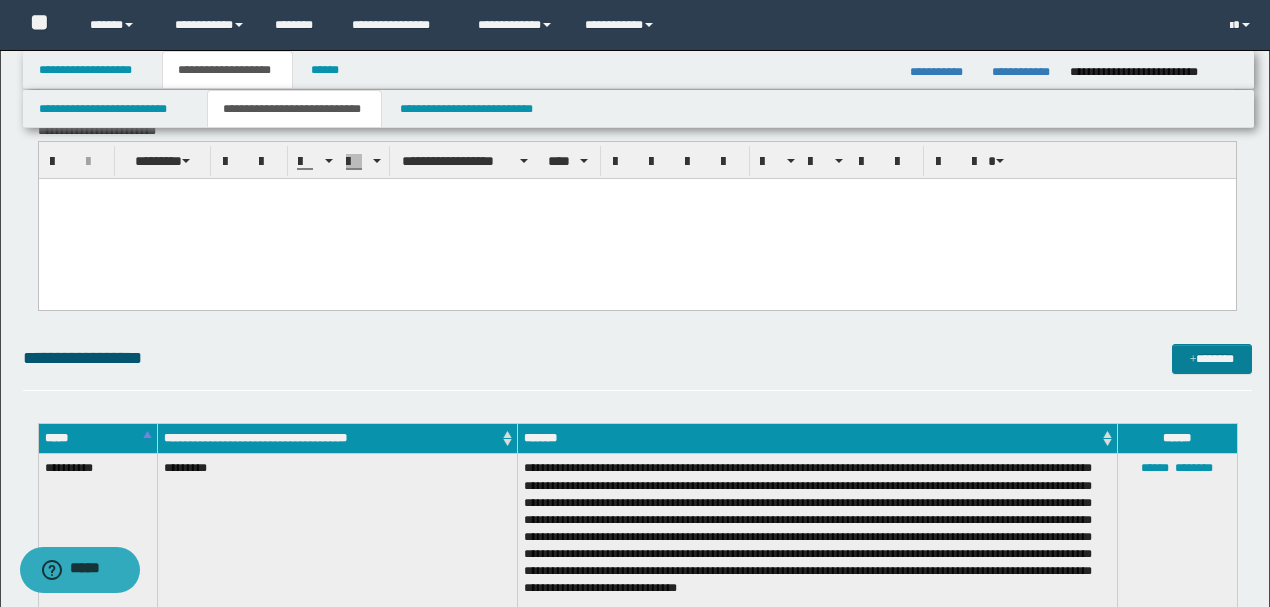 click on "*******" at bounding box center (1211, 358) 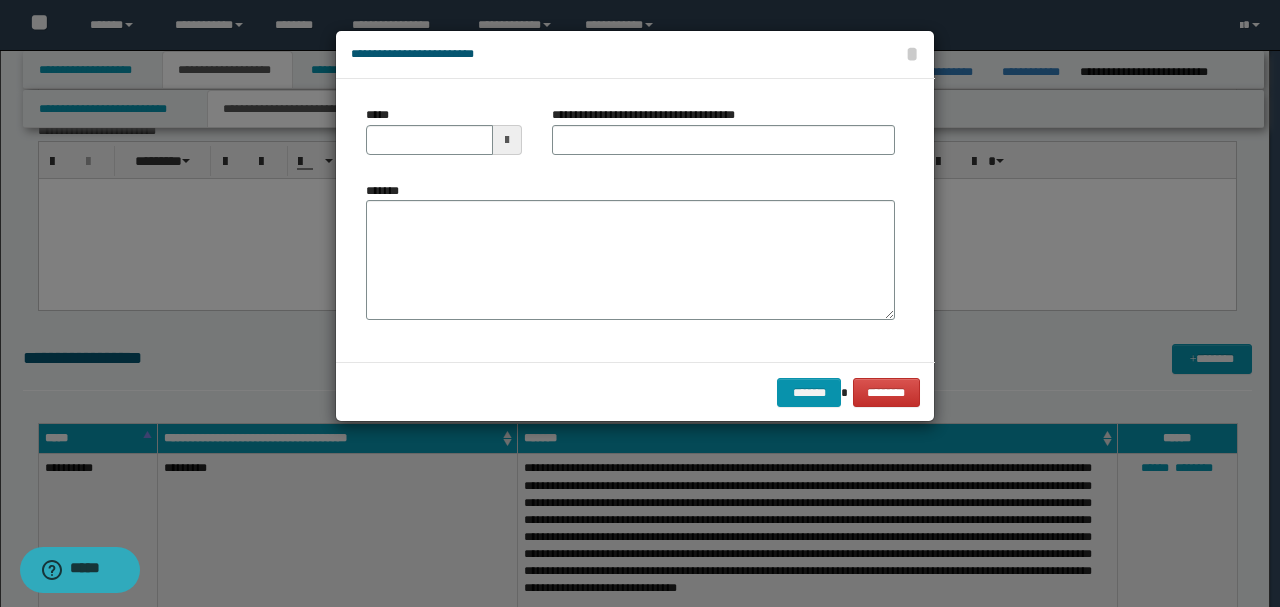 click on "*****" at bounding box center (444, 138) 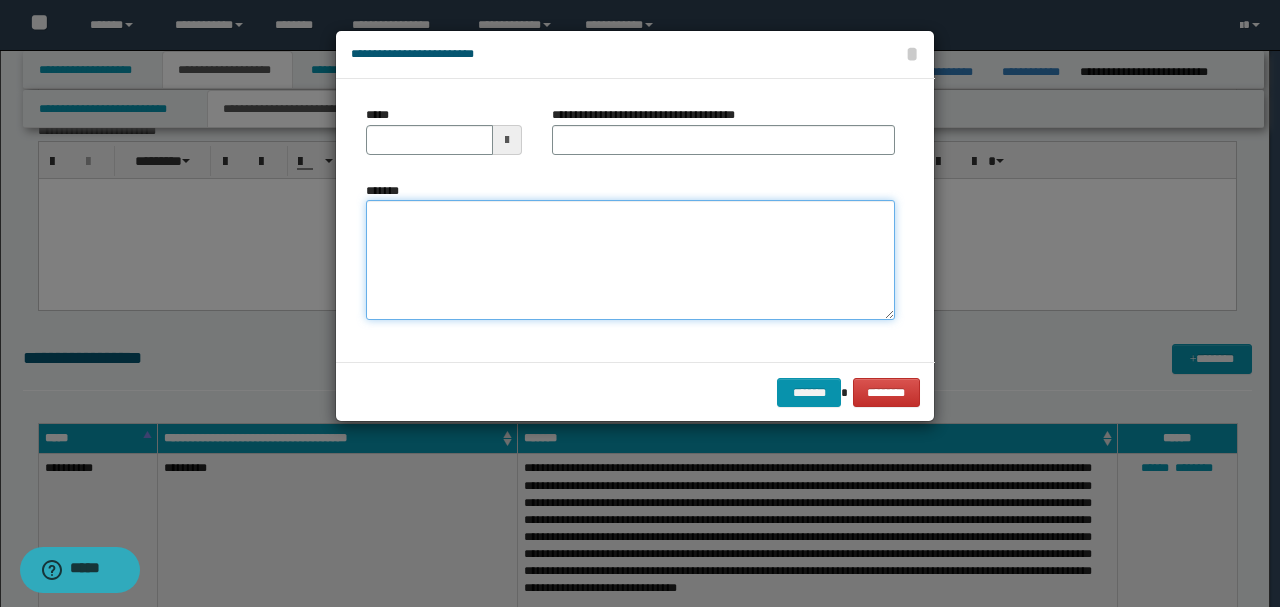 click on "*******" at bounding box center (630, 259) 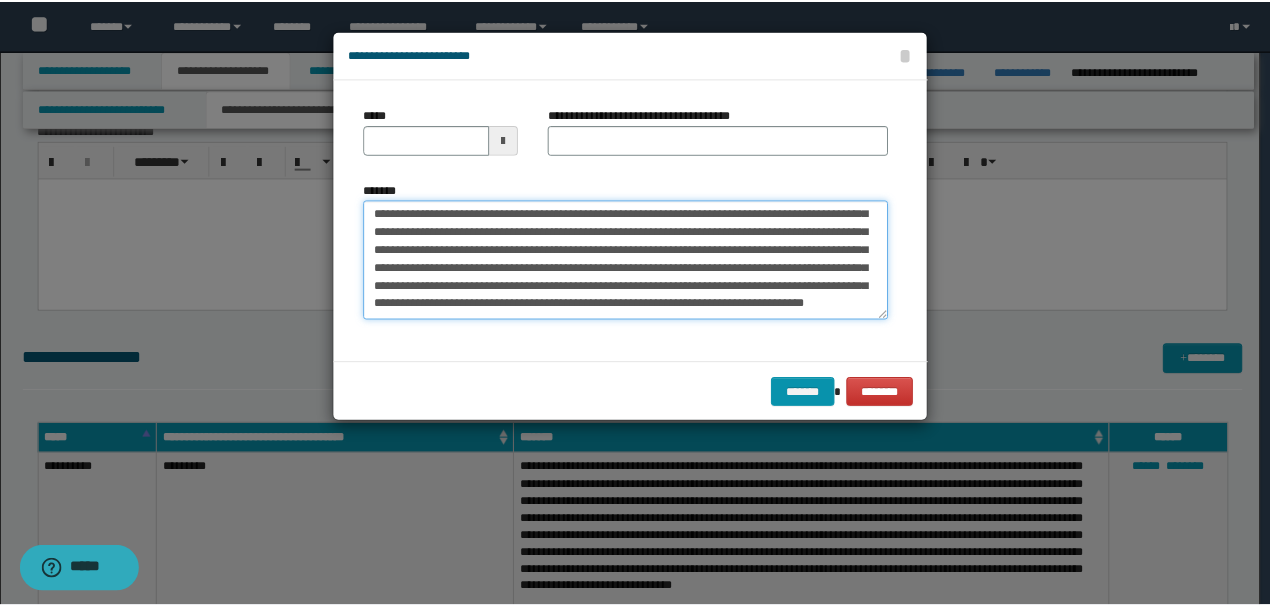 scroll, scrollTop: 0, scrollLeft: 0, axis: both 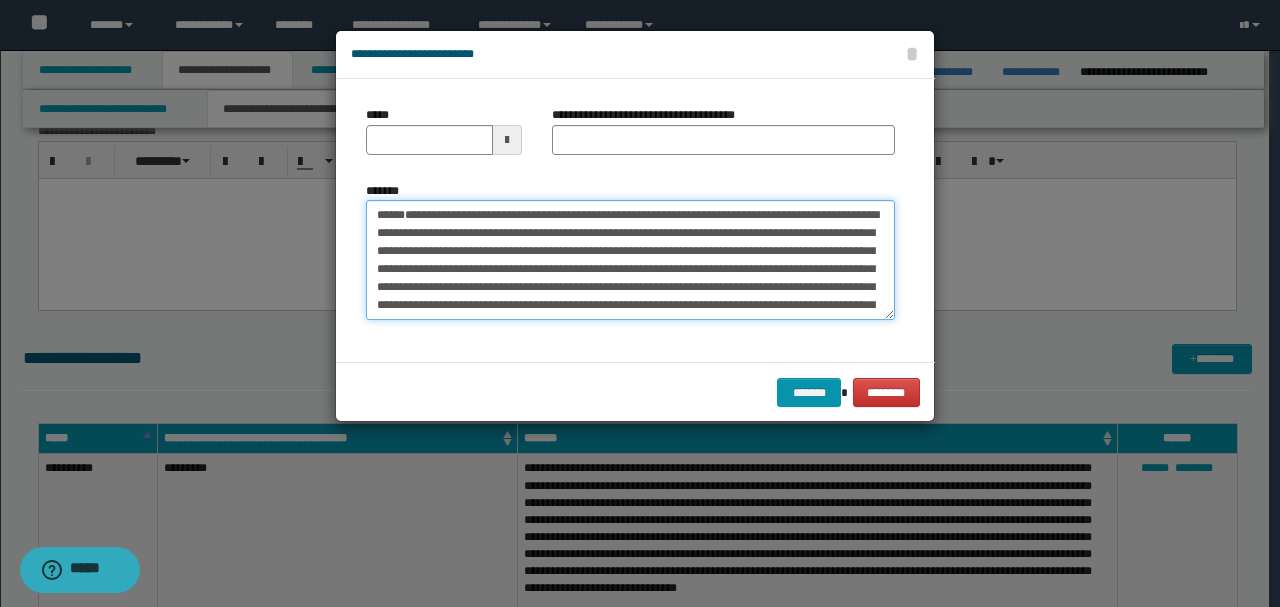 drag, startPoint x: 442, startPoint y: 283, endPoint x: 315, endPoint y: 176, distance: 166.06625 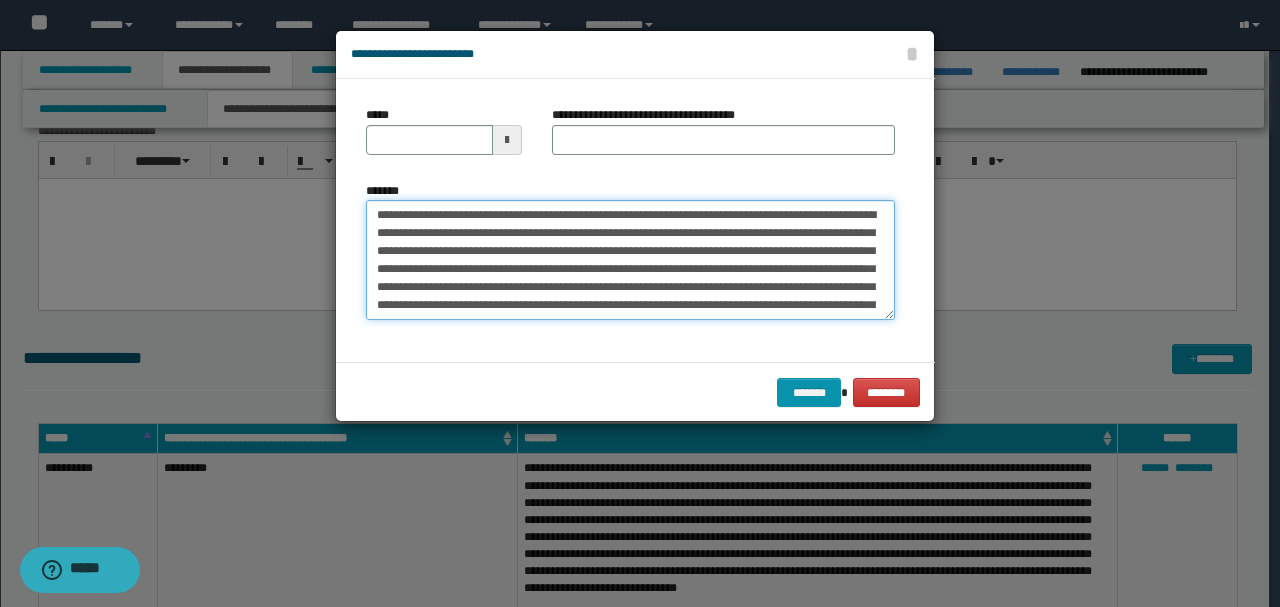 type 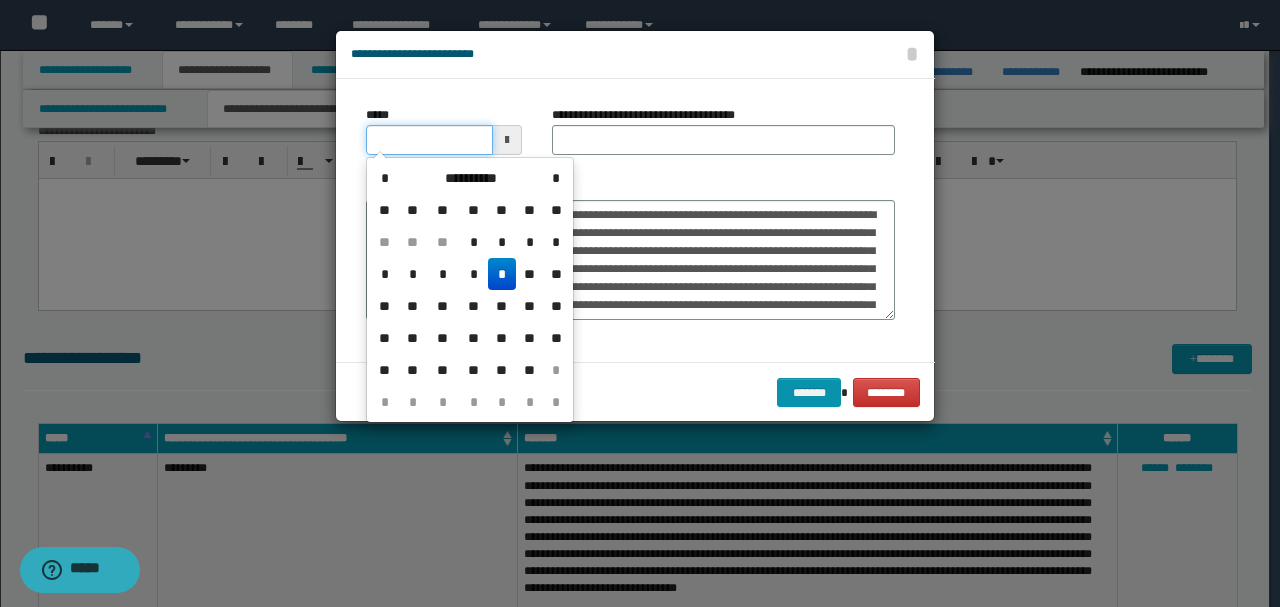 click on "*****" at bounding box center [429, 140] 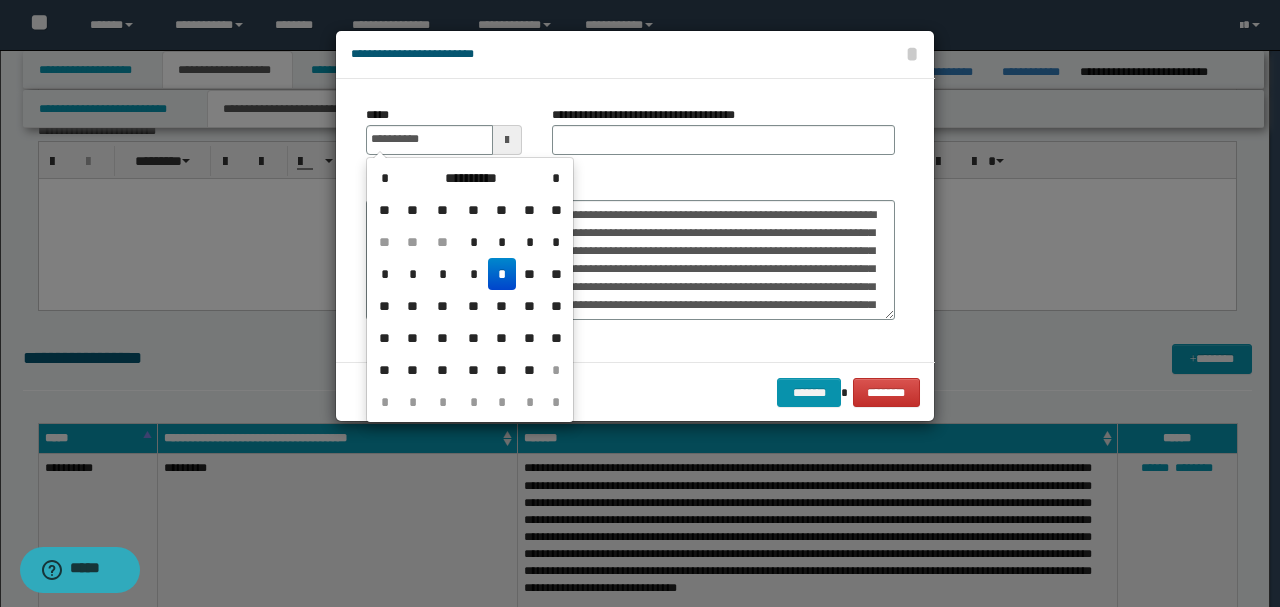 type on "**********" 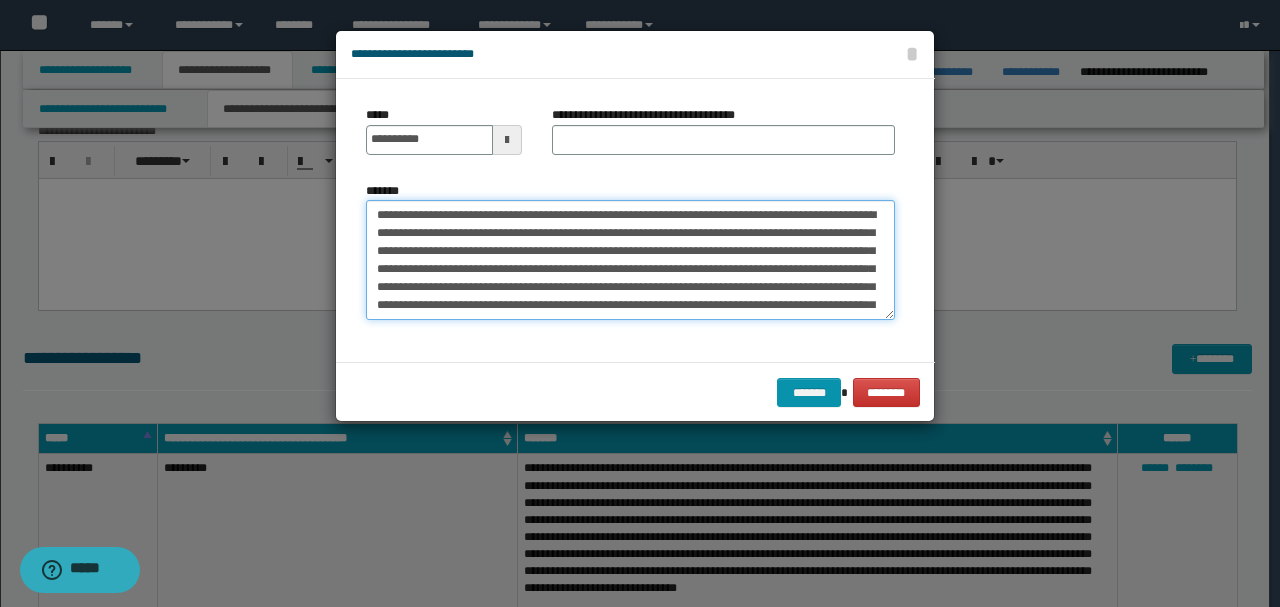 click on "**********" at bounding box center (640, 303) 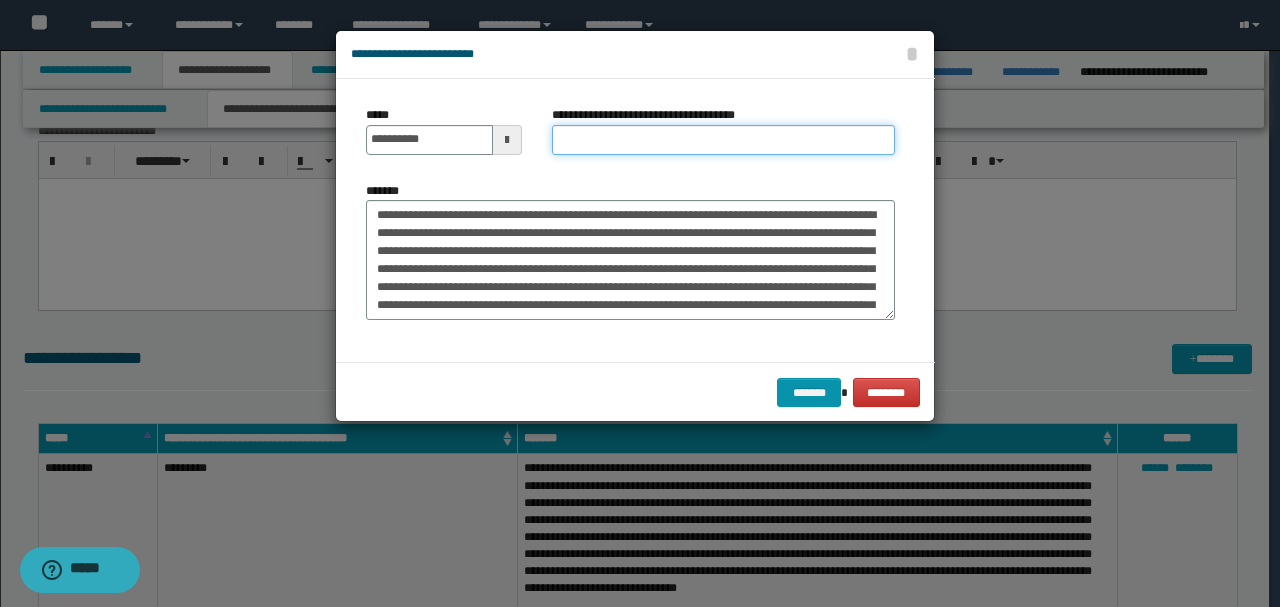 click on "**********" at bounding box center (723, 140) 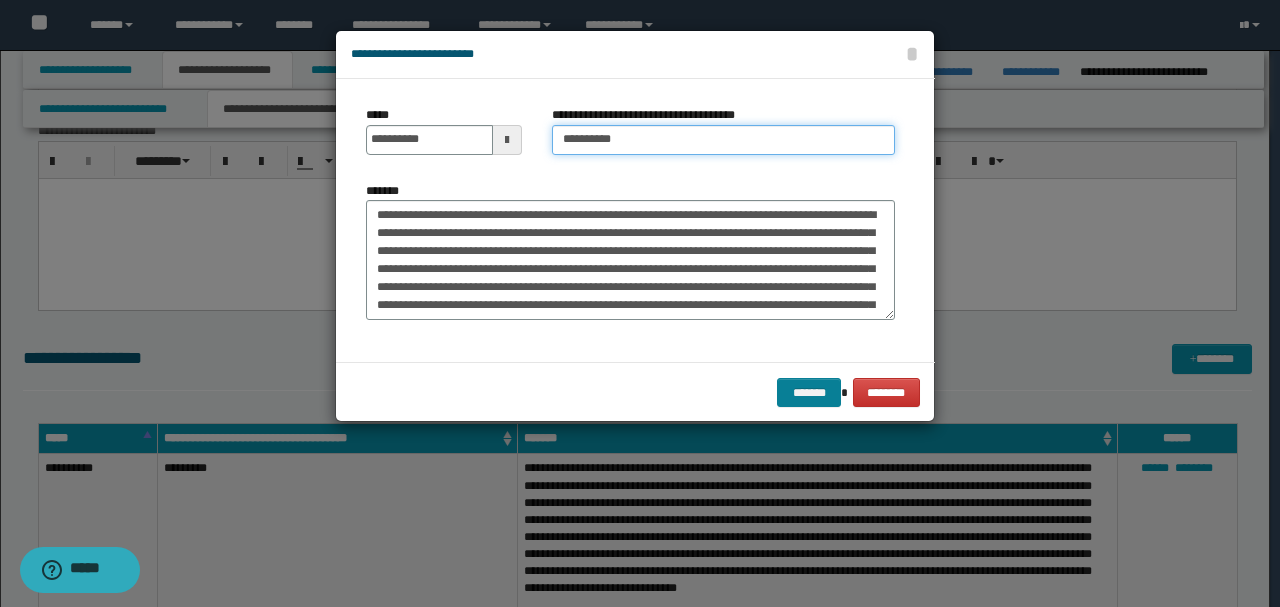 type on "*********" 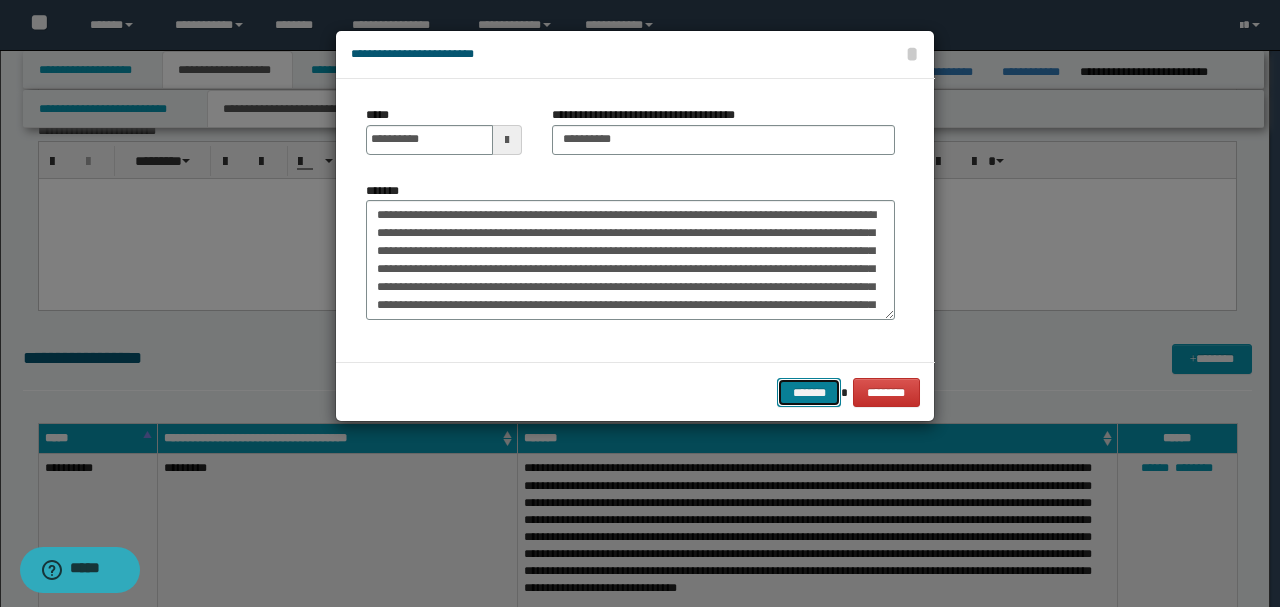click on "*******" at bounding box center (809, 392) 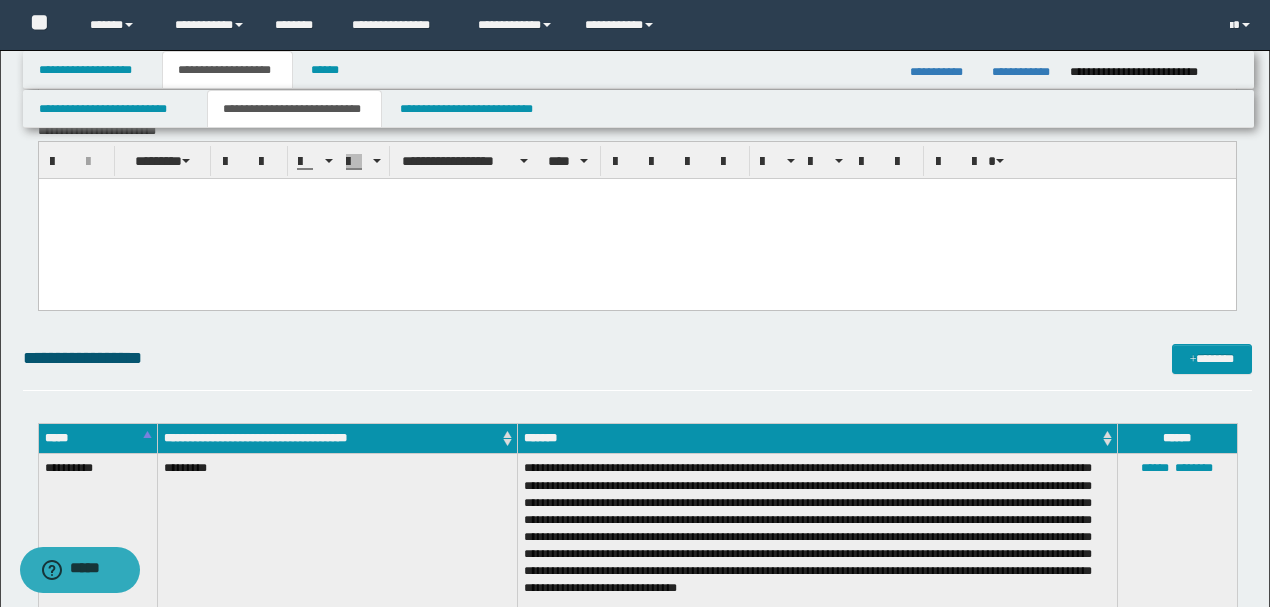 click at bounding box center [636, 219] 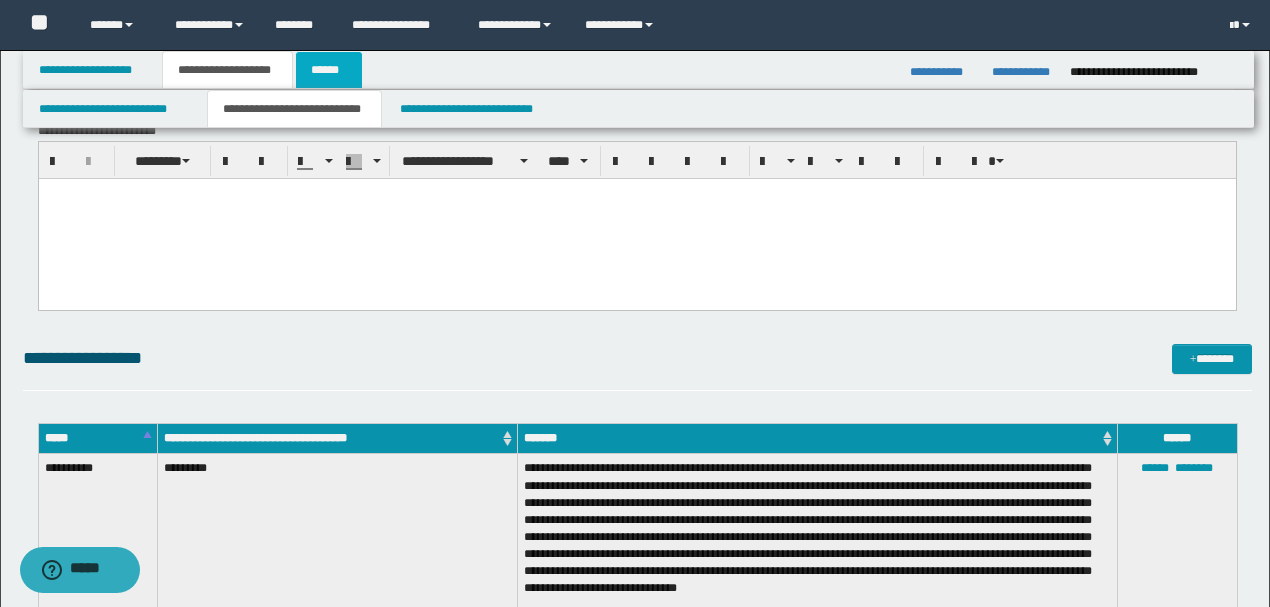 click on "******" at bounding box center [329, 70] 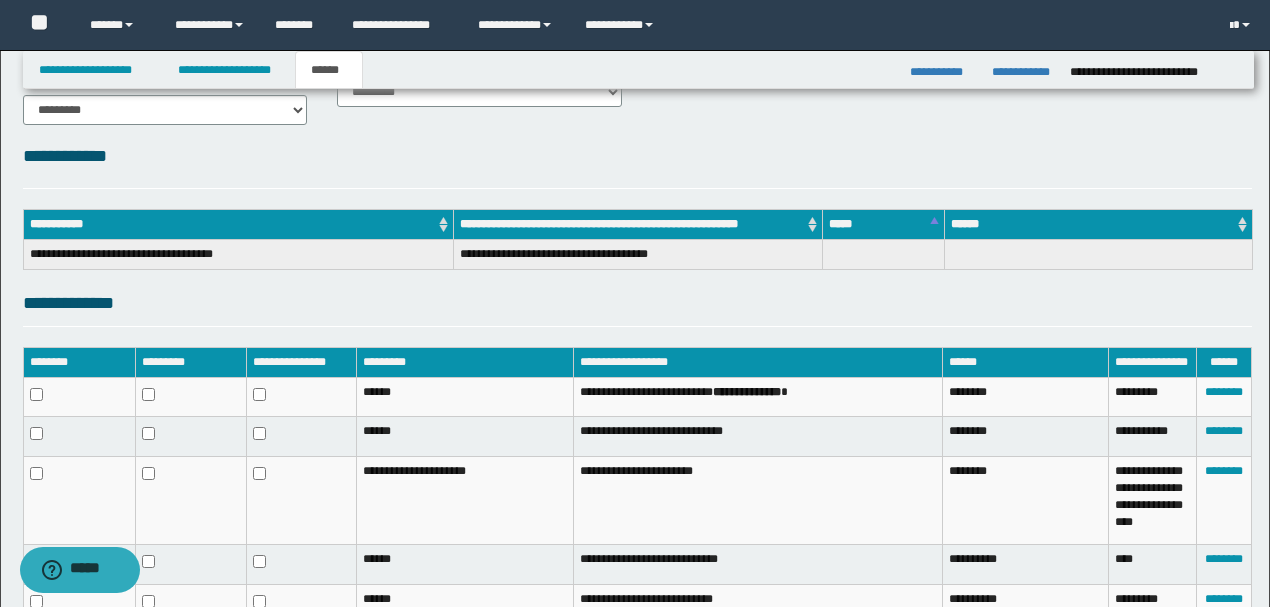 scroll, scrollTop: 421, scrollLeft: 0, axis: vertical 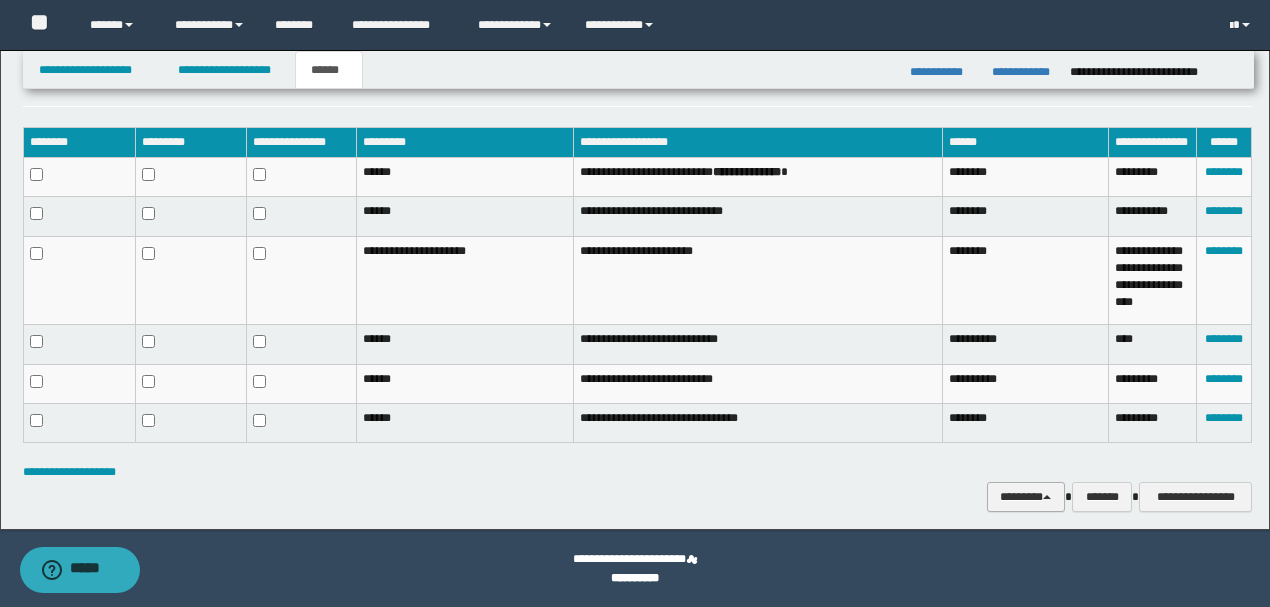 click at bounding box center [1047, 497] 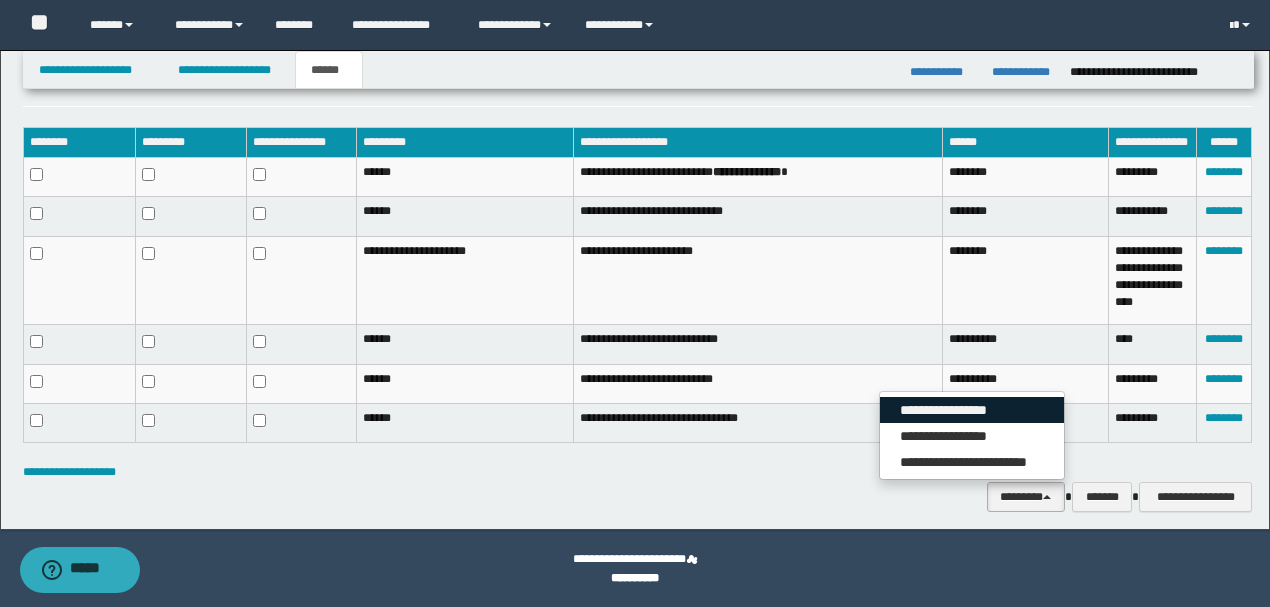click on "**********" at bounding box center (972, 410) 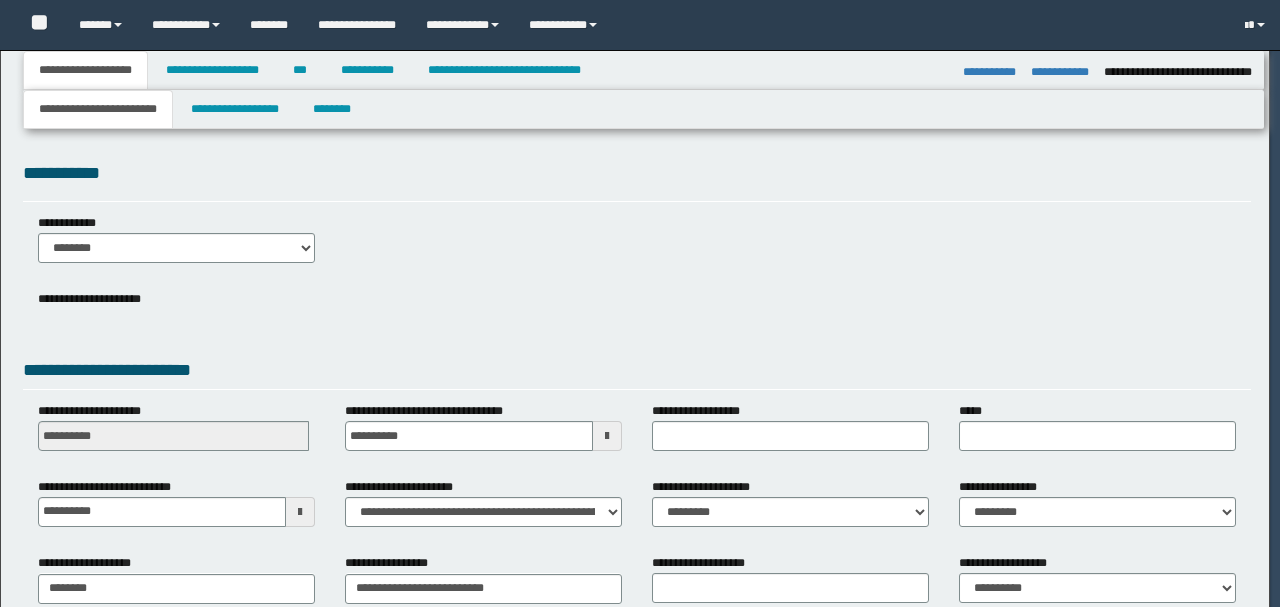 select on "*" 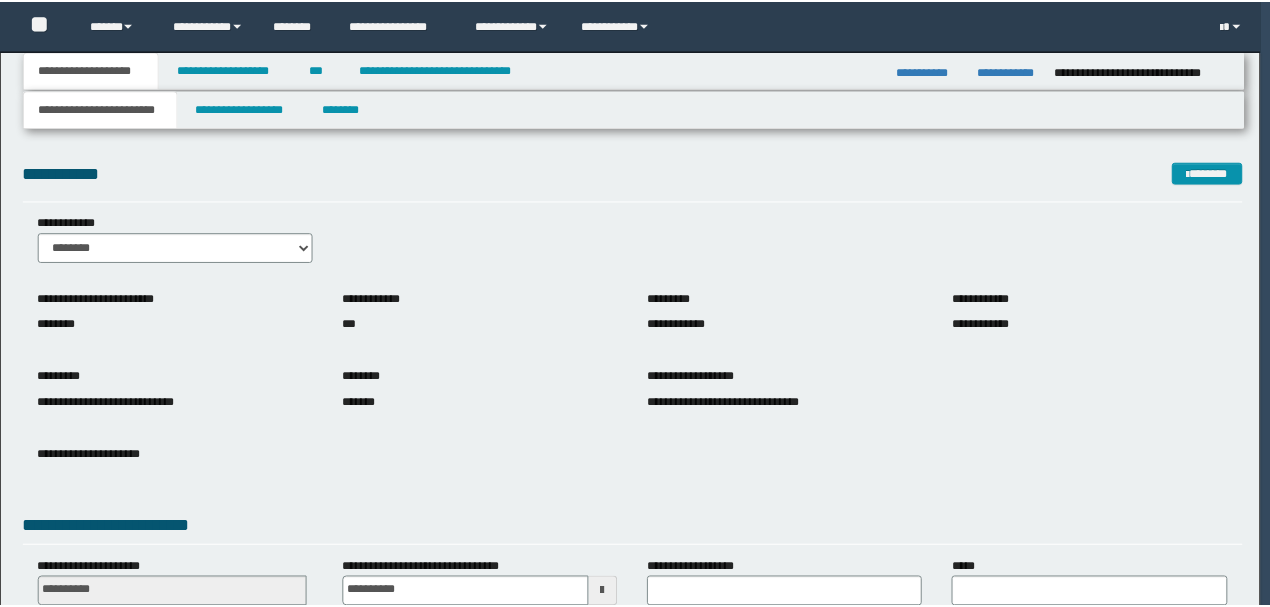 scroll, scrollTop: 0, scrollLeft: 0, axis: both 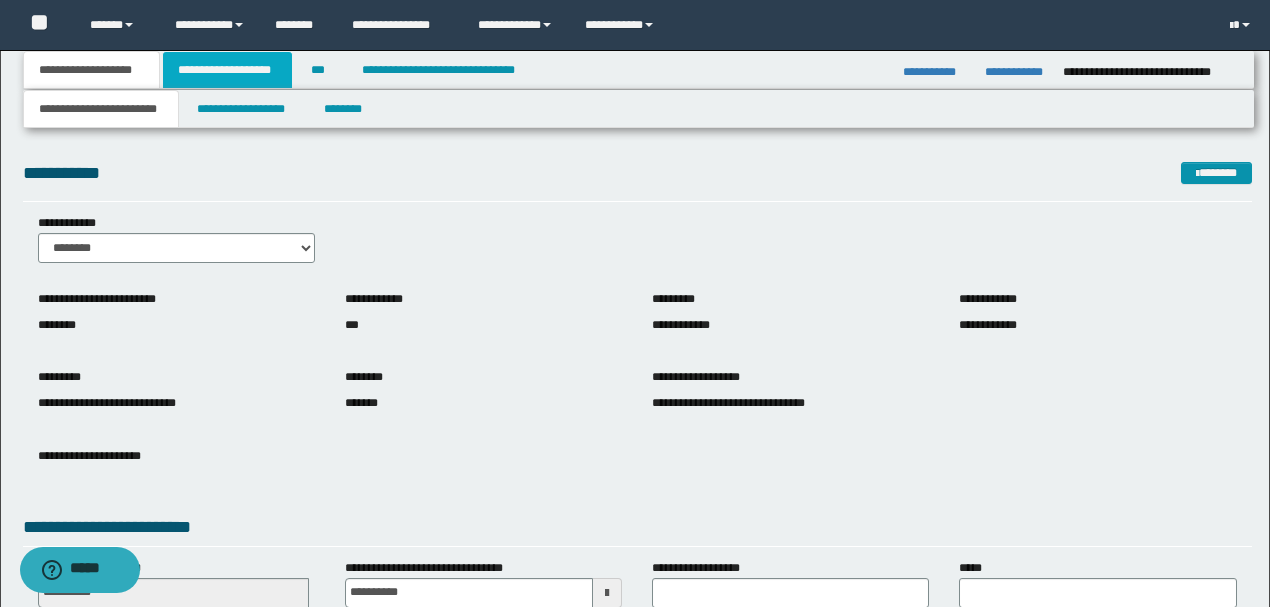 click on "**********" at bounding box center (227, 70) 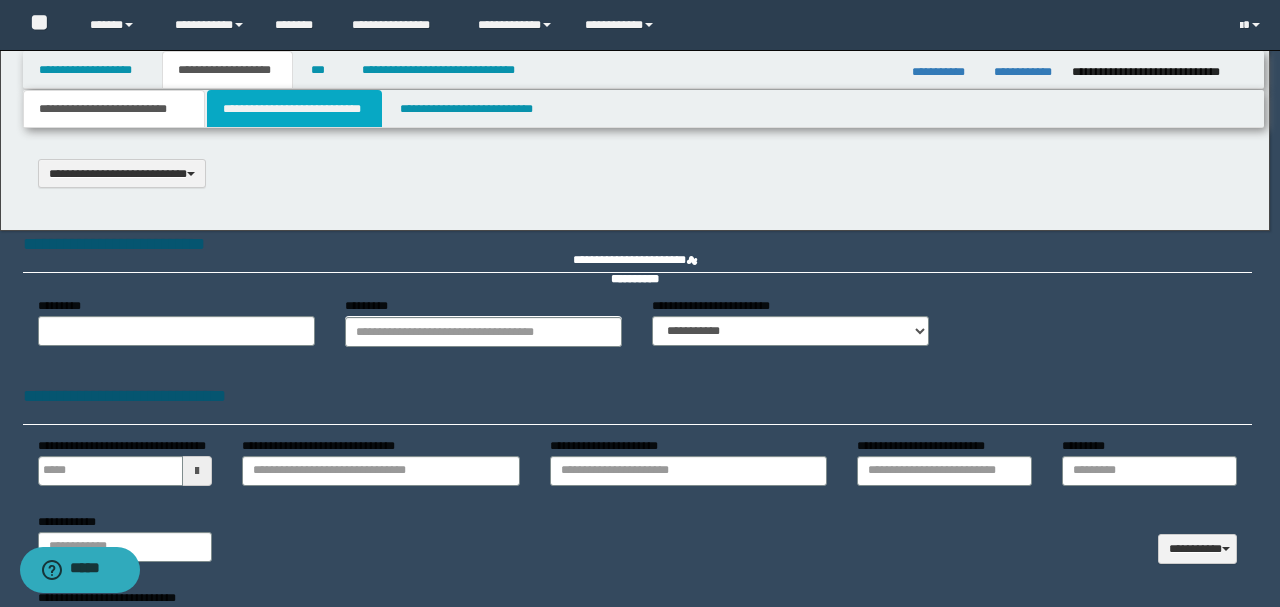 scroll, scrollTop: 0, scrollLeft: 0, axis: both 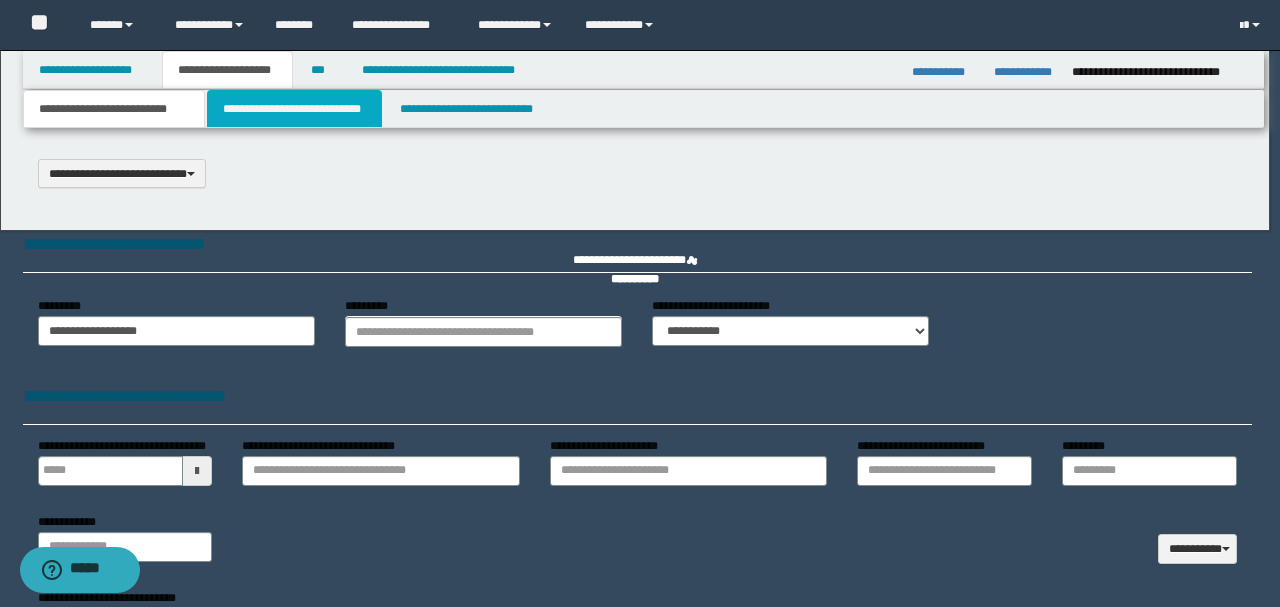 click on "**********" at bounding box center [294, 109] 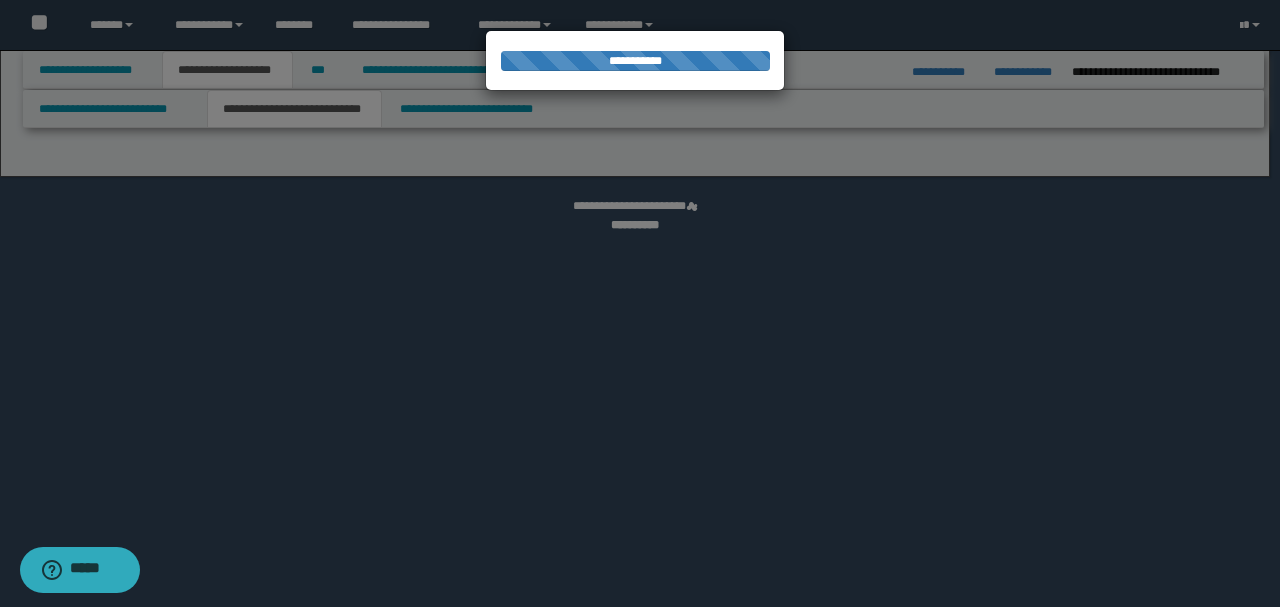 select on "*" 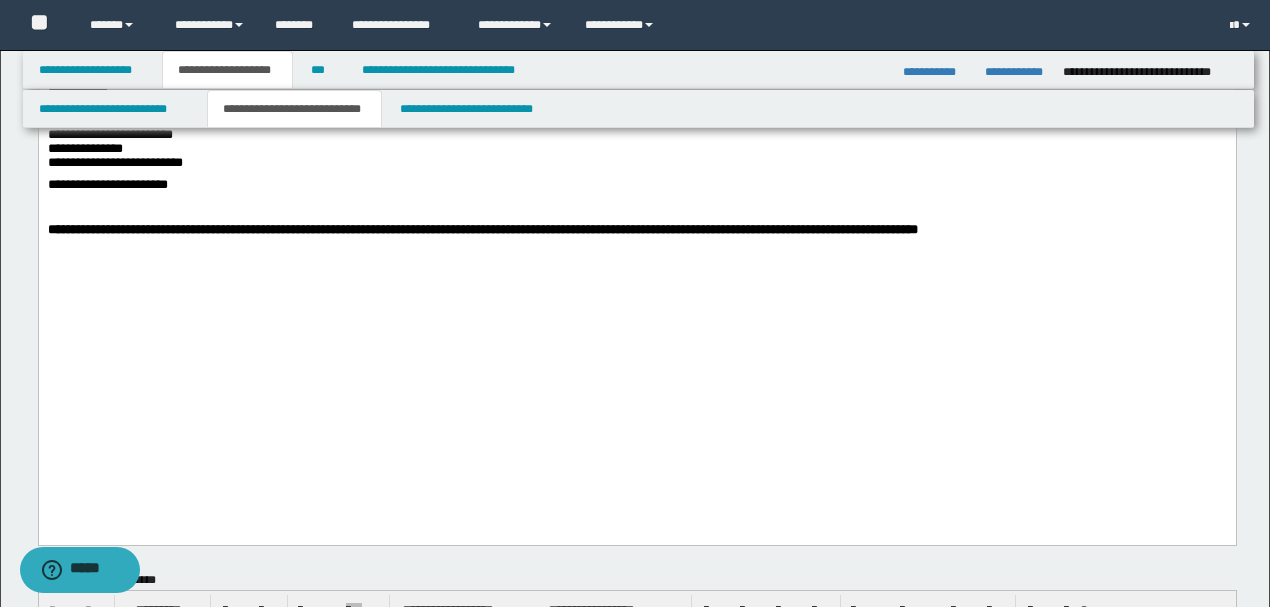 scroll, scrollTop: 1666, scrollLeft: 0, axis: vertical 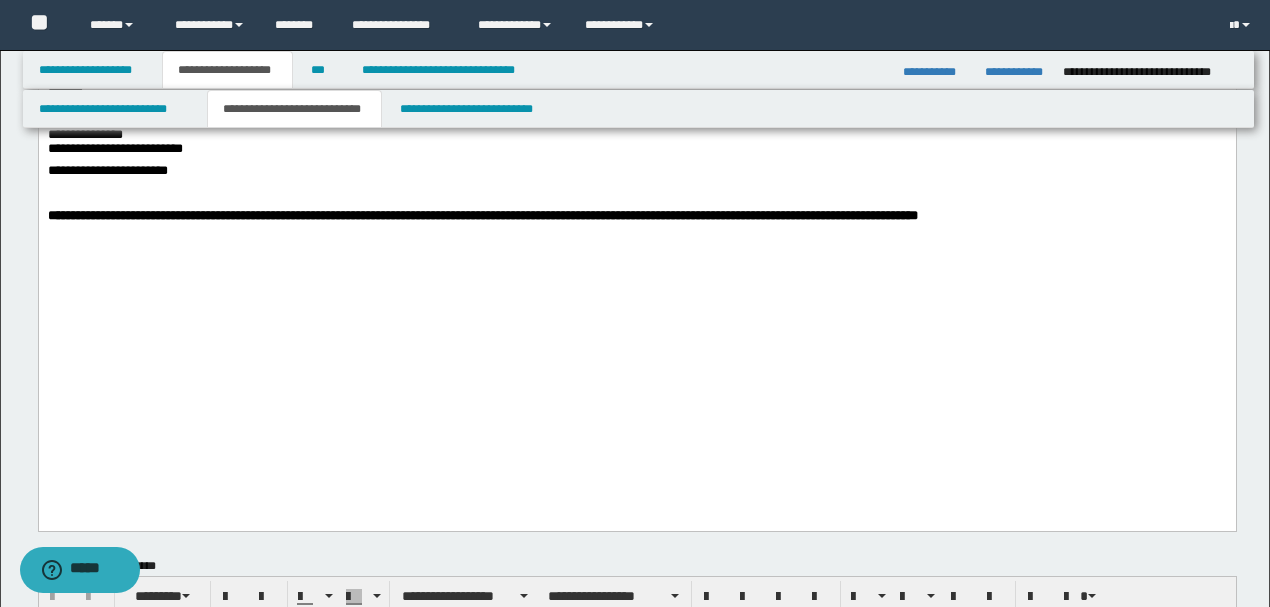 click on "**********" at bounding box center [482, 215] 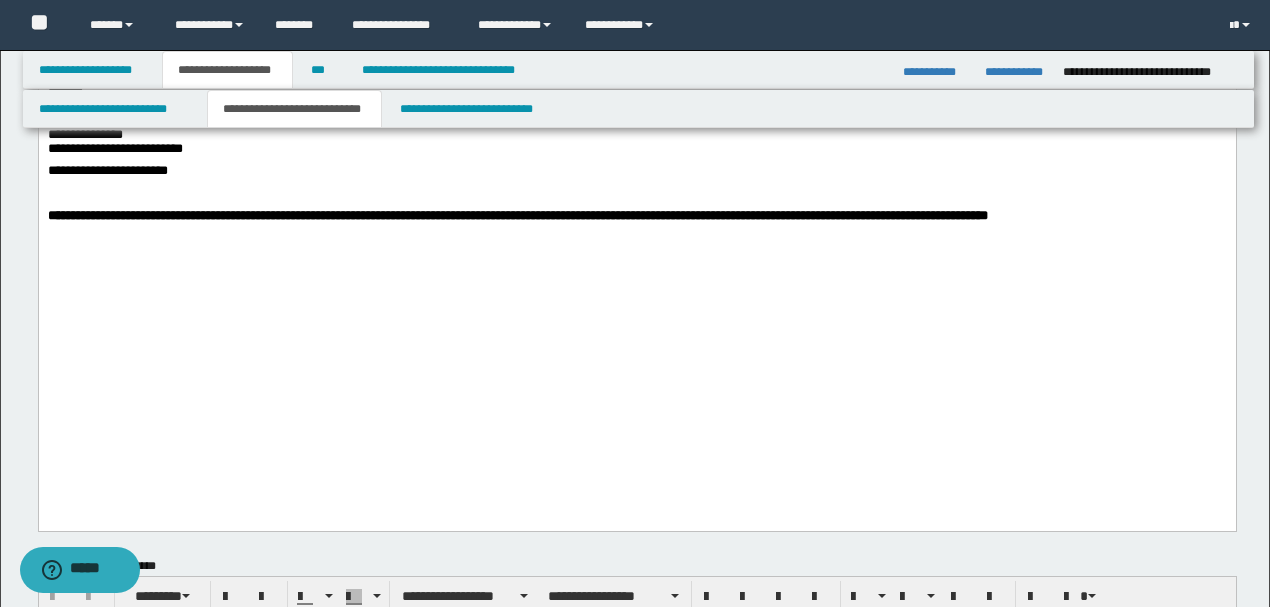 click on "**********" at bounding box center [636, -585] 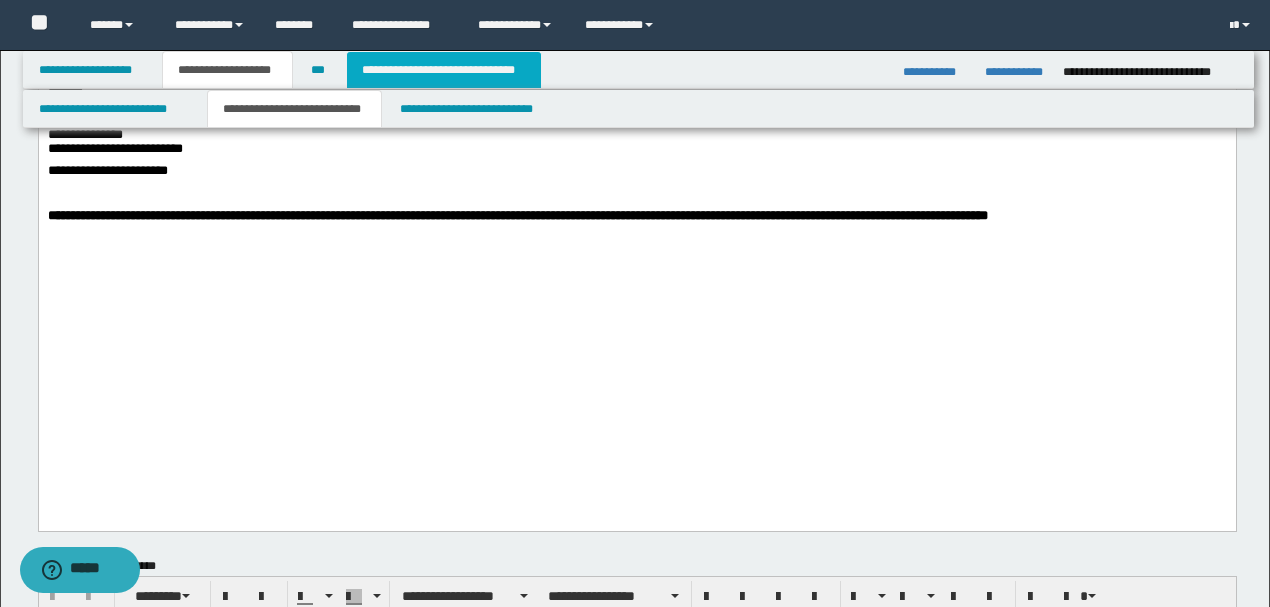 click on "**********" at bounding box center [444, 70] 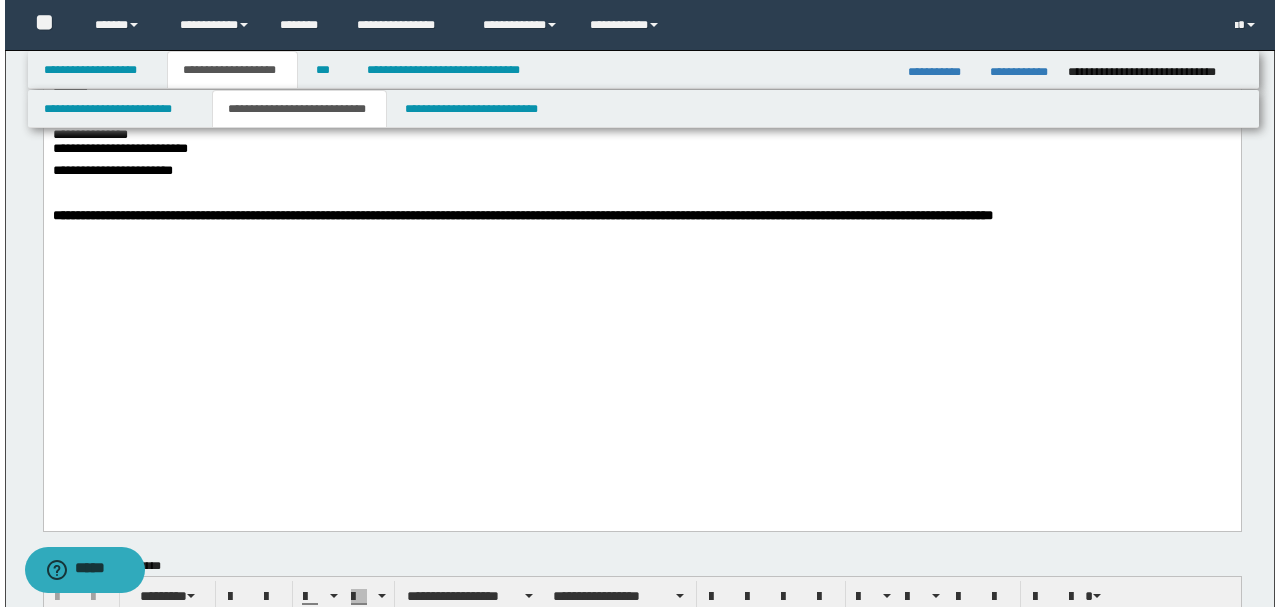 scroll, scrollTop: 0, scrollLeft: 0, axis: both 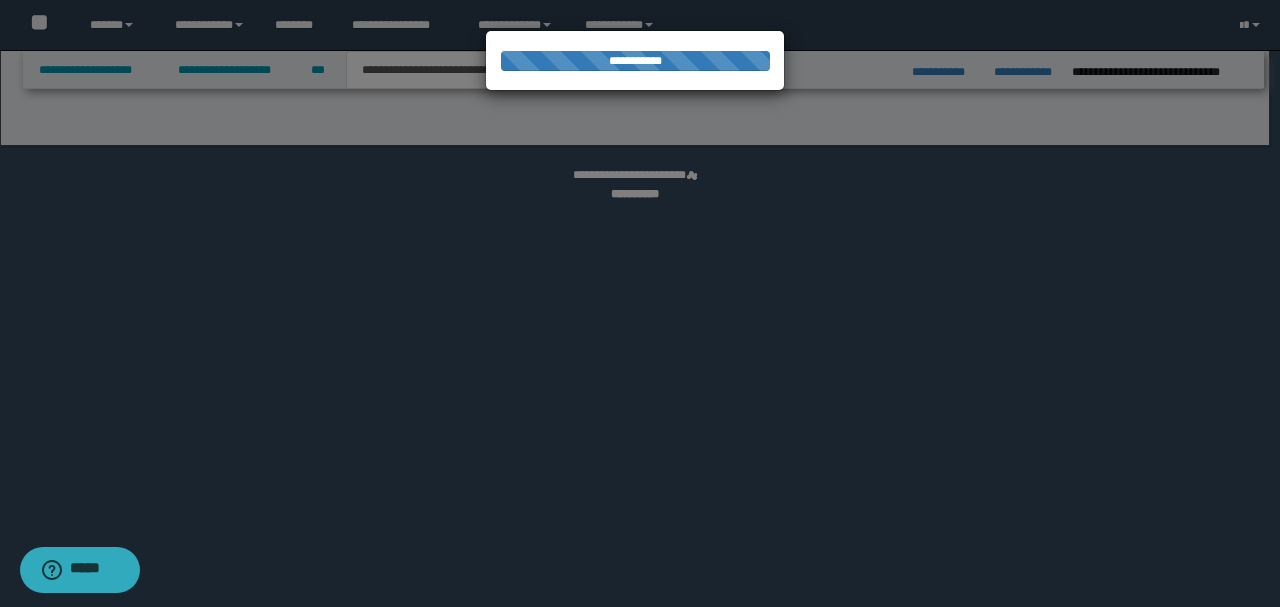 select on "*" 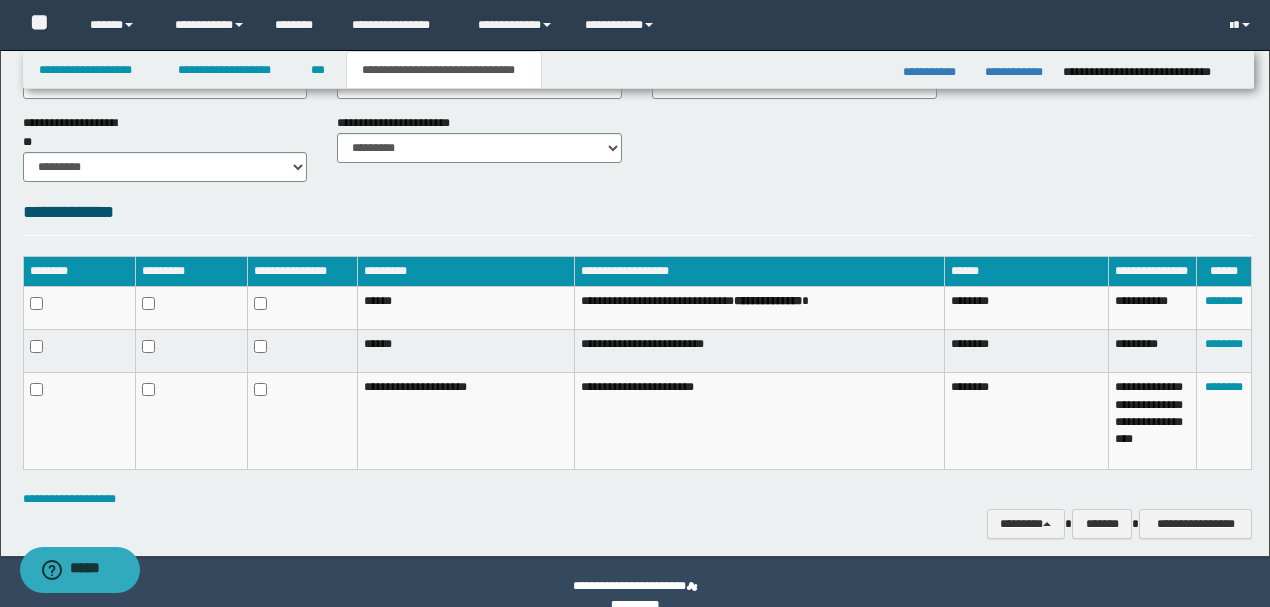 scroll, scrollTop: 881, scrollLeft: 0, axis: vertical 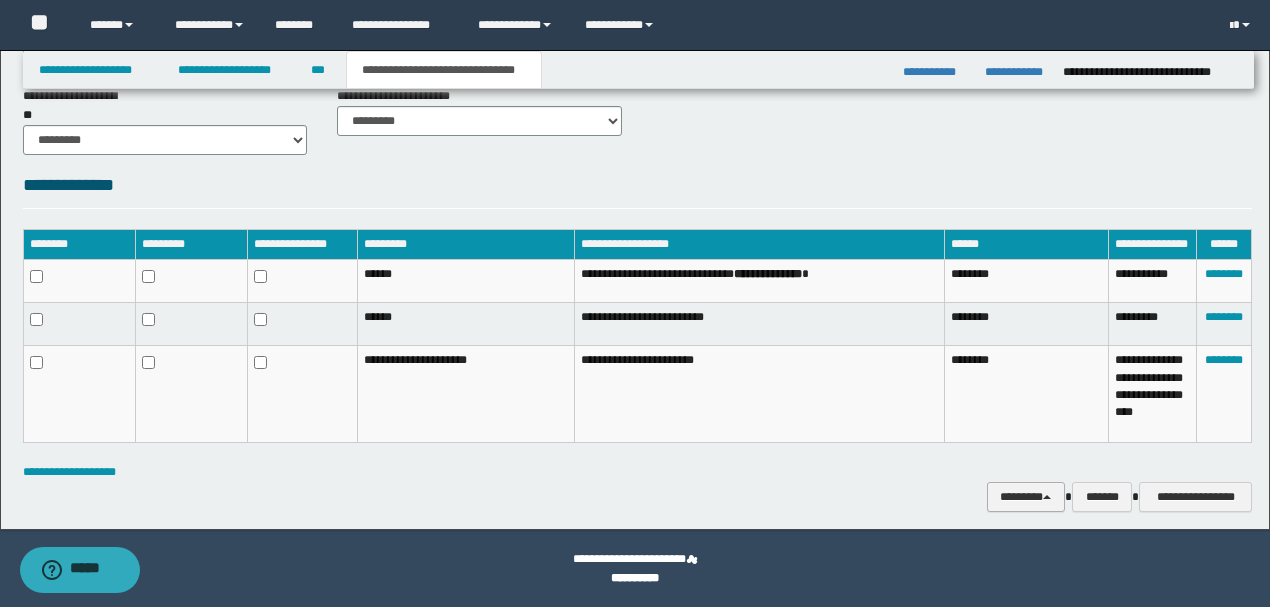 click on "********" at bounding box center (1026, 496) 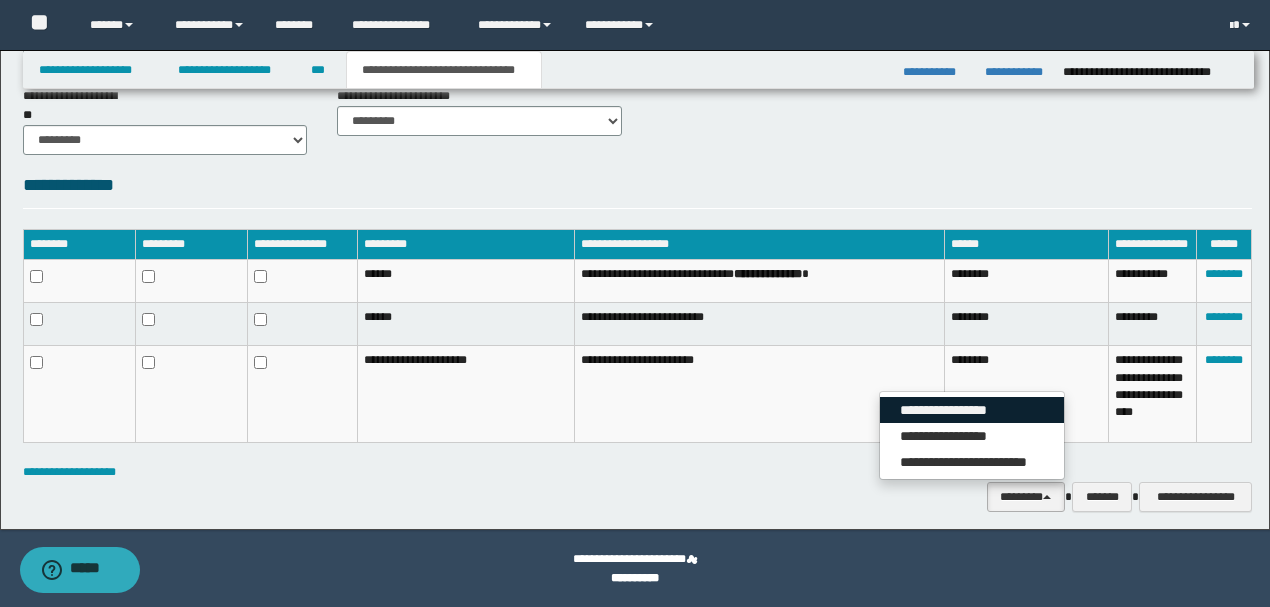 drag, startPoint x: 978, startPoint y: 408, endPoint x: 976, endPoint y: 423, distance: 15.132746 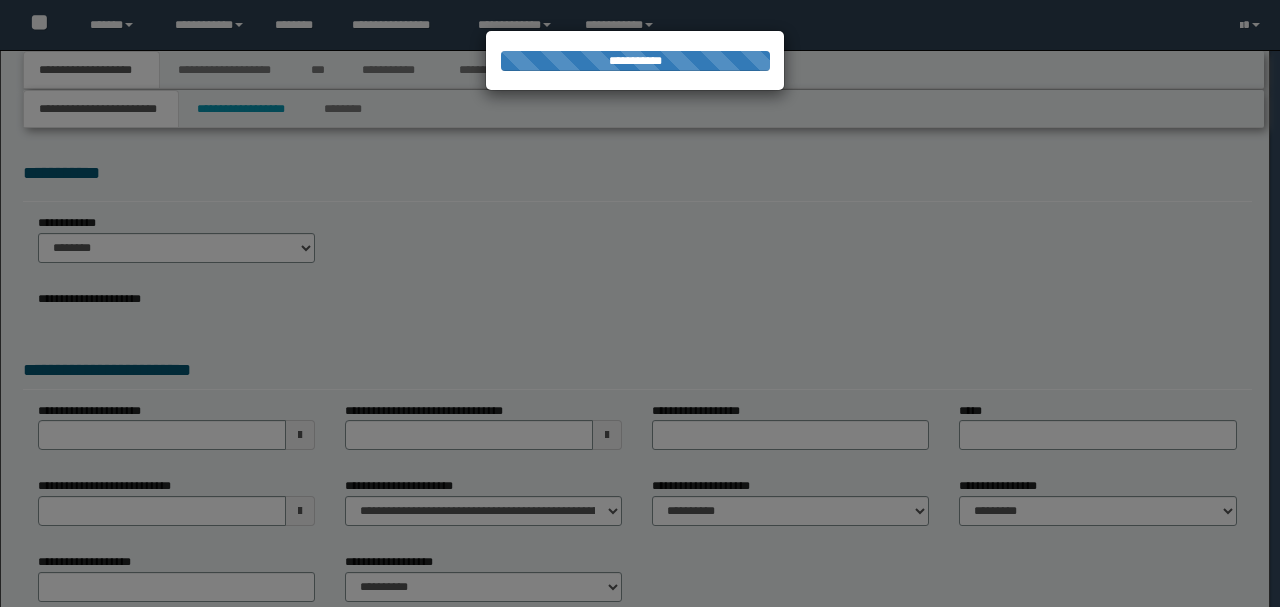 scroll, scrollTop: 0, scrollLeft: 0, axis: both 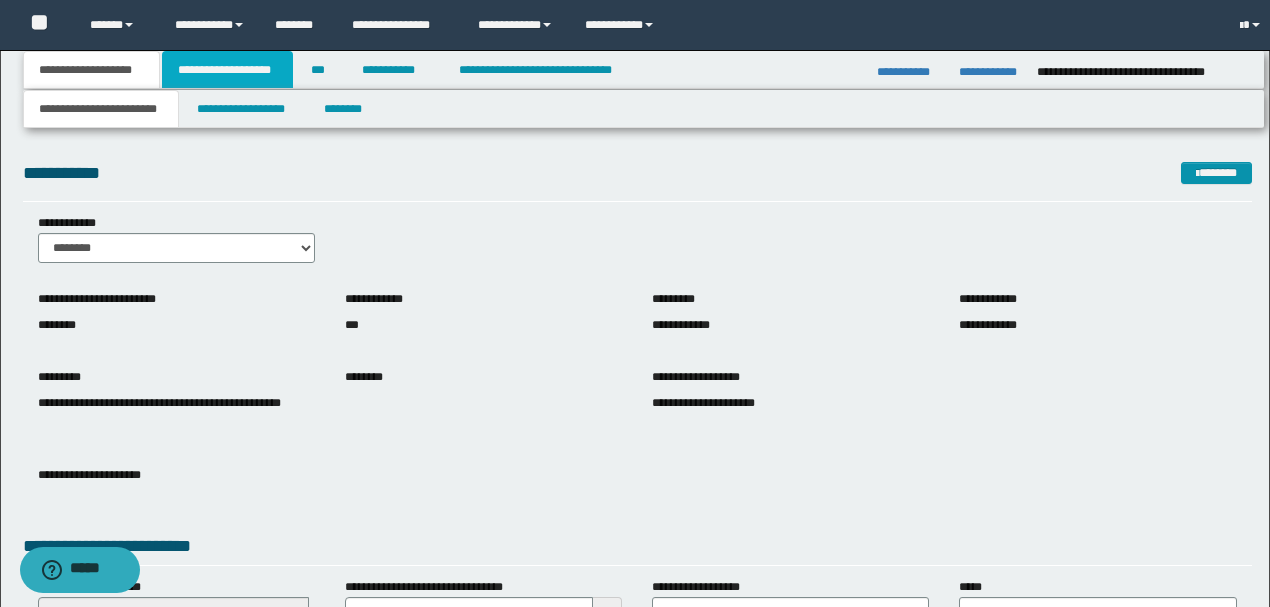 click on "**********" at bounding box center (227, 70) 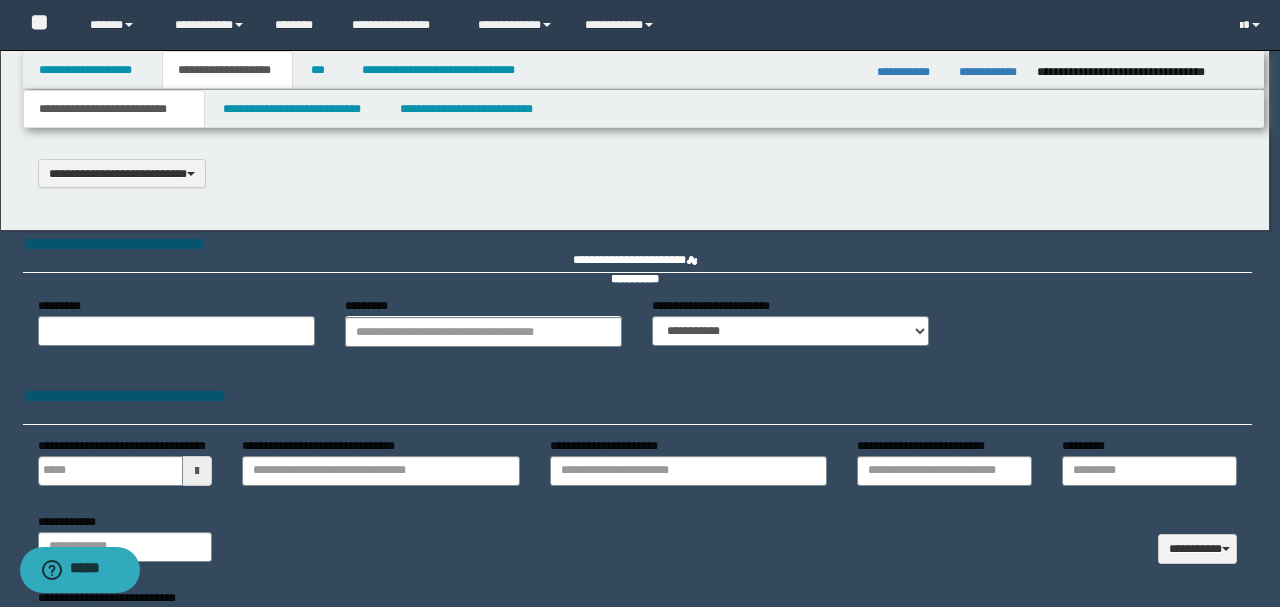 select on "*" 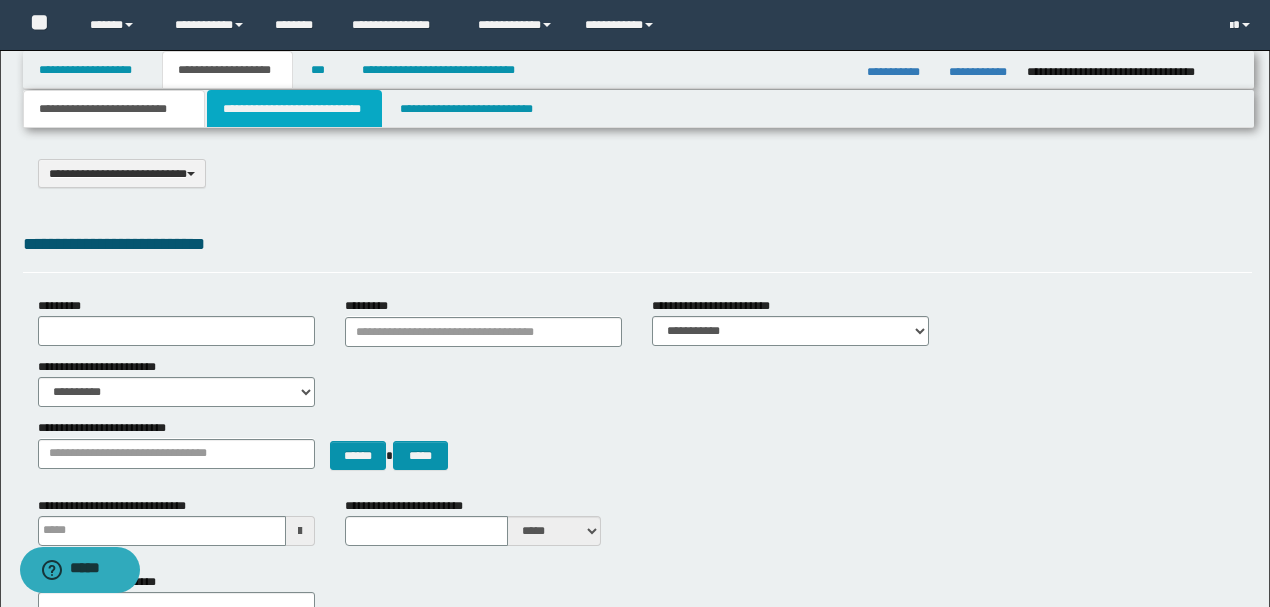 click on "**********" at bounding box center (294, 109) 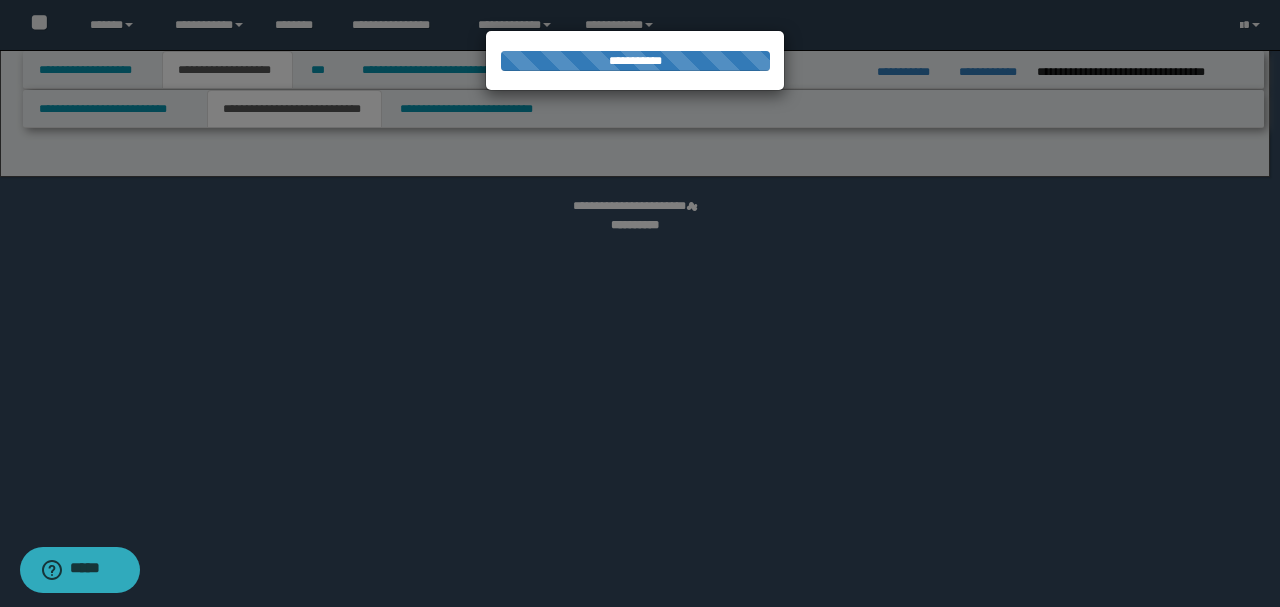 select on "*" 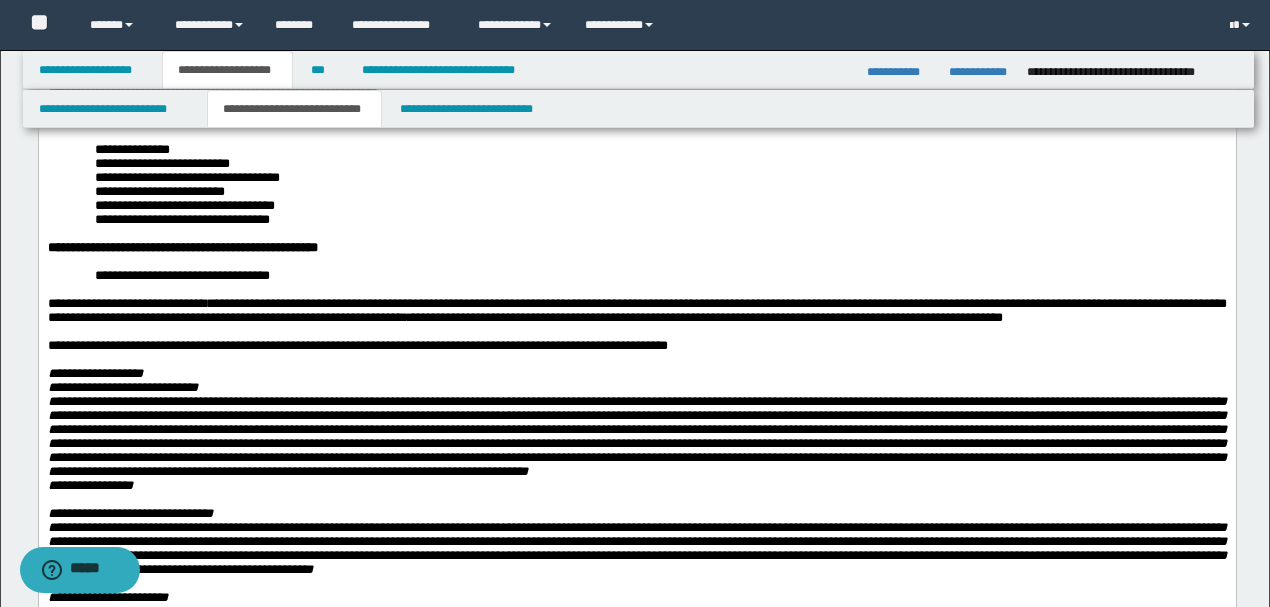 scroll, scrollTop: 1066, scrollLeft: 0, axis: vertical 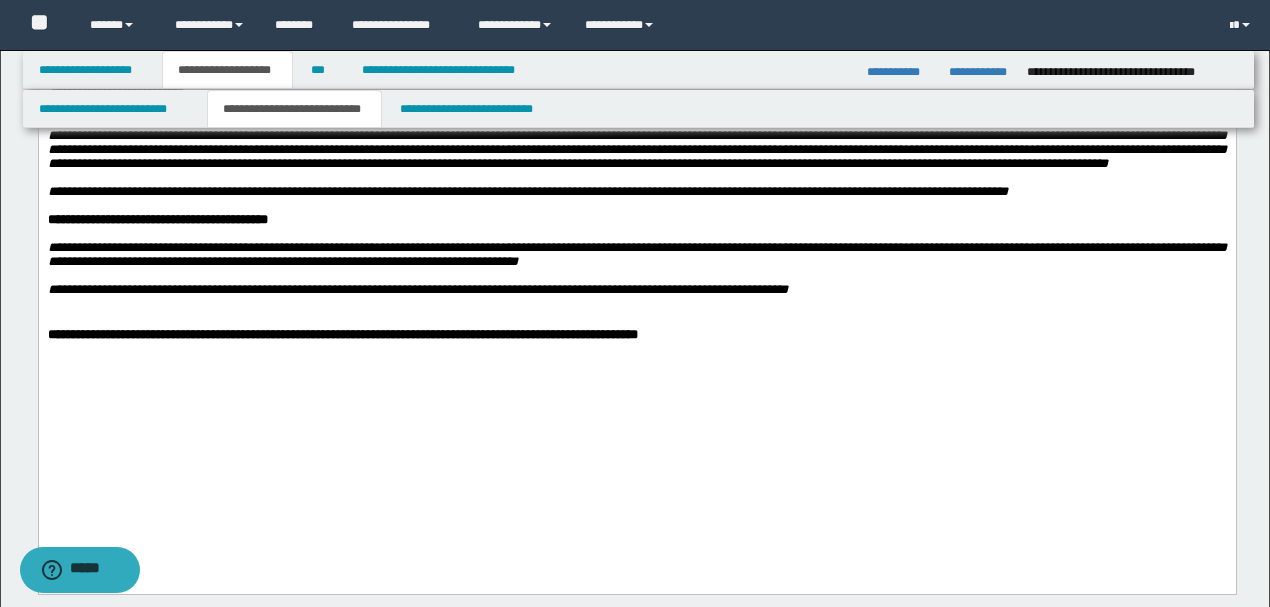 click on "**********" at bounding box center [342, 334] 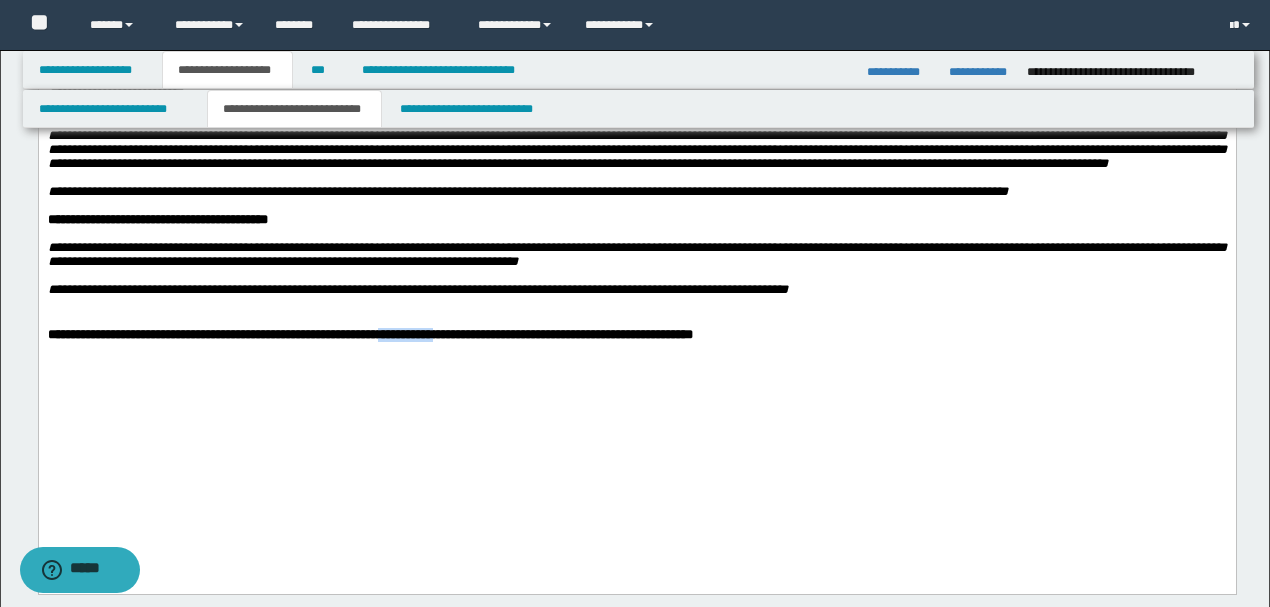 drag, startPoint x: 458, startPoint y: 465, endPoint x: 403, endPoint y: 469, distance: 55.145264 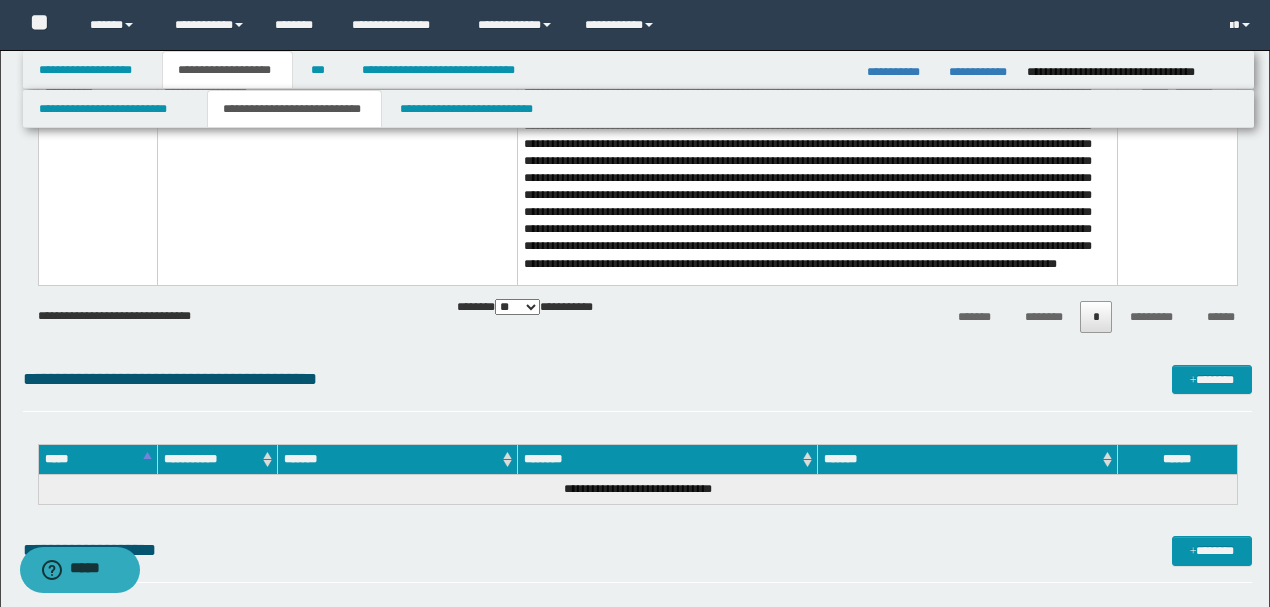 scroll, scrollTop: 2028, scrollLeft: 0, axis: vertical 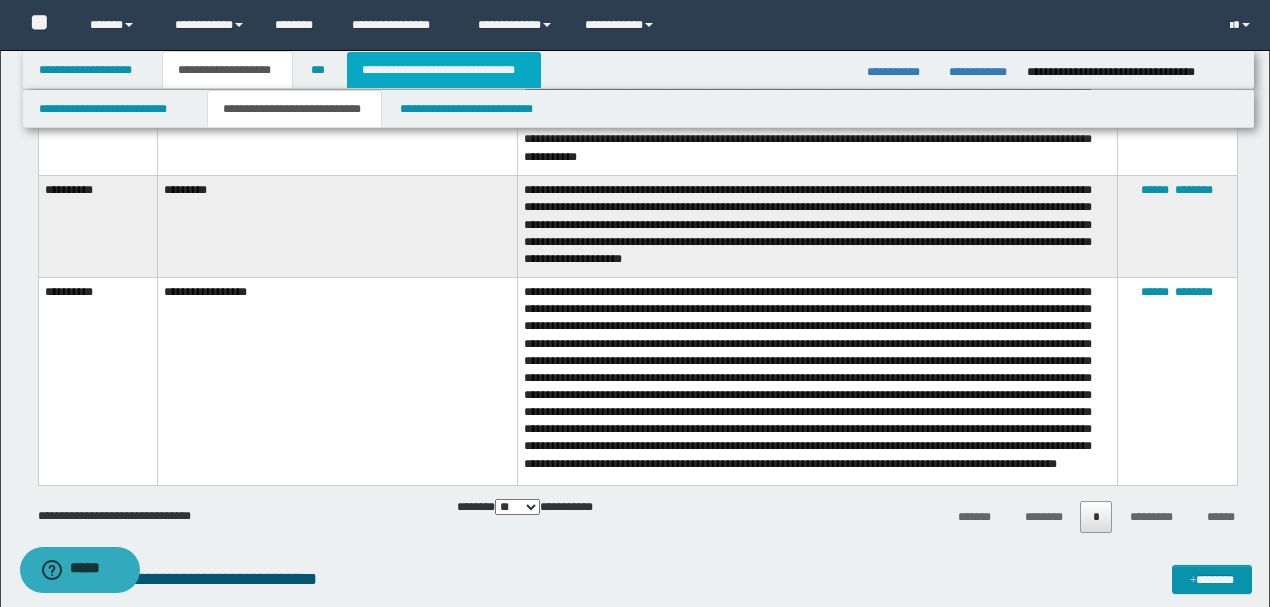 click on "**********" at bounding box center (444, 70) 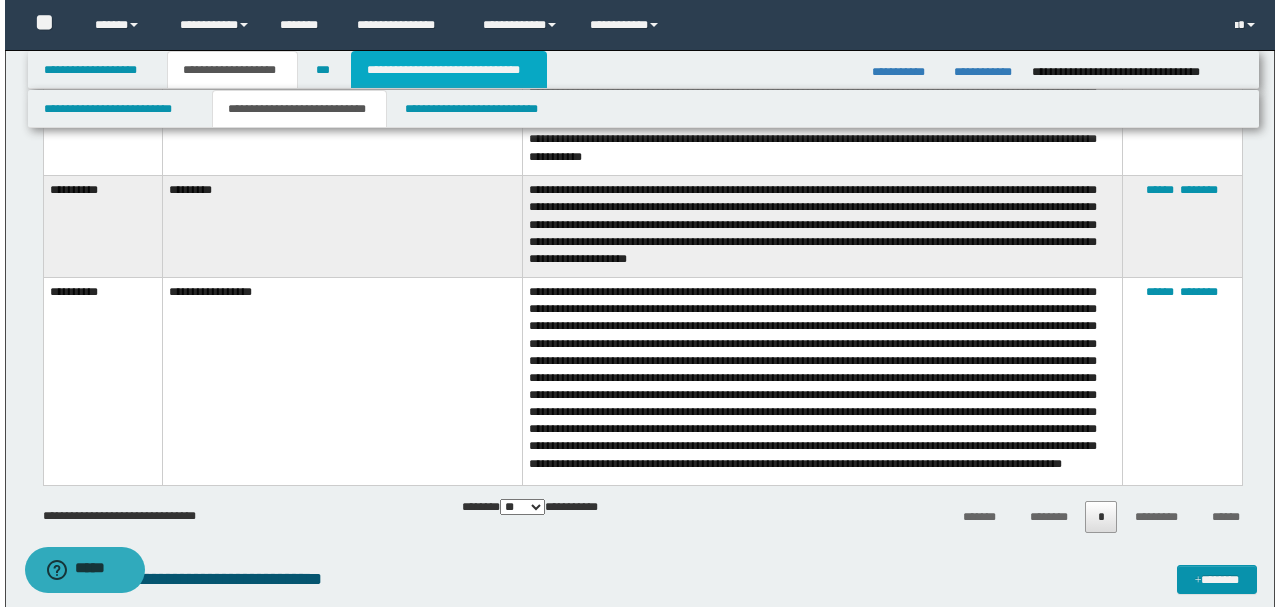 scroll, scrollTop: 0, scrollLeft: 0, axis: both 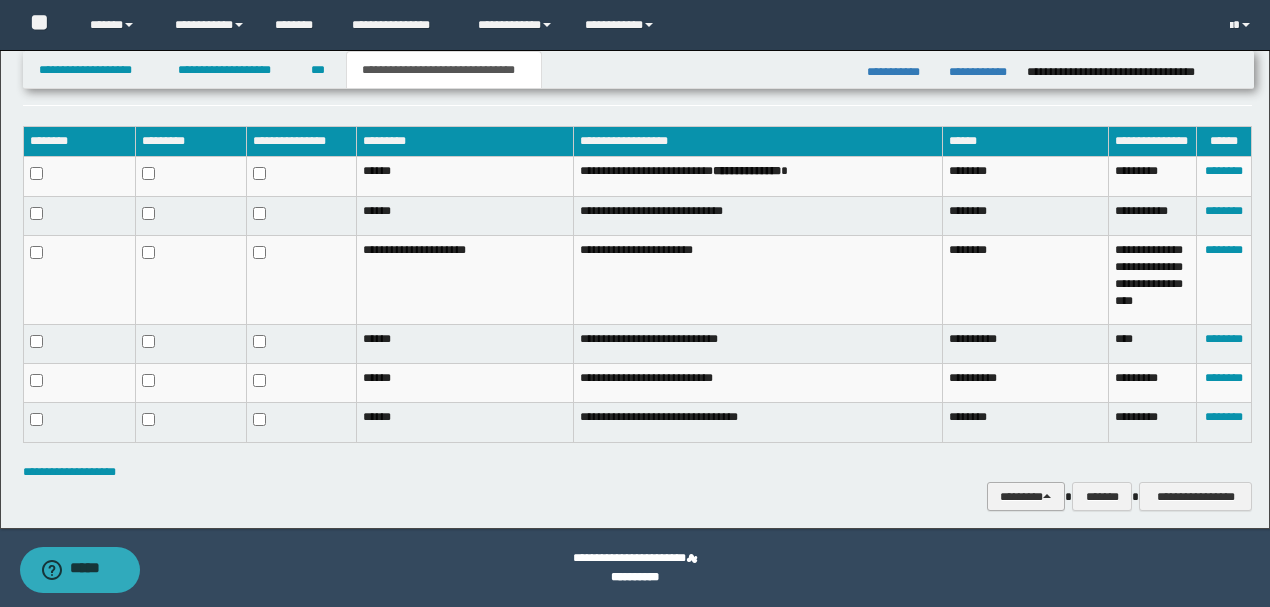 click on "********" at bounding box center (1026, 496) 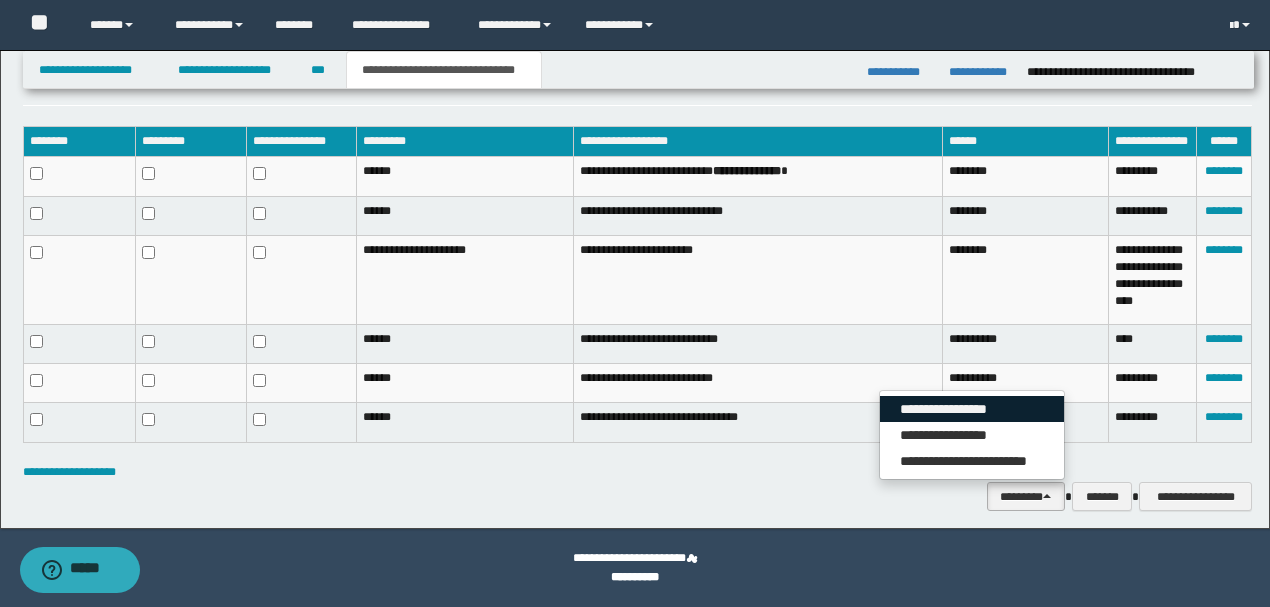 click on "**********" at bounding box center [972, 409] 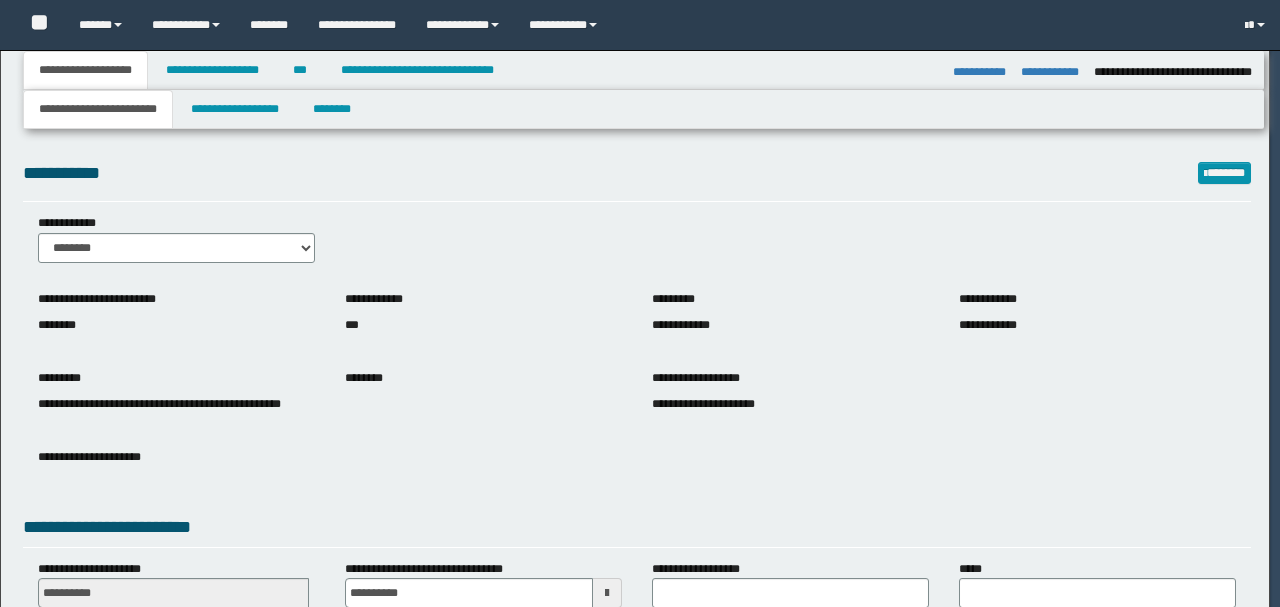select on "*" 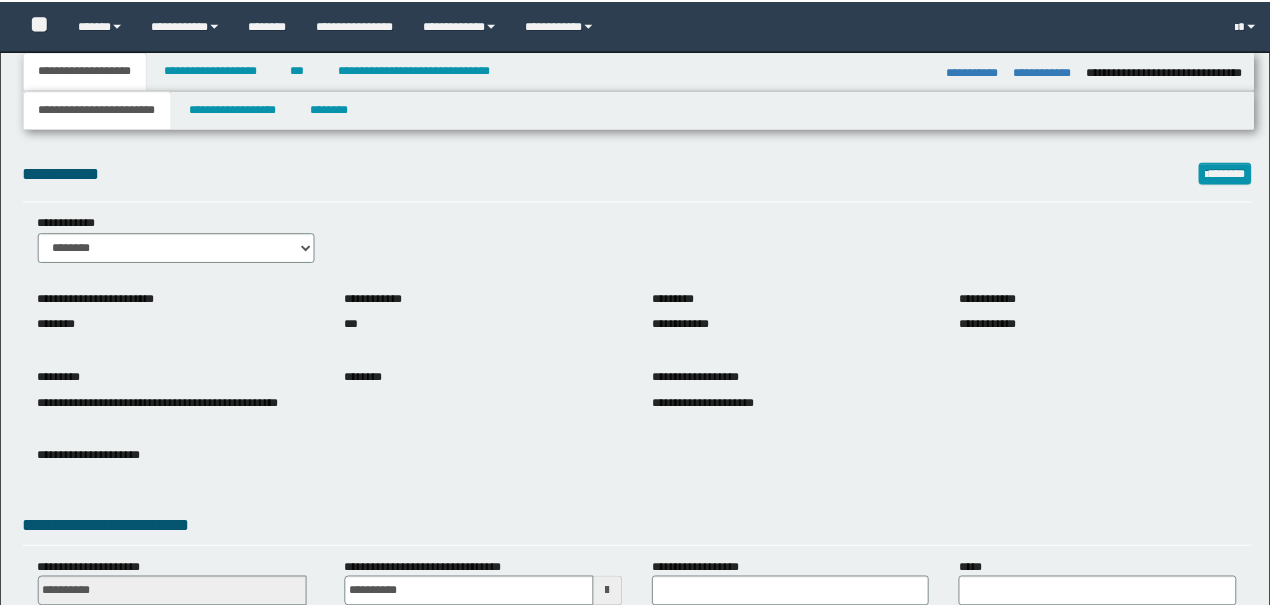 scroll, scrollTop: 0, scrollLeft: 0, axis: both 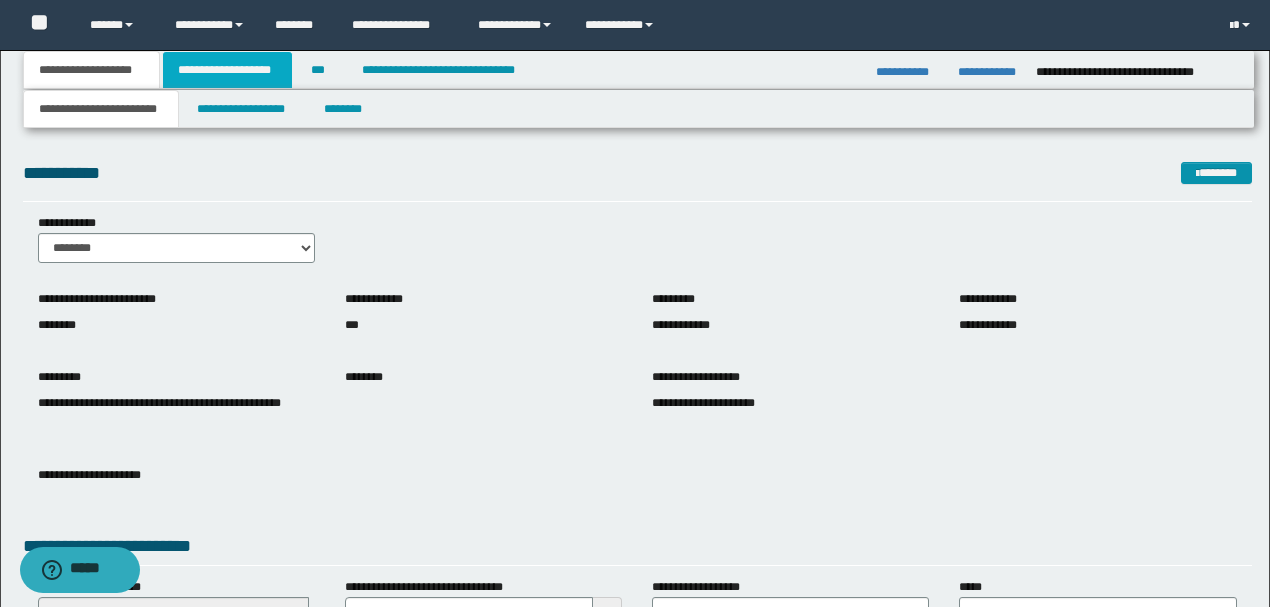 drag, startPoint x: 245, startPoint y: 62, endPoint x: 270, endPoint y: 77, distance: 29.15476 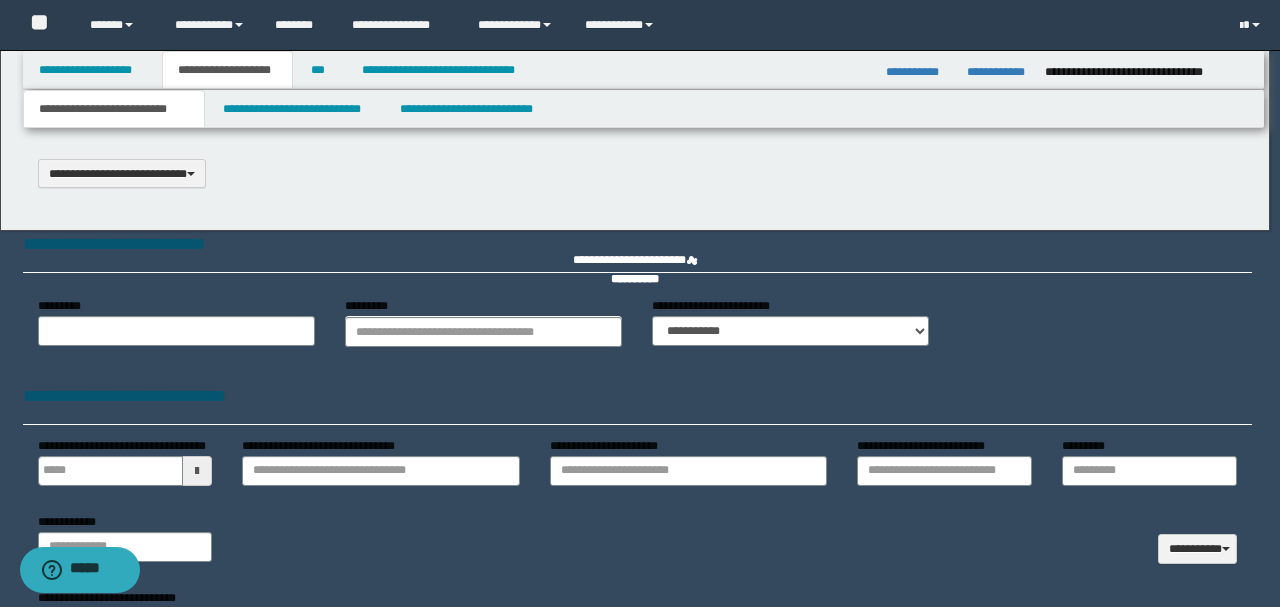 type on "**********" 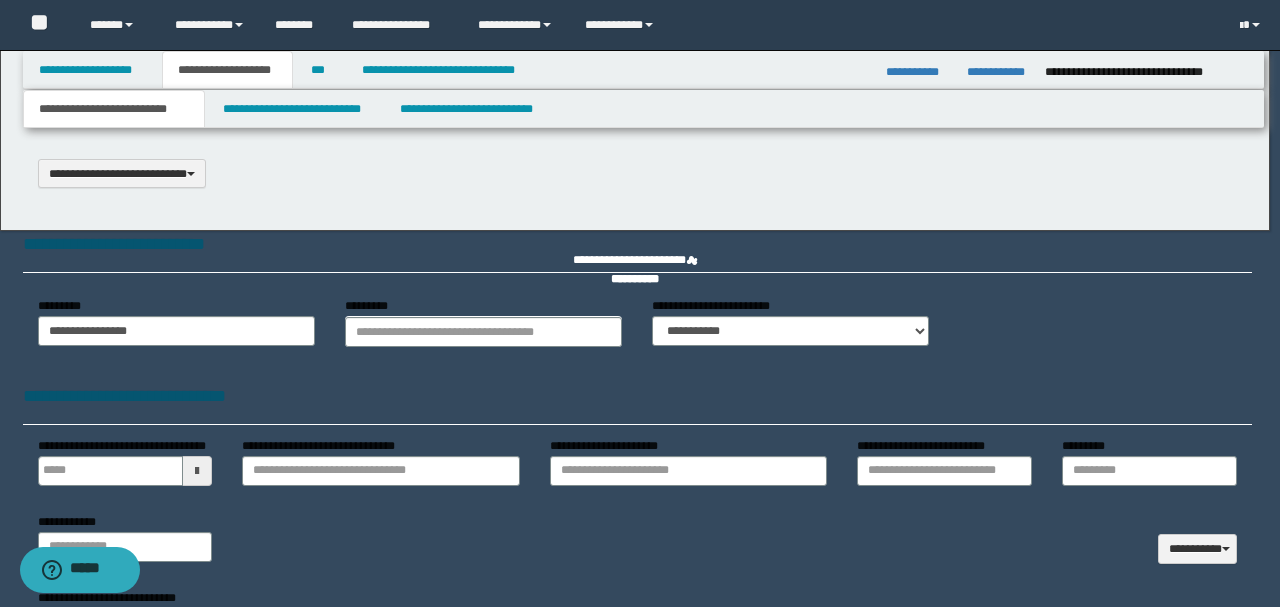 scroll, scrollTop: 0, scrollLeft: 0, axis: both 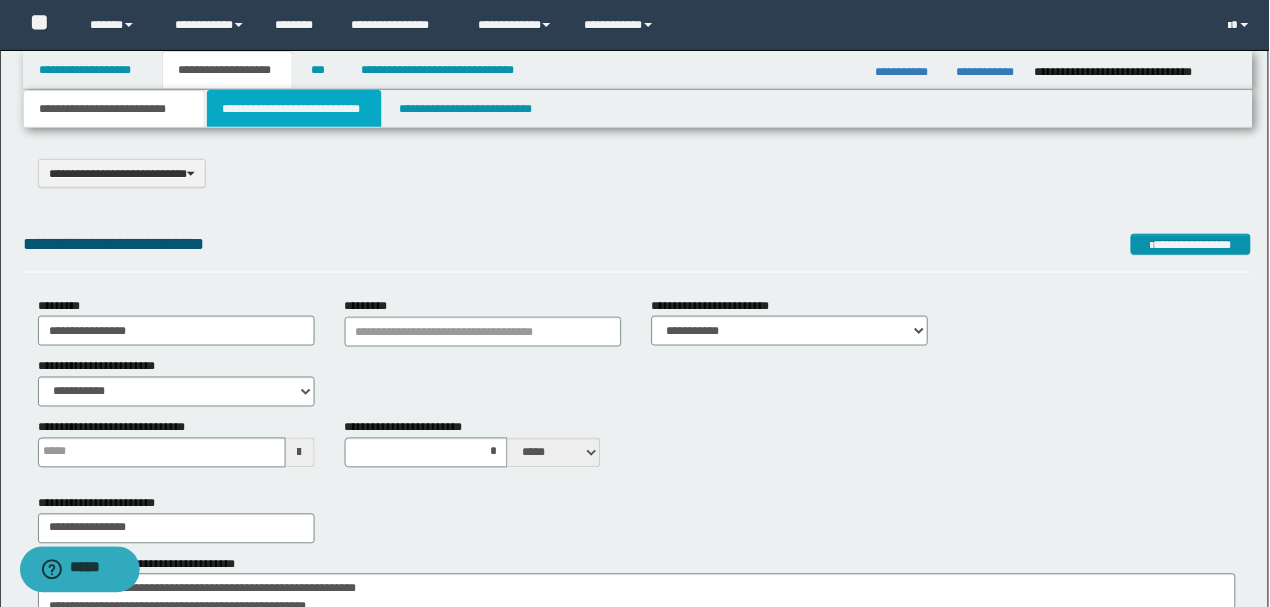 click on "**********" at bounding box center [294, 109] 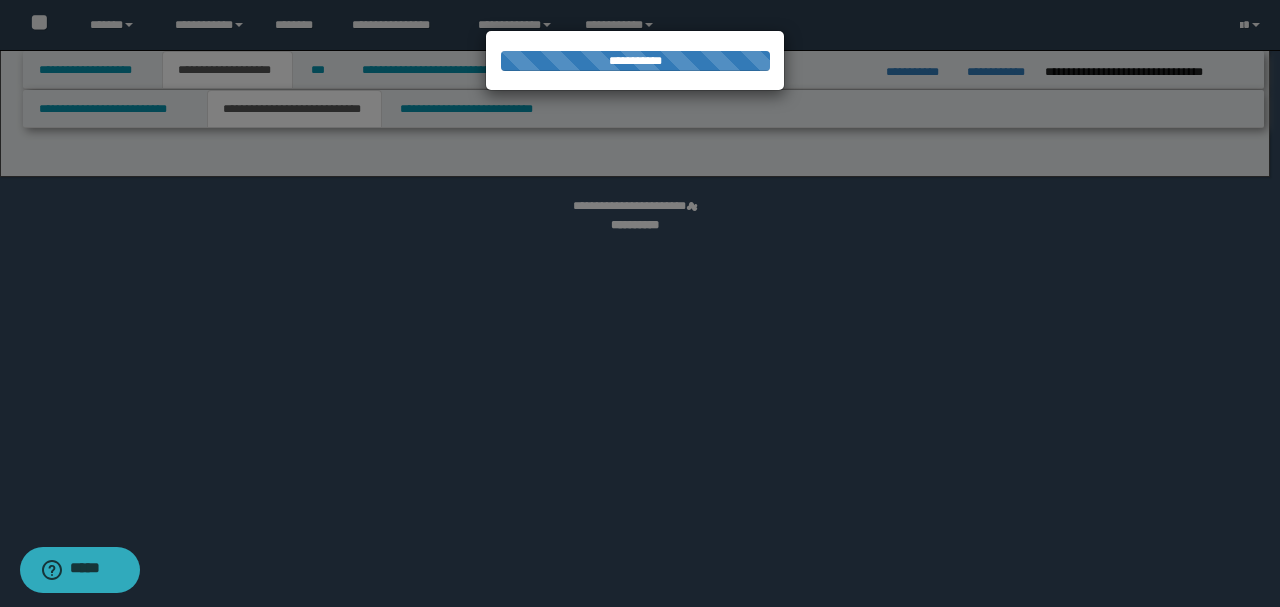 select on "*" 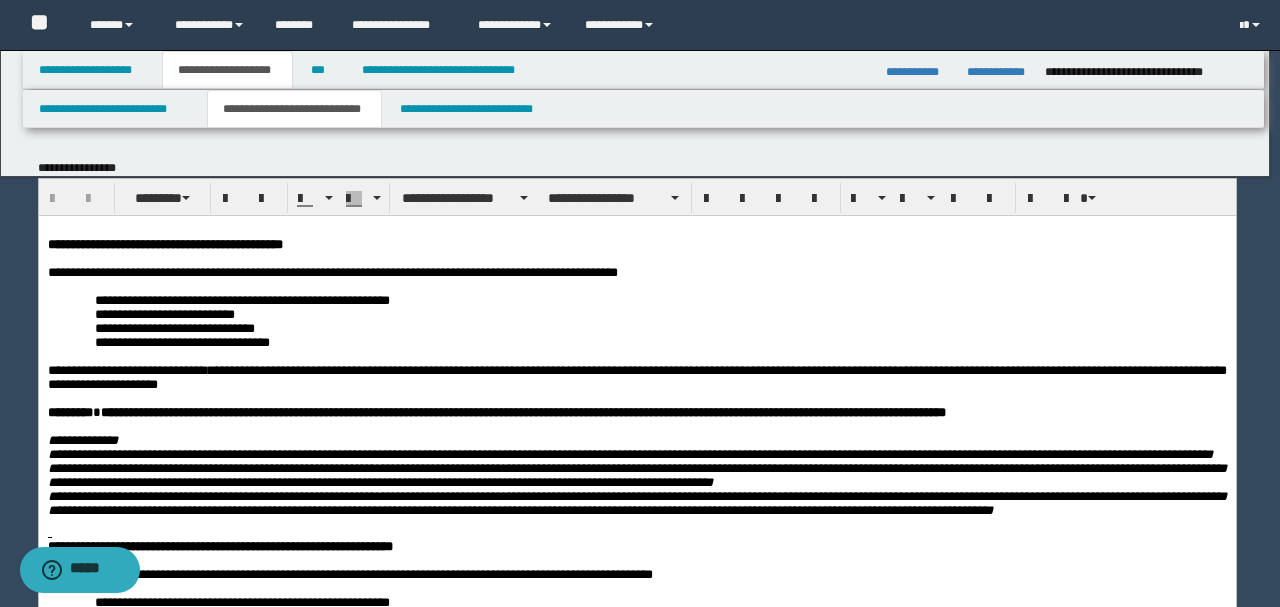 scroll, scrollTop: 0, scrollLeft: 0, axis: both 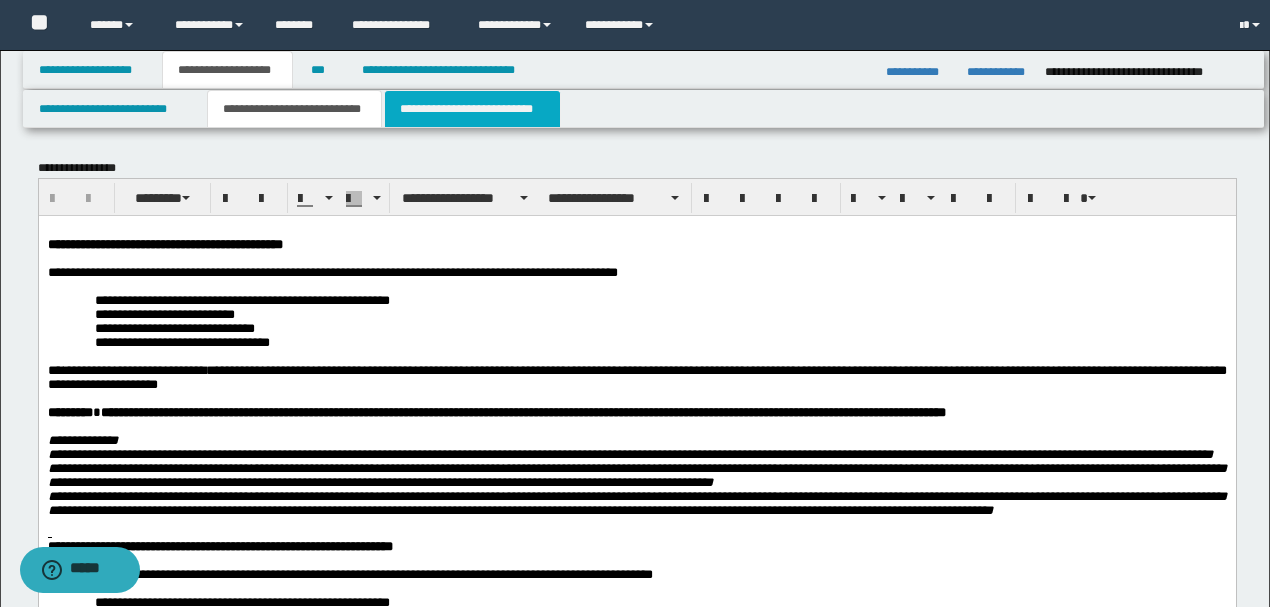 click on "**********" at bounding box center [472, 109] 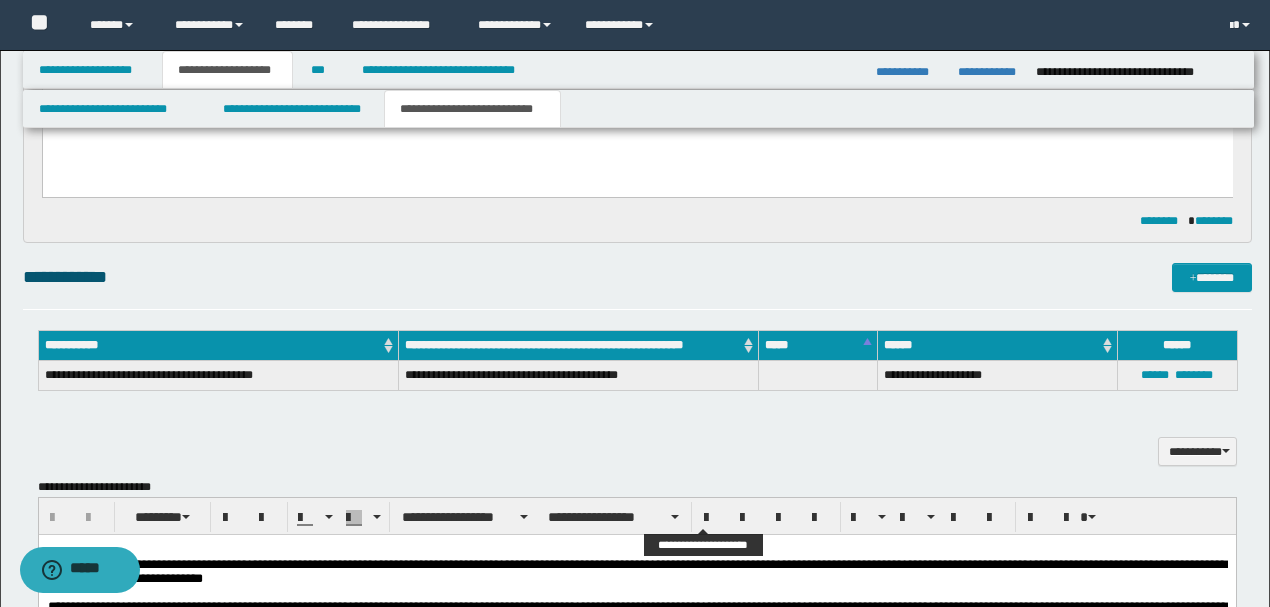 scroll, scrollTop: 666, scrollLeft: 0, axis: vertical 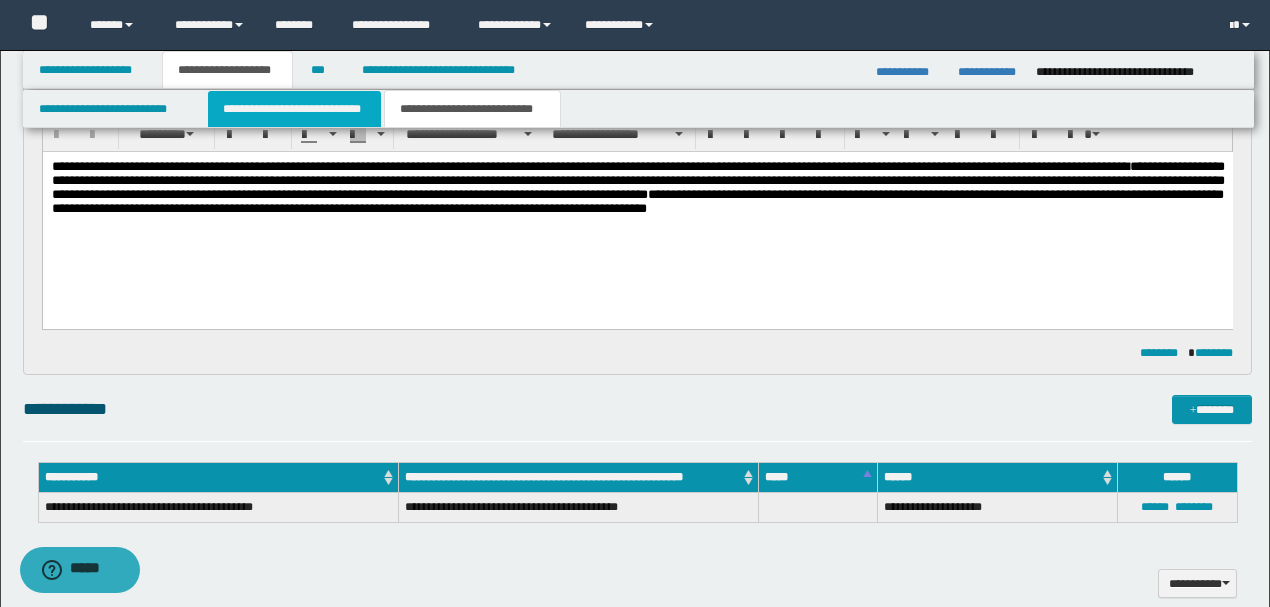 click on "**********" at bounding box center [294, 109] 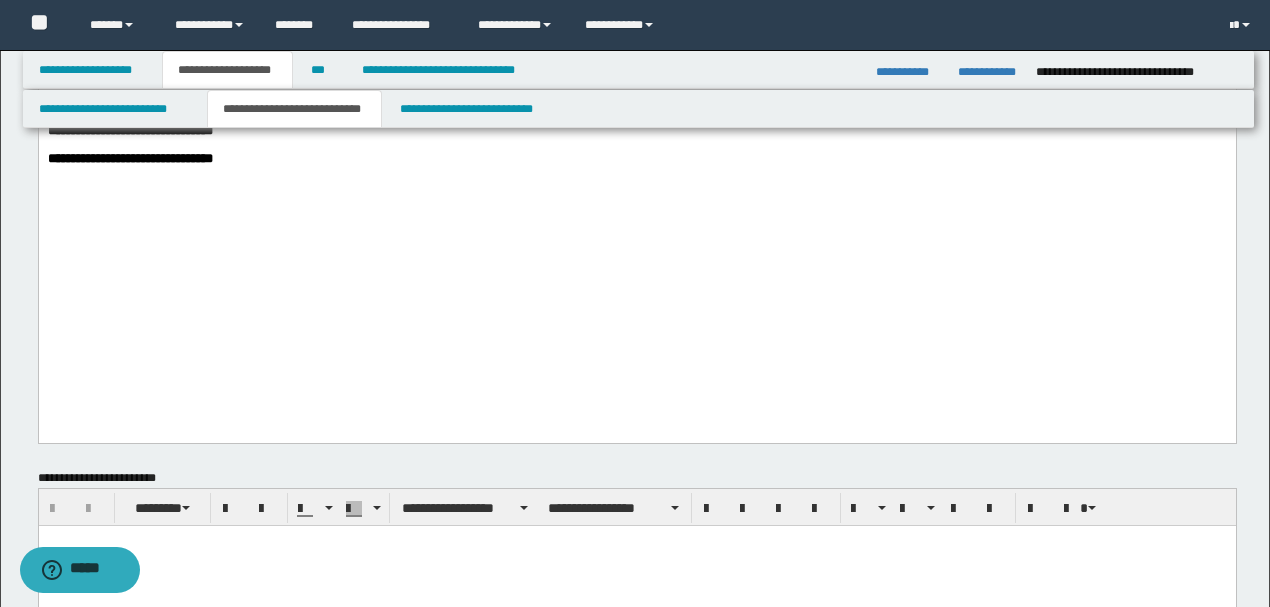 scroll, scrollTop: 1333, scrollLeft: 0, axis: vertical 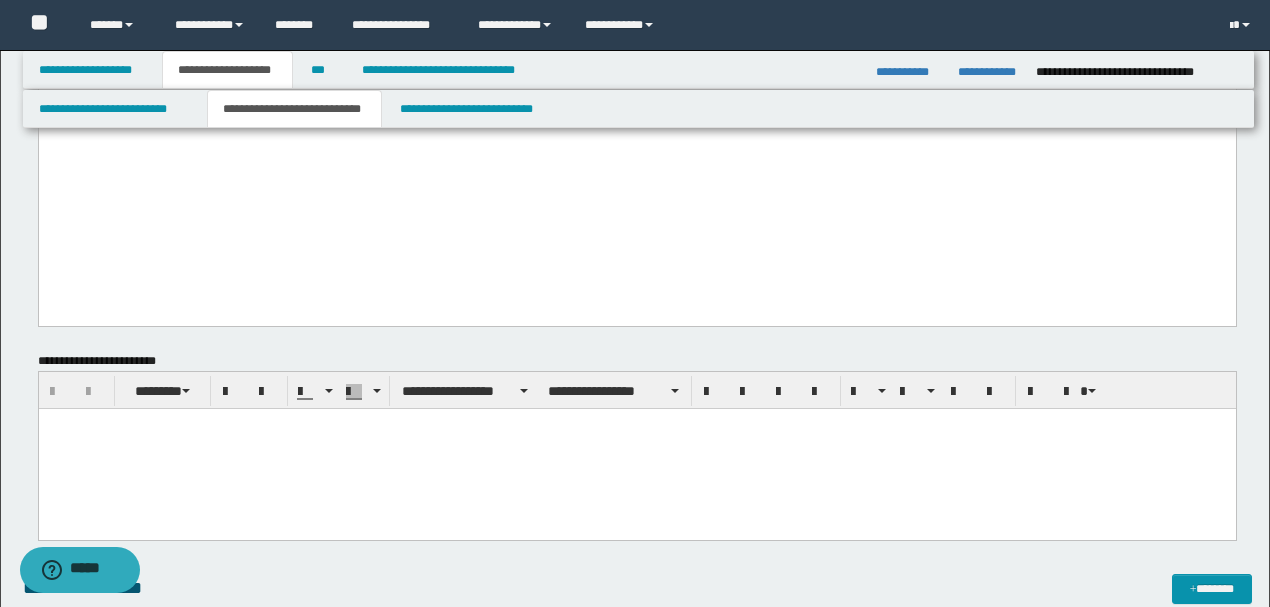 drag, startPoint x: 73, startPoint y: 236, endPoint x: 298, endPoint y: 222, distance: 225.43513 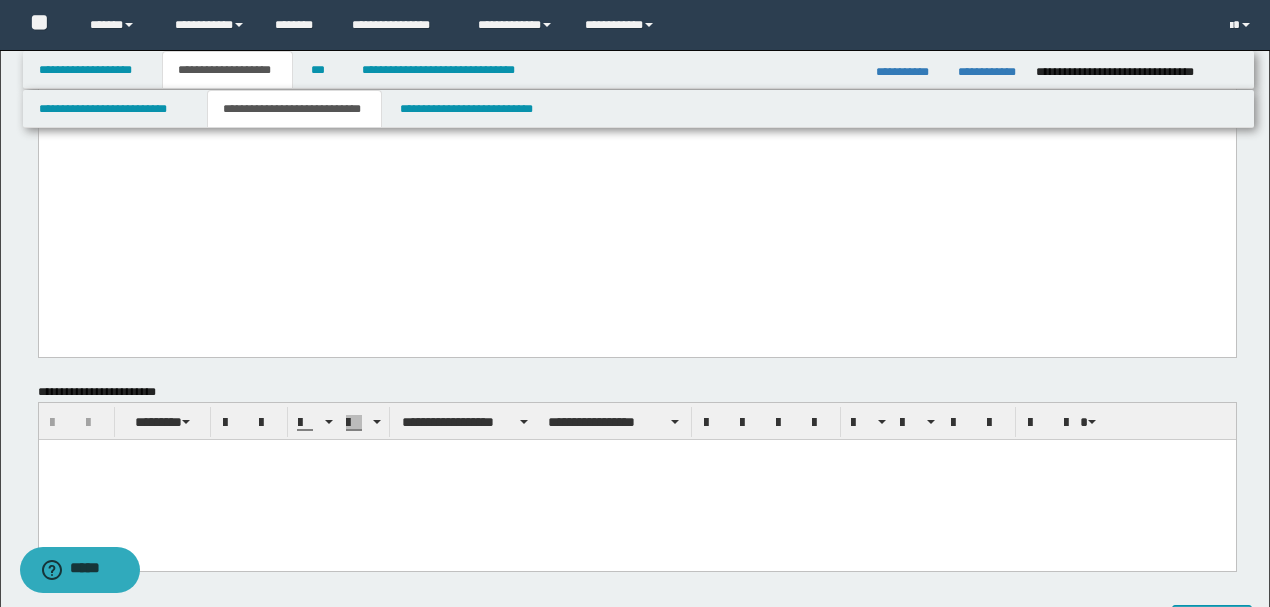 paste 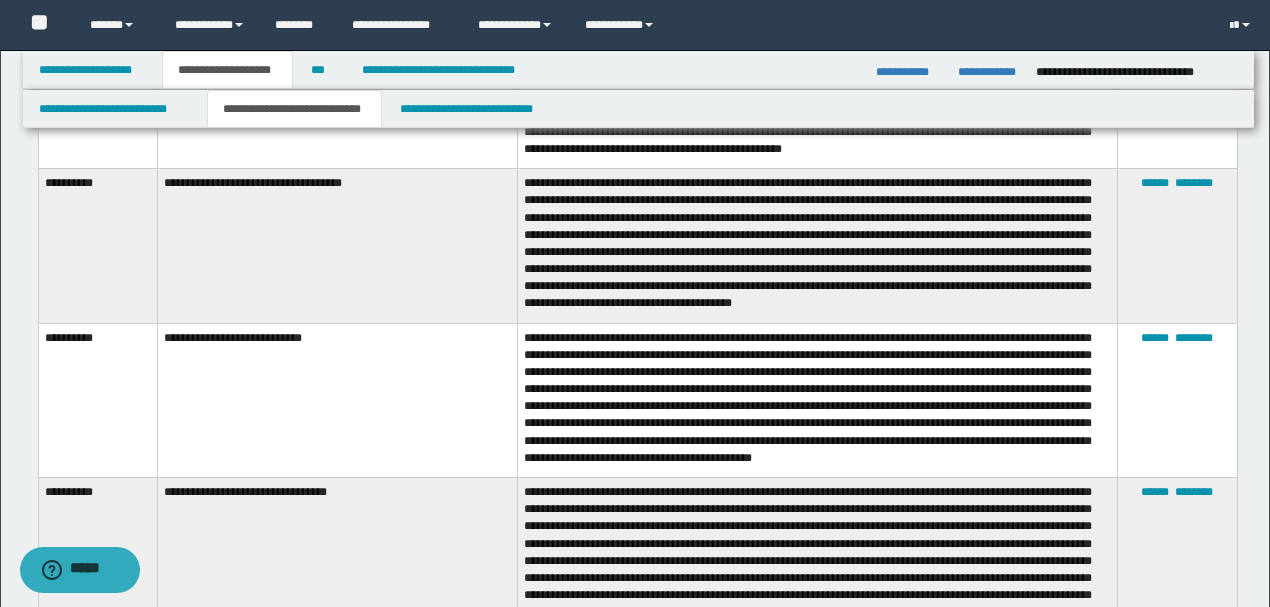 scroll, scrollTop: 3333, scrollLeft: 0, axis: vertical 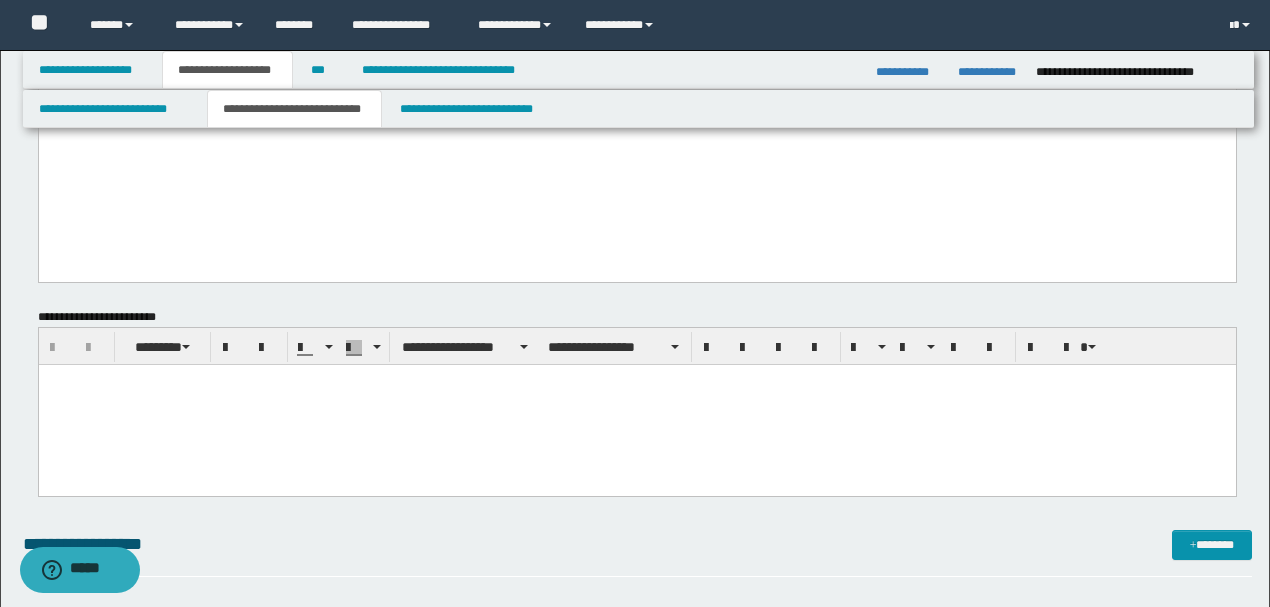 click at bounding box center (636, 405) 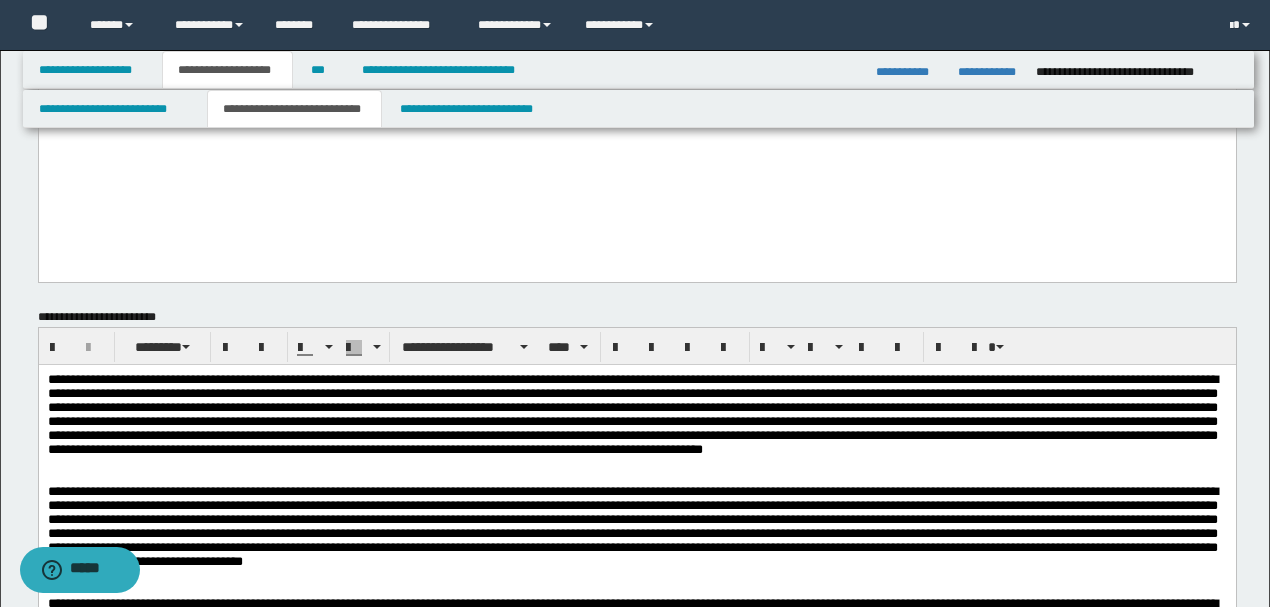 click at bounding box center (632, 414) 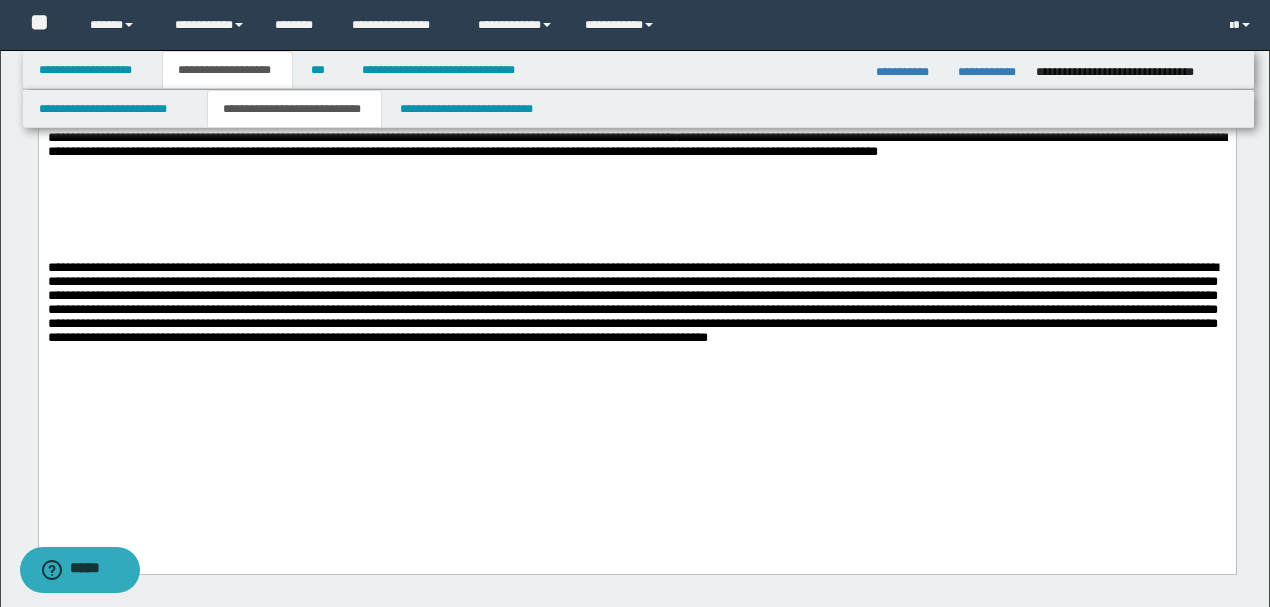 scroll, scrollTop: 1942, scrollLeft: 0, axis: vertical 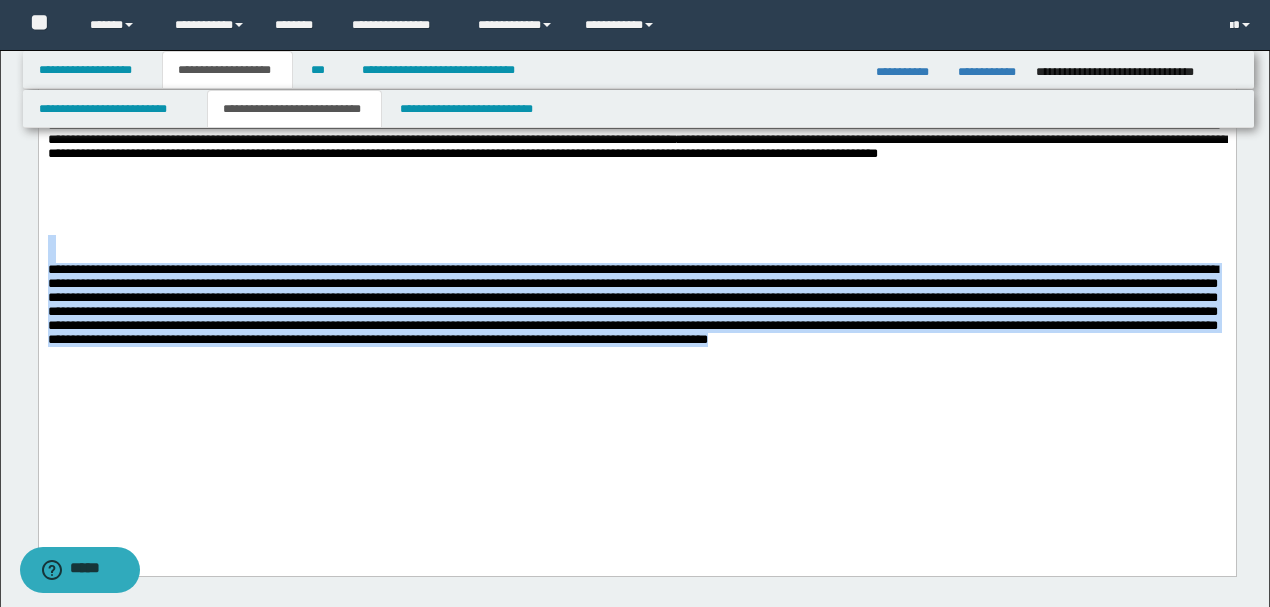 drag, startPoint x: 261, startPoint y: 408, endPoint x: 0, endPoint y: 299, distance: 282.84625 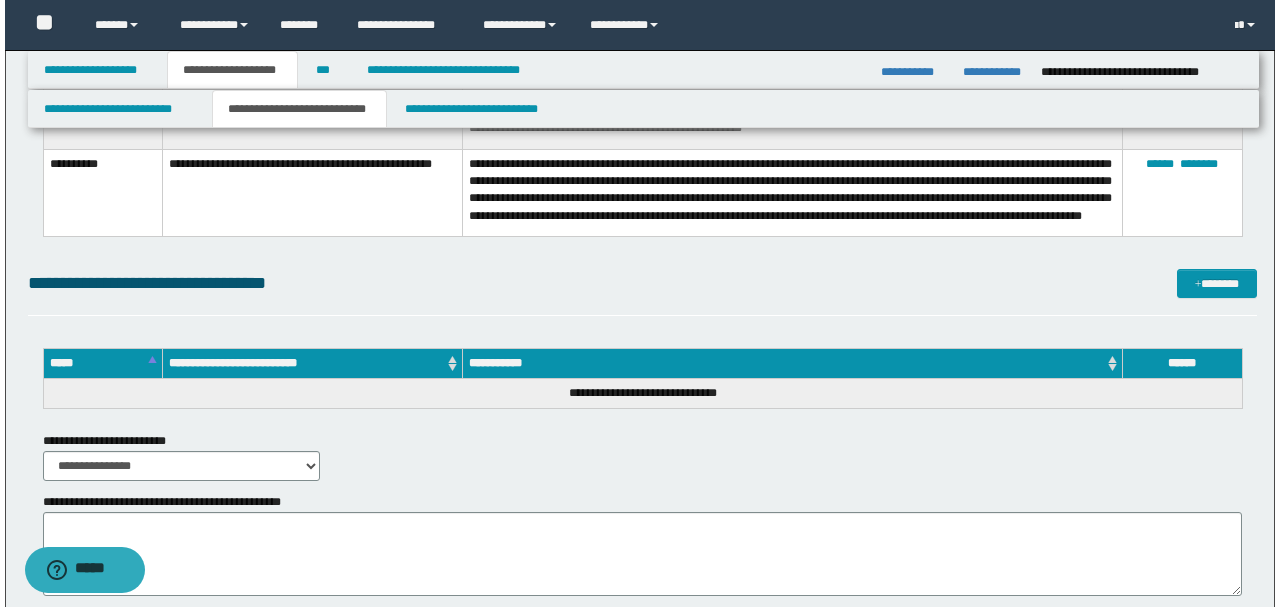 scroll, scrollTop: 5151, scrollLeft: 0, axis: vertical 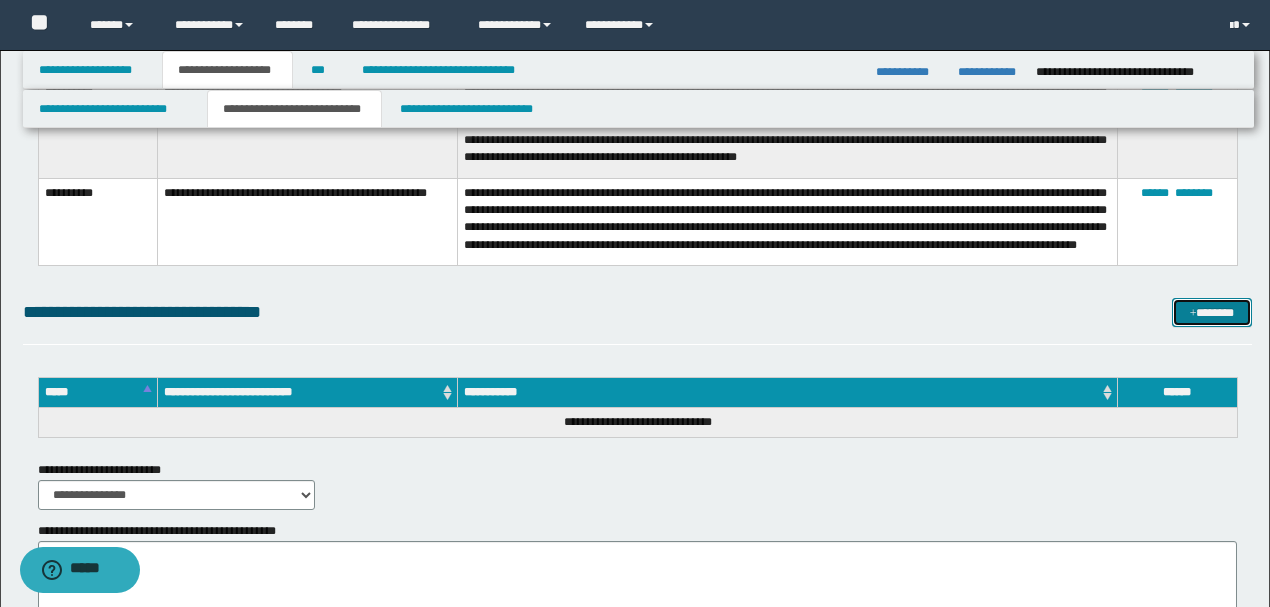 click on "*******" at bounding box center (1211, 312) 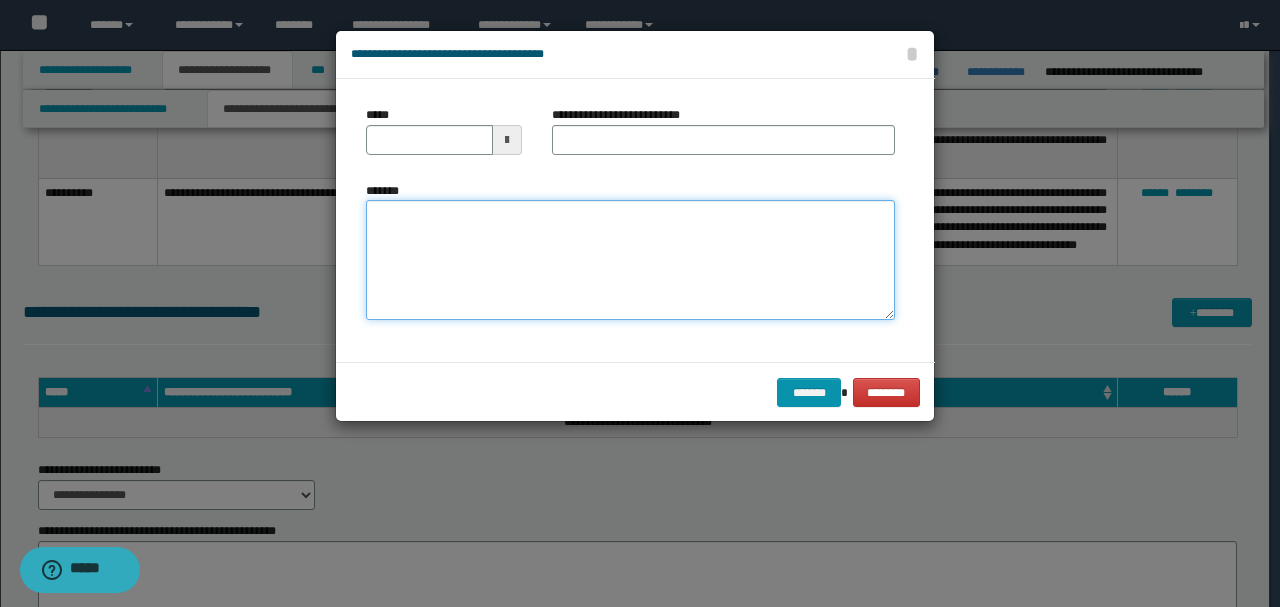drag, startPoint x: 595, startPoint y: 228, endPoint x: 578, endPoint y: 227, distance: 17.029387 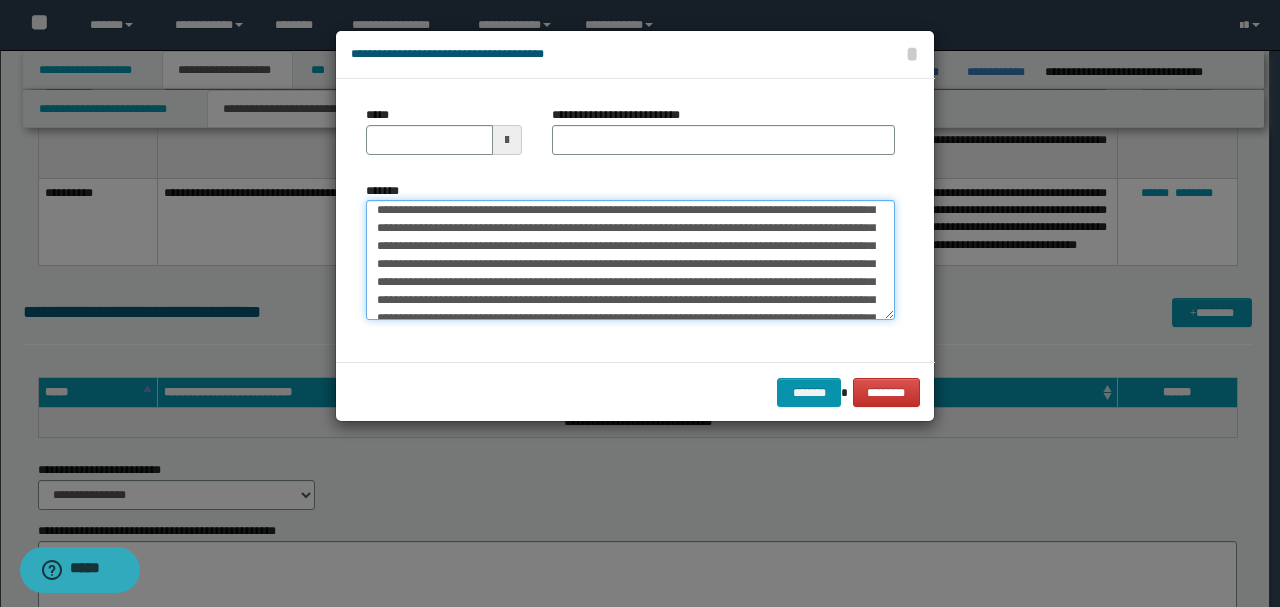 scroll, scrollTop: 0, scrollLeft: 0, axis: both 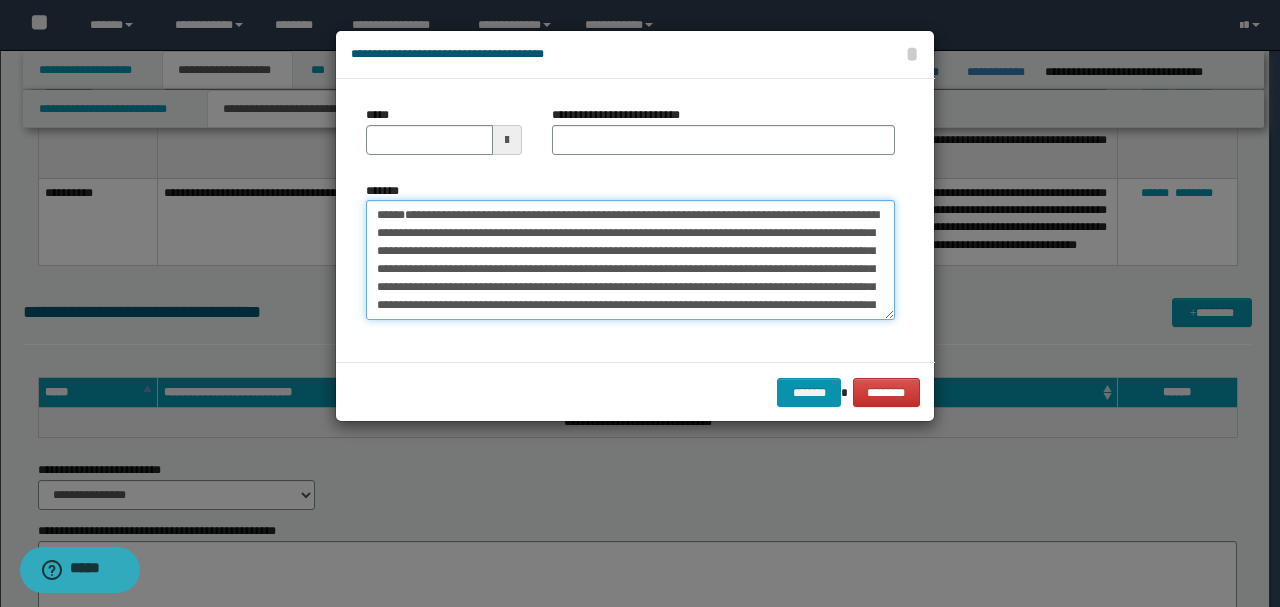 drag, startPoint x: 442, startPoint y: 284, endPoint x: 276, endPoint y: 179, distance: 196.42047 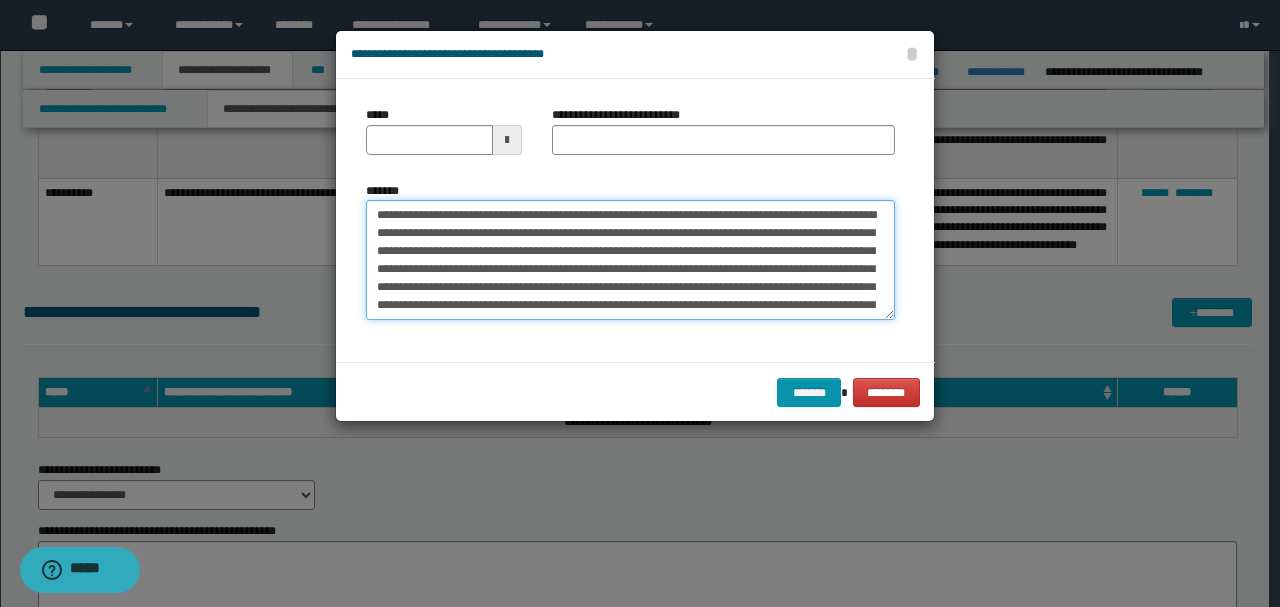 type 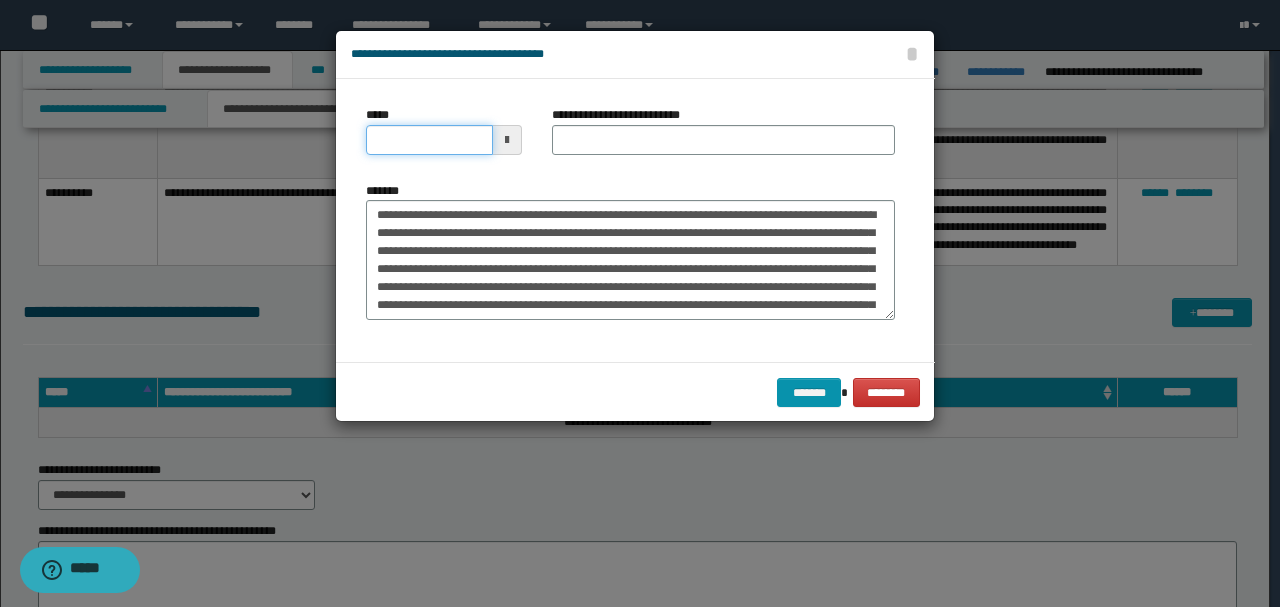 click on "*****" at bounding box center (429, 140) 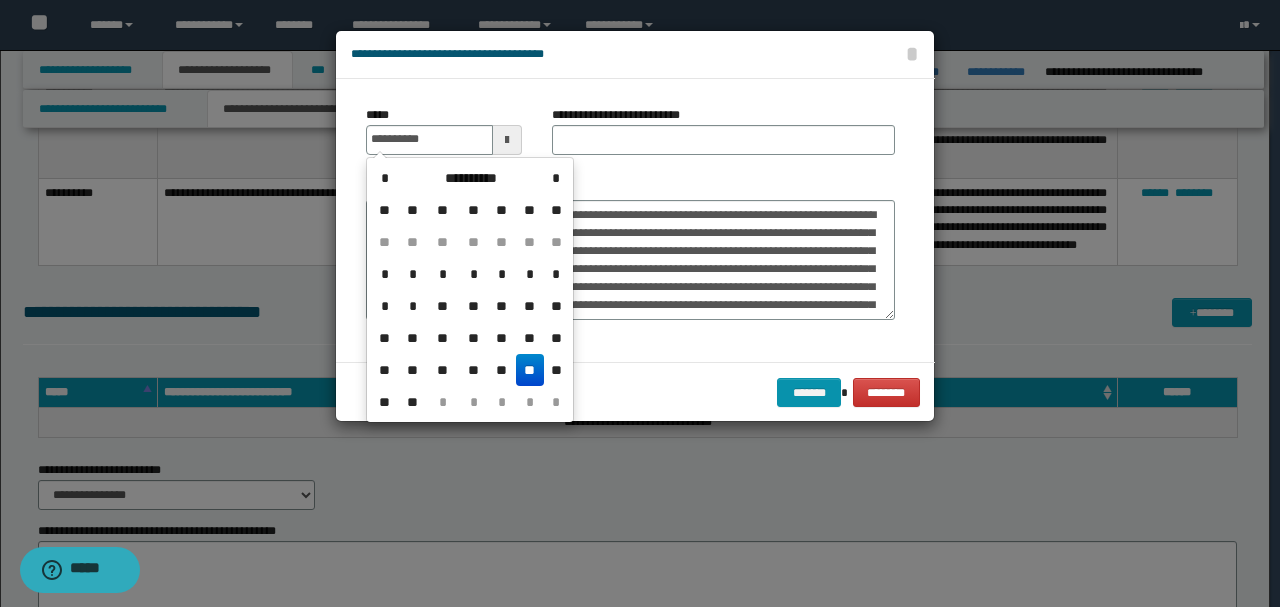 type on "**********" 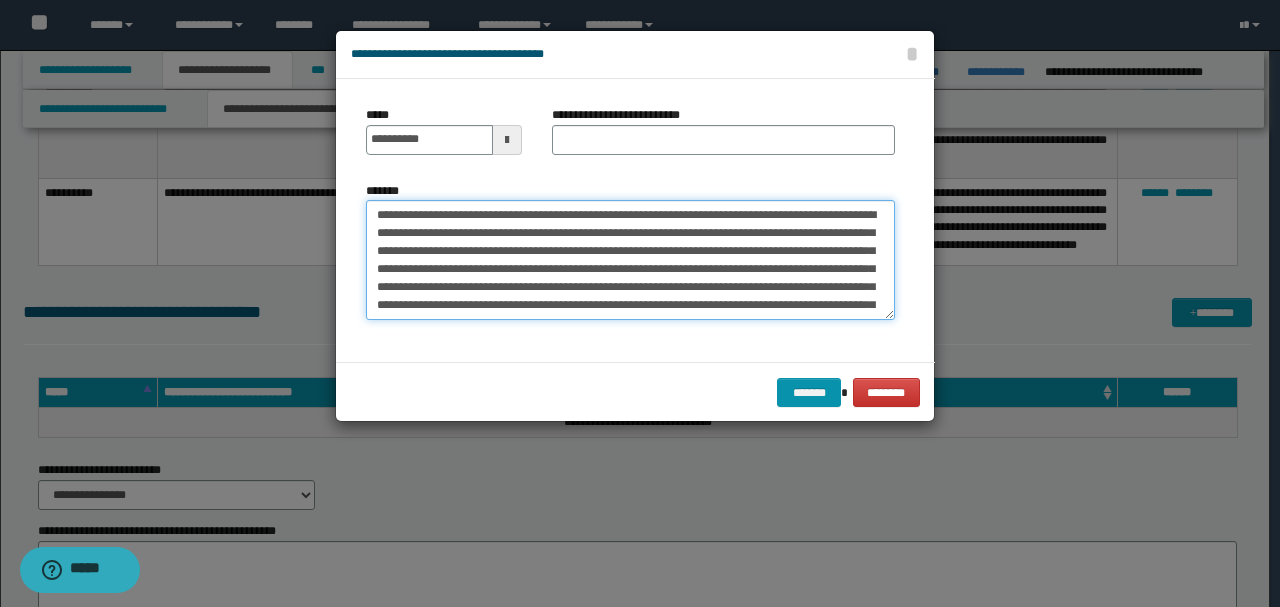 drag, startPoint x: 768, startPoint y: 209, endPoint x: 163, endPoint y: 189, distance: 605.3305 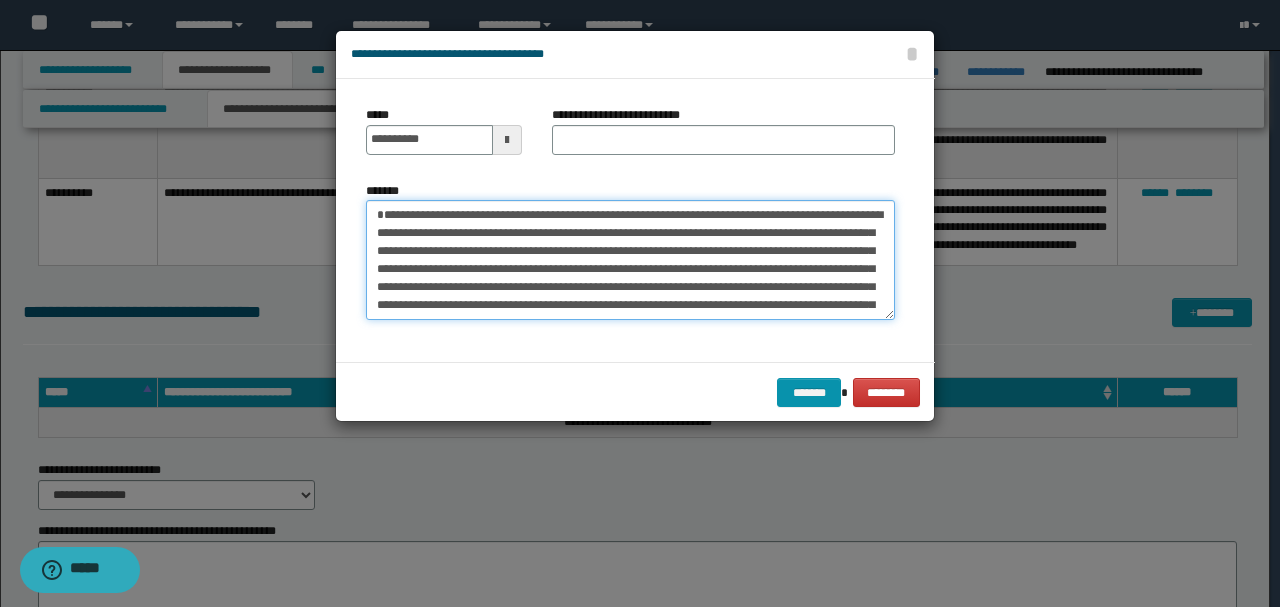 type on "**********" 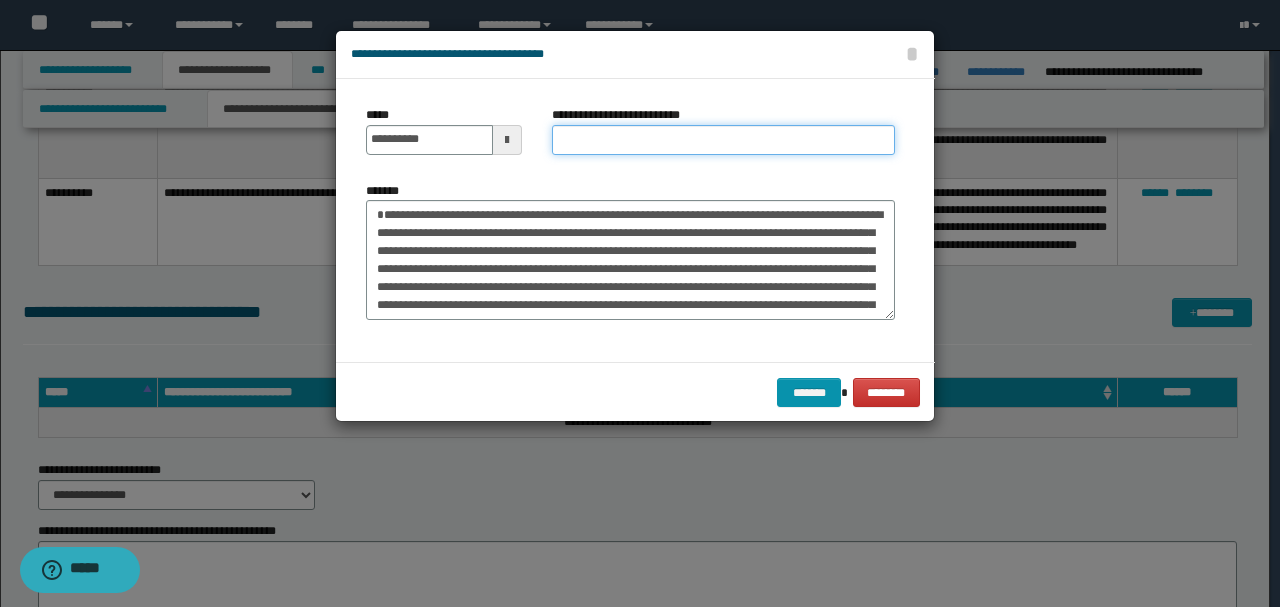 drag, startPoint x: 616, startPoint y: 142, endPoint x: 627, endPoint y: 142, distance: 11 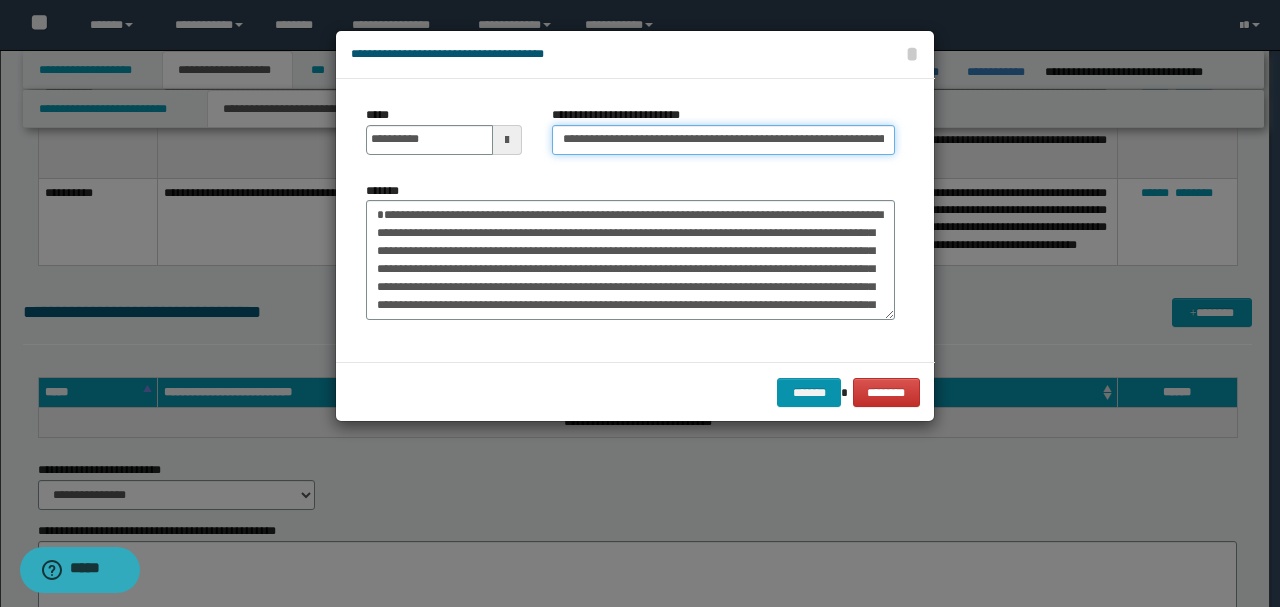 scroll, scrollTop: 0, scrollLeft: 70, axis: horizontal 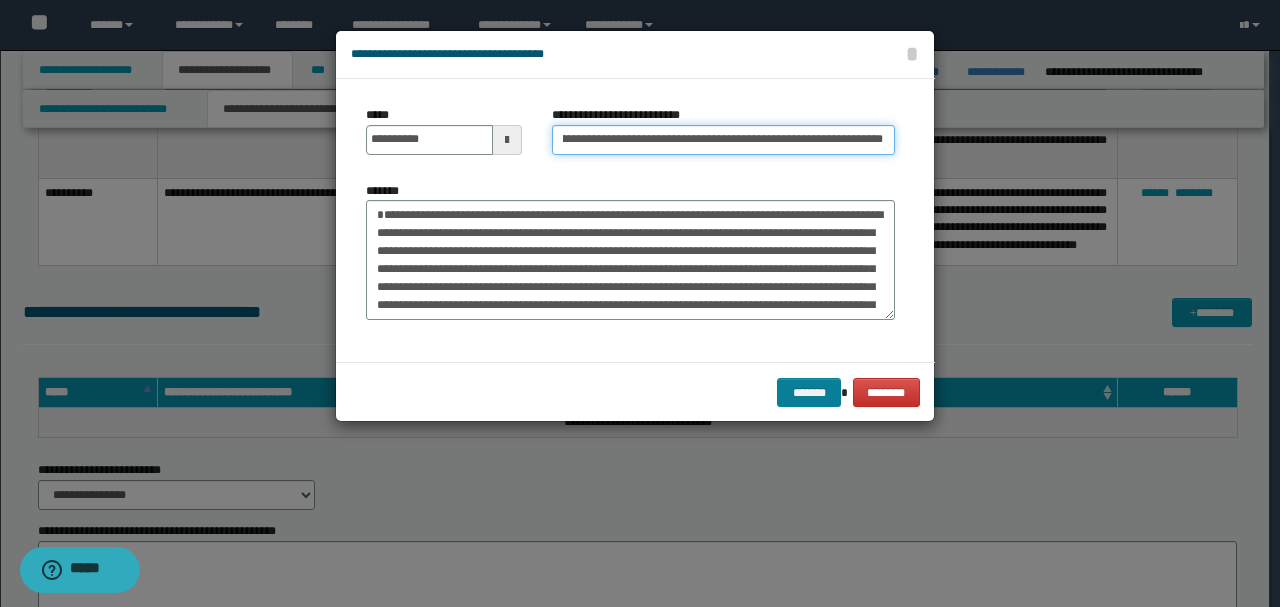 type on "**********" 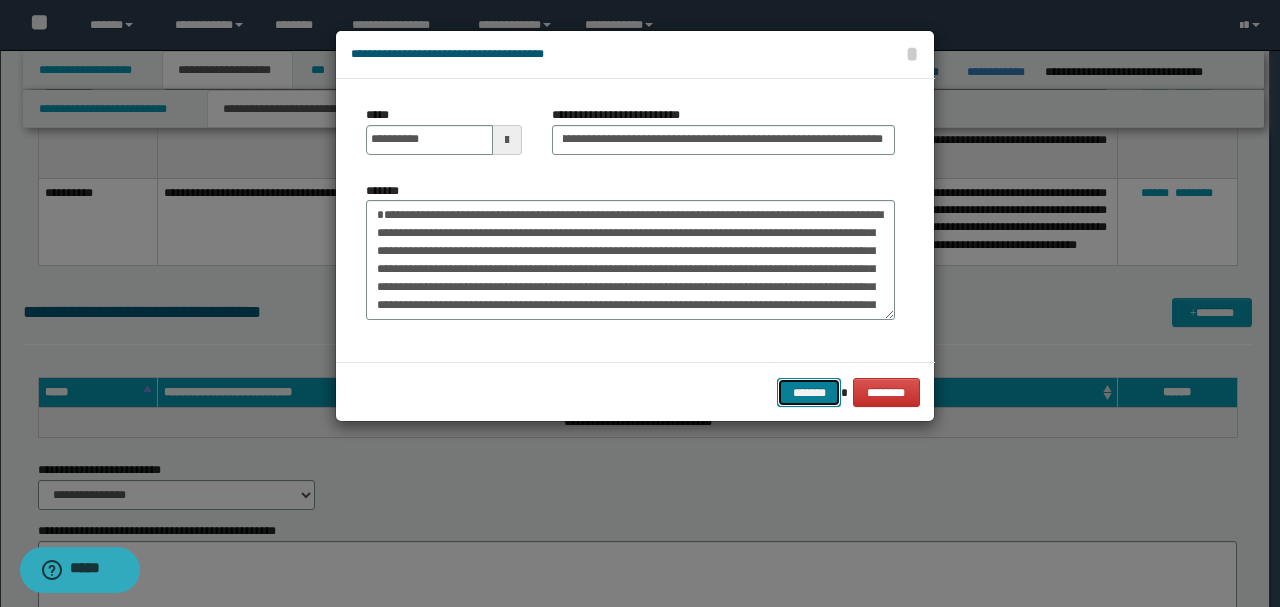 click on "*******" at bounding box center [809, 392] 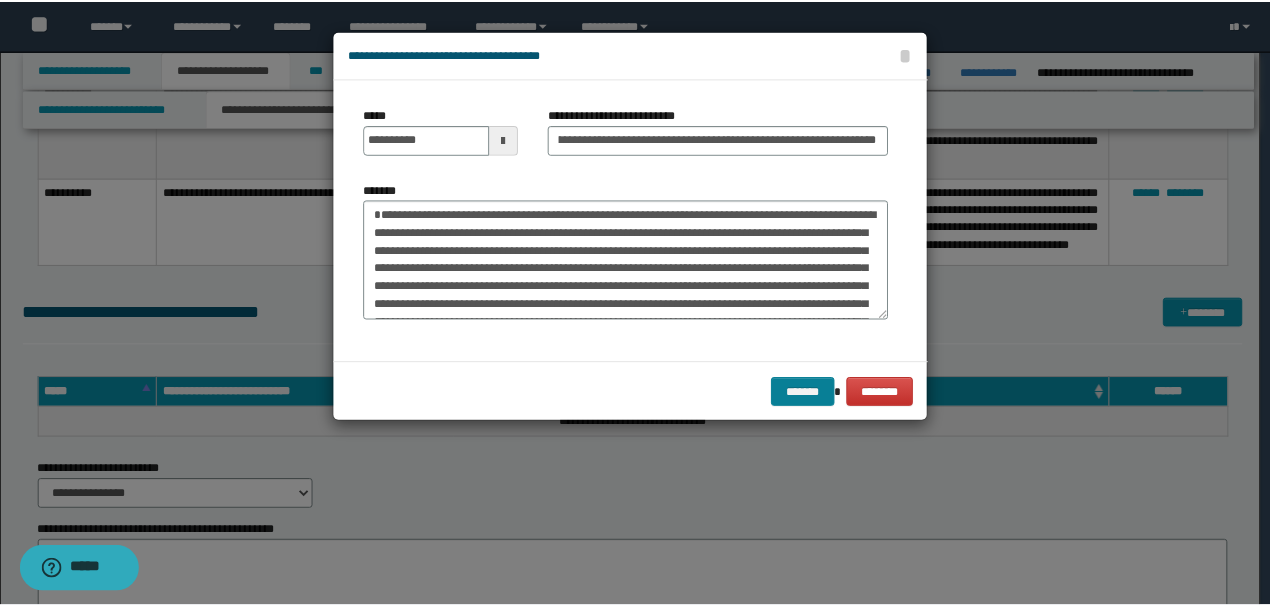 scroll, scrollTop: 0, scrollLeft: 0, axis: both 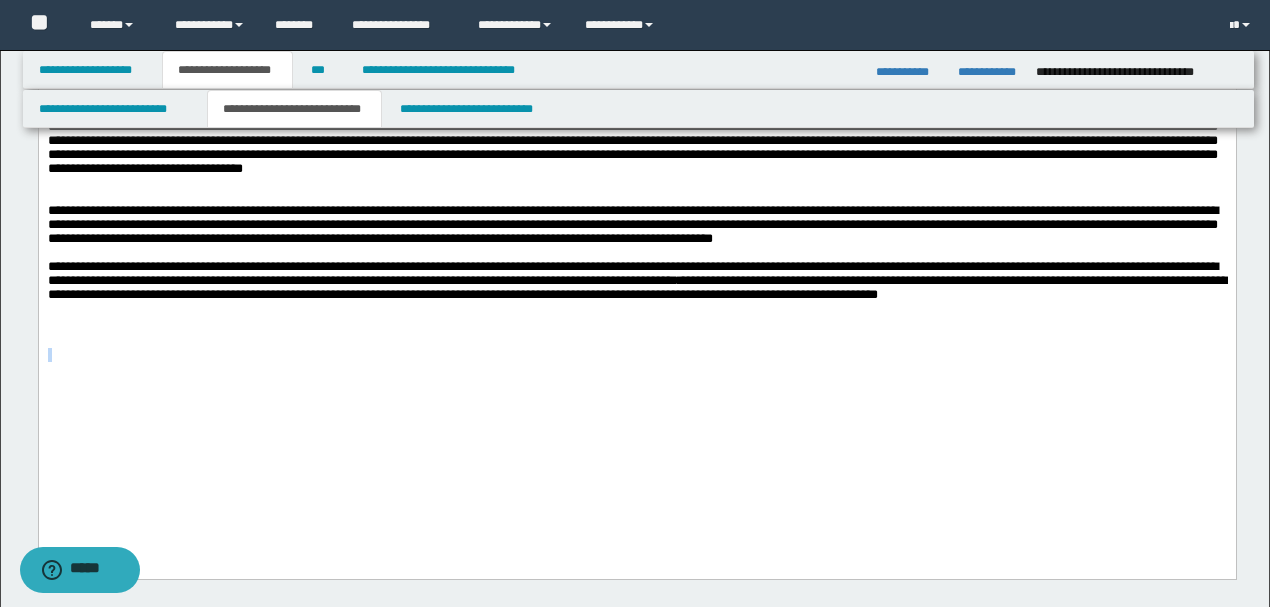 click on "**********" at bounding box center (636, 225) 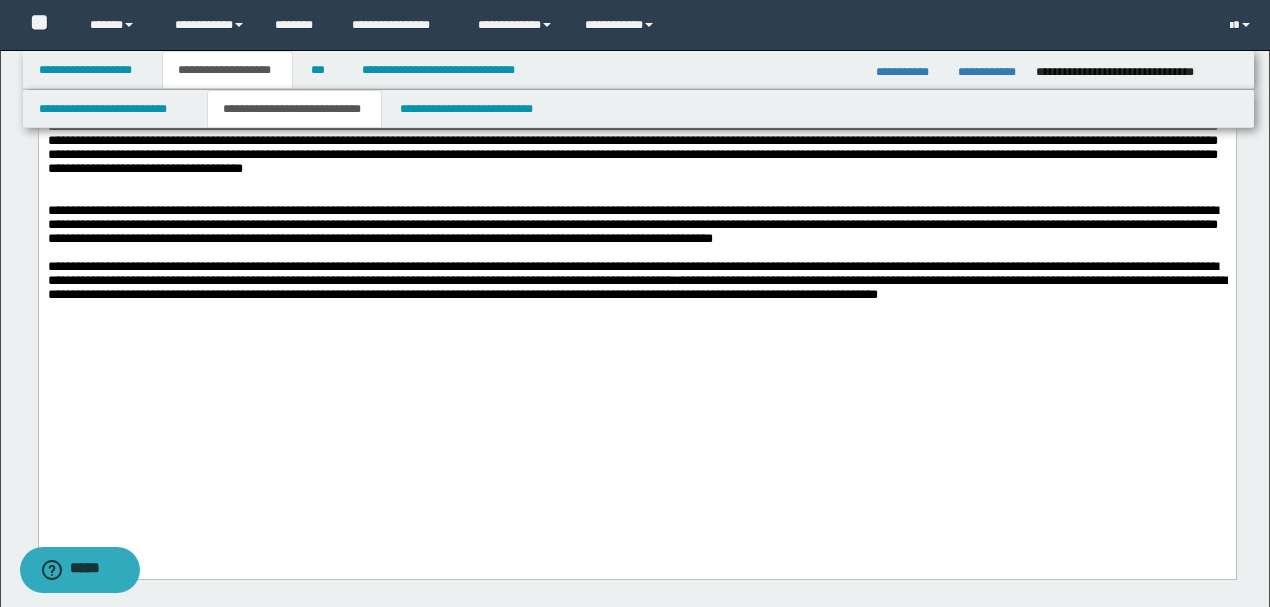 click at bounding box center (636, 314) 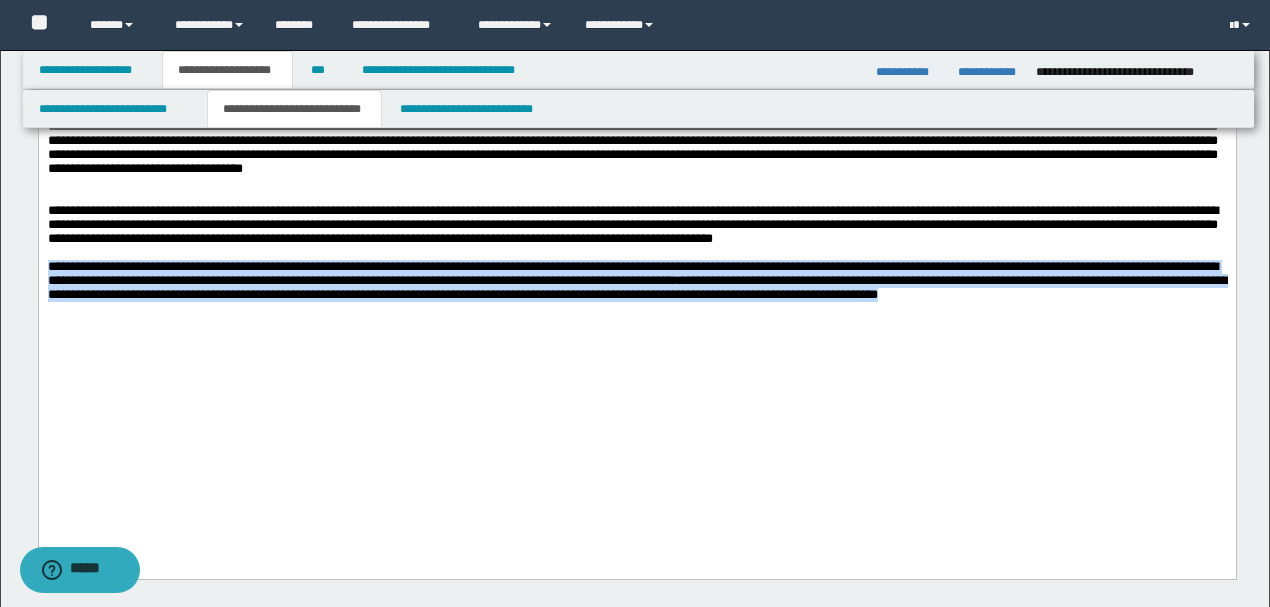 drag, startPoint x: 1159, startPoint y: 347, endPoint x: 0, endPoint y: 313, distance: 1159.4987 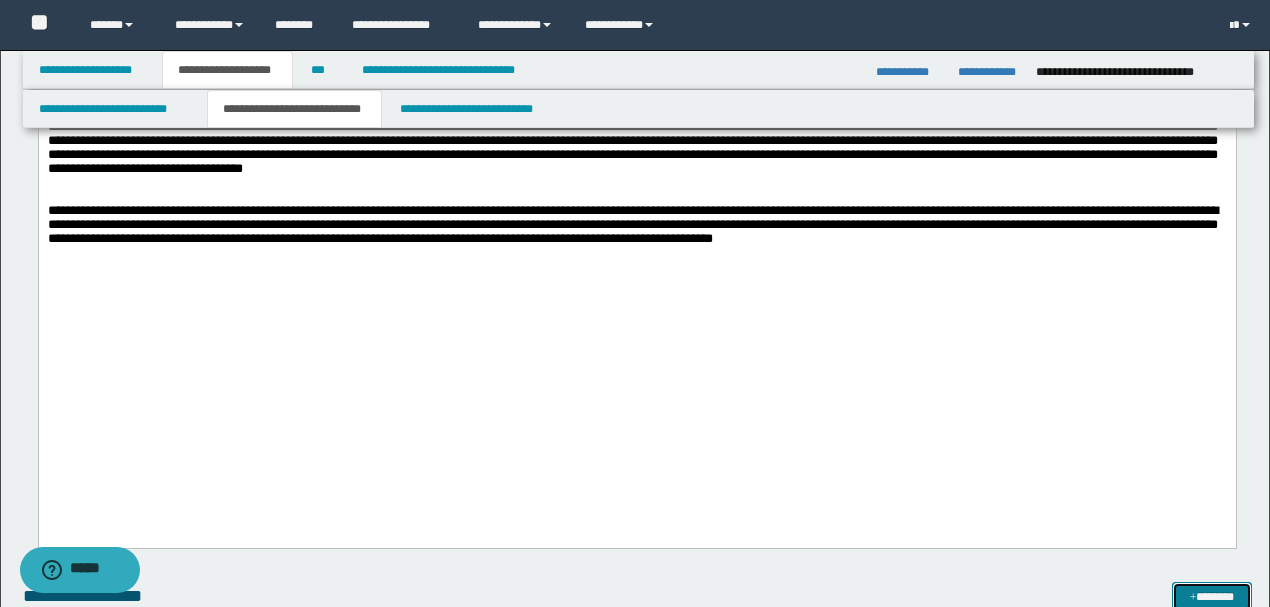 click on "*******" at bounding box center (1211, 596) 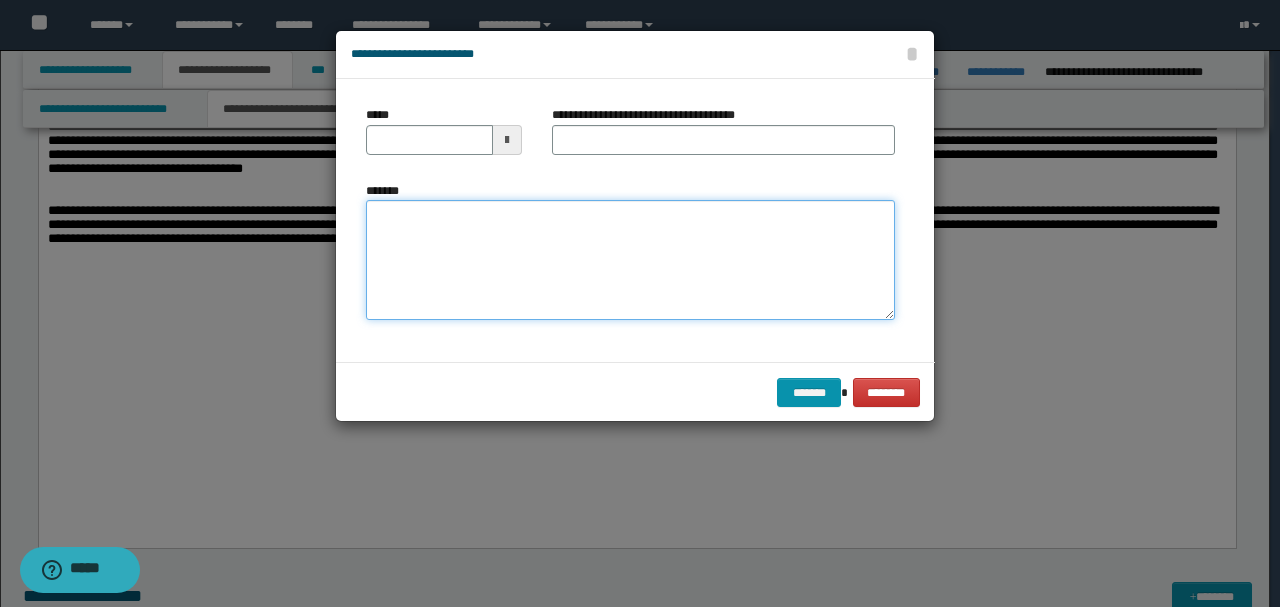 click on "*******" at bounding box center (630, 260) 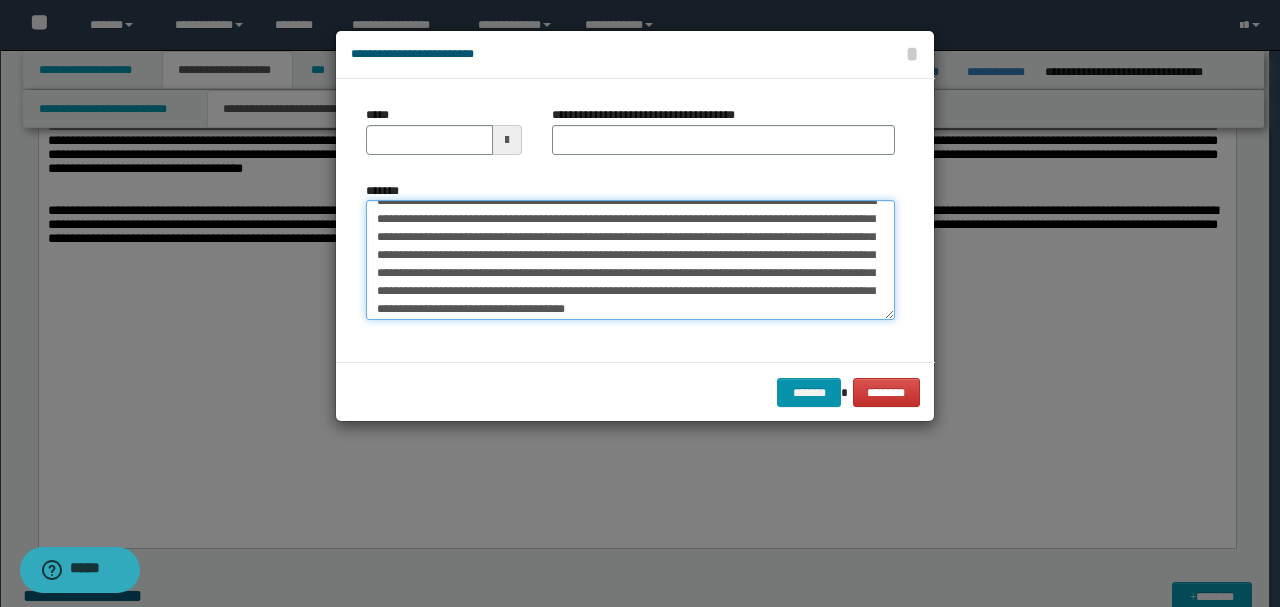 scroll, scrollTop: 0, scrollLeft: 0, axis: both 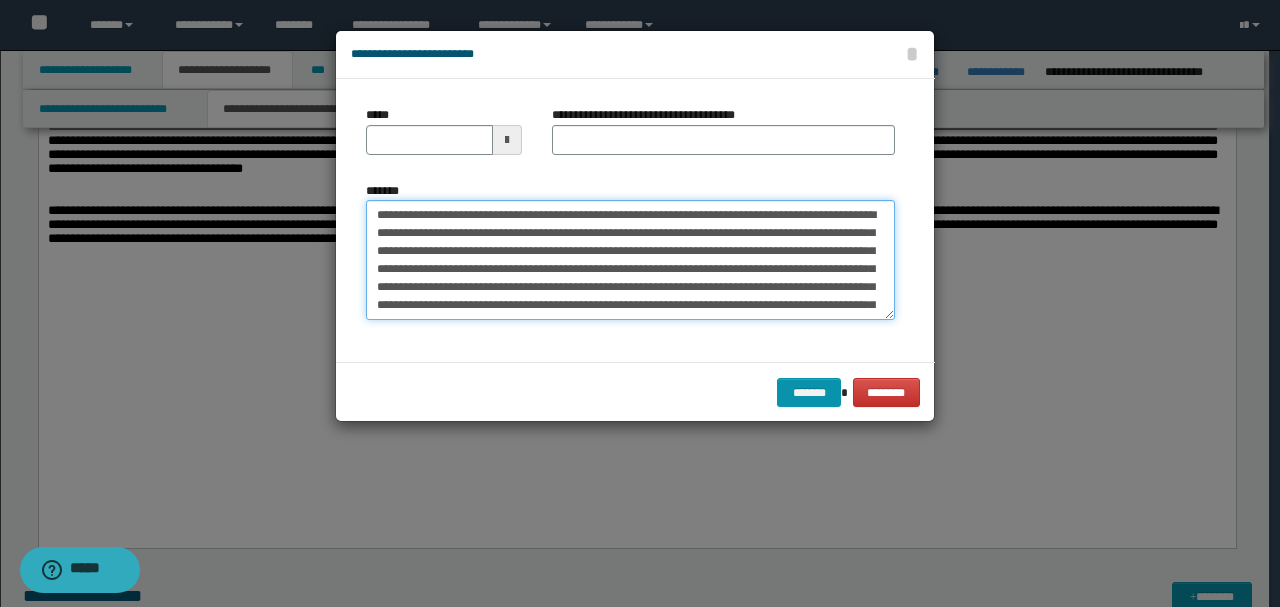 drag, startPoint x: 440, startPoint y: 218, endPoint x: 285, endPoint y: 196, distance: 156.55351 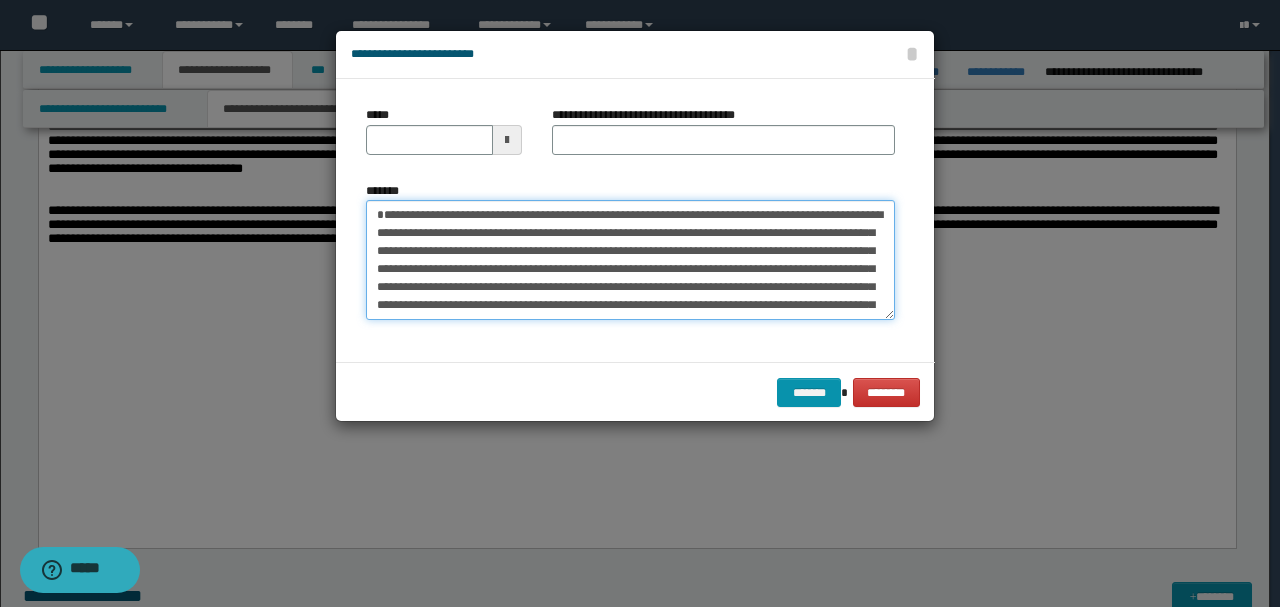 type 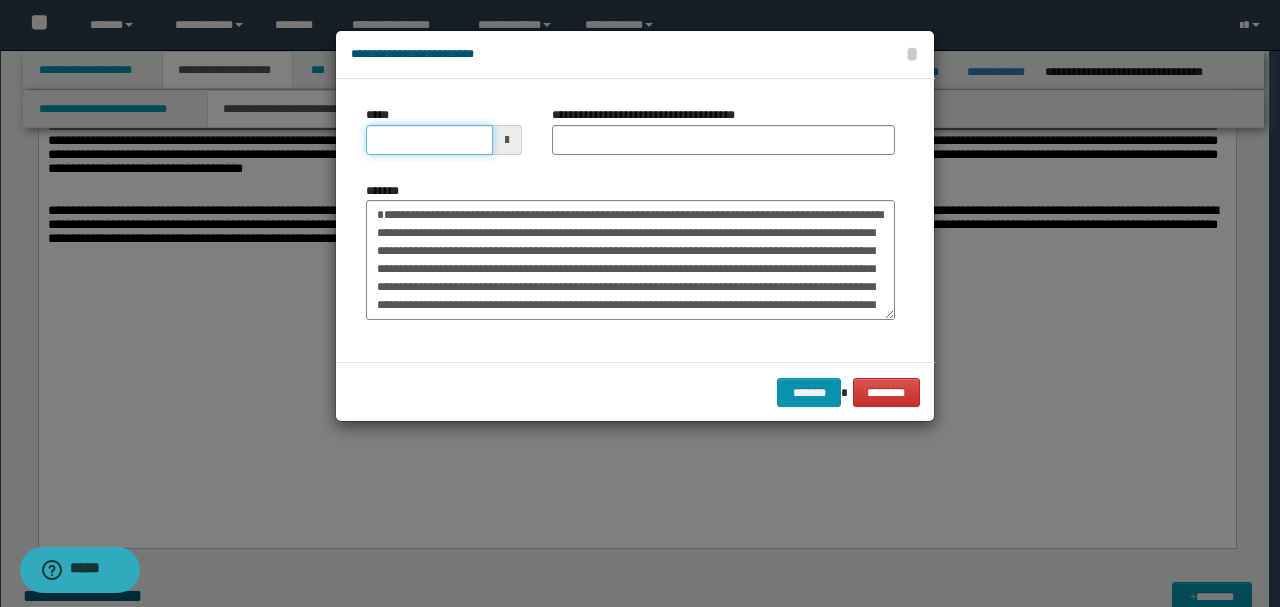 click on "*****" at bounding box center (429, 140) 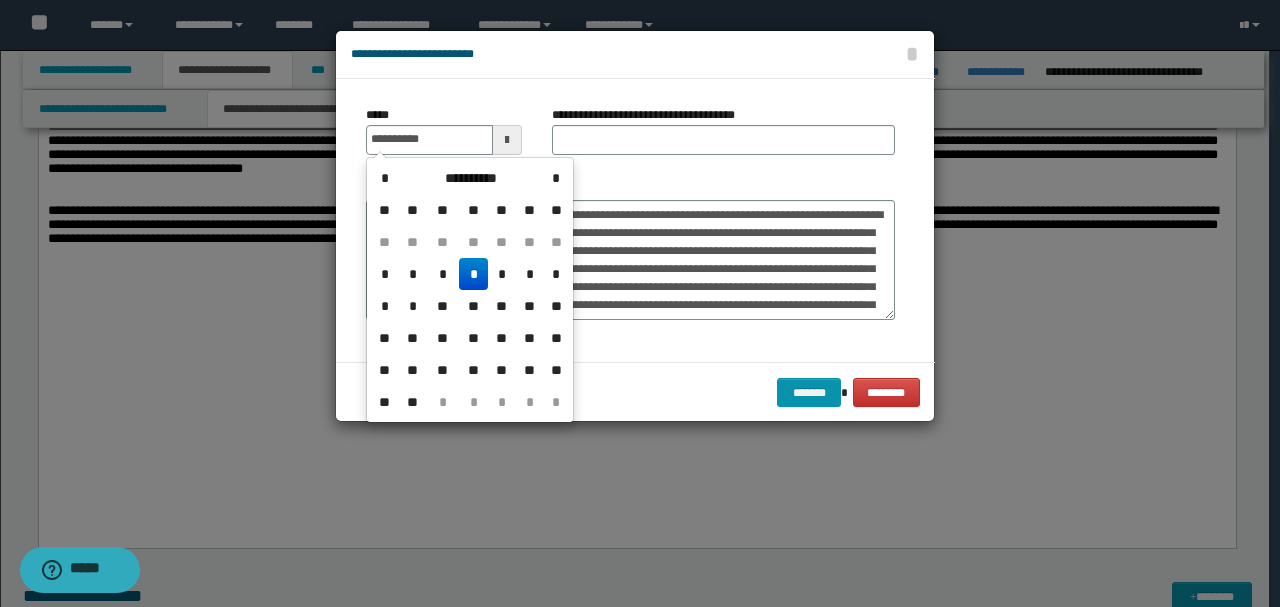 type on "**********" 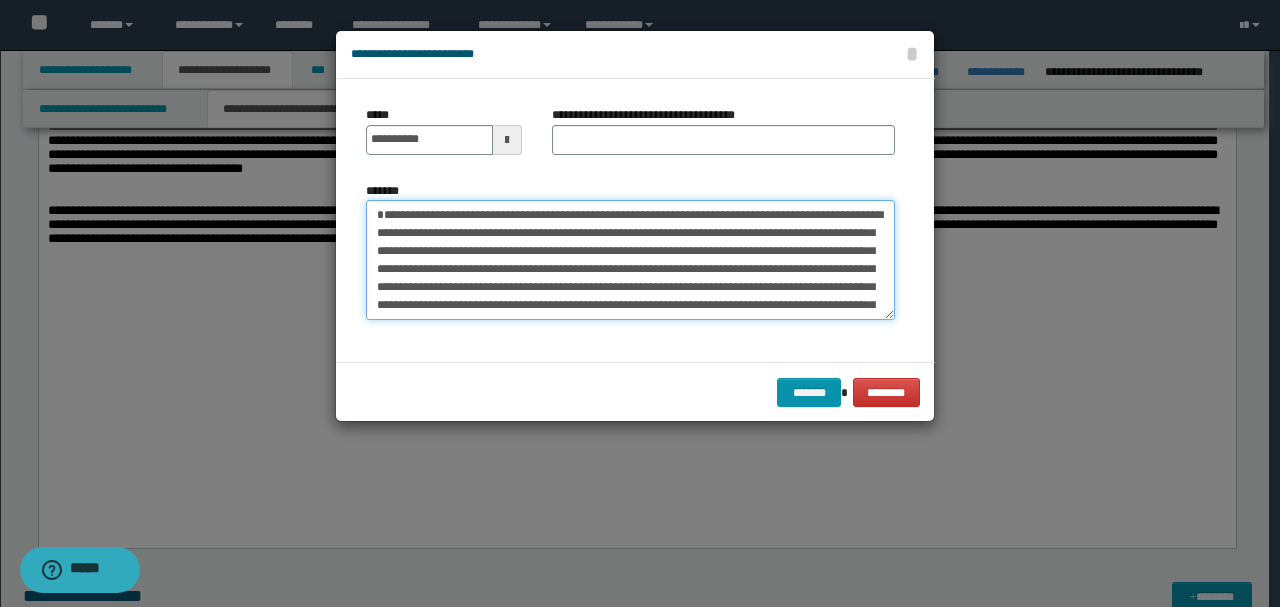 drag, startPoint x: 522, startPoint y: 208, endPoint x: 211, endPoint y: 204, distance: 311.02573 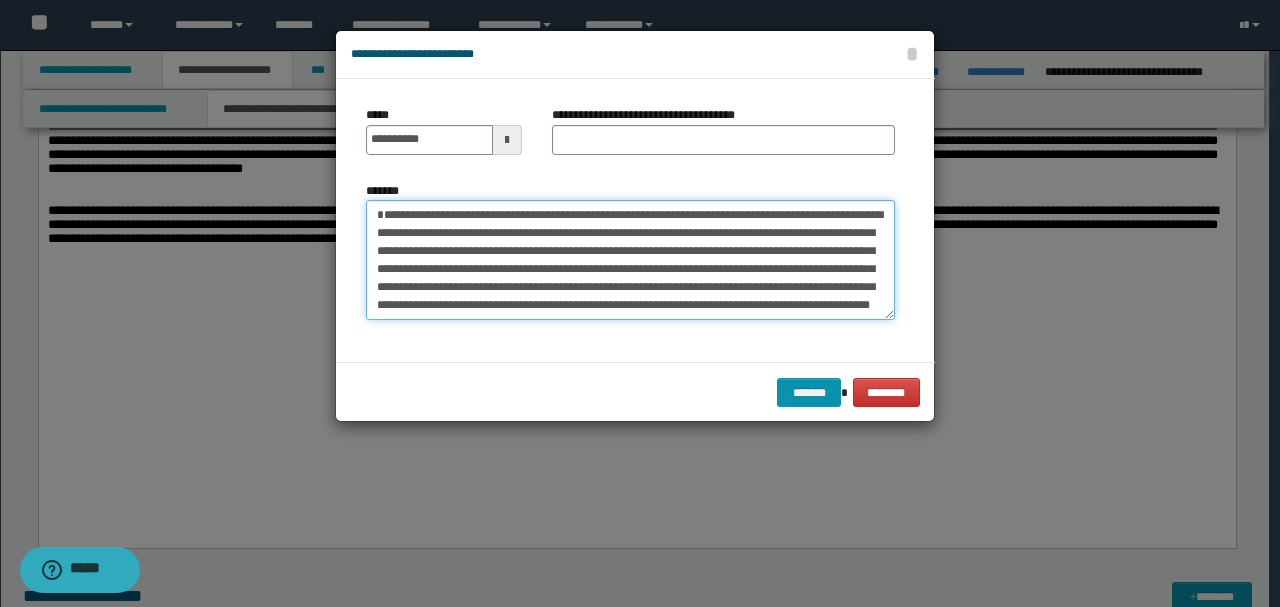 type on "**********" 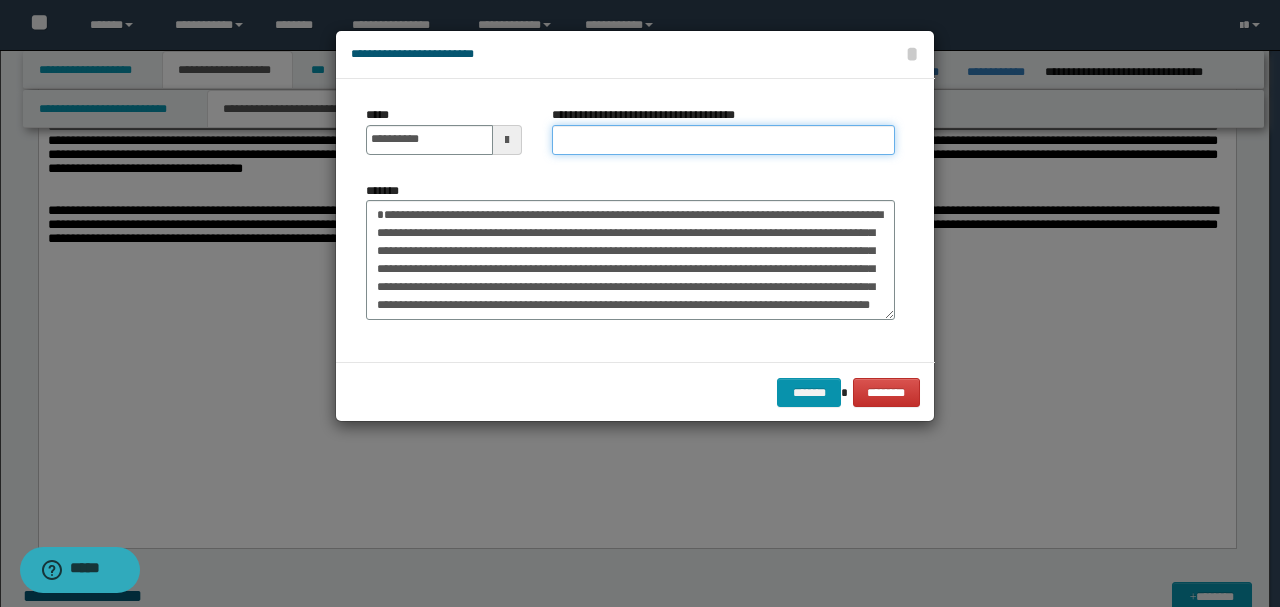 click on "**********" at bounding box center (723, 140) 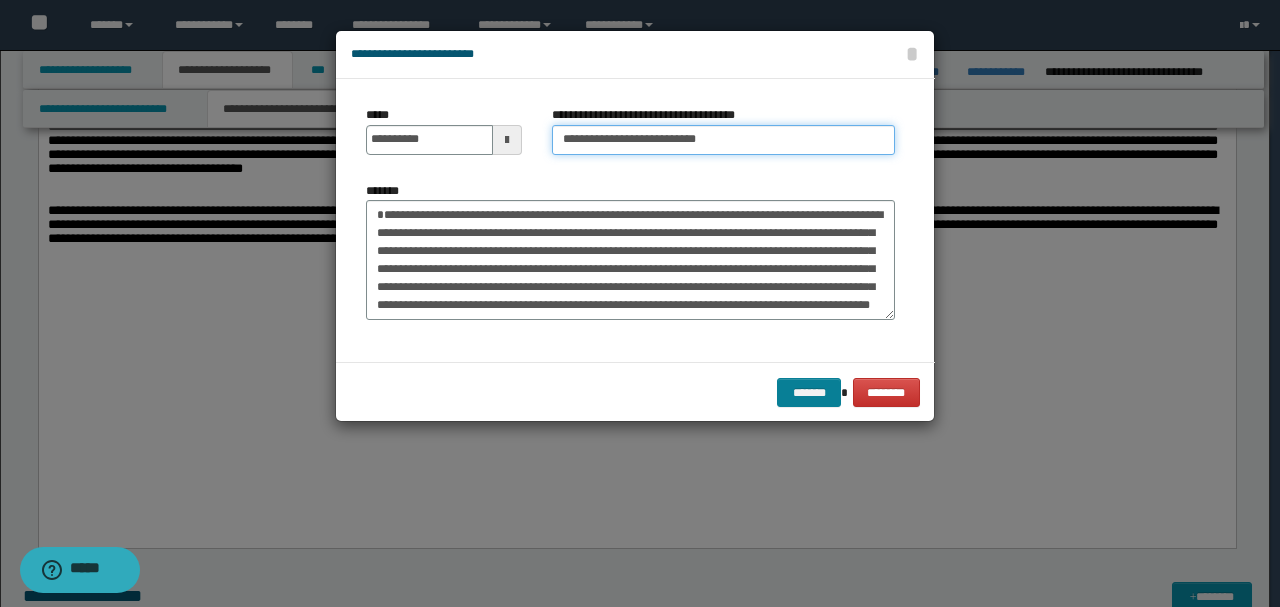 type on "**********" 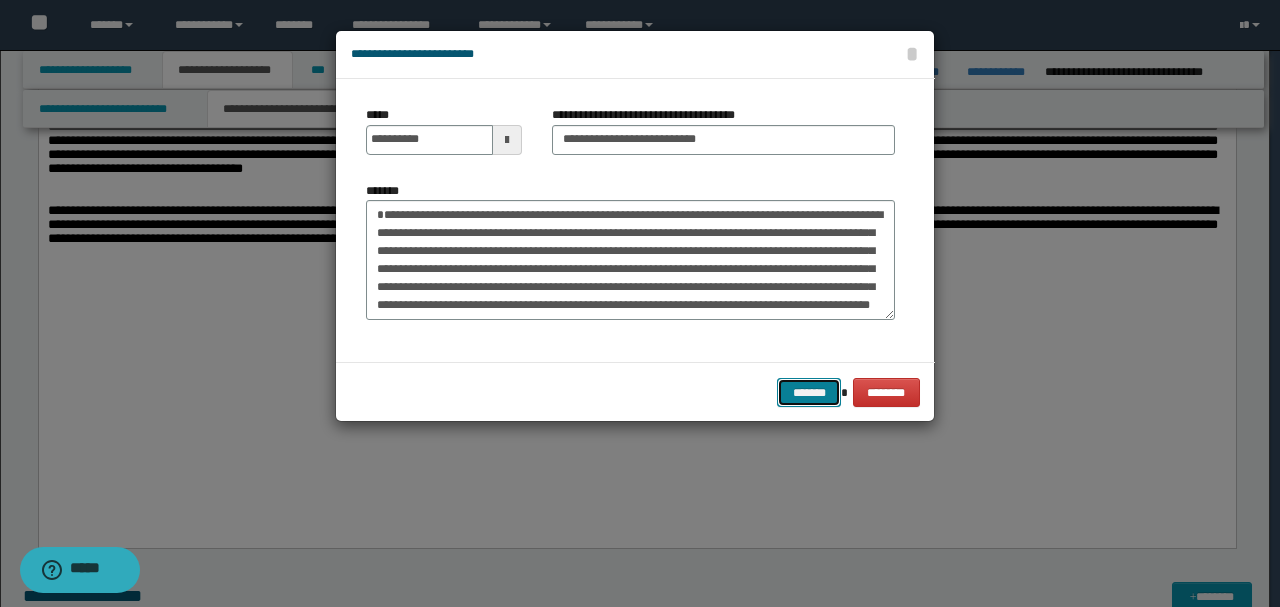 click on "*******" at bounding box center [809, 392] 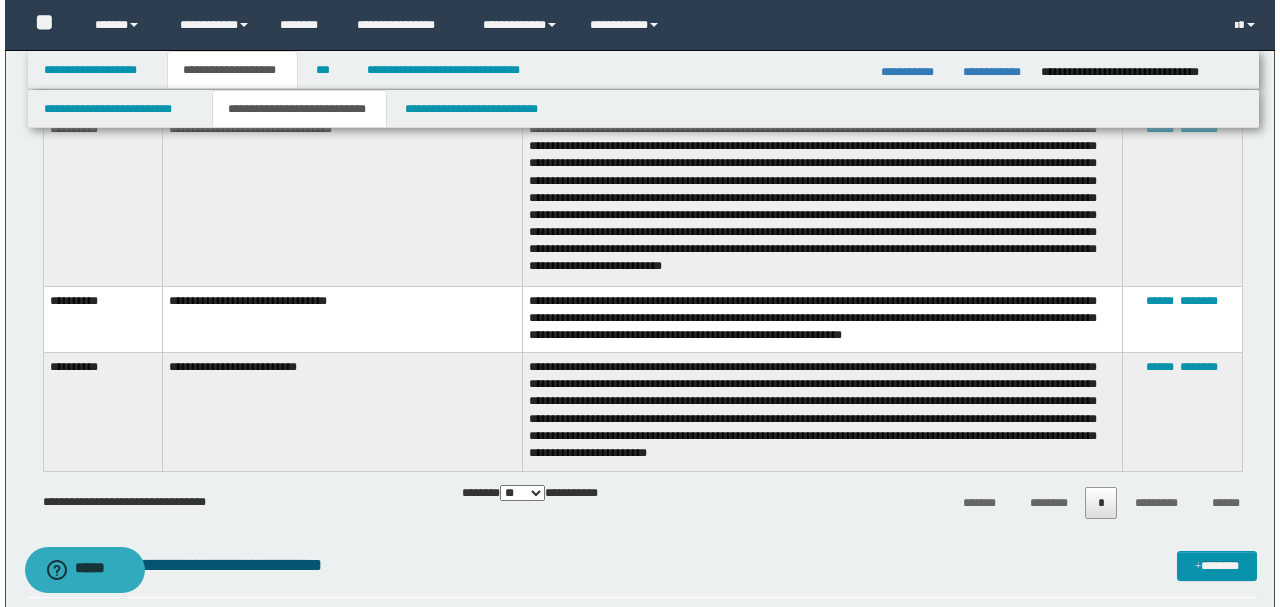 scroll, scrollTop: 3938, scrollLeft: 0, axis: vertical 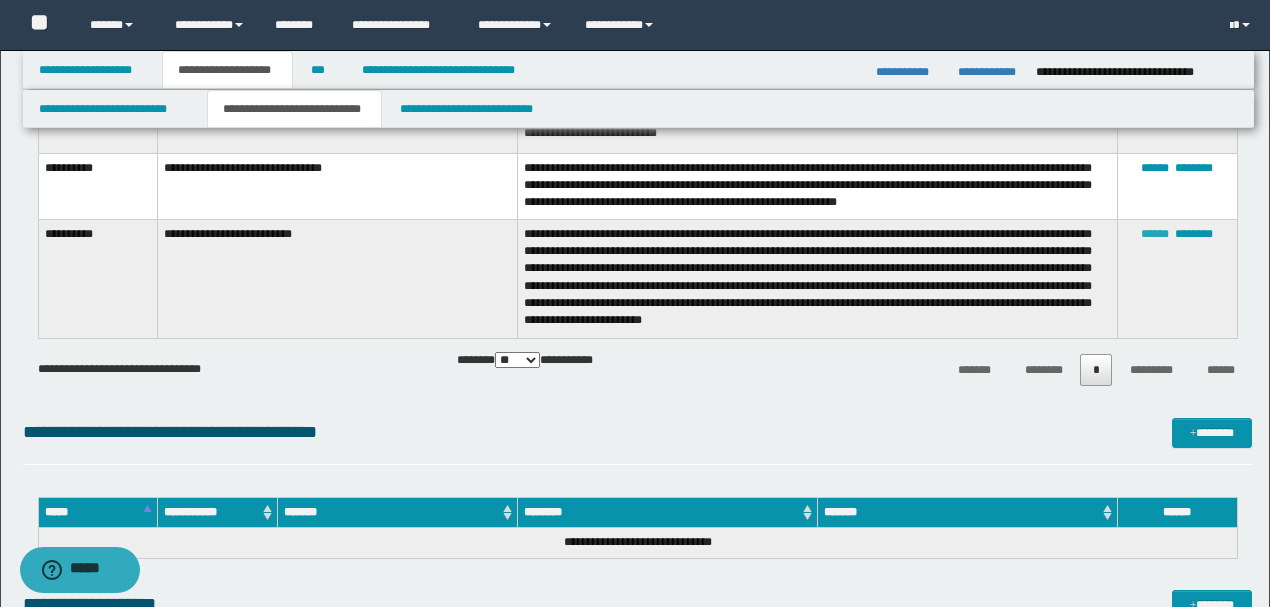 click on "******" at bounding box center [1155, 234] 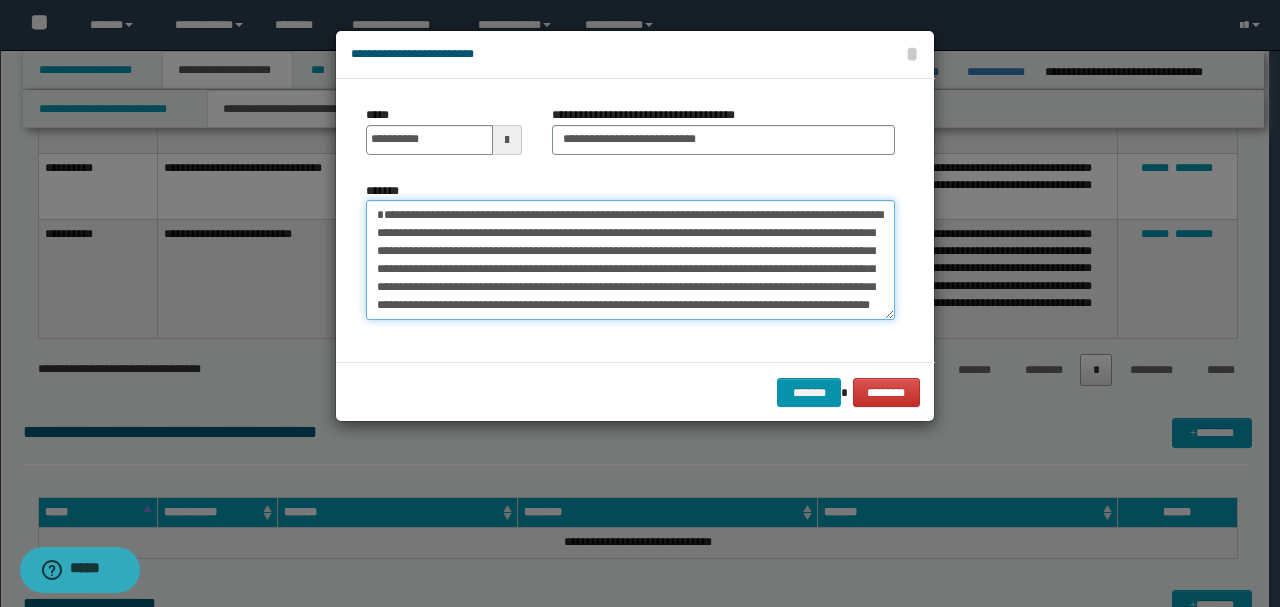 click on "**********" at bounding box center (630, 259) 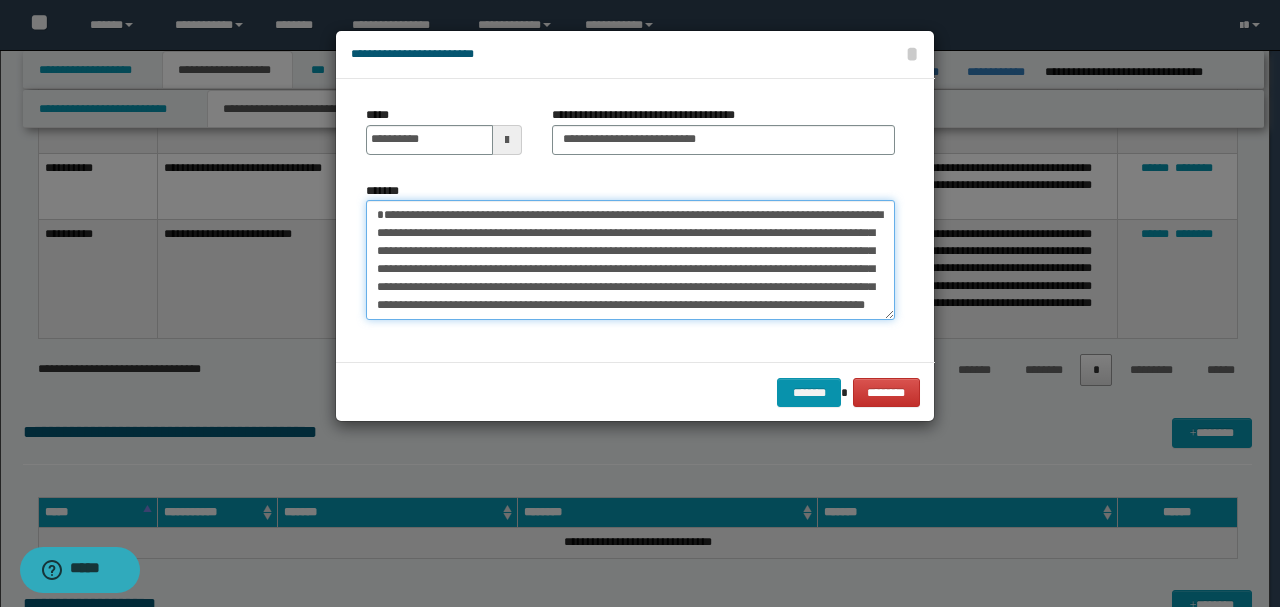 type on "**********" 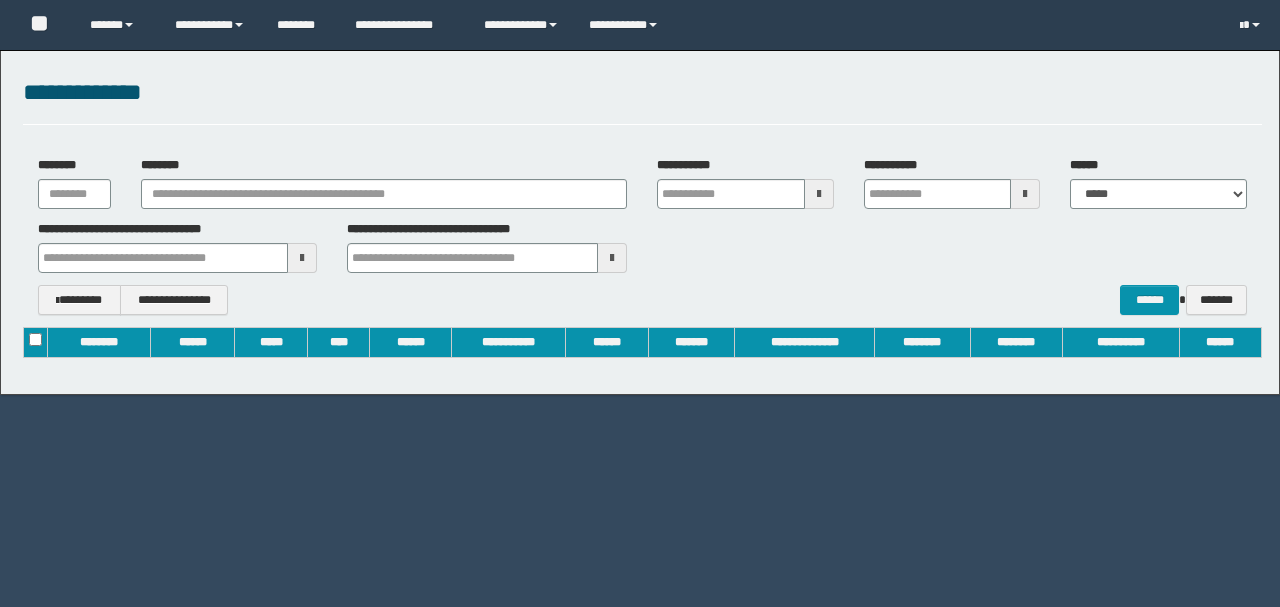 scroll, scrollTop: 0, scrollLeft: 0, axis: both 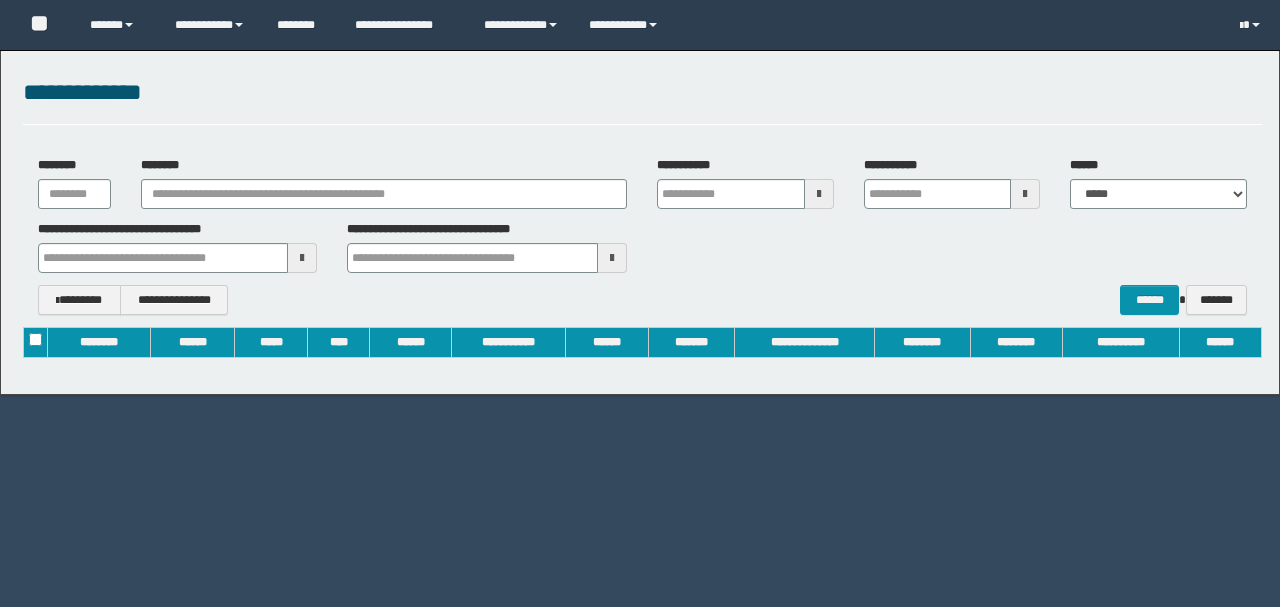 type on "**********" 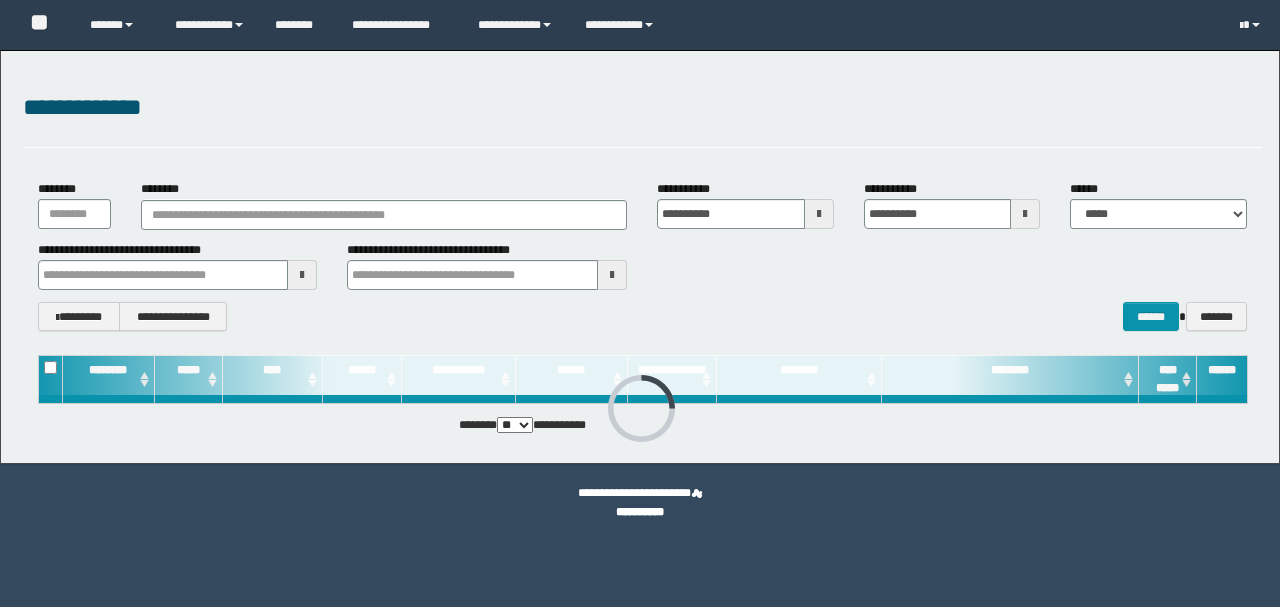 scroll, scrollTop: 0, scrollLeft: 0, axis: both 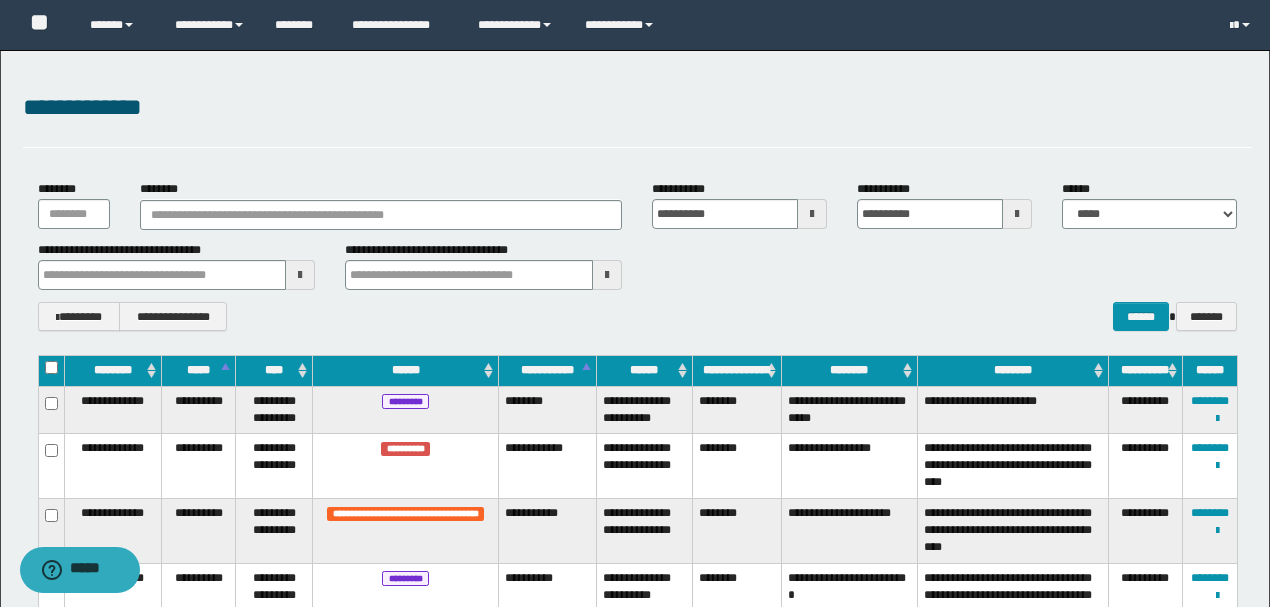 type 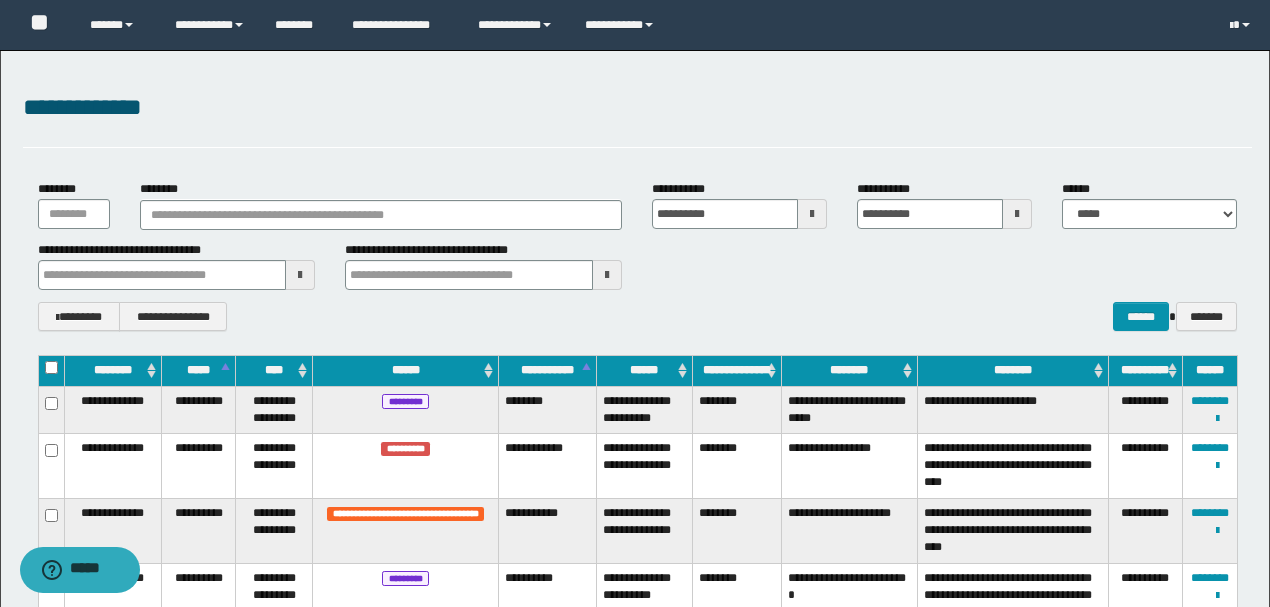 type 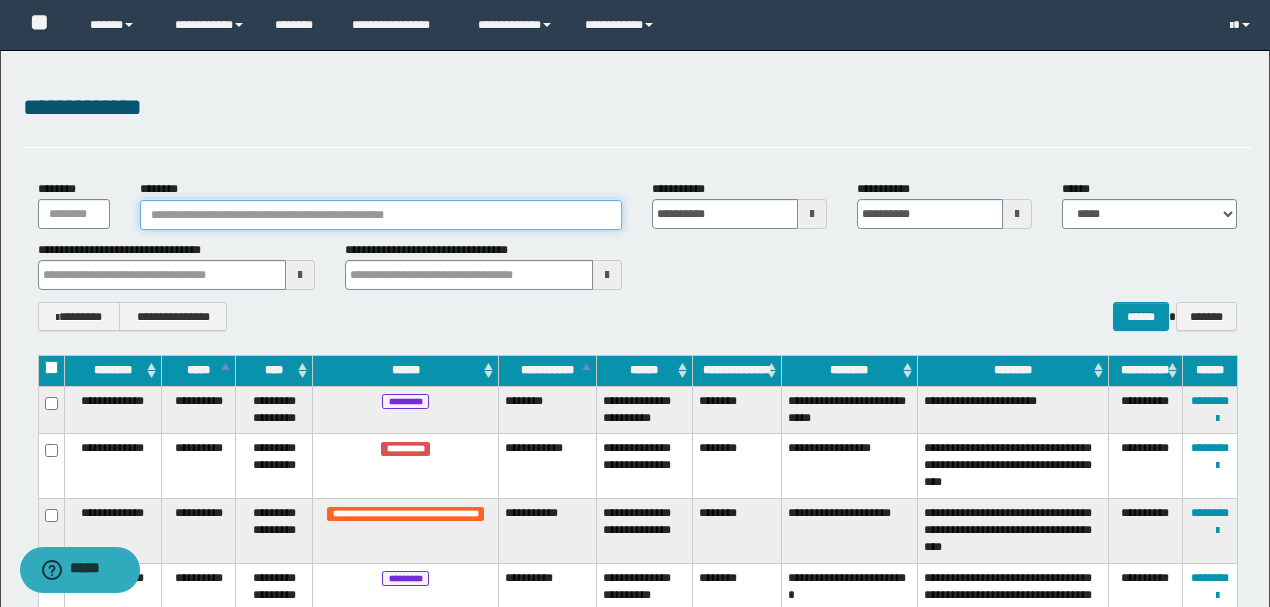 type 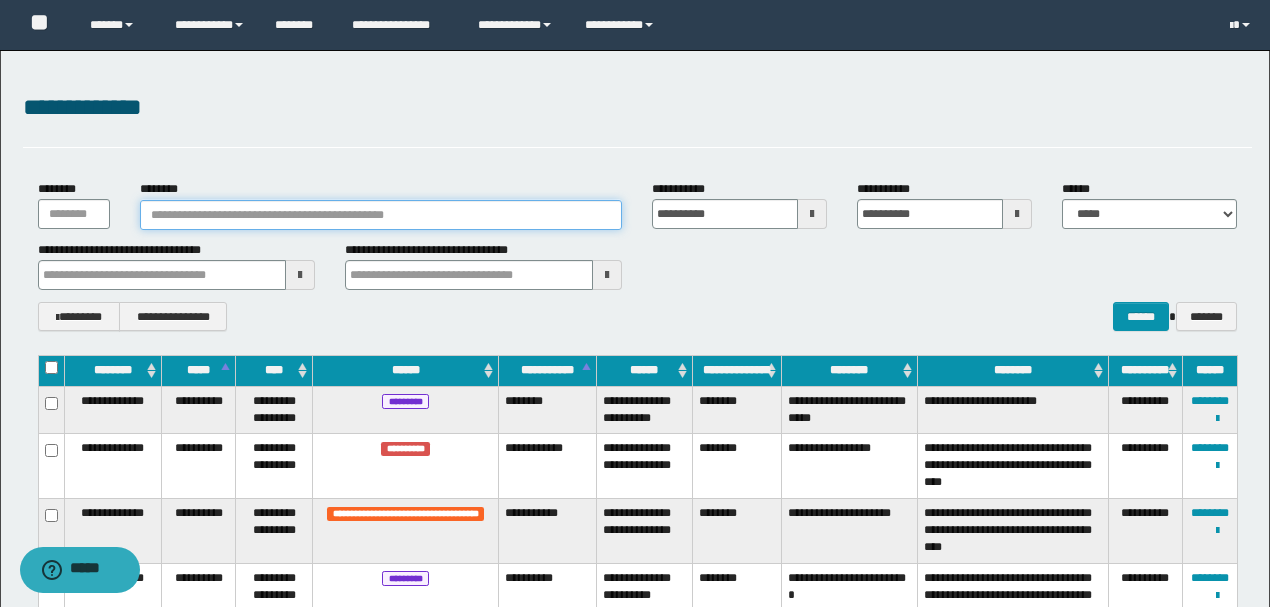 click on "********" at bounding box center (381, 215) 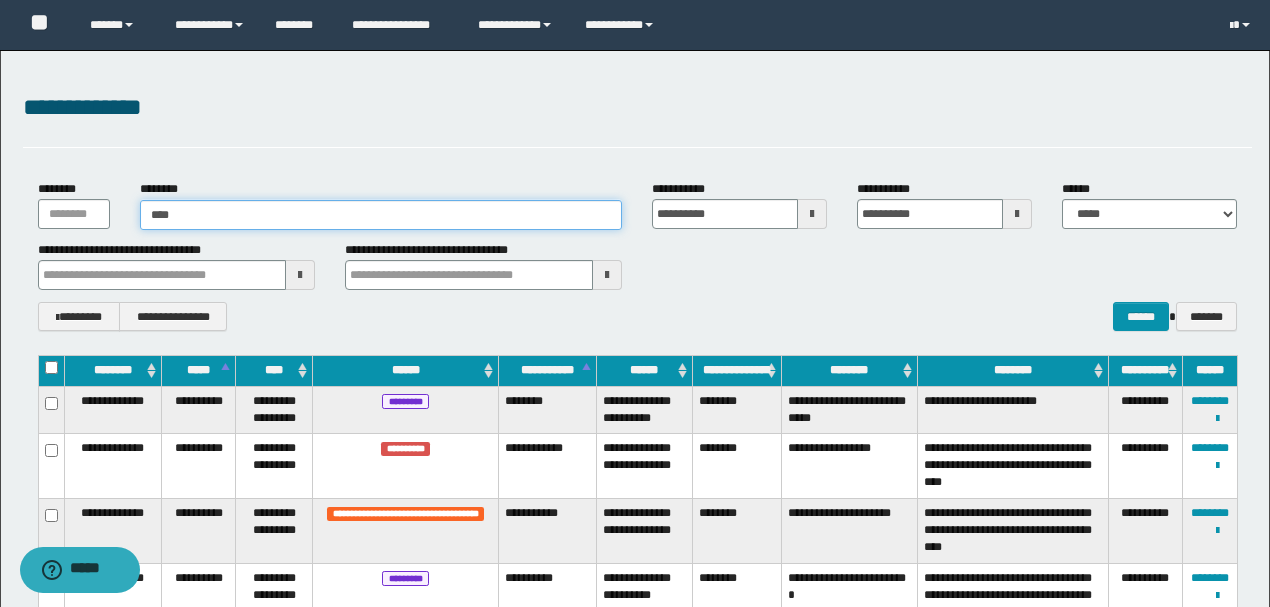 type on "*****" 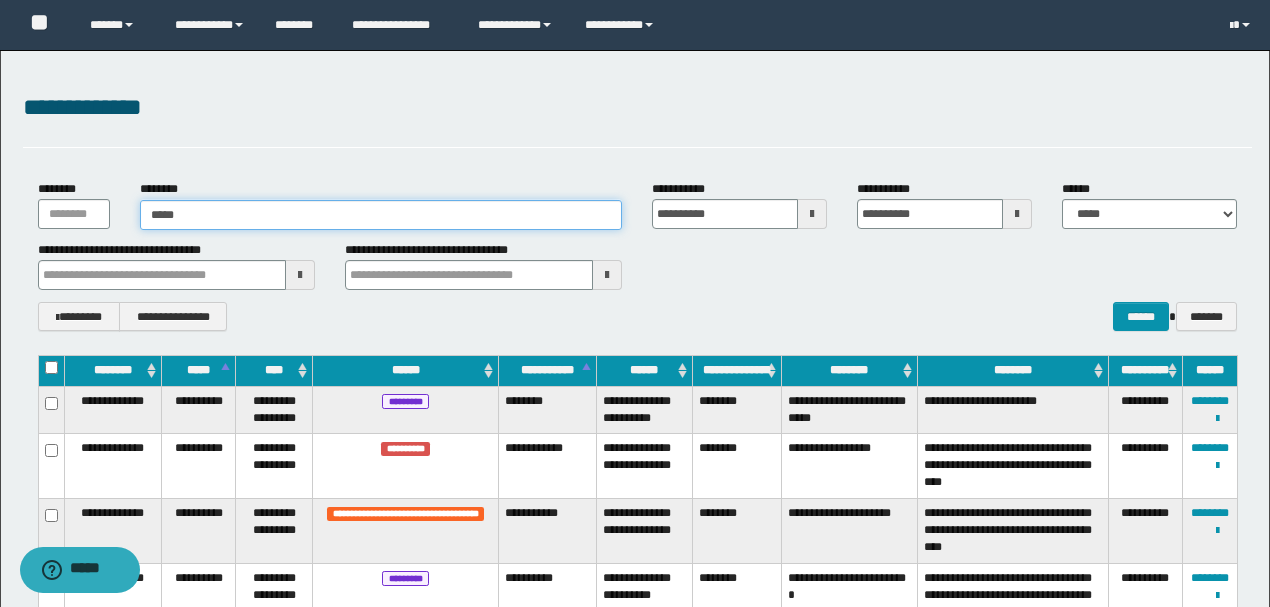 type on "*****" 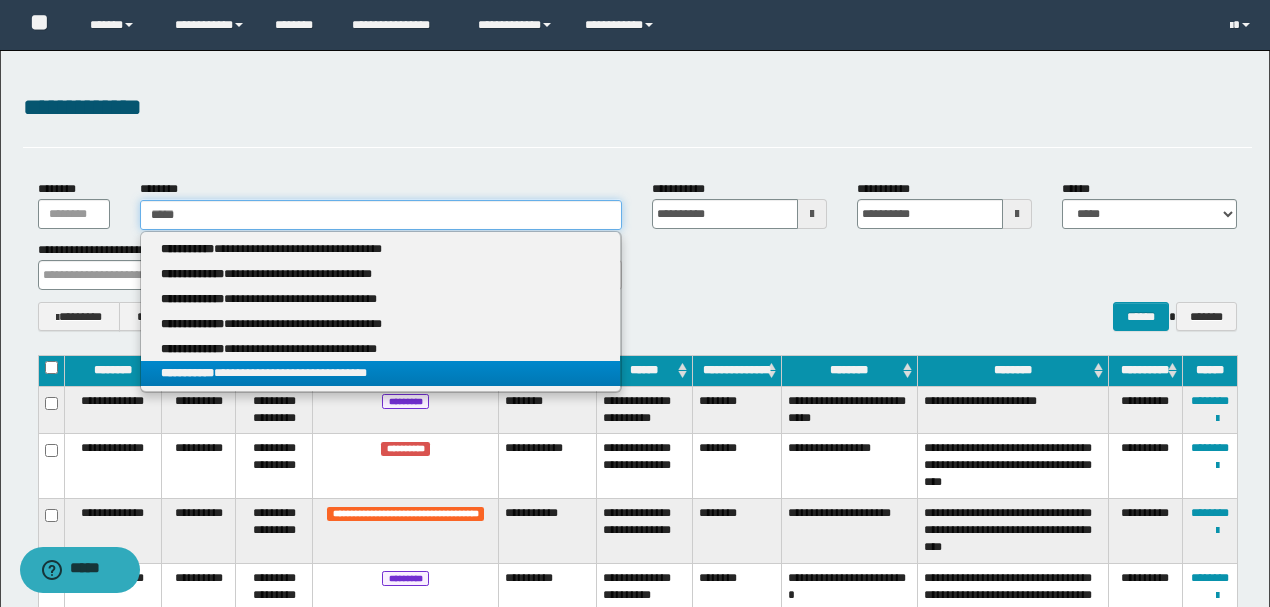 type on "*****" 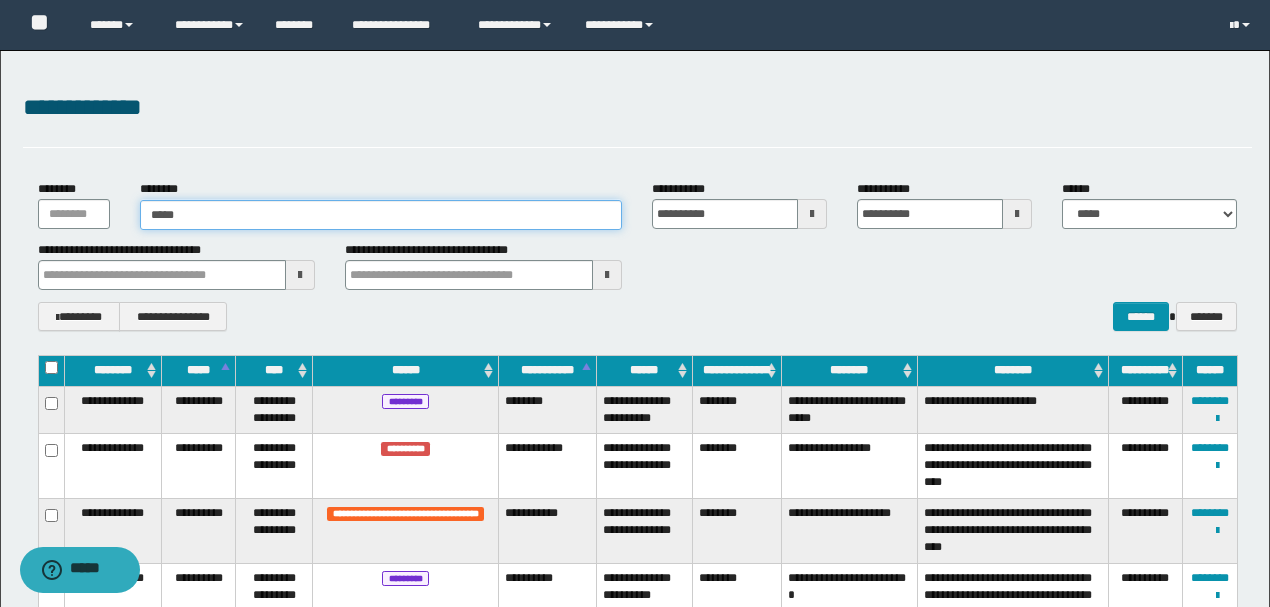 type 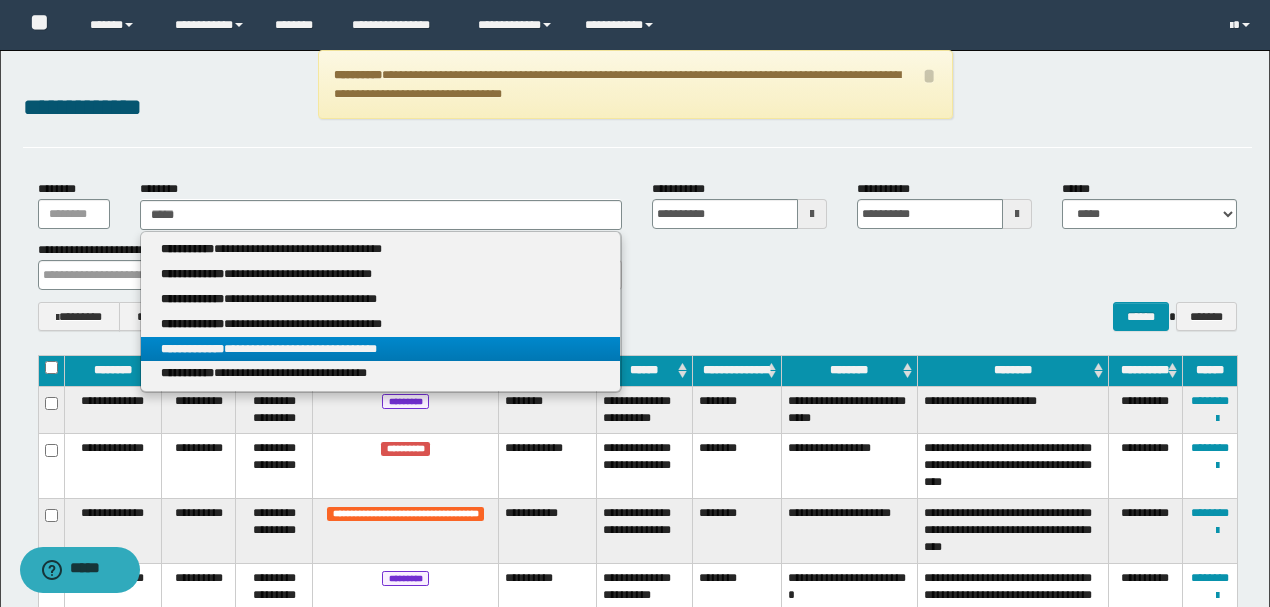 click on "**********" at bounding box center (380, 349) 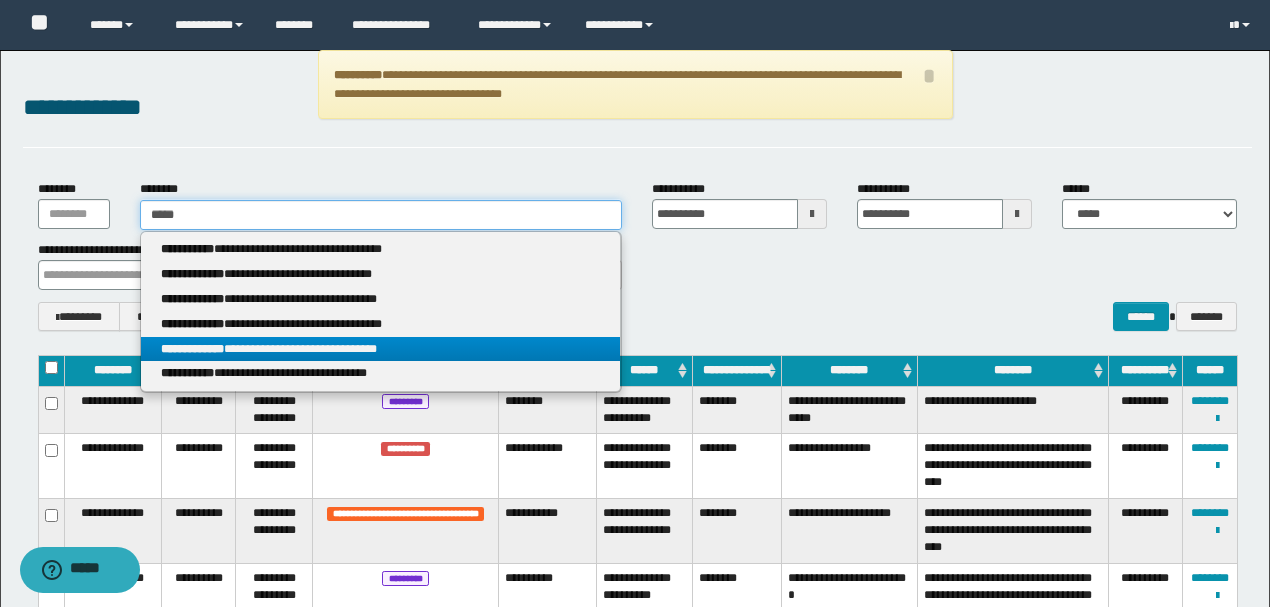 type 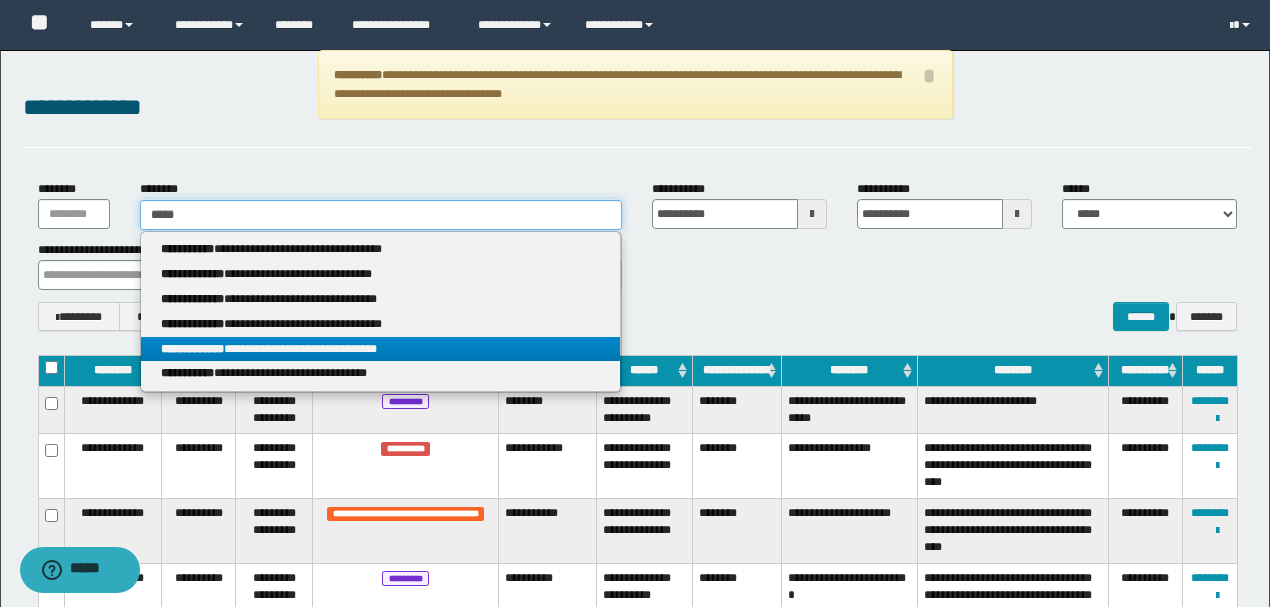 type 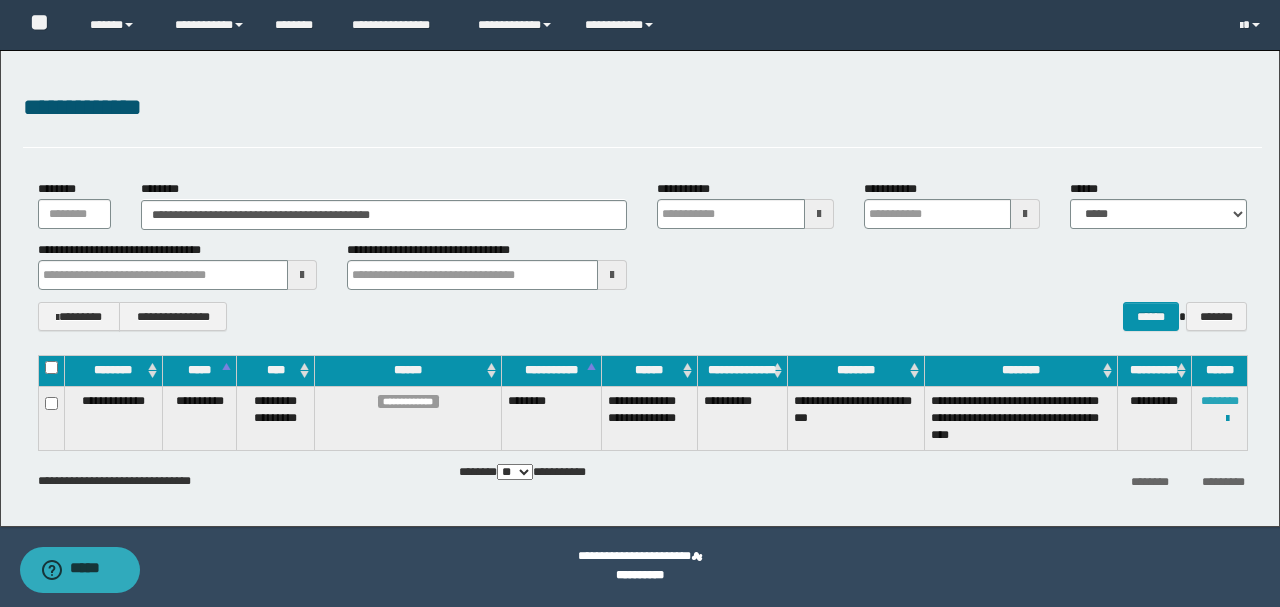 click on "********" at bounding box center (1220, 401) 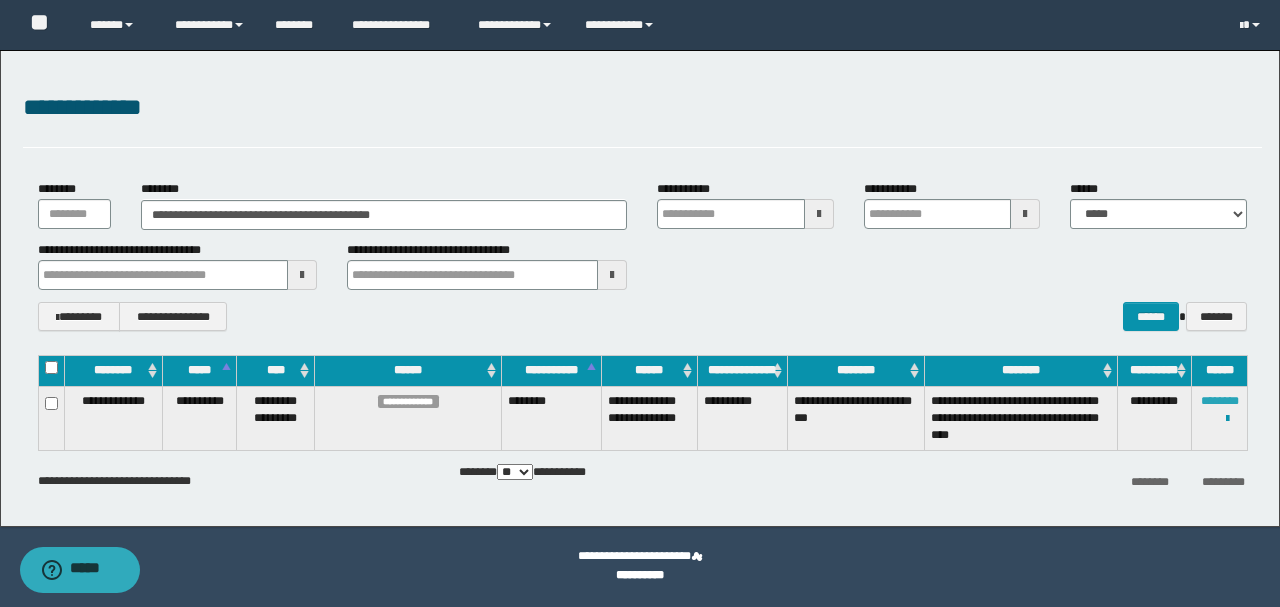 type 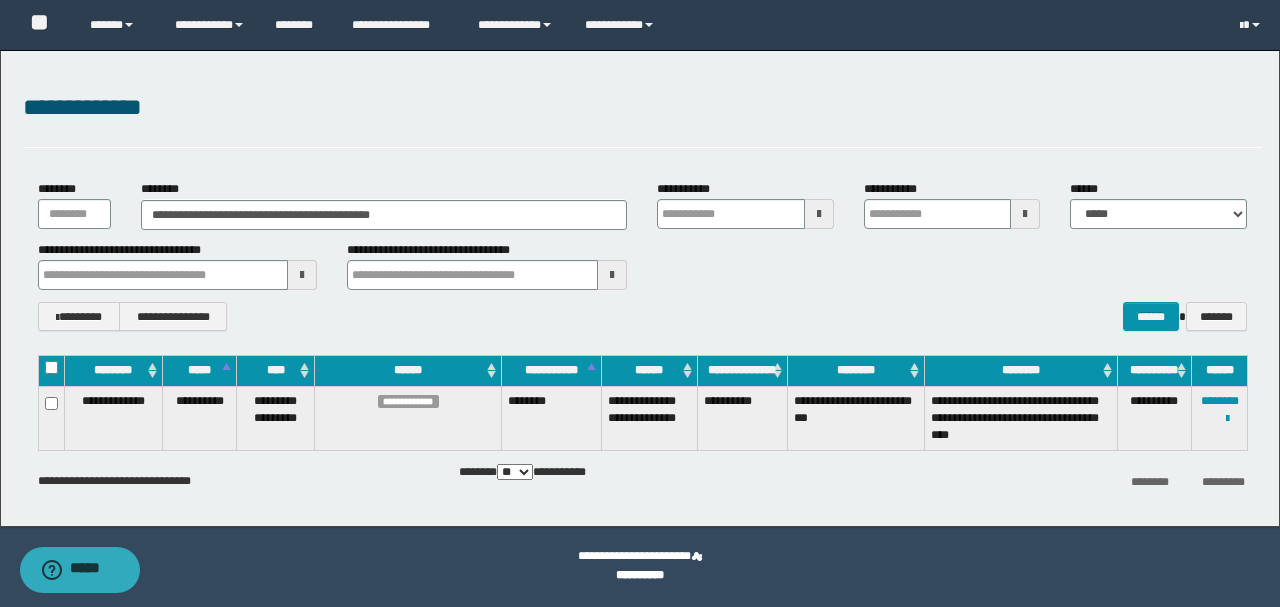 type 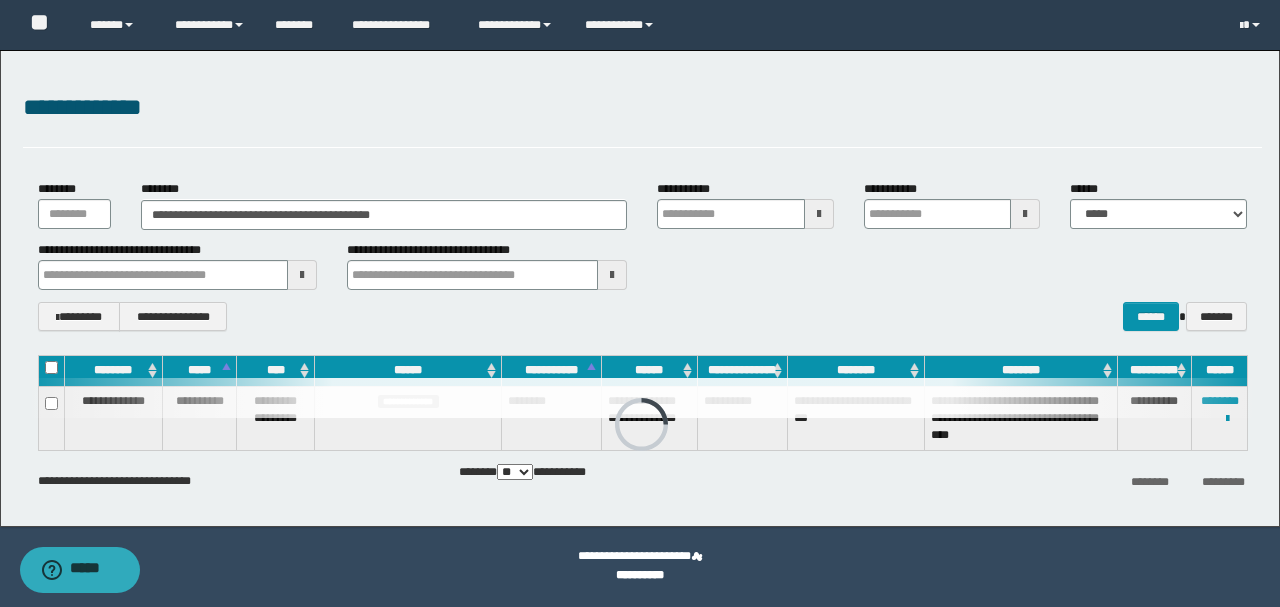 type 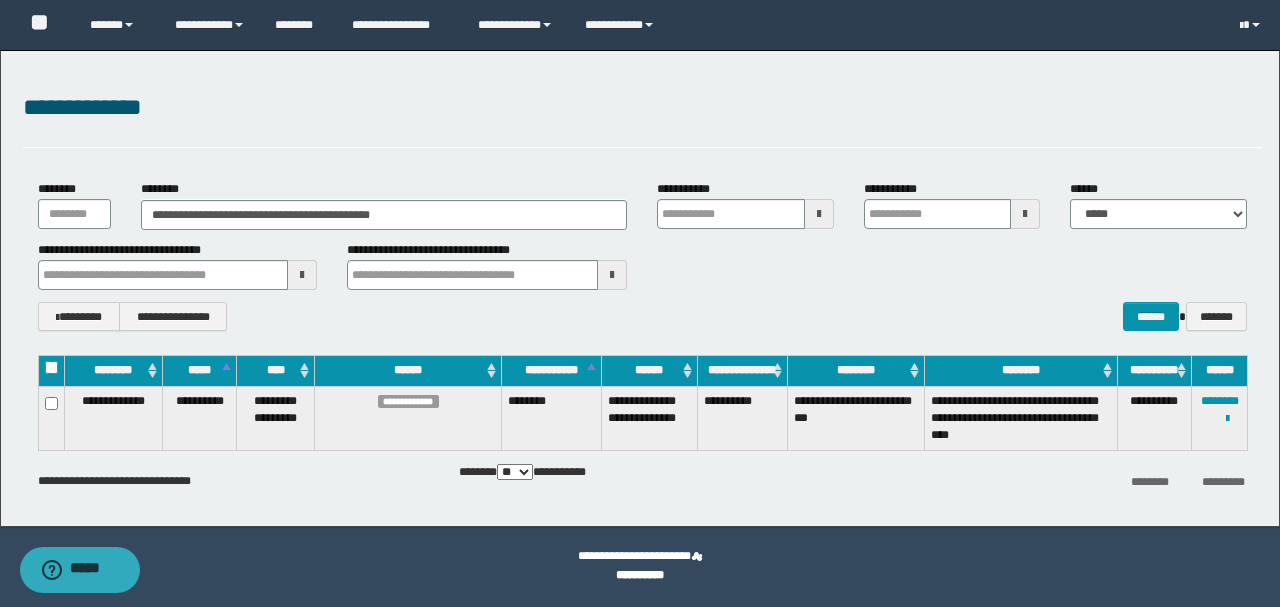 type 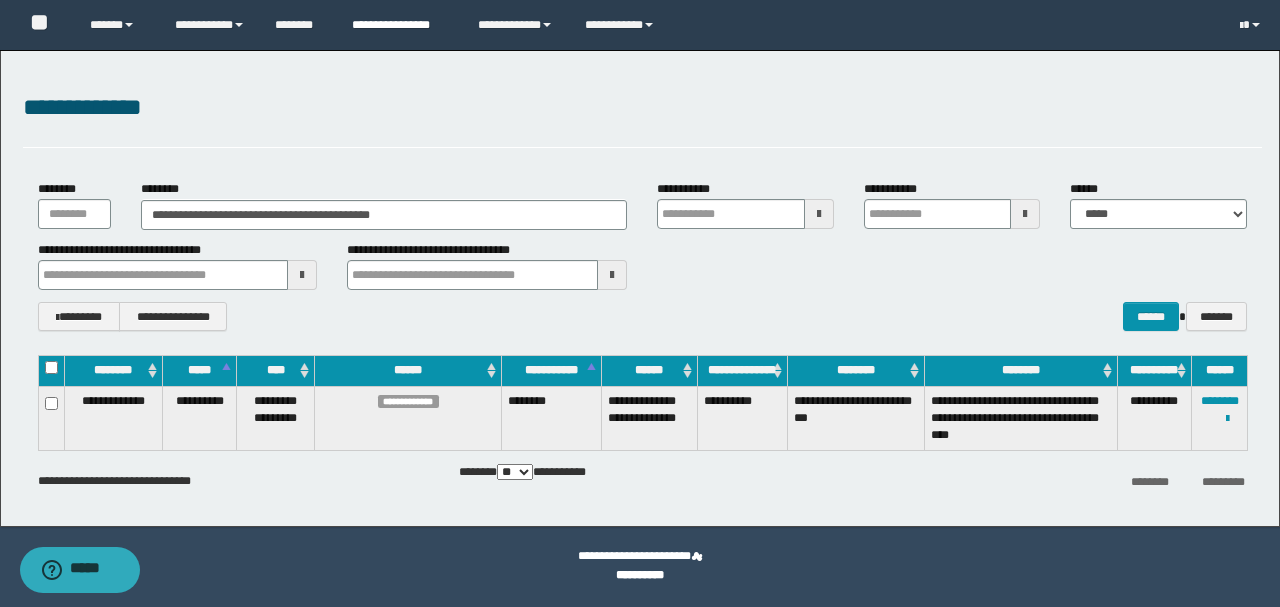 type 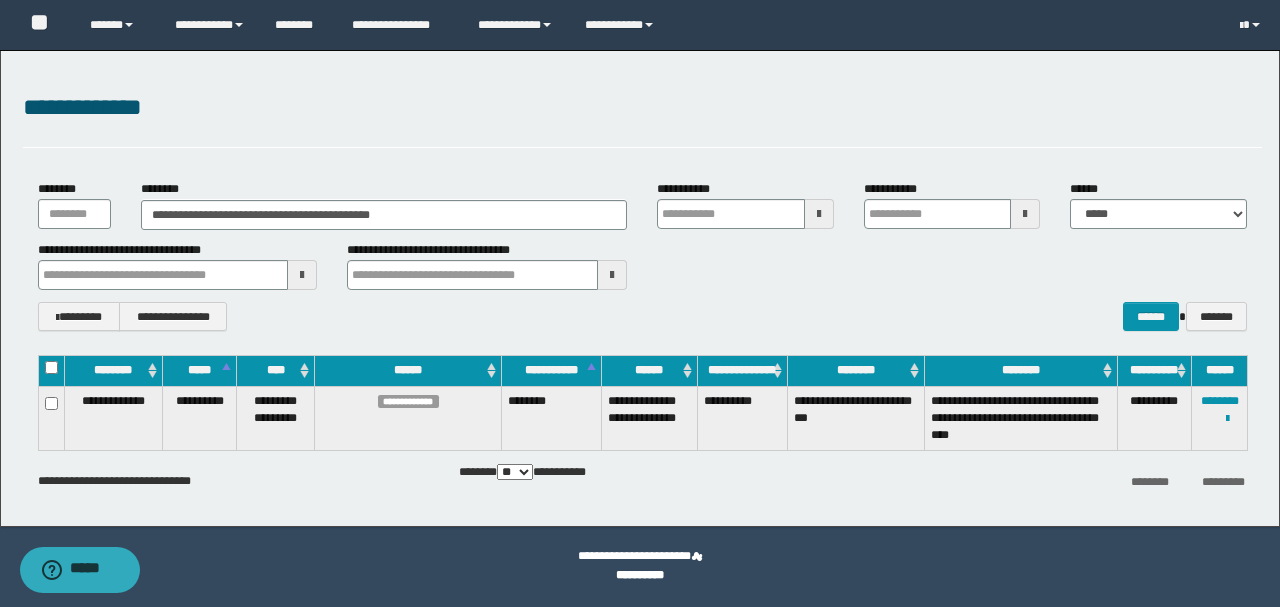type 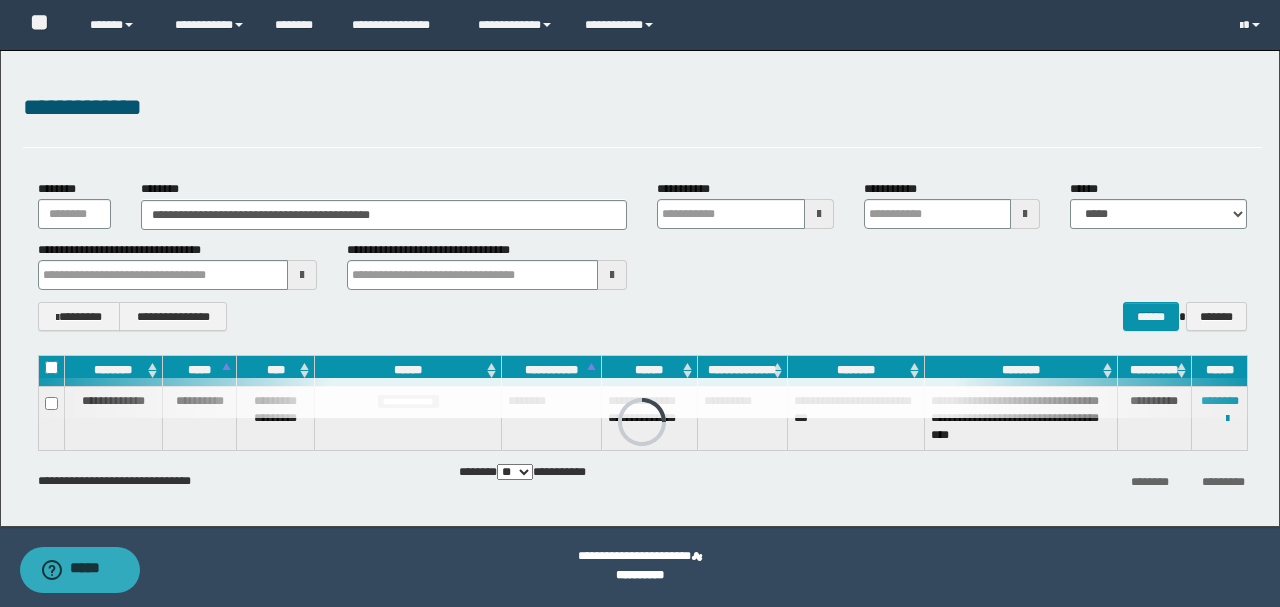 type 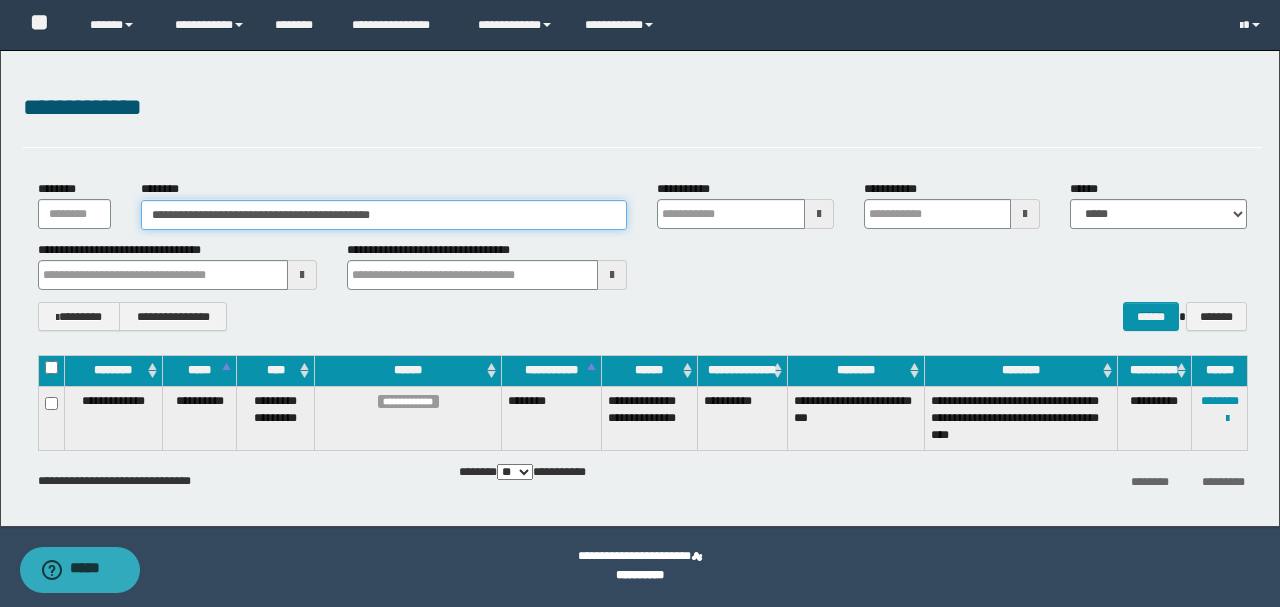 drag, startPoint x: 562, startPoint y: 201, endPoint x: 179, endPoint y: 227, distance: 383.8815 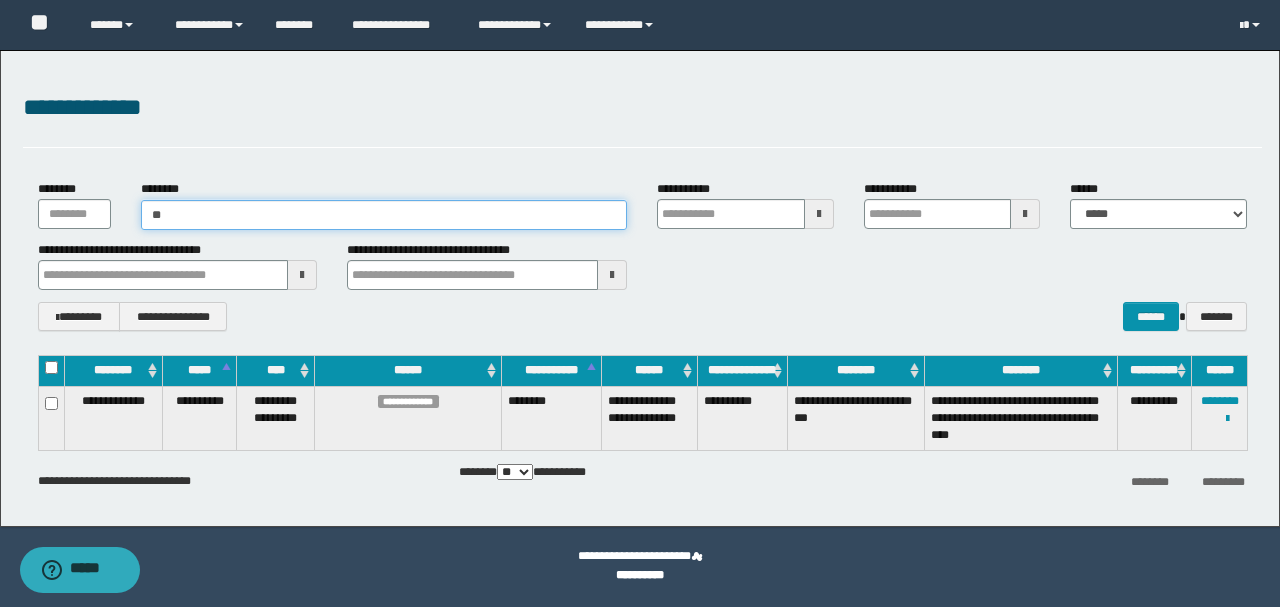 type on "*" 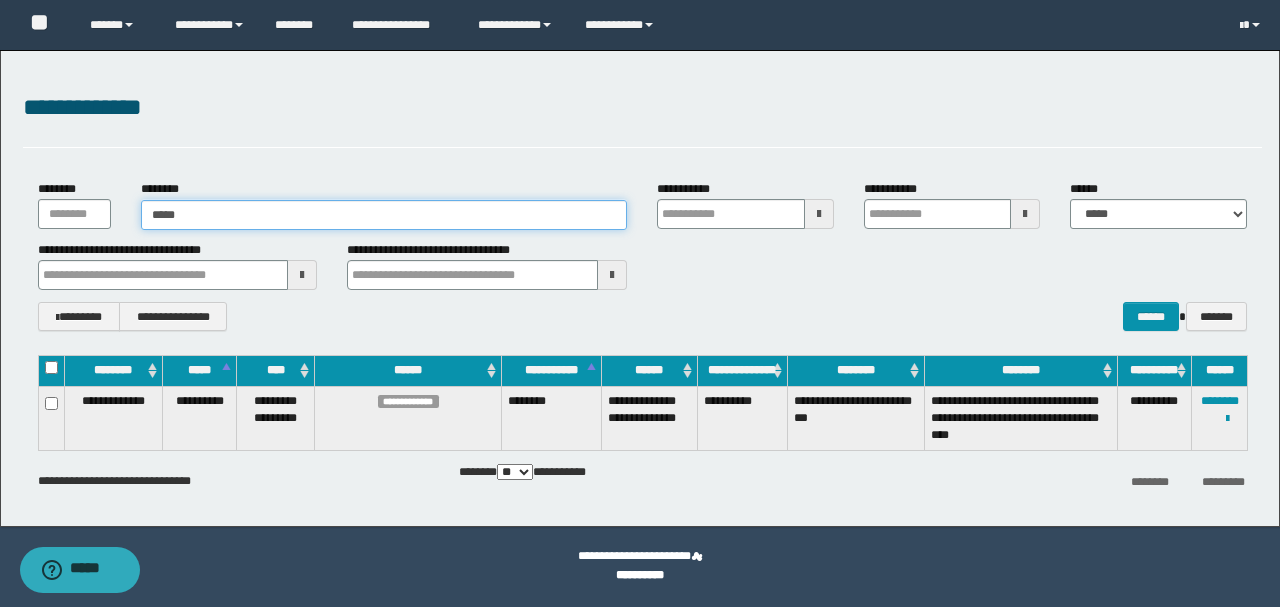 type on "*****" 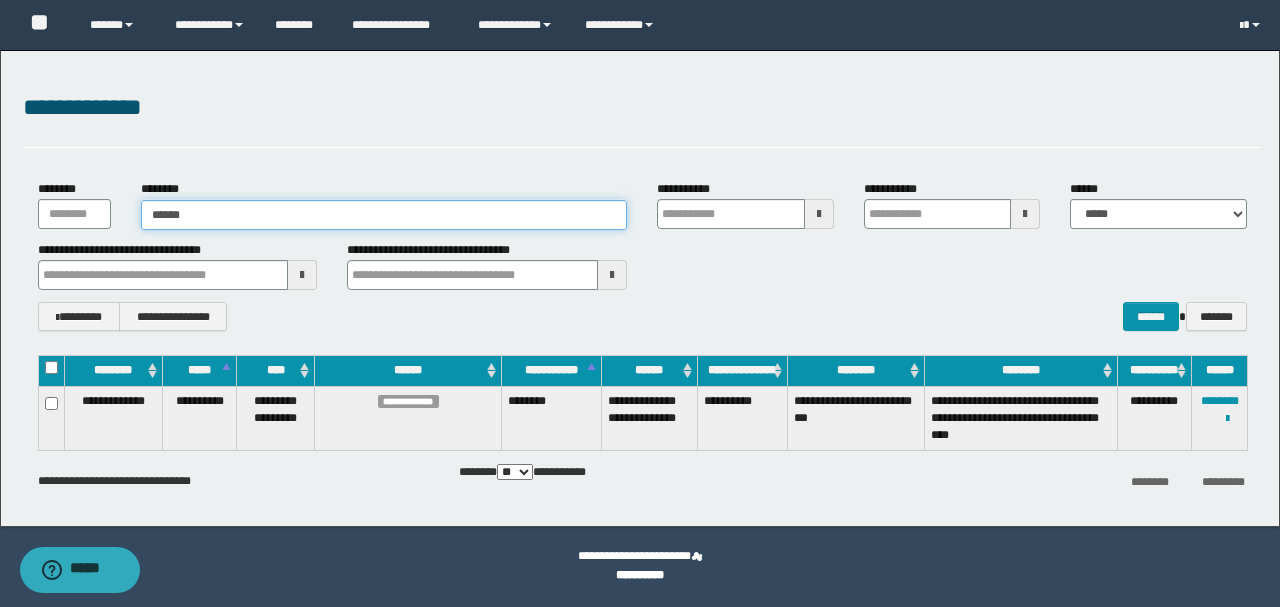 type 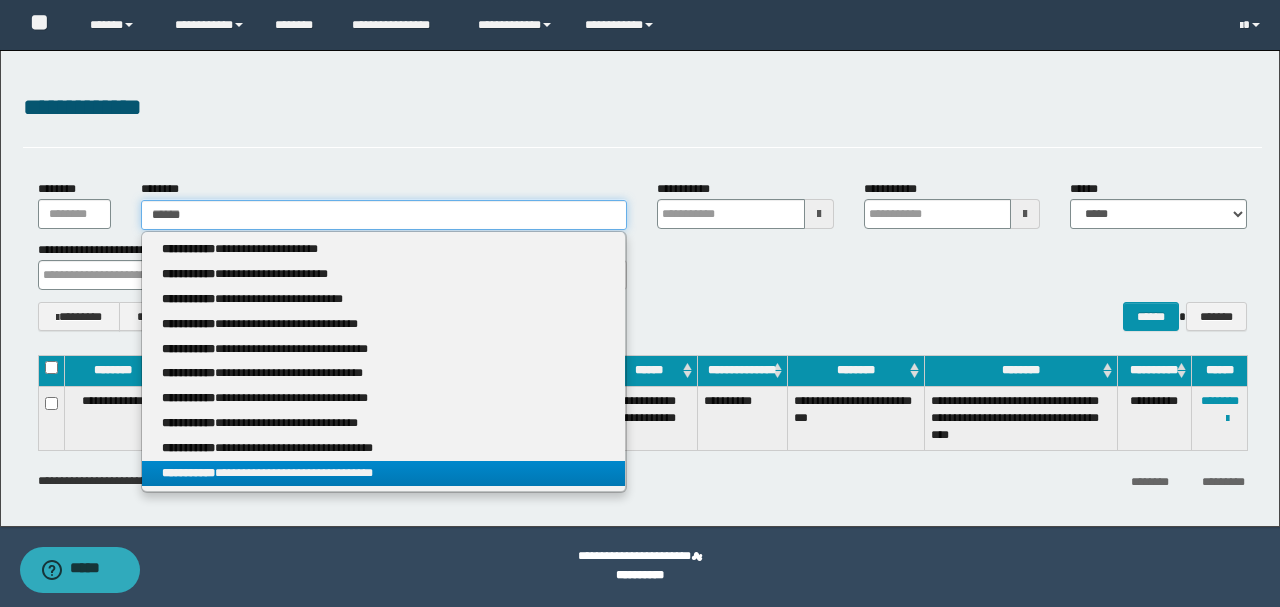 type on "*****" 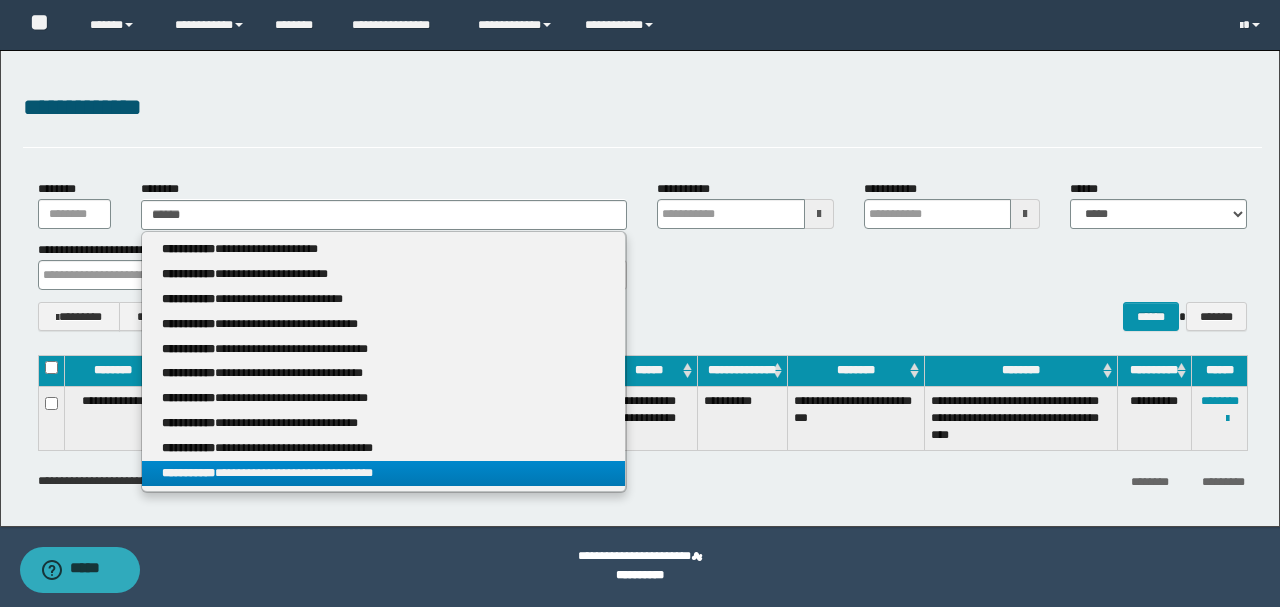 type 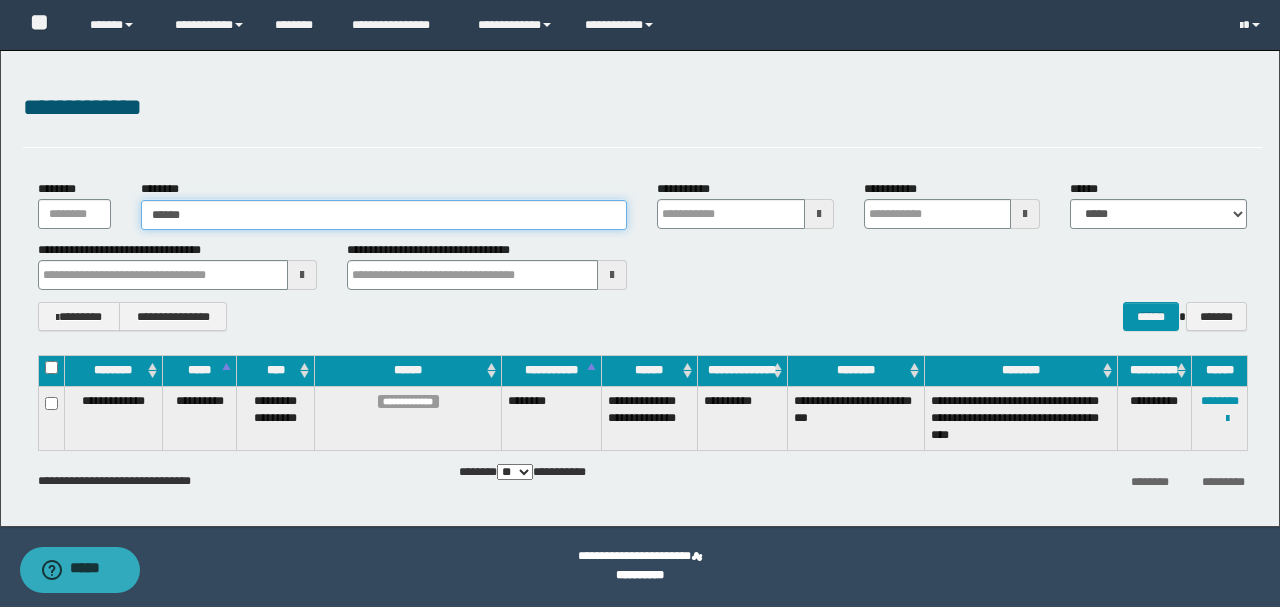 type 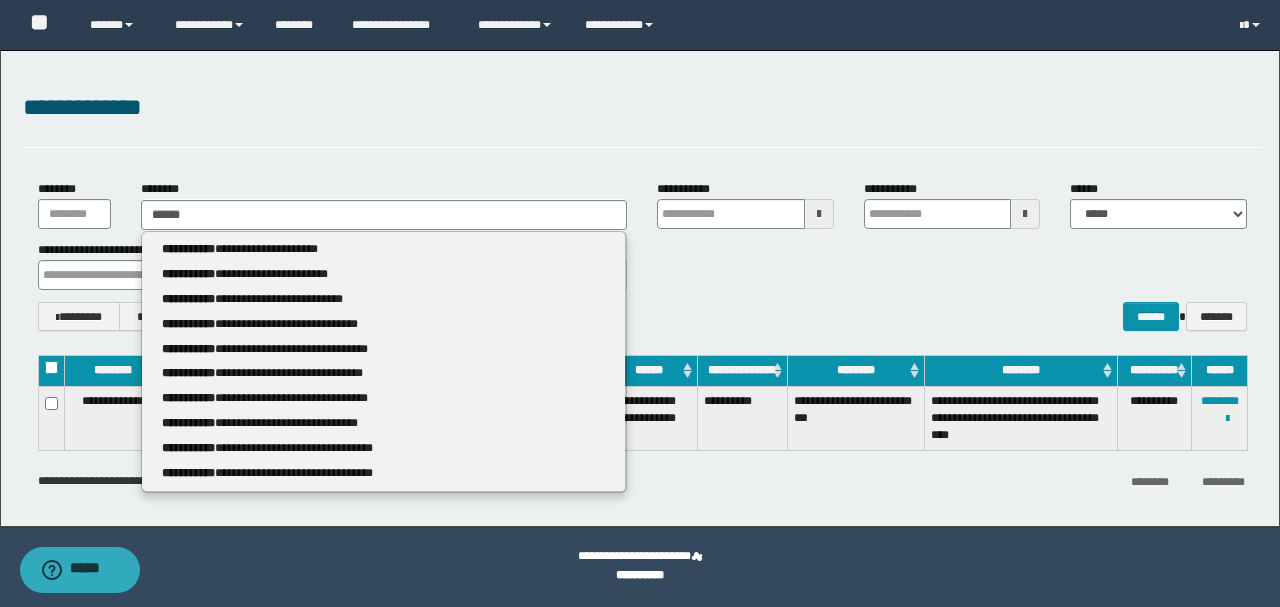 type 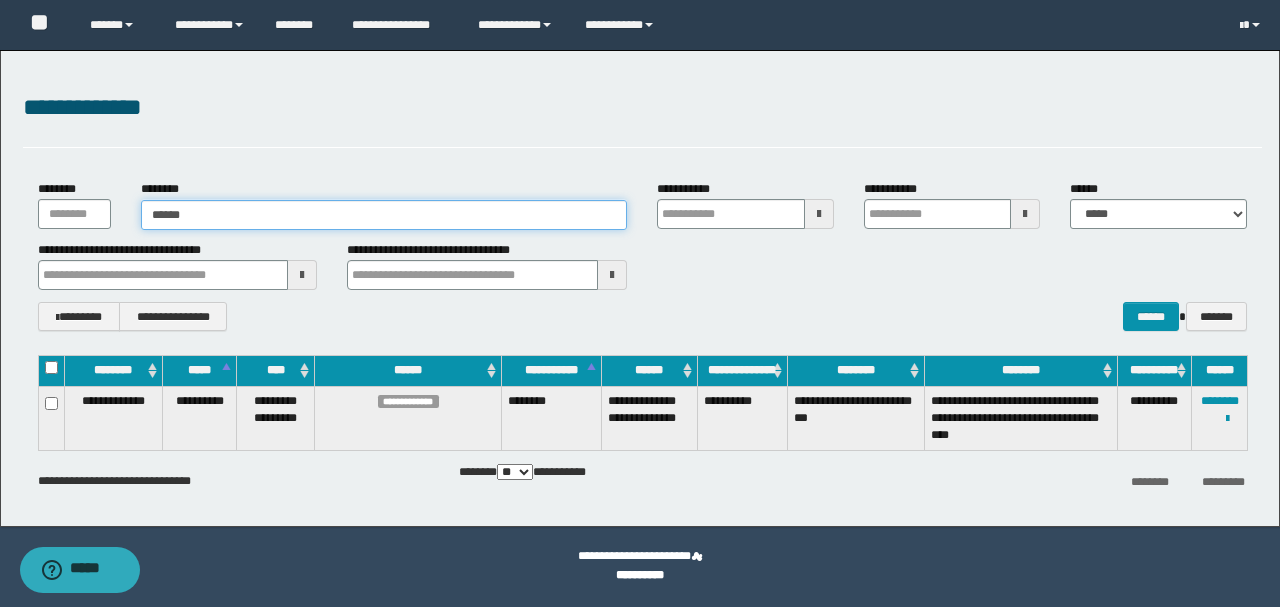 type 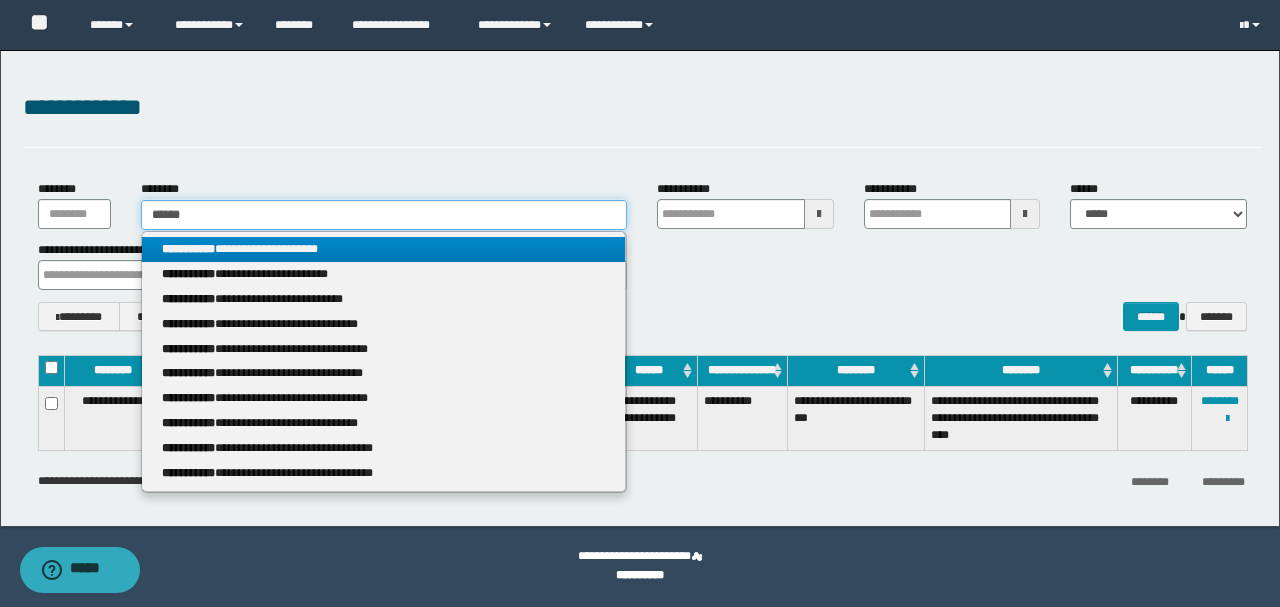 click on "*****" at bounding box center (384, 215) 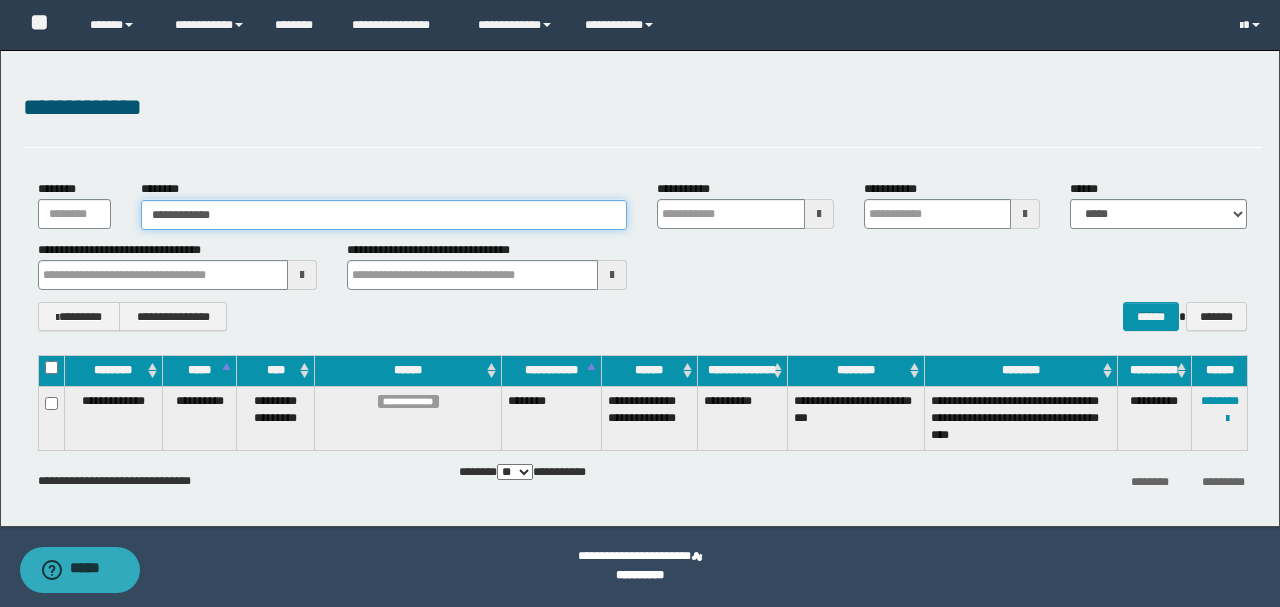 type on "**********" 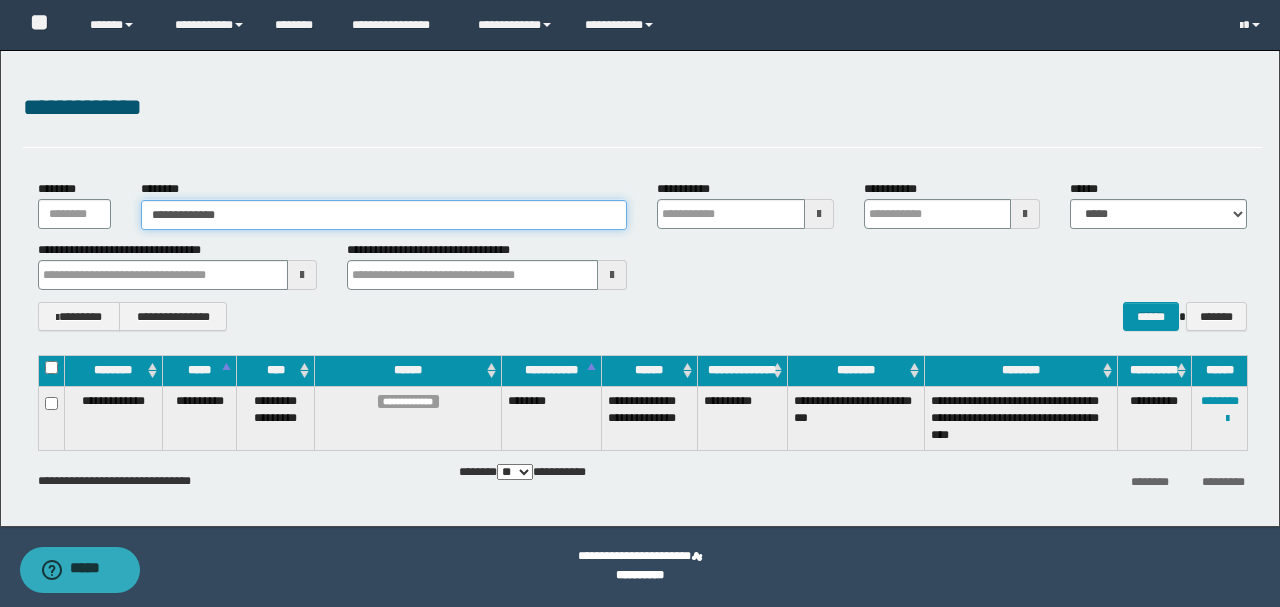 type on "**********" 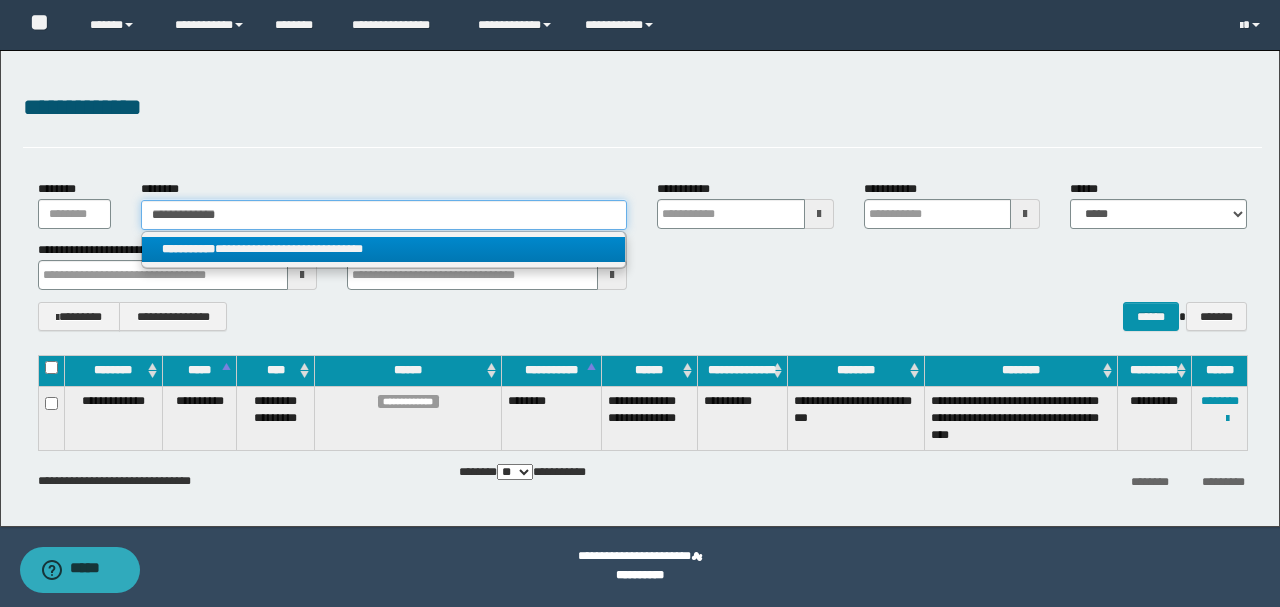 type on "**********" 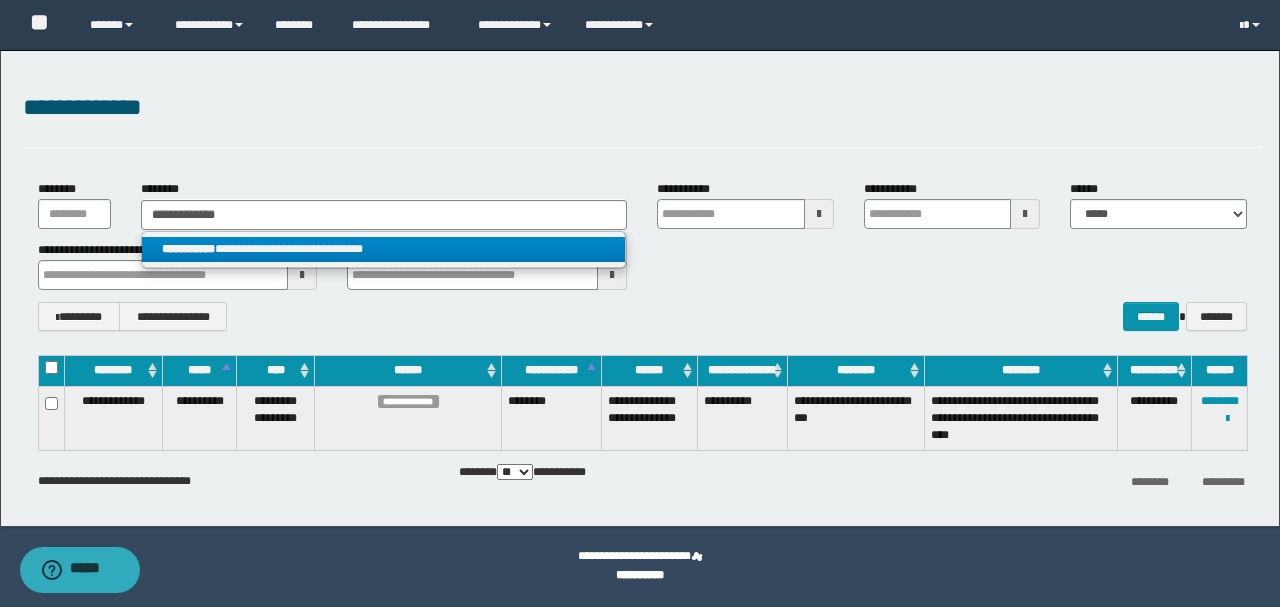 click on "**********" at bounding box center [384, 249] 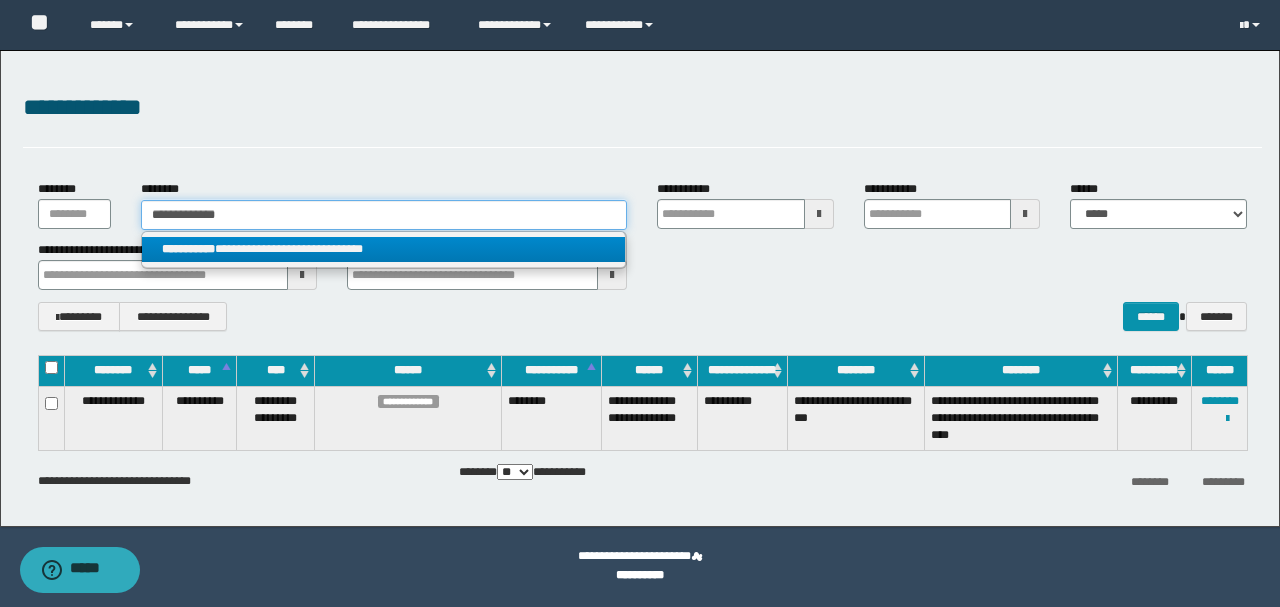 type 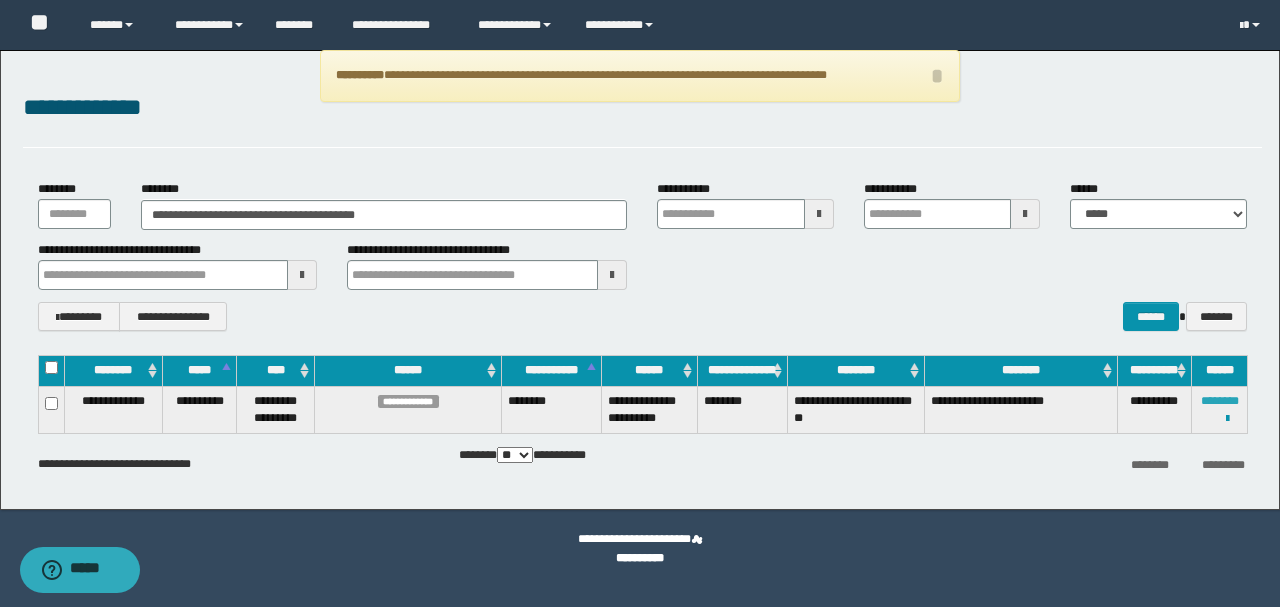 click on "********" at bounding box center [1220, 401] 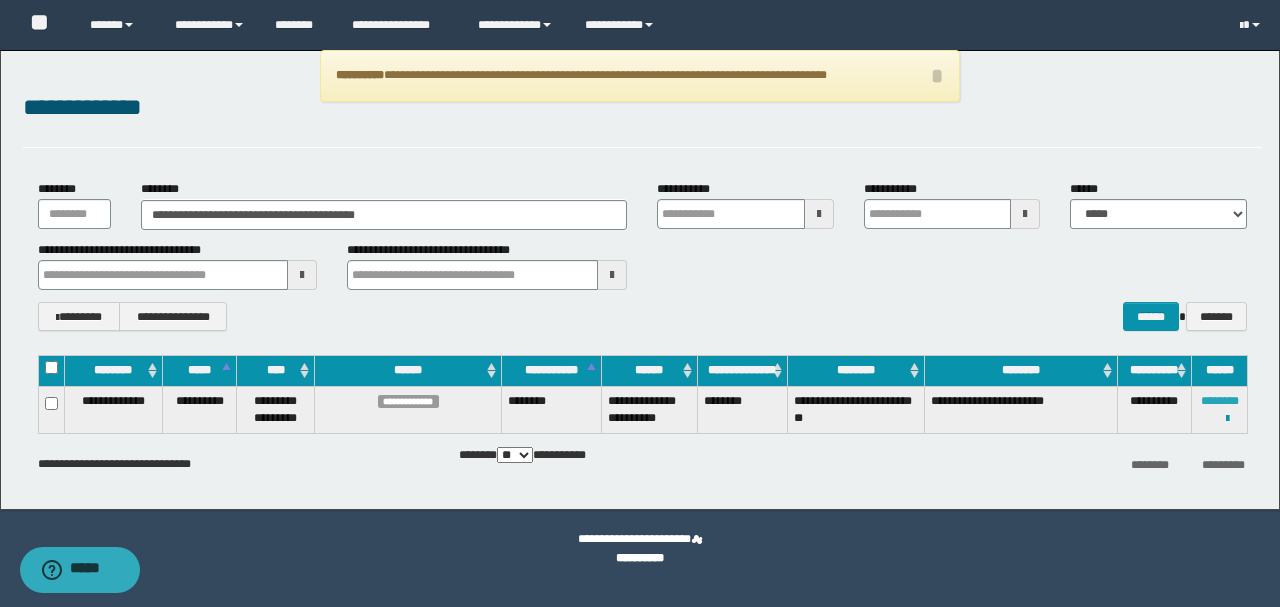 type 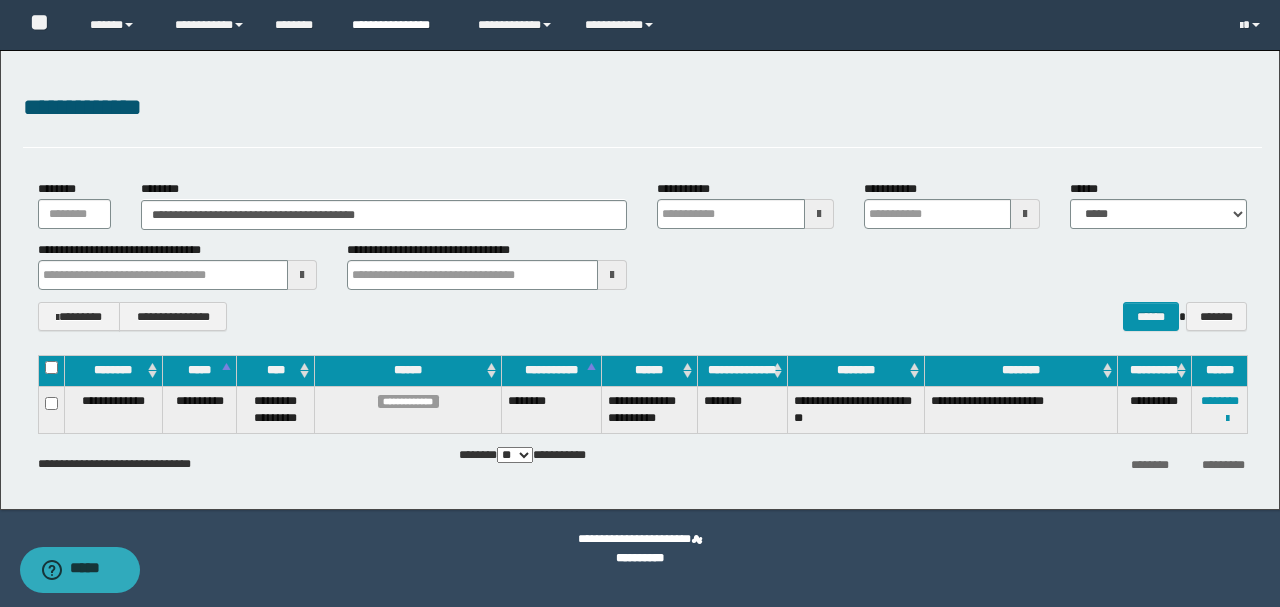 type 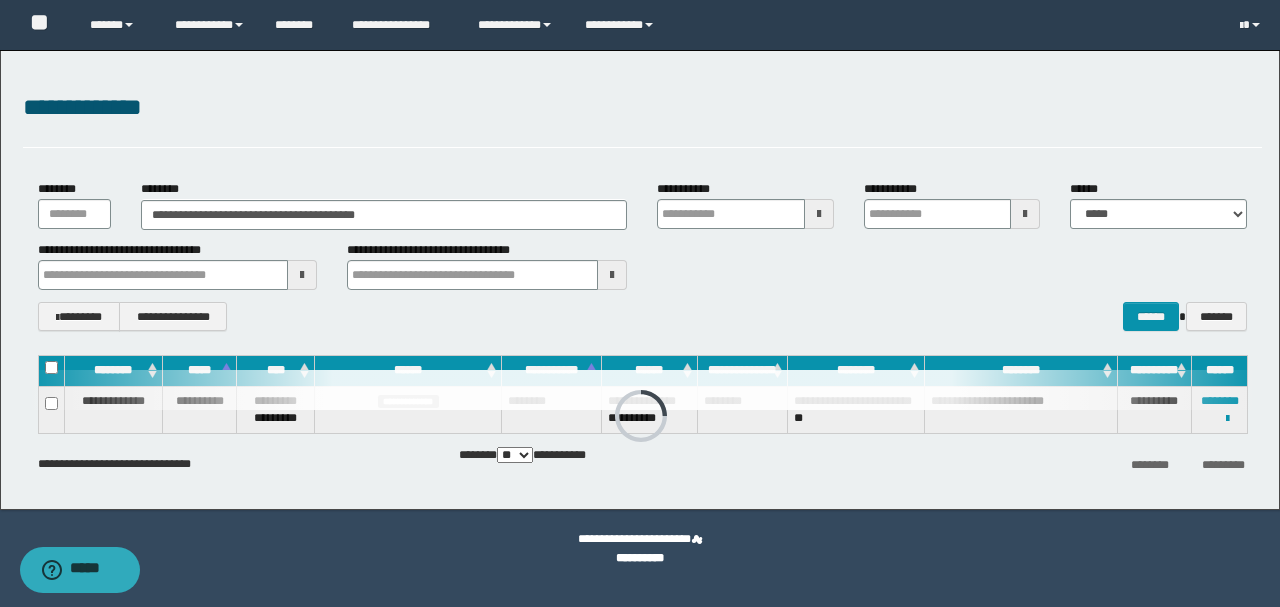 type 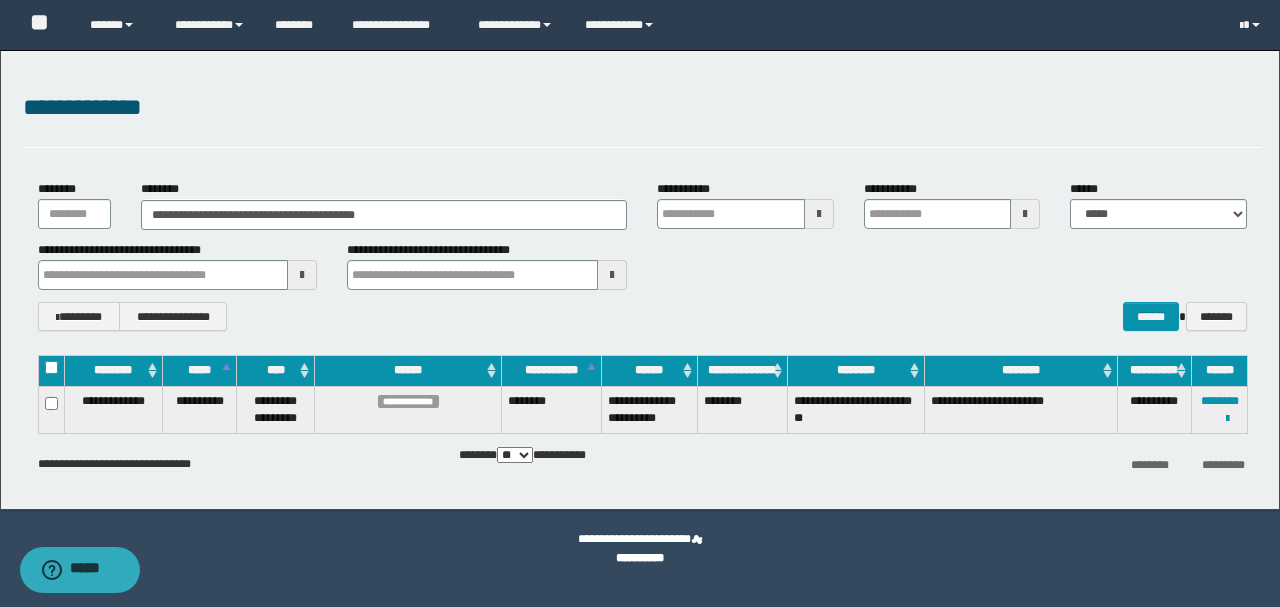 type 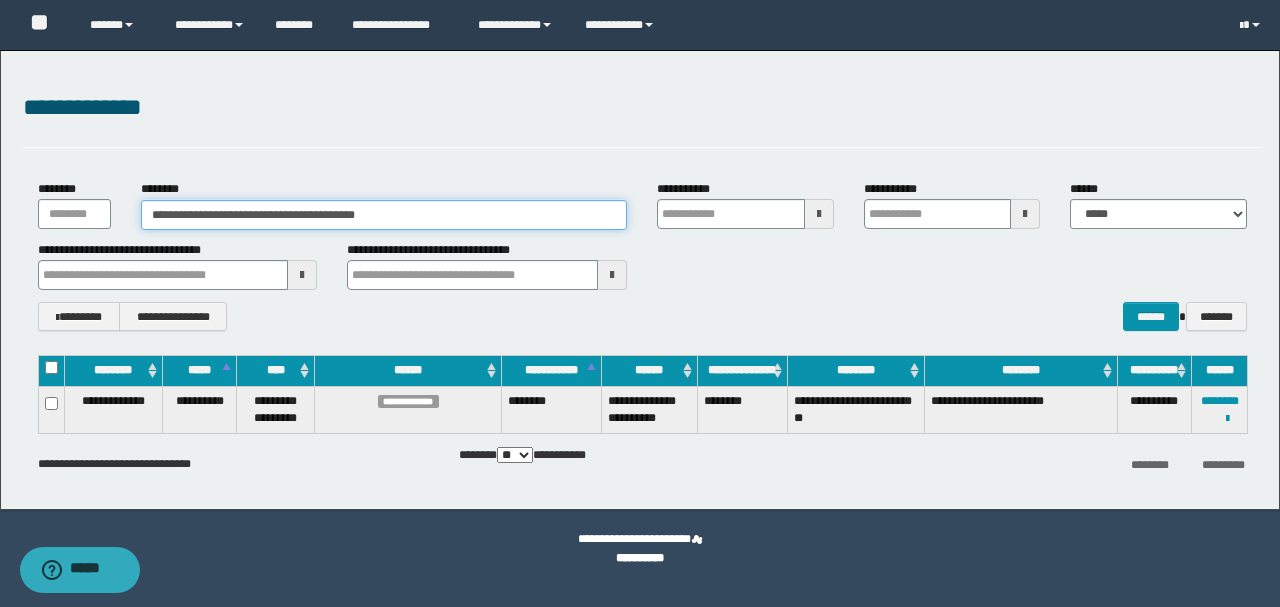drag, startPoint x: 455, startPoint y: 217, endPoint x: 26, endPoint y: 204, distance: 429.19693 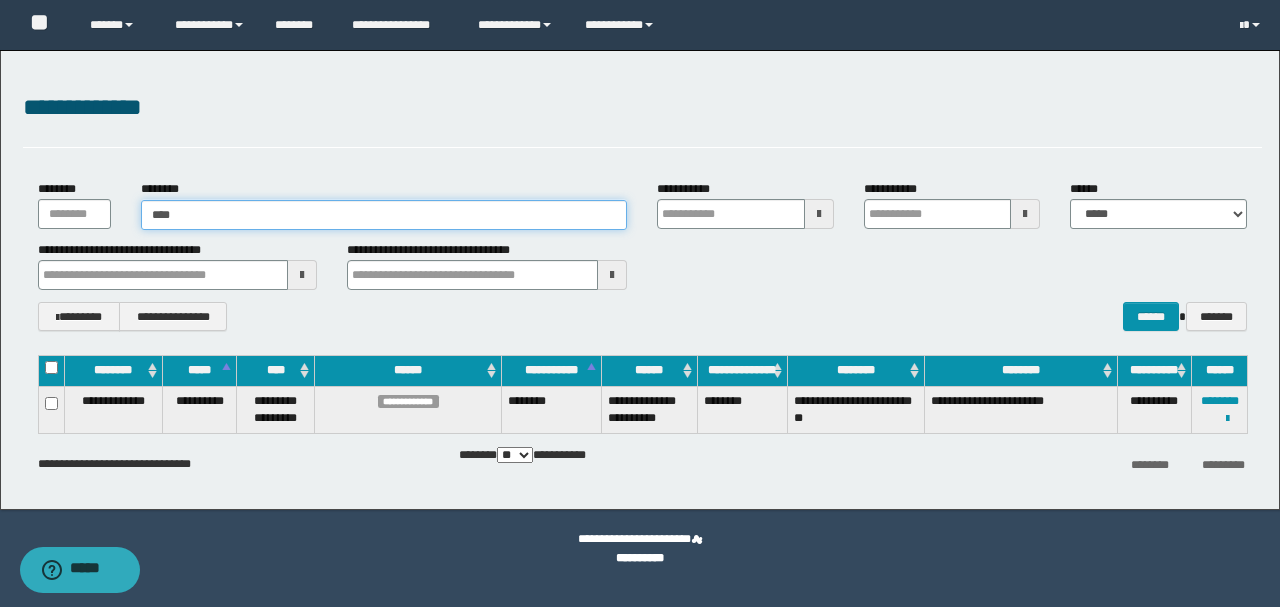 type on "*****" 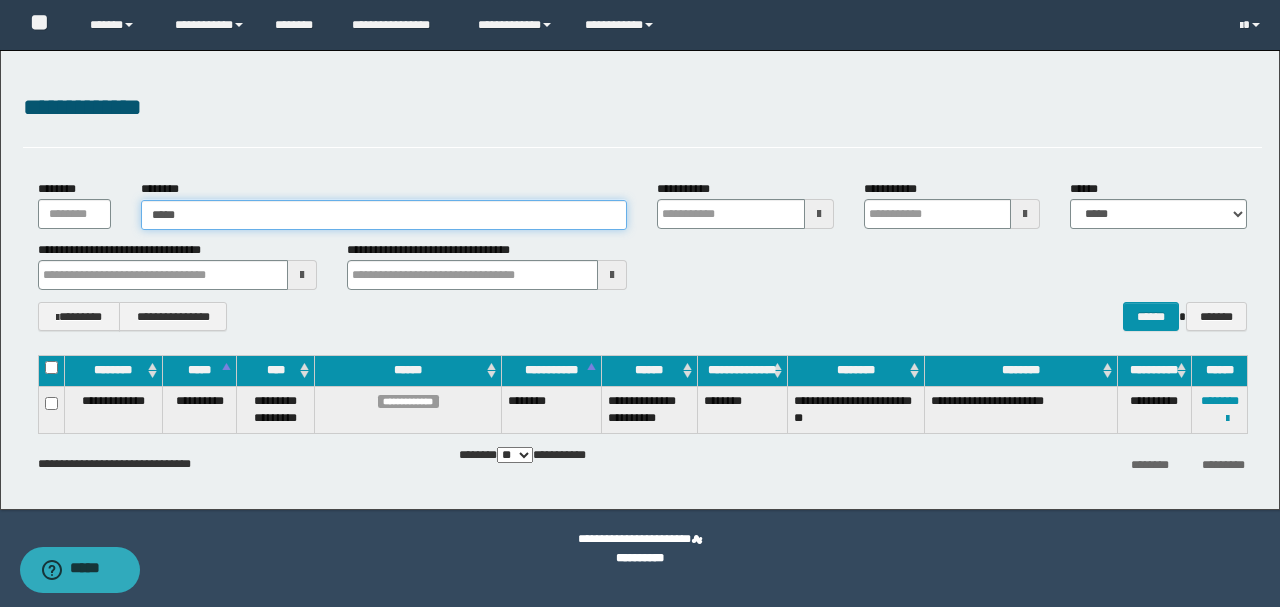 type on "*****" 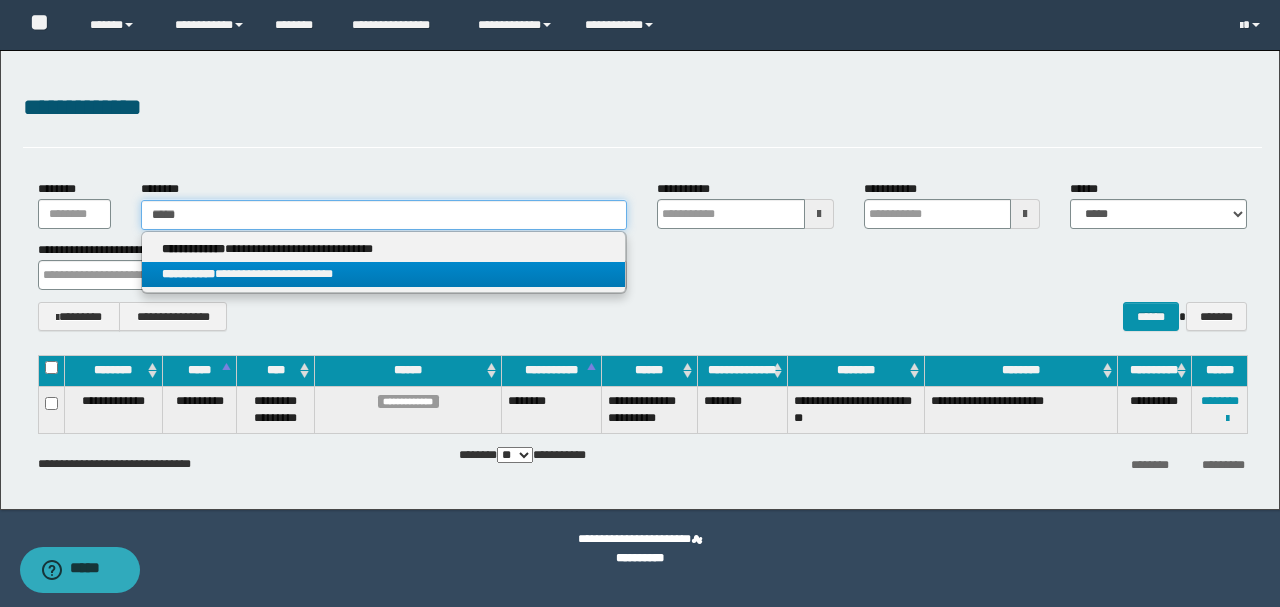 type on "*****" 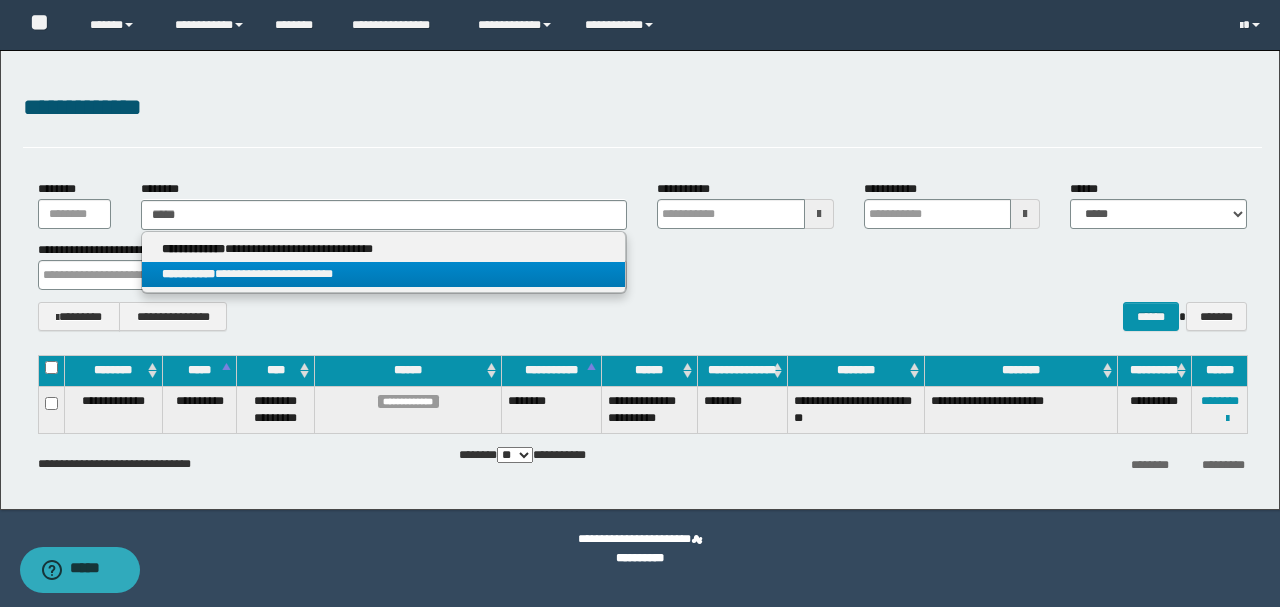 type 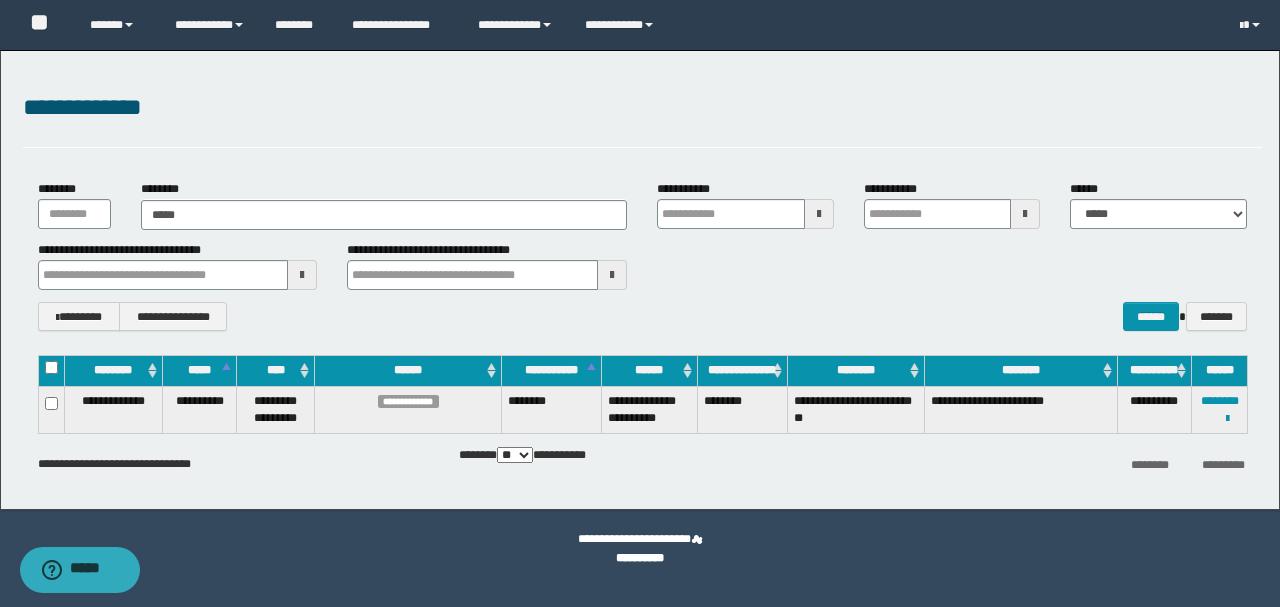 type 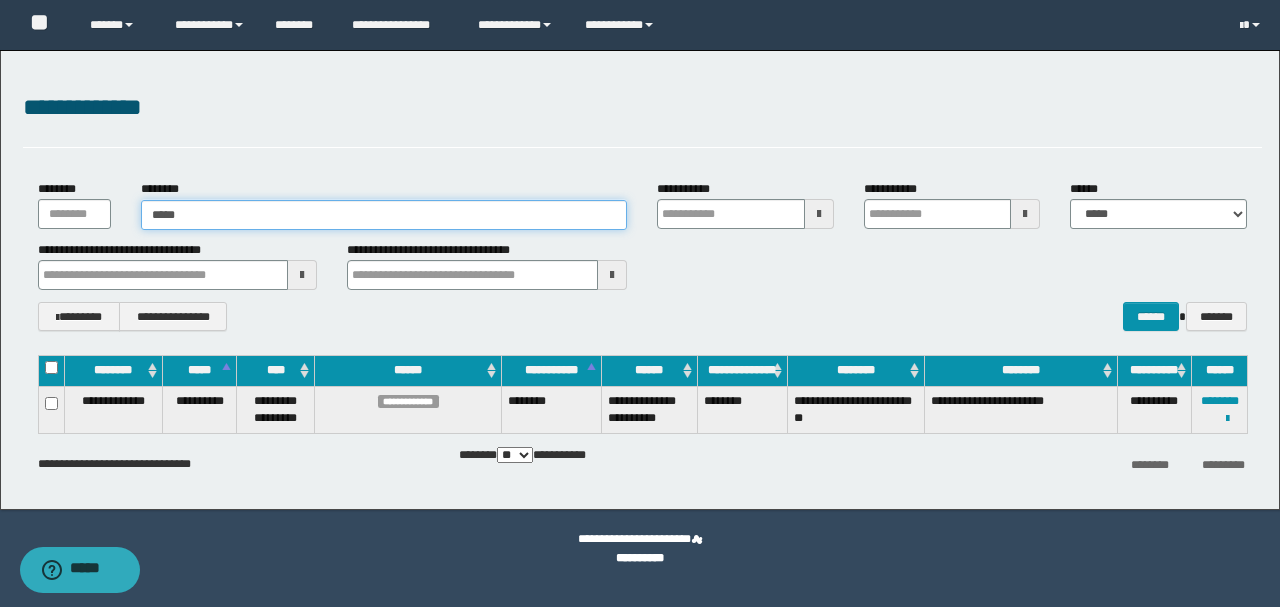 type 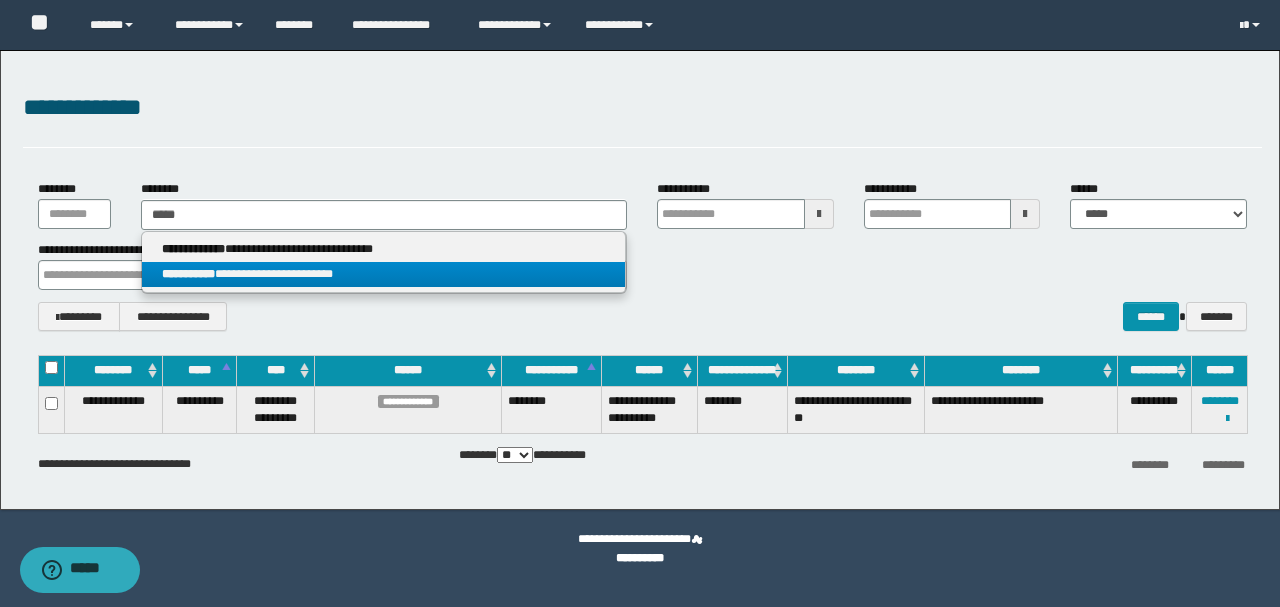 drag, startPoint x: 383, startPoint y: 268, endPoint x: 372, endPoint y: 275, distance: 13.038404 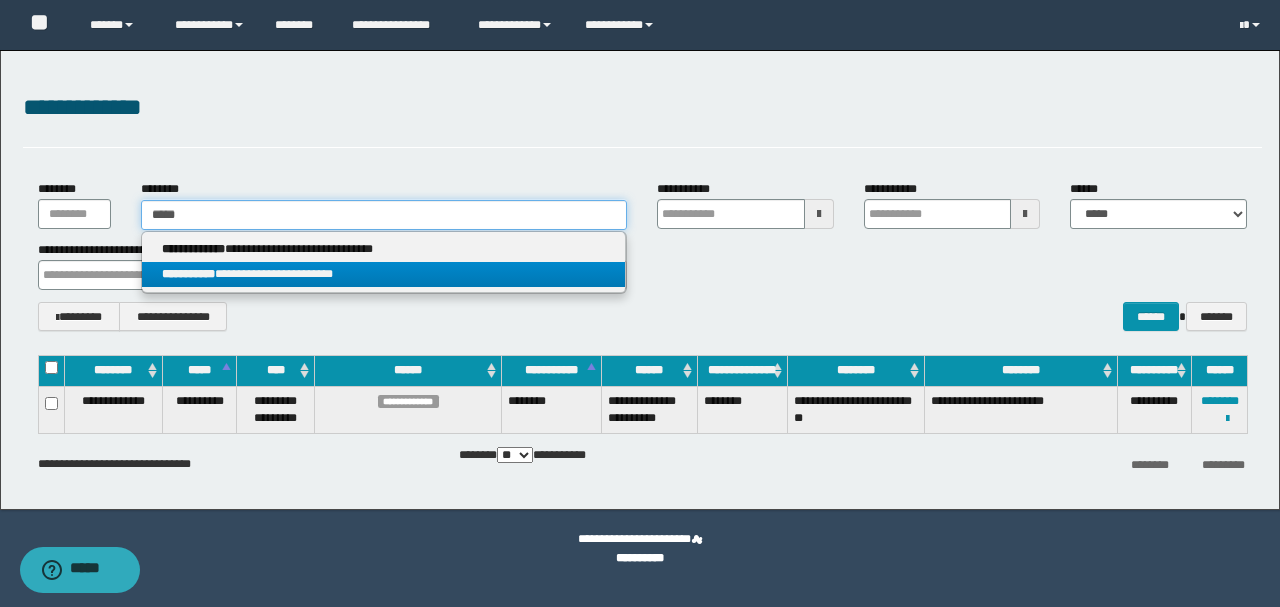 type 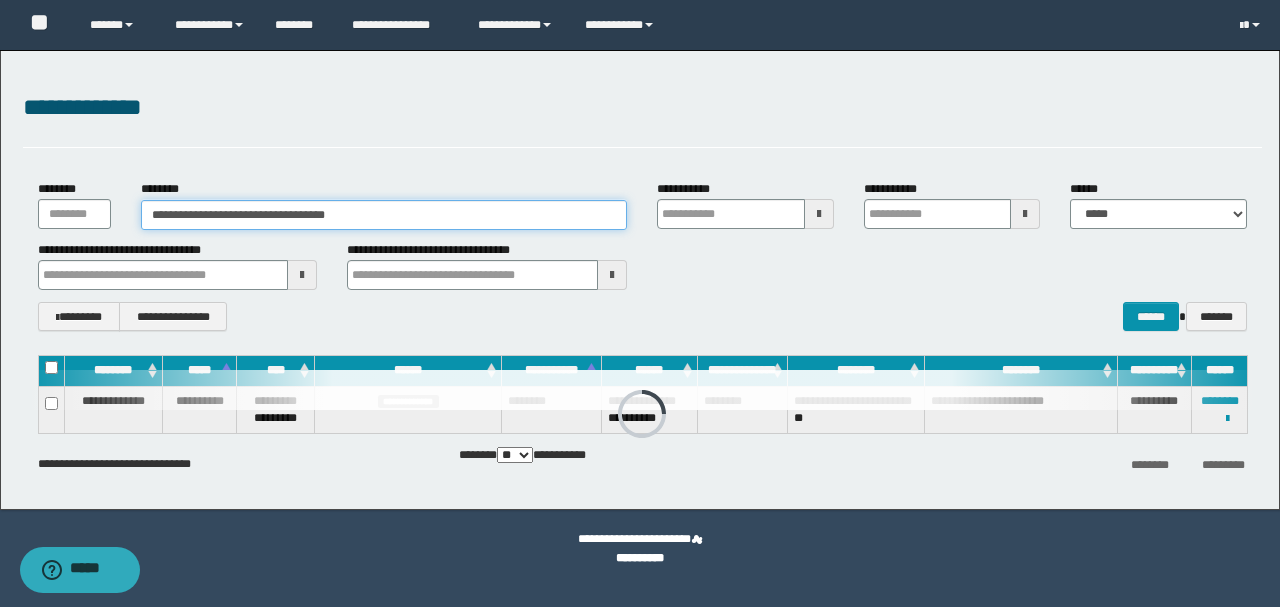 type 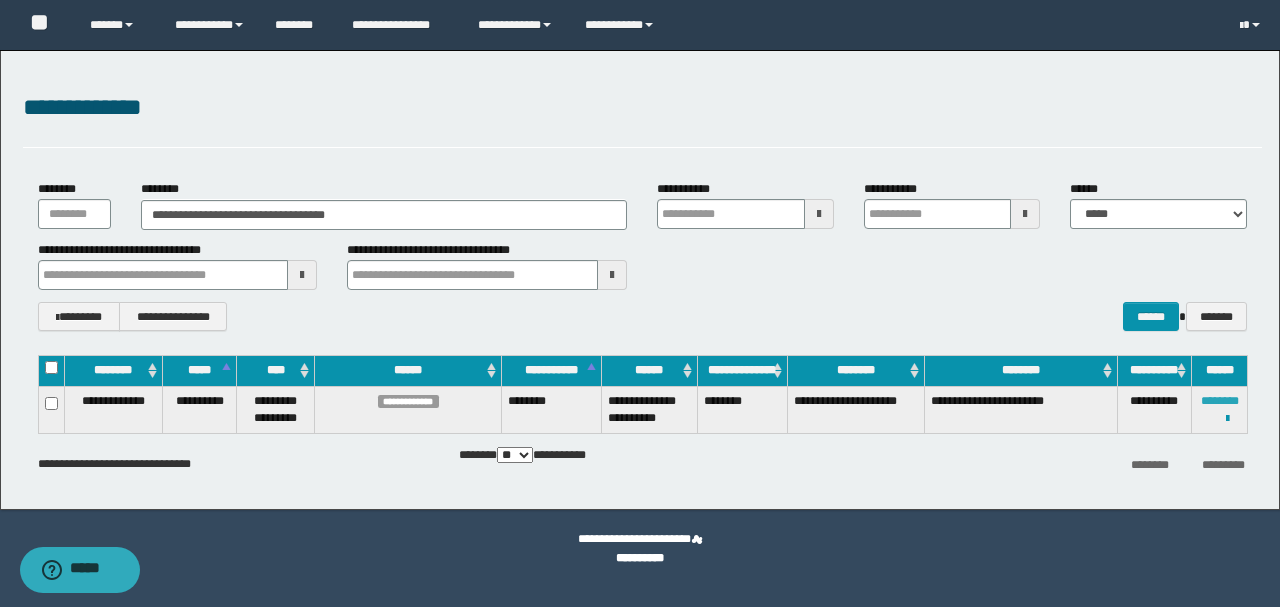 click on "********" at bounding box center (1220, 401) 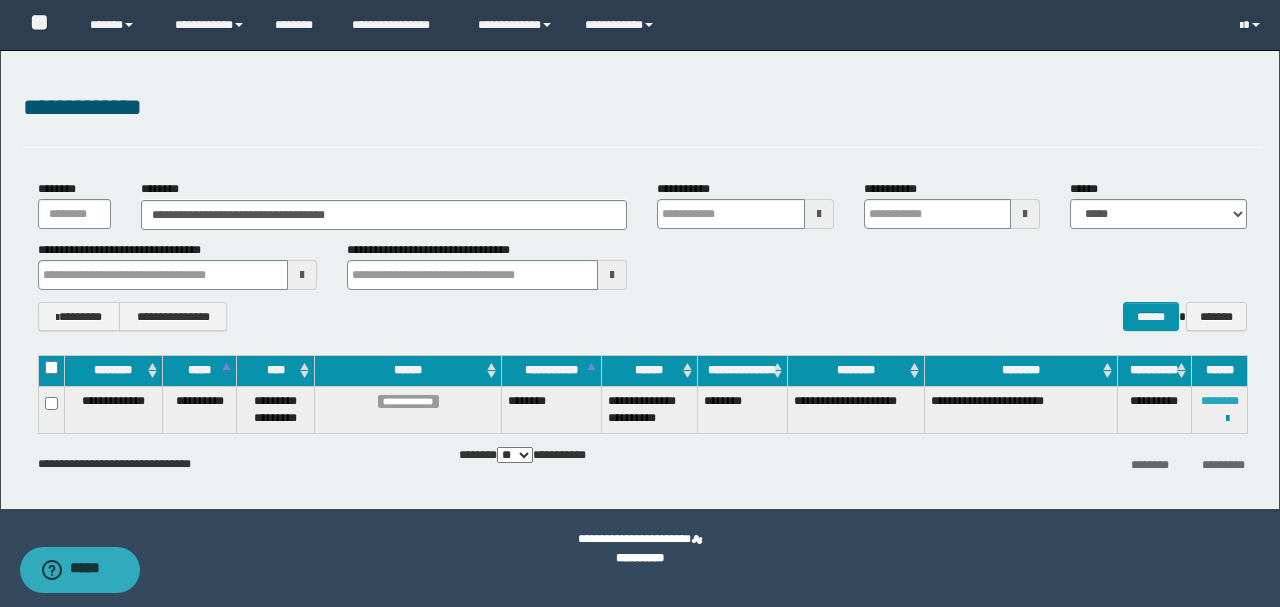 type 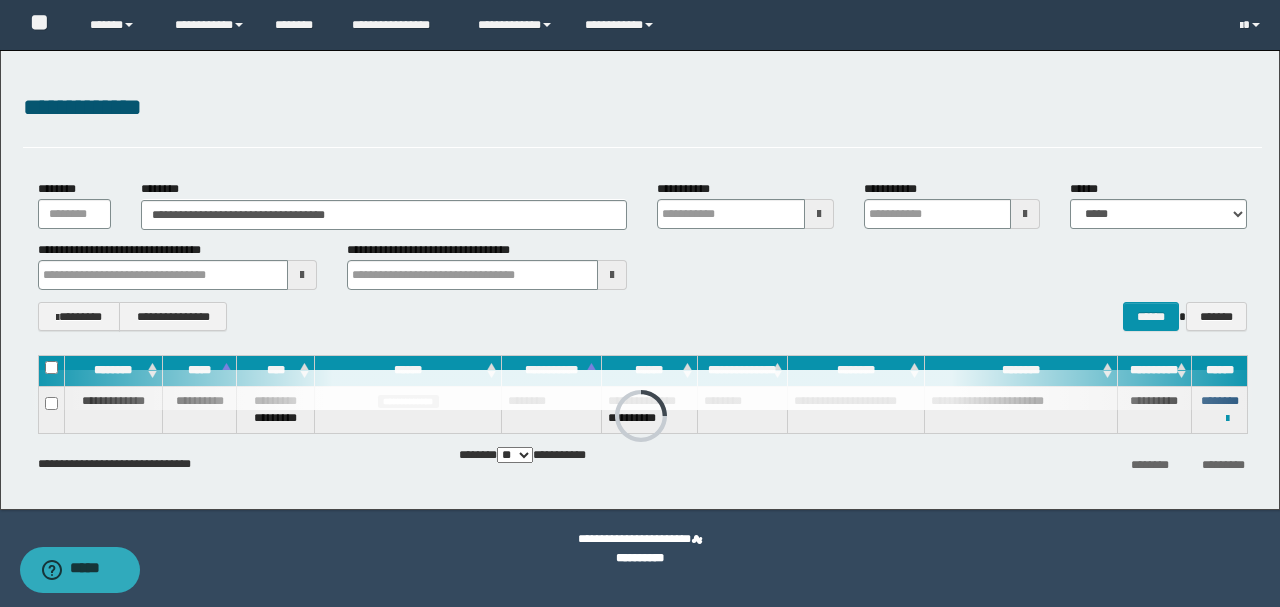 type 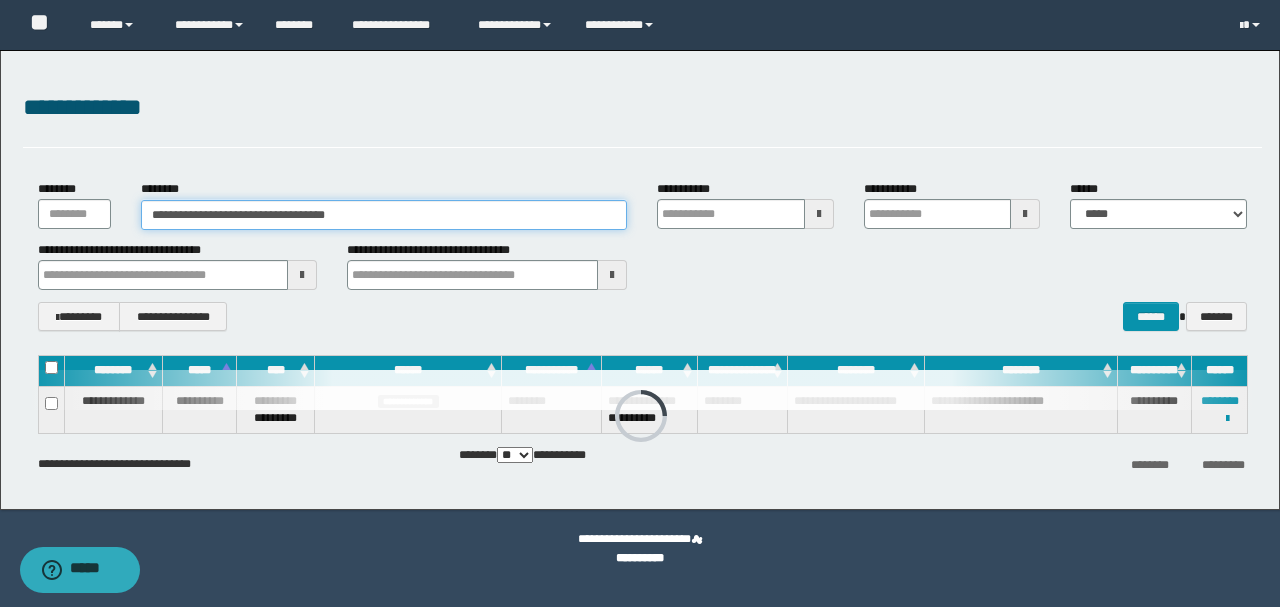 drag, startPoint x: 414, startPoint y: 208, endPoint x: 23, endPoint y: 180, distance: 392.00128 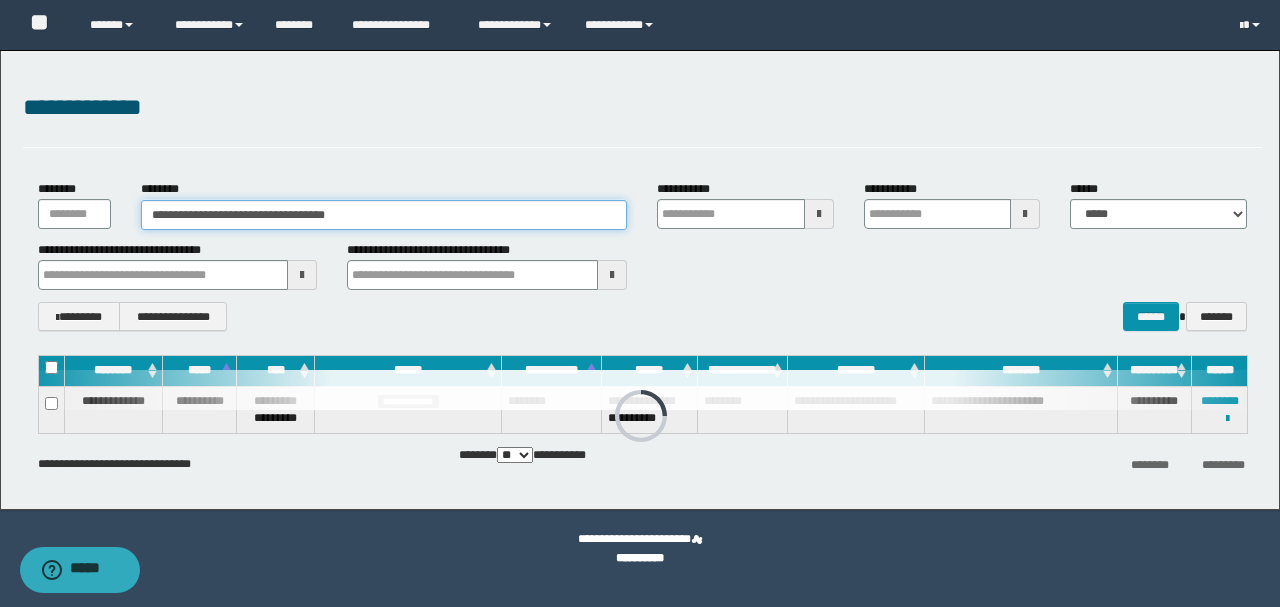 click on "**********" at bounding box center (642, 255) 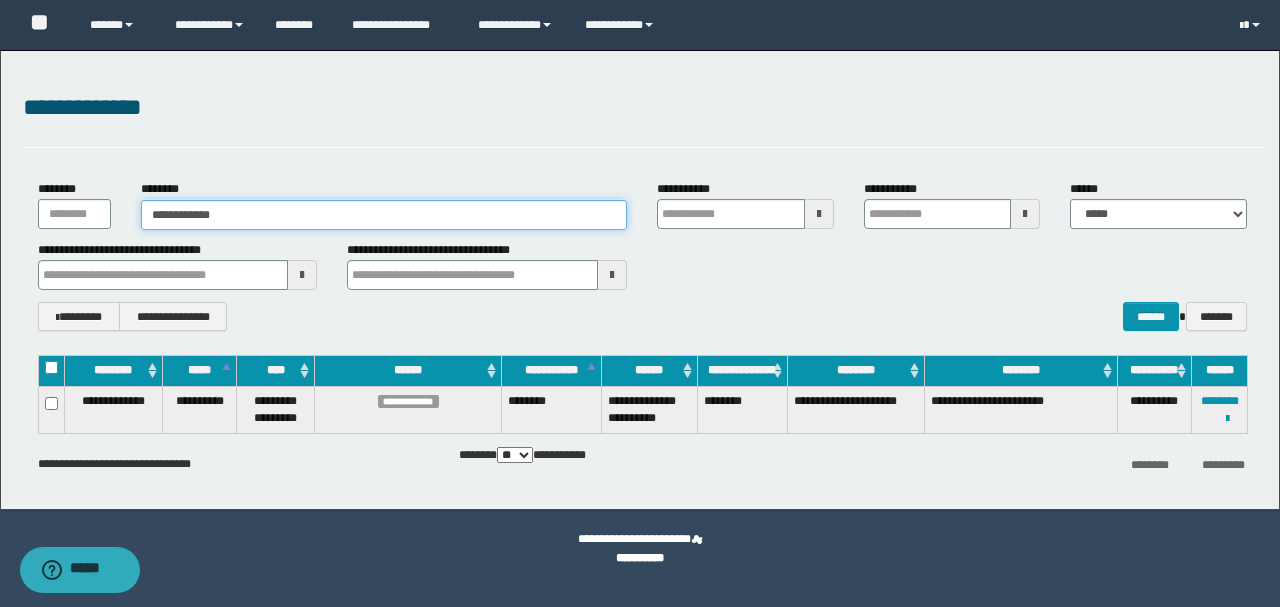type on "**********" 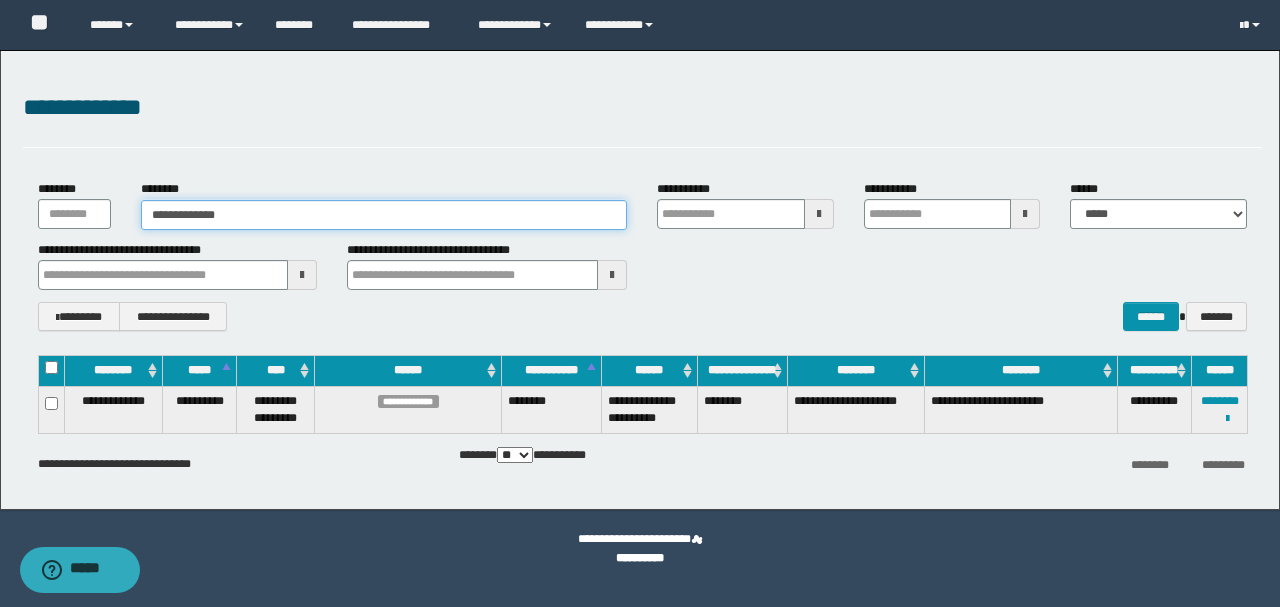 type on "**********" 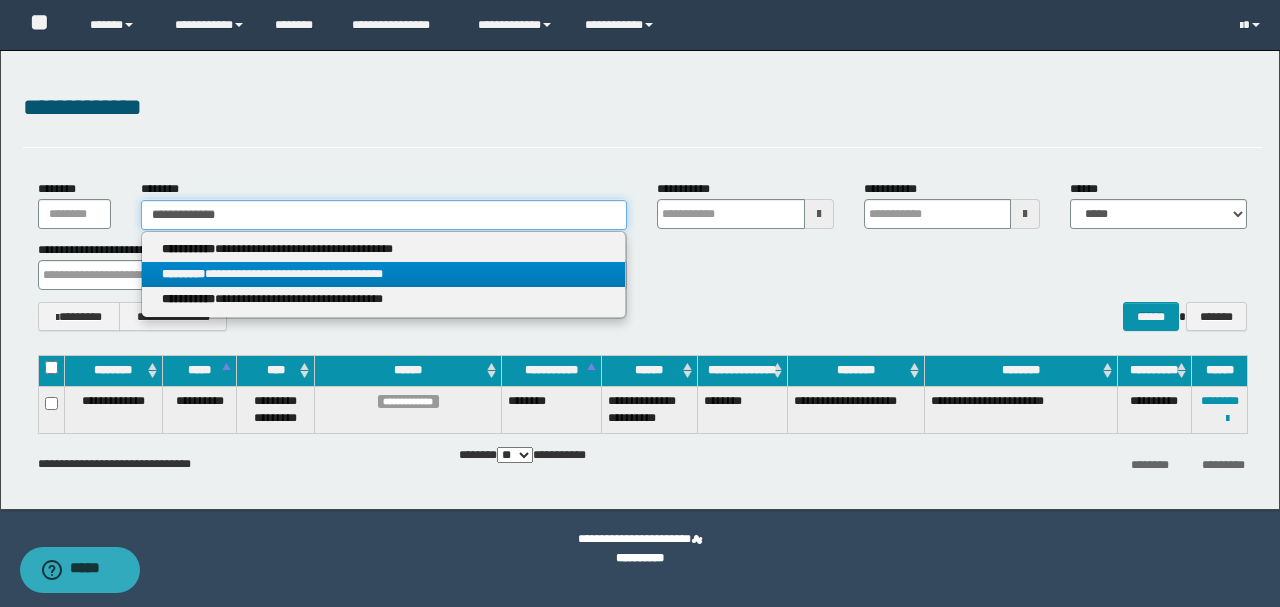 type on "**********" 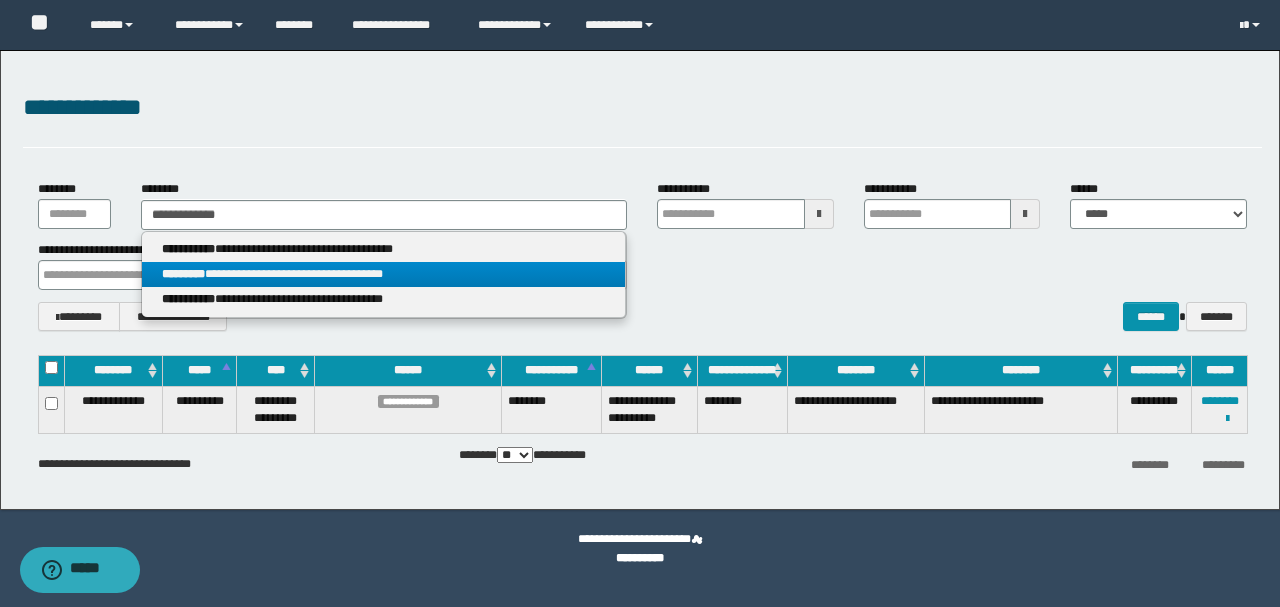 click on "**********" at bounding box center [384, 274] 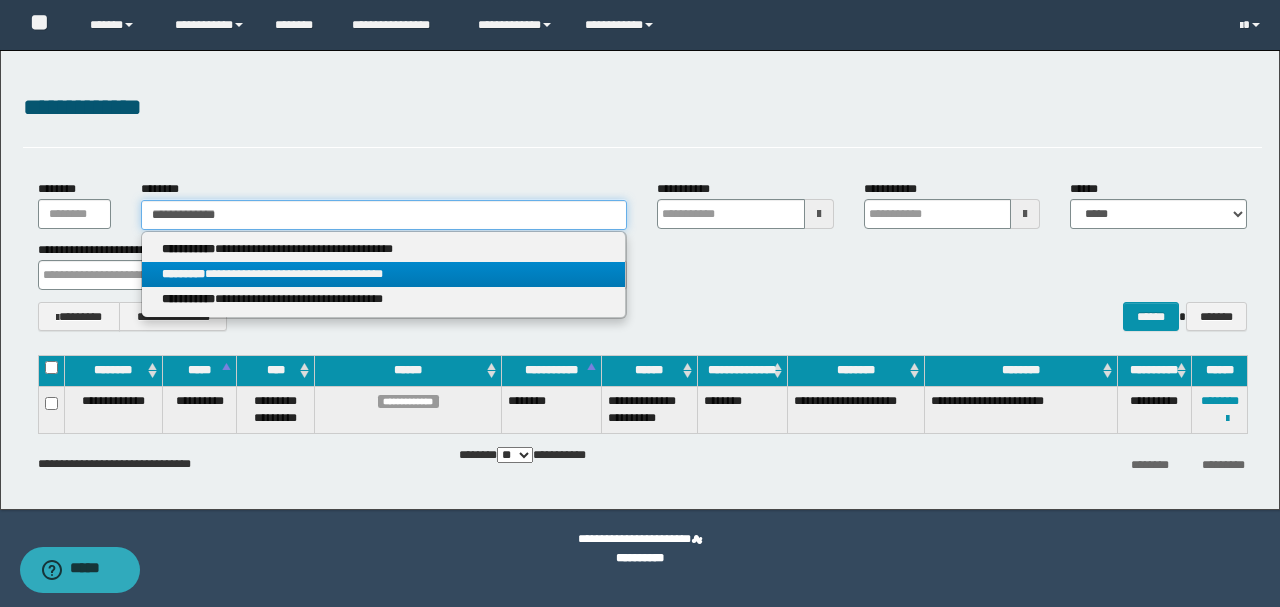 type 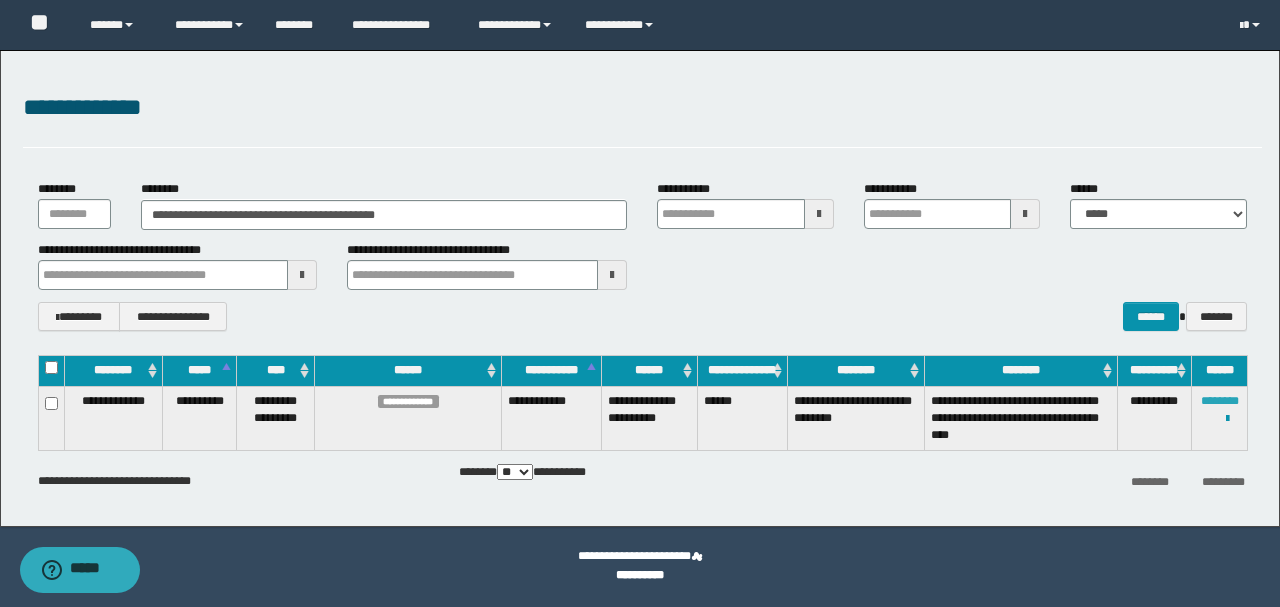 click on "********" at bounding box center (1220, 401) 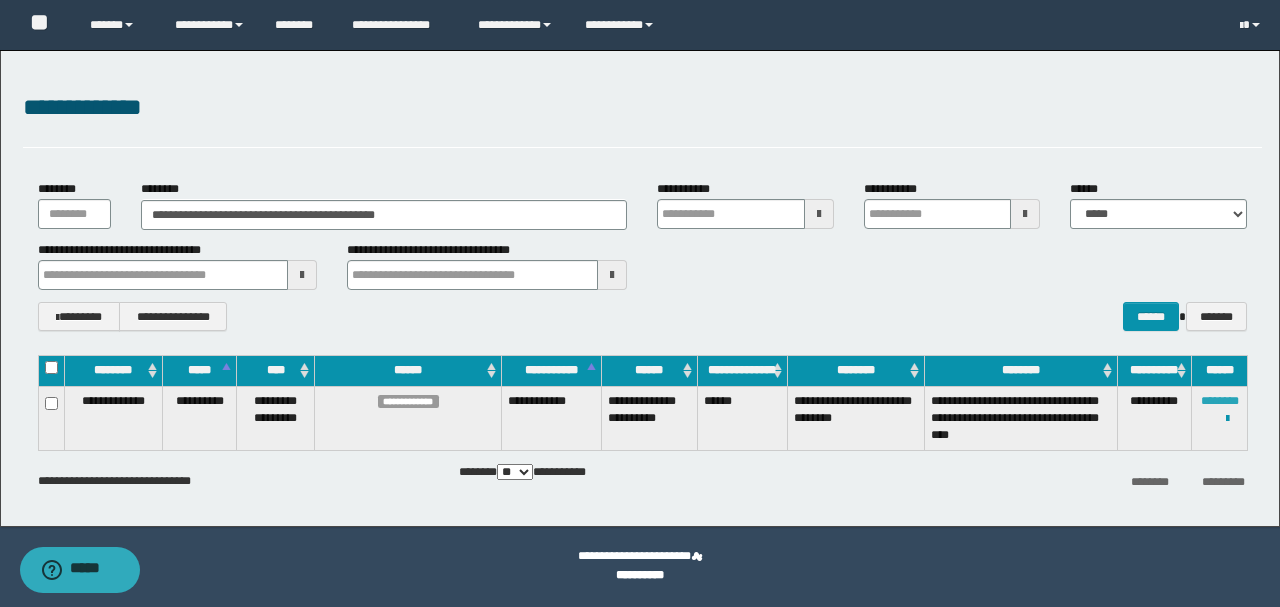 type 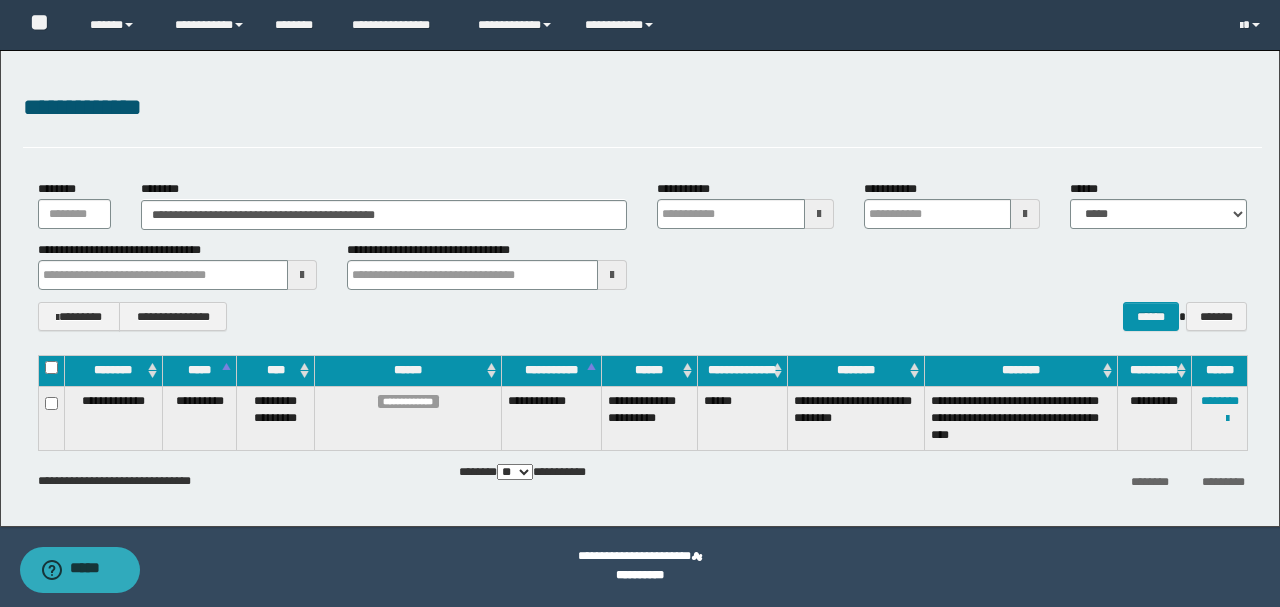 type 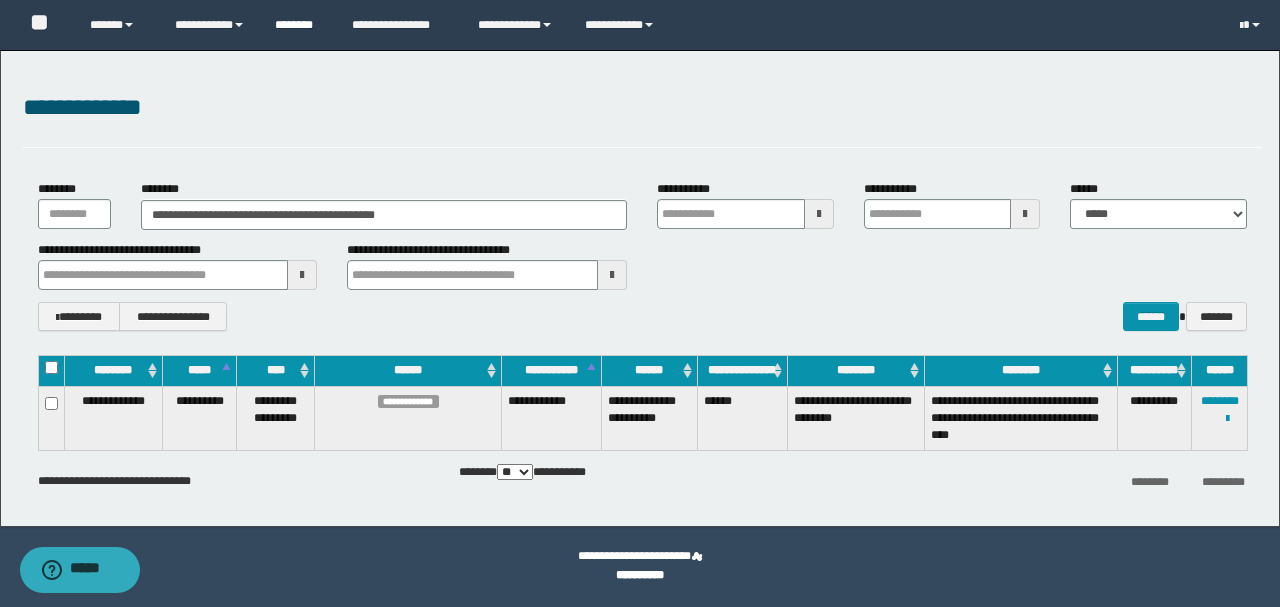 type 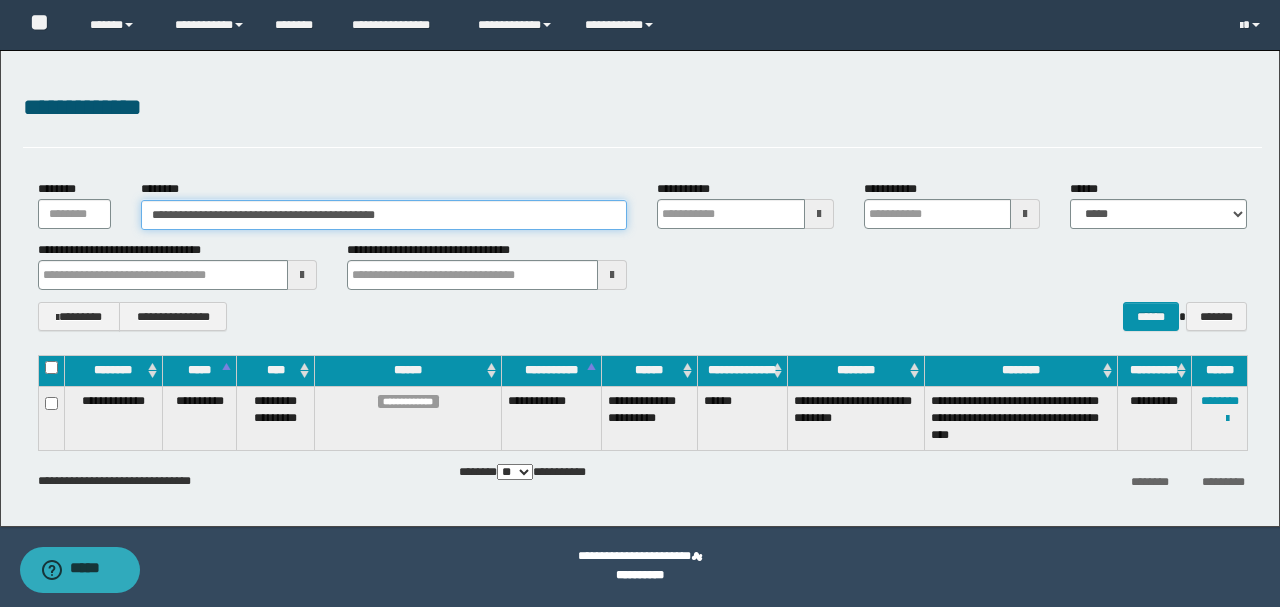 drag, startPoint x: 466, startPoint y: 209, endPoint x: 20, endPoint y: 192, distance: 446.32388 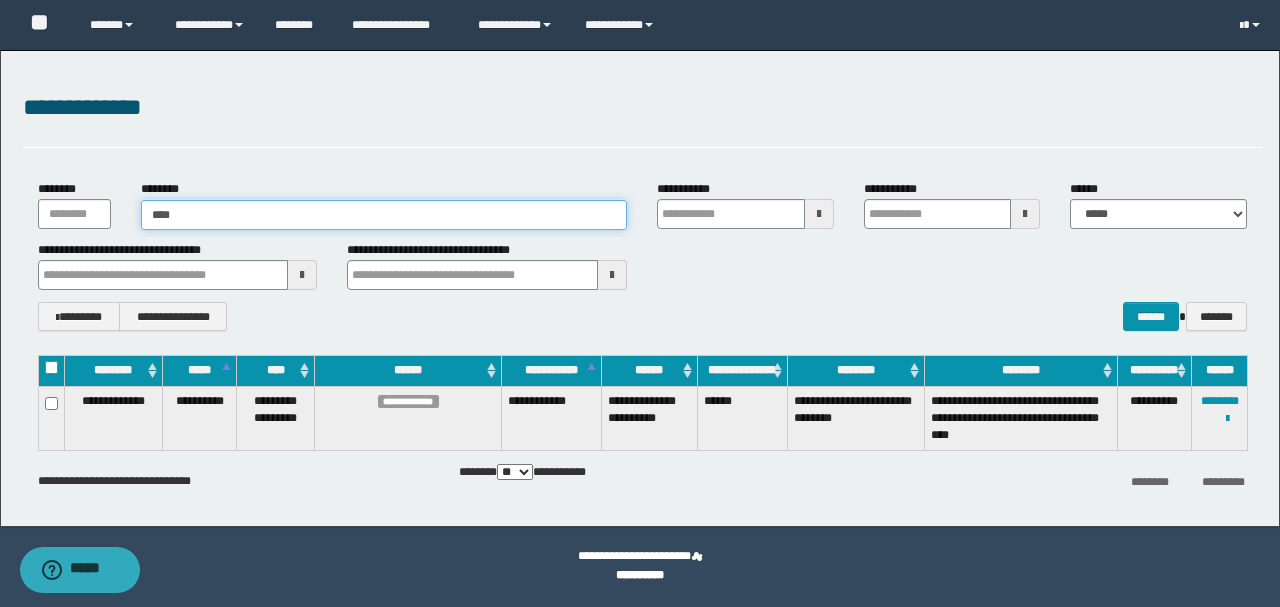 type on "*****" 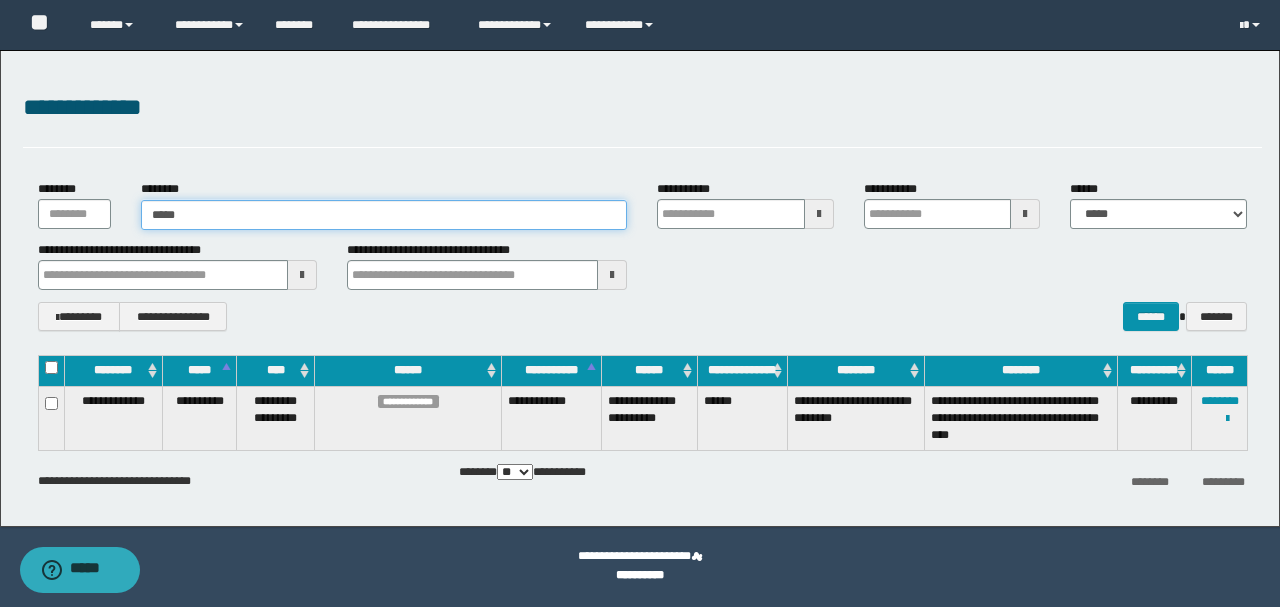 type on "*****" 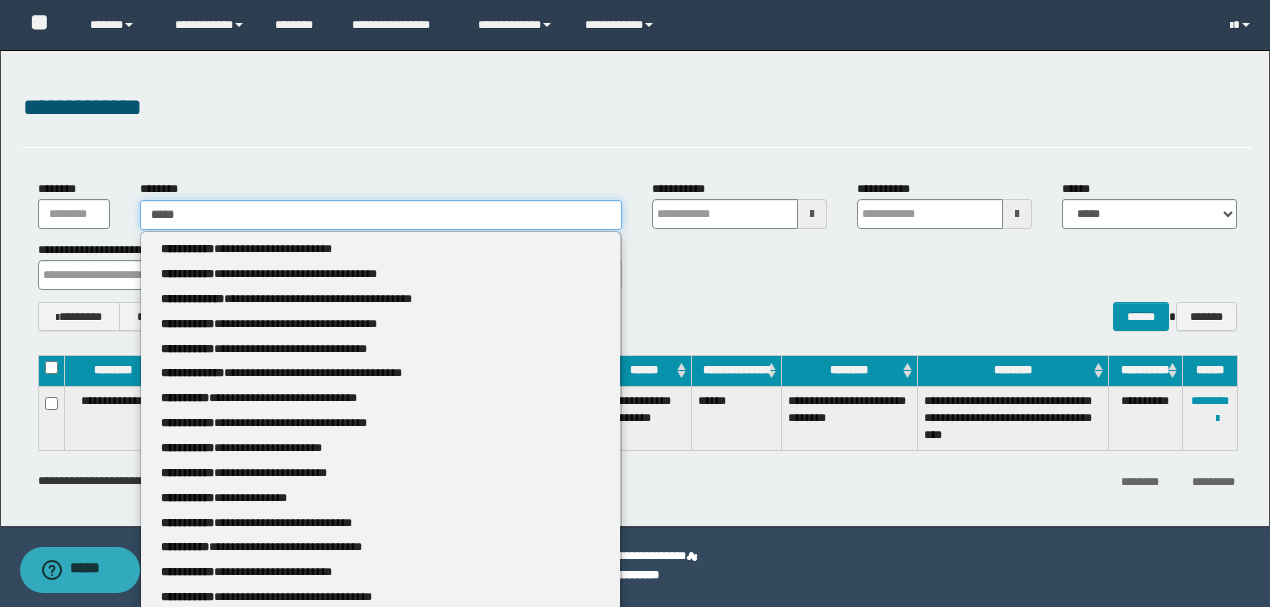 type on "****" 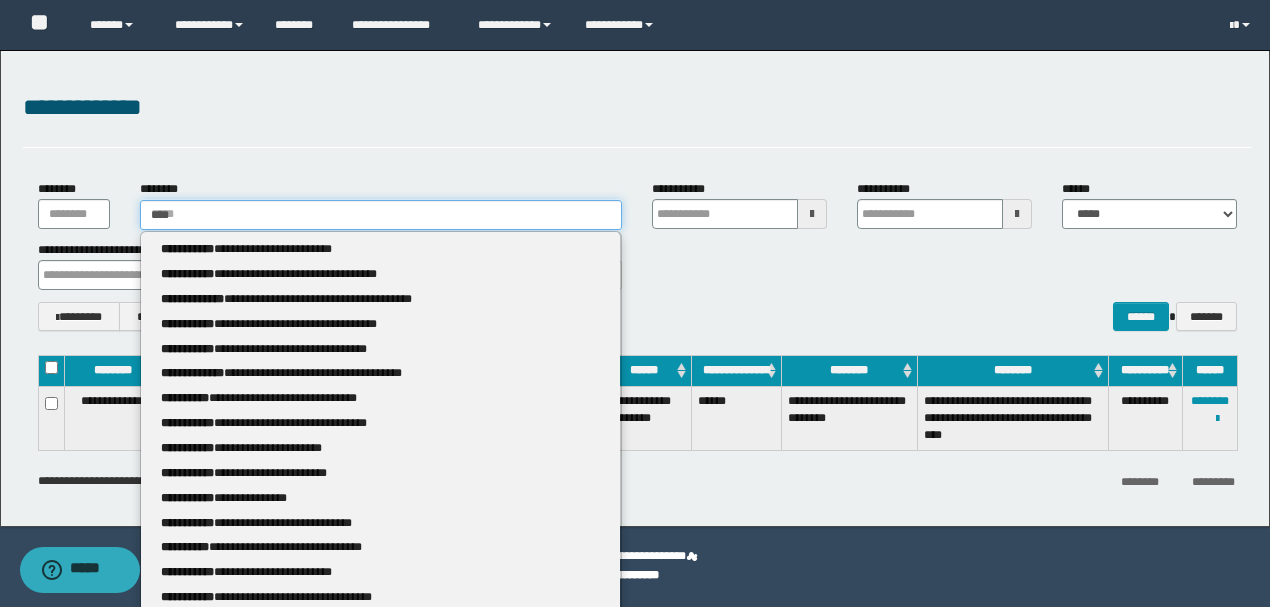 type 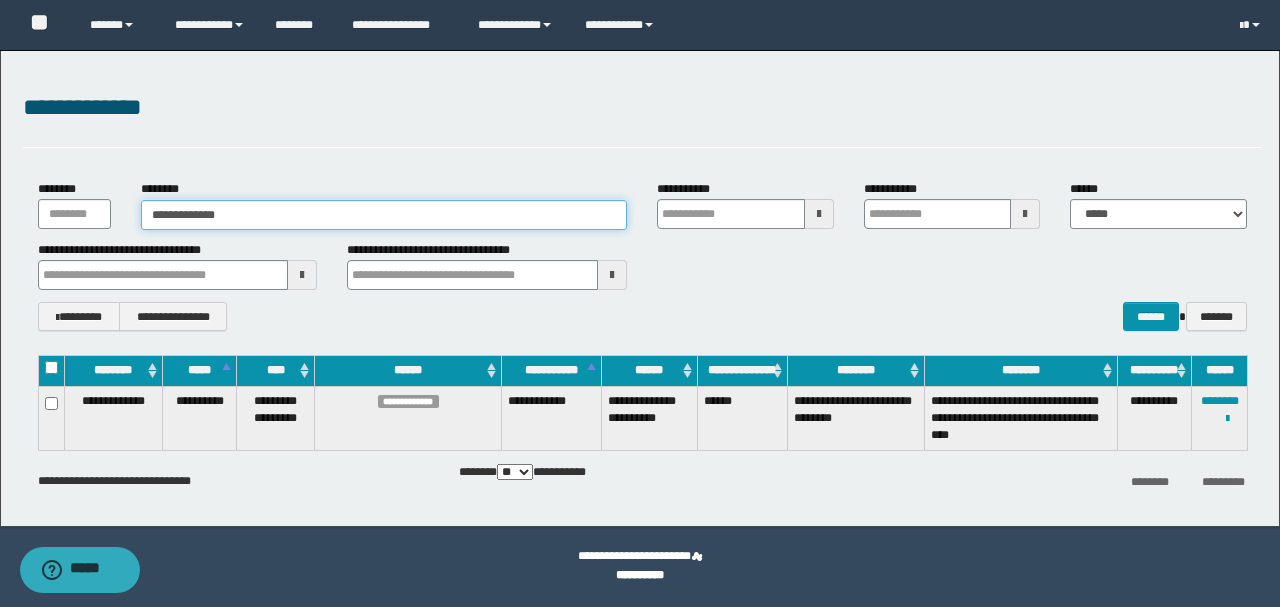 type on "**********" 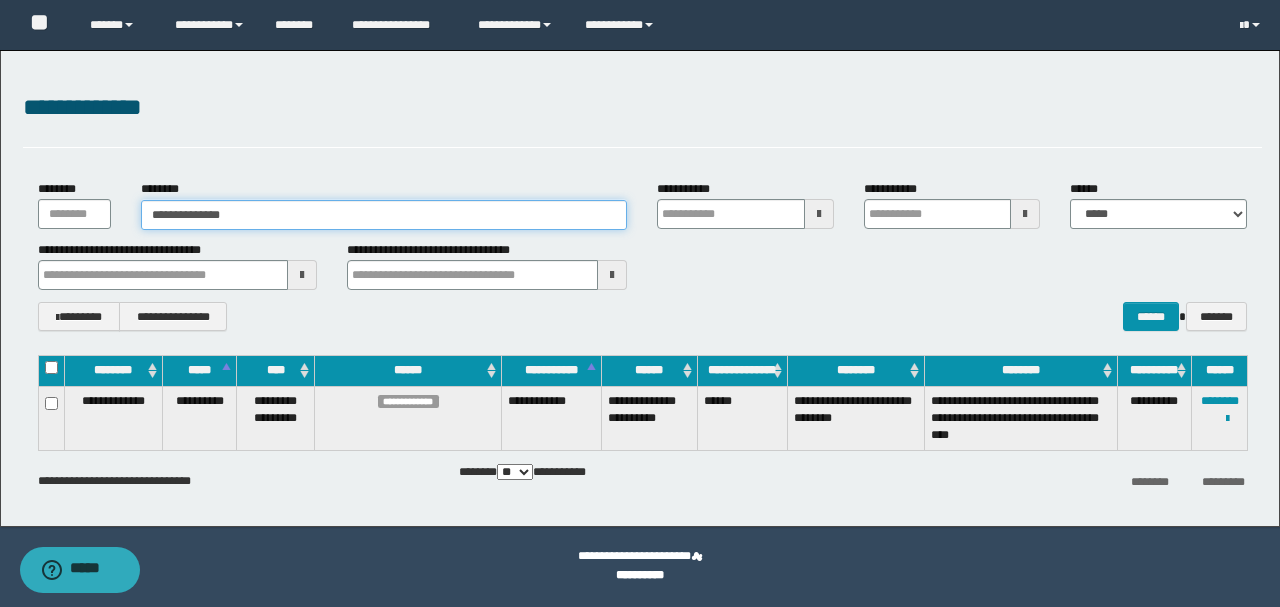 type on "**********" 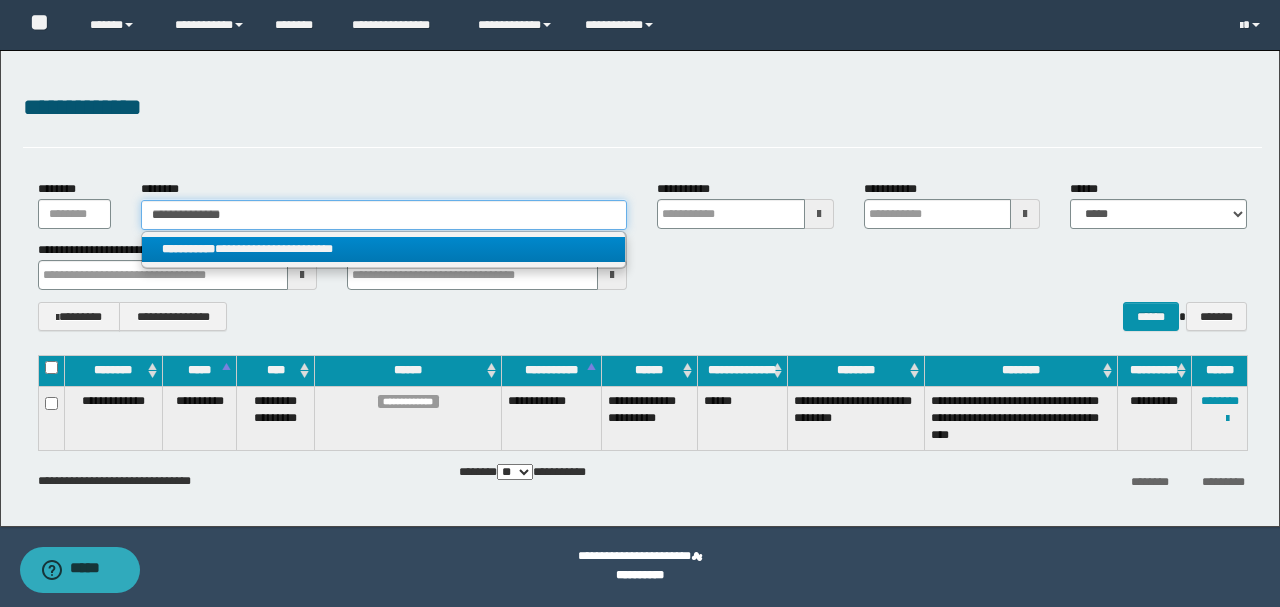 type on "**********" 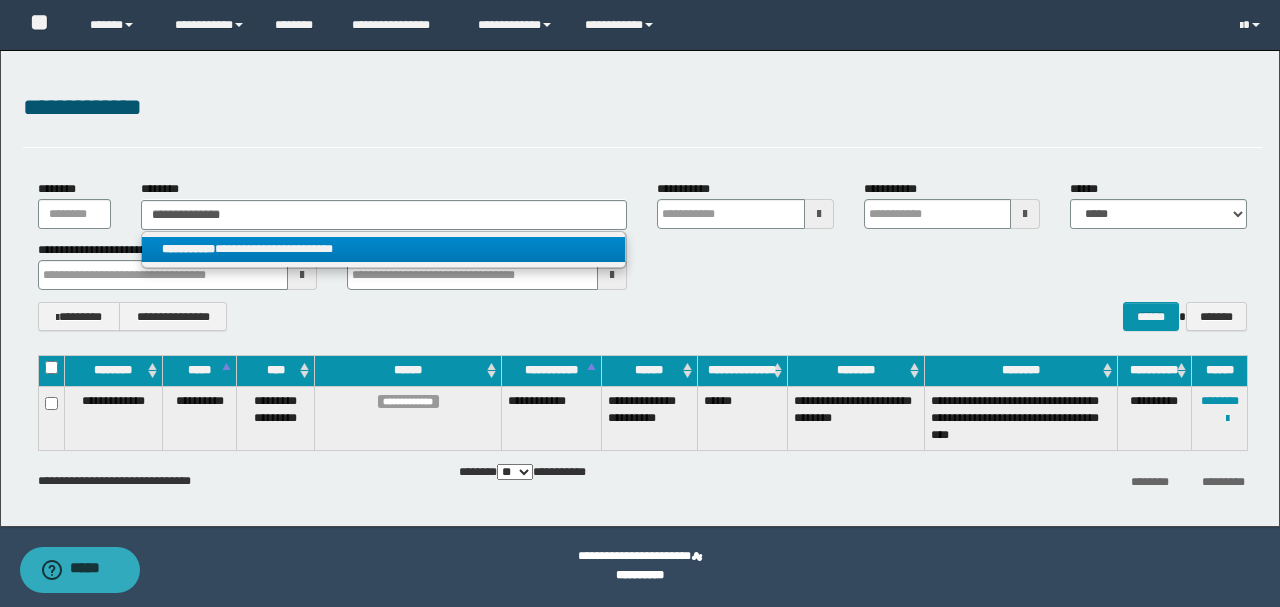 click on "**********" at bounding box center [384, 249] 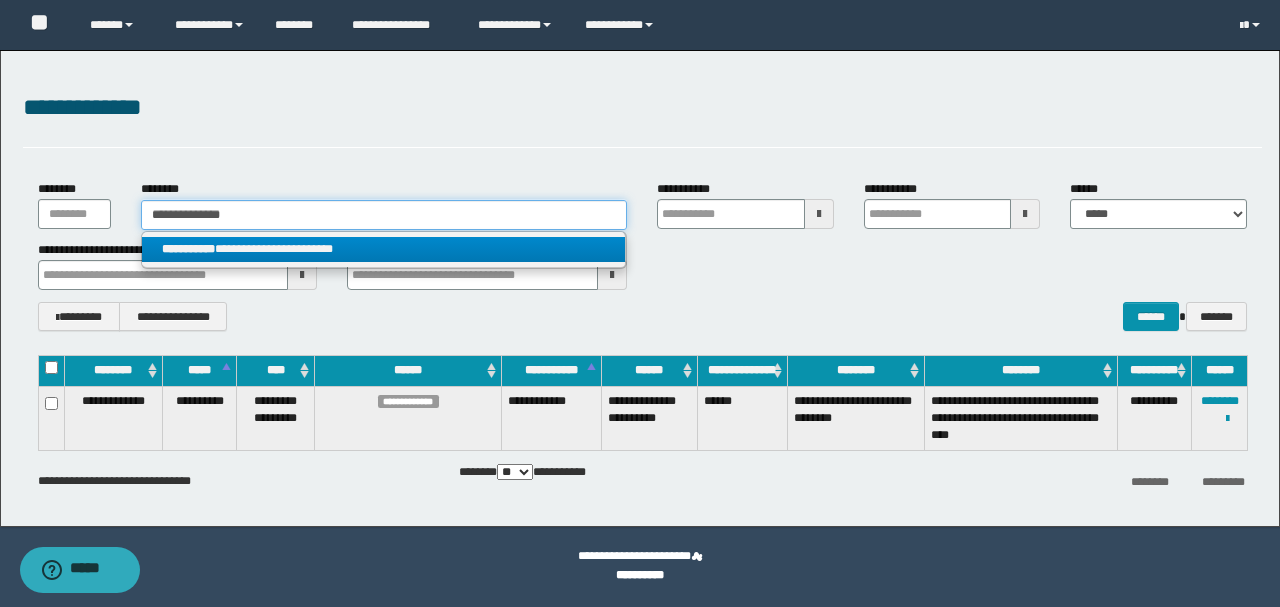 type 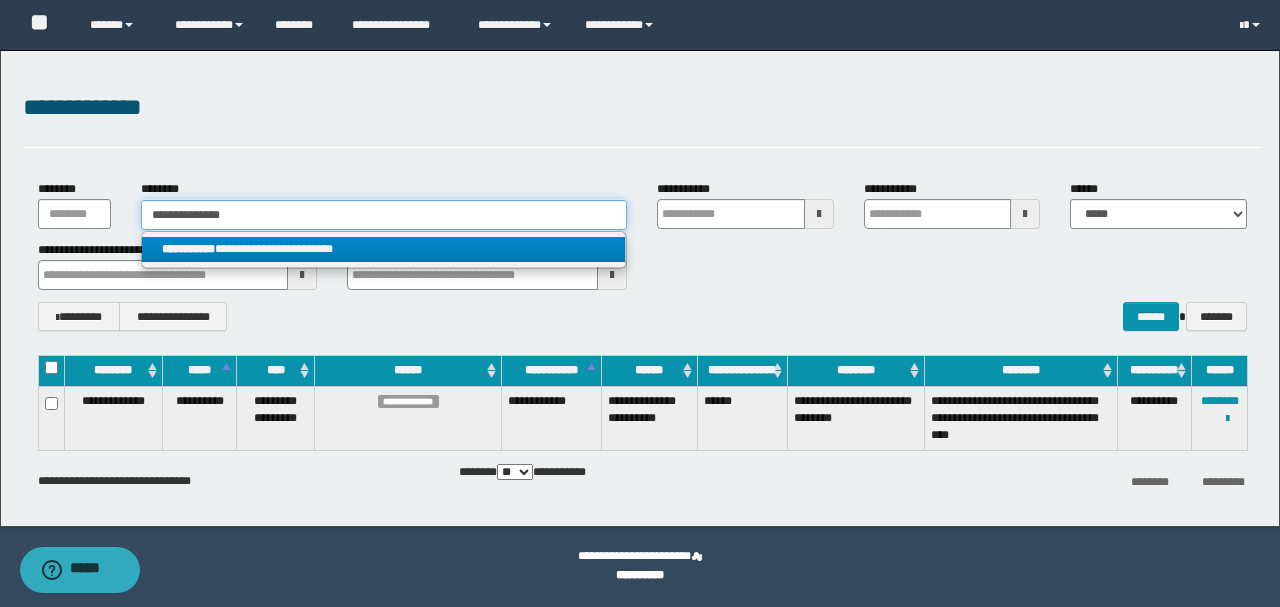 type on "**********" 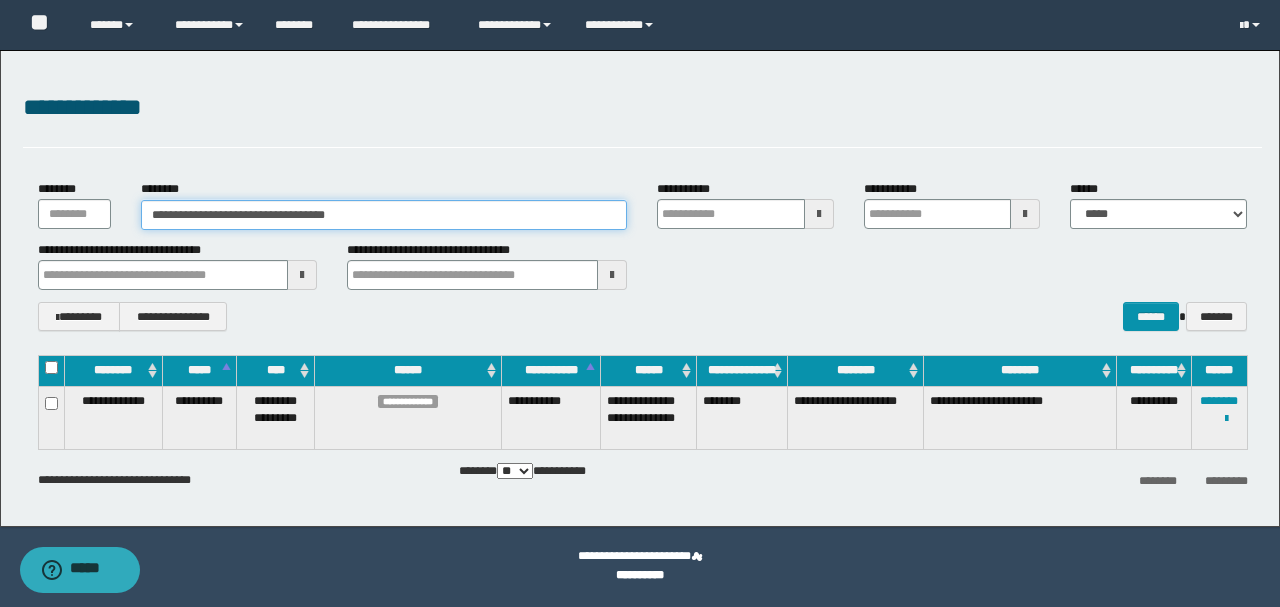 type 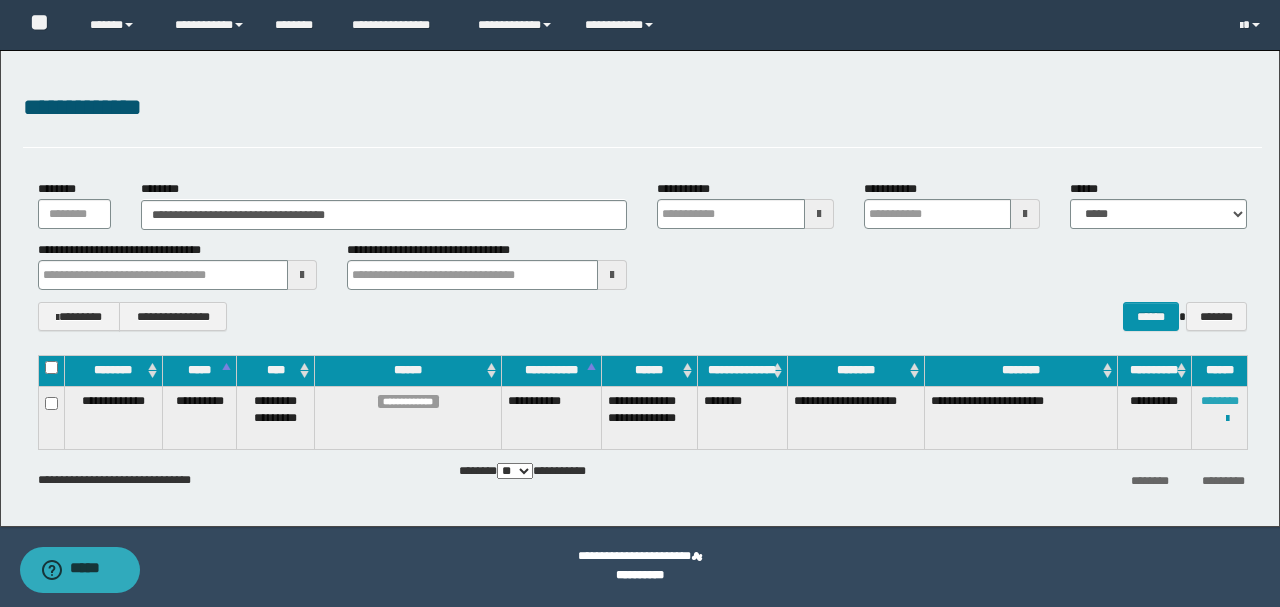 click on "********" at bounding box center [1220, 401] 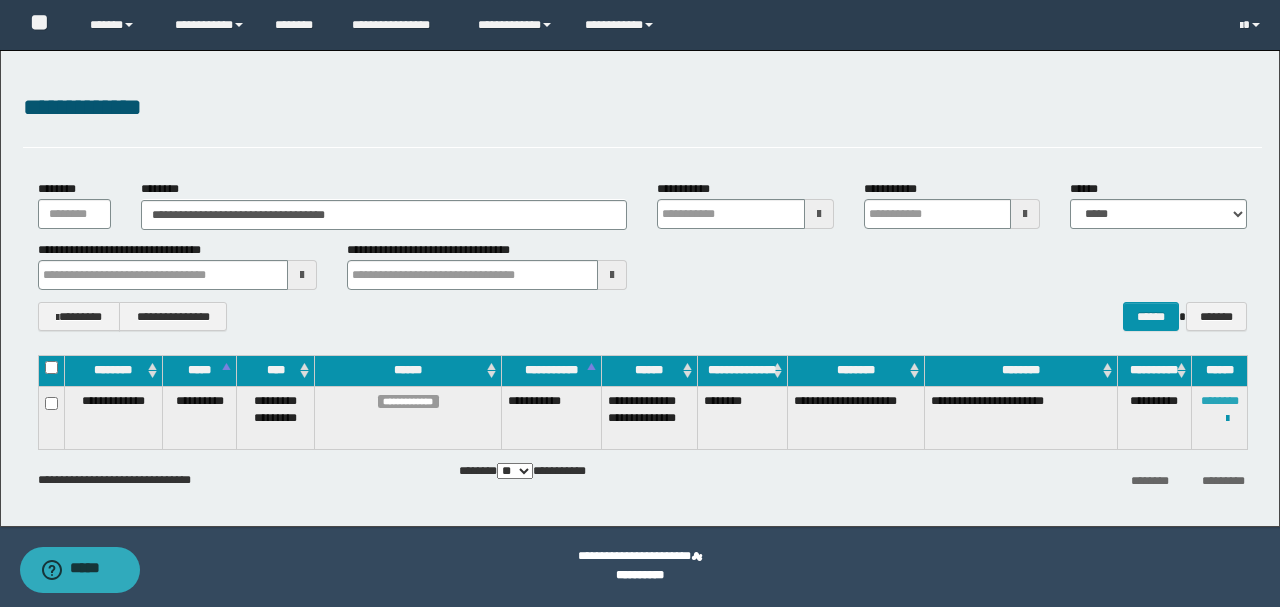 type 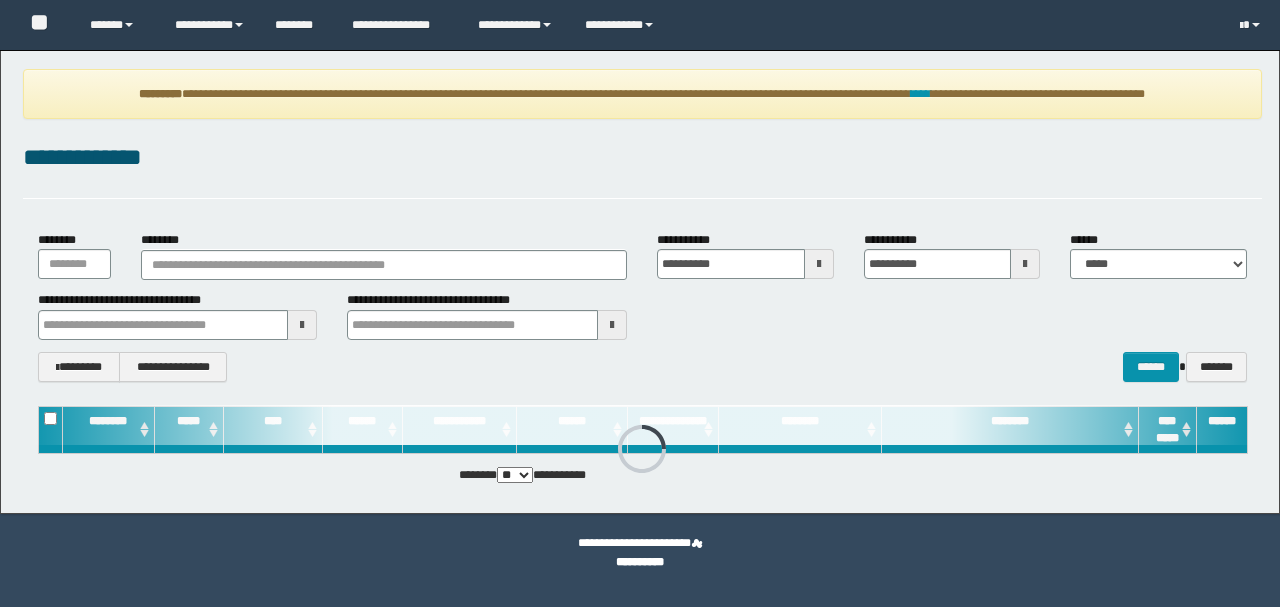 scroll, scrollTop: 0, scrollLeft: 0, axis: both 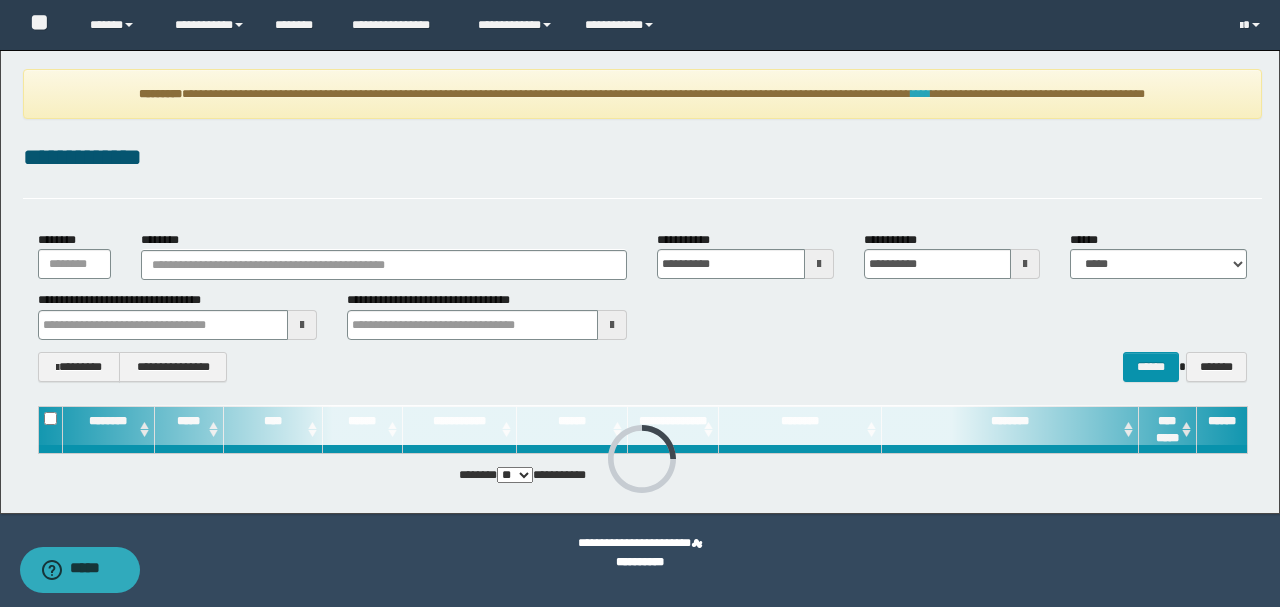 click on "****" at bounding box center (921, 94) 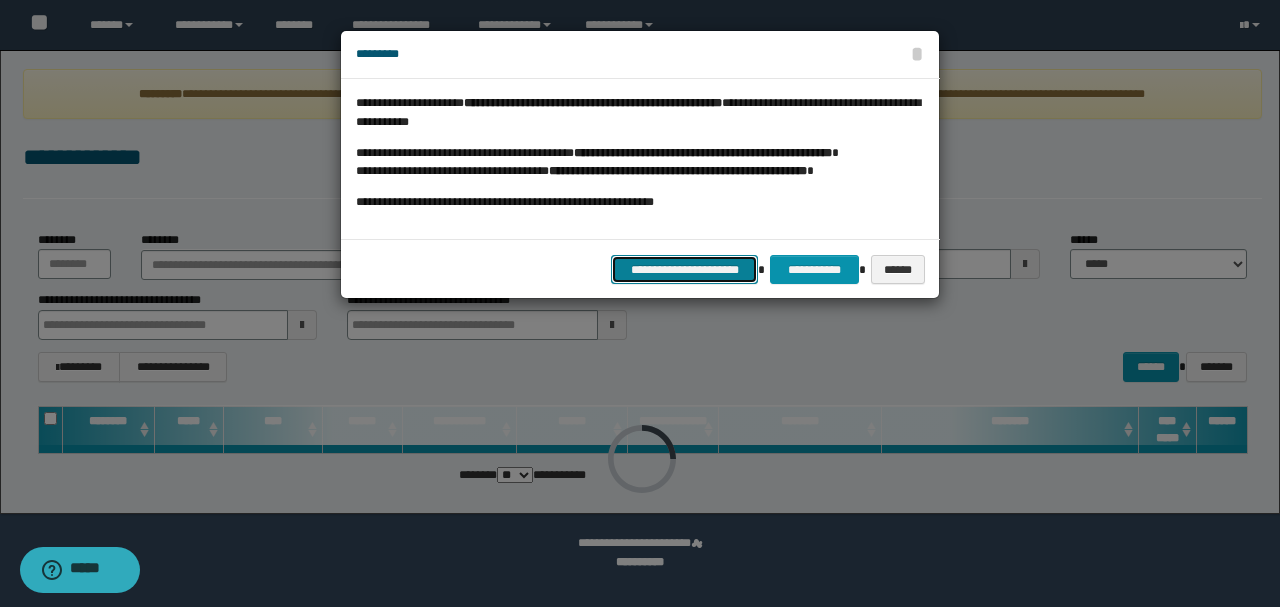 click on "**********" at bounding box center (685, 269) 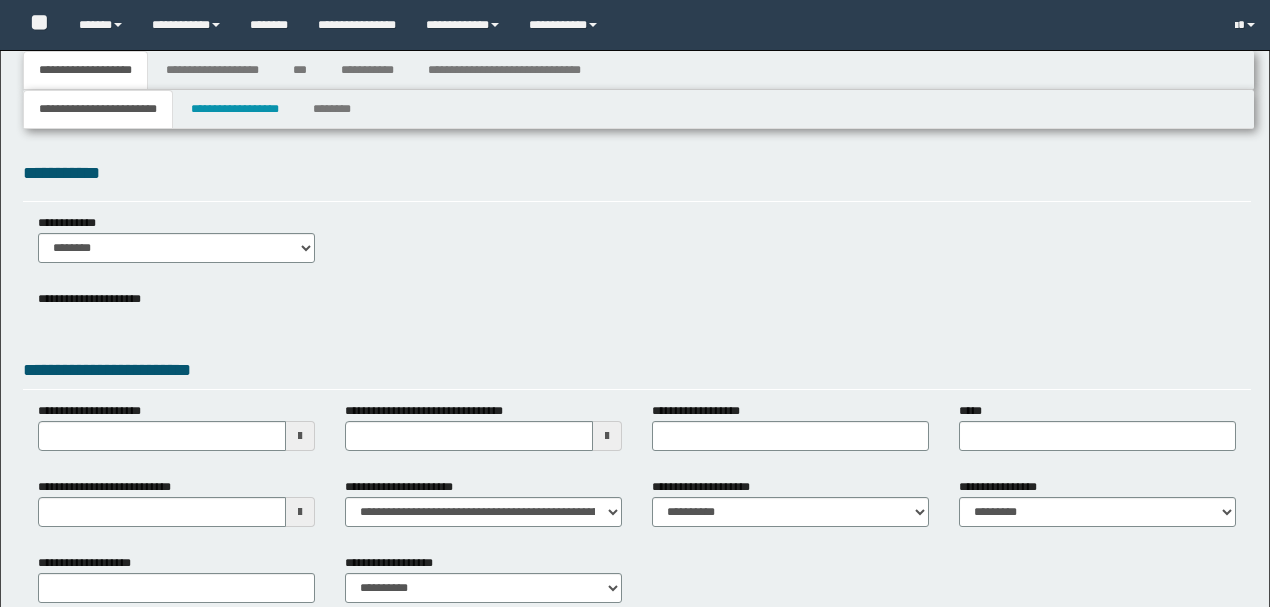 type 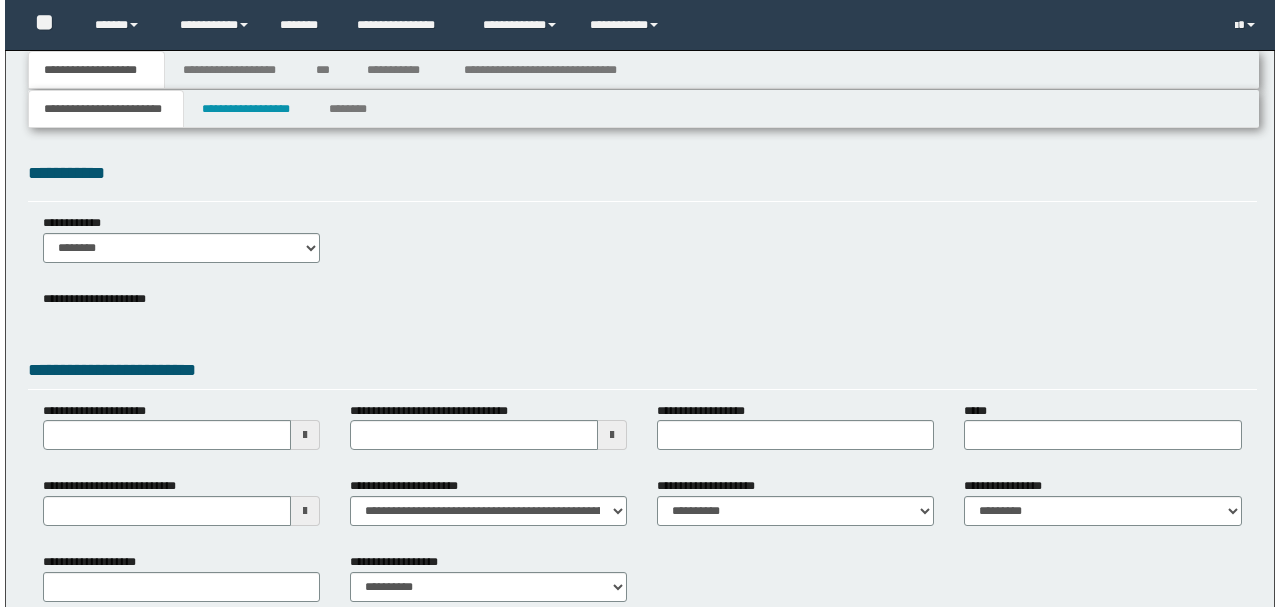 scroll, scrollTop: 0, scrollLeft: 0, axis: both 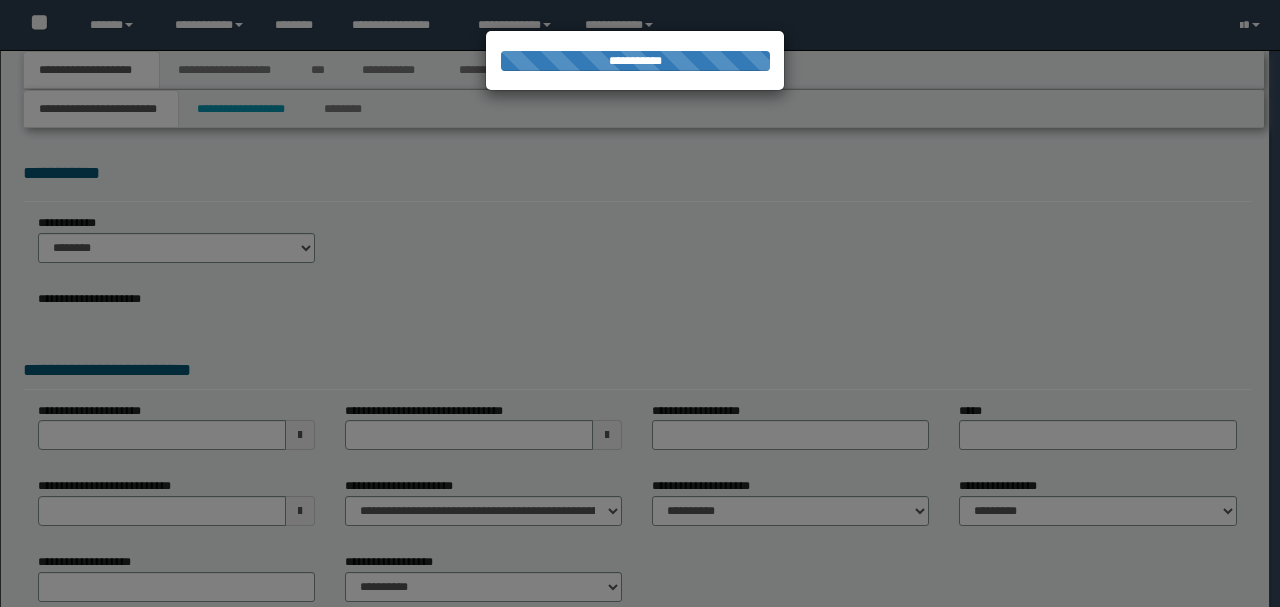 type on "**********" 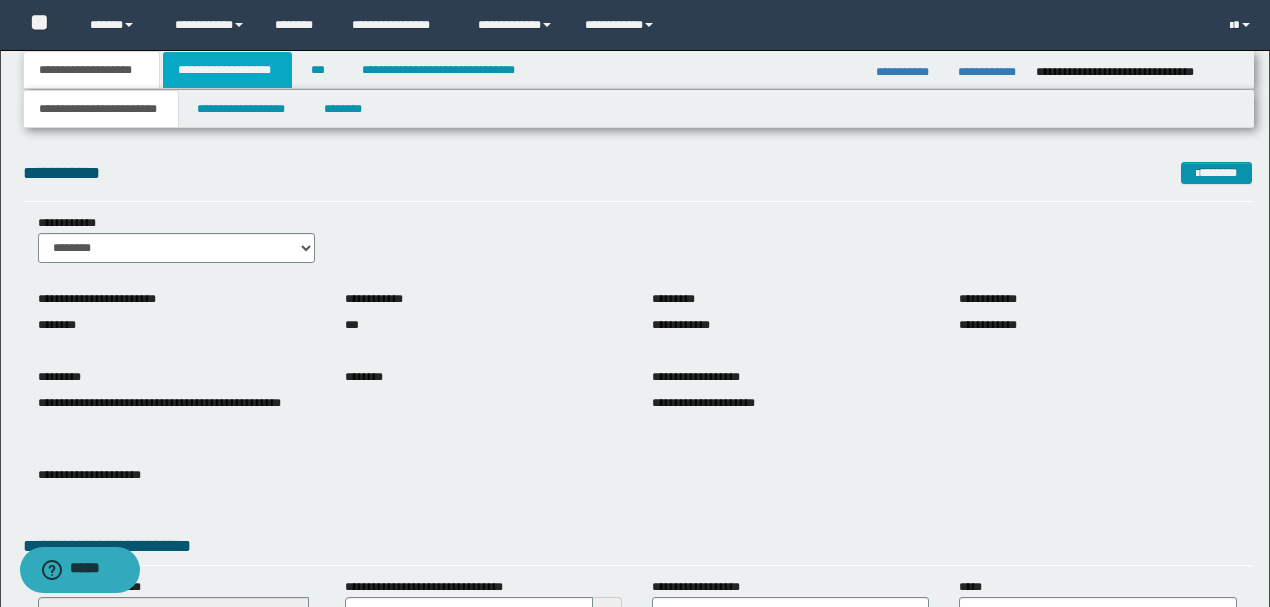 click on "**********" at bounding box center (227, 70) 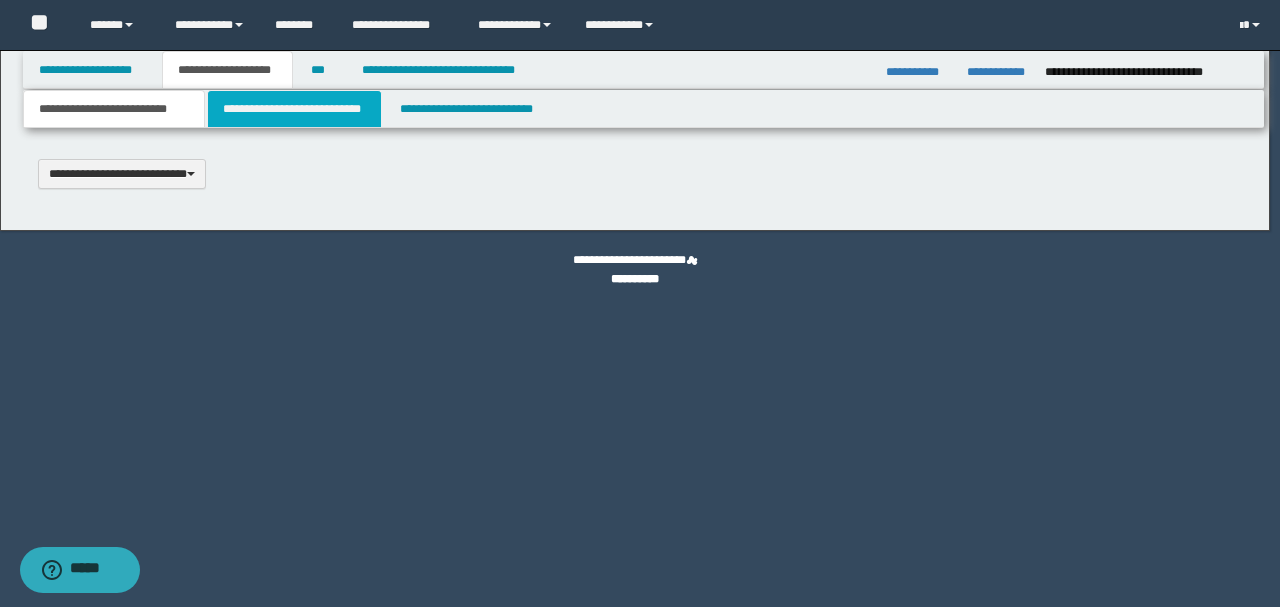 type 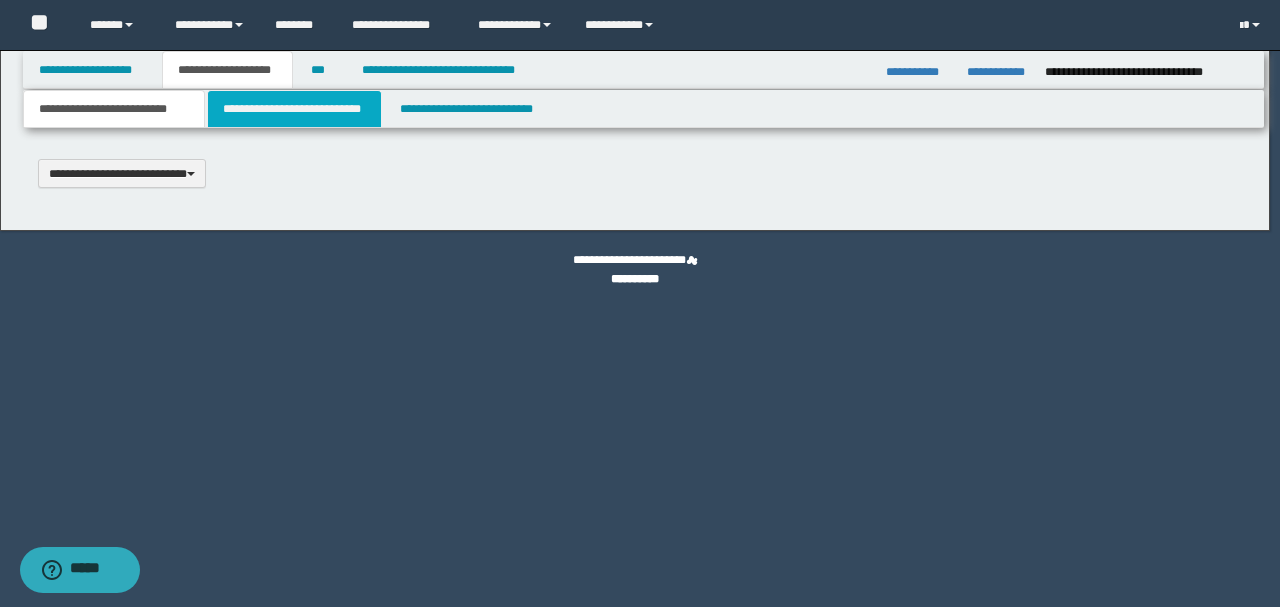 scroll, scrollTop: 0, scrollLeft: 0, axis: both 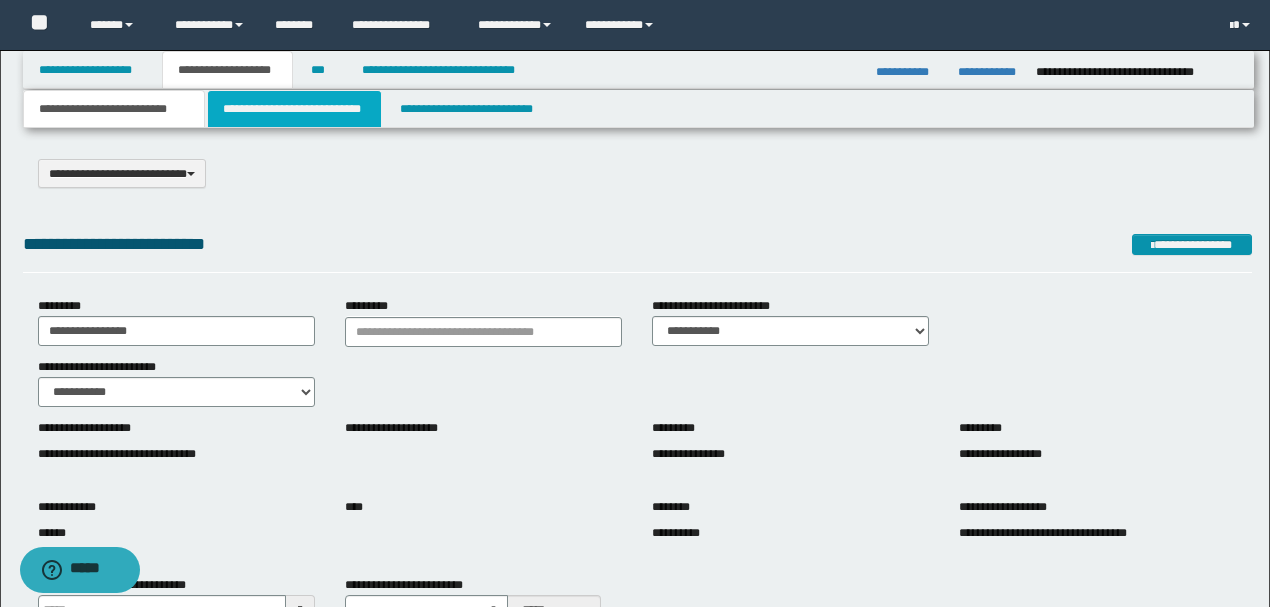 click on "**********" at bounding box center [294, 109] 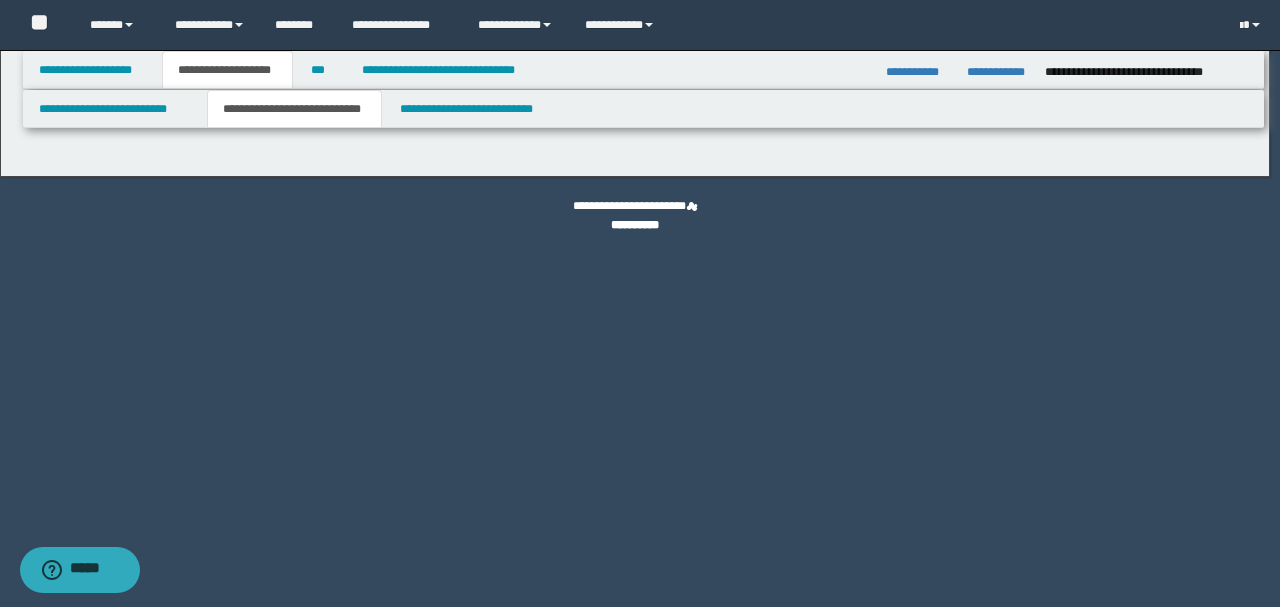 select on "*" 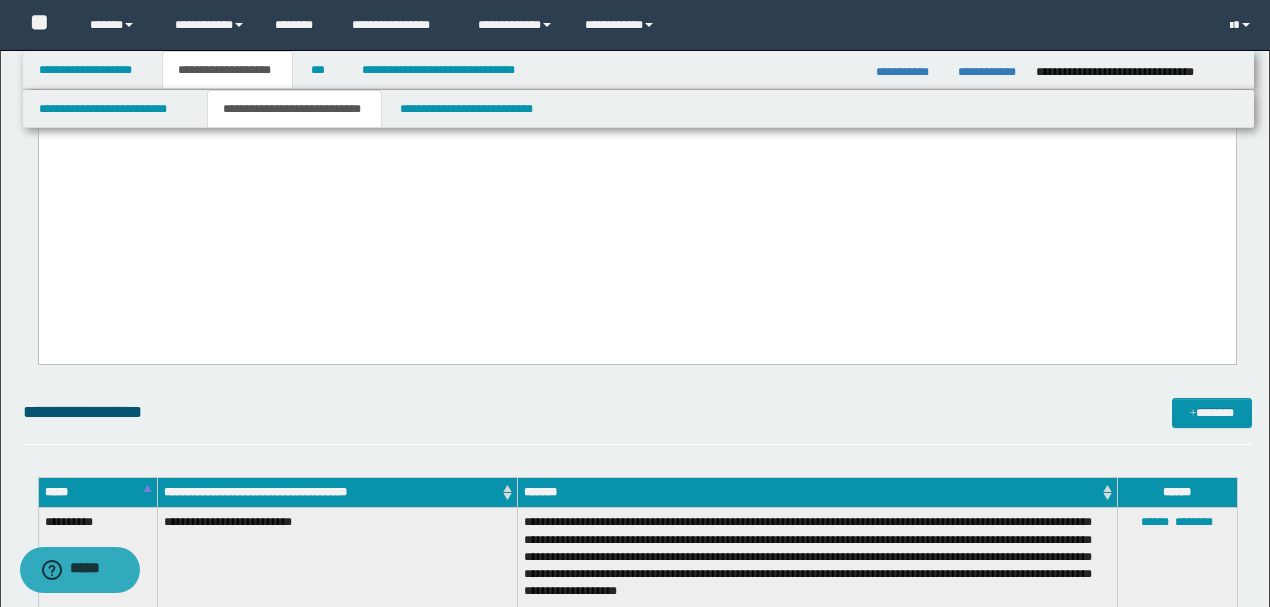 scroll, scrollTop: 1666, scrollLeft: 0, axis: vertical 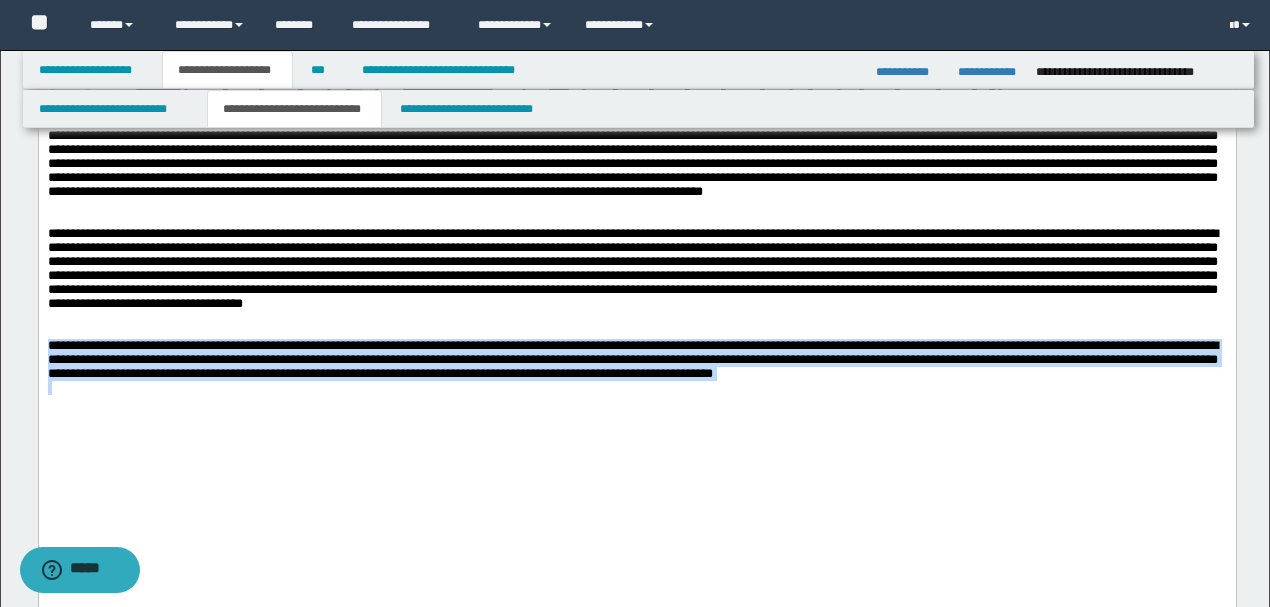 drag, startPoint x: 1066, startPoint y: 422, endPoint x: 56, endPoint y: 488, distance: 1012.1541 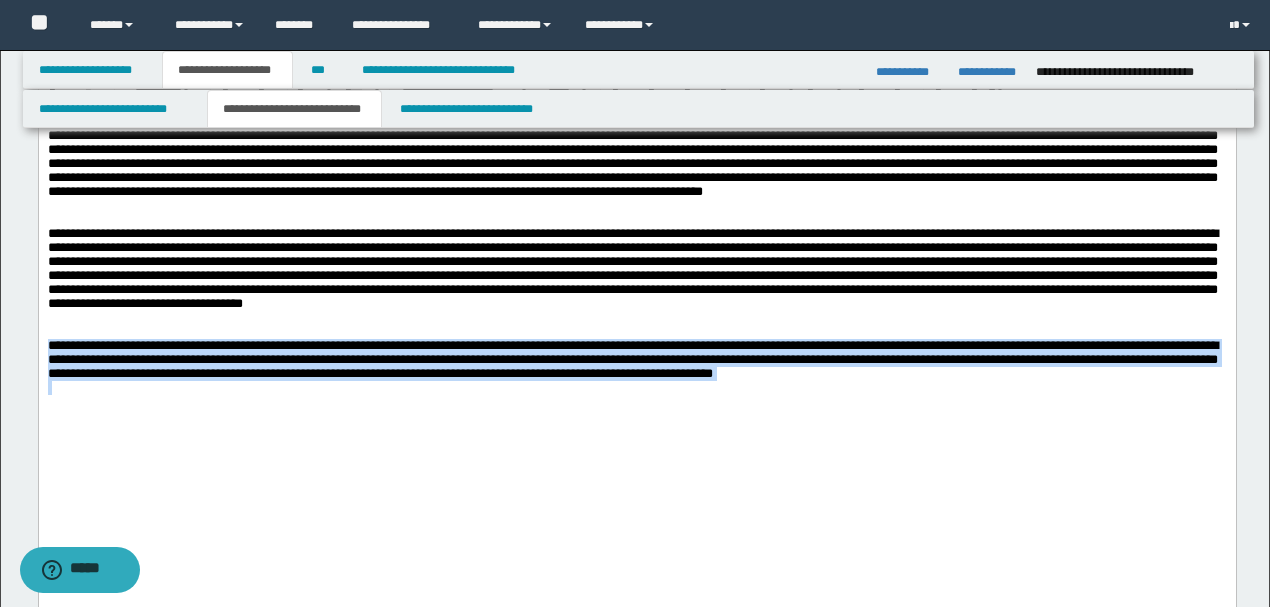 click at bounding box center [636, 388] 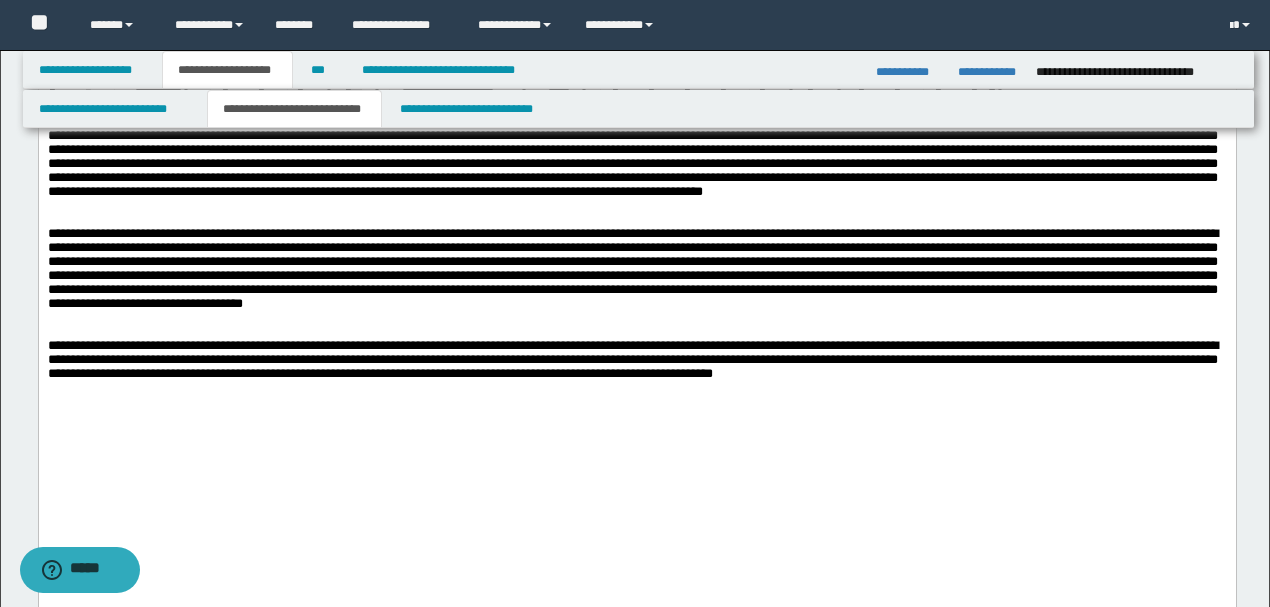 drag, startPoint x: 897, startPoint y: 432, endPoint x: 1090, endPoint y: 416, distance: 193.66208 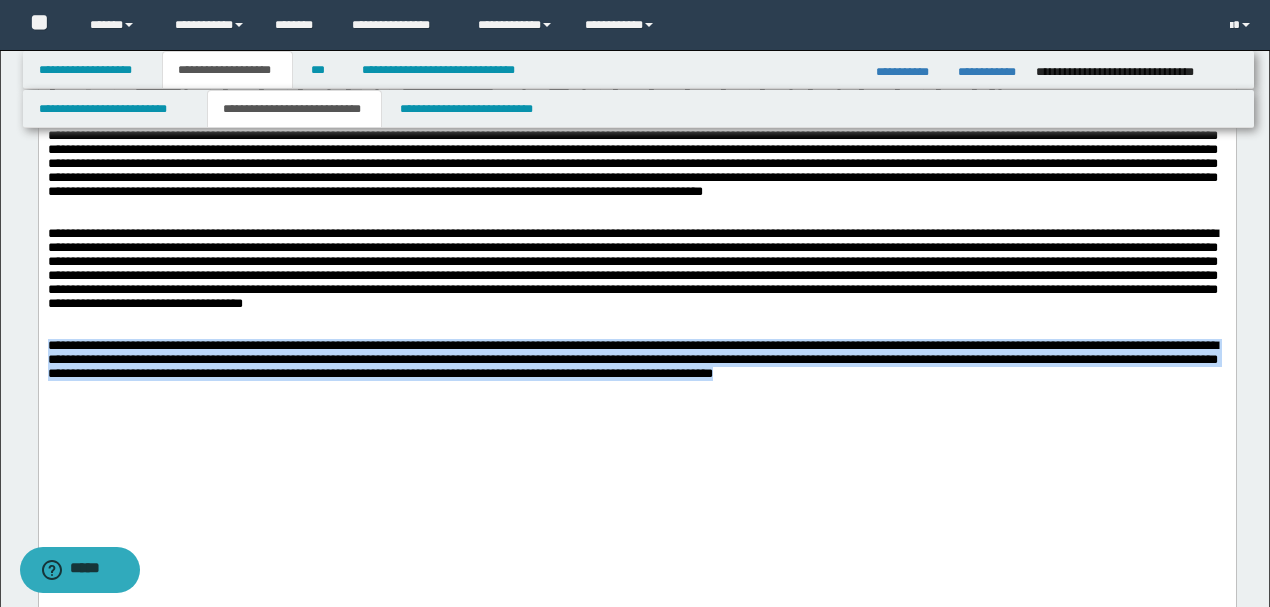 drag, startPoint x: 1091, startPoint y: 416, endPoint x: 0, endPoint y: 386, distance: 1091.4124 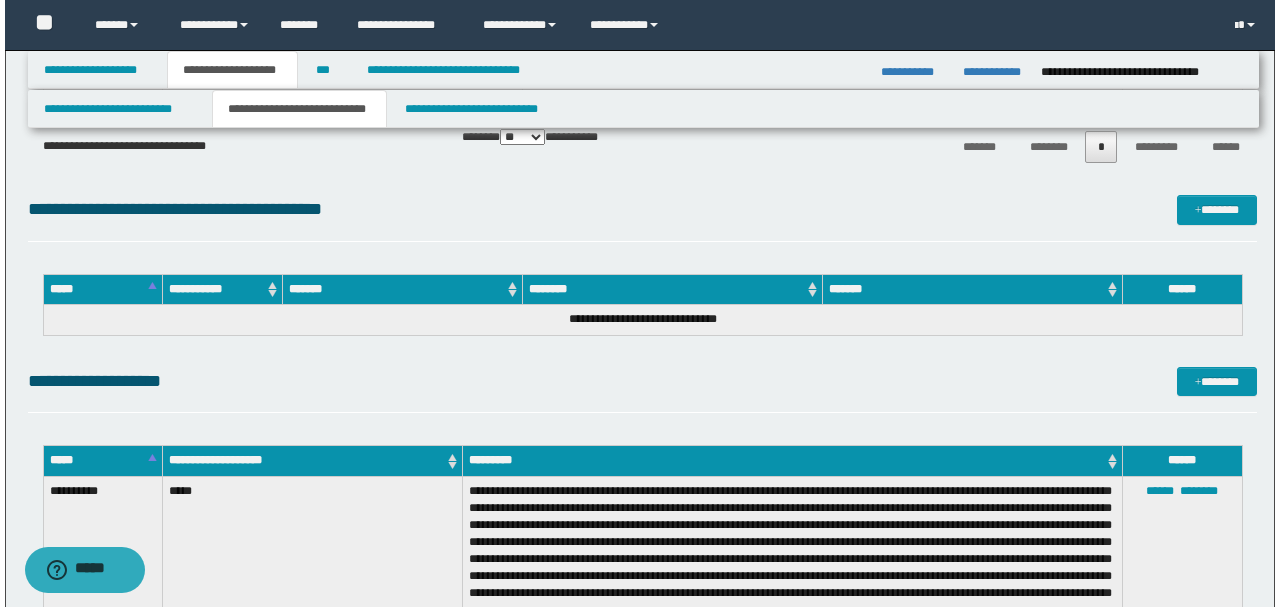 scroll, scrollTop: 4200, scrollLeft: 0, axis: vertical 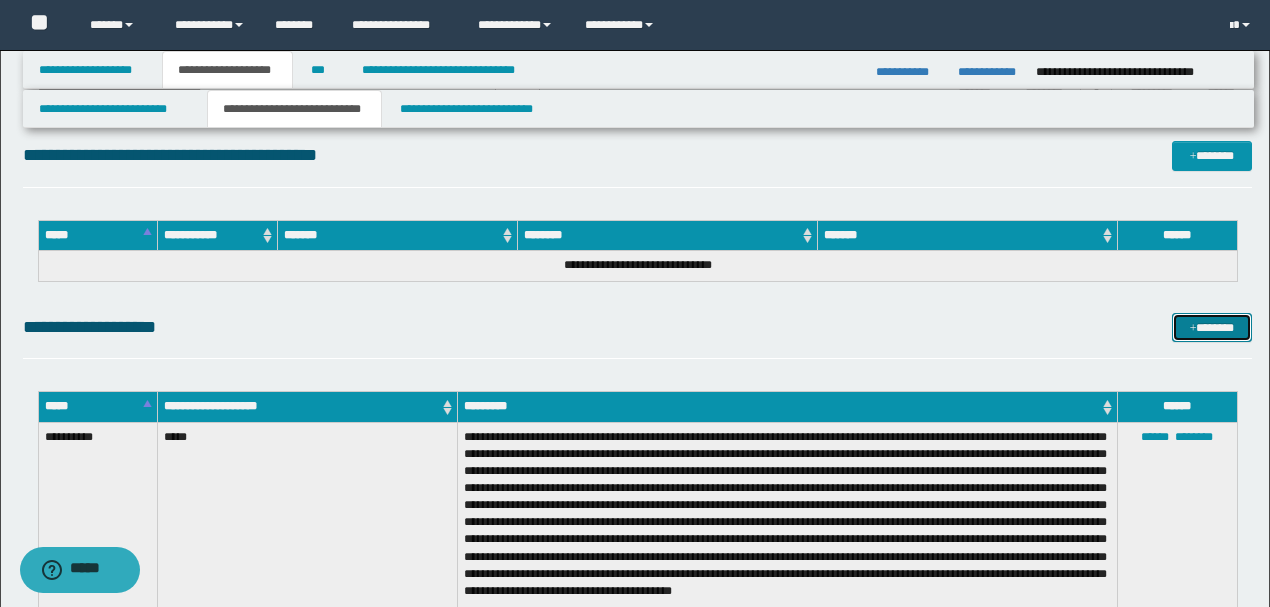 click on "*******" at bounding box center (1211, 327) 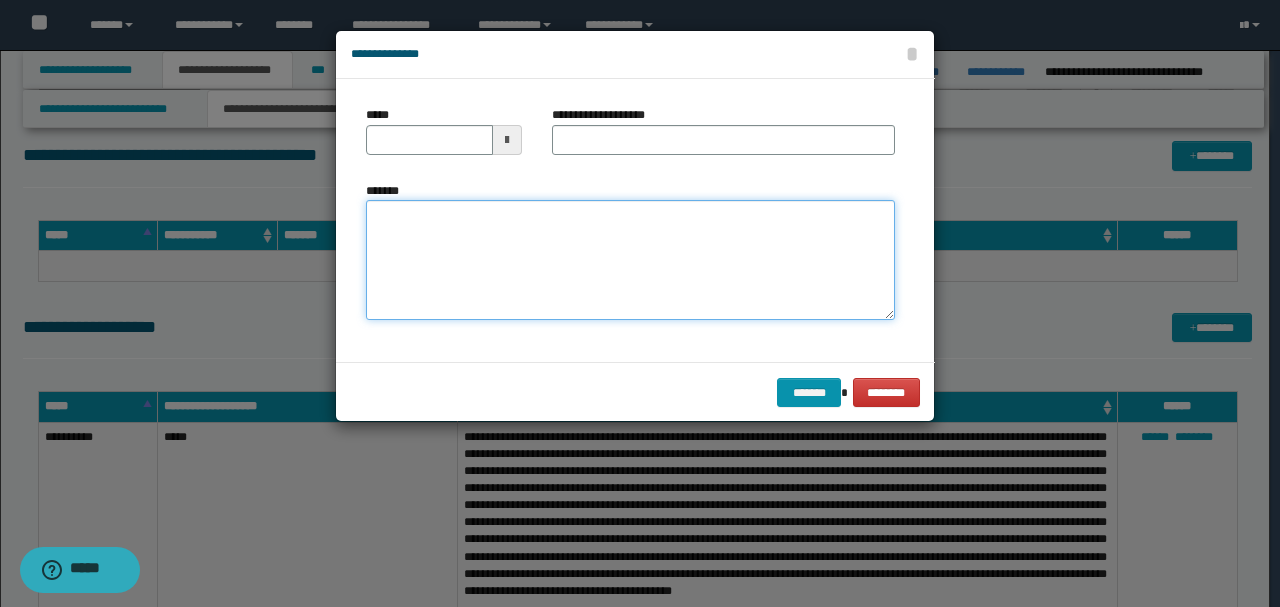 click on "*******" at bounding box center [630, 260] 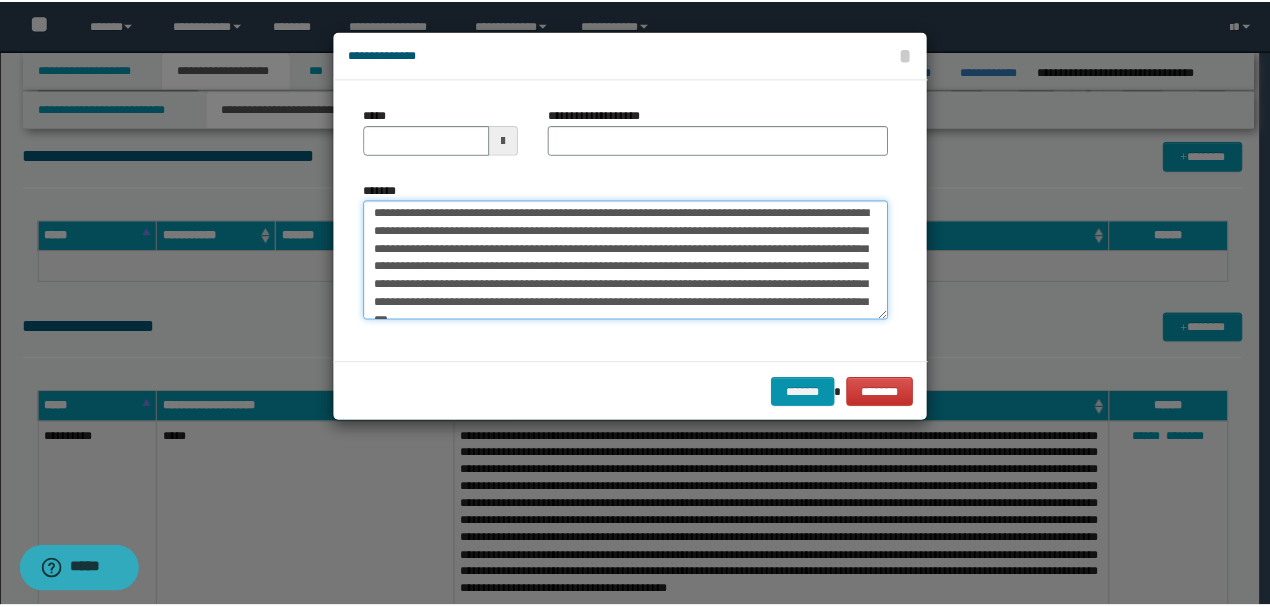 scroll, scrollTop: 0, scrollLeft: 0, axis: both 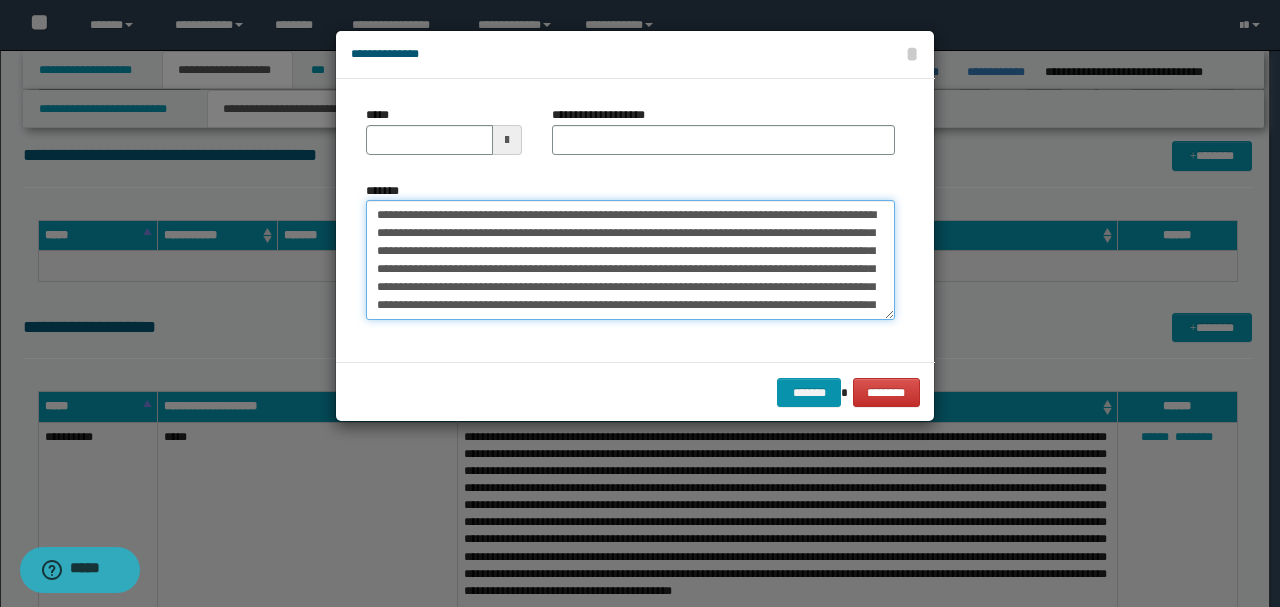 drag, startPoint x: 444, startPoint y: 210, endPoint x: 327, endPoint y: 206, distance: 117.06836 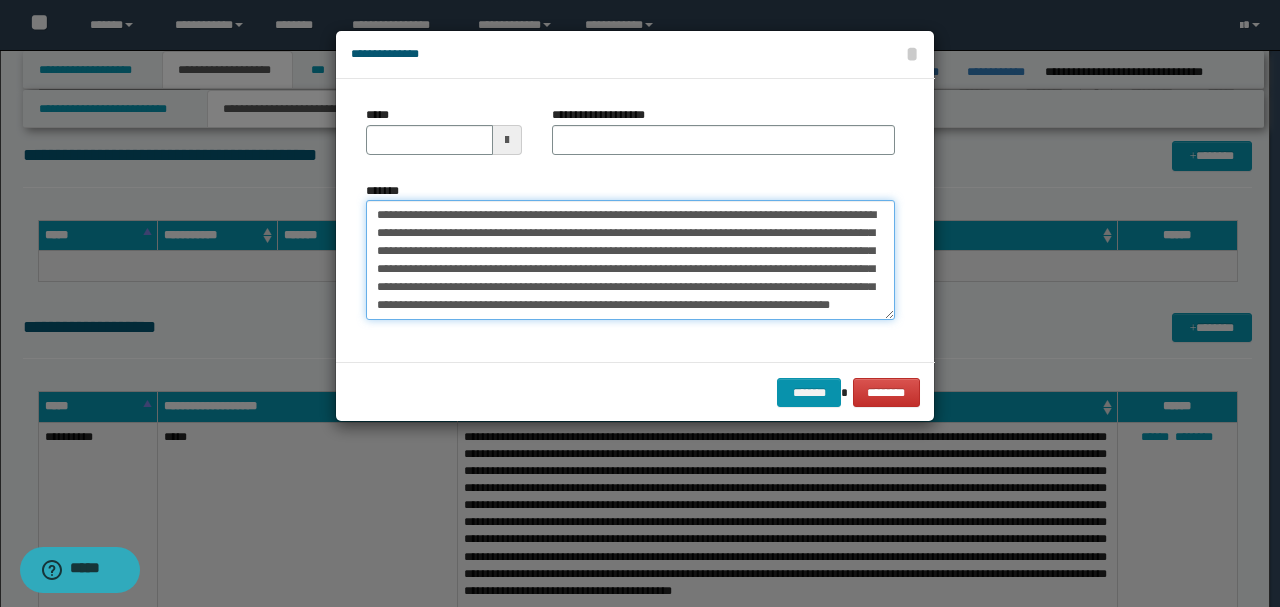 type 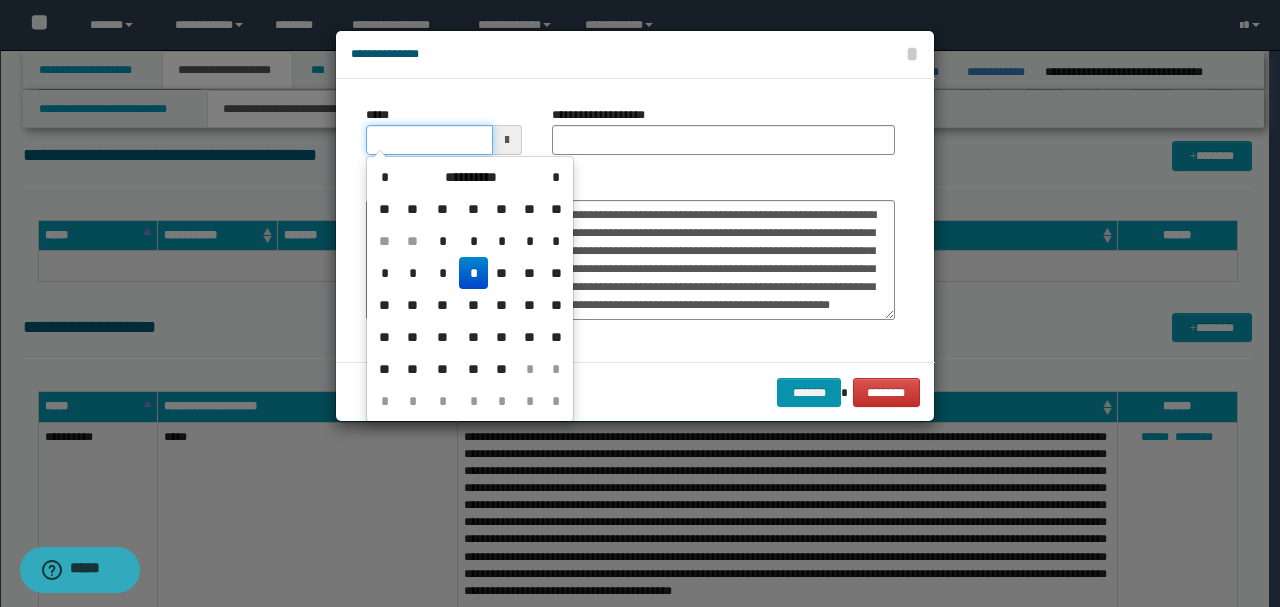 click on "*****" at bounding box center [429, 140] 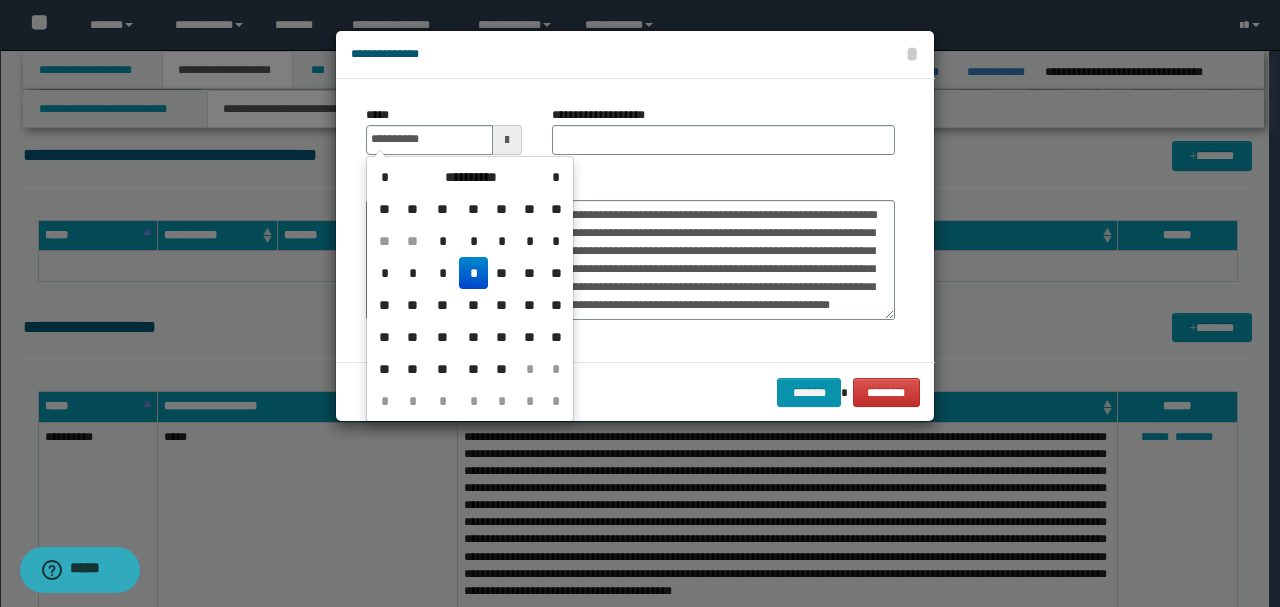 type on "**********" 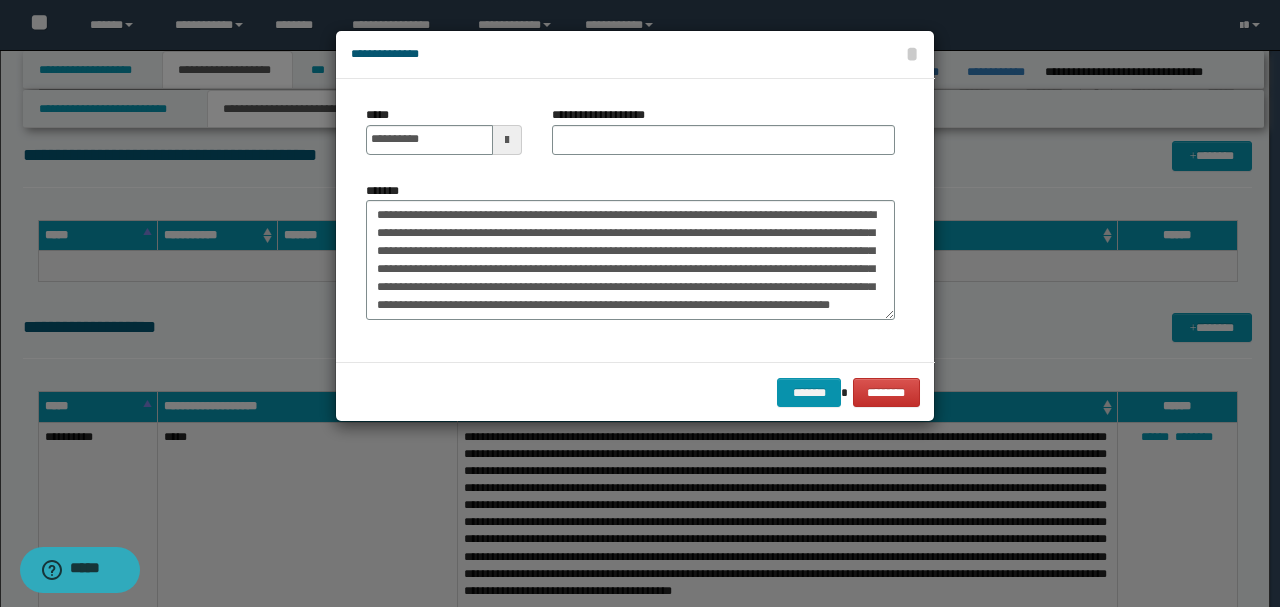 drag, startPoint x: 677, startPoint y: 165, endPoint x: 596, endPoint y: 208, distance: 91.706055 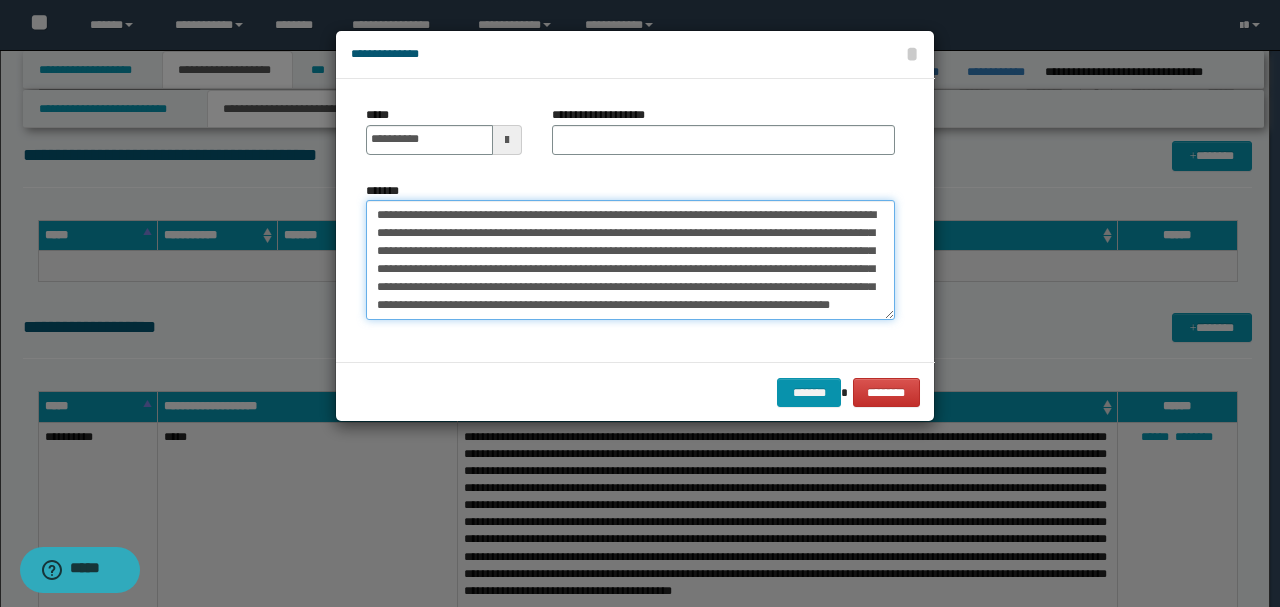 drag, startPoint x: 621, startPoint y: 217, endPoint x: 325, endPoint y: 200, distance: 296.48776 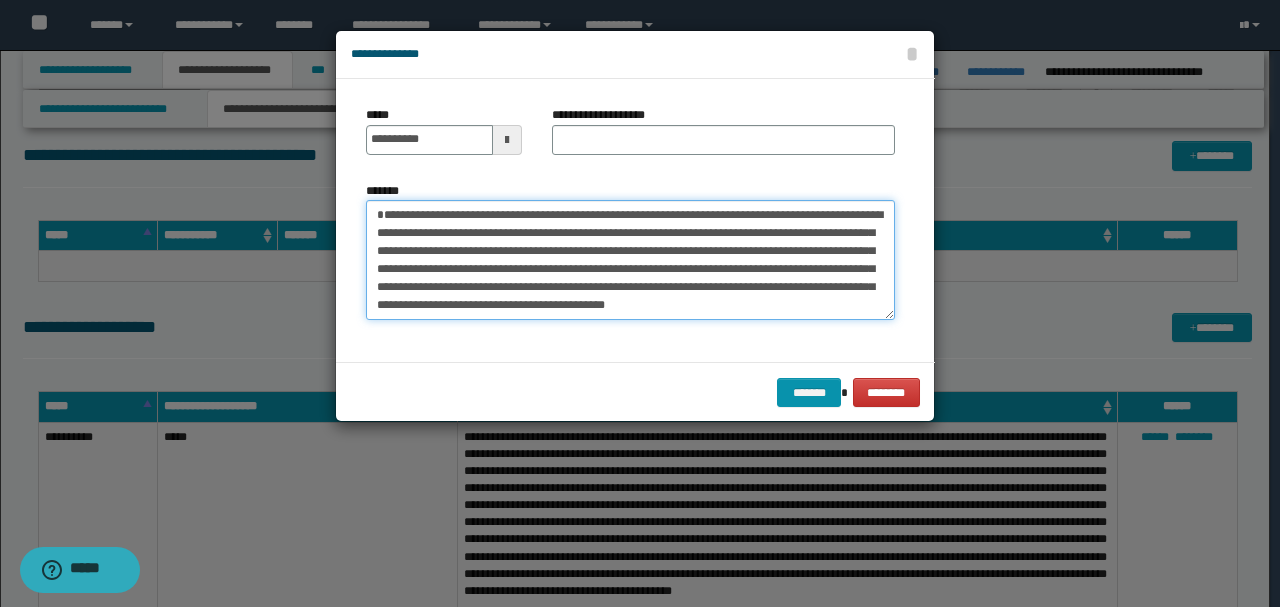type on "**********" 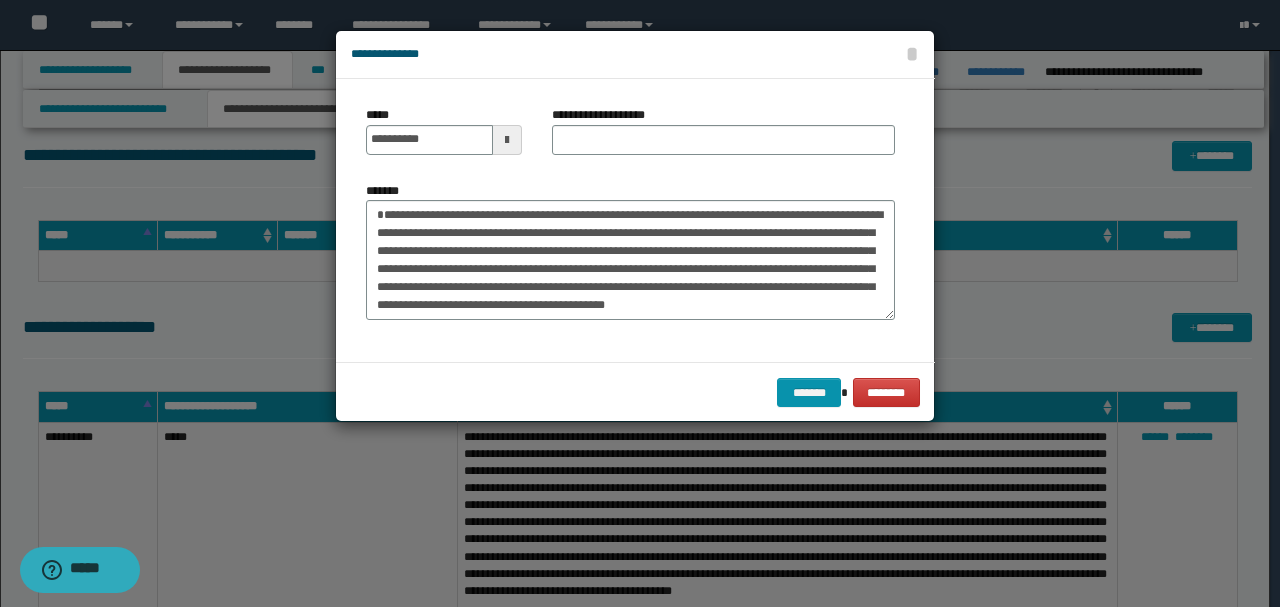 click on "**********" at bounding box center (723, 138) 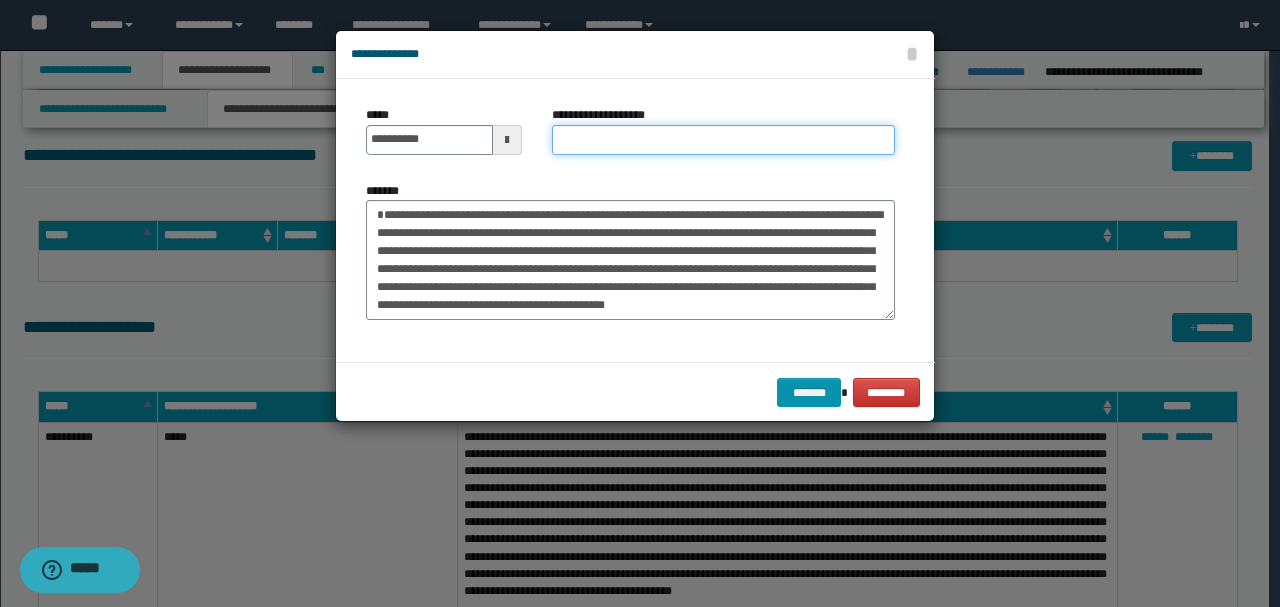 click on "**********" at bounding box center (723, 140) 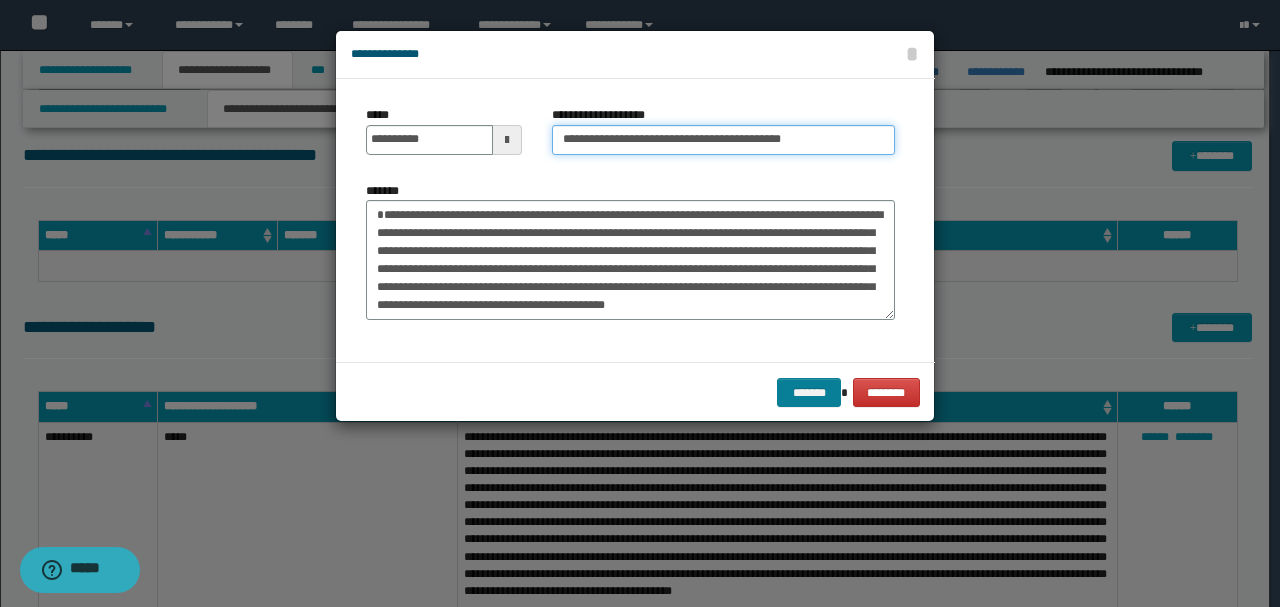 type on "**********" 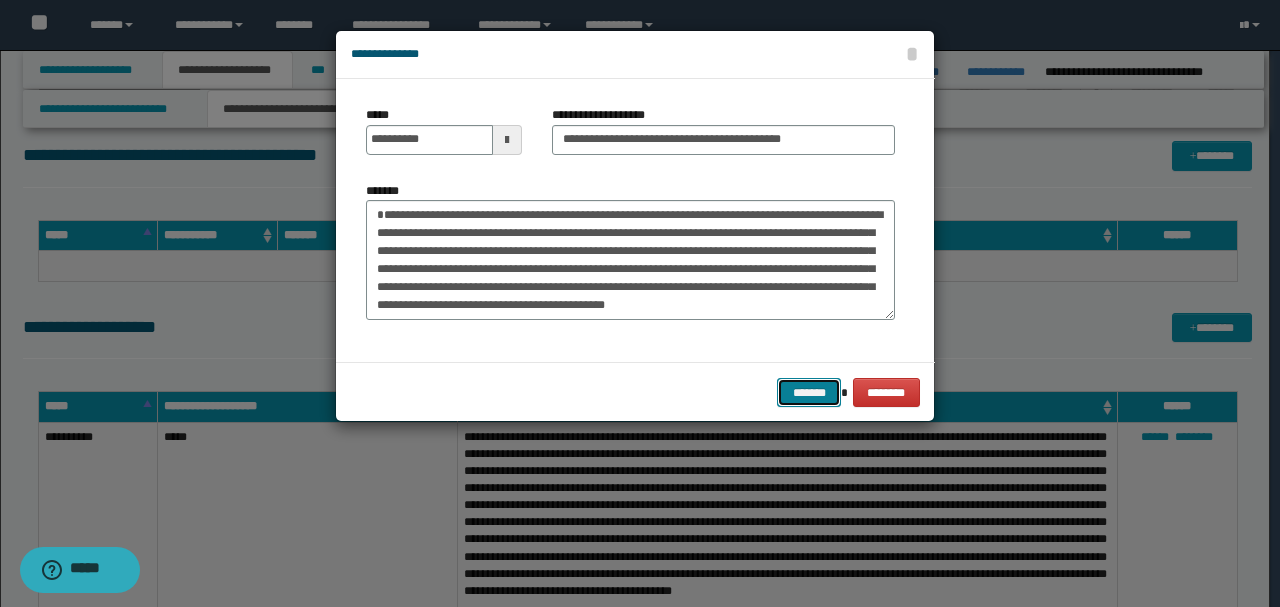 click on "*******" at bounding box center [809, 392] 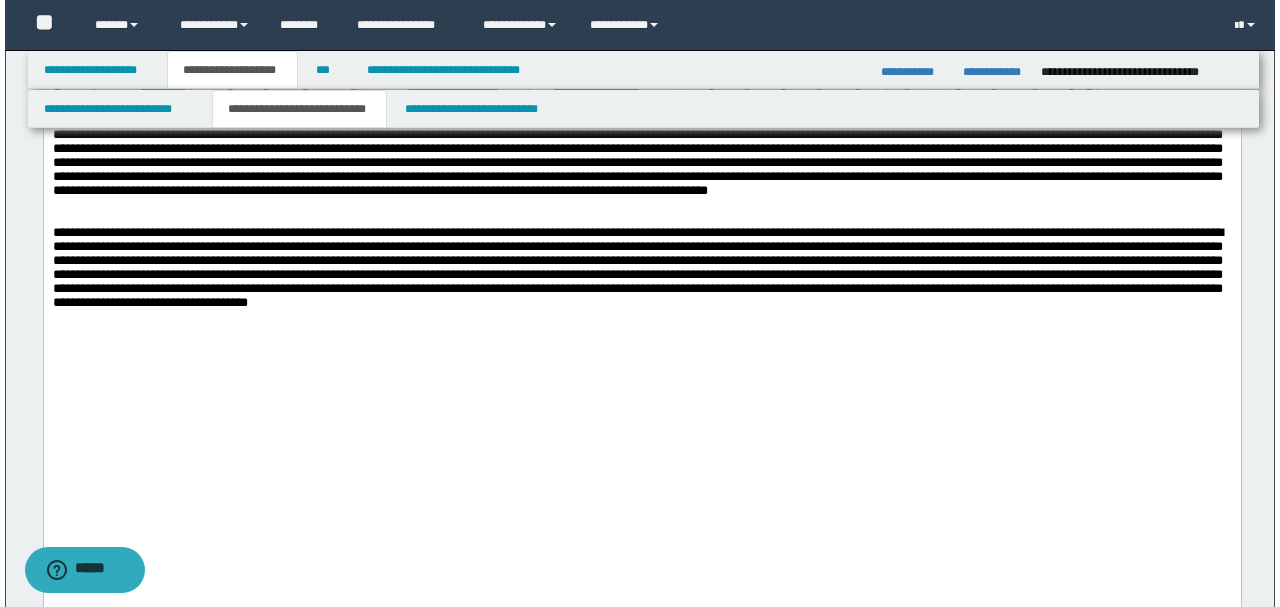 scroll, scrollTop: 1666, scrollLeft: 0, axis: vertical 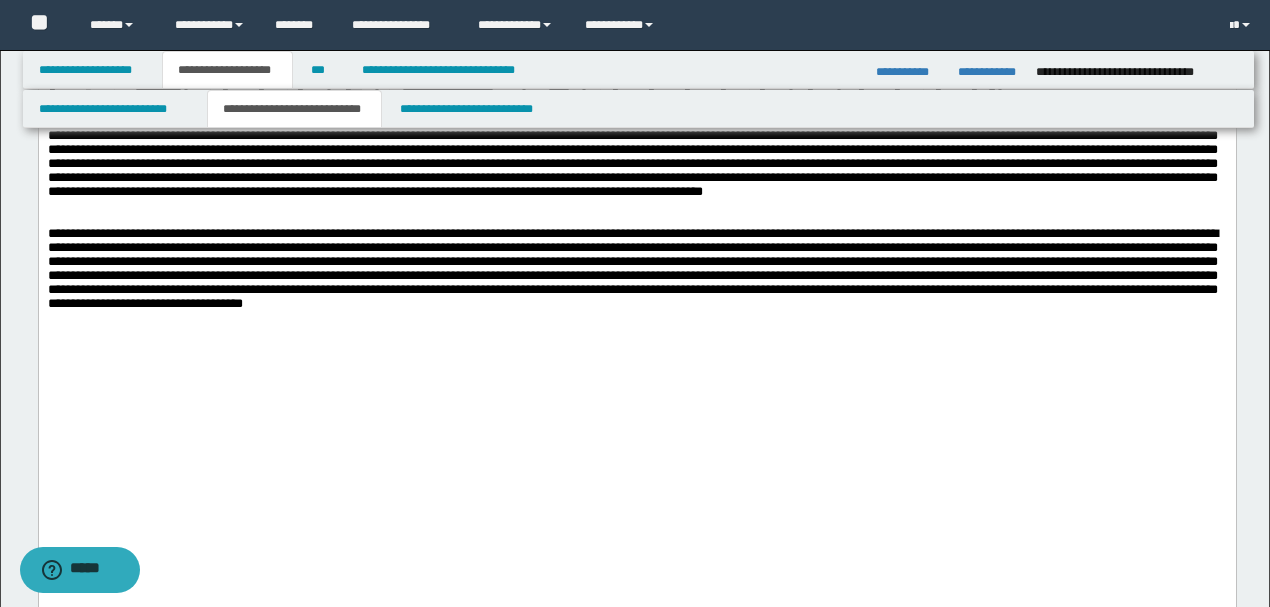 click at bounding box center [636, 332] 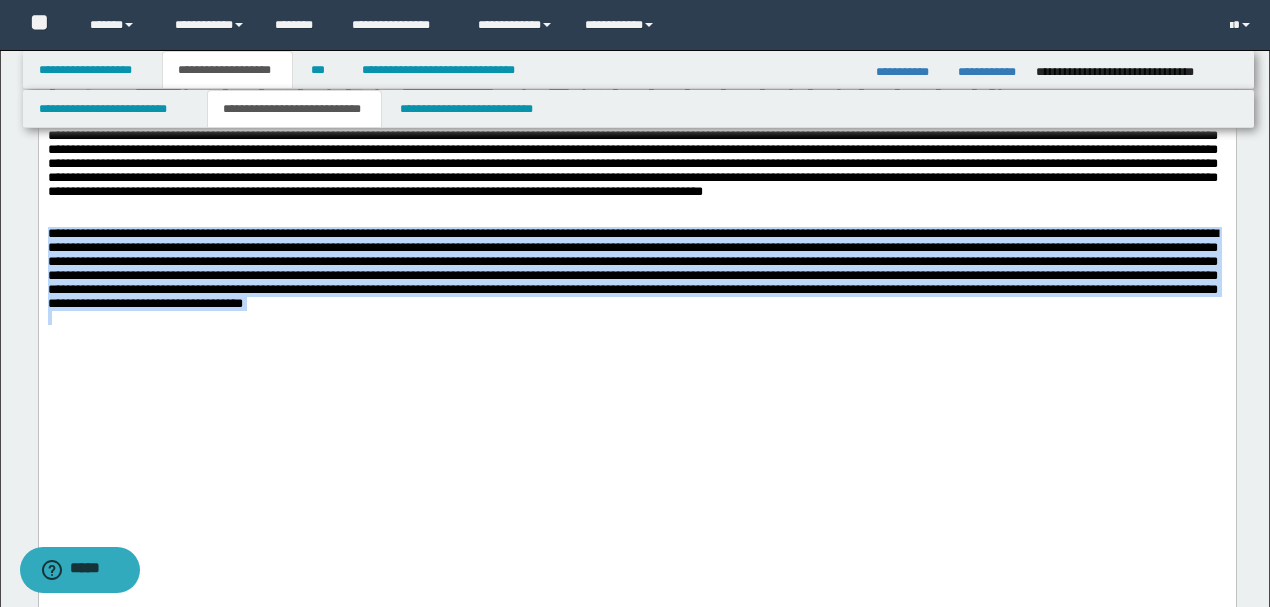 drag, startPoint x: 772, startPoint y: 365, endPoint x: 10, endPoint y: 258, distance: 769.47577 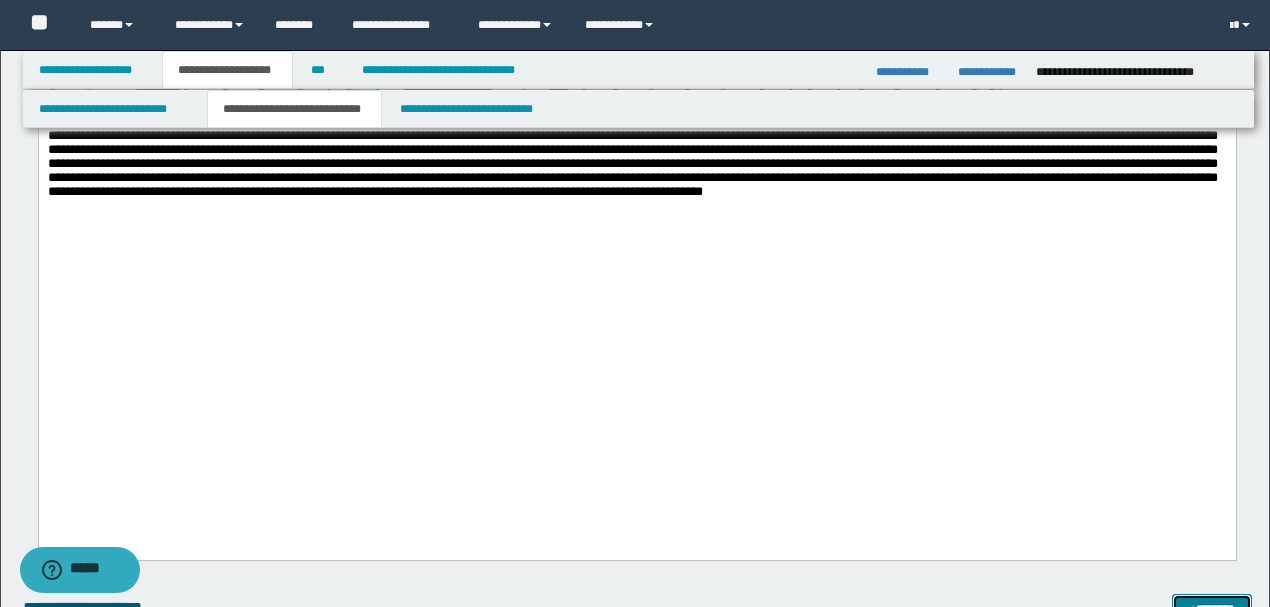click on "*******" at bounding box center [1211, 608] 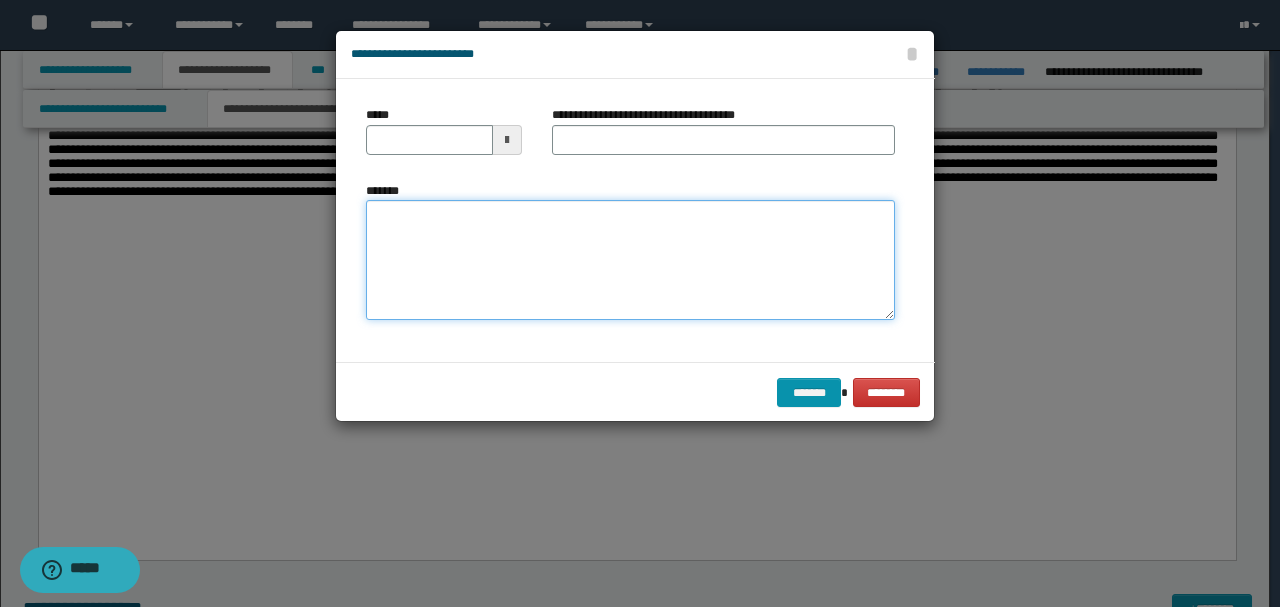 click on "*******" at bounding box center [630, 260] 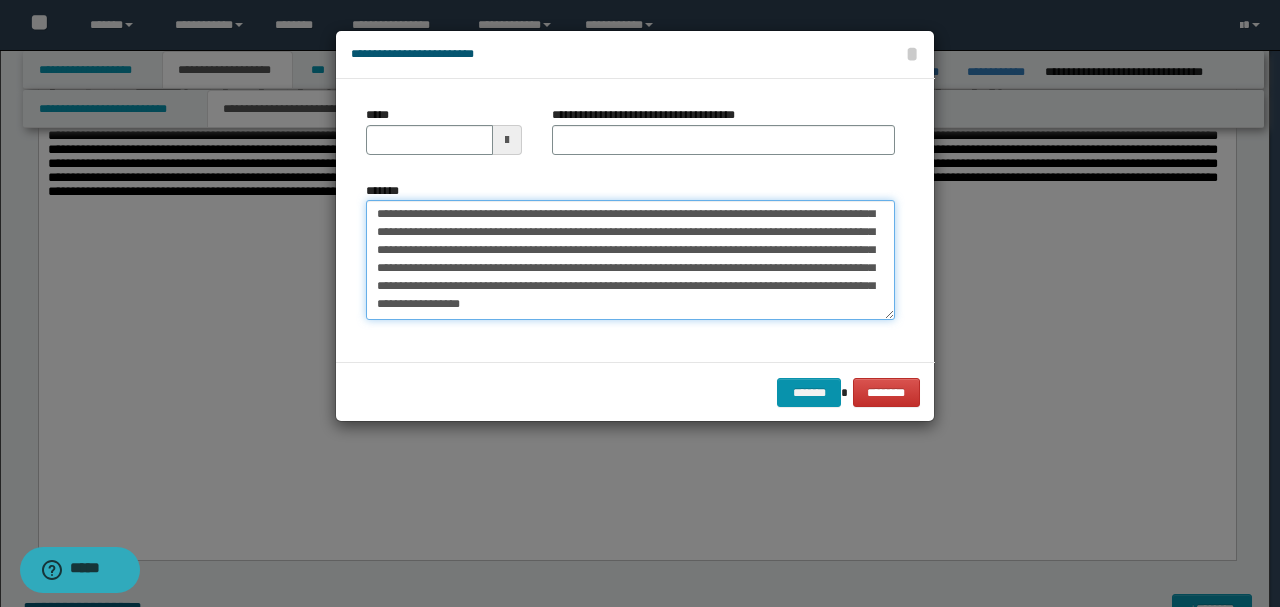 scroll, scrollTop: 0, scrollLeft: 0, axis: both 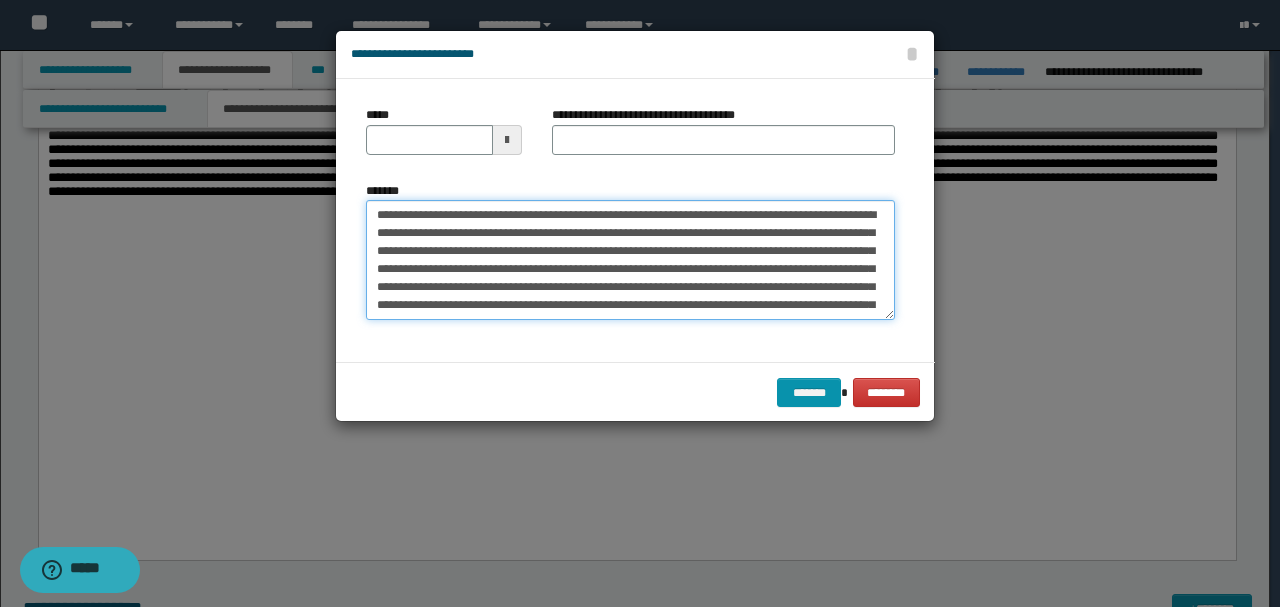 drag, startPoint x: 442, startPoint y: 209, endPoint x: 349, endPoint y: 206, distance: 93.04838 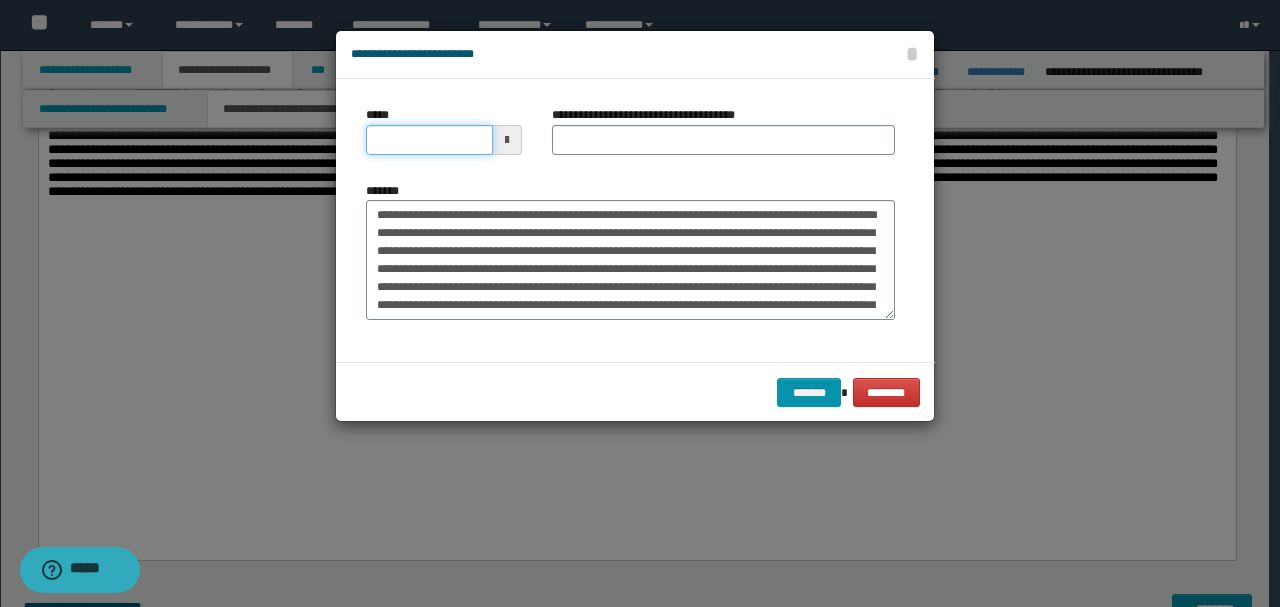click on "*****" at bounding box center [429, 140] 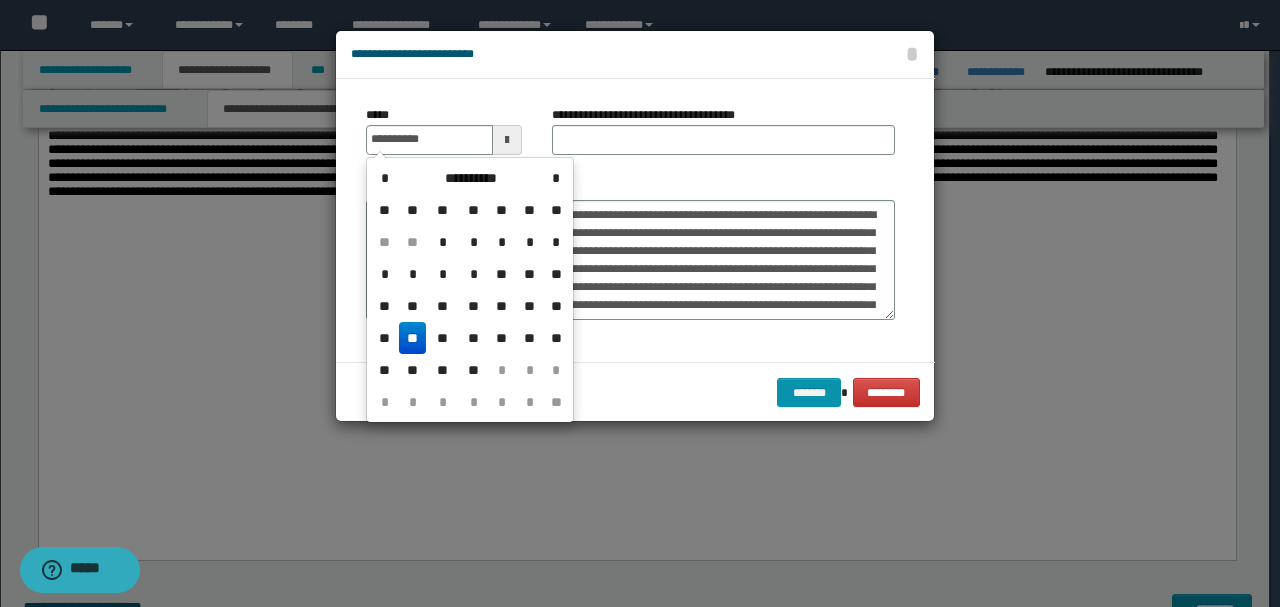 type on "**********" 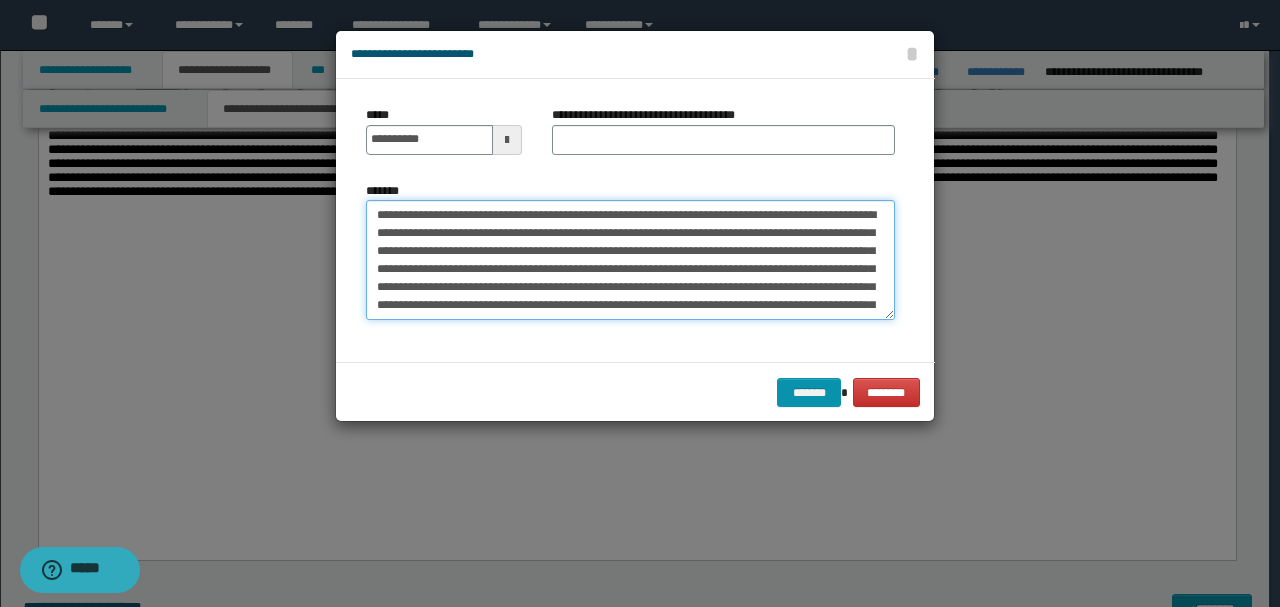 drag, startPoint x: 538, startPoint y: 211, endPoint x: 209, endPoint y: 184, distance: 330.10605 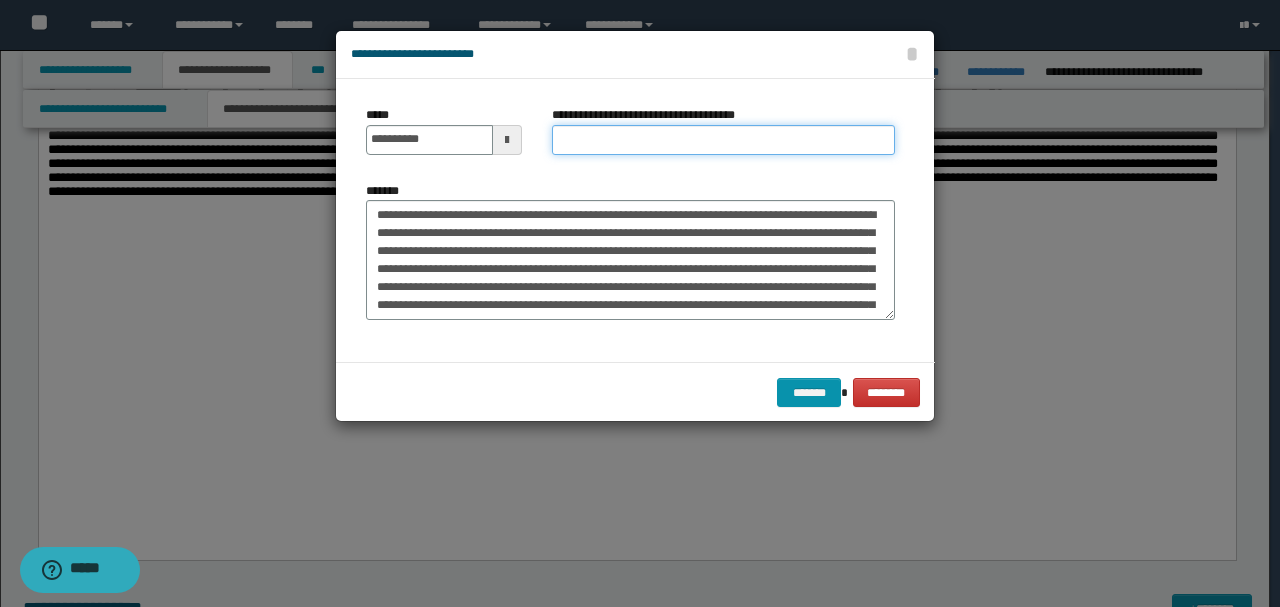 click on "**********" at bounding box center (723, 140) 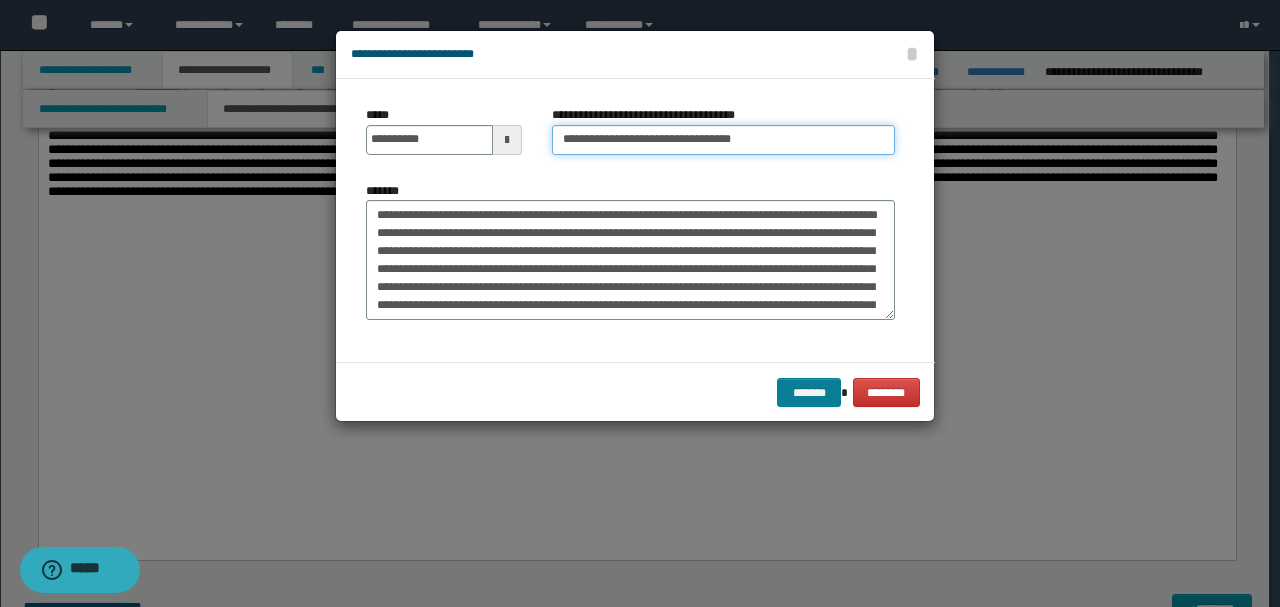 type on "**********" 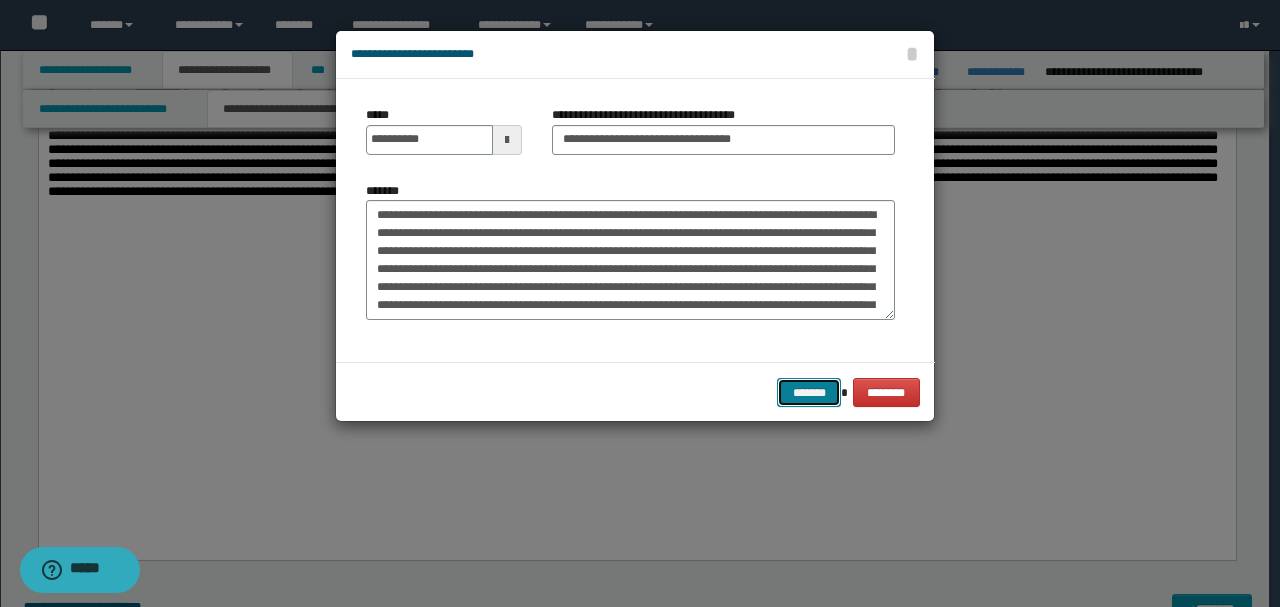 click on "*******" at bounding box center (809, 392) 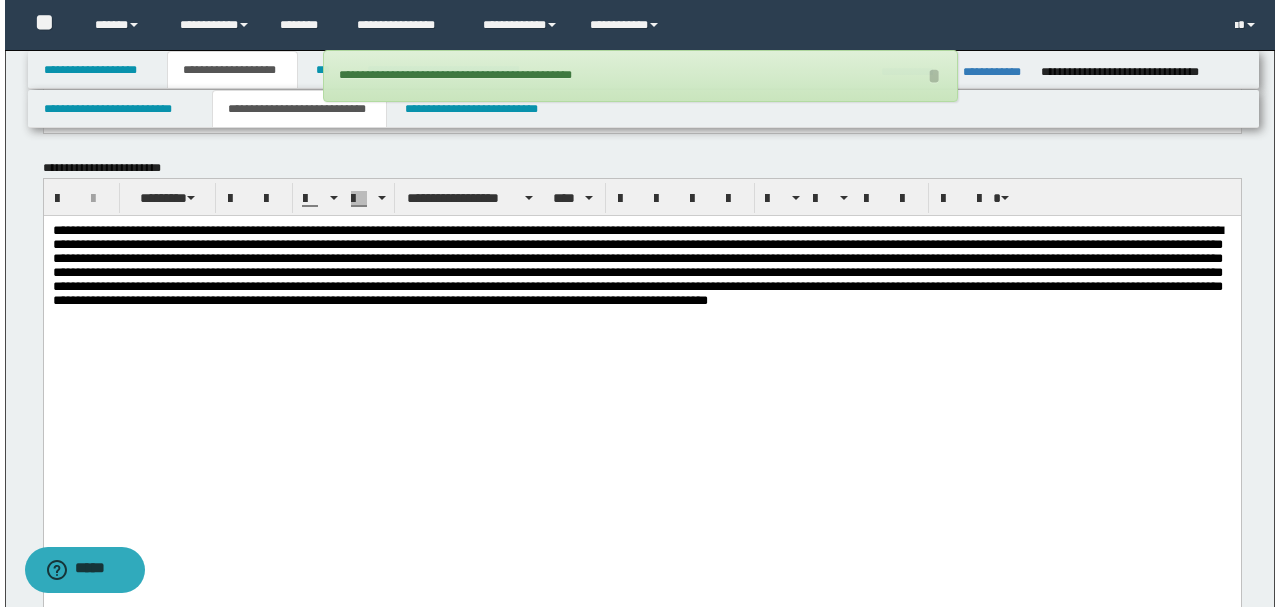 scroll, scrollTop: 1548, scrollLeft: 0, axis: vertical 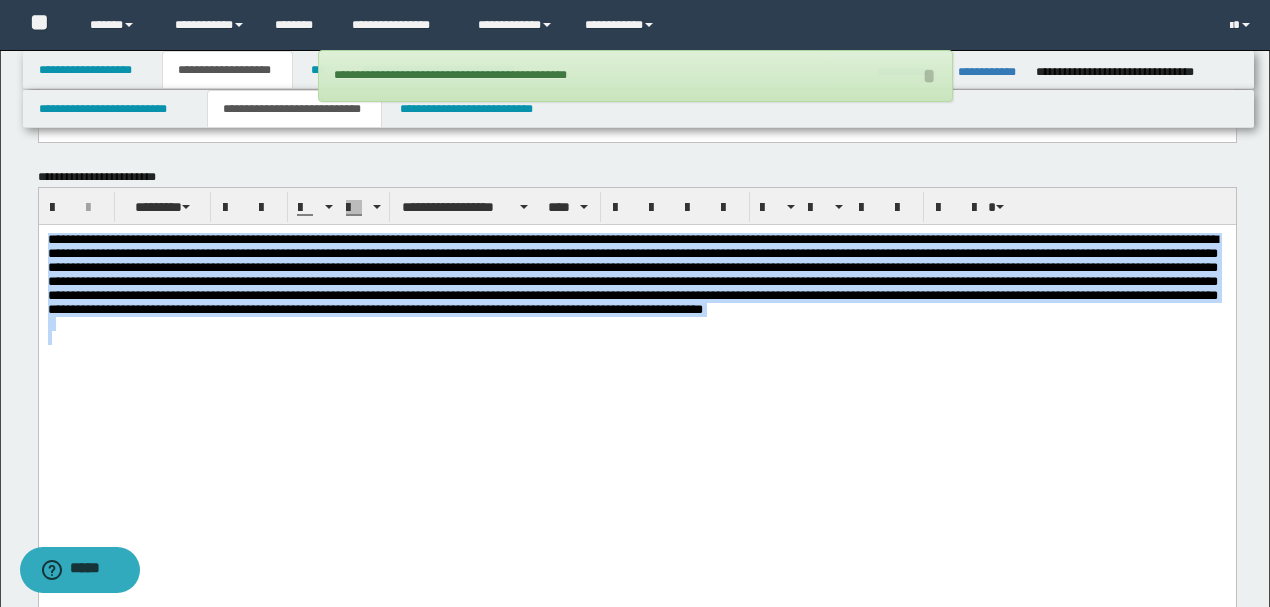 drag, startPoint x: 584, startPoint y: 362, endPoint x: 0, endPoint y: 228, distance: 599.1761 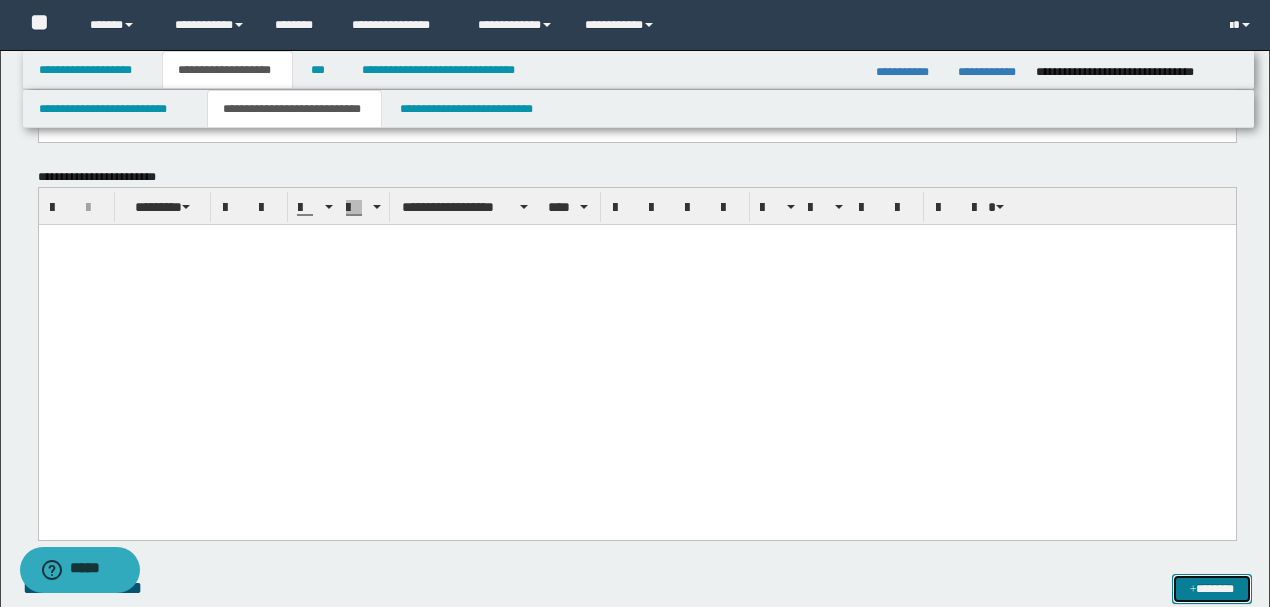 click on "*******" at bounding box center (1211, 588) 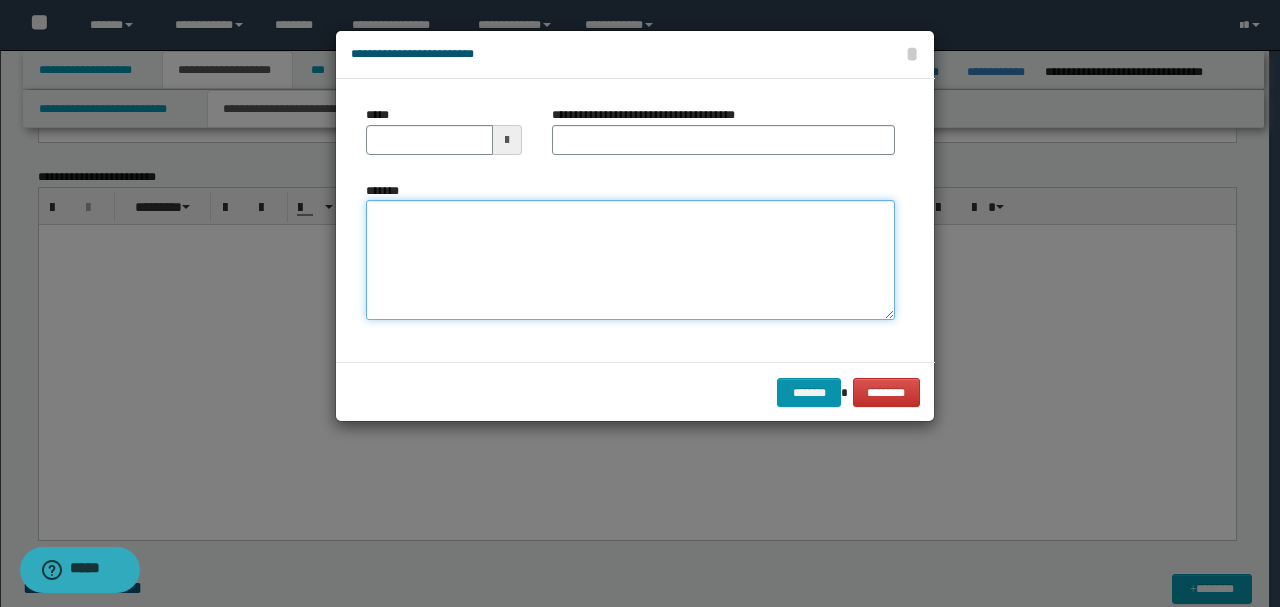 click on "*******" at bounding box center [630, 259] 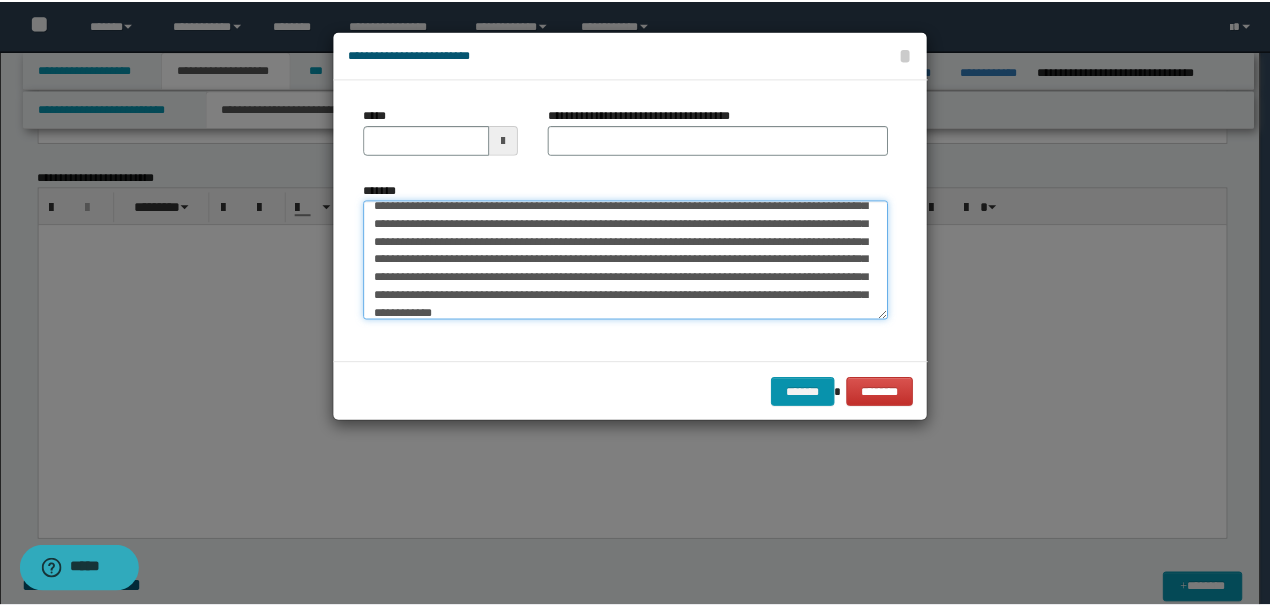 scroll, scrollTop: 0, scrollLeft: 0, axis: both 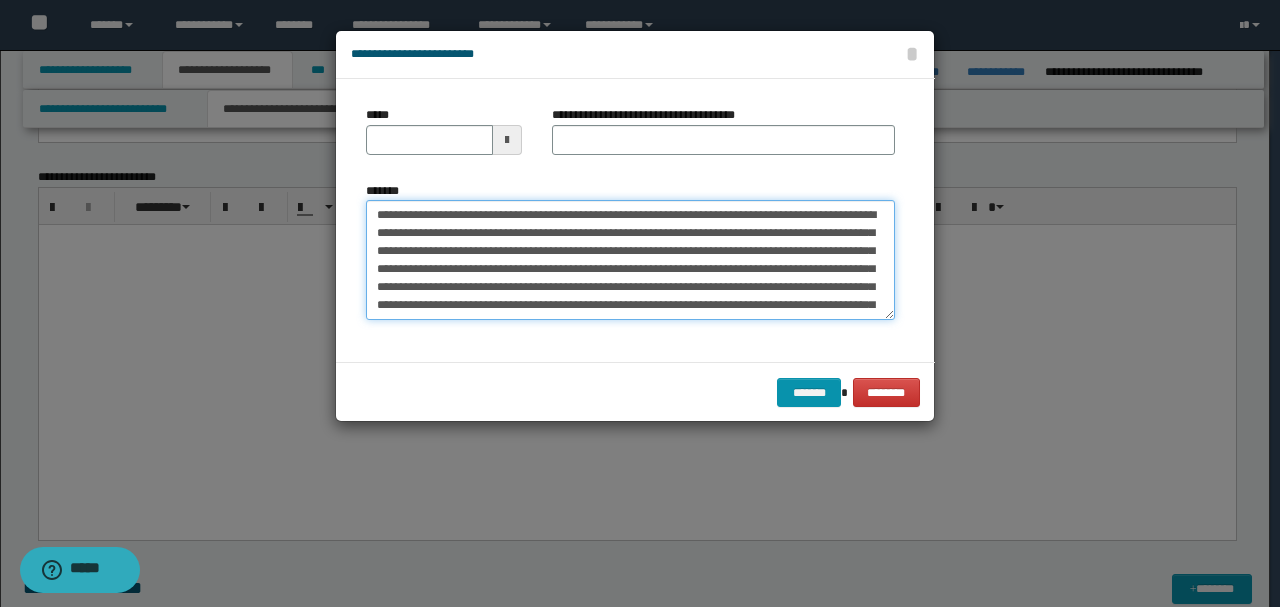 drag, startPoint x: 442, startPoint y: 210, endPoint x: 224, endPoint y: 192, distance: 218.74185 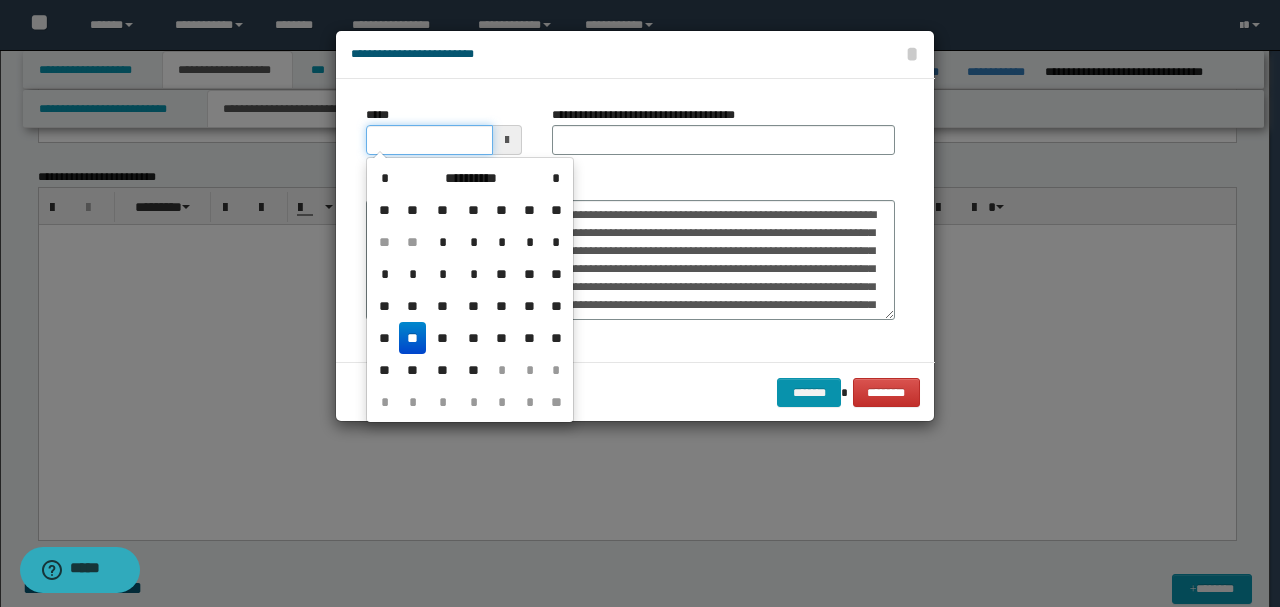 click on "*****" at bounding box center [429, 140] 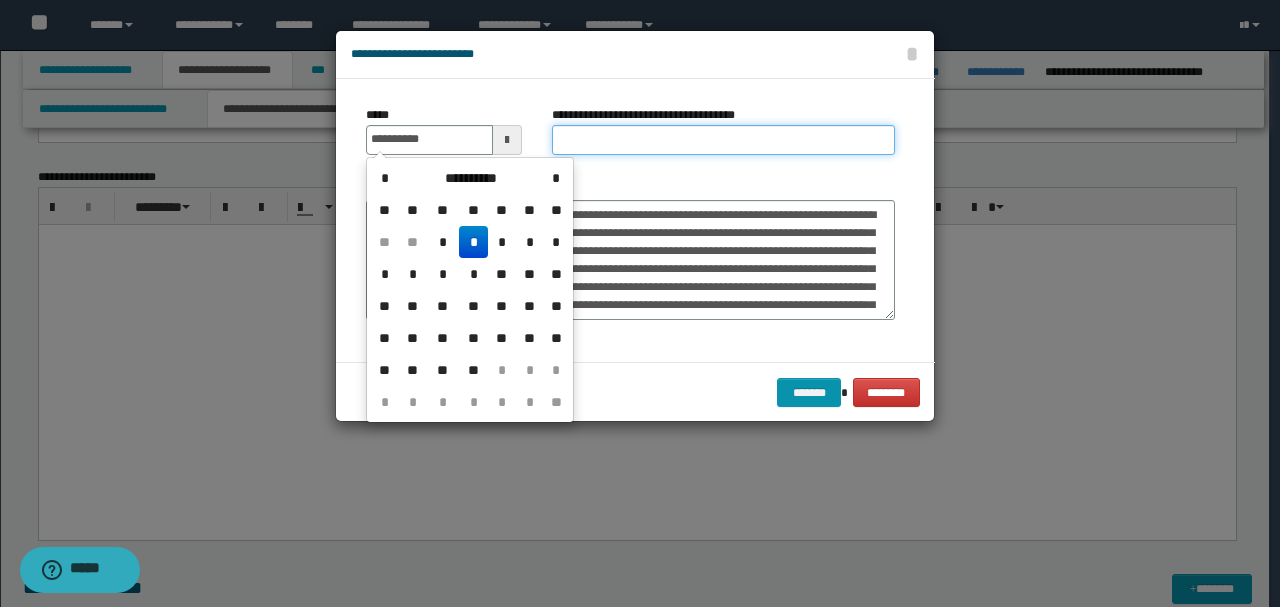 type on "**********" 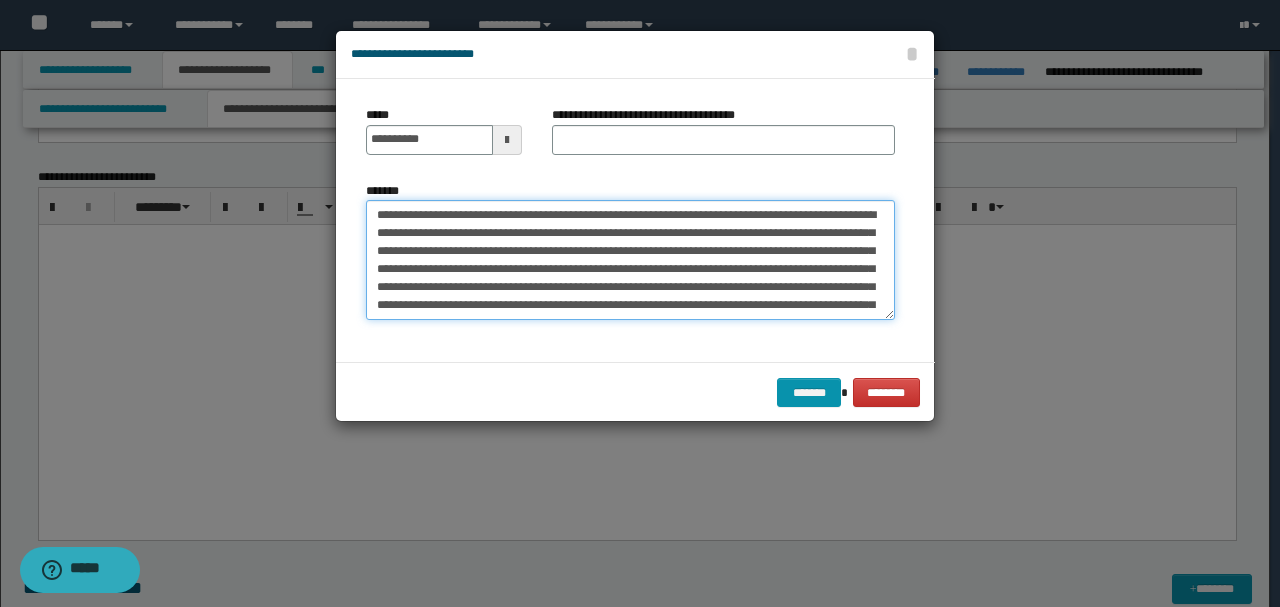drag, startPoint x: 554, startPoint y: 209, endPoint x: 283, endPoint y: 194, distance: 271.41483 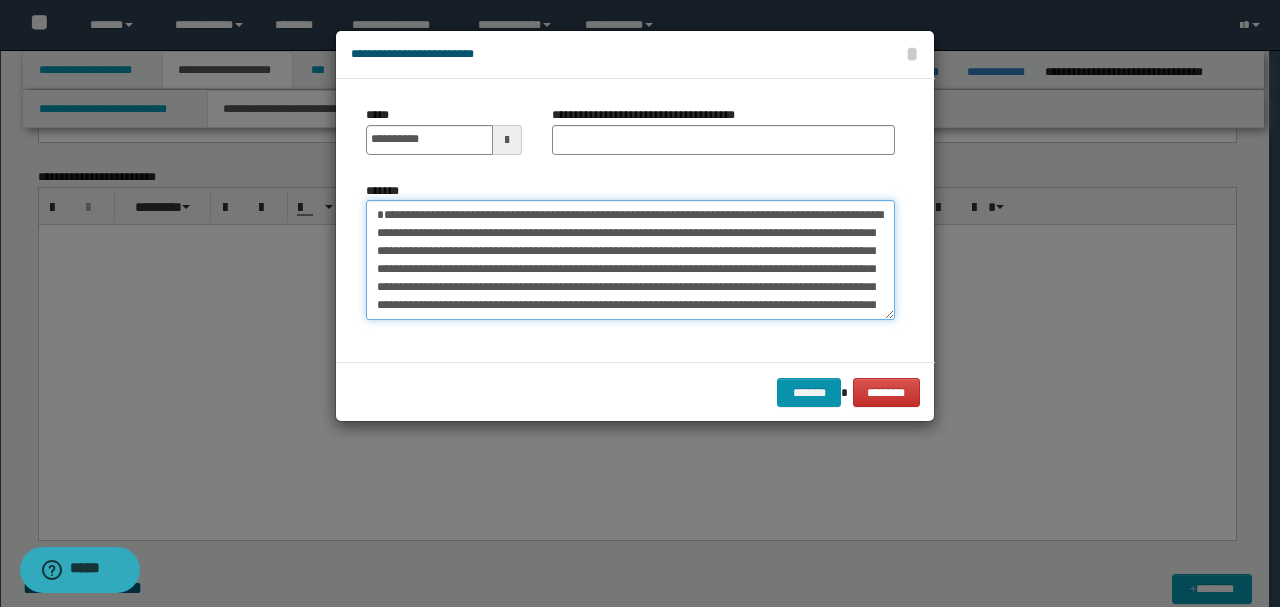 type on "**********" 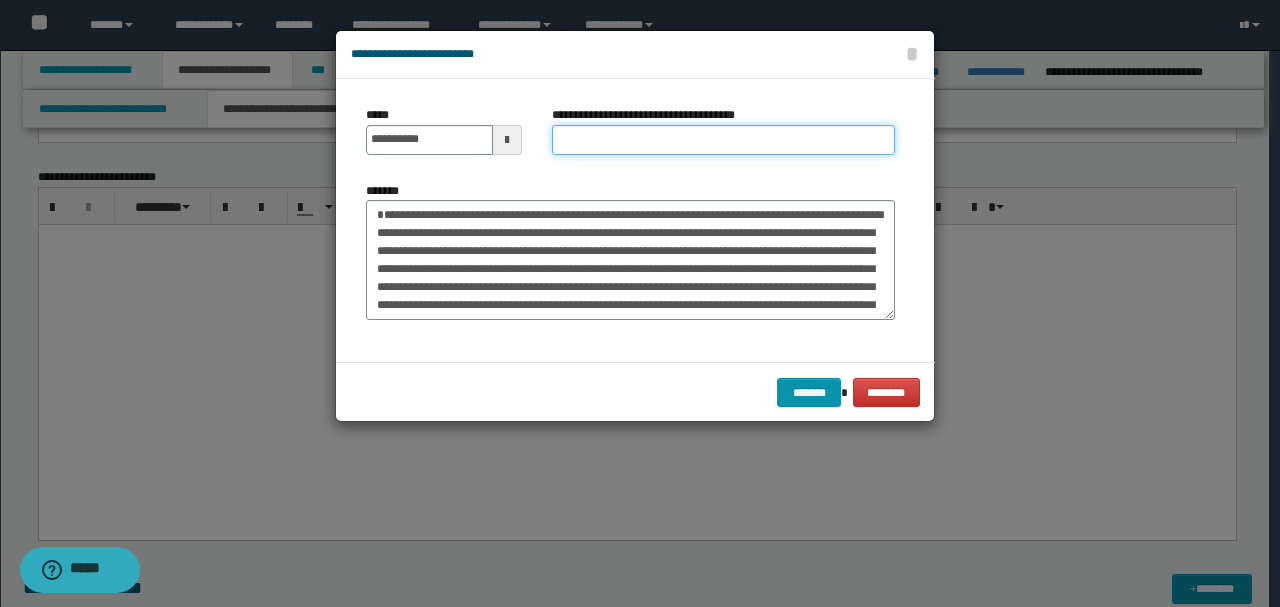 click on "**********" at bounding box center (723, 140) 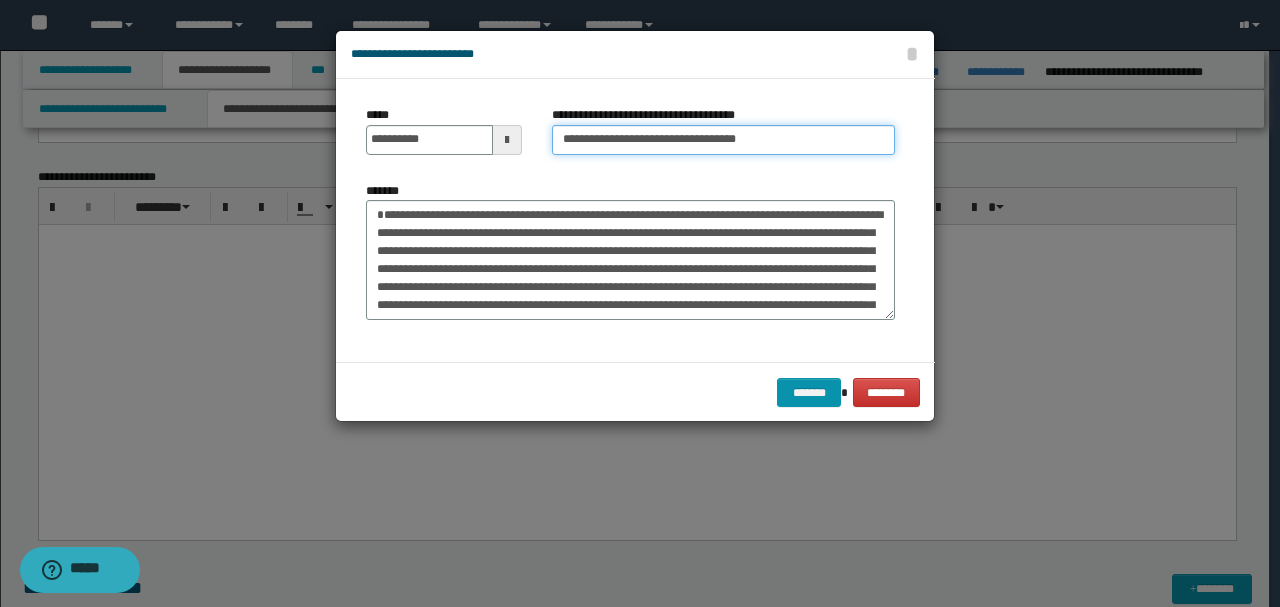 type on "**********" 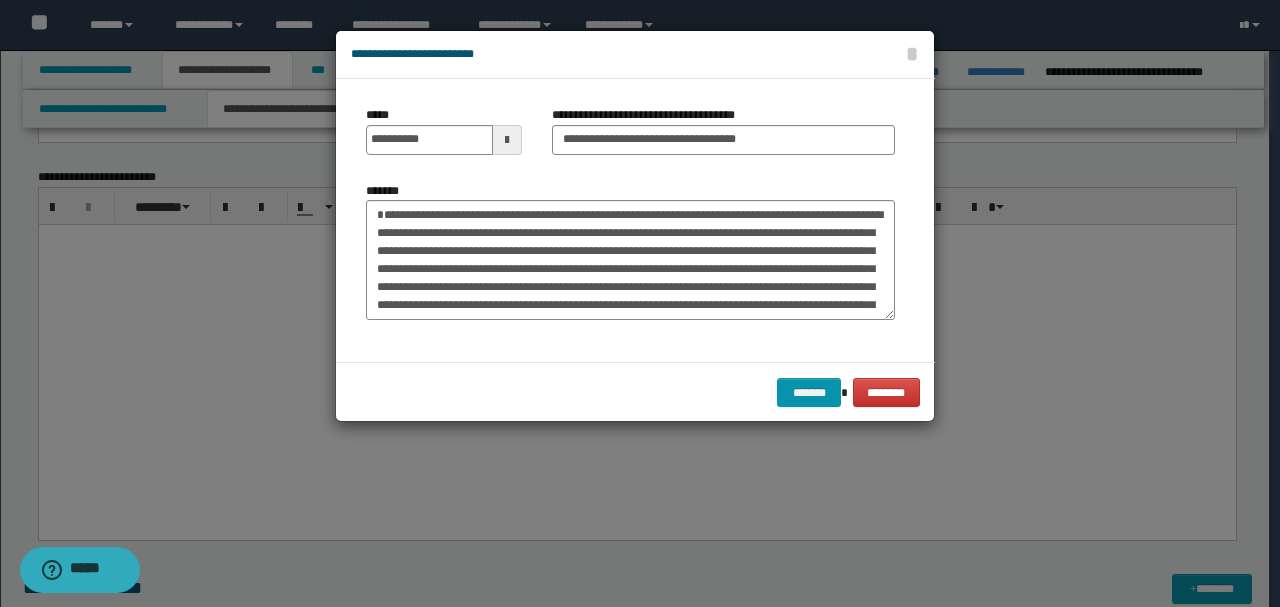 click on "*******
********" at bounding box center (635, 392) 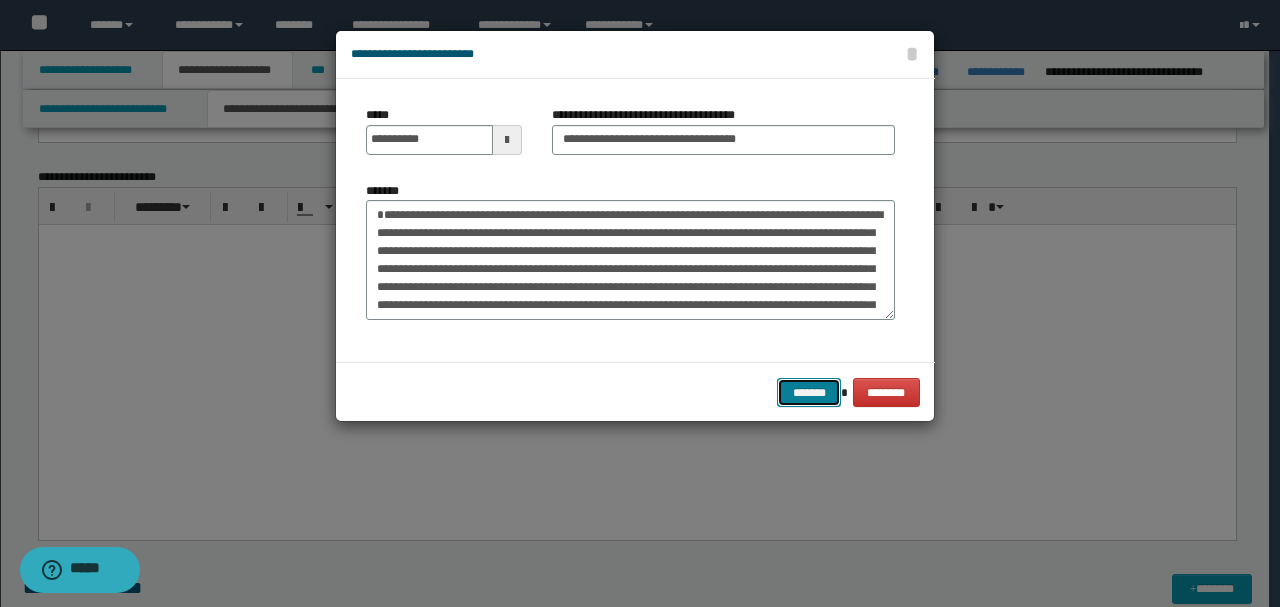 click on "*******" at bounding box center (809, 392) 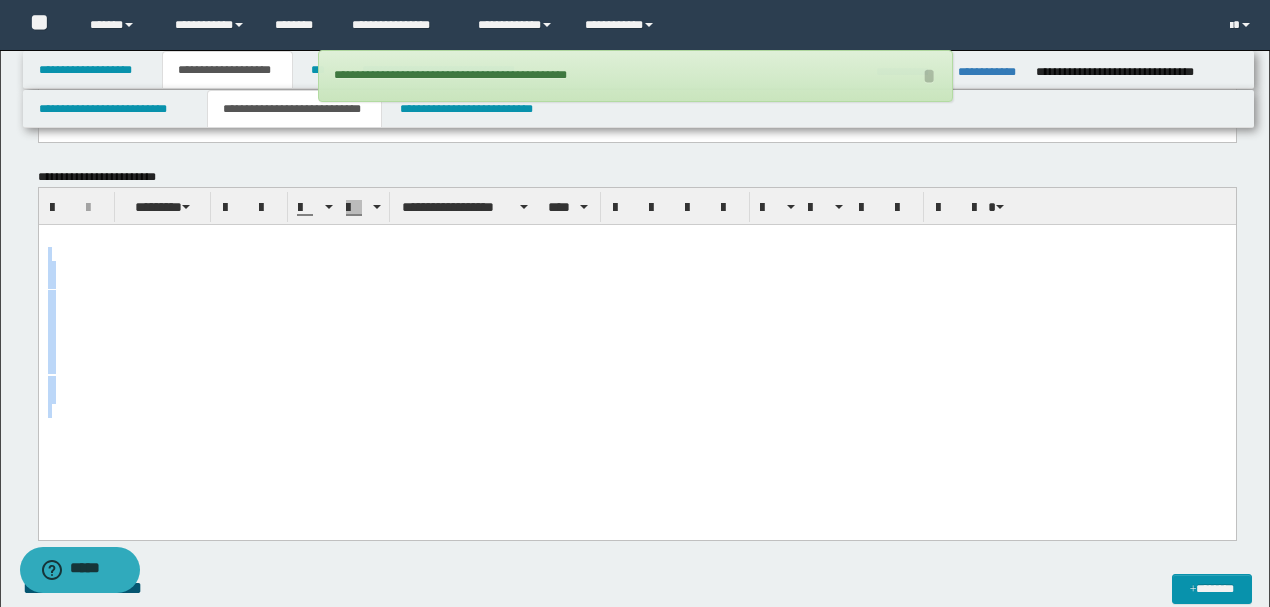 drag, startPoint x: 514, startPoint y: 236, endPoint x: 634, endPoint y: 426, distance: 224.72205 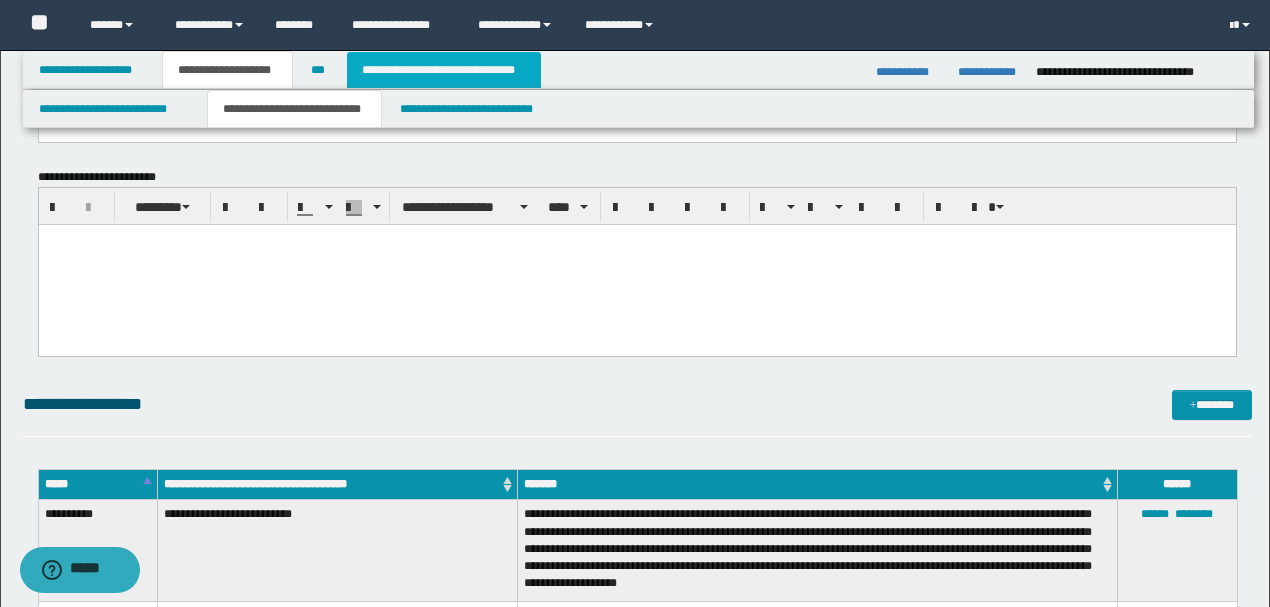 click on "**********" at bounding box center [444, 70] 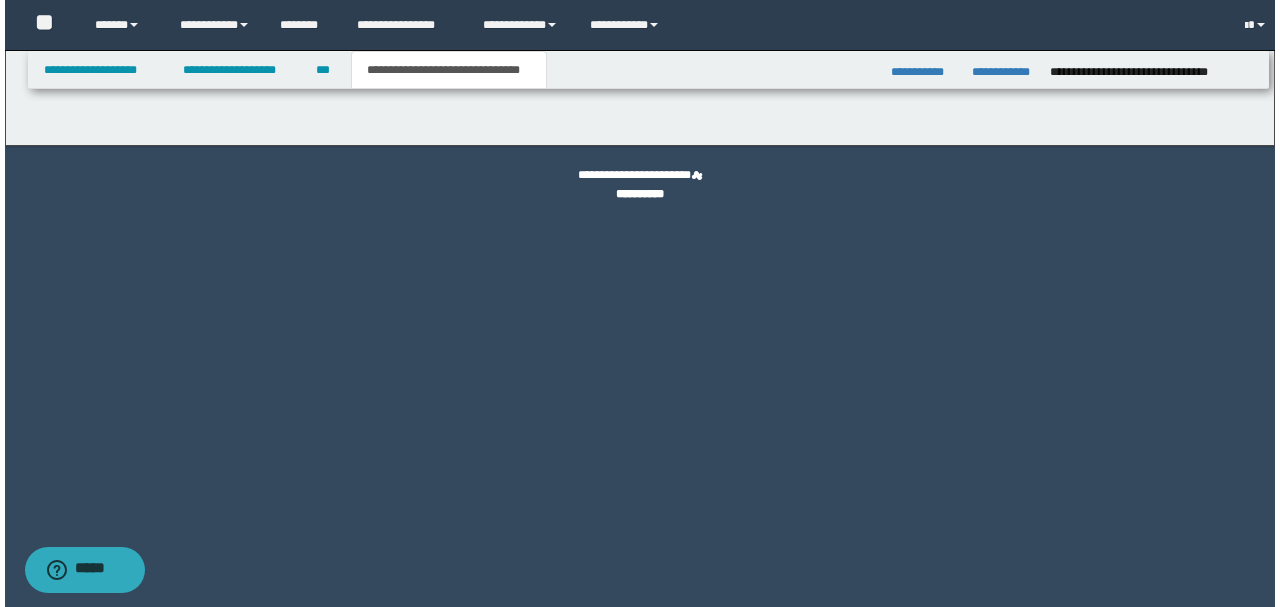 scroll, scrollTop: 0, scrollLeft: 0, axis: both 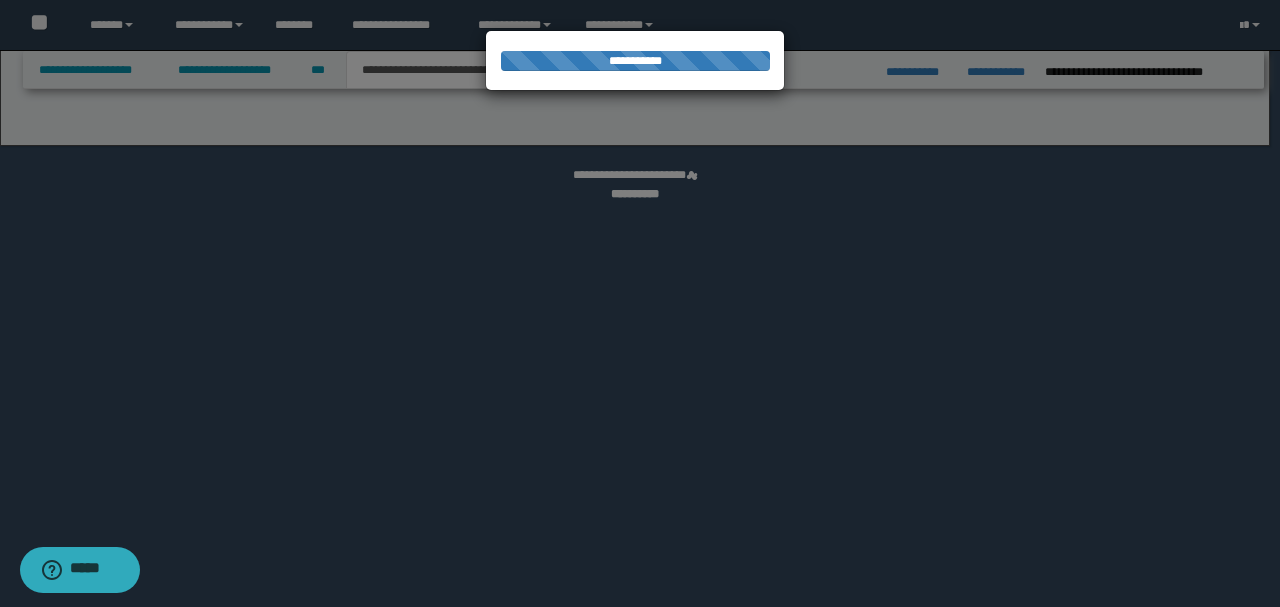select on "*" 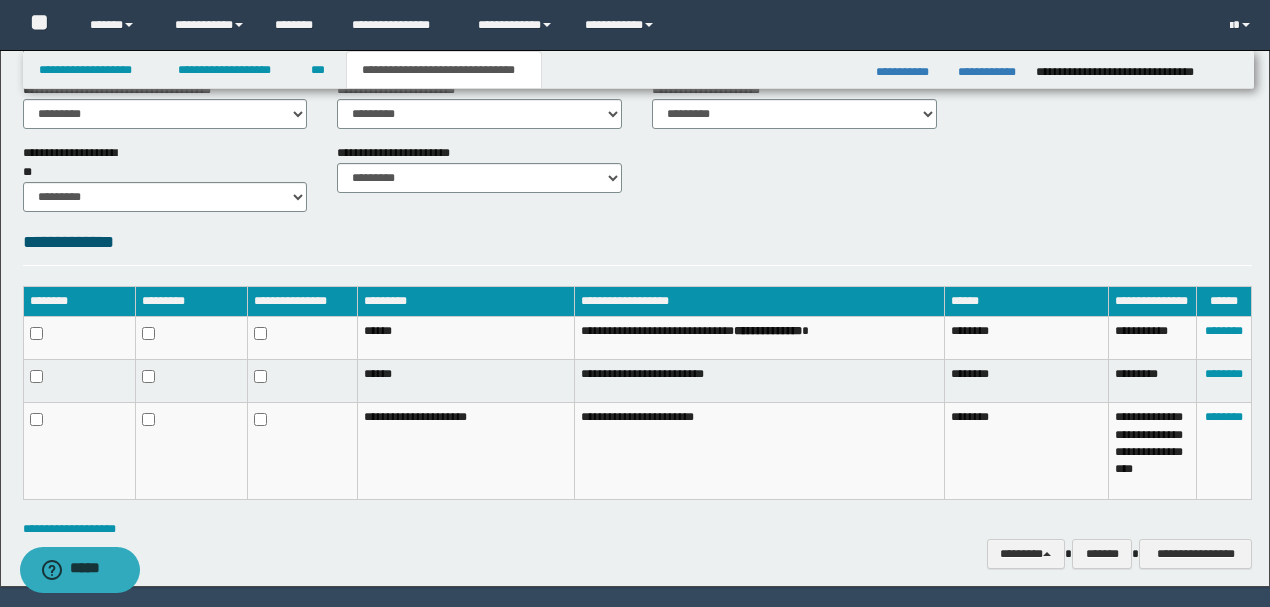 scroll, scrollTop: 881, scrollLeft: 0, axis: vertical 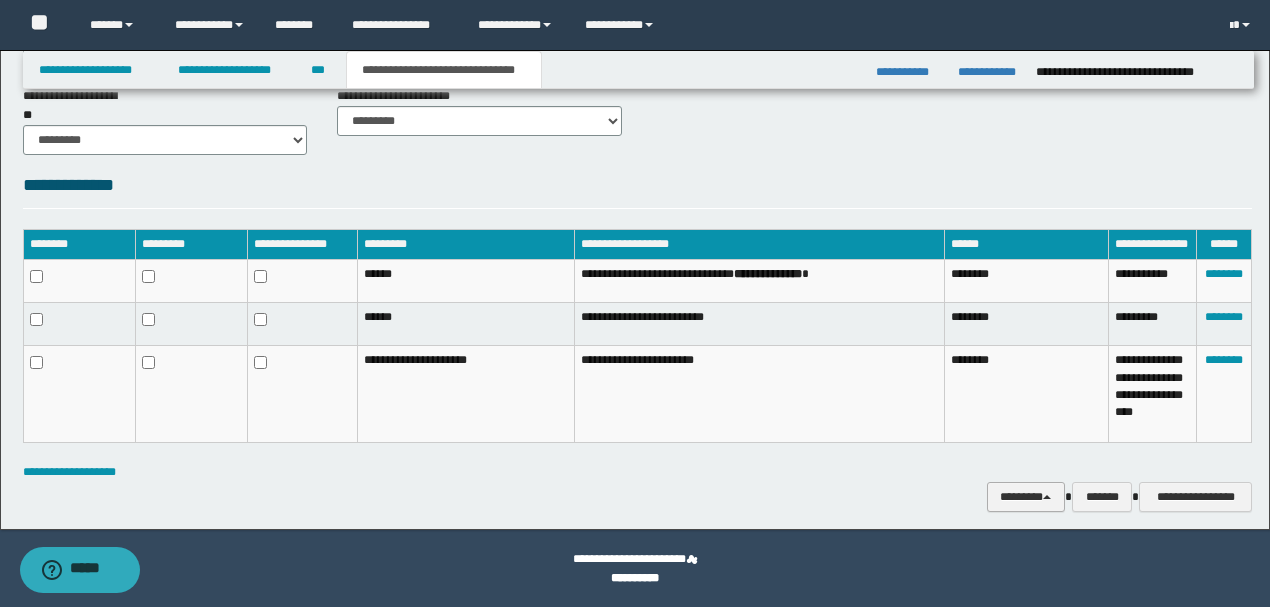 click at bounding box center (1047, 497) 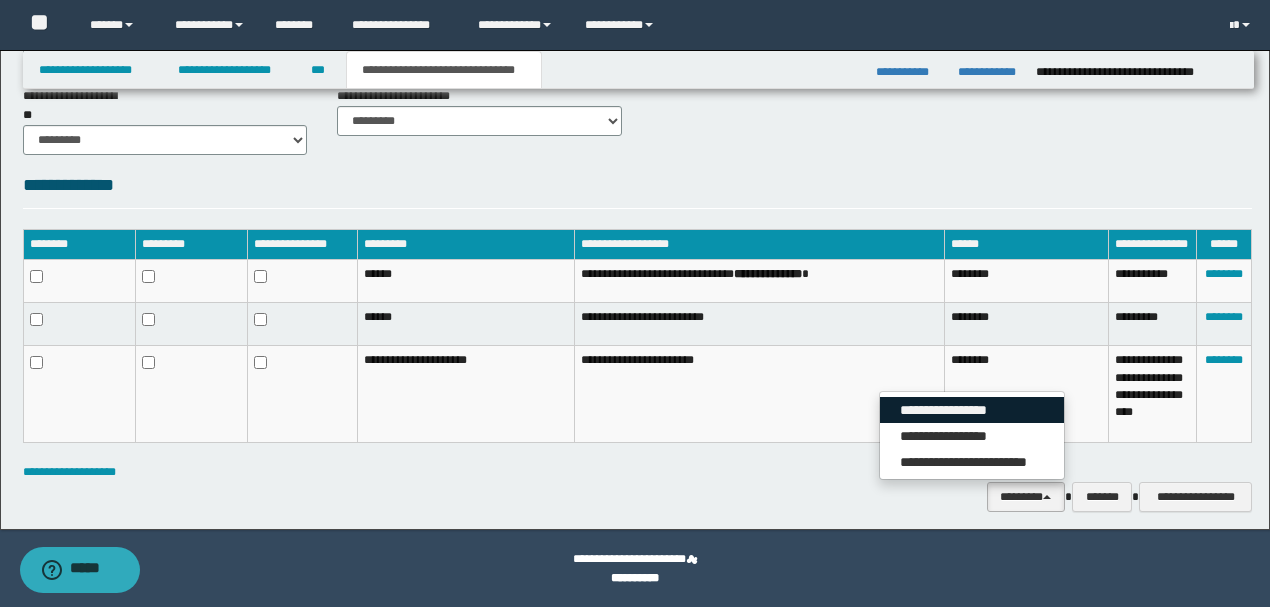 click on "**********" at bounding box center [972, 410] 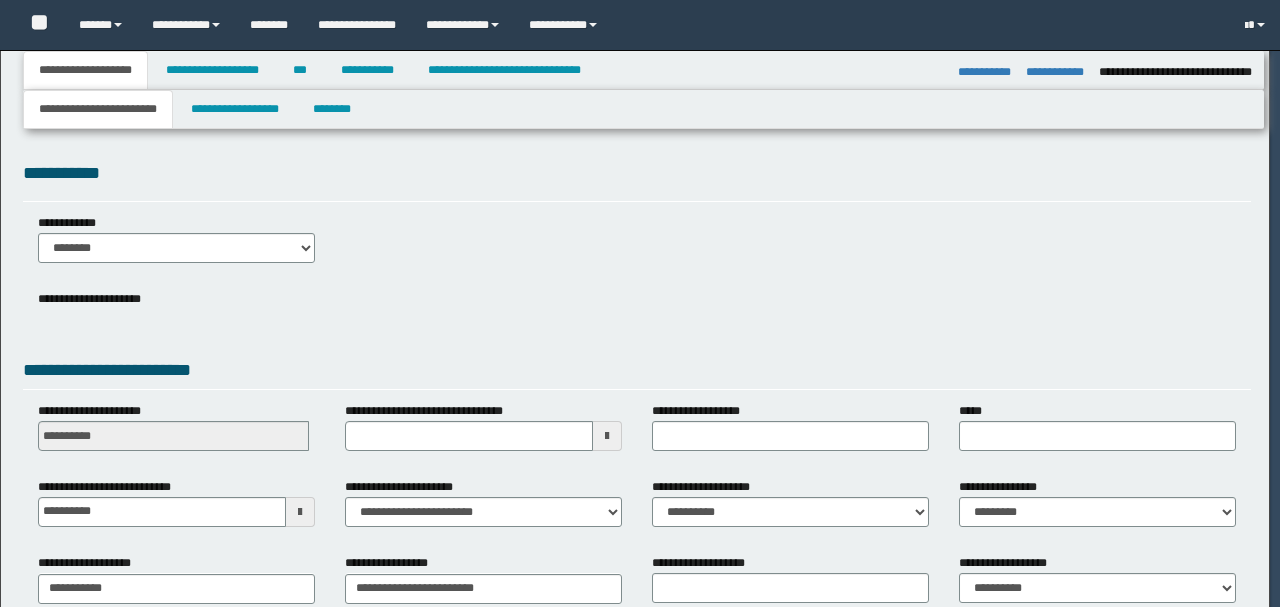select on "*" 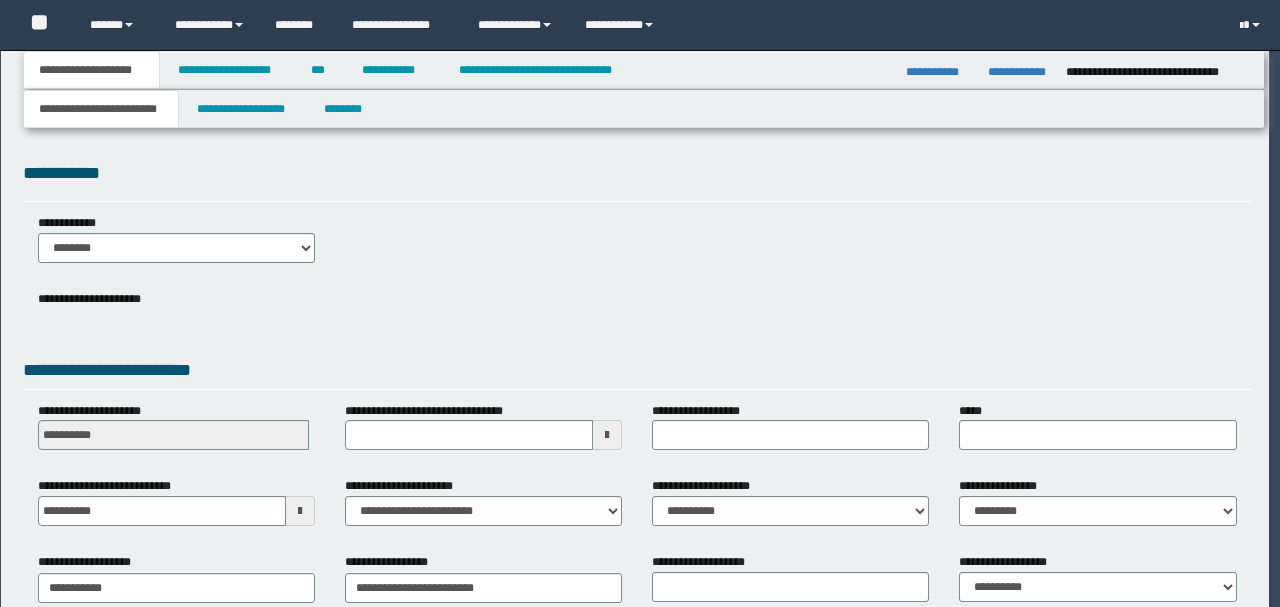 scroll, scrollTop: 0, scrollLeft: 0, axis: both 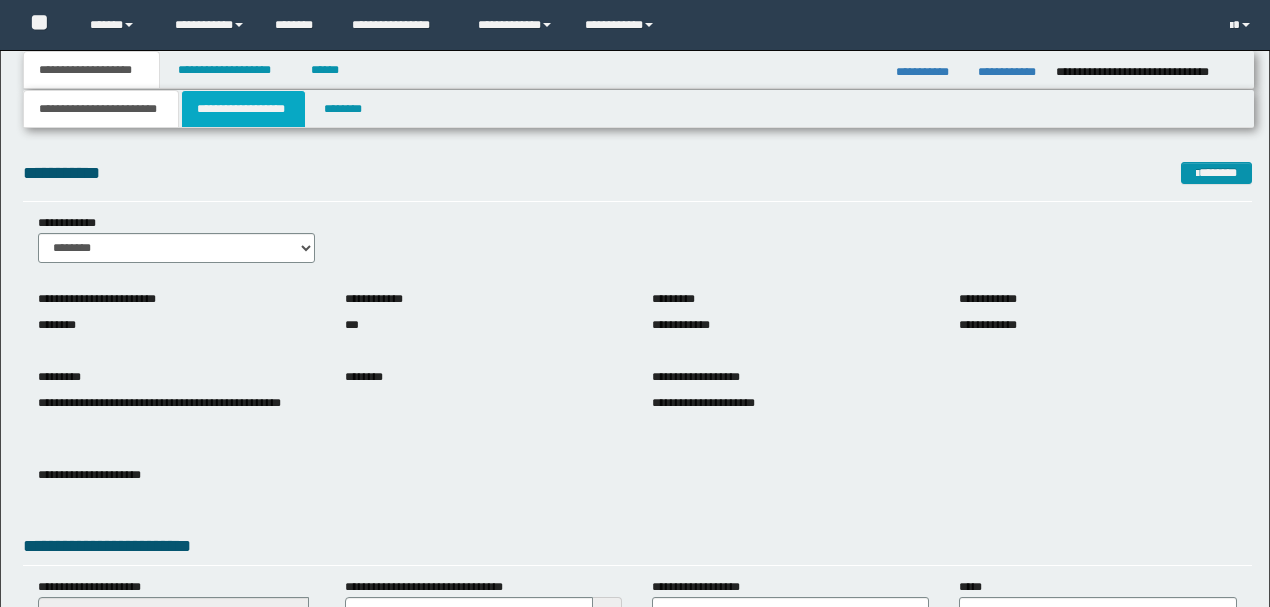click on "**********" at bounding box center (243, 109) 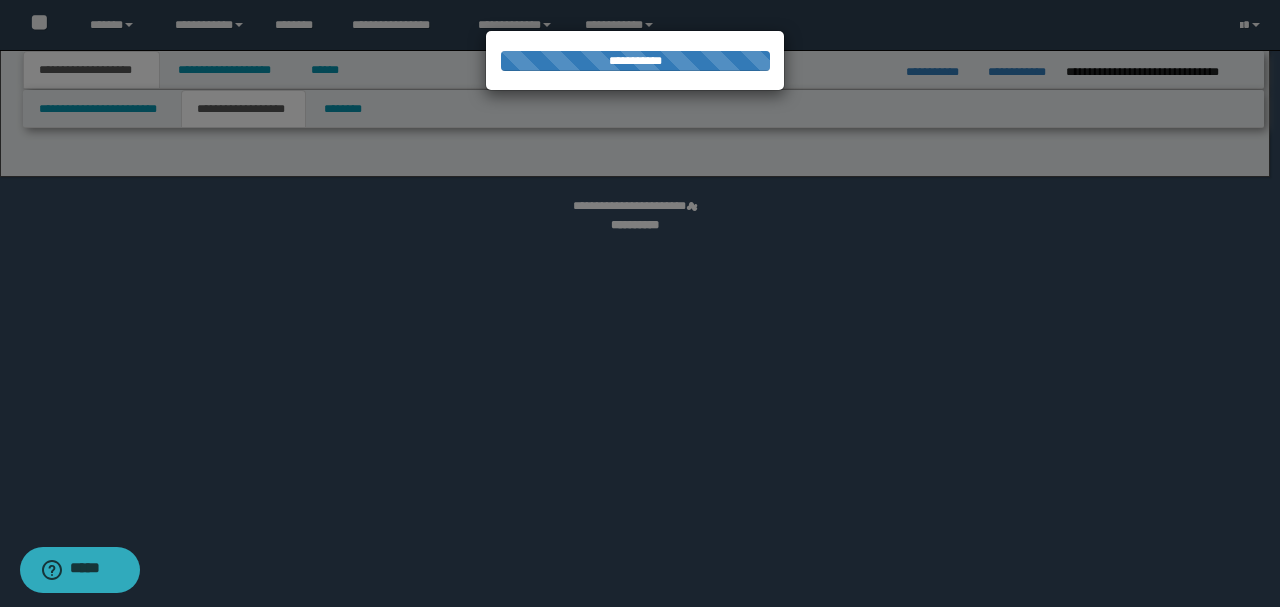scroll, scrollTop: 0, scrollLeft: 0, axis: both 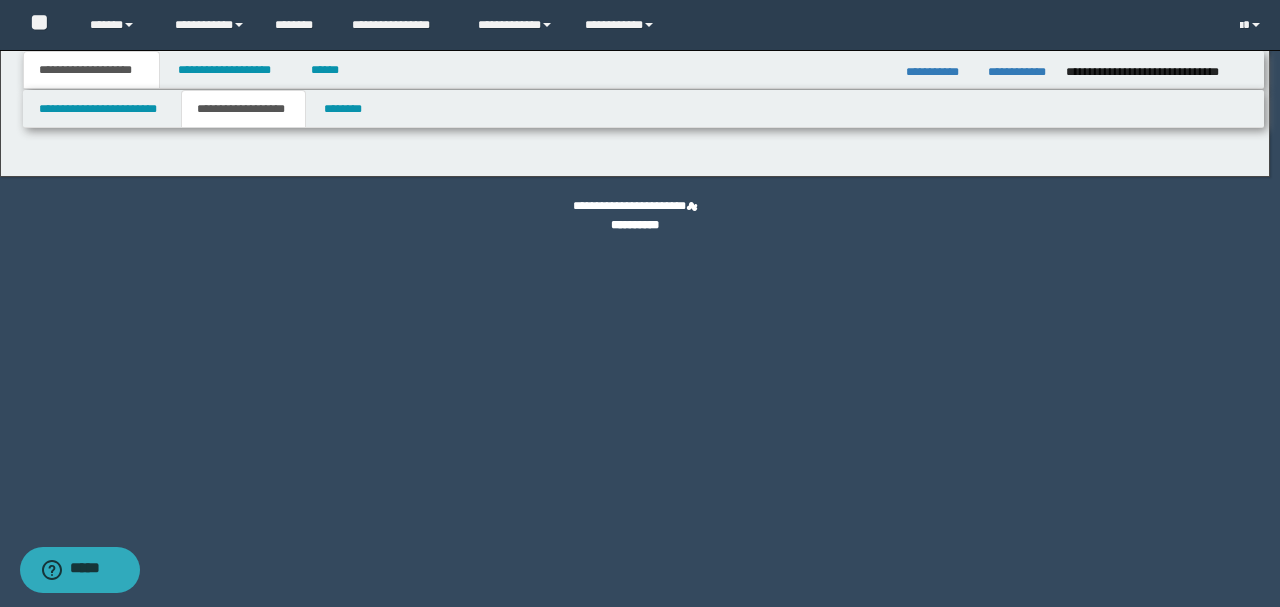 type on "********" 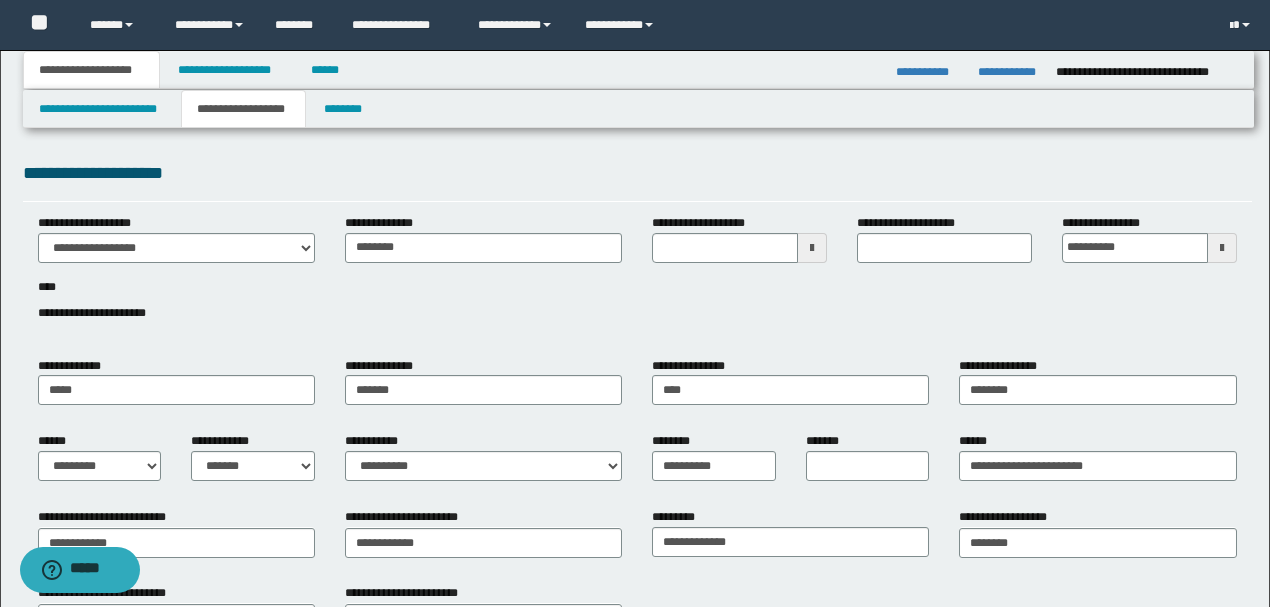 type 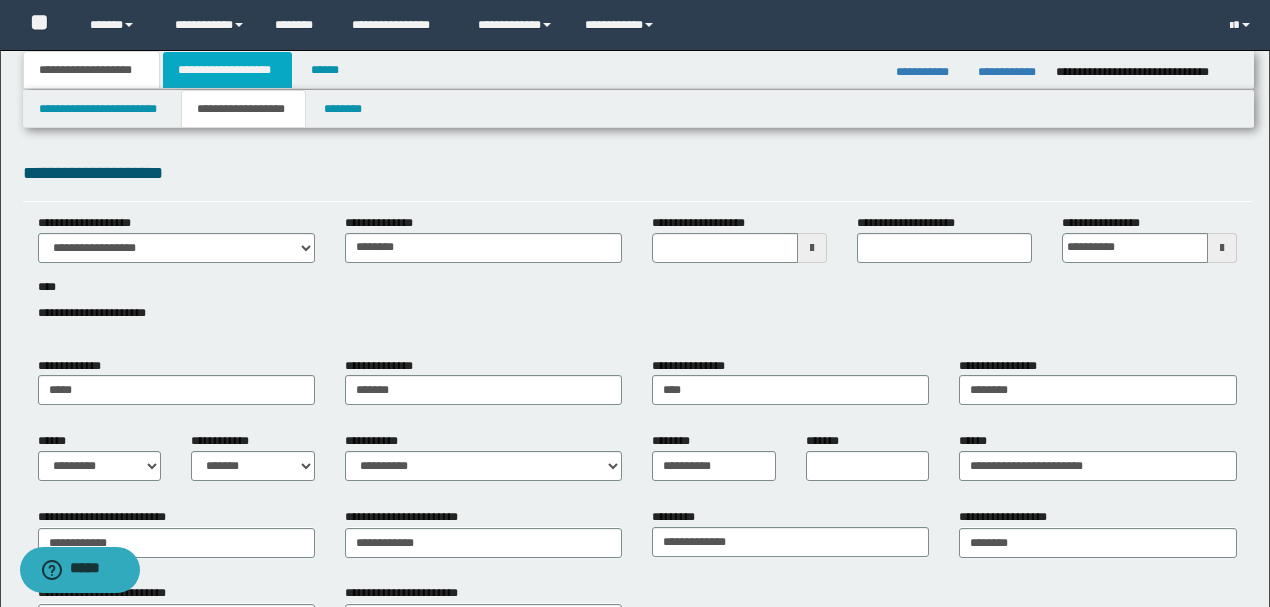 click on "**********" at bounding box center [227, 70] 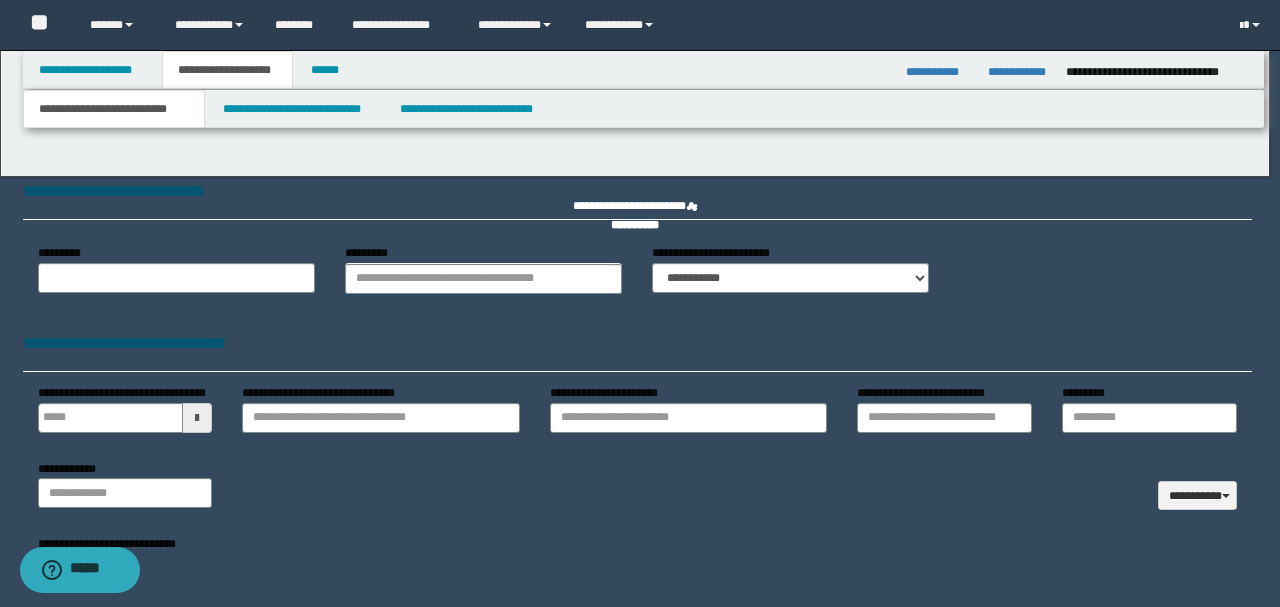 select on "*" 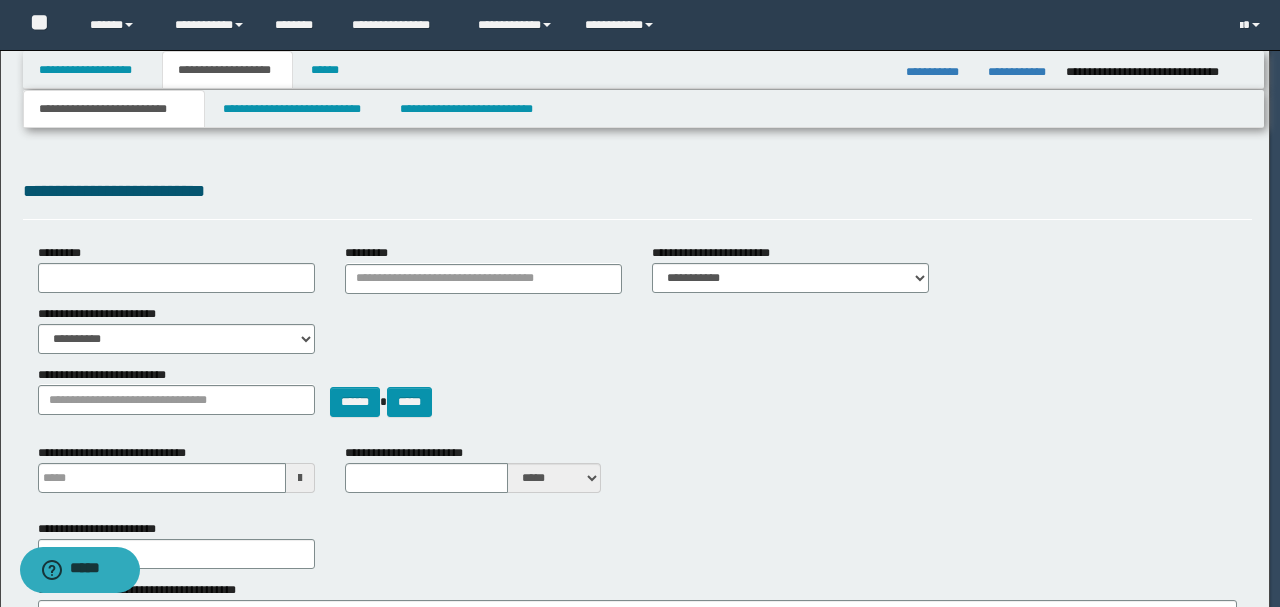 type 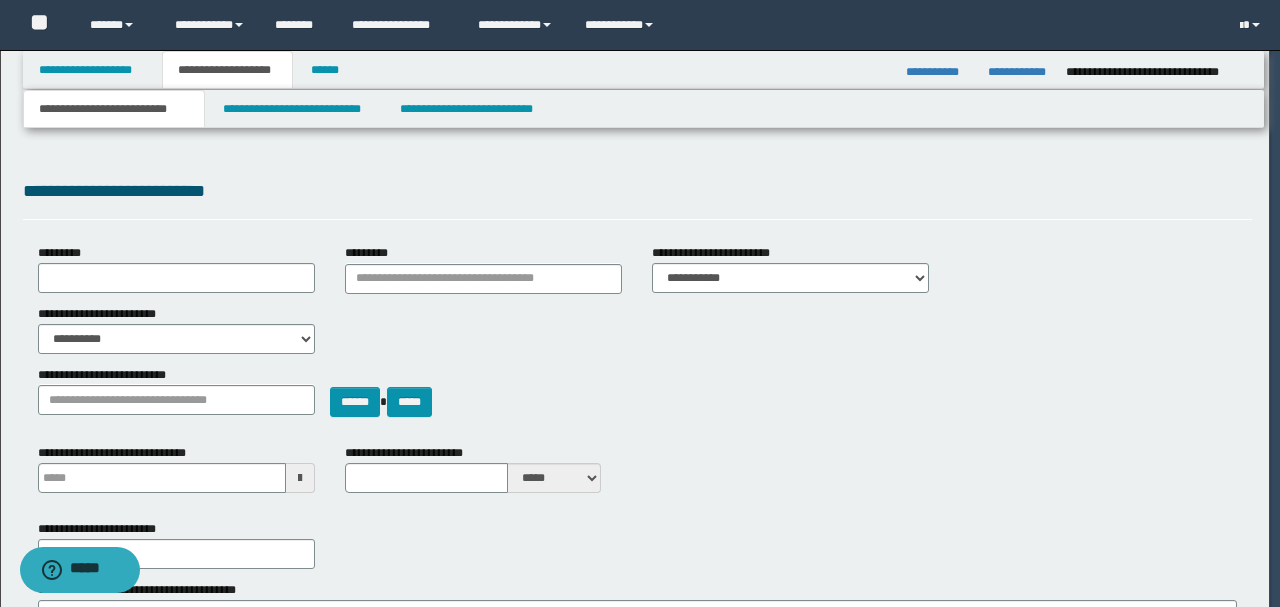scroll, scrollTop: 0, scrollLeft: 0, axis: both 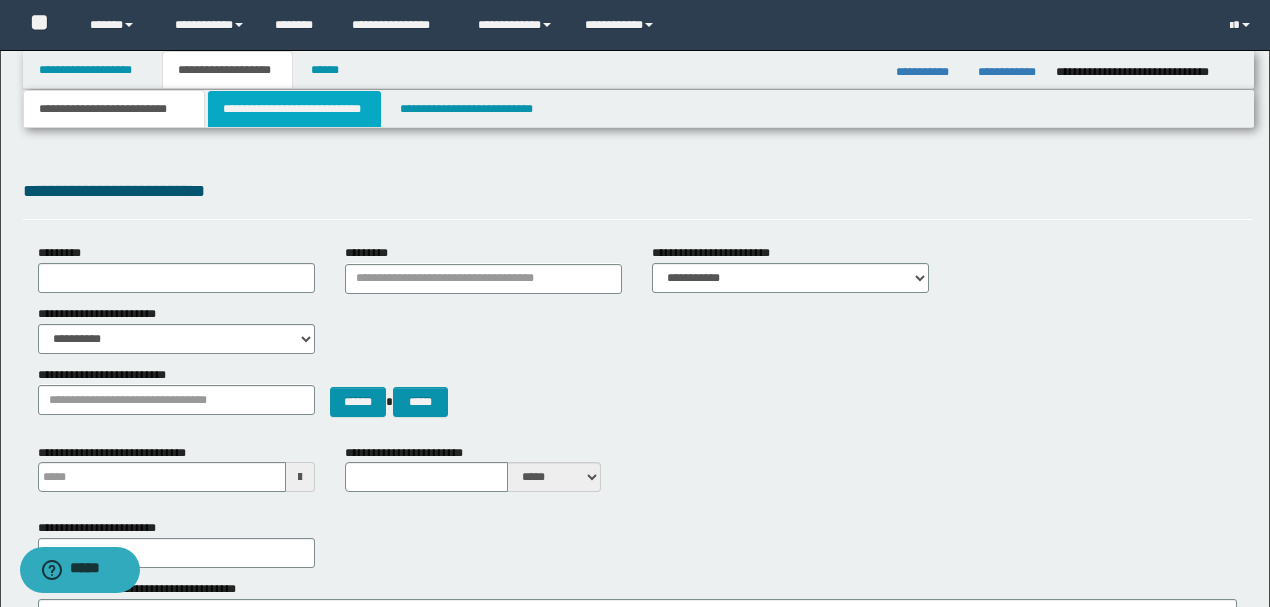 click on "**********" at bounding box center (294, 109) 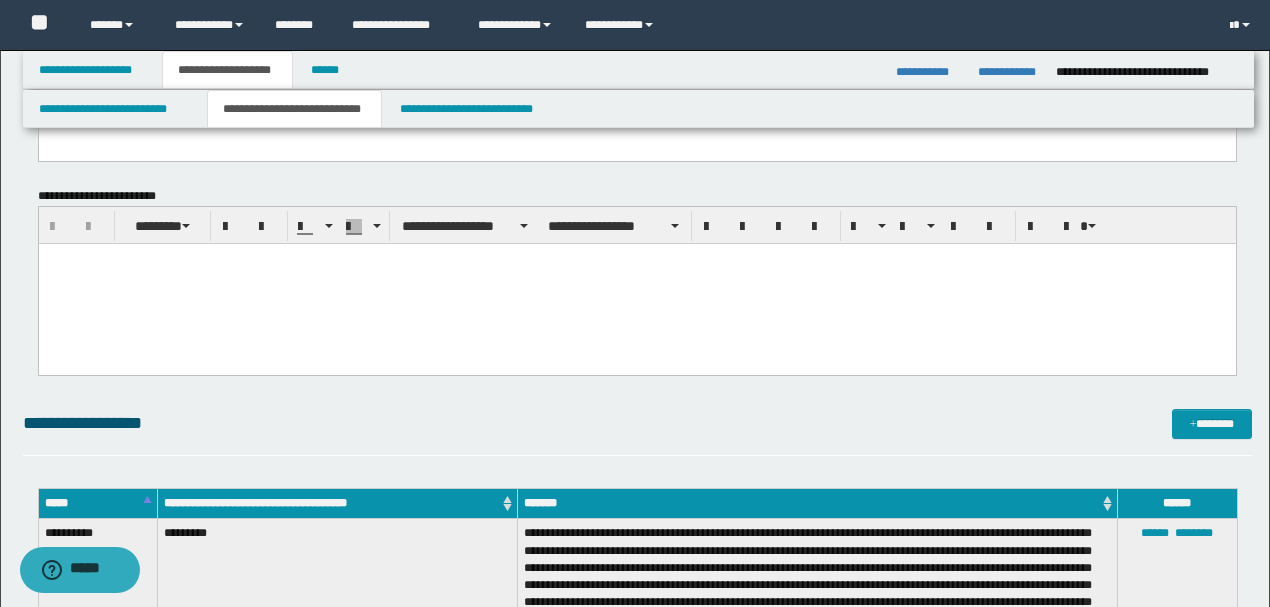 scroll, scrollTop: 1533, scrollLeft: 0, axis: vertical 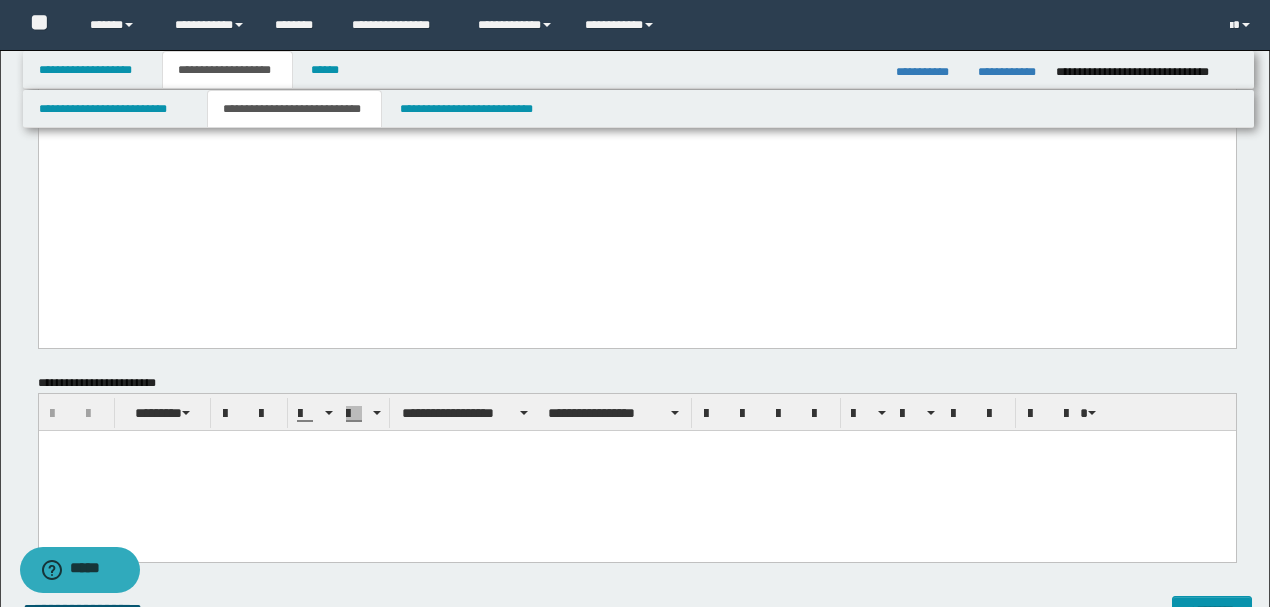 click on "**********" at bounding box center (126, 82) 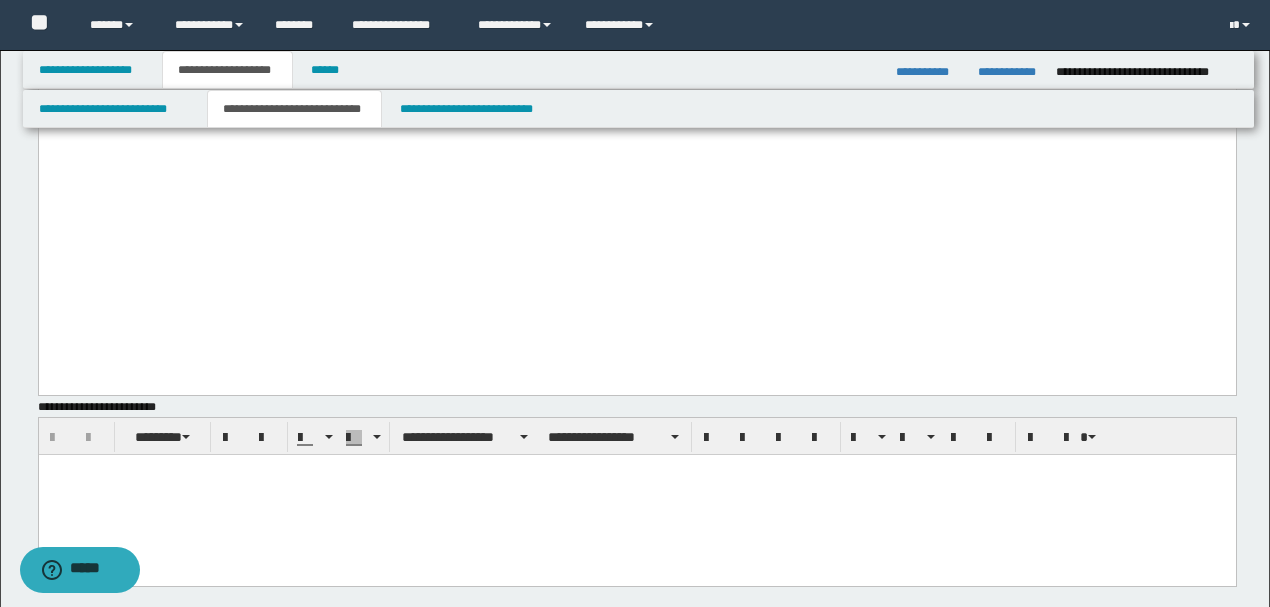 paste 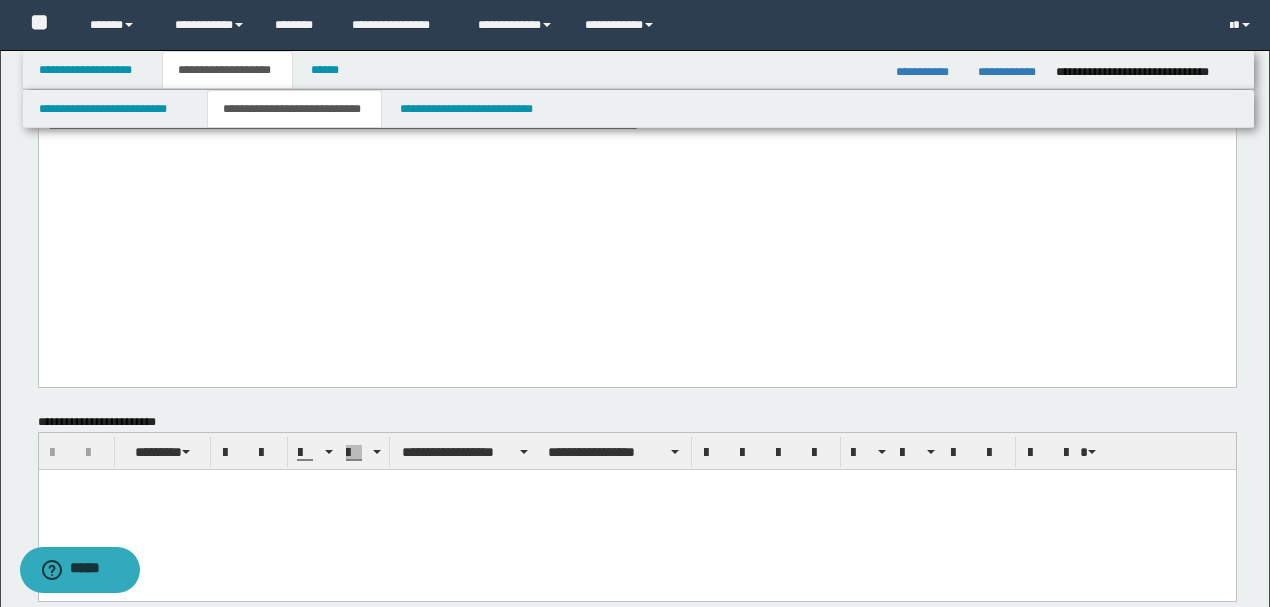 click on "**********" at bounding box center (636, -563) 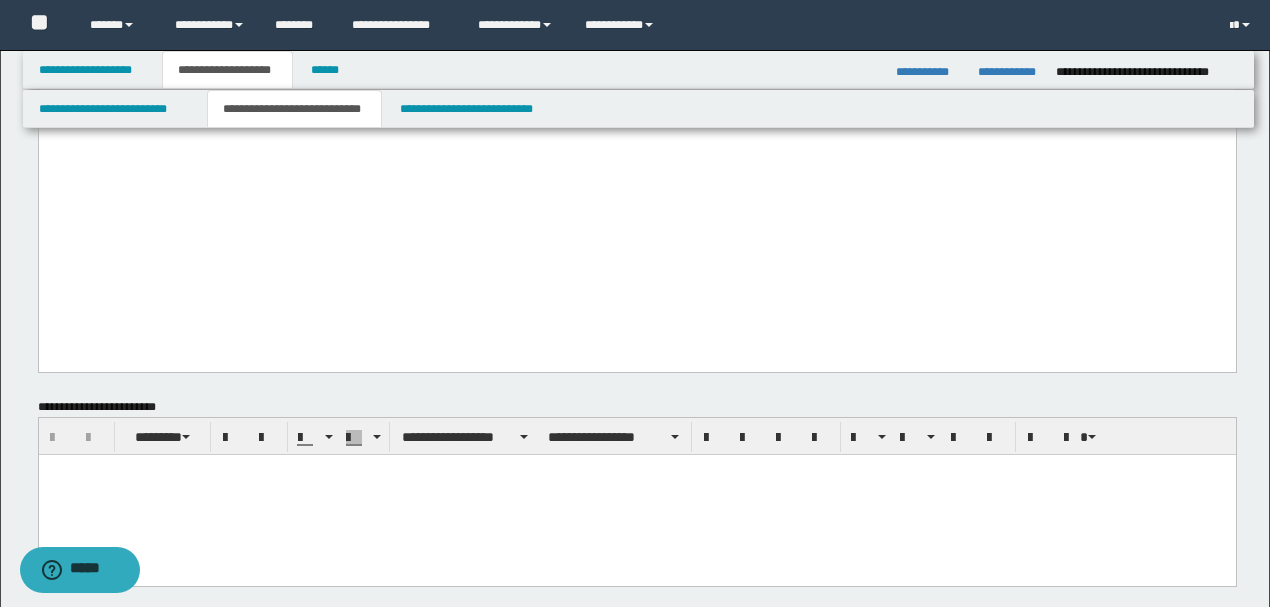 drag, startPoint x: 843, startPoint y: 265, endPoint x: 0, endPoint y: 247, distance: 843.19214 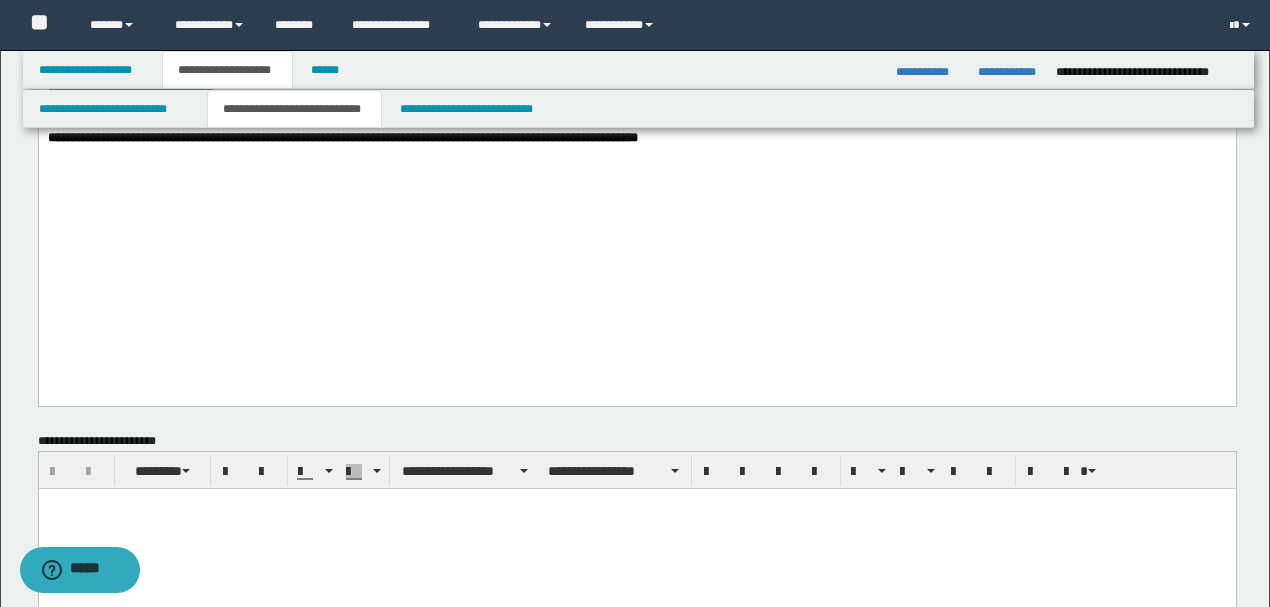 scroll, scrollTop: 1466, scrollLeft: 0, axis: vertical 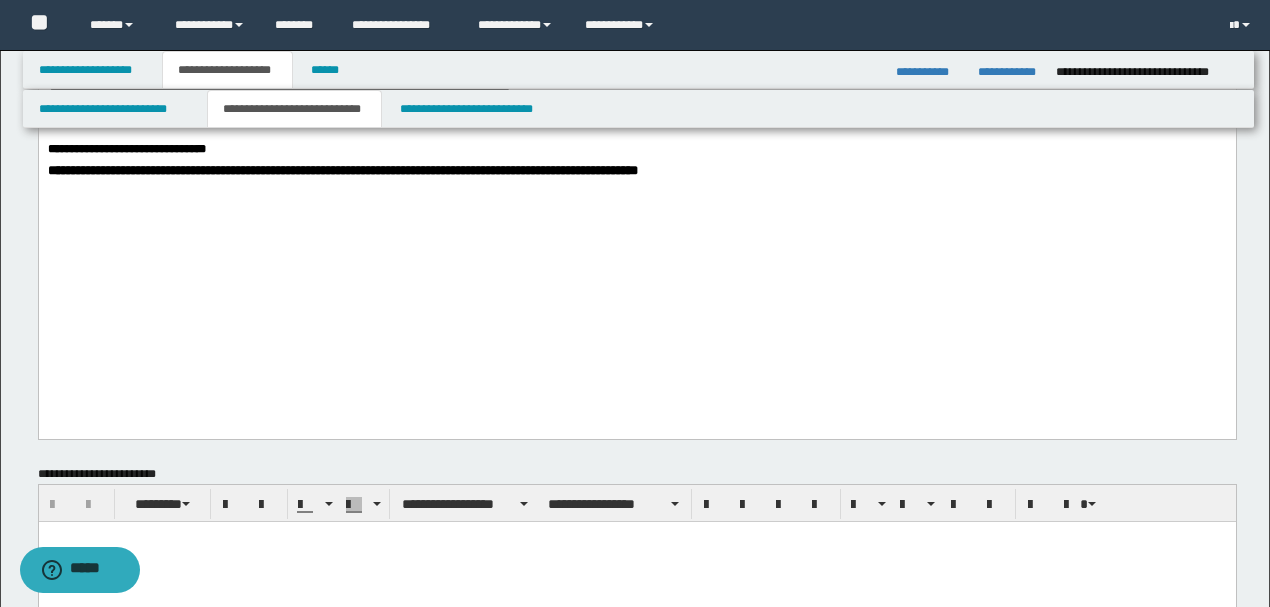 click on "**********" at bounding box center [342, 170] 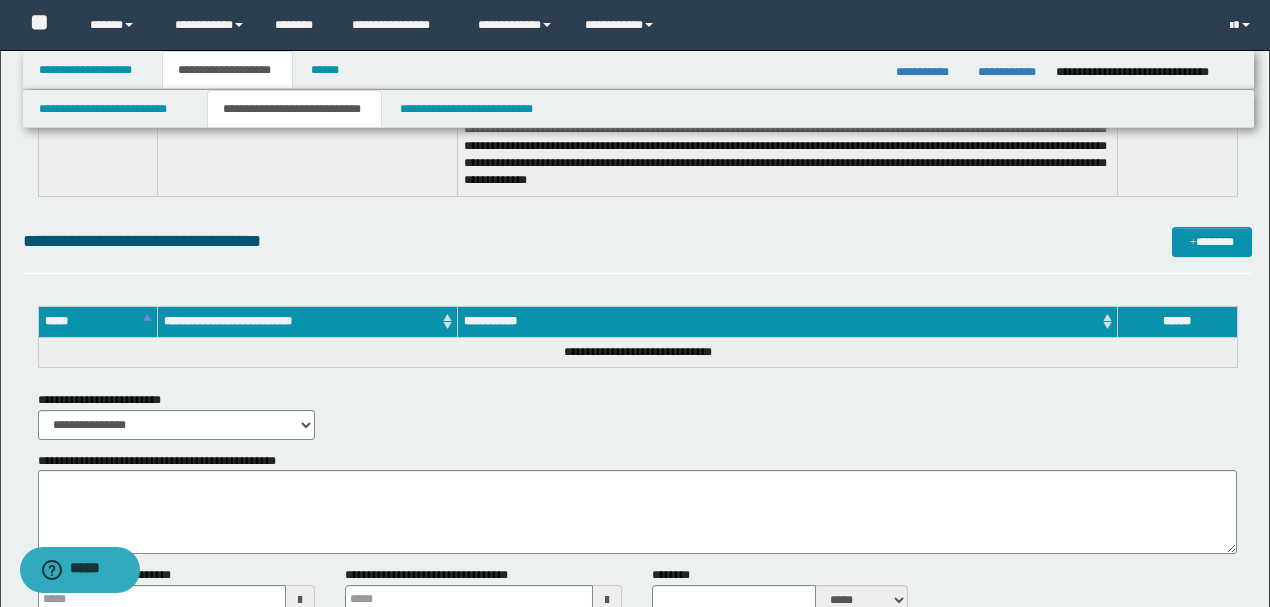 scroll, scrollTop: 3000, scrollLeft: 0, axis: vertical 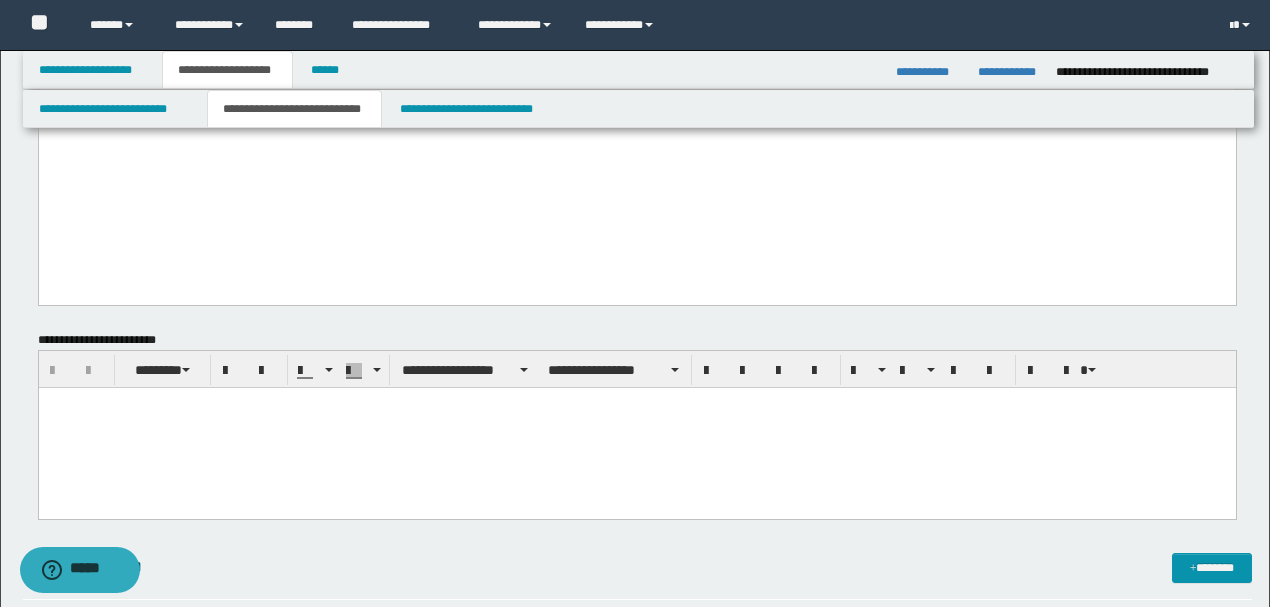 click at bounding box center [636, 428] 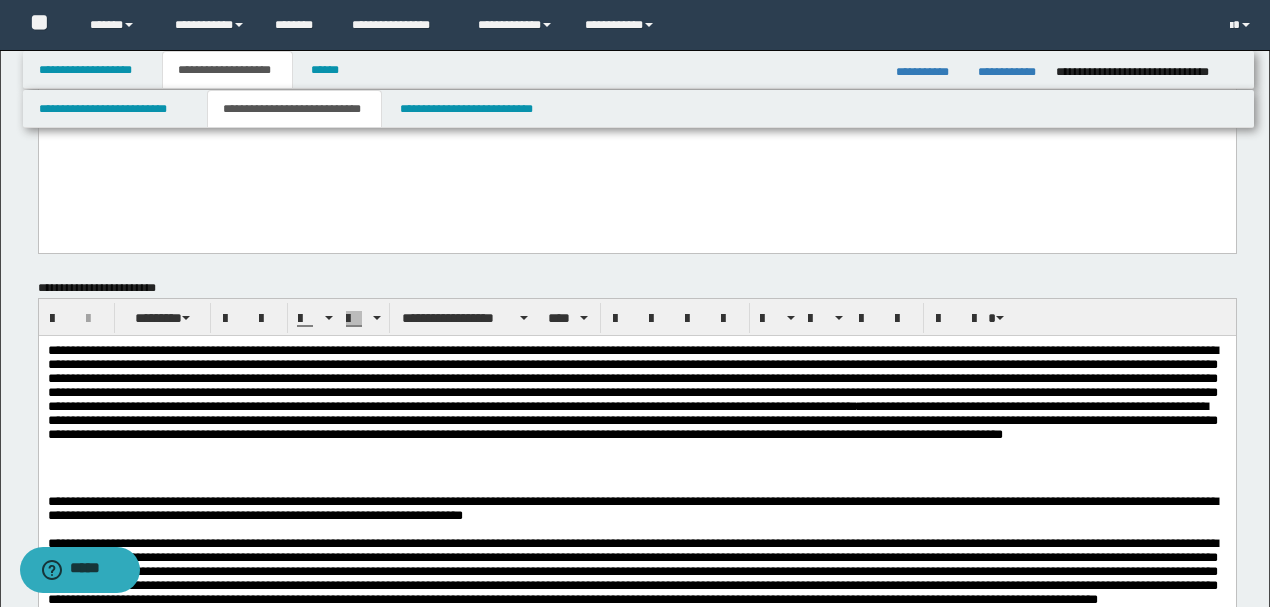 scroll, scrollTop: 1733, scrollLeft: 0, axis: vertical 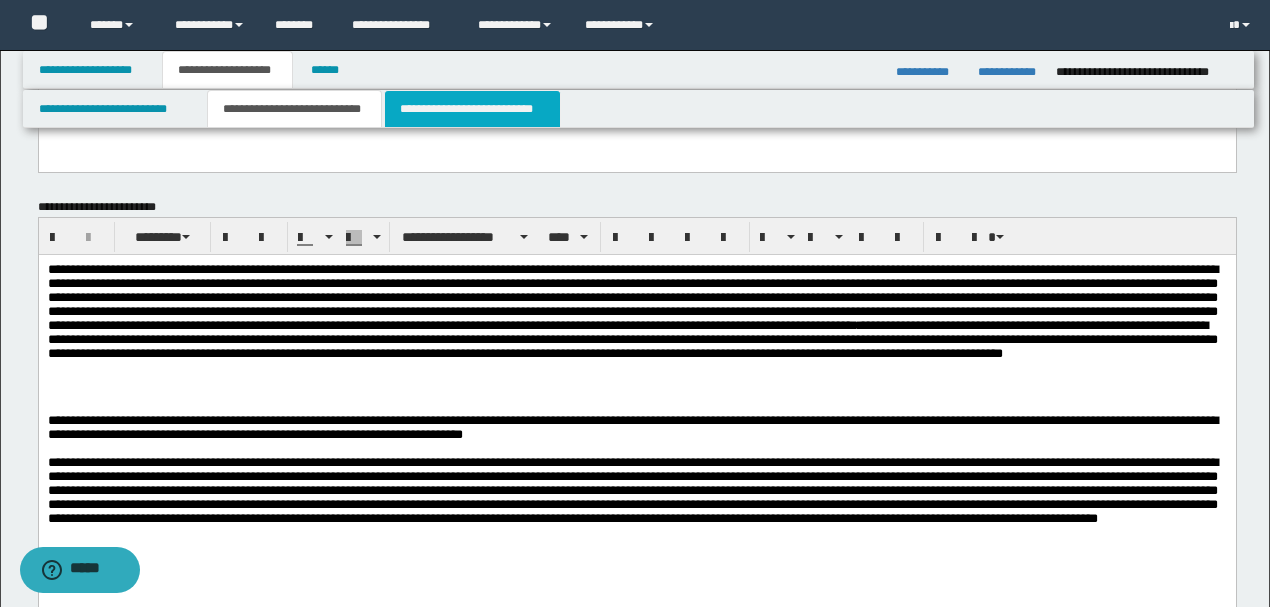 click on "**********" at bounding box center [472, 109] 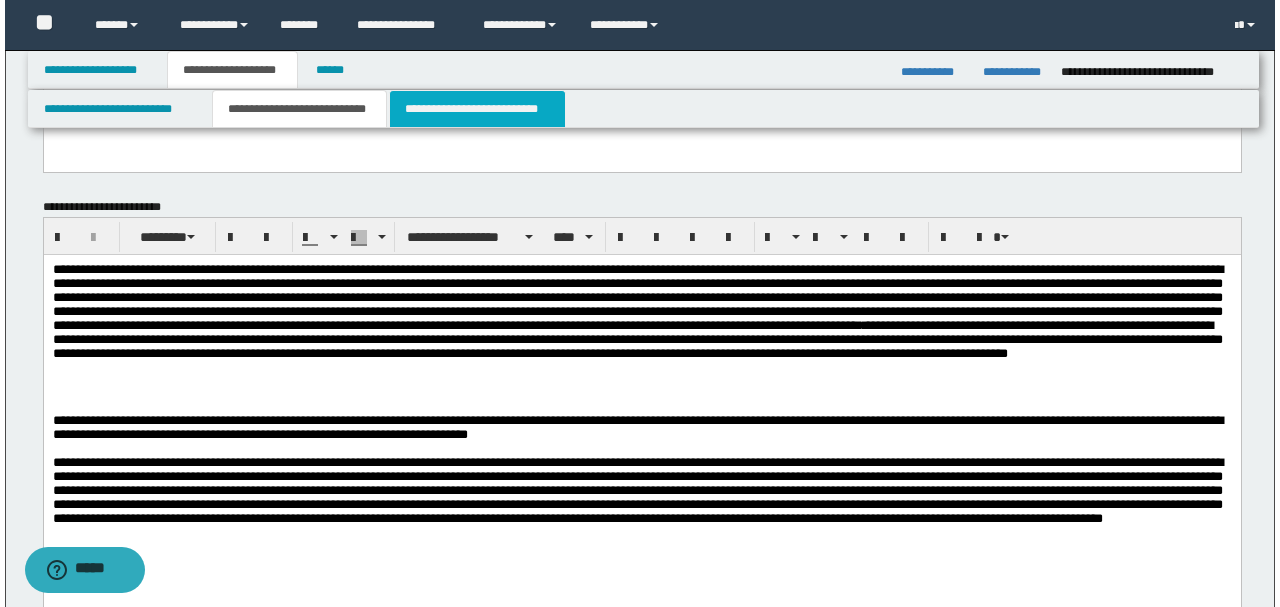 scroll, scrollTop: 0, scrollLeft: 0, axis: both 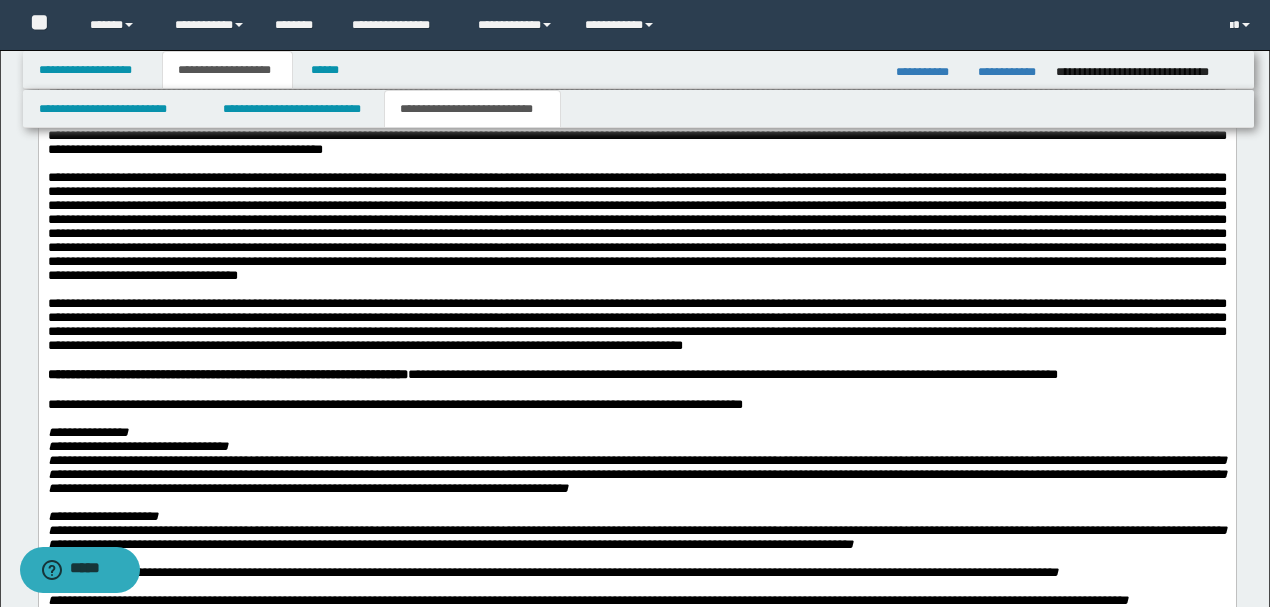 click on "**********" at bounding box center [636, 325] 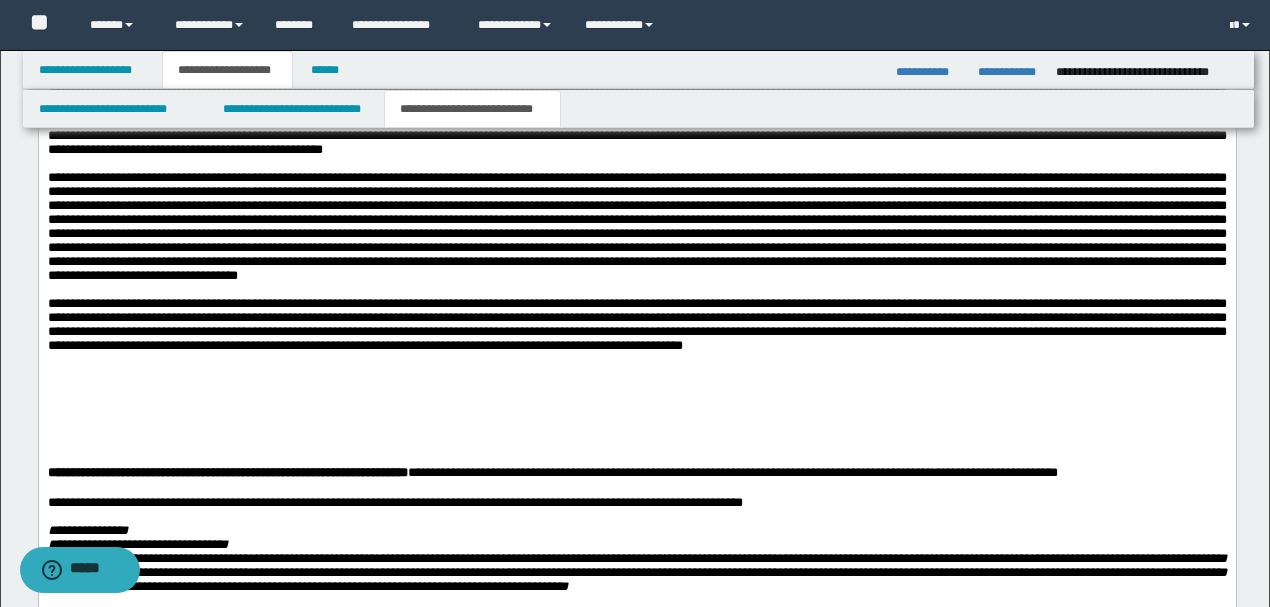 drag, startPoint x: 514, startPoint y: 429, endPoint x: 182, endPoint y: 424, distance: 332.03766 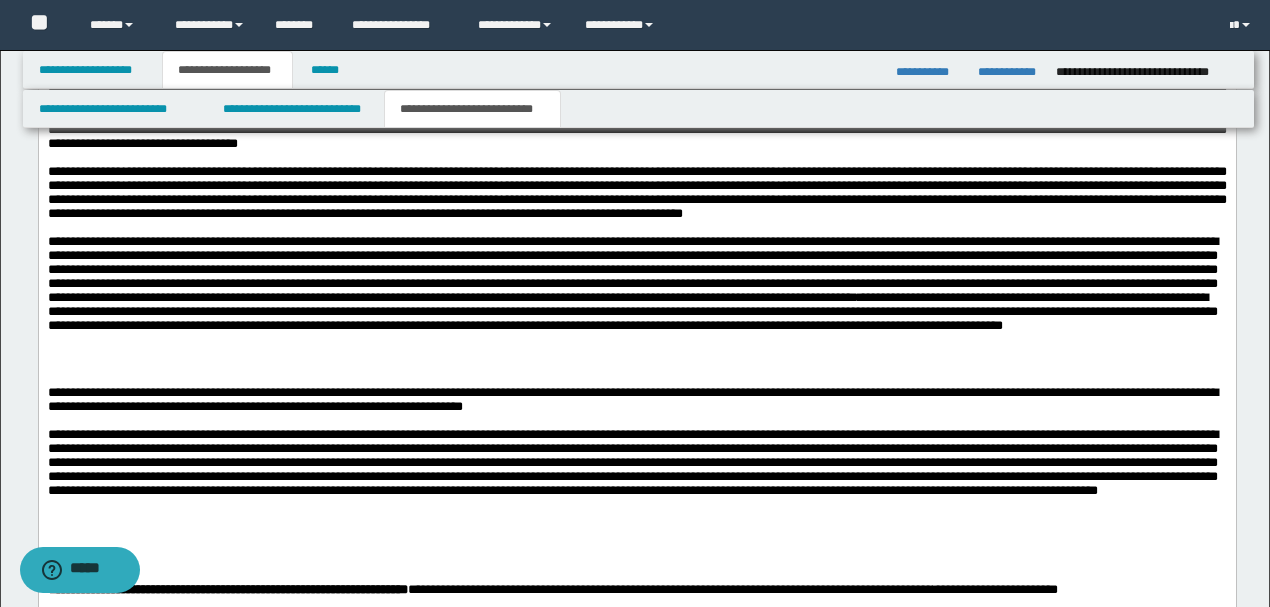 scroll, scrollTop: 1800, scrollLeft: 0, axis: vertical 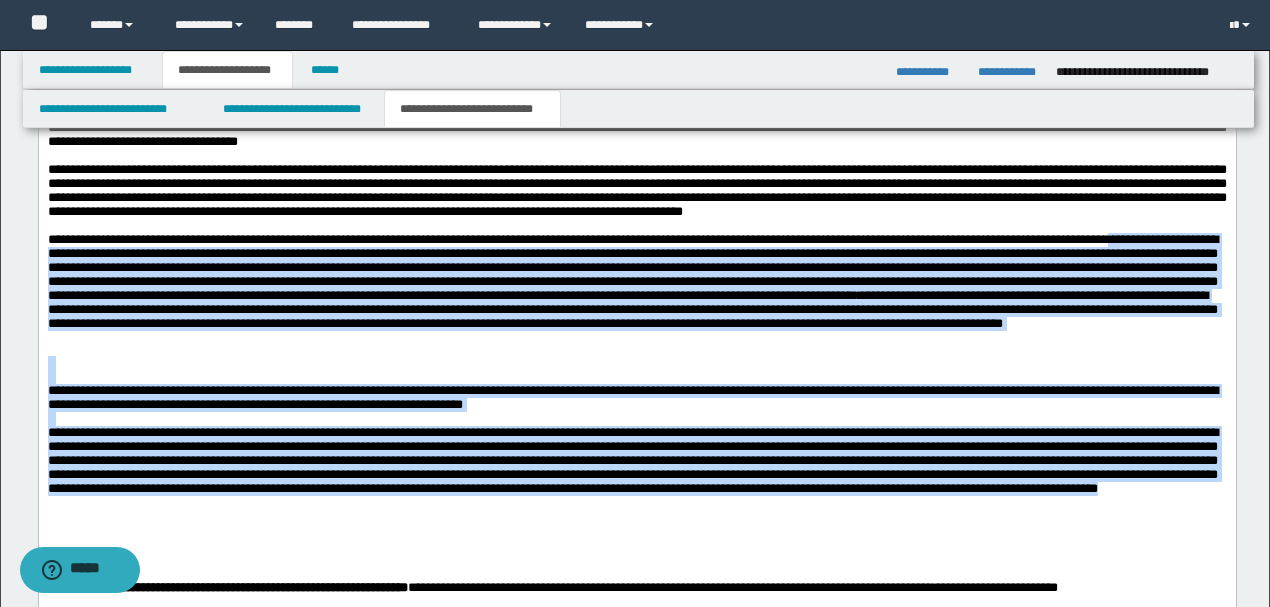 drag, startPoint x: 650, startPoint y: 567, endPoint x: 72, endPoint y: 294, distance: 639.22845 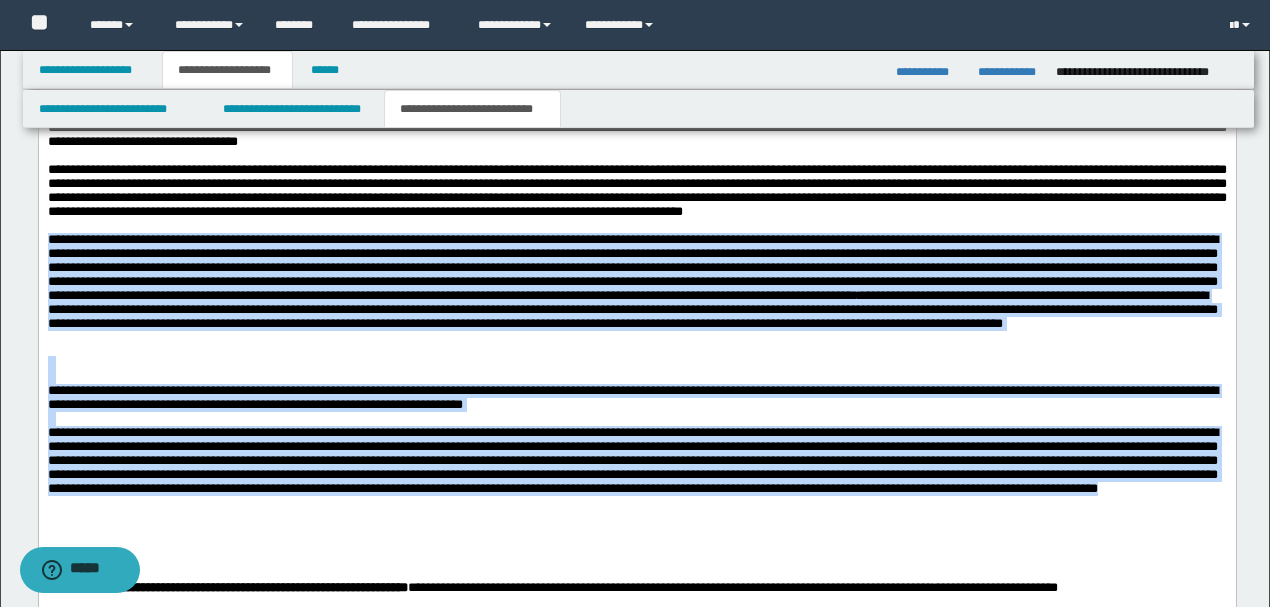 drag, startPoint x: 678, startPoint y: 572, endPoint x: 20, endPoint y: 287, distance: 717.0697 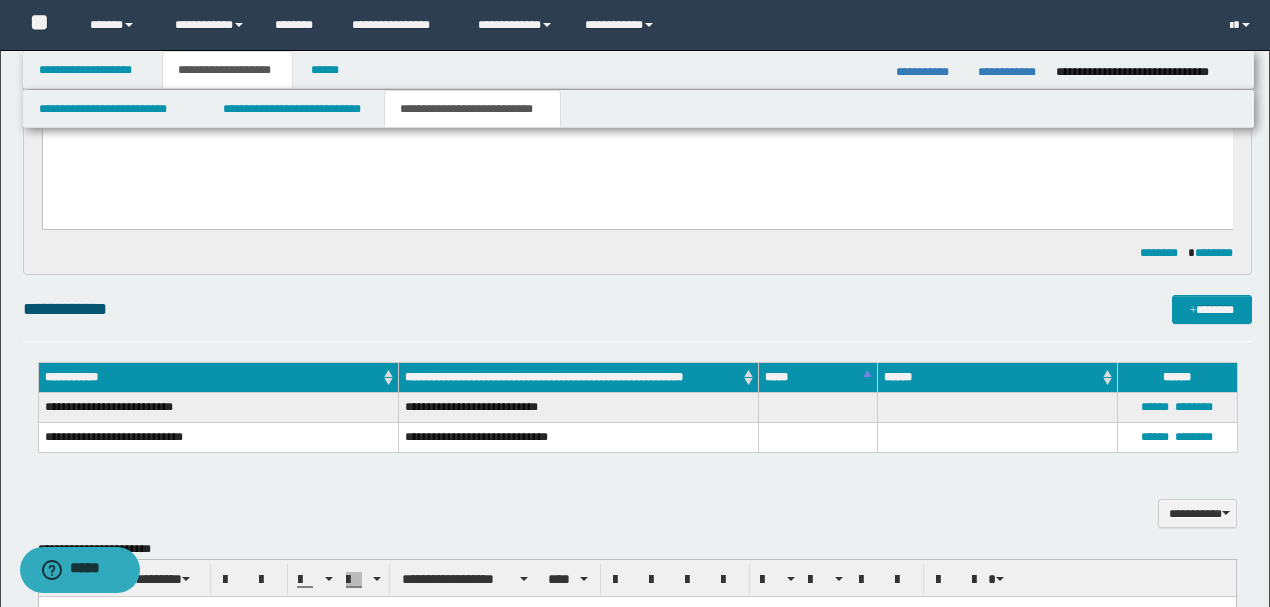 scroll, scrollTop: 1066, scrollLeft: 0, axis: vertical 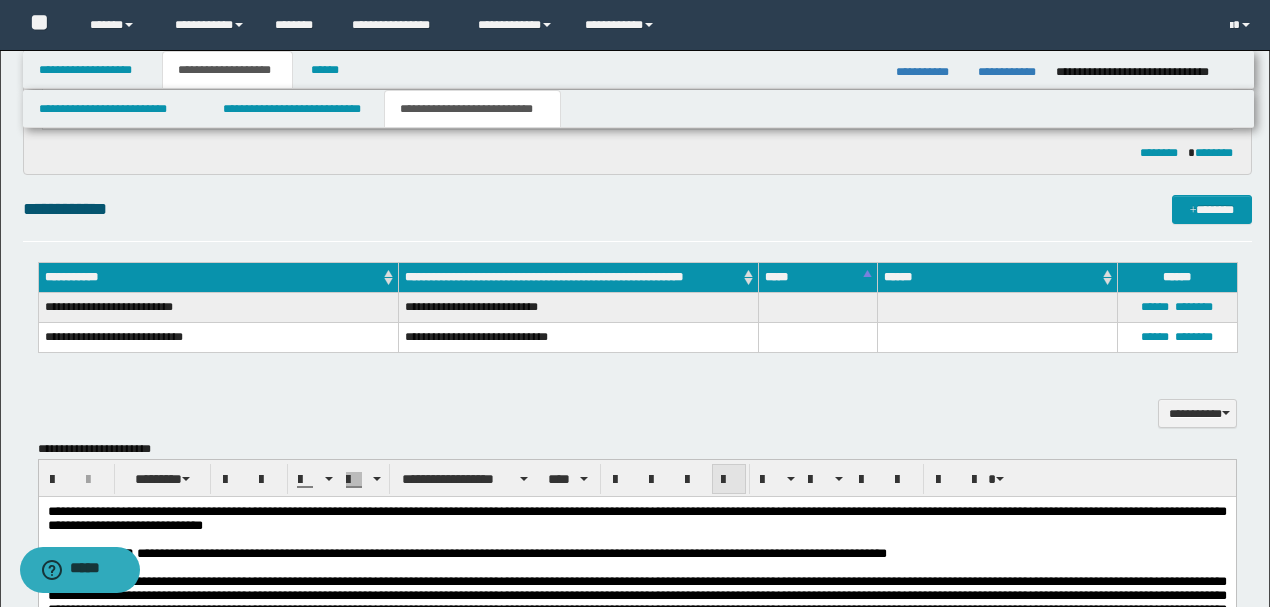 click at bounding box center (729, 480) 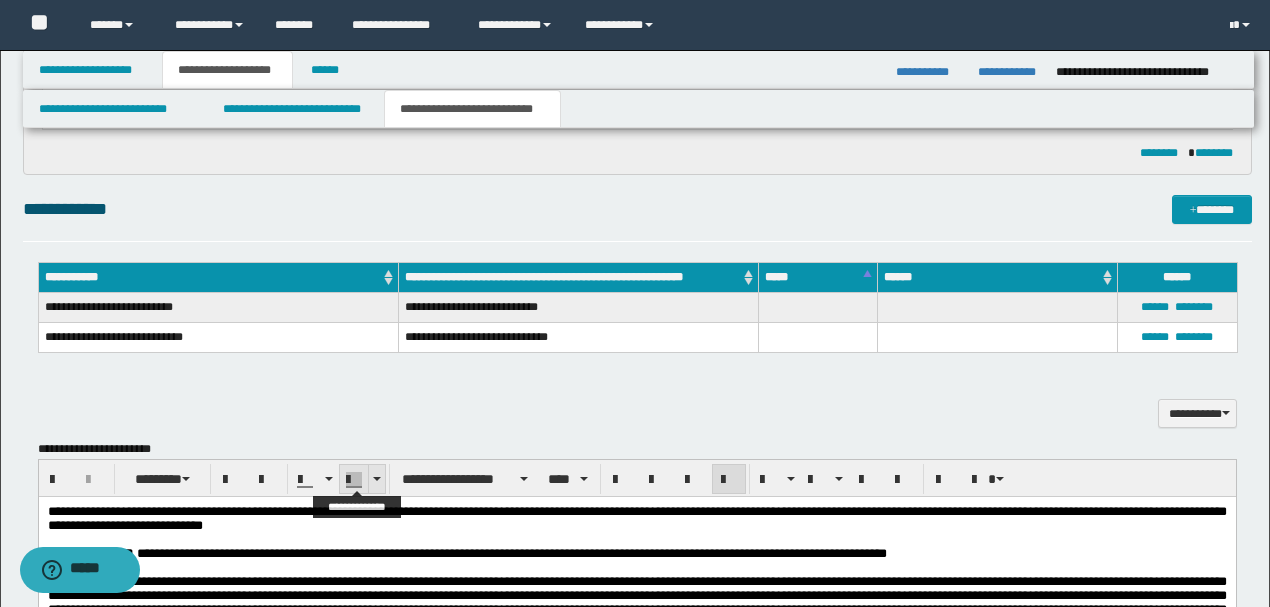 click at bounding box center [376, 479] 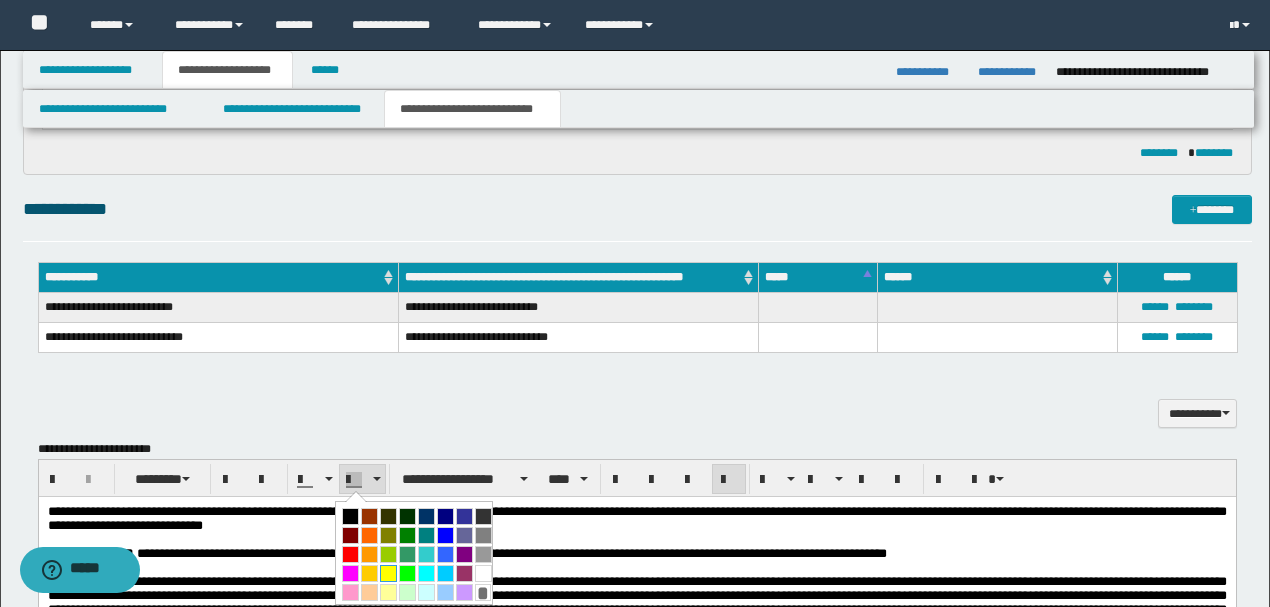 click at bounding box center [388, 573] 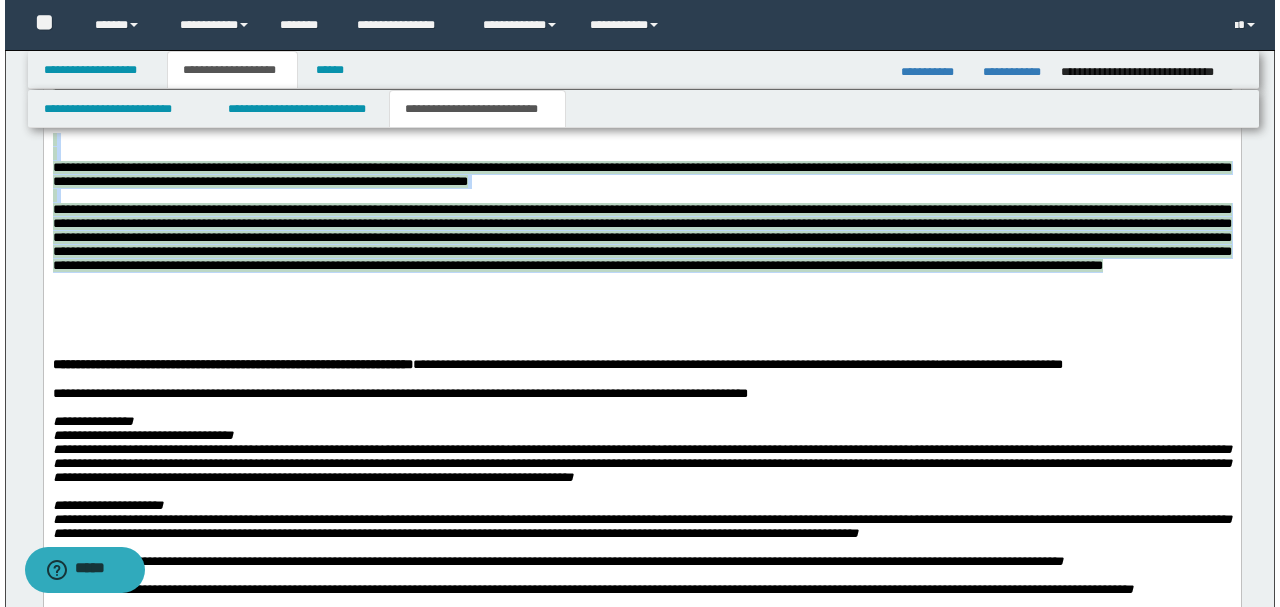 scroll, scrollTop: 1933, scrollLeft: 0, axis: vertical 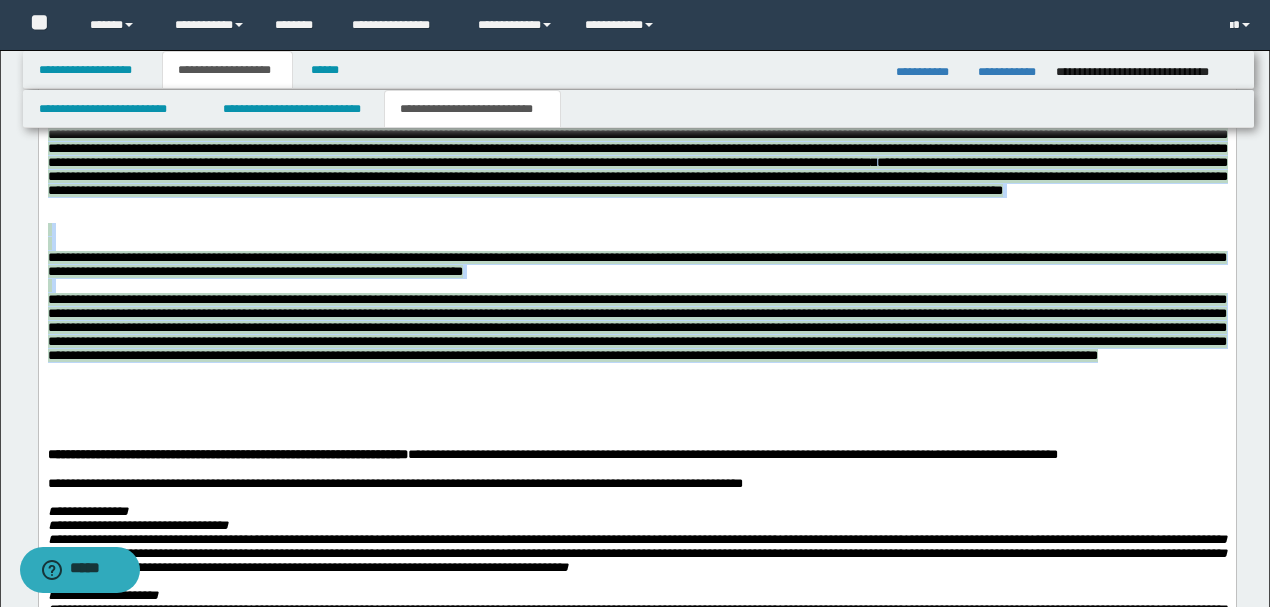 click at bounding box center [636, 327] 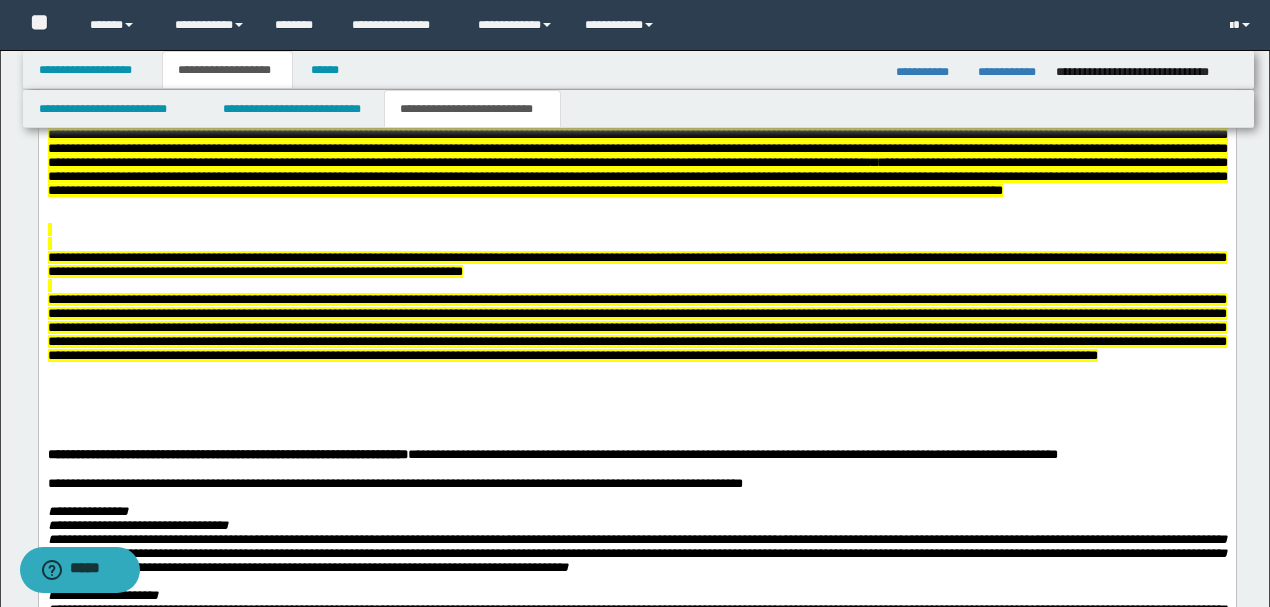 click at bounding box center (636, 328) 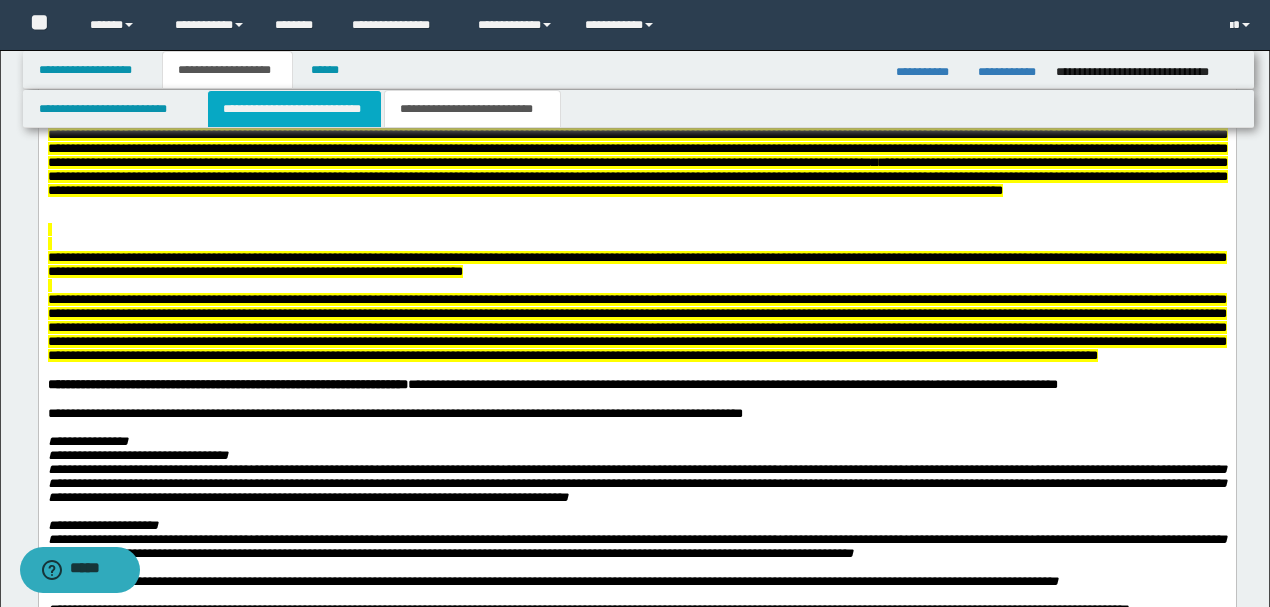 click on "**********" at bounding box center [294, 109] 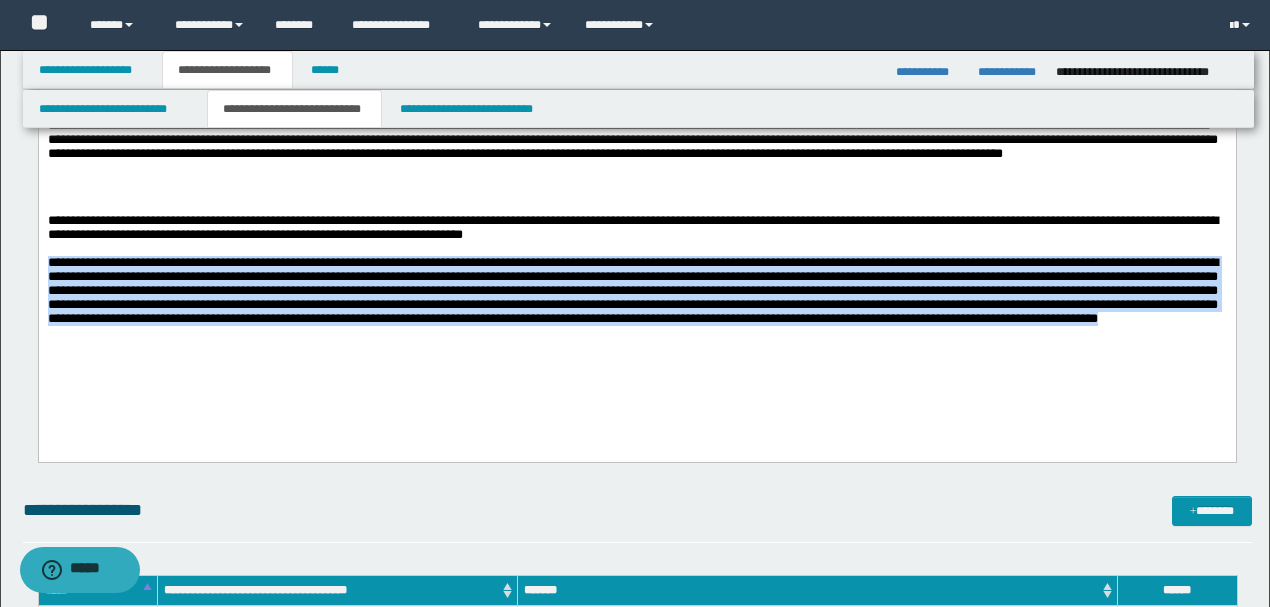 drag, startPoint x: 638, startPoint y: 351, endPoint x: 0, endPoint y: 274, distance: 642.62976 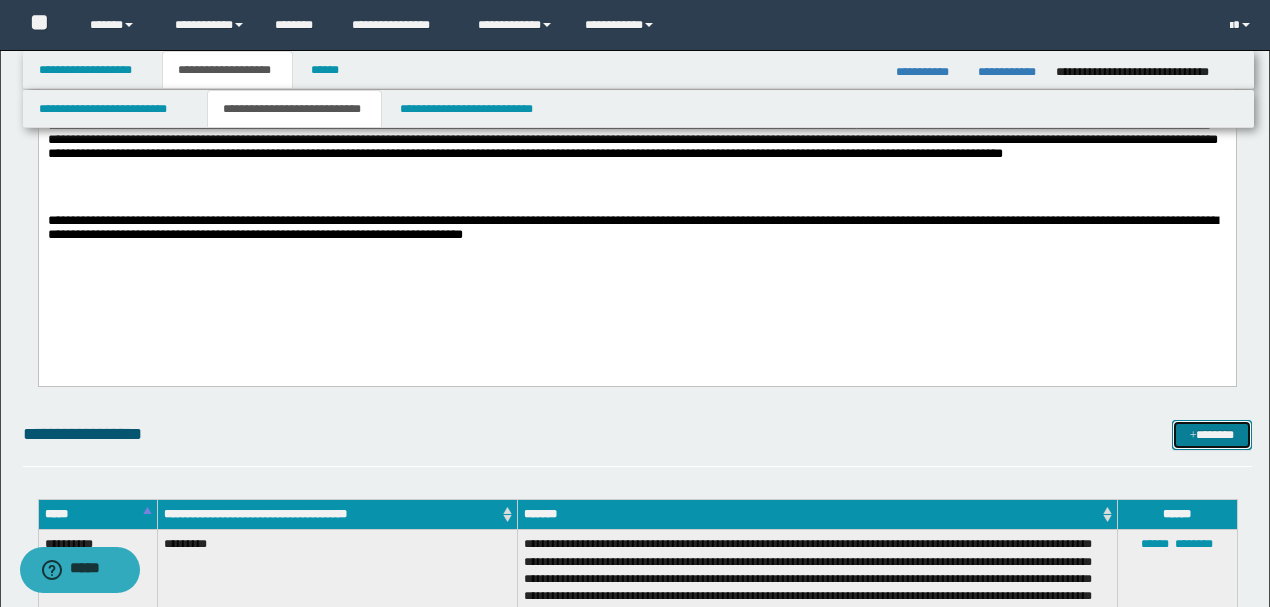 click on "*******" at bounding box center [1211, 434] 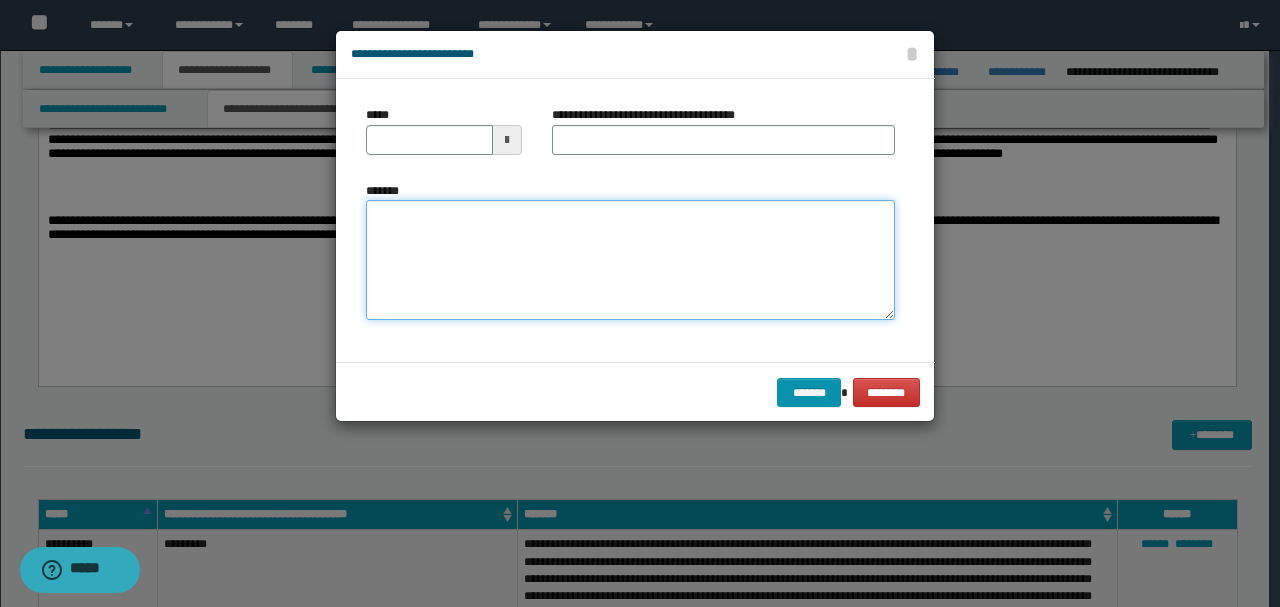 click on "*******" at bounding box center [630, 260] 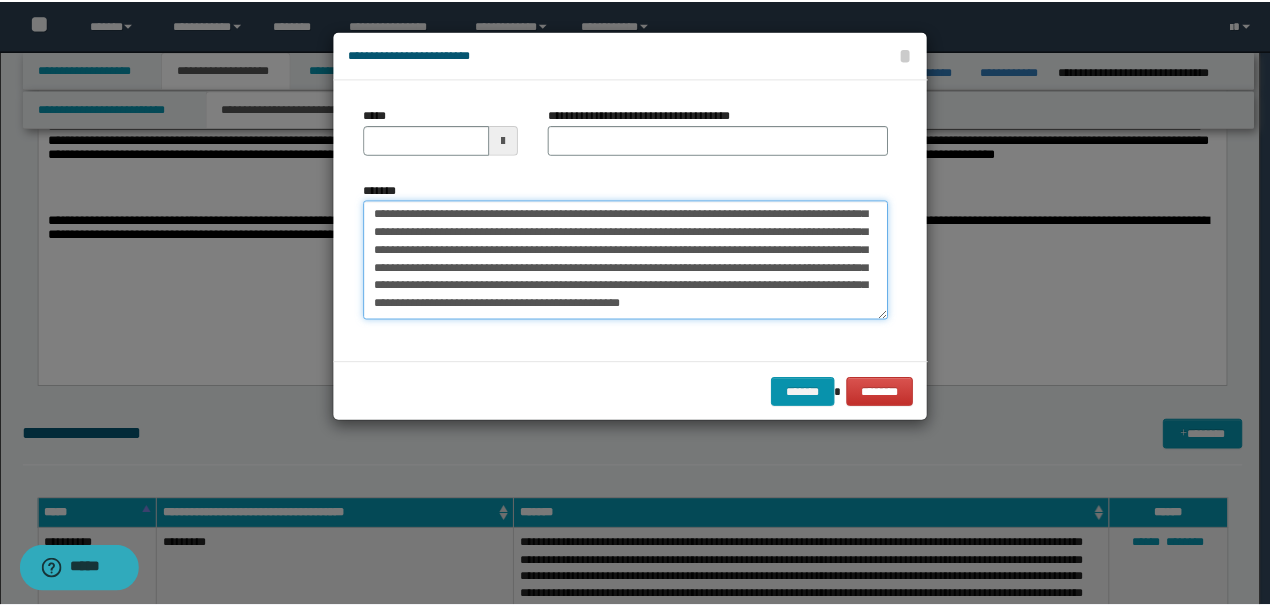 scroll, scrollTop: 0, scrollLeft: 0, axis: both 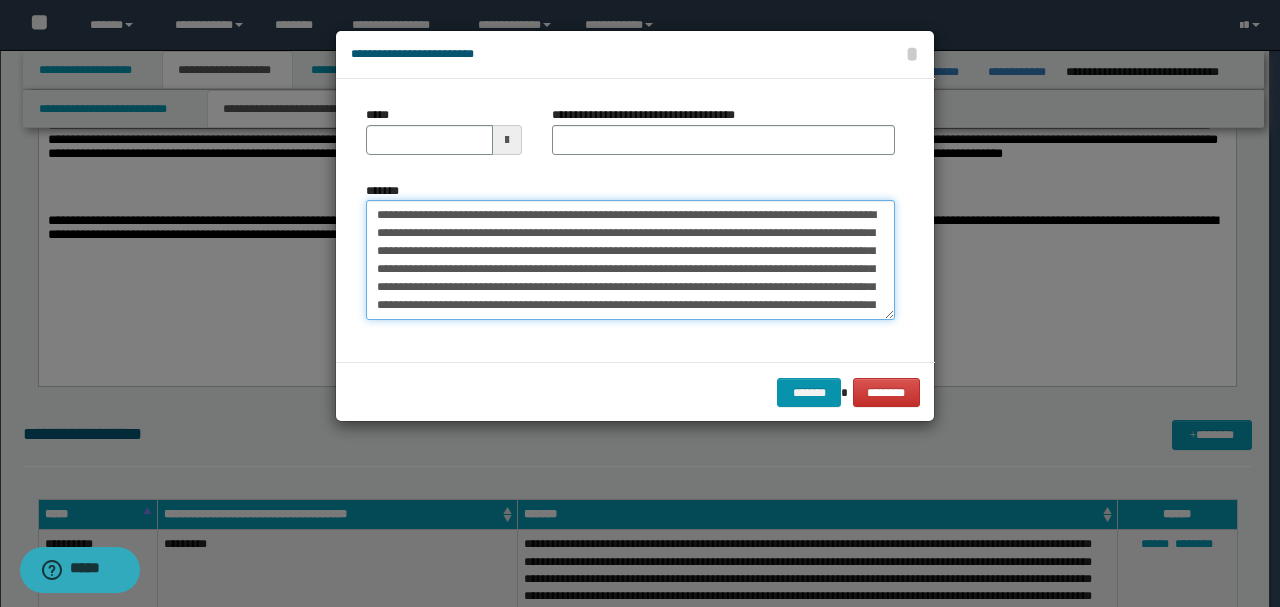 drag, startPoint x: 439, startPoint y: 215, endPoint x: 260, endPoint y: 179, distance: 182.58423 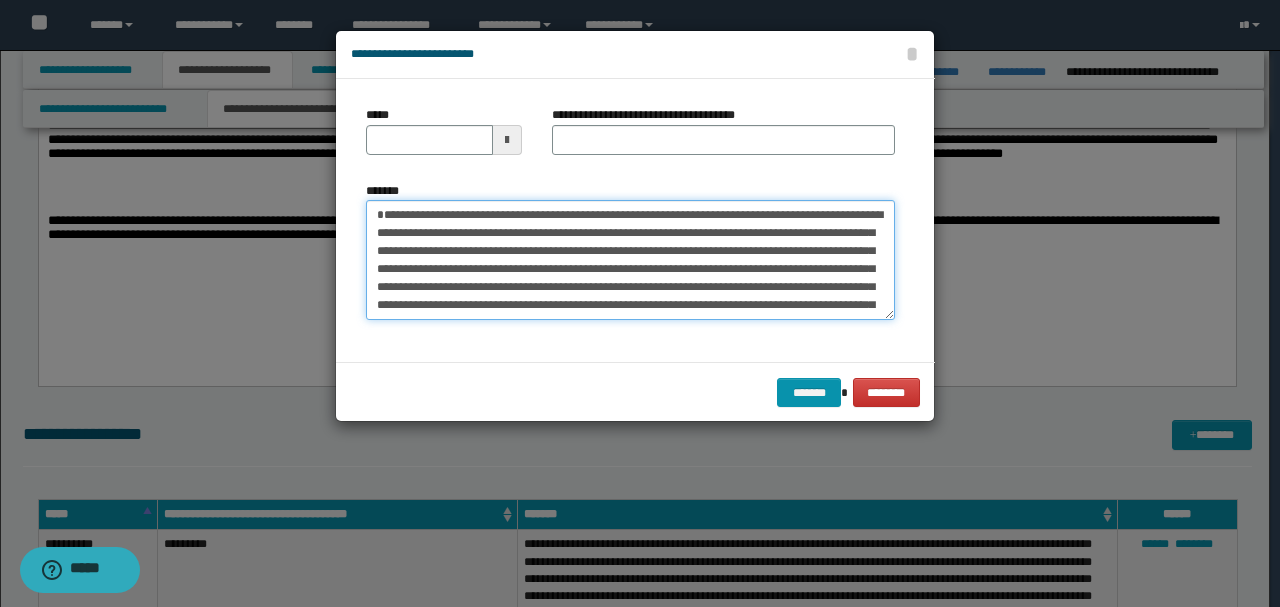 type 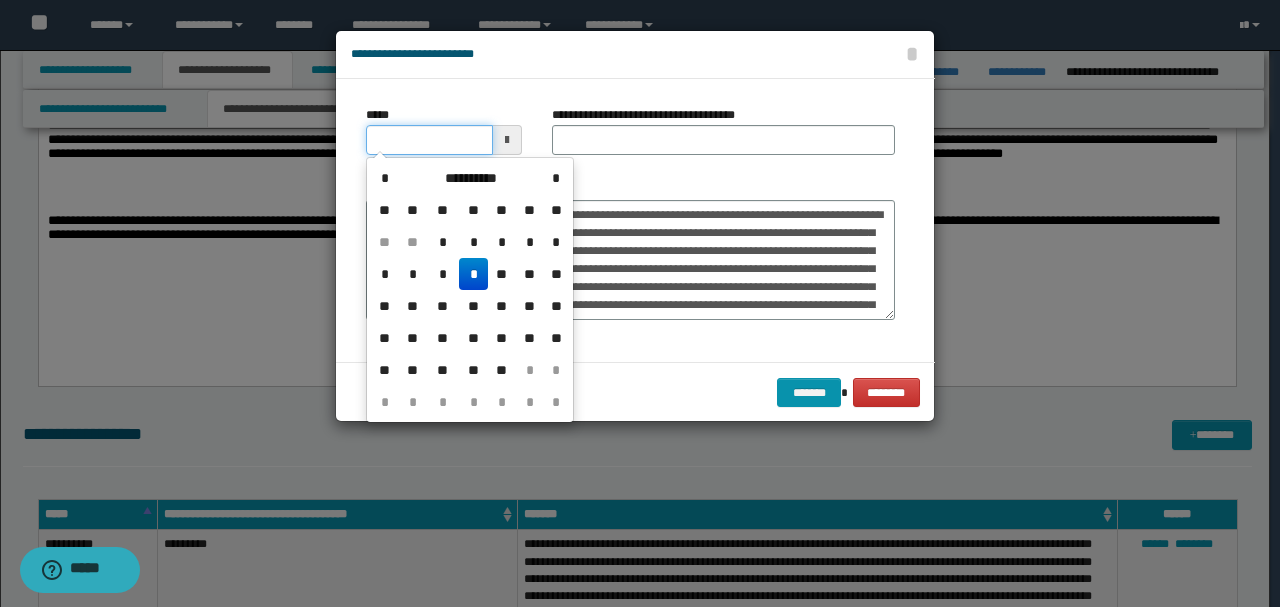 click on "*****" at bounding box center (429, 140) 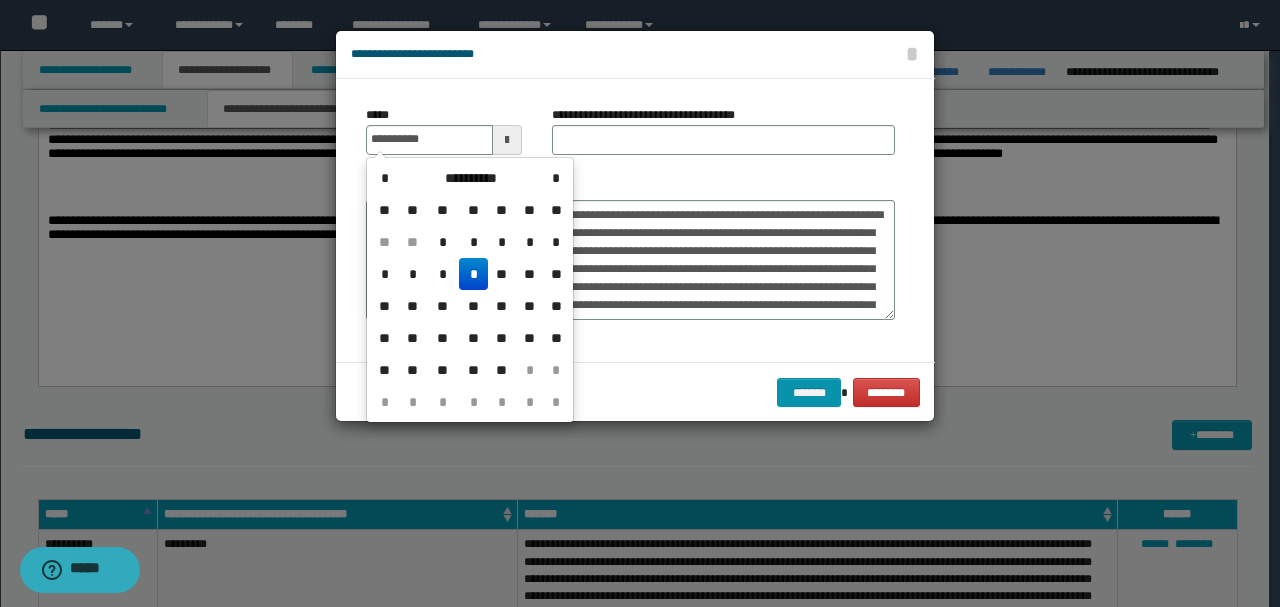 type on "**********" 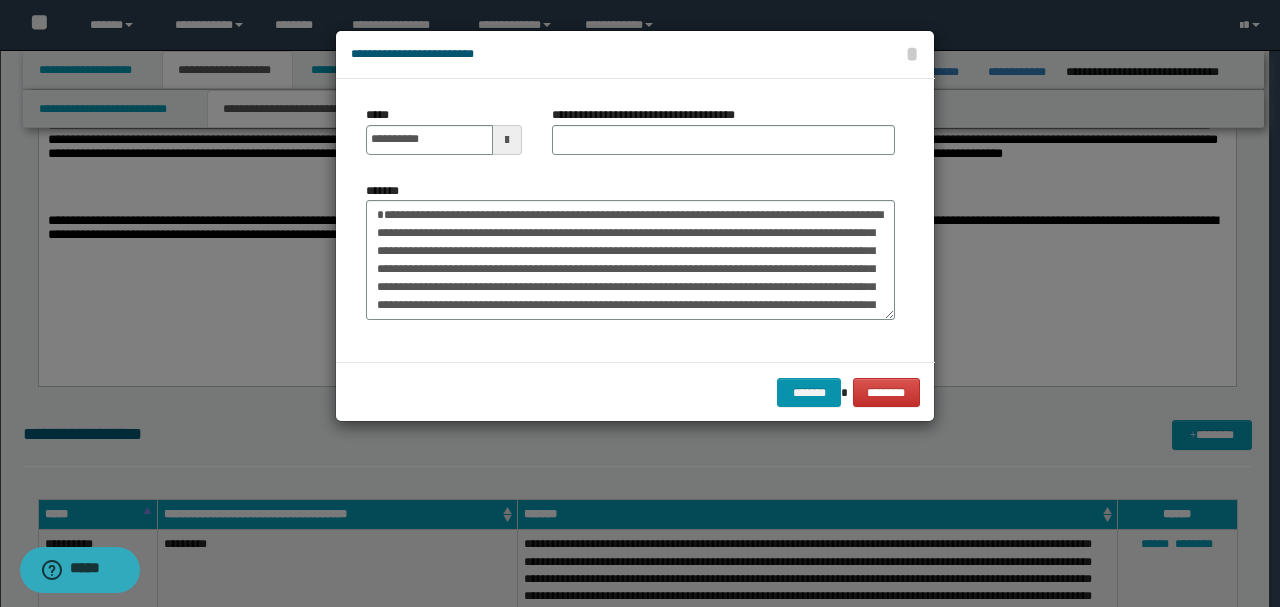 click on "*******" at bounding box center [630, 251] 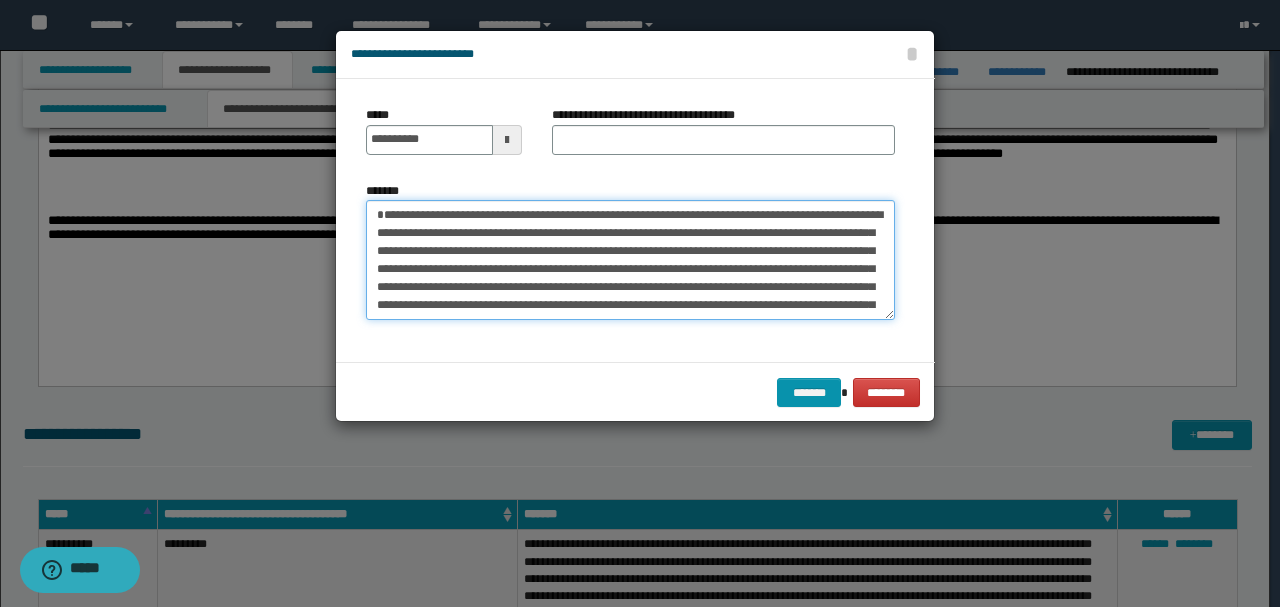 drag, startPoint x: 424, startPoint y: 213, endPoint x: 300, endPoint y: 197, distance: 125.028 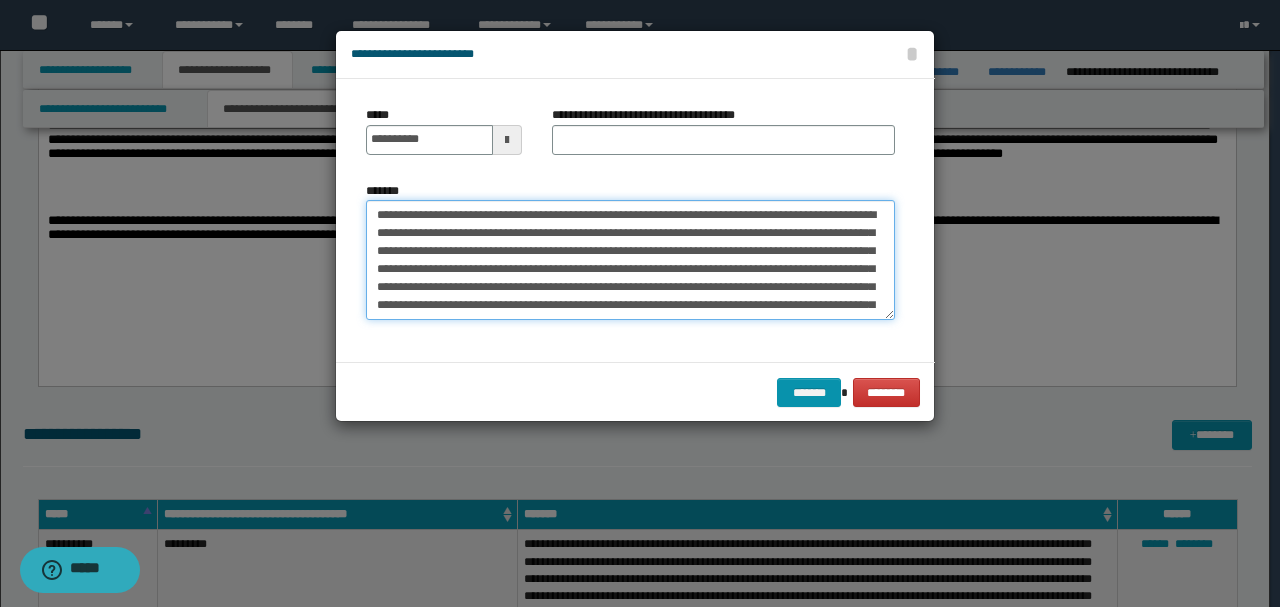 type on "**********" 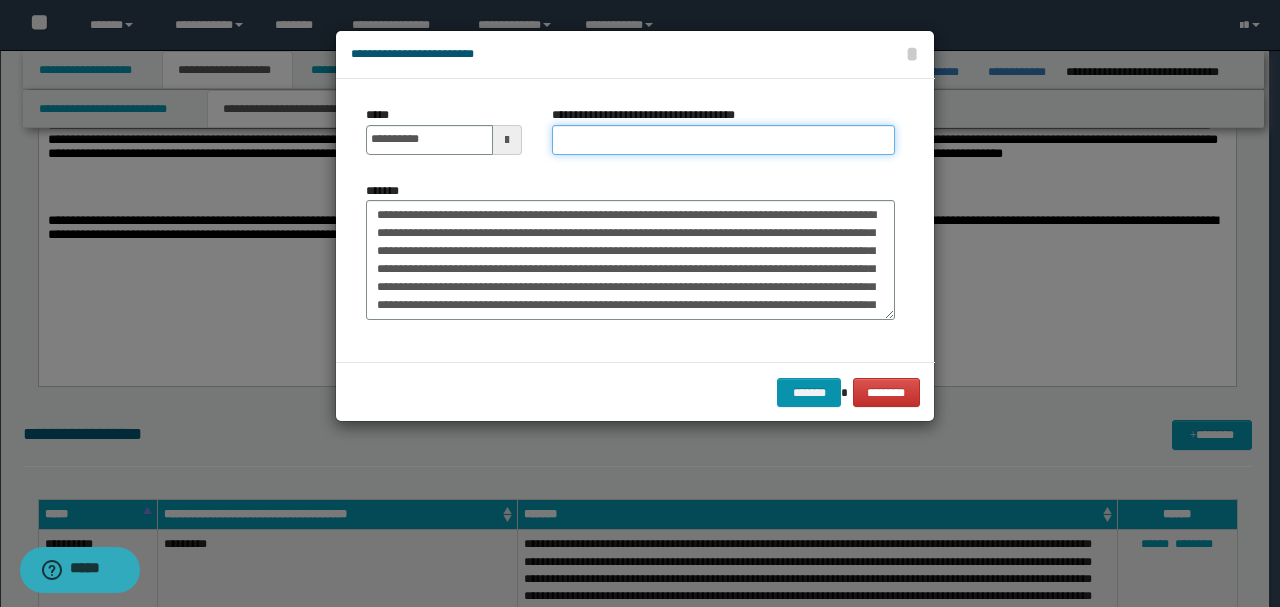 click on "**********" at bounding box center (723, 140) 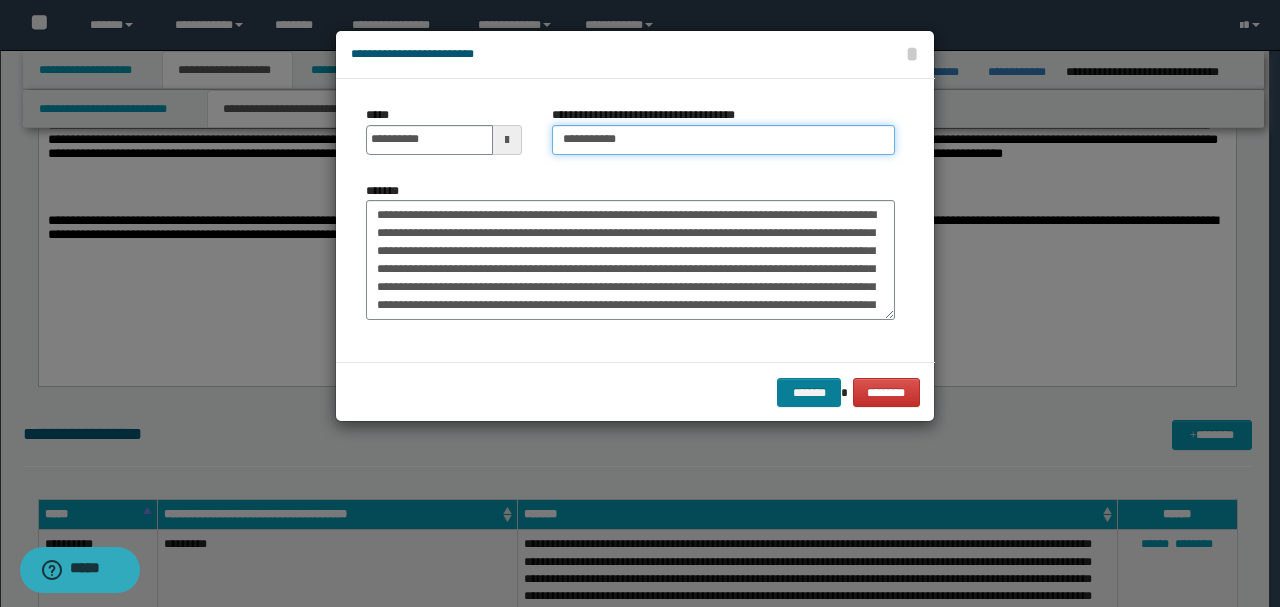 type on "*********" 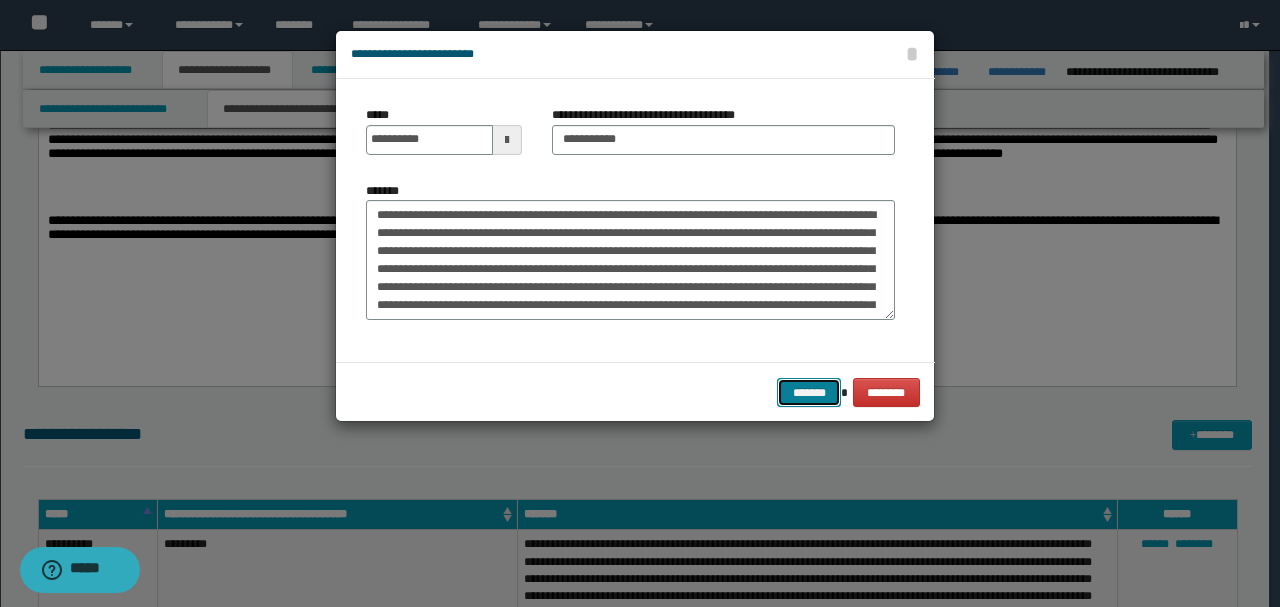 click on "*******" at bounding box center [809, 392] 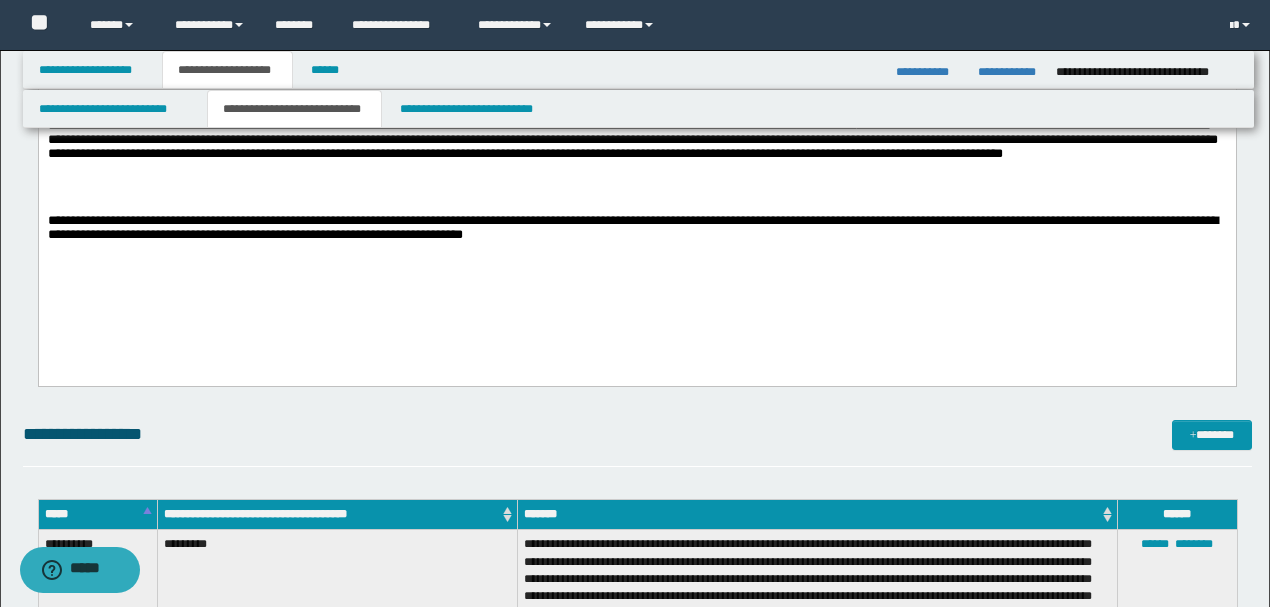 click on "**********" at bounding box center (632, 227) 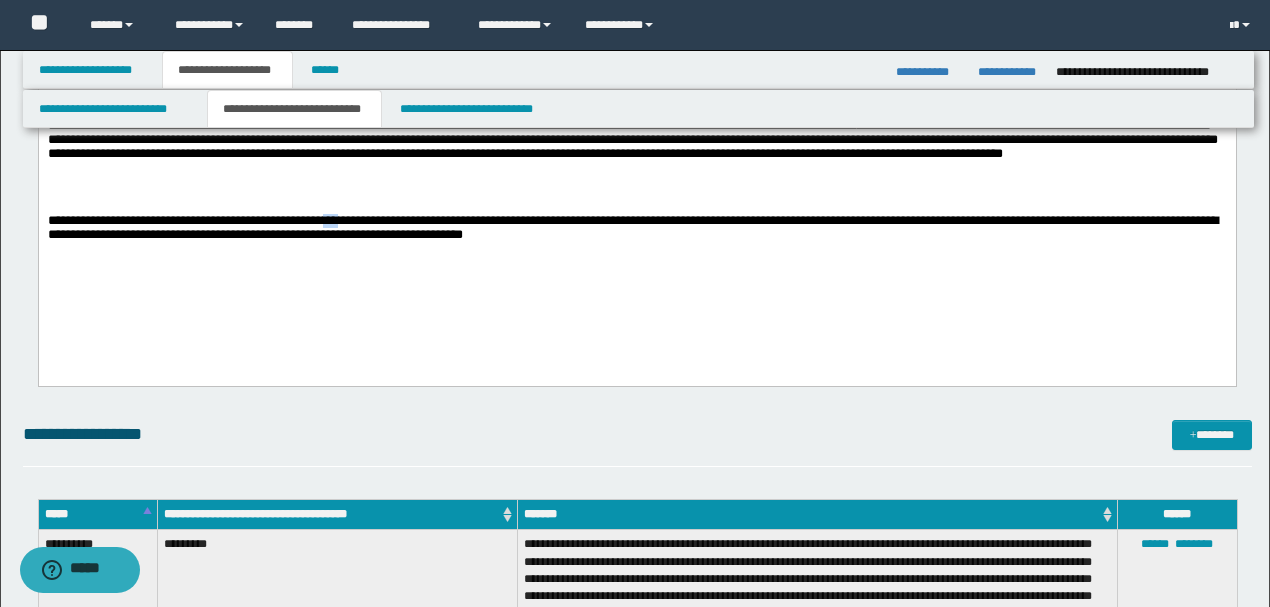 drag, startPoint x: 360, startPoint y: 221, endPoint x: 346, endPoint y: 221, distance: 14 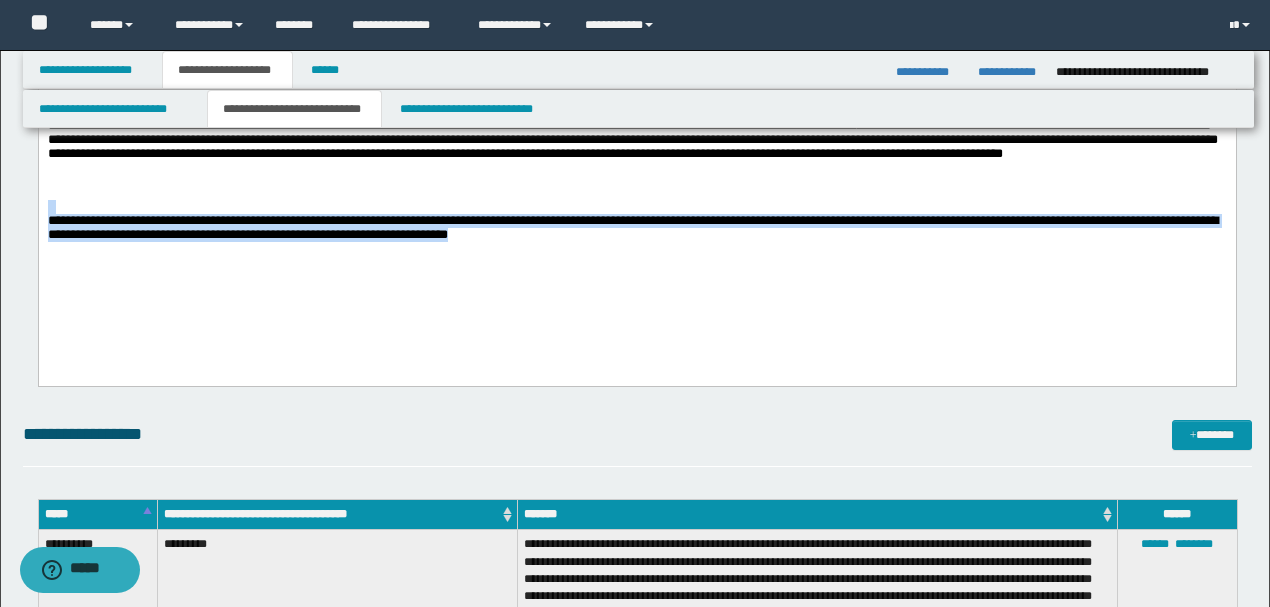drag, startPoint x: 667, startPoint y: 243, endPoint x: 38, endPoint y: 263, distance: 629.3179 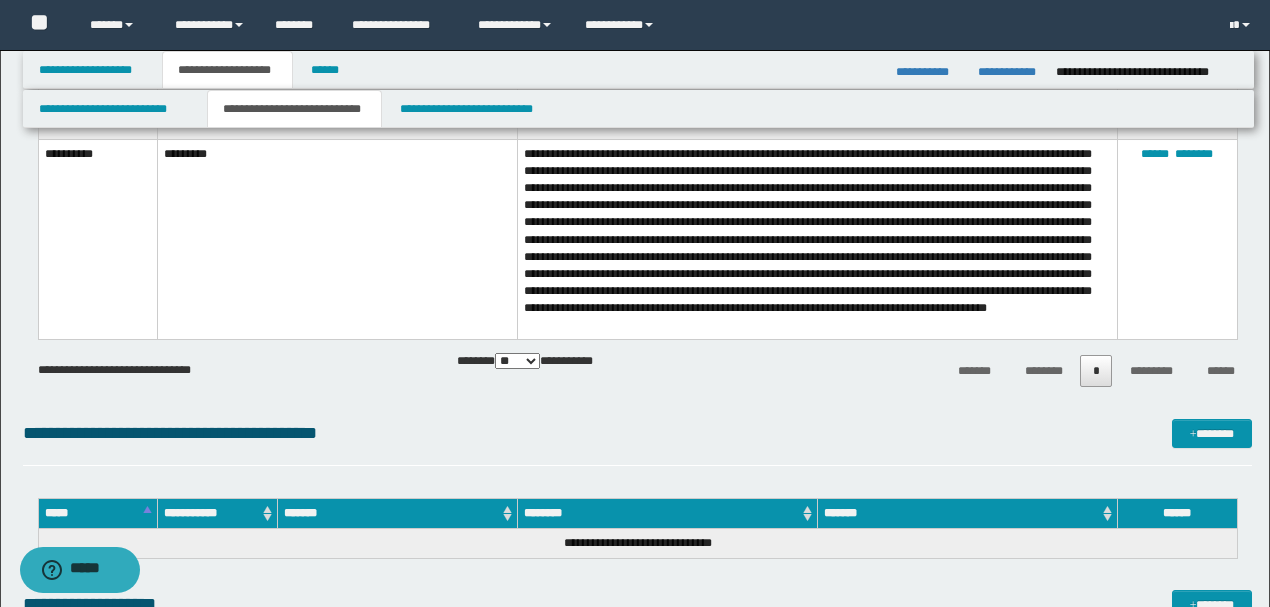 scroll, scrollTop: 3333, scrollLeft: 0, axis: vertical 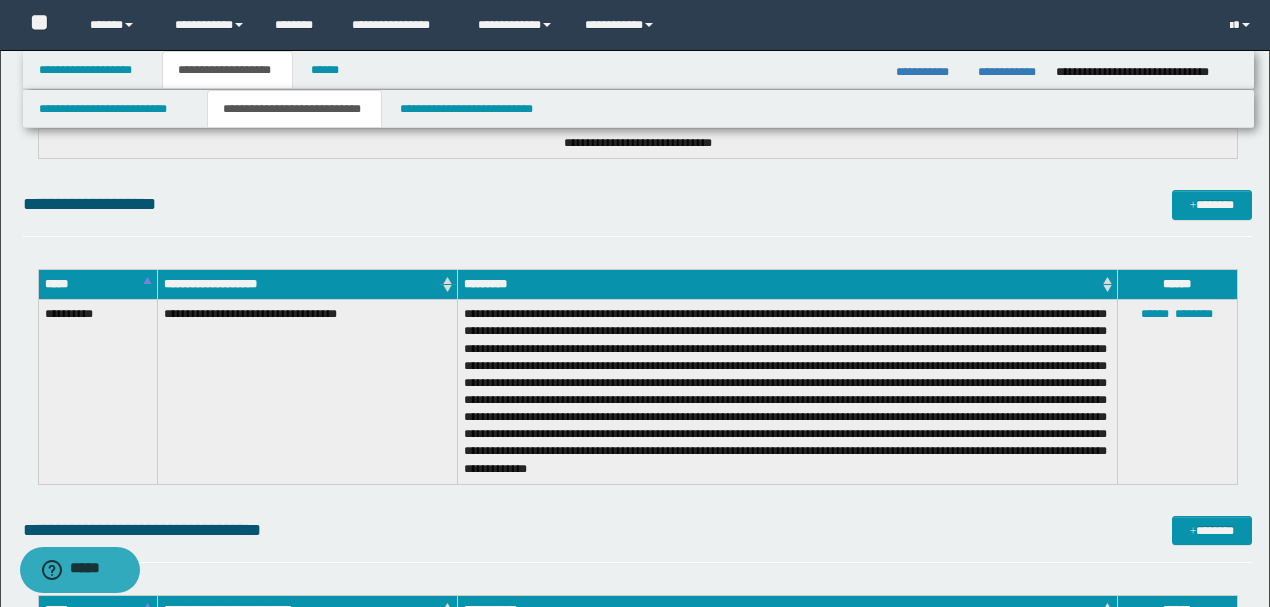 click on "**********" at bounding box center (637, 213) 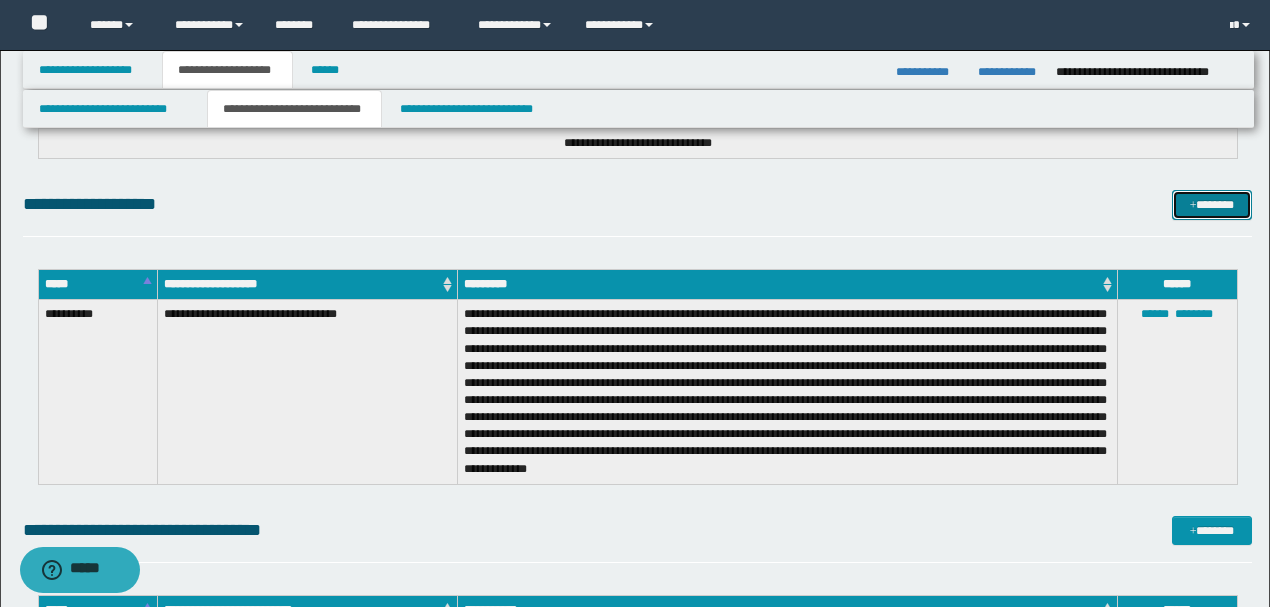 click at bounding box center (1193, 206) 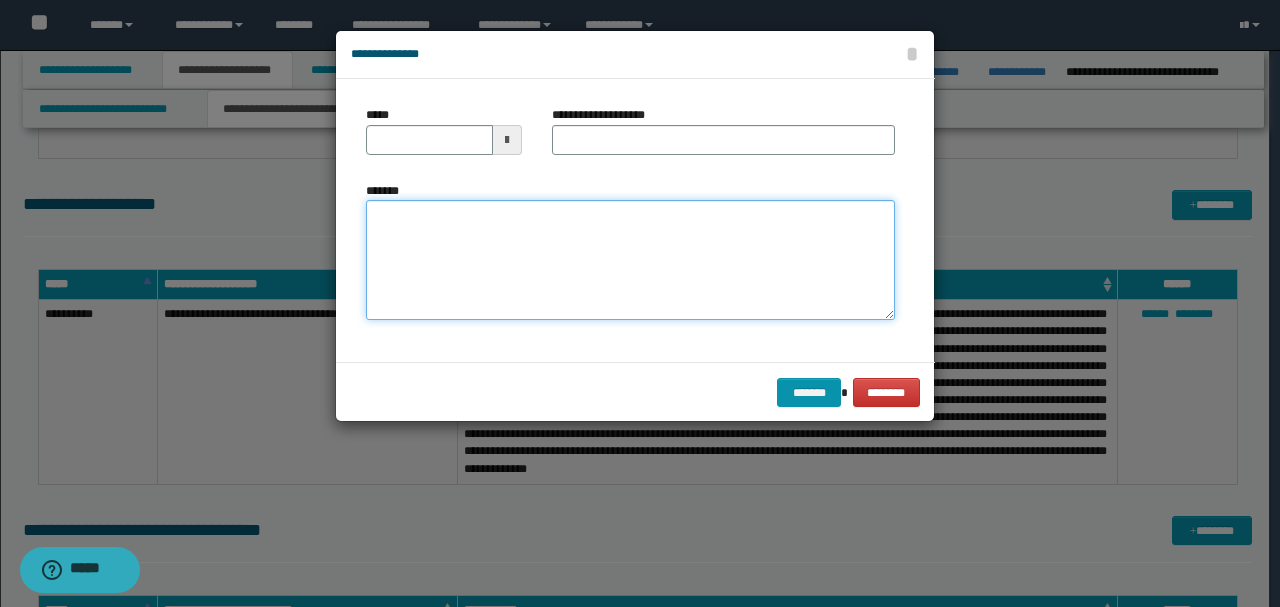 click on "*******" at bounding box center [630, 260] 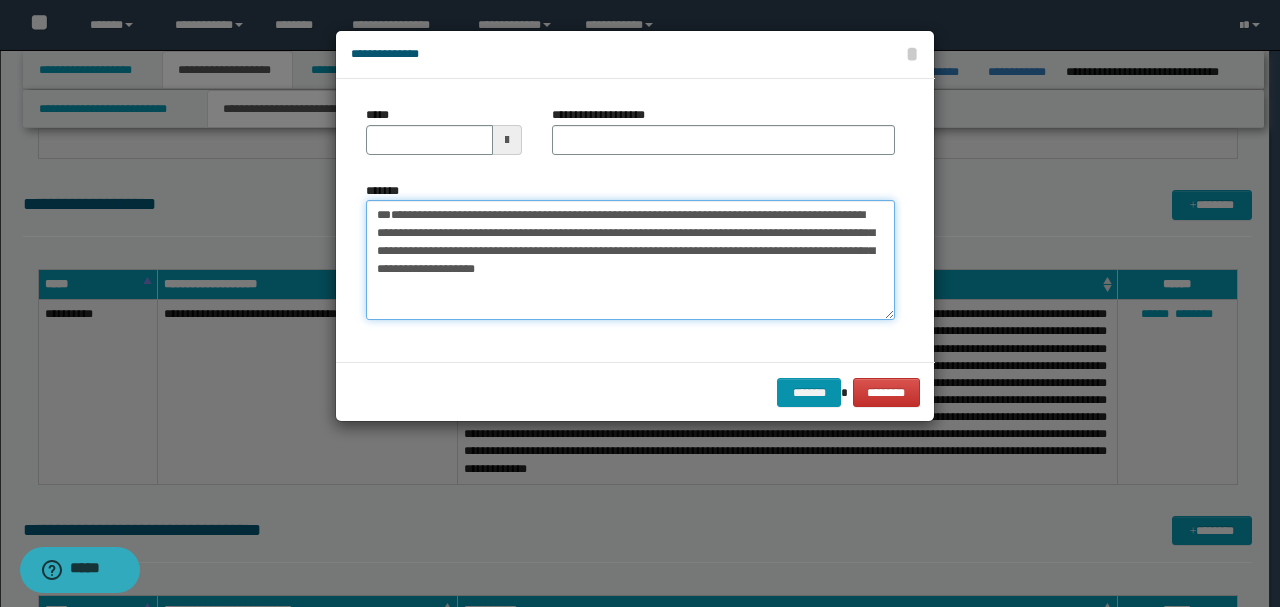 drag, startPoint x: 444, startPoint y: 248, endPoint x: 332, endPoint y: 176, distance: 133.14653 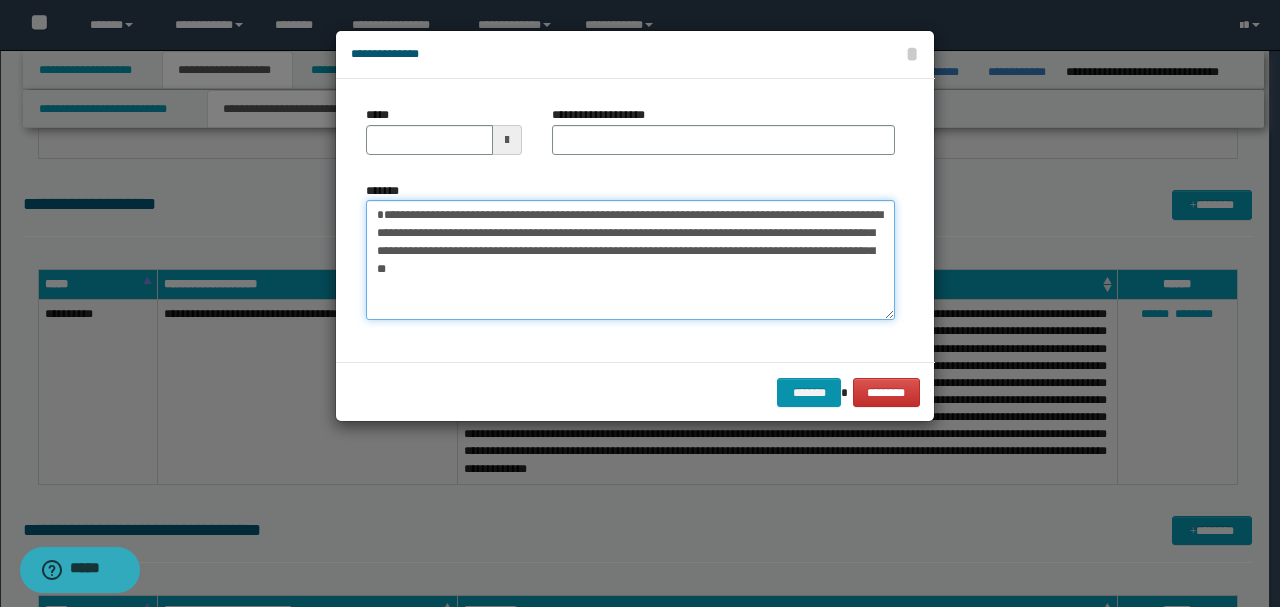 type 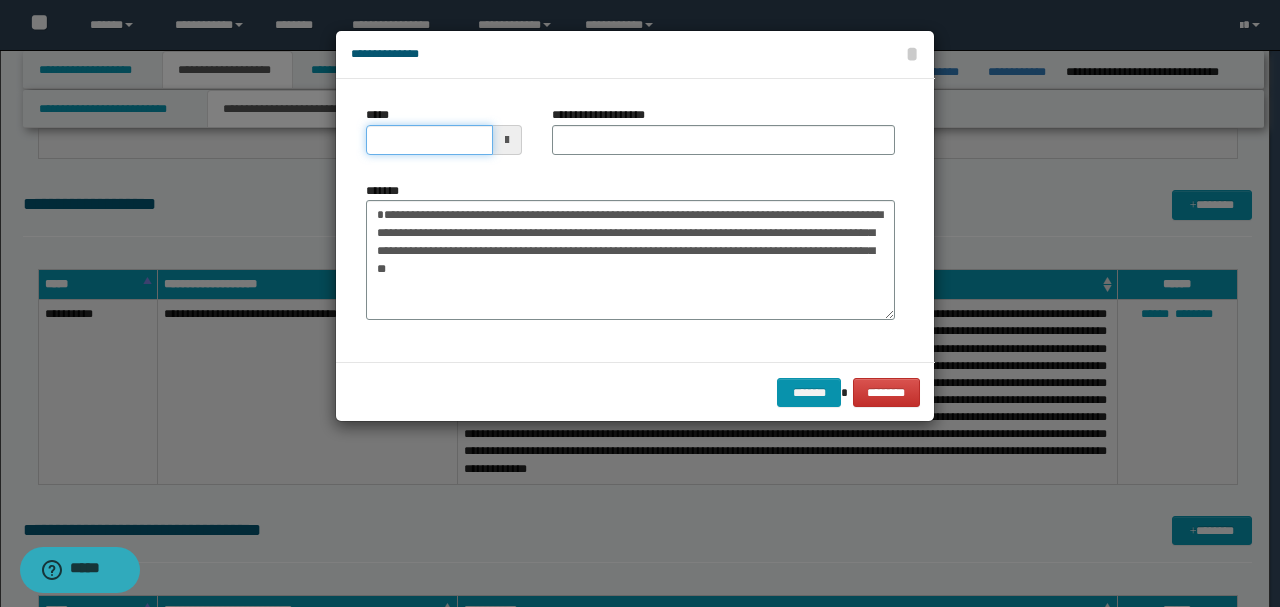 click on "*****" at bounding box center [429, 140] 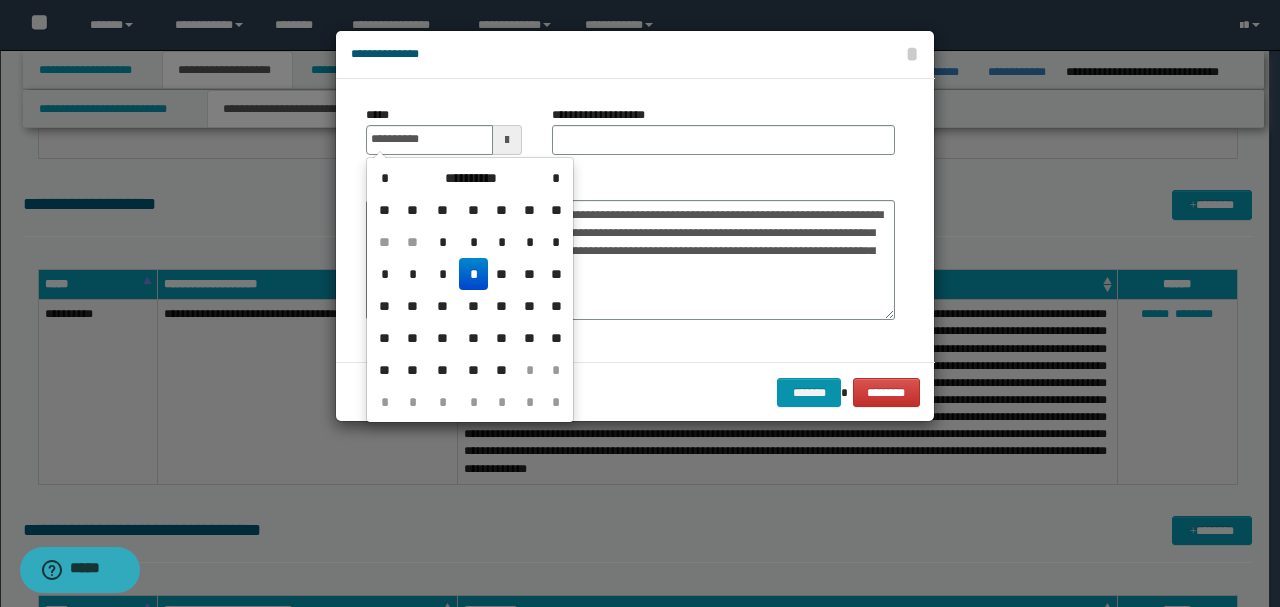 type on "**********" 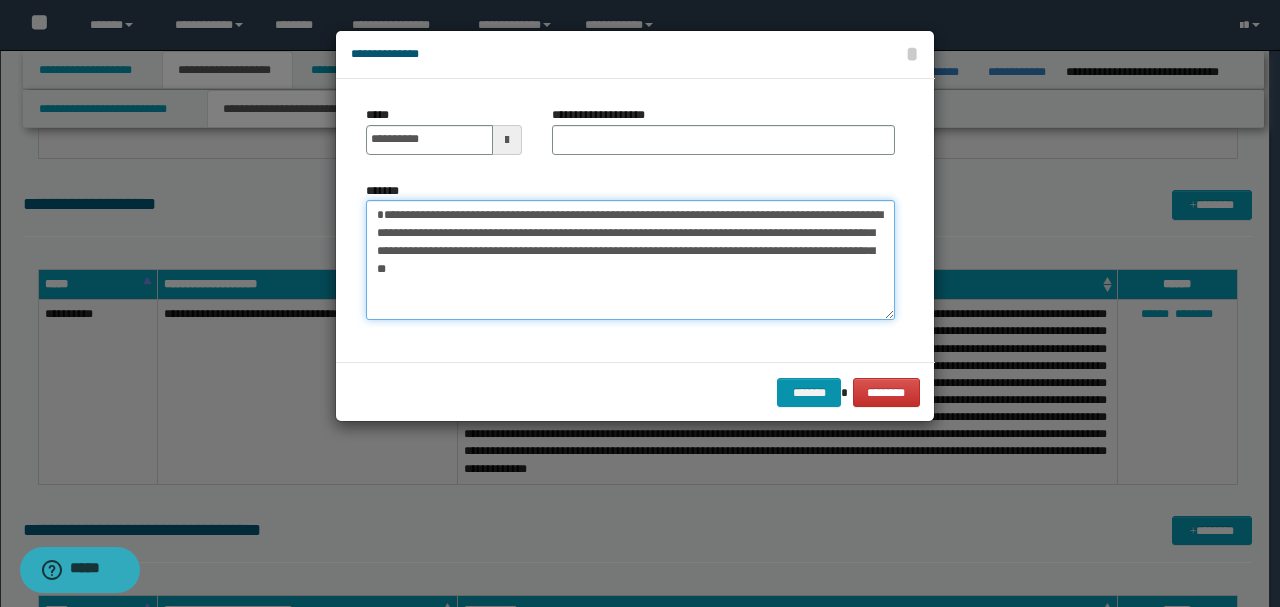 drag, startPoint x: 606, startPoint y: 211, endPoint x: 224, endPoint y: 168, distance: 384.41254 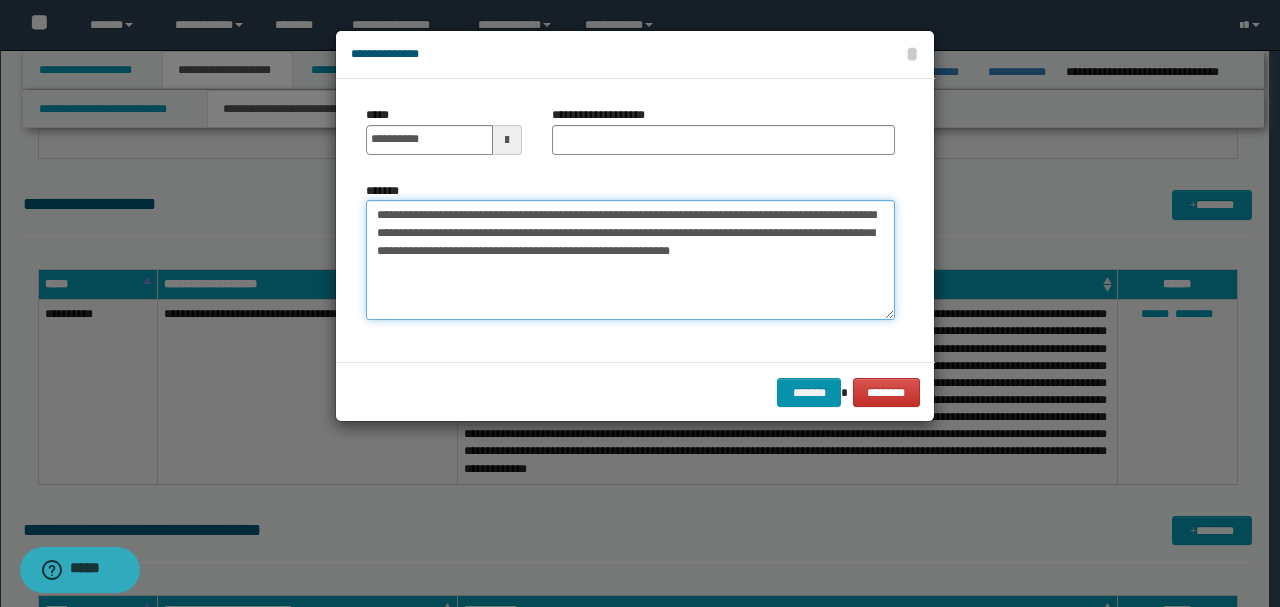 type on "**********" 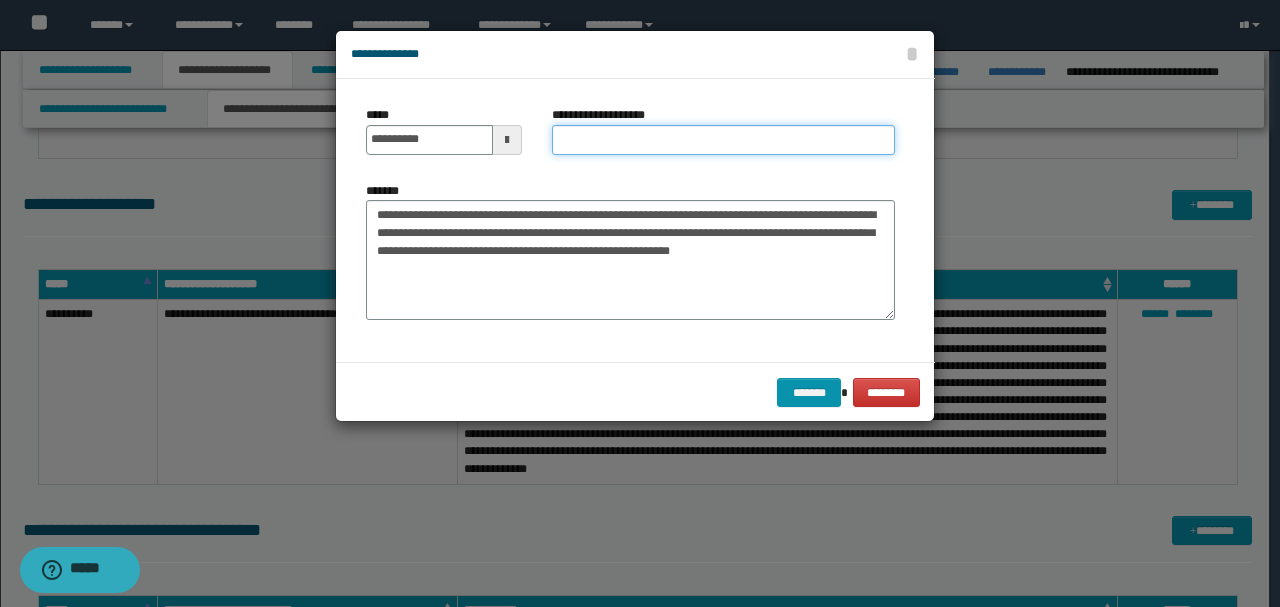 click on "**********" at bounding box center [723, 140] 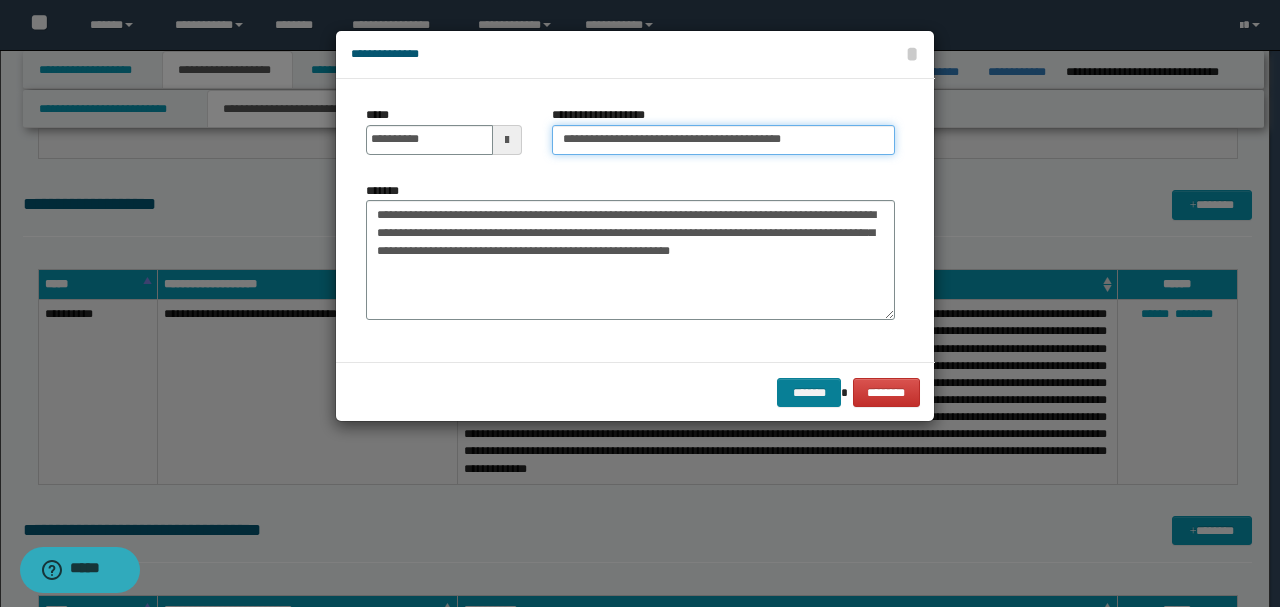 type on "**********" 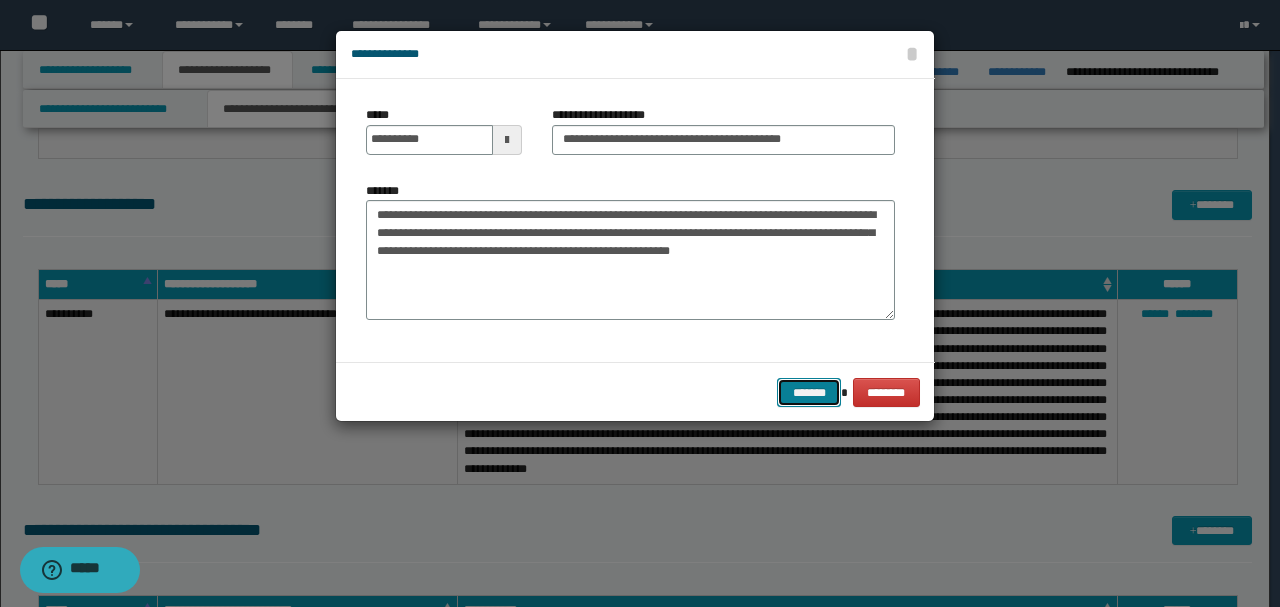 click on "*******" at bounding box center (809, 392) 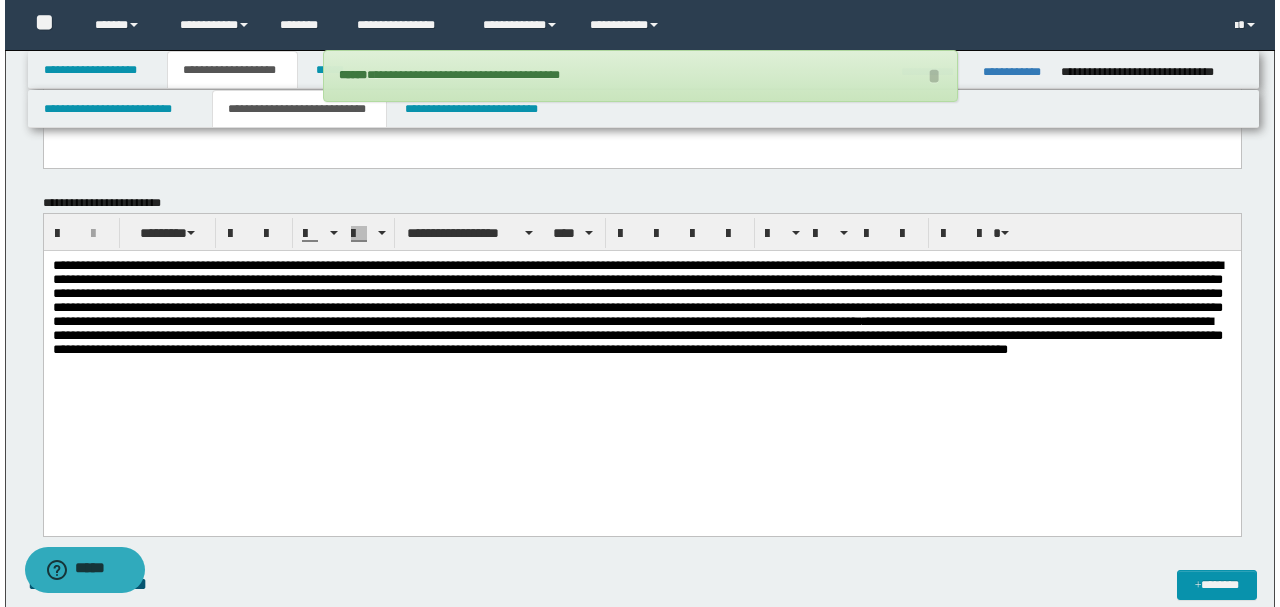 scroll, scrollTop: 1733, scrollLeft: 0, axis: vertical 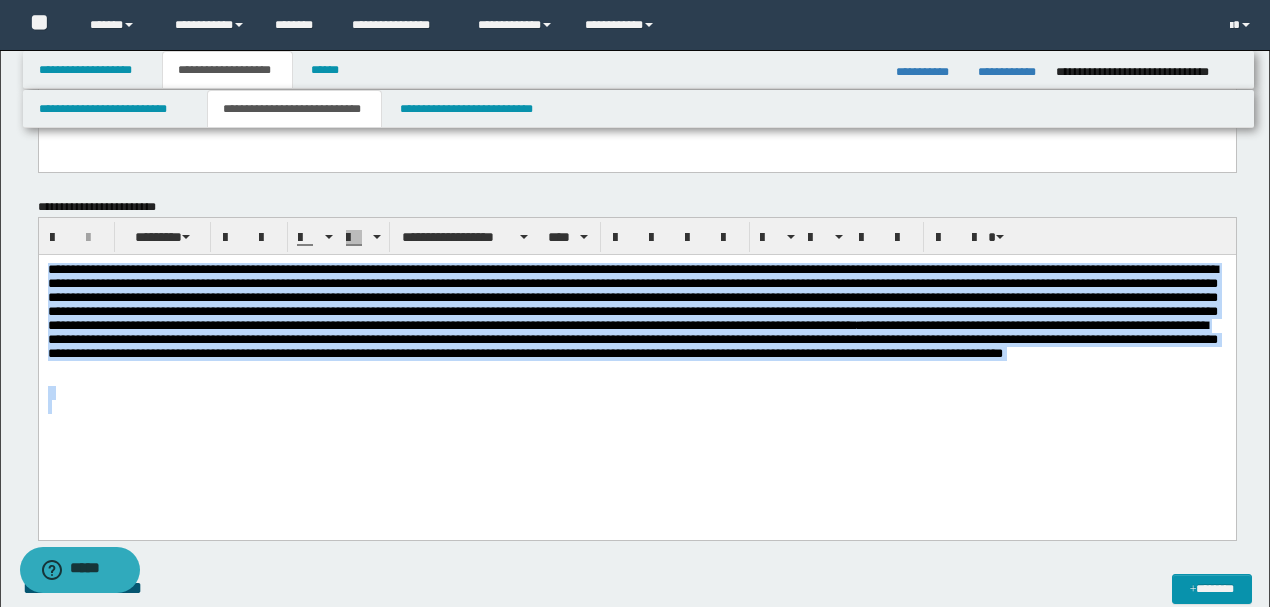drag, startPoint x: 796, startPoint y: 401, endPoint x: 0, endPoint y: 213, distance: 817.8997 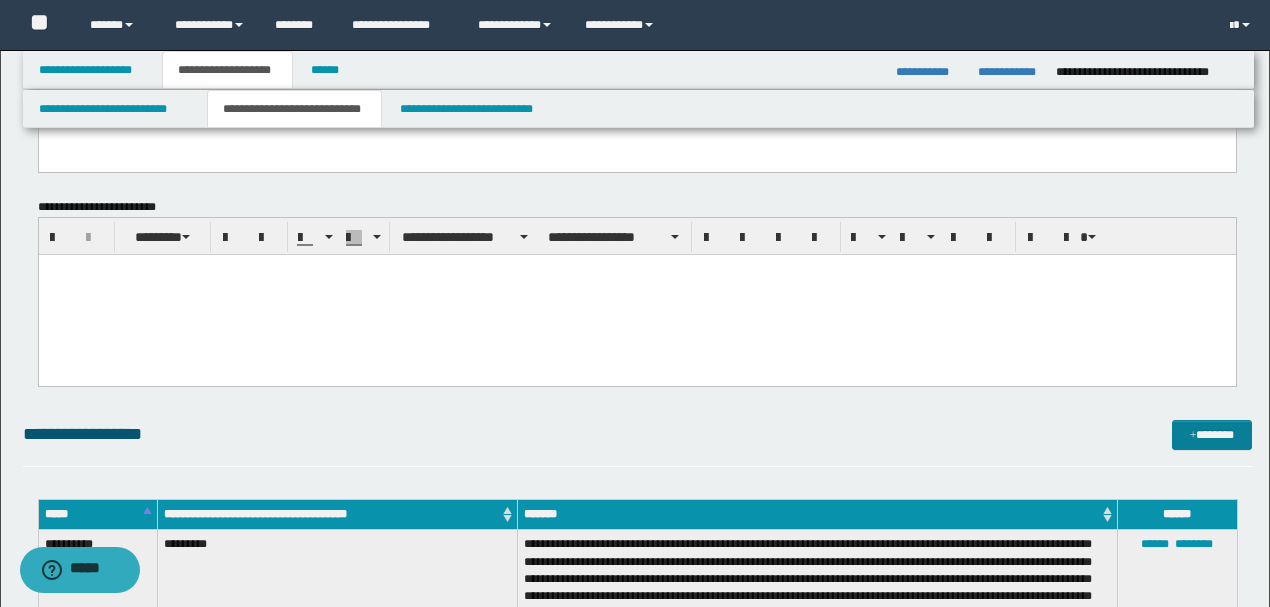 click on "*******" at bounding box center (1211, 434) 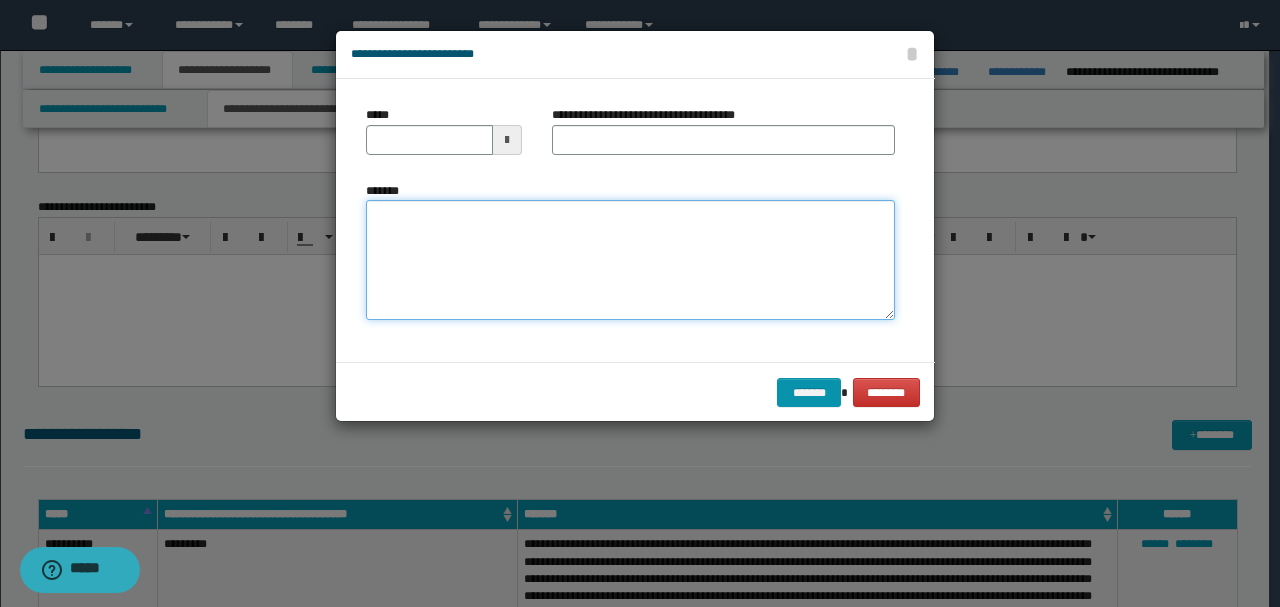 click on "*******" at bounding box center (630, 259) 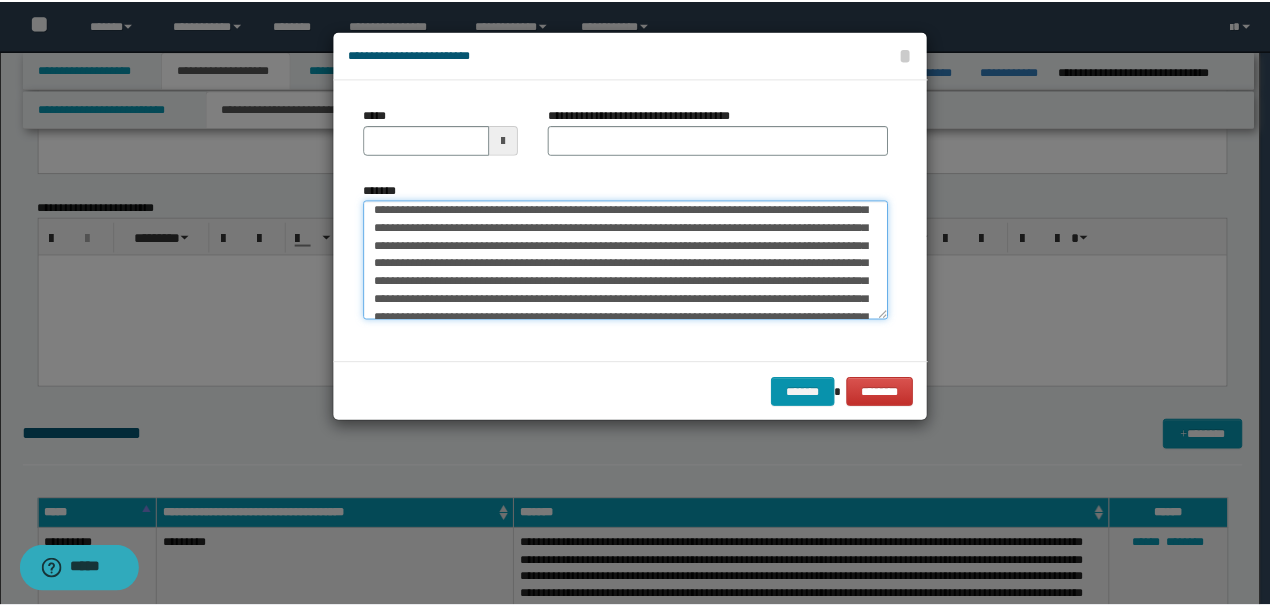 scroll, scrollTop: 0, scrollLeft: 0, axis: both 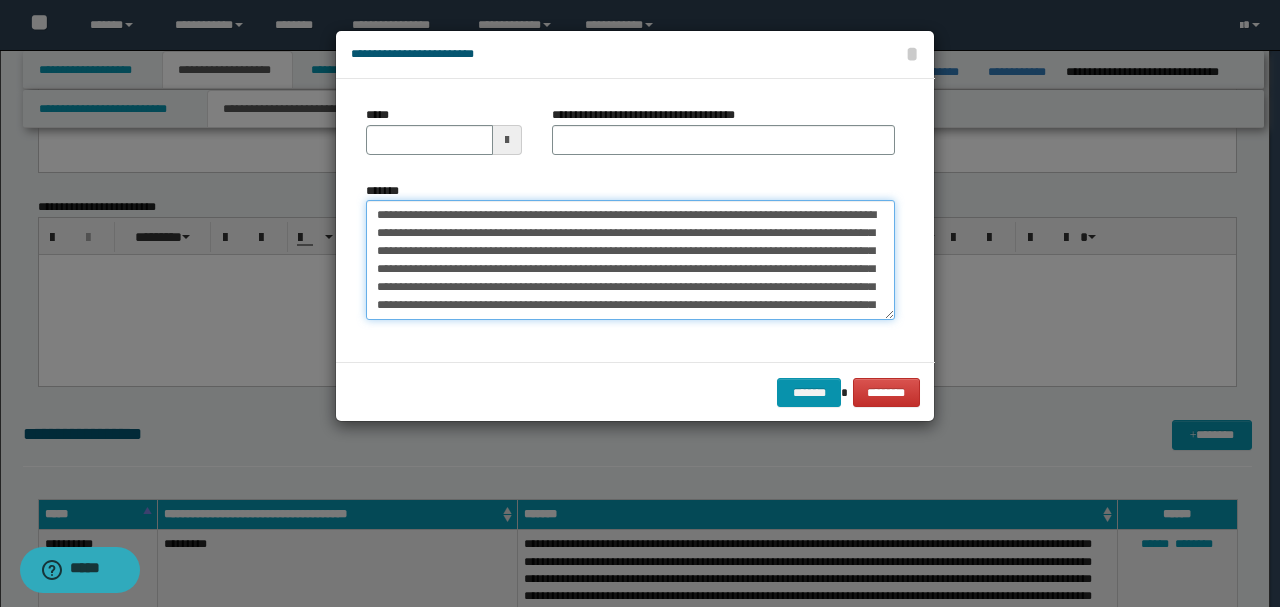 drag, startPoint x: 440, startPoint y: 218, endPoint x: 255, endPoint y: 183, distance: 188.28171 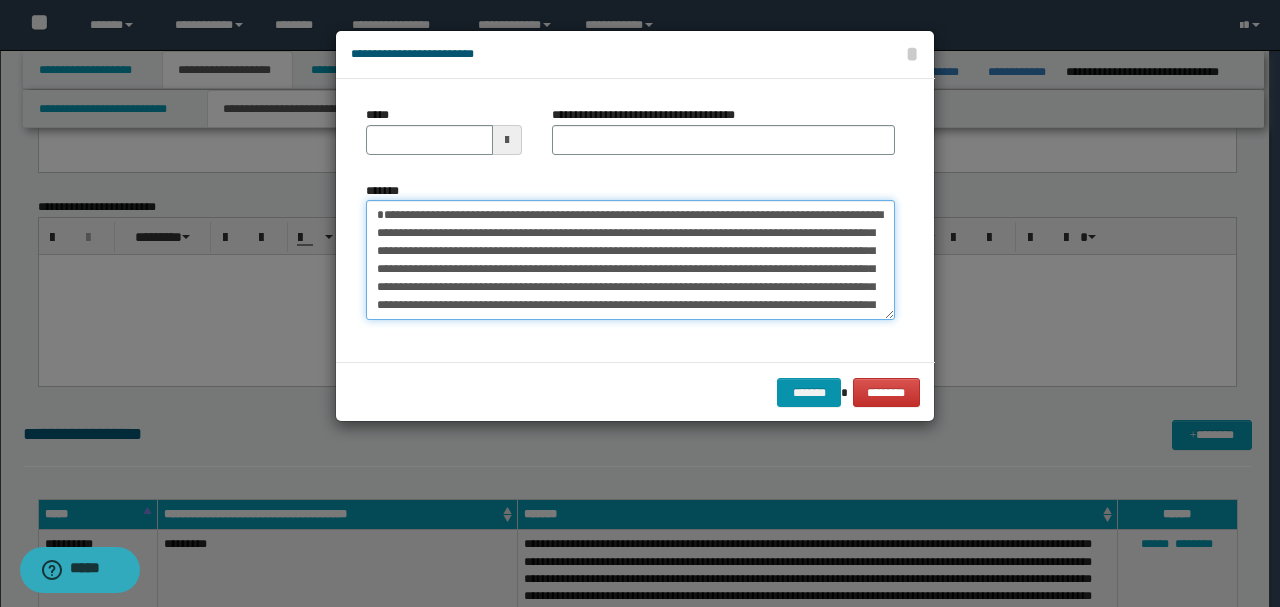 type on "**********" 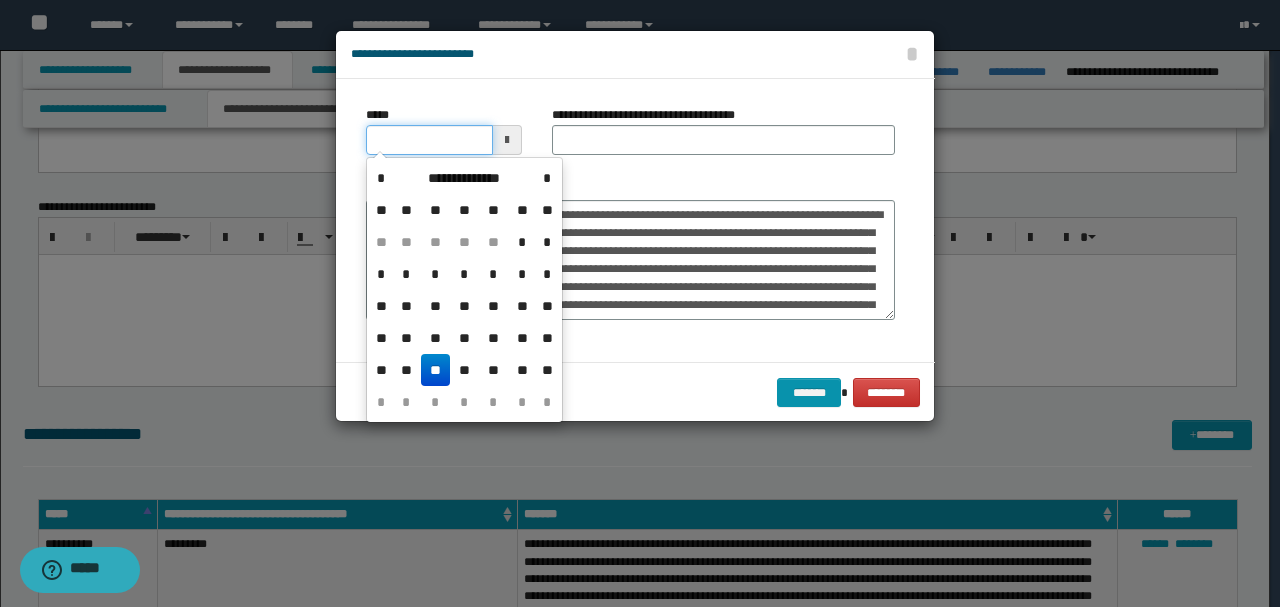 click on "*****" at bounding box center (429, 140) 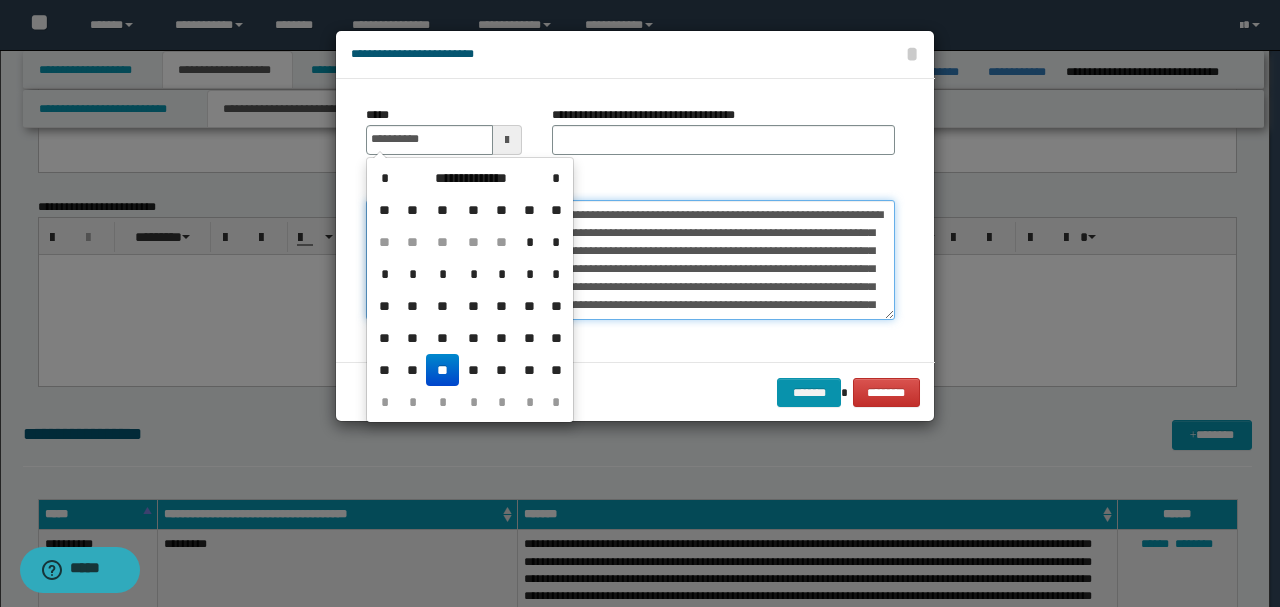 type on "**********" 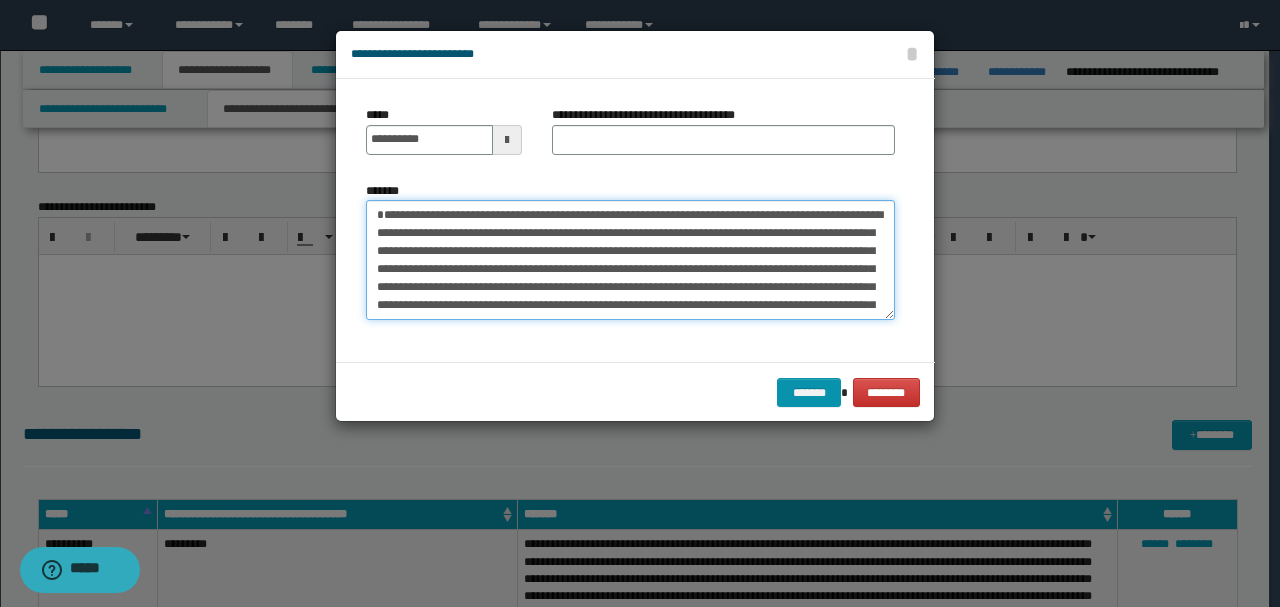 drag, startPoint x: 826, startPoint y: 220, endPoint x: 666, endPoint y: 225, distance: 160.07811 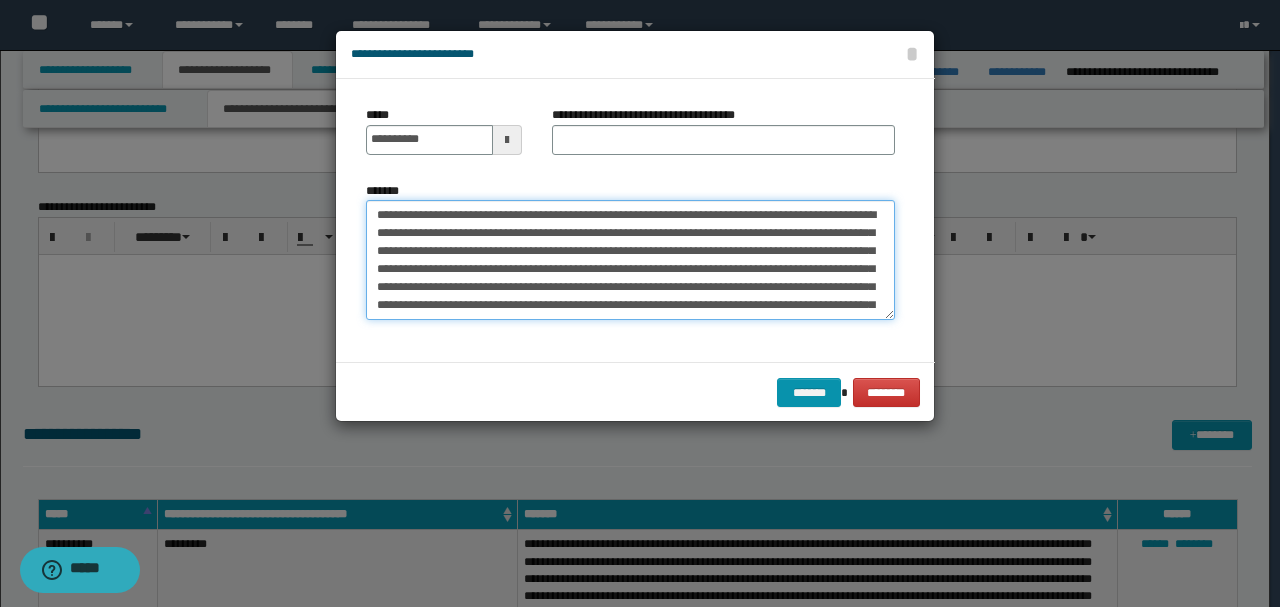 type on "**********" 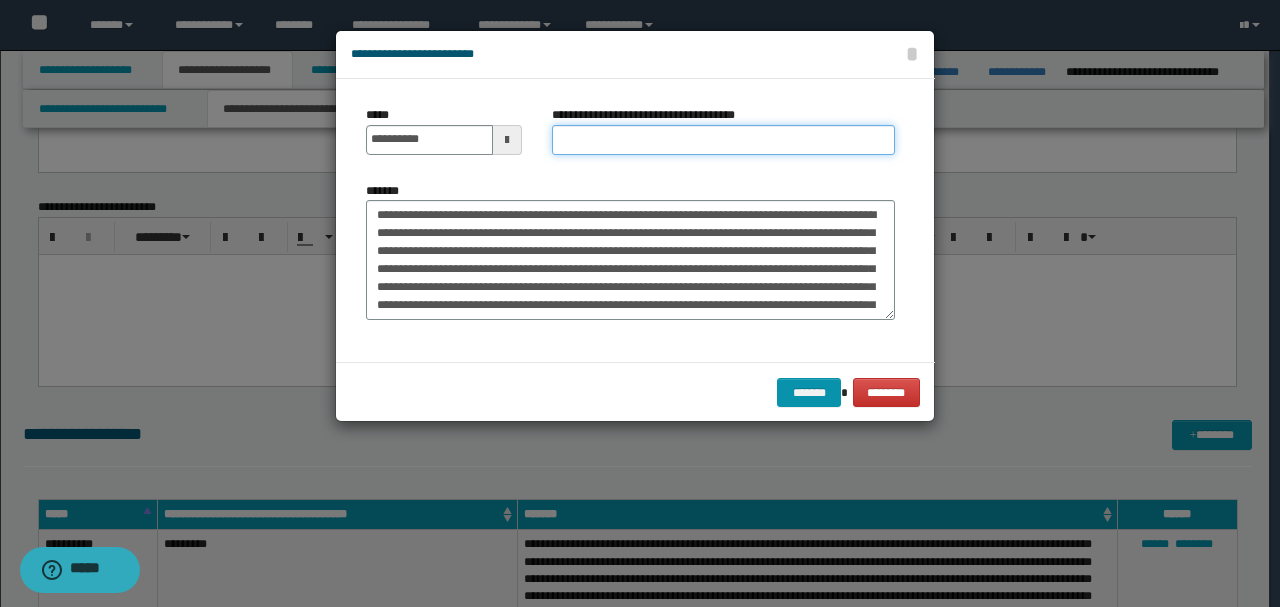 click on "**********" at bounding box center [723, 140] 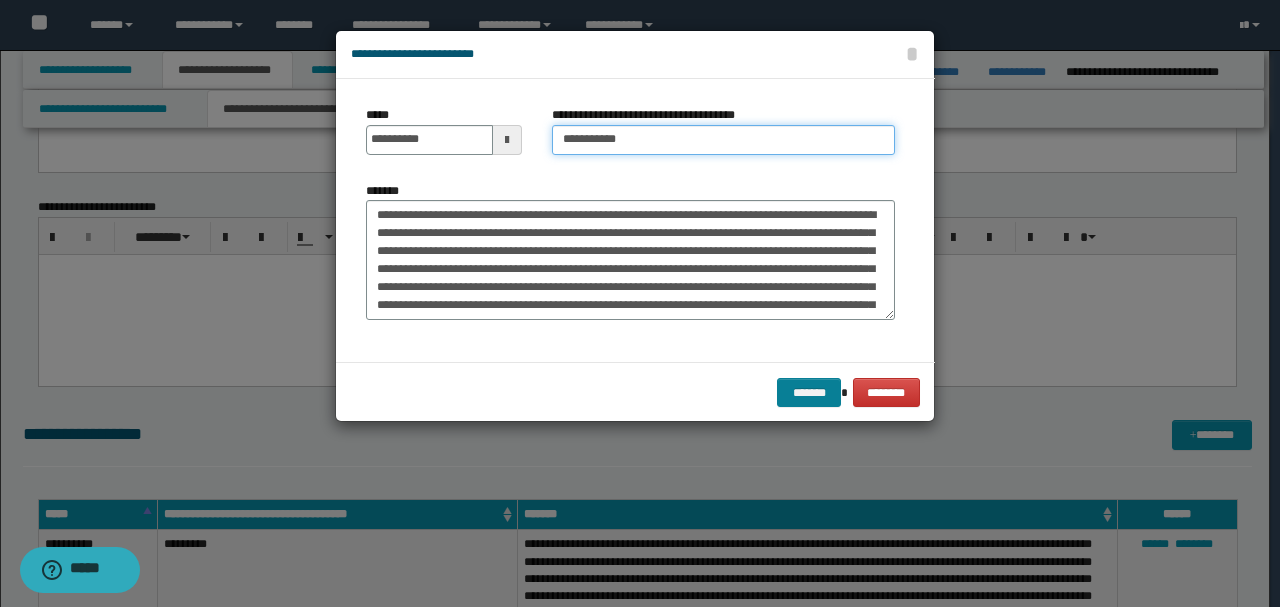 type on "*********" 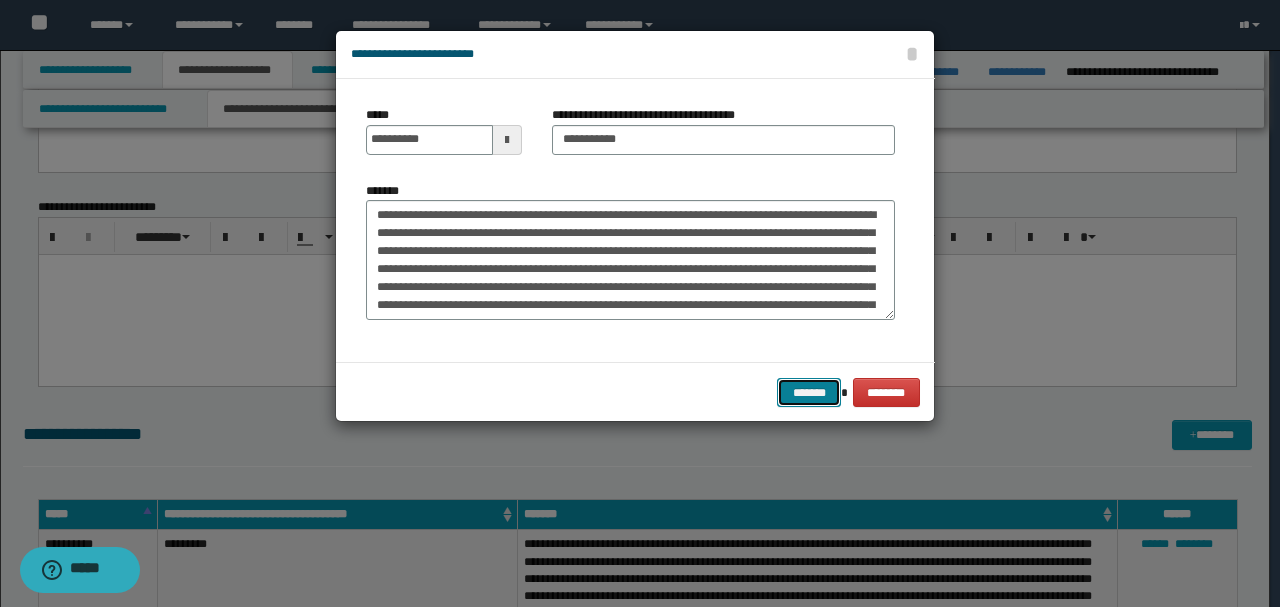 click on "*******" at bounding box center [809, 392] 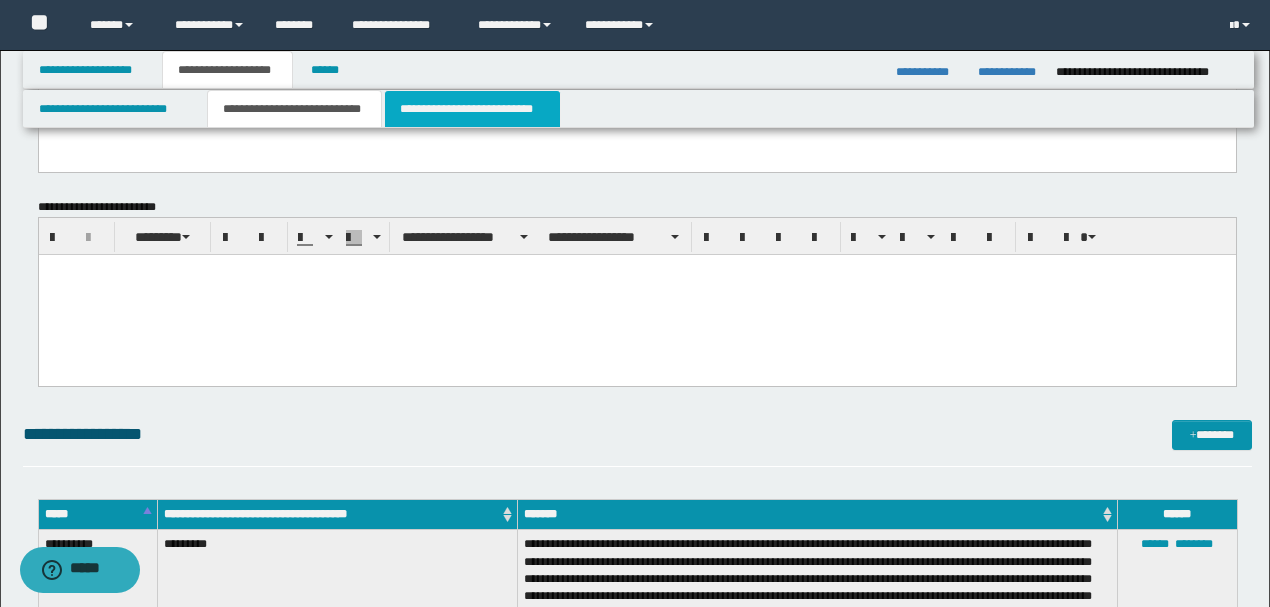 click on "**********" at bounding box center [472, 109] 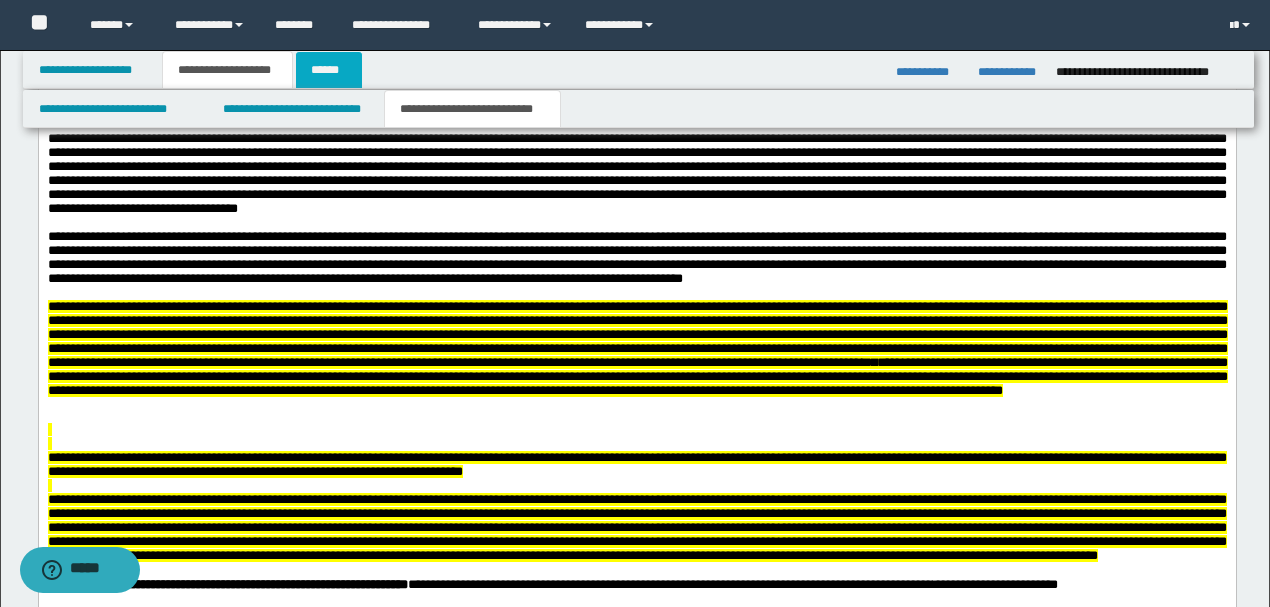 click on "******" at bounding box center (329, 70) 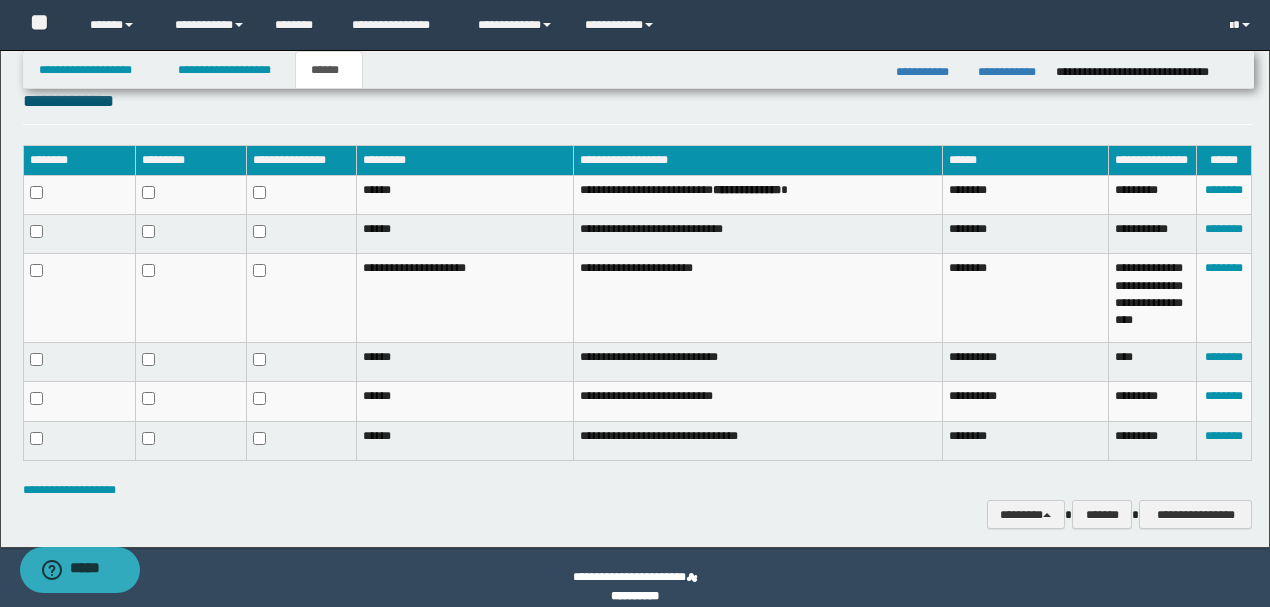 scroll, scrollTop: 451, scrollLeft: 0, axis: vertical 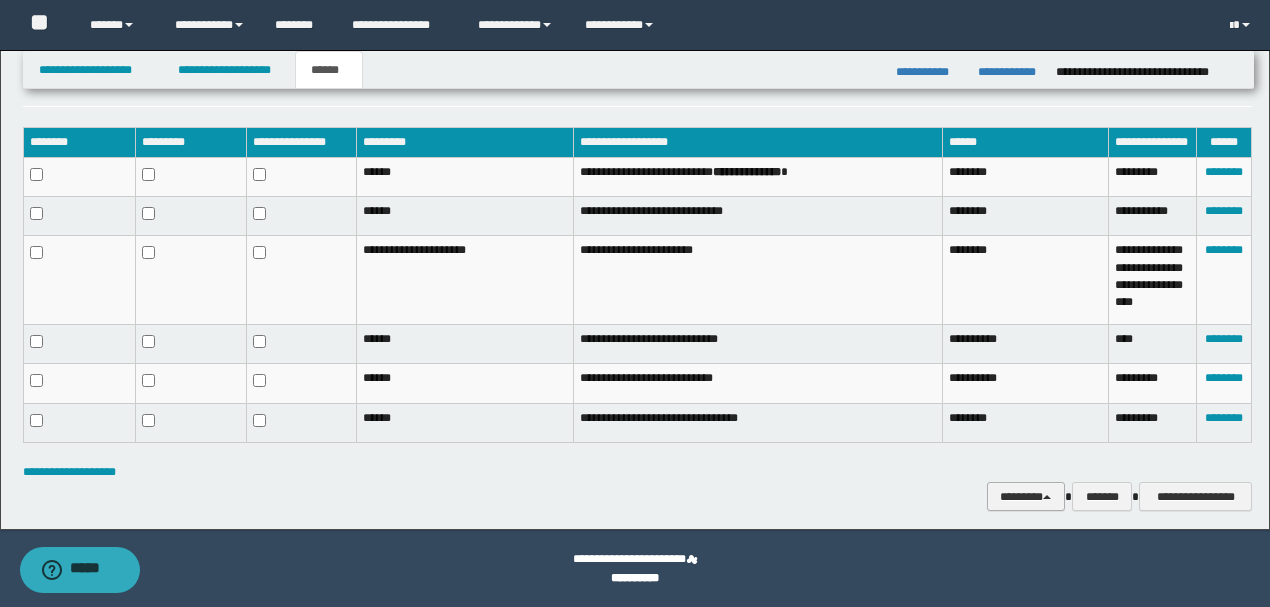 click on "********" at bounding box center (1026, 496) 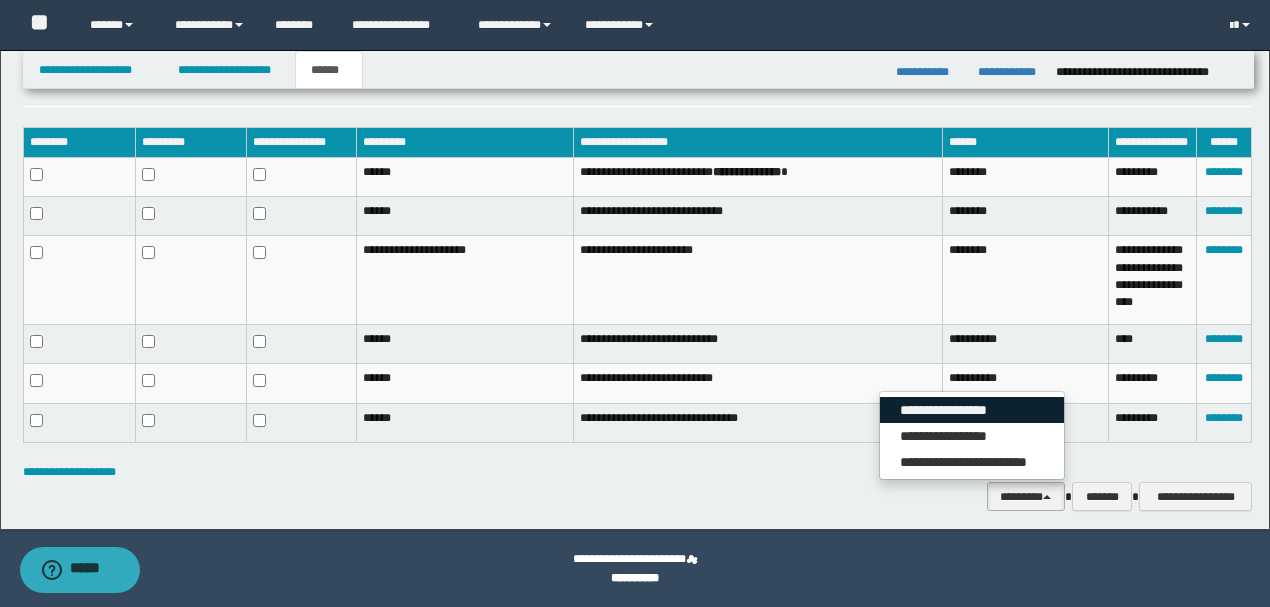 click on "**********" at bounding box center [972, 410] 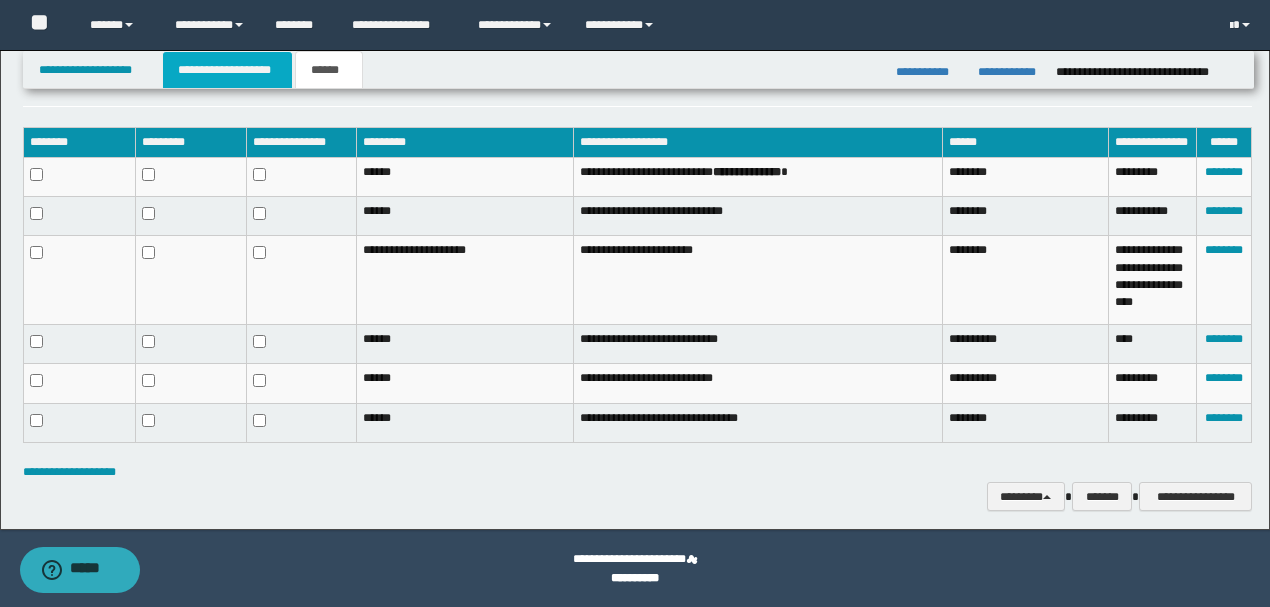 click on "**********" at bounding box center (227, 70) 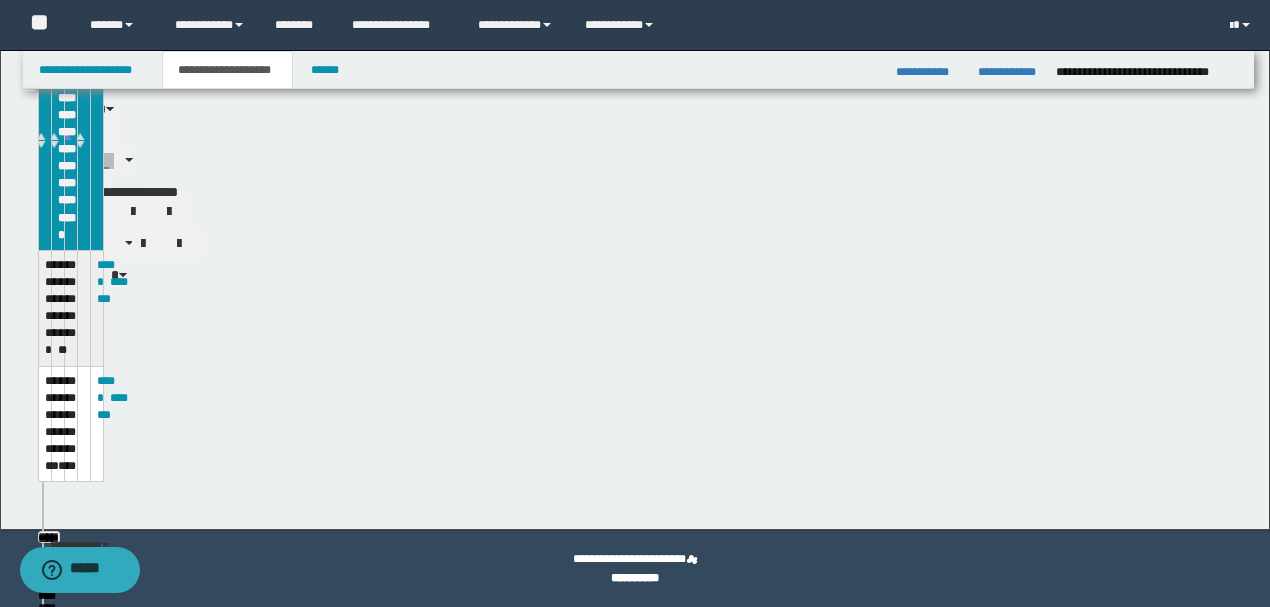 scroll, scrollTop: 482, scrollLeft: 0, axis: vertical 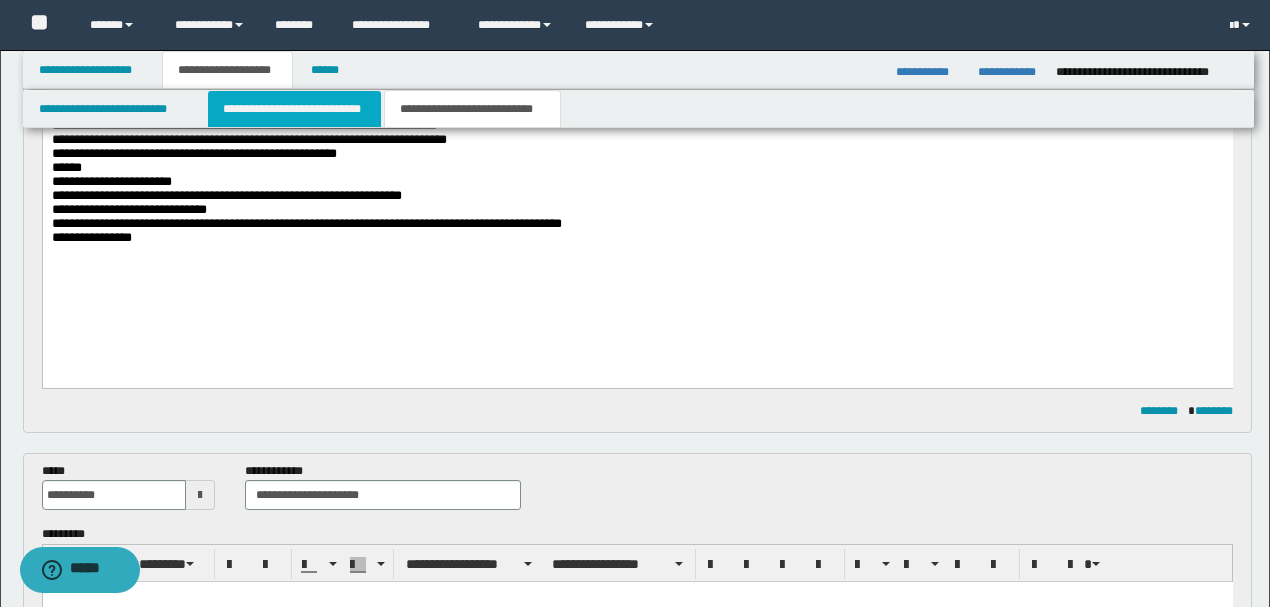 click on "**********" at bounding box center (294, 109) 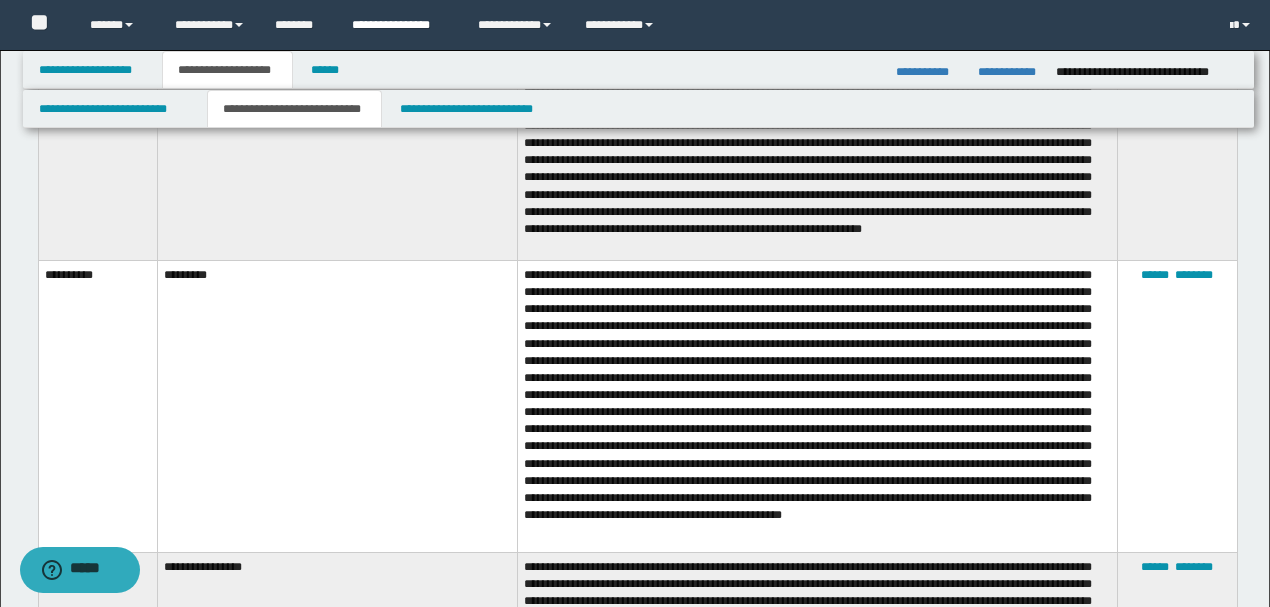 scroll, scrollTop: 2215, scrollLeft: 0, axis: vertical 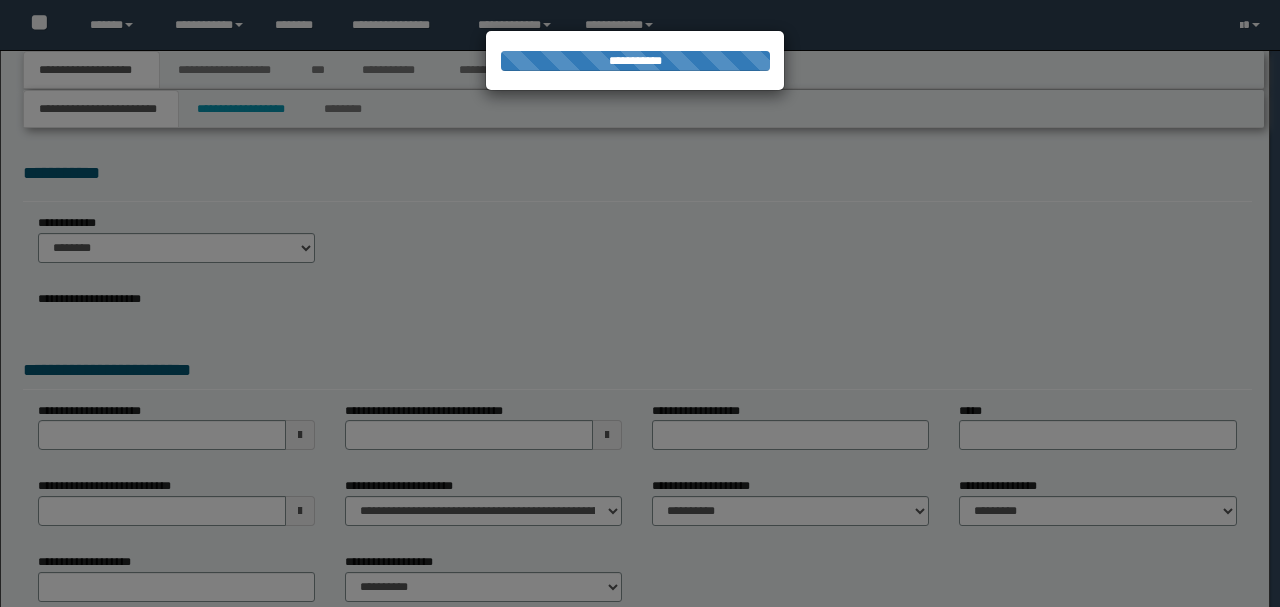 select on "*" 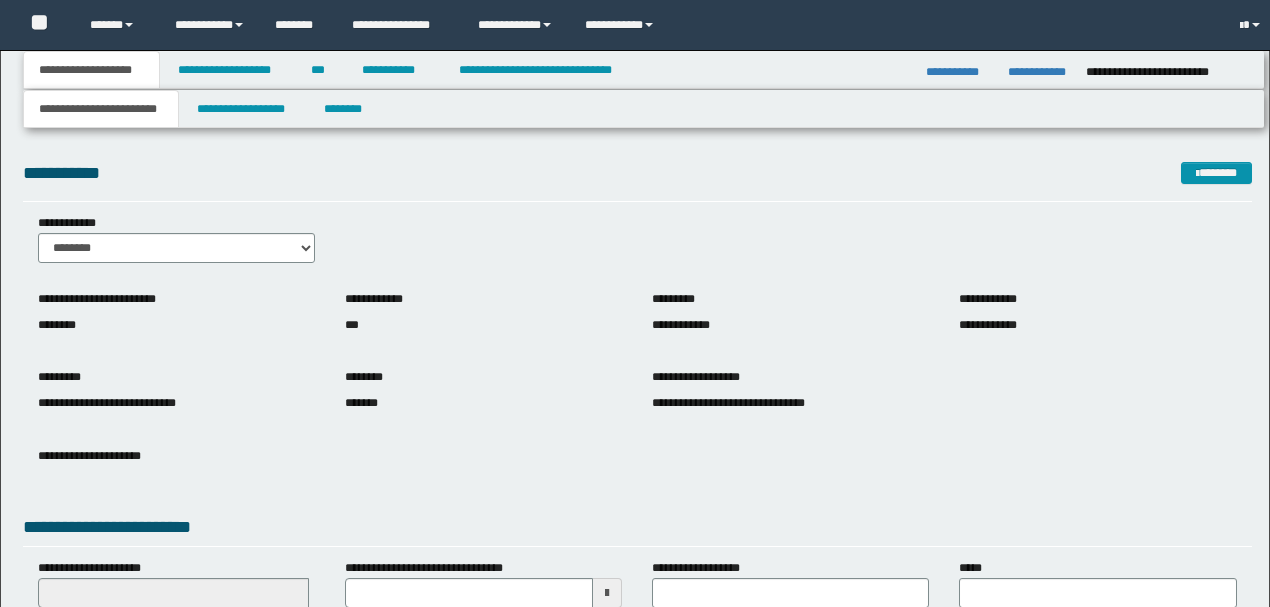 scroll, scrollTop: 0, scrollLeft: 0, axis: both 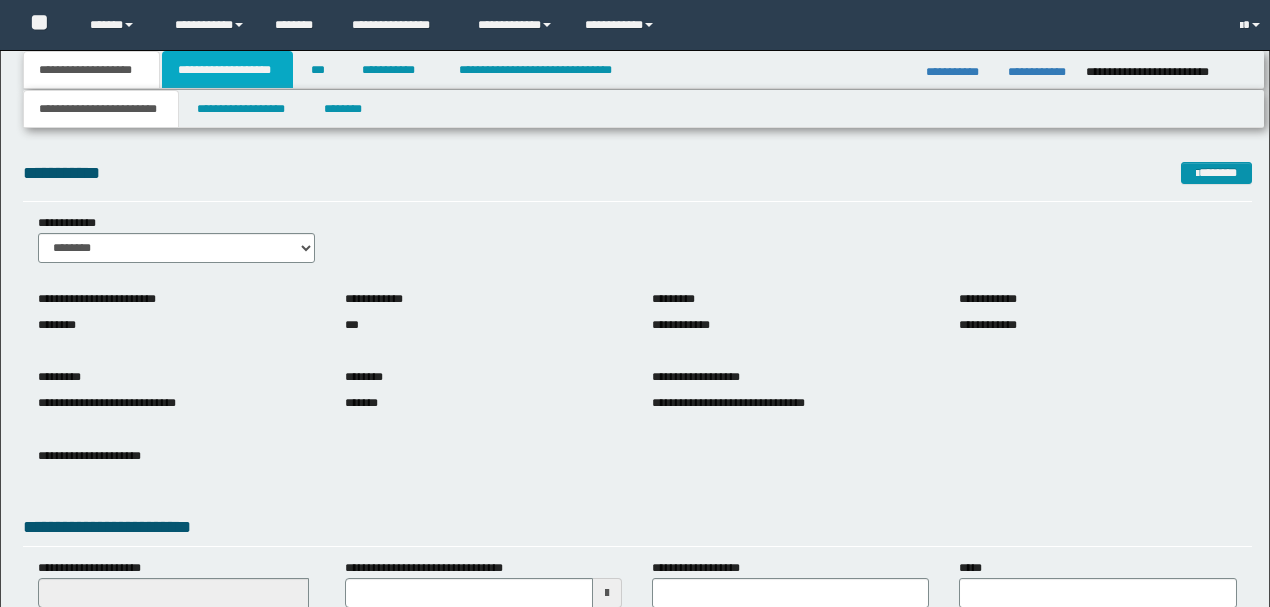 click on "**********" at bounding box center (227, 70) 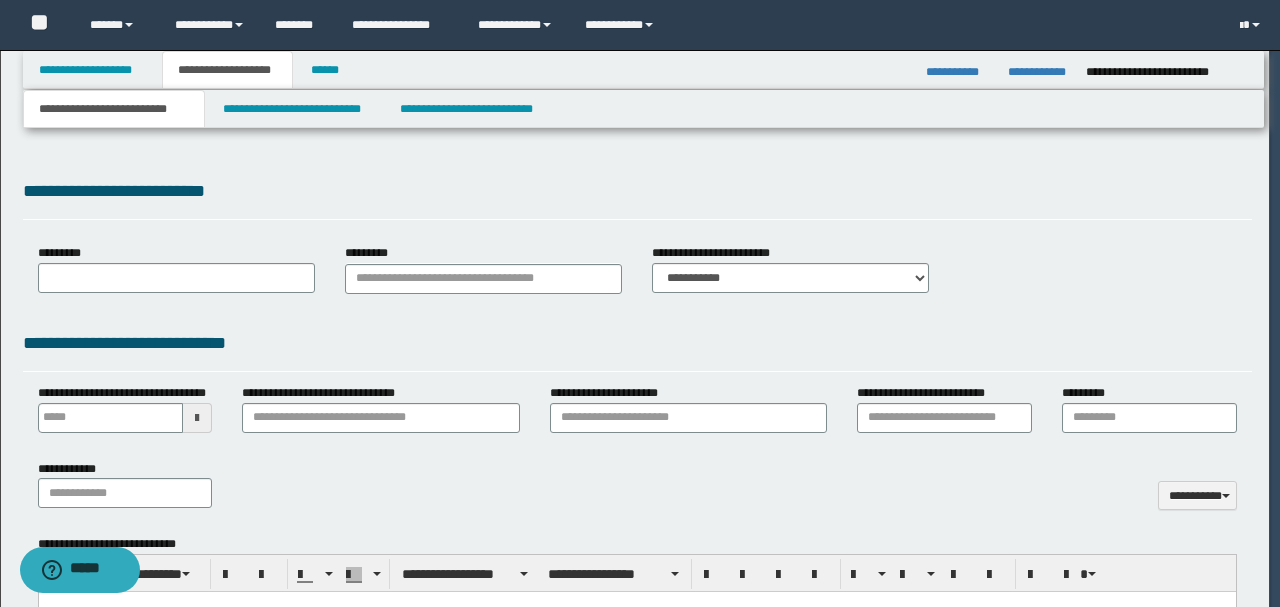type 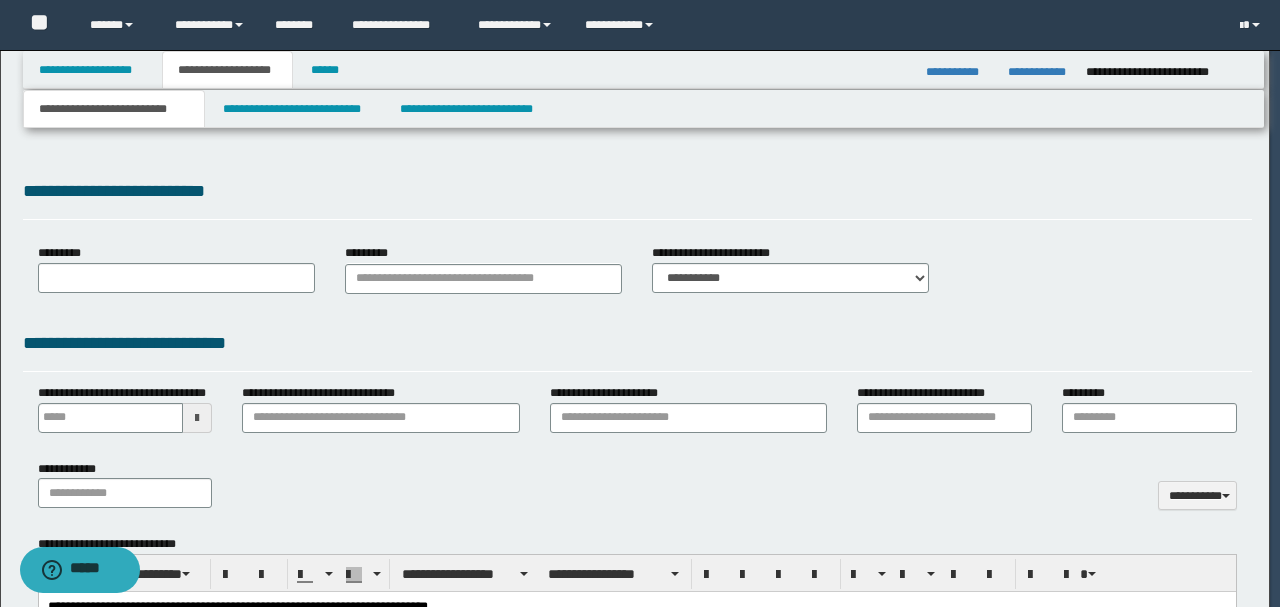 scroll, scrollTop: 0, scrollLeft: 0, axis: both 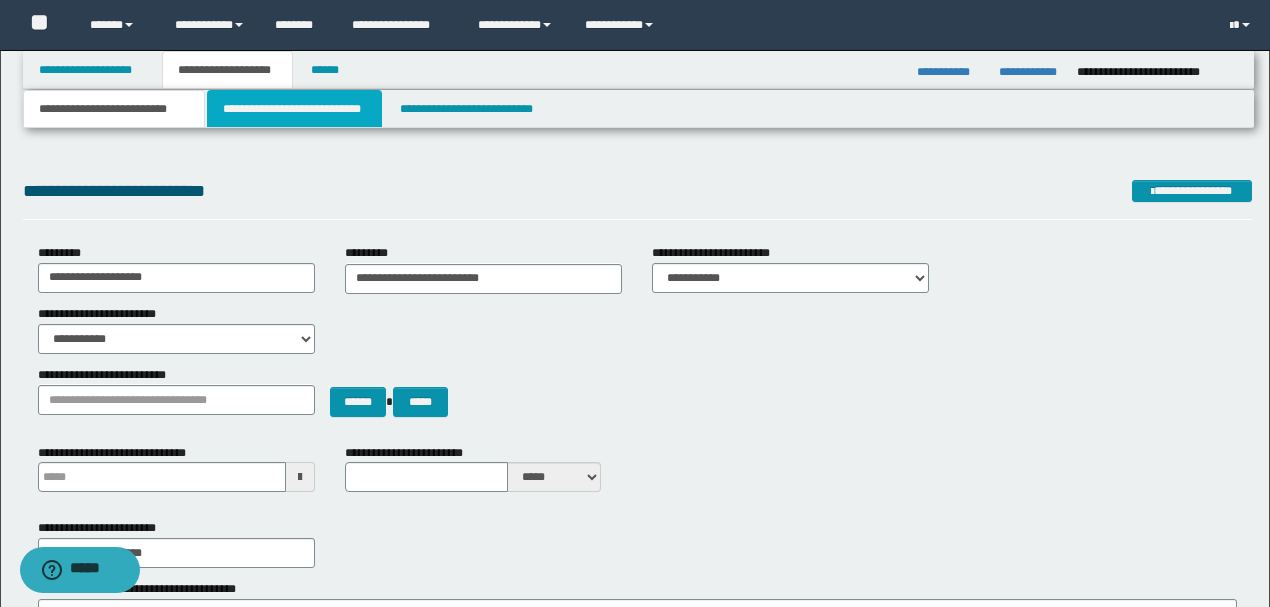 click on "**********" at bounding box center (294, 109) 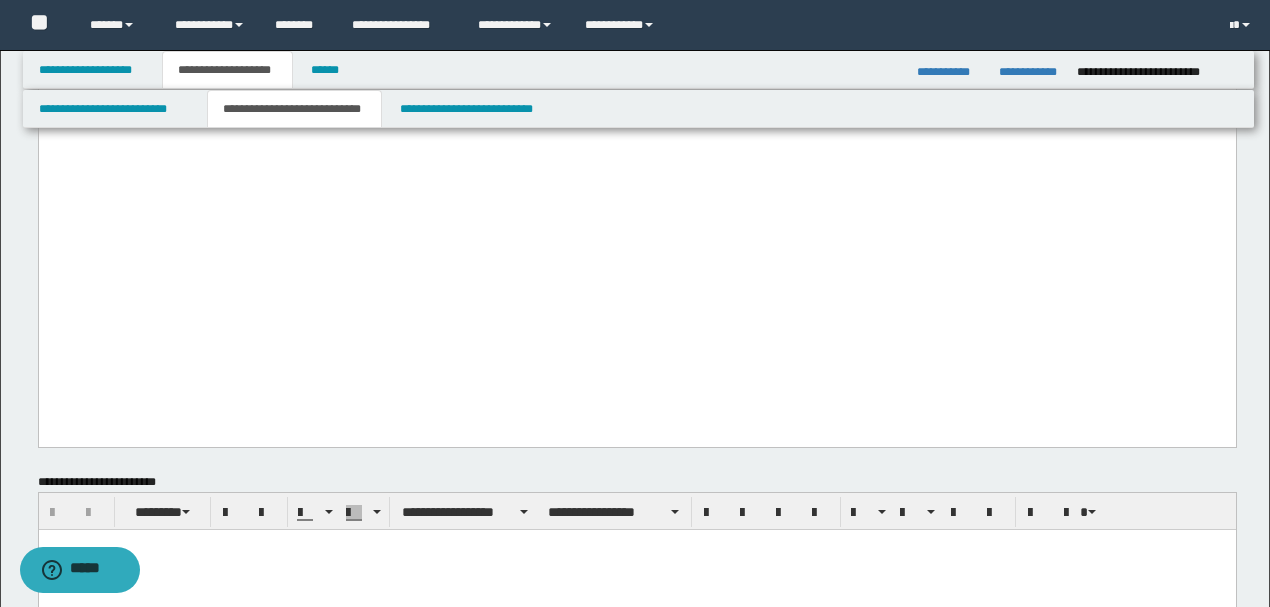 scroll, scrollTop: 2333, scrollLeft: 0, axis: vertical 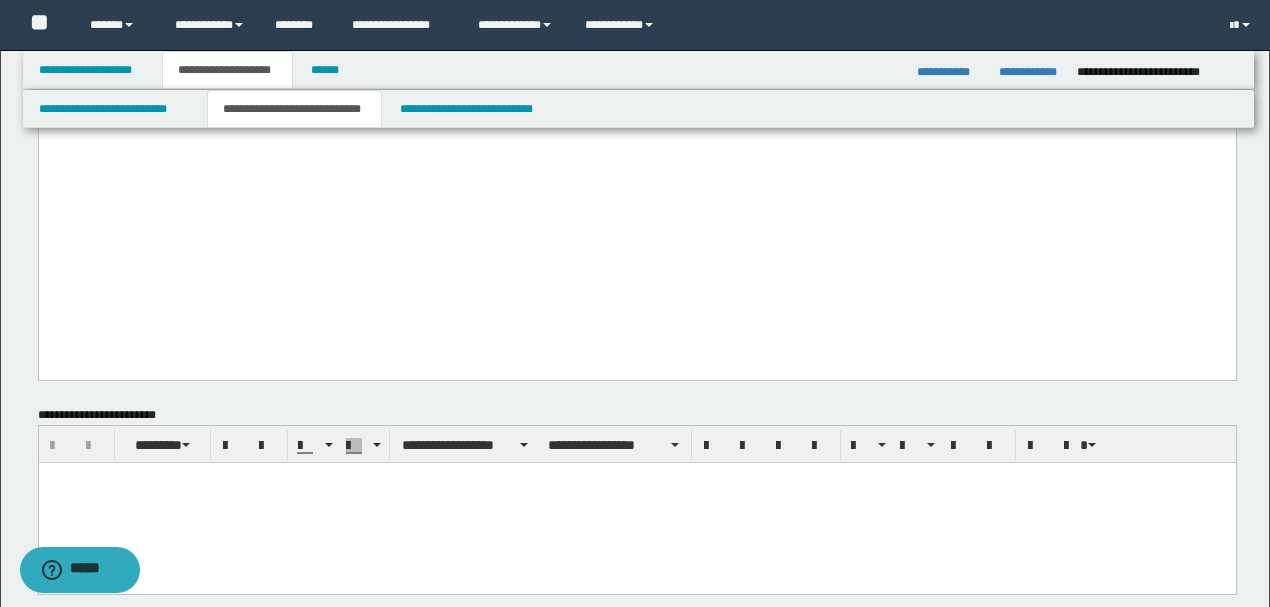 click on "**********" at bounding box center [112, -28] 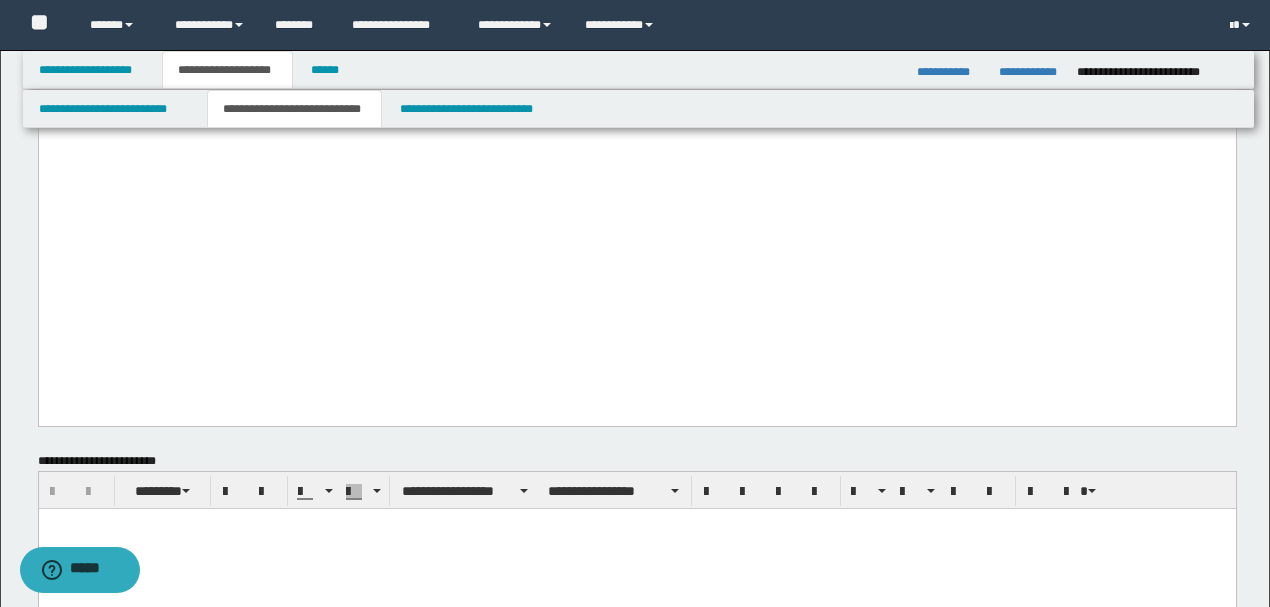 paste 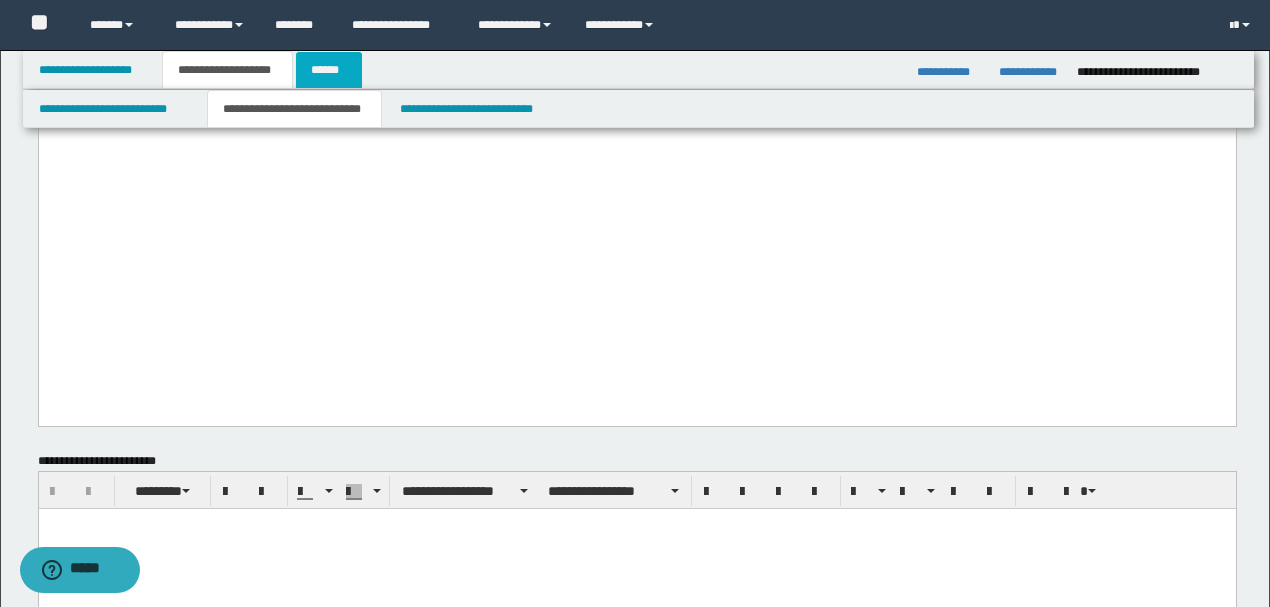 click on "******" at bounding box center (329, 70) 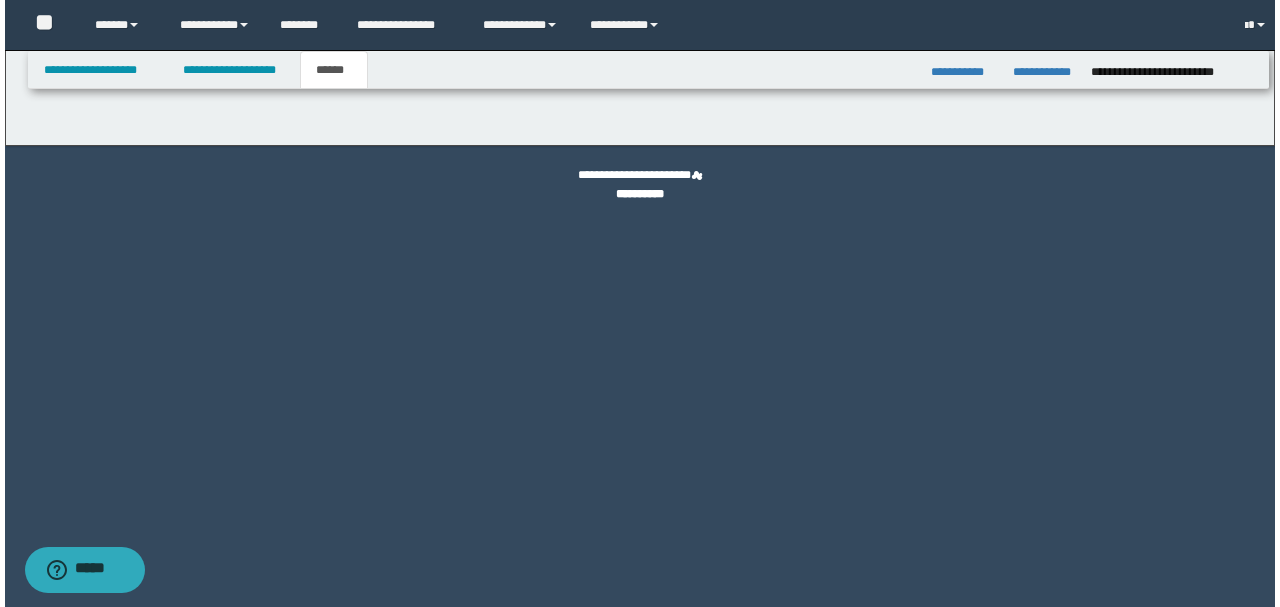 scroll, scrollTop: 0, scrollLeft: 0, axis: both 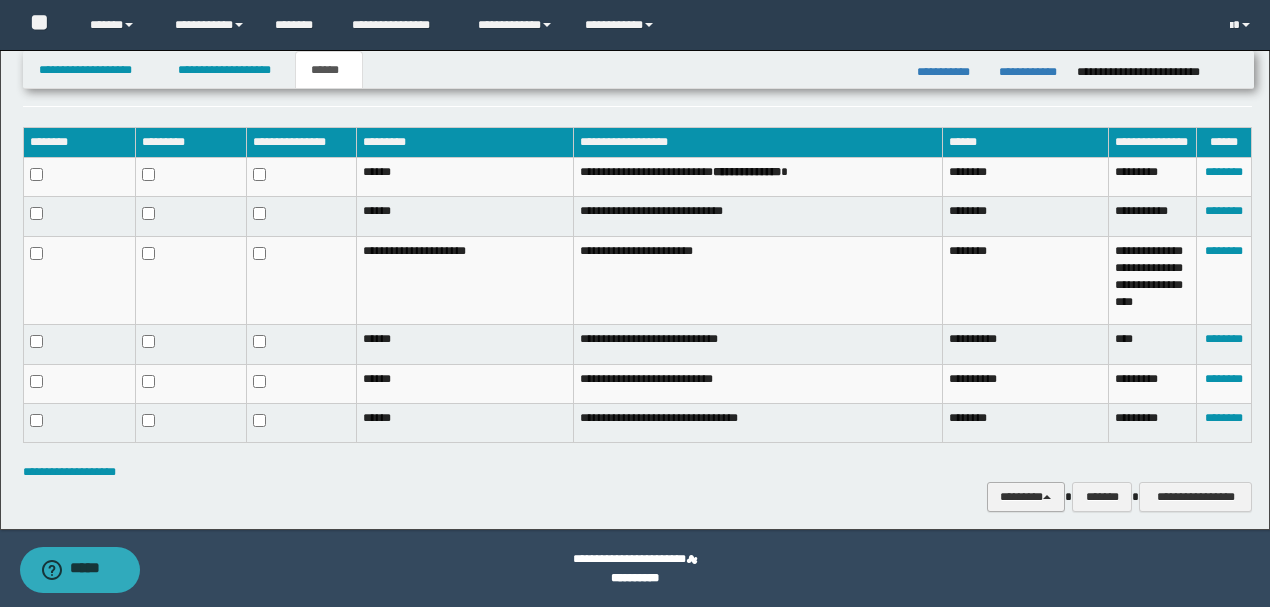 click on "********" at bounding box center (1026, 496) 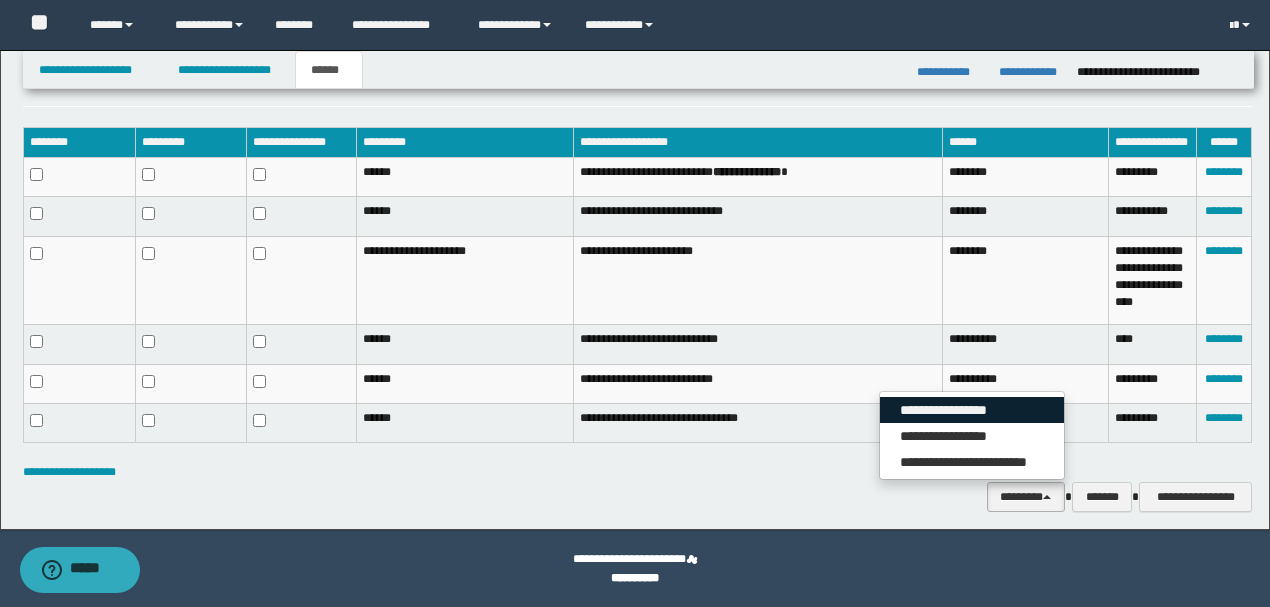 drag, startPoint x: 986, startPoint y: 410, endPoint x: 967, endPoint y: 432, distance: 29.068884 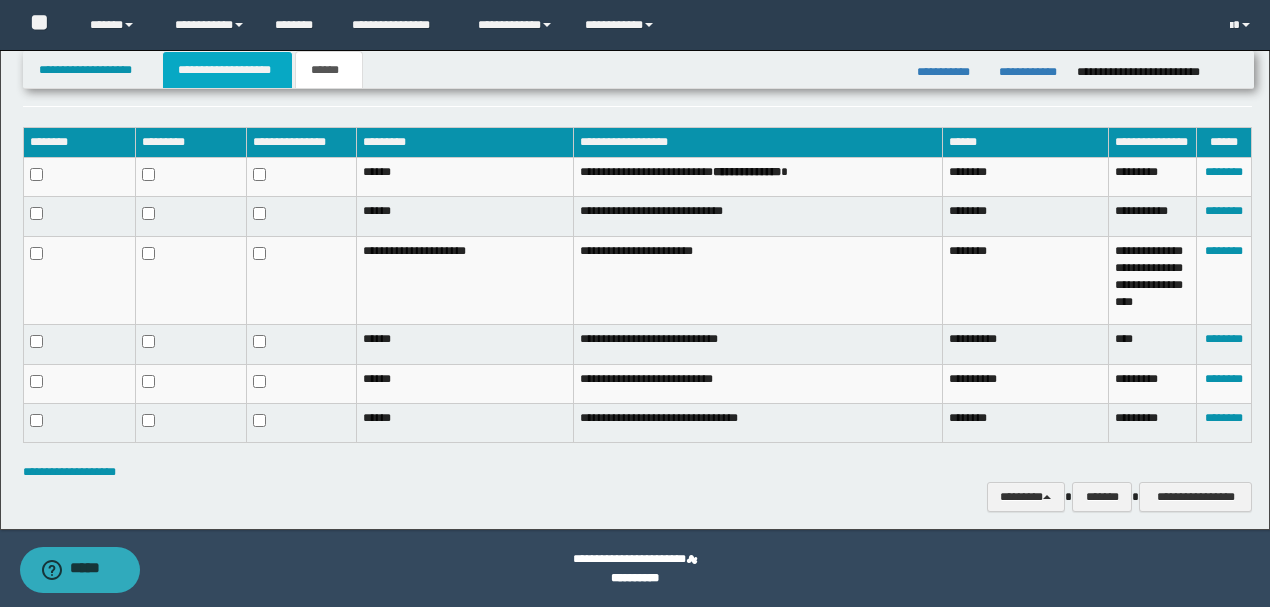click on "**********" at bounding box center (227, 70) 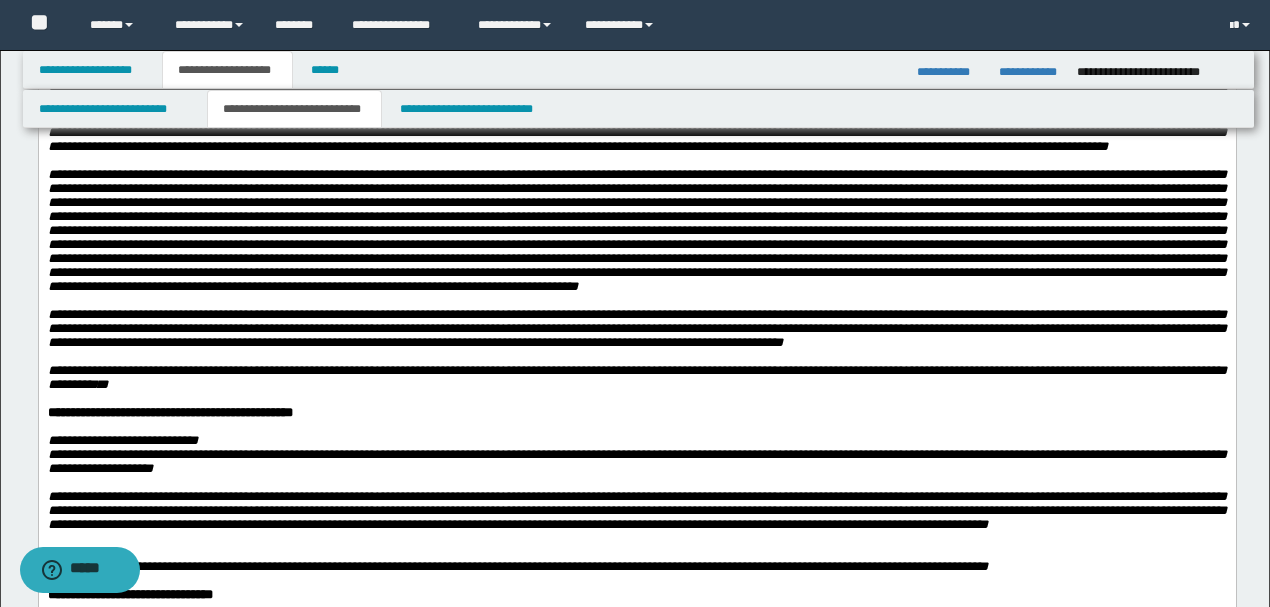 scroll, scrollTop: 1118, scrollLeft: 0, axis: vertical 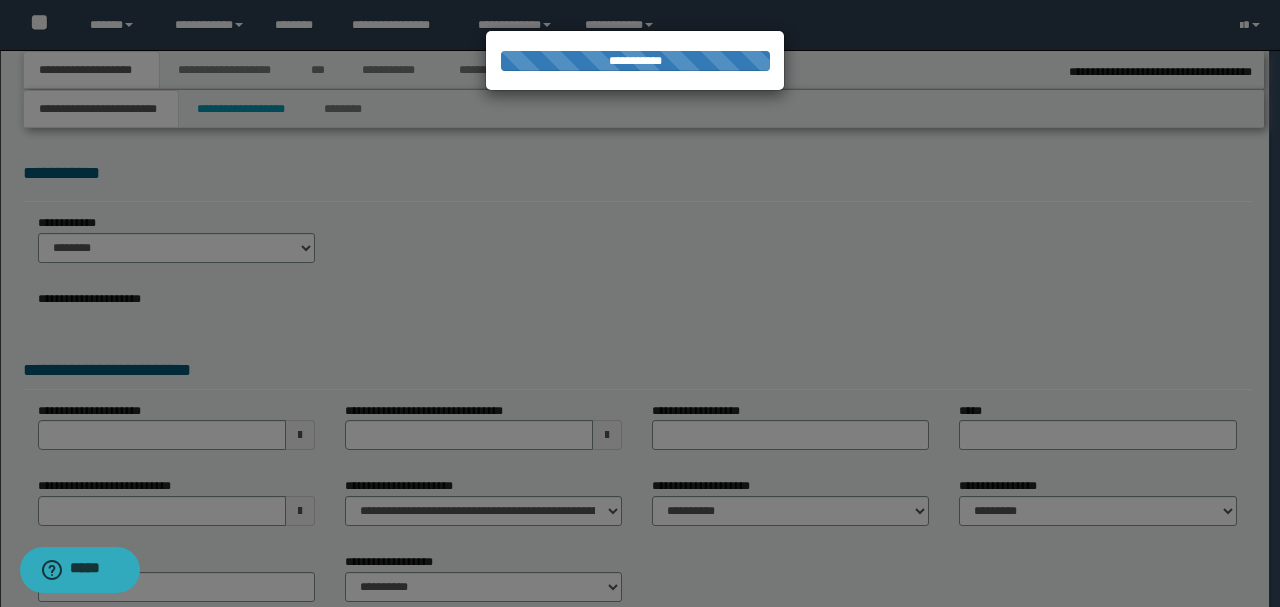 select on "*" 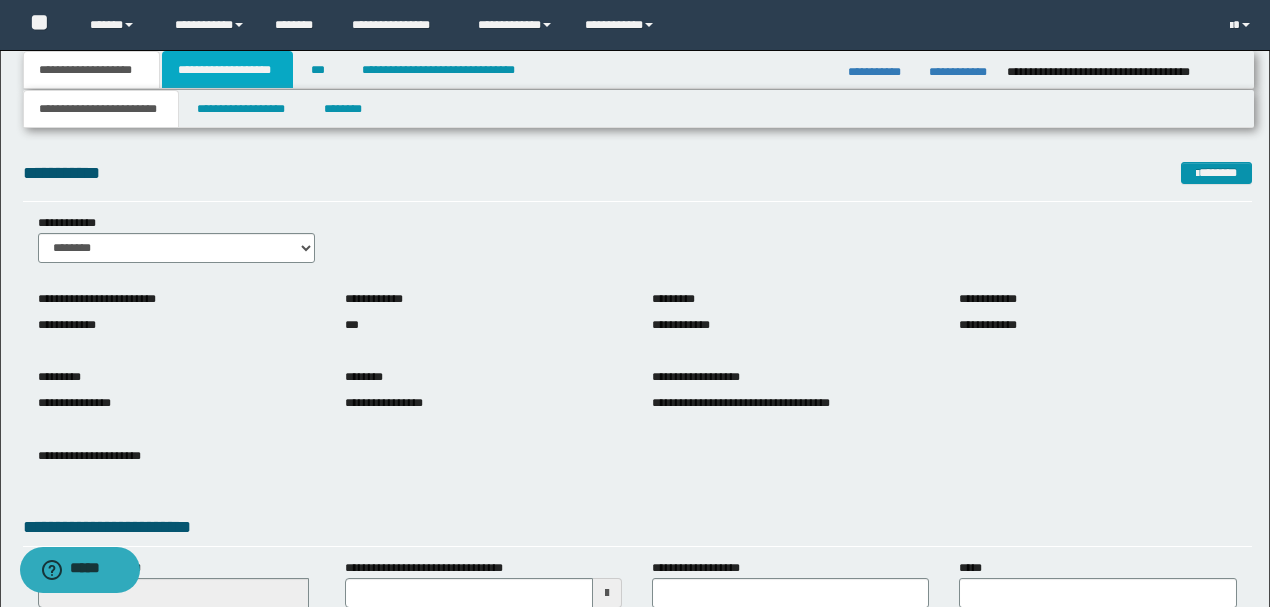click on "**********" at bounding box center [227, 70] 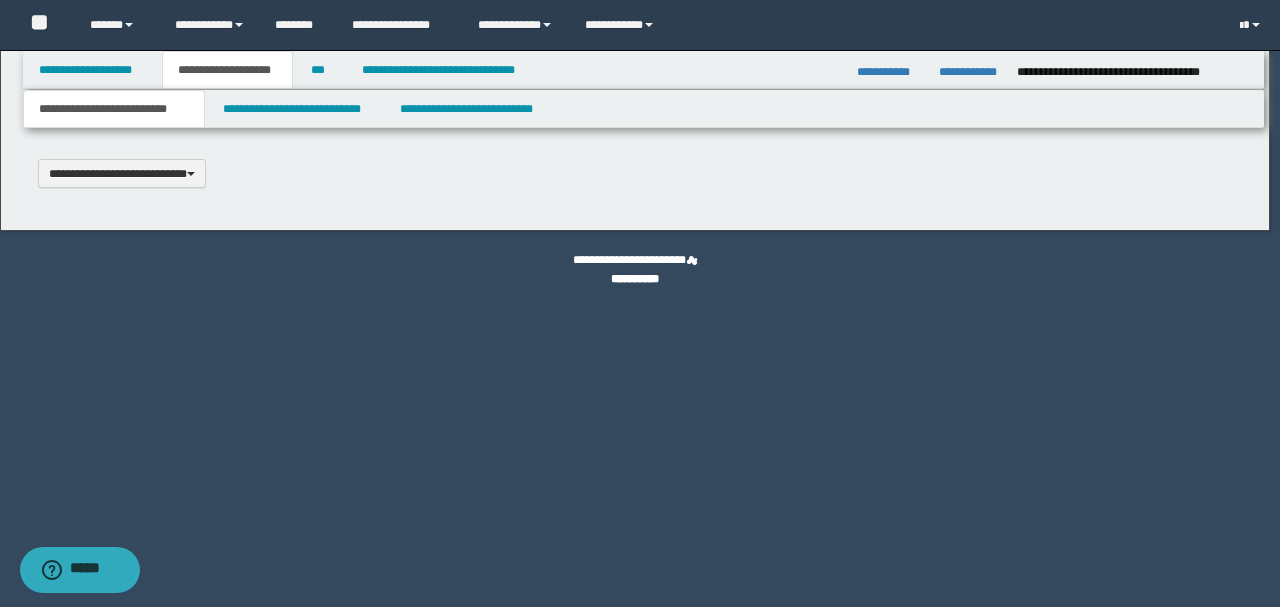 type 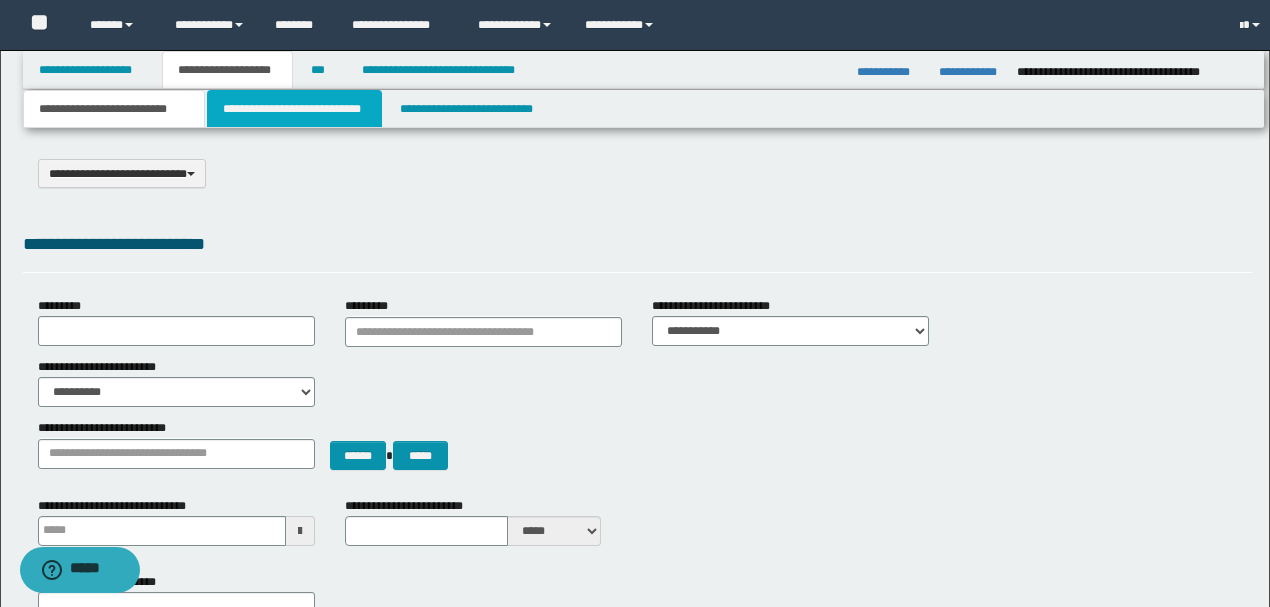 click on "**********" at bounding box center [294, 109] 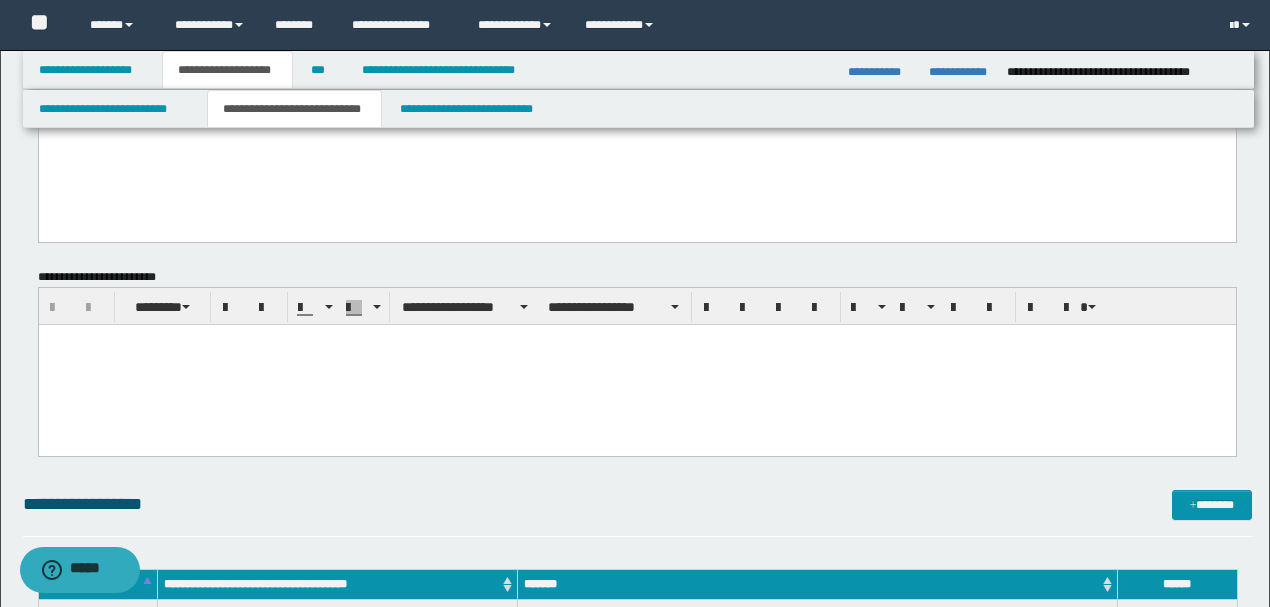 scroll, scrollTop: 4666, scrollLeft: 0, axis: vertical 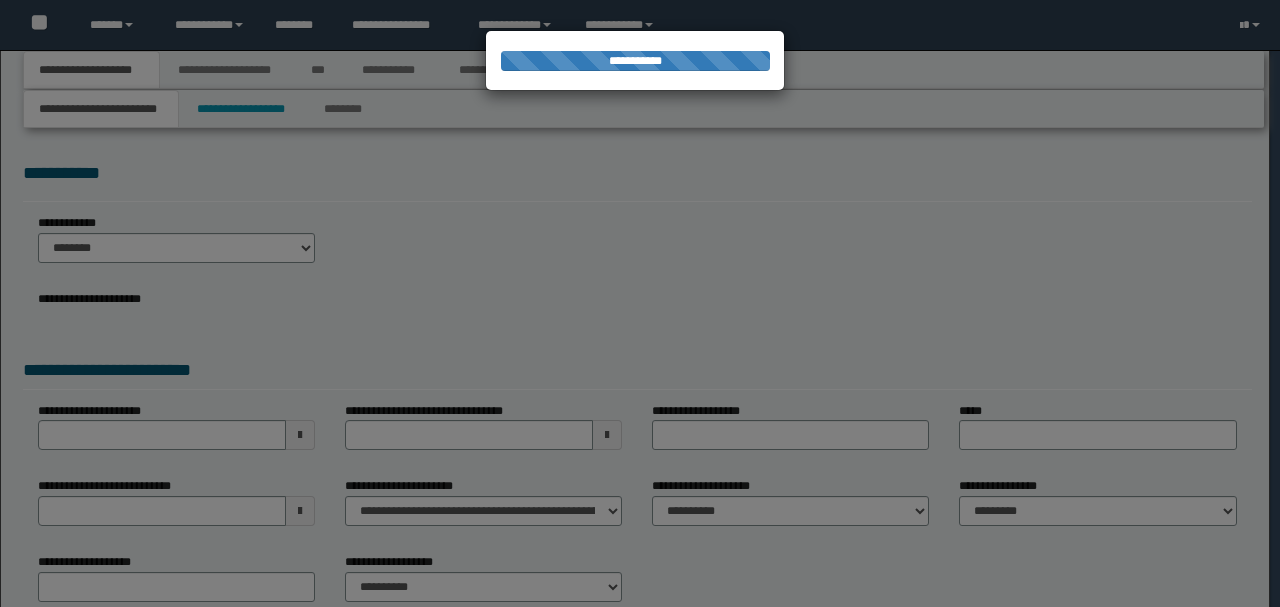 select on "*" 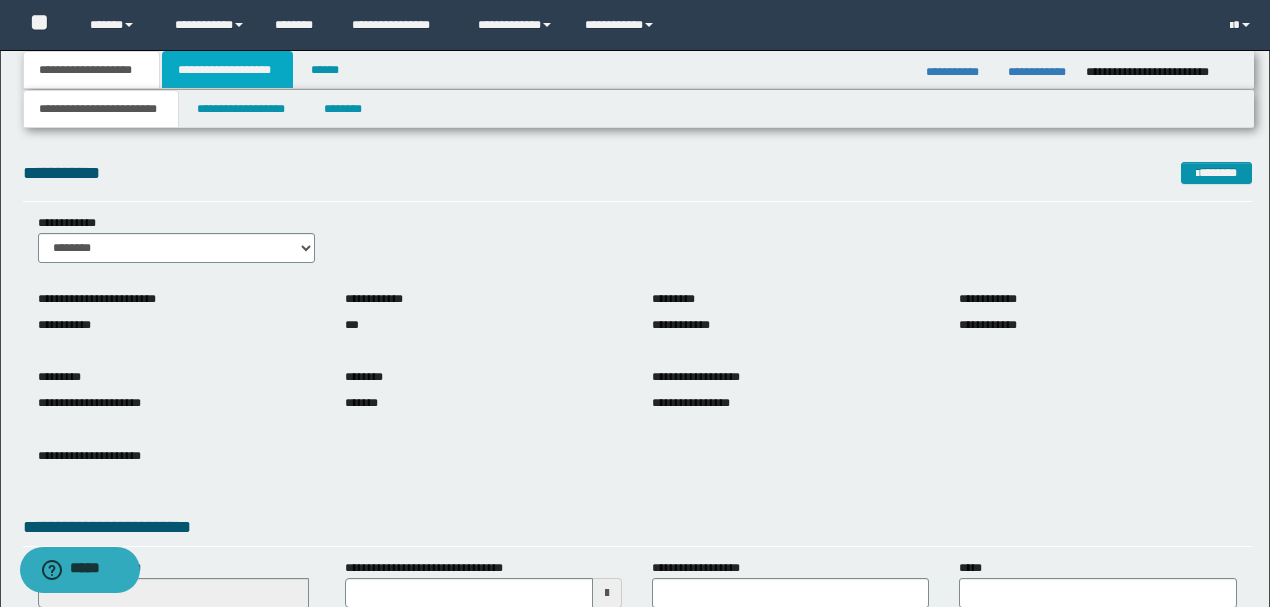 click on "**********" at bounding box center [227, 70] 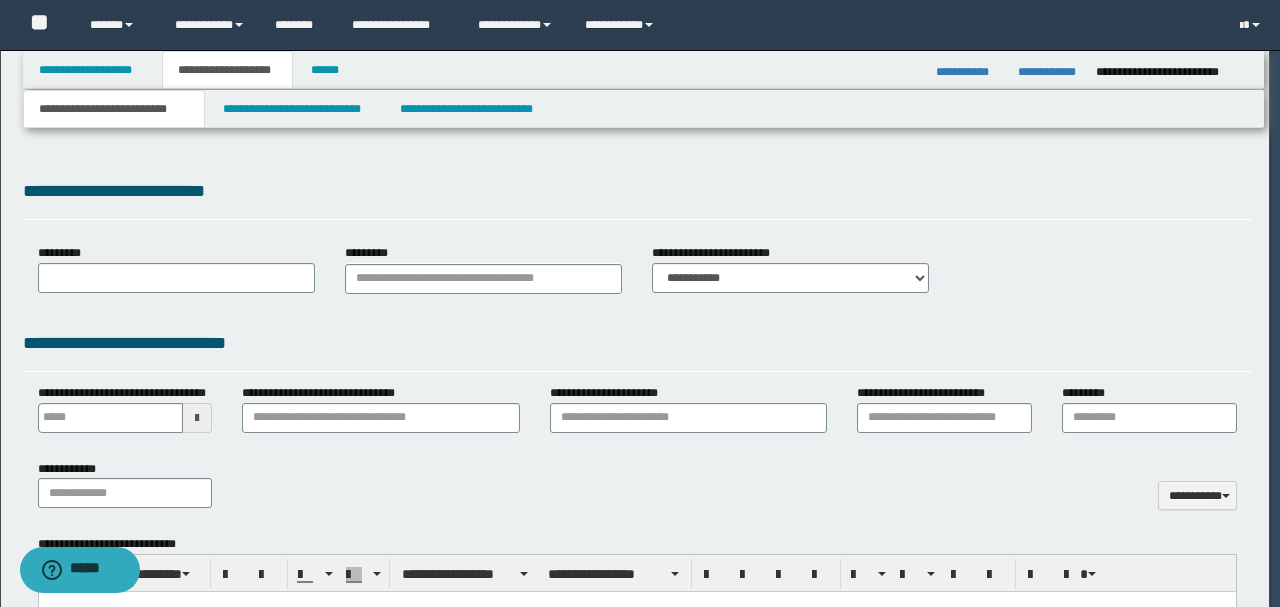 type on "*********" 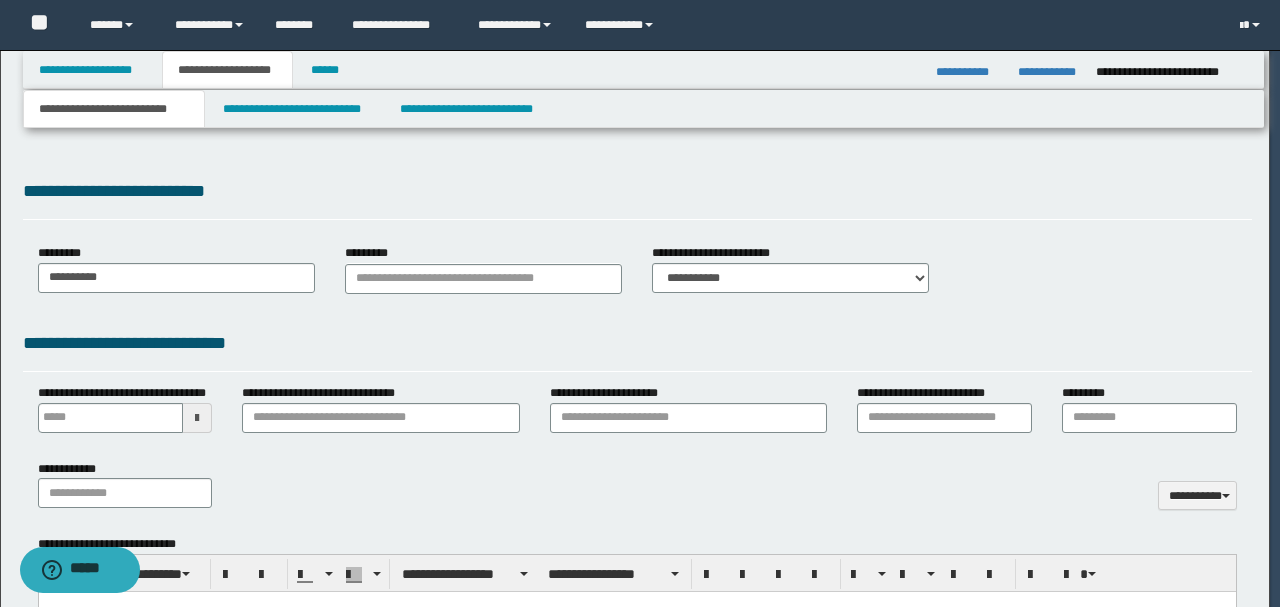 scroll, scrollTop: 0, scrollLeft: 0, axis: both 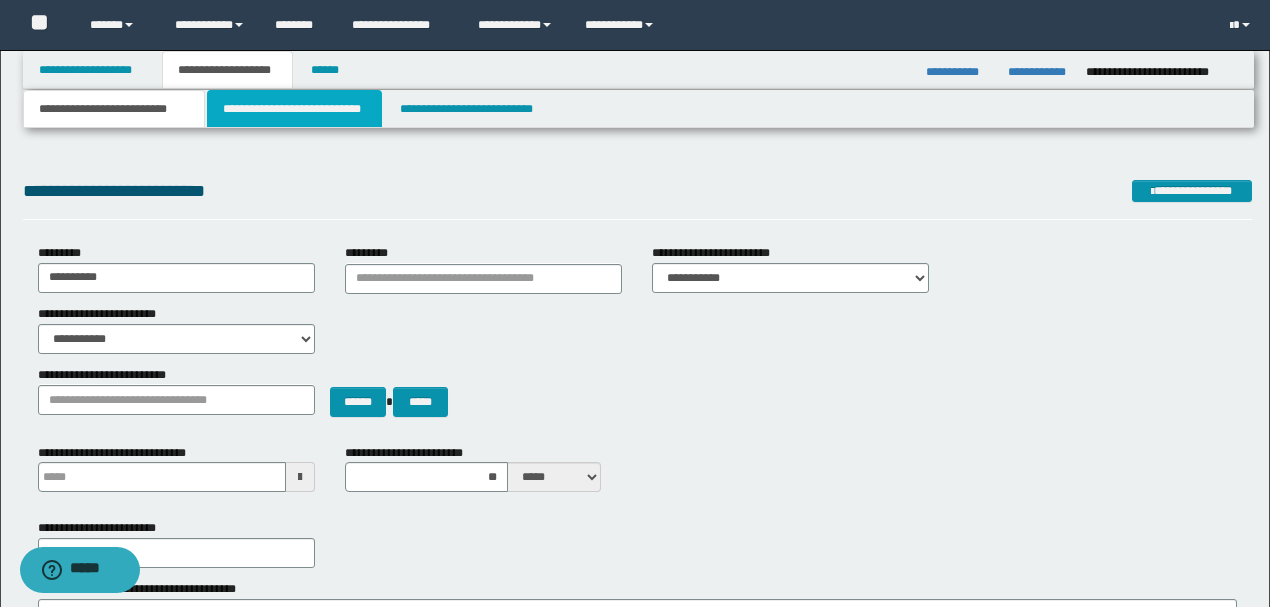 click on "**********" at bounding box center [294, 109] 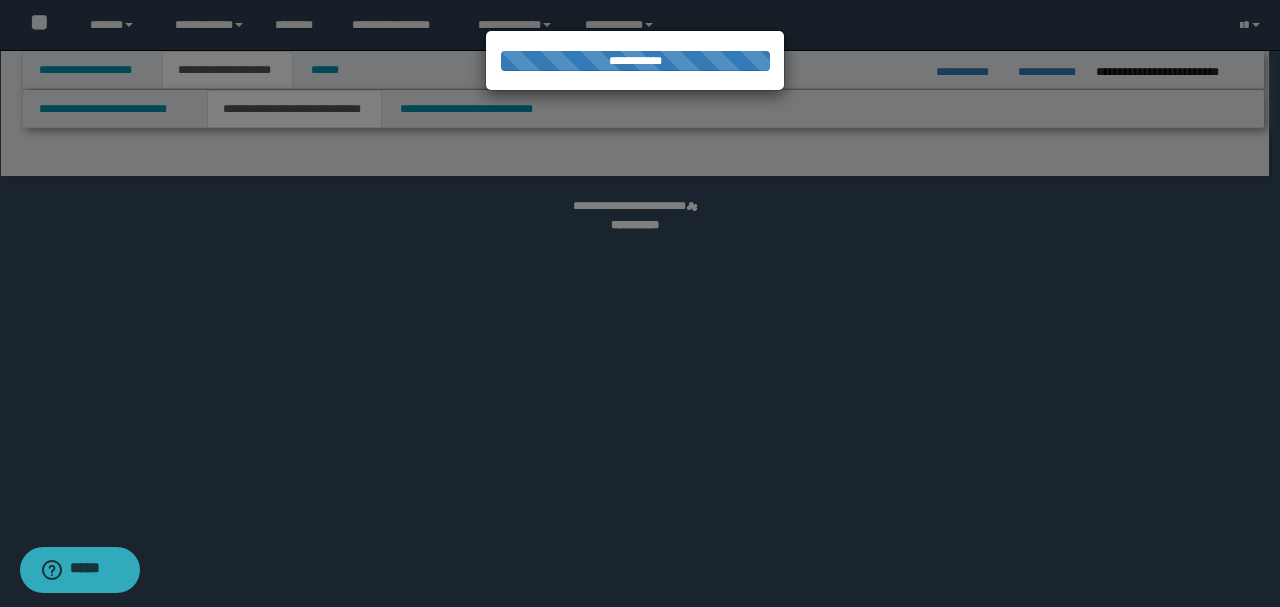 select on "*" 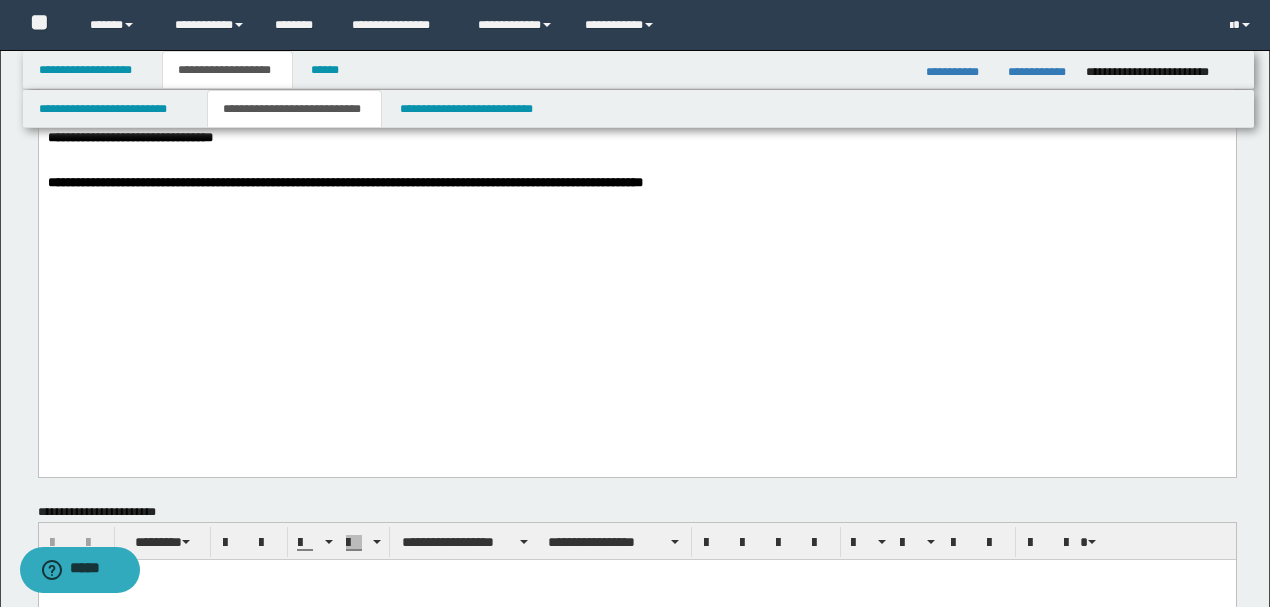 scroll, scrollTop: 1600, scrollLeft: 0, axis: vertical 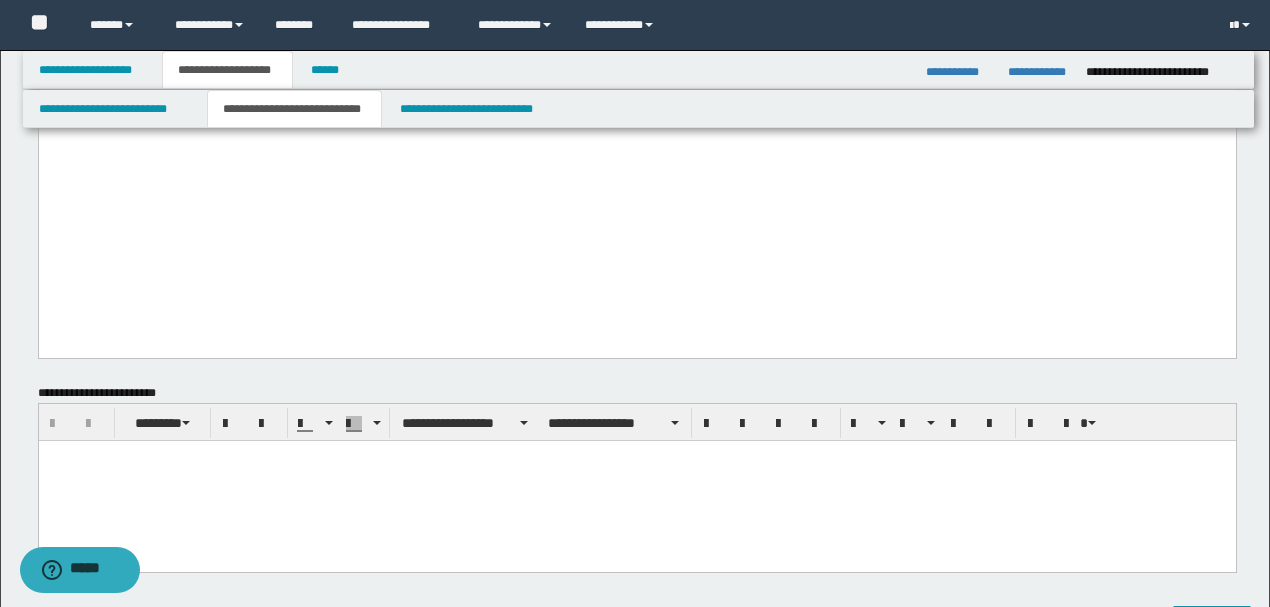 click on "**********" at bounding box center [344, 63] 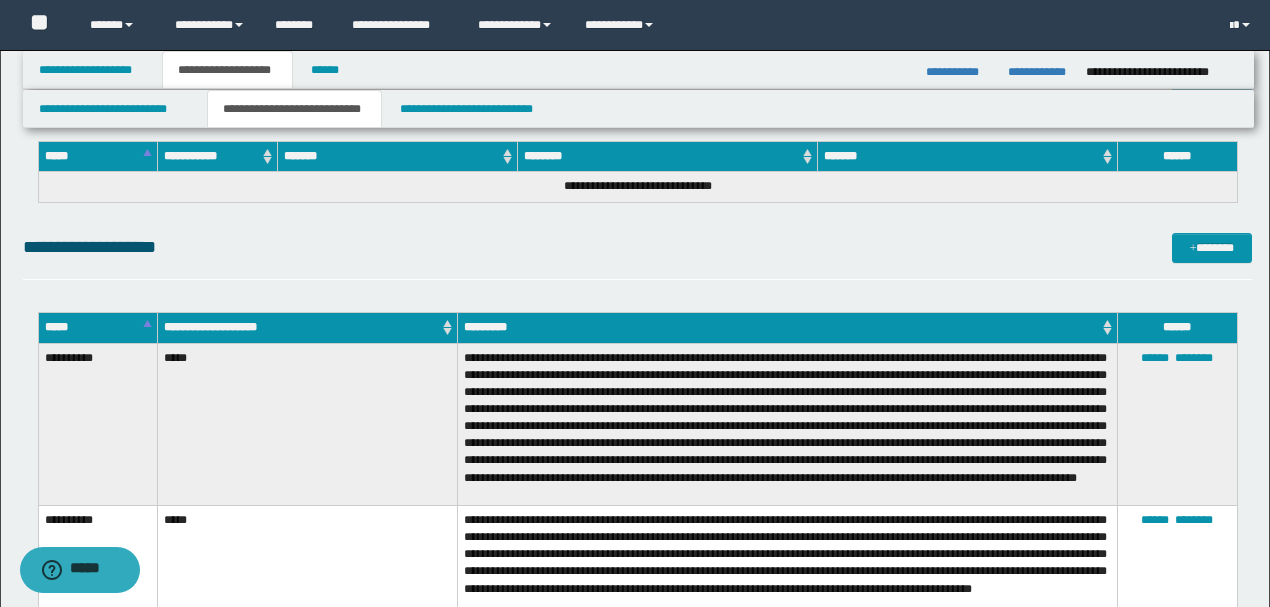scroll, scrollTop: 3533, scrollLeft: 0, axis: vertical 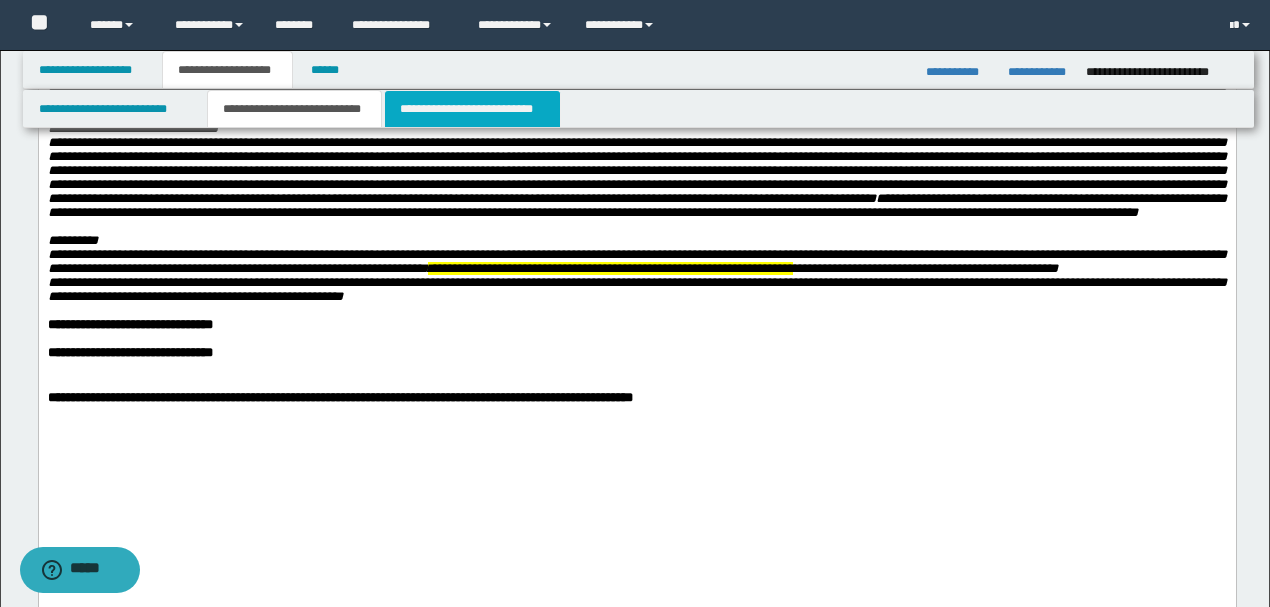 click on "**********" at bounding box center (472, 109) 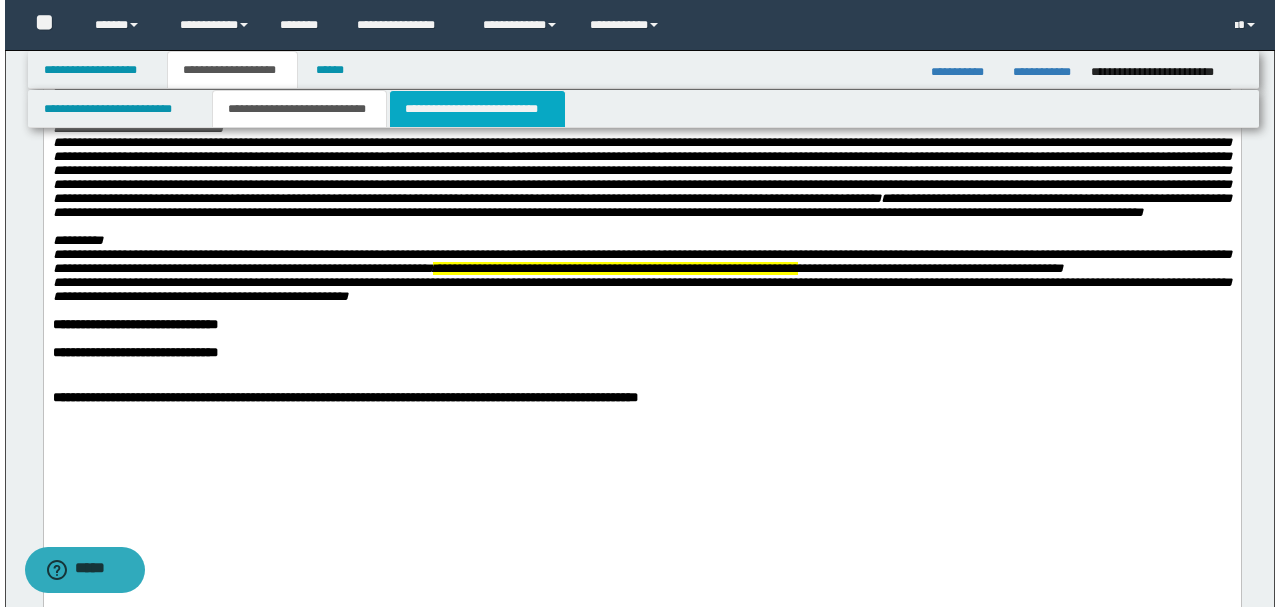 scroll, scrollTop: 0, scrollLeft: 0, axis: both 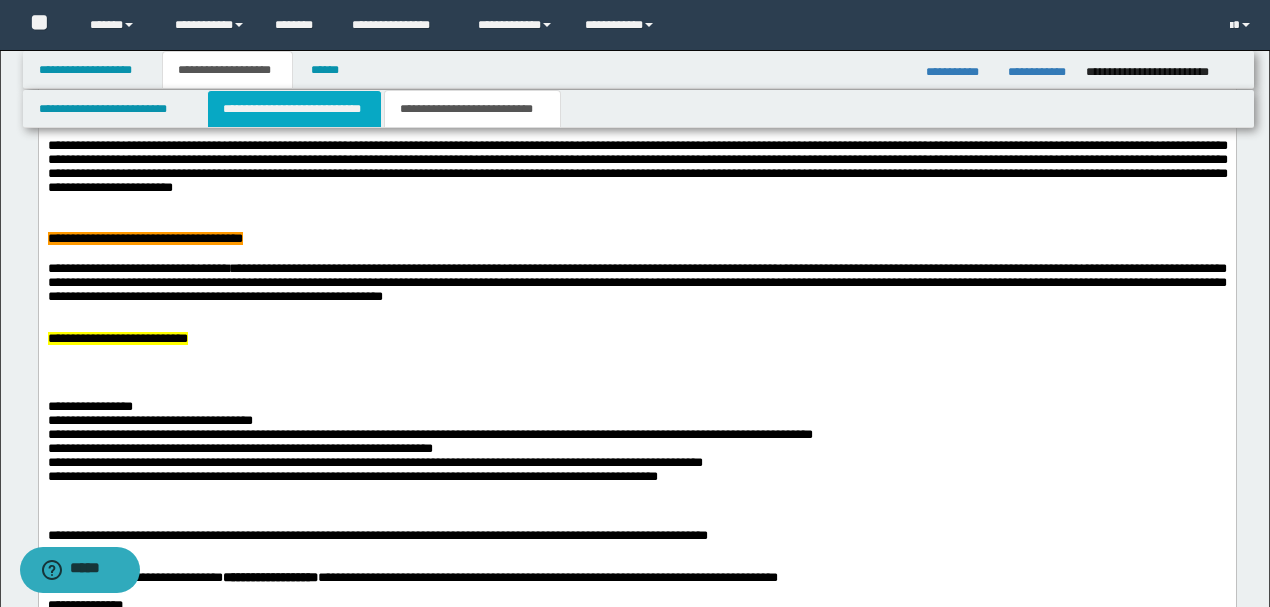 click on "**********" at bounding box center [294, 109] 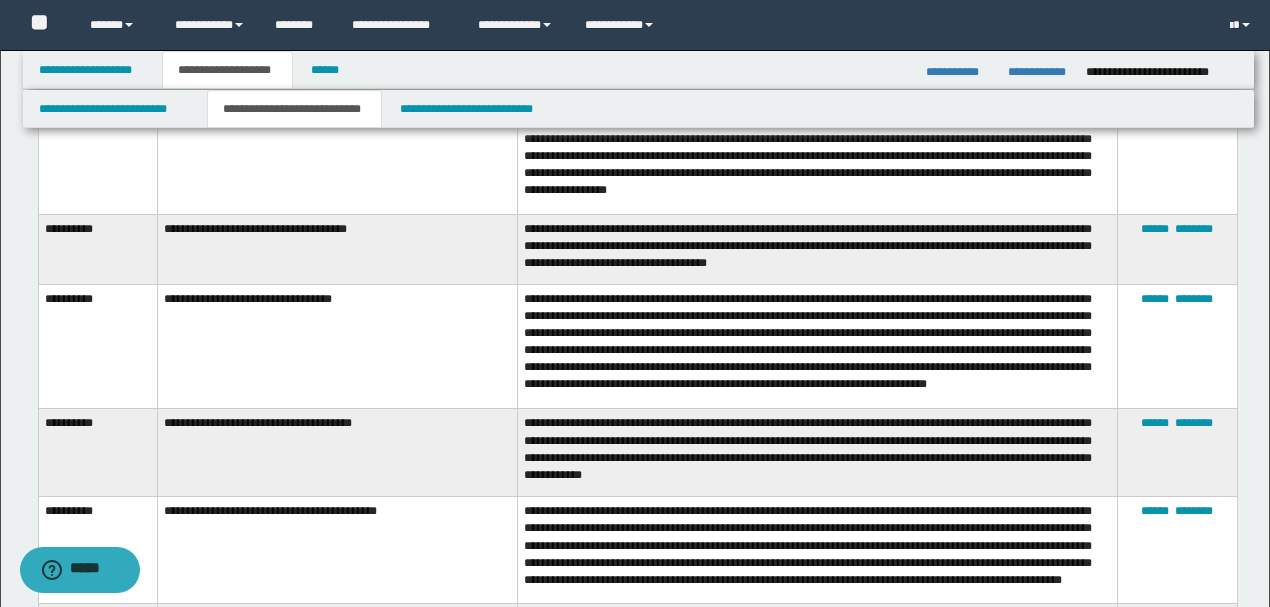 scroll, scrollTop: 2400, scrollLeft: 0, axis: vertical 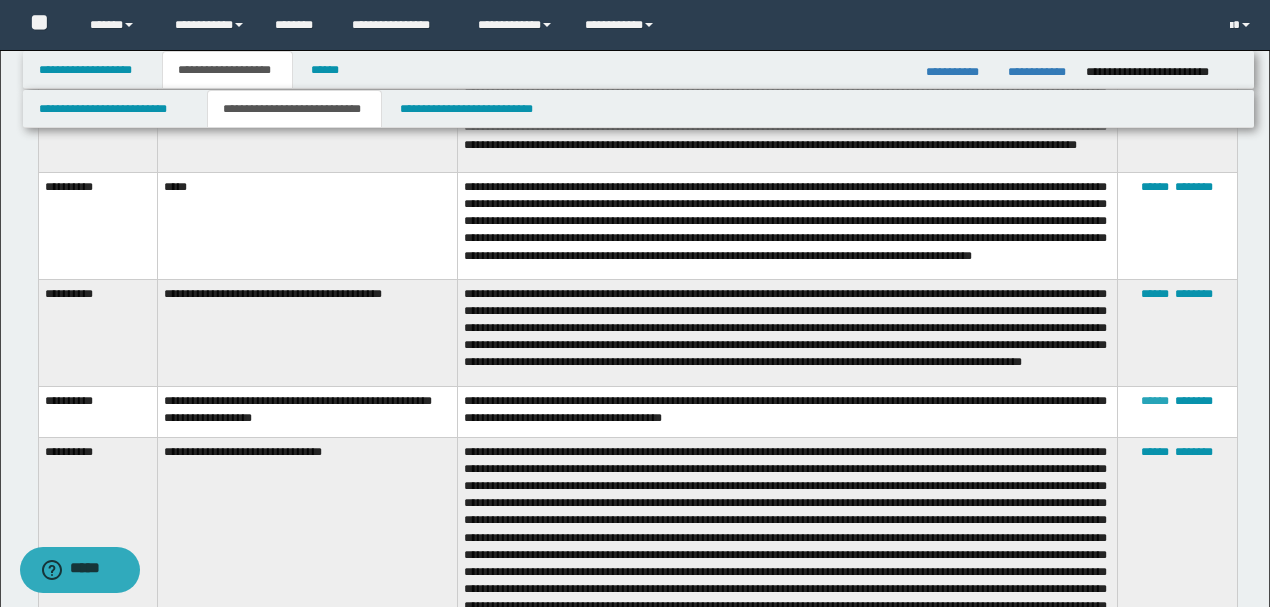click on "******" at bounding box center (1155, 401) 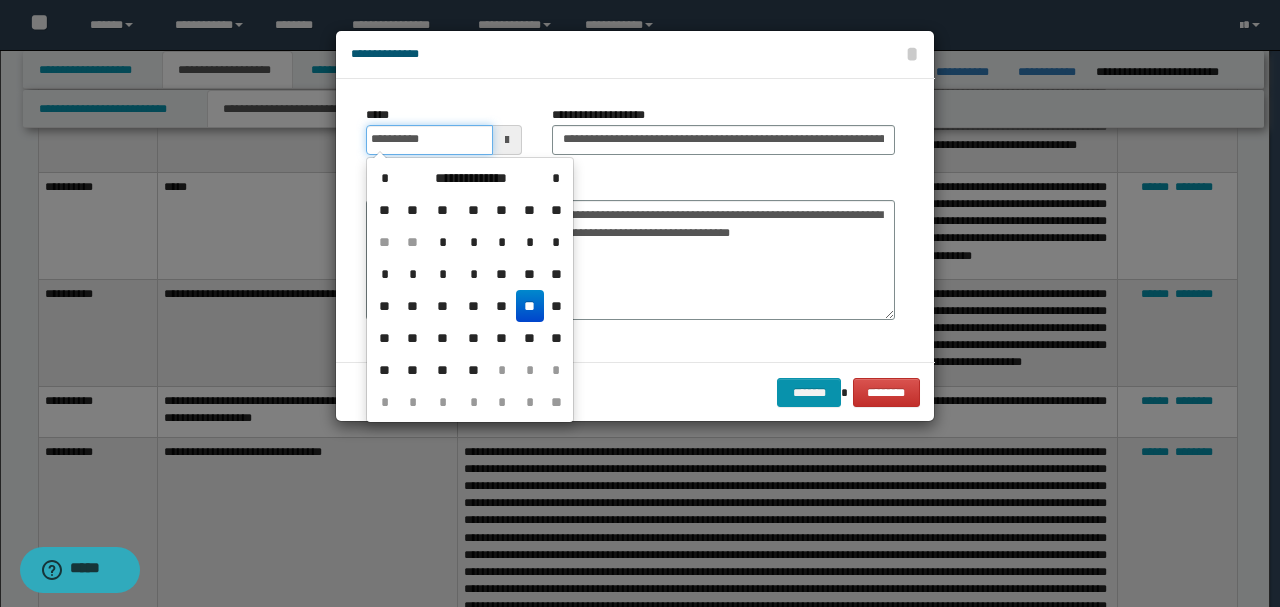 drag, startPoint x: 465, startPoint y: 136, endPoint x: 349, endPoint y: 142, distance: 116.15507 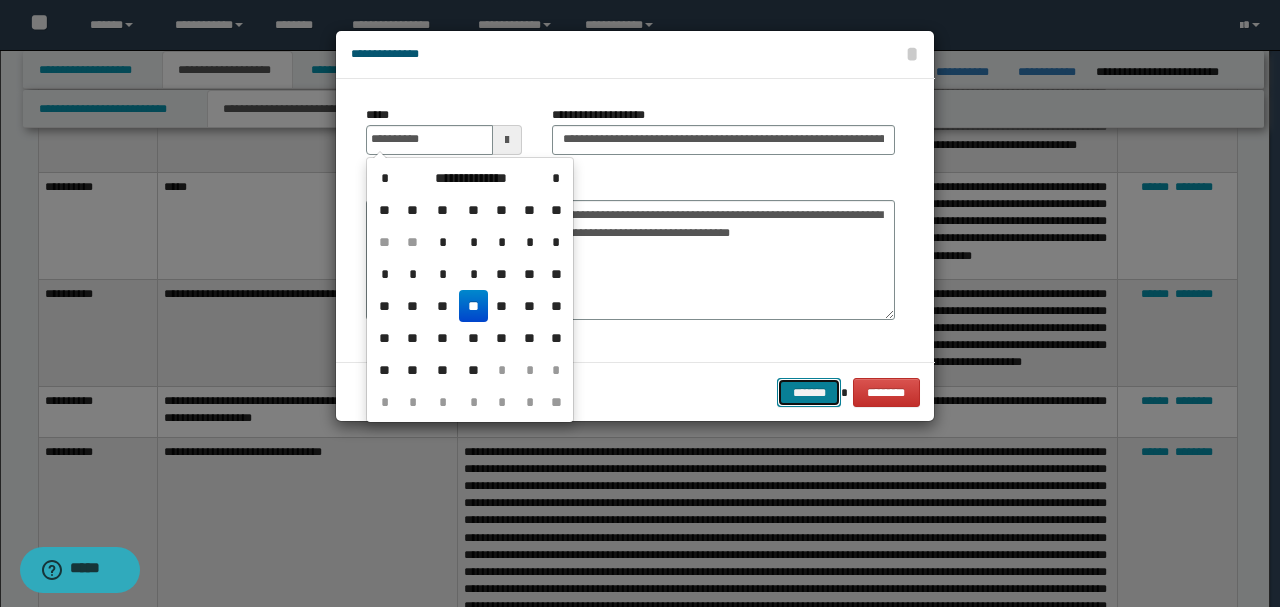 click on "*******" at bounding box center (809, 392) 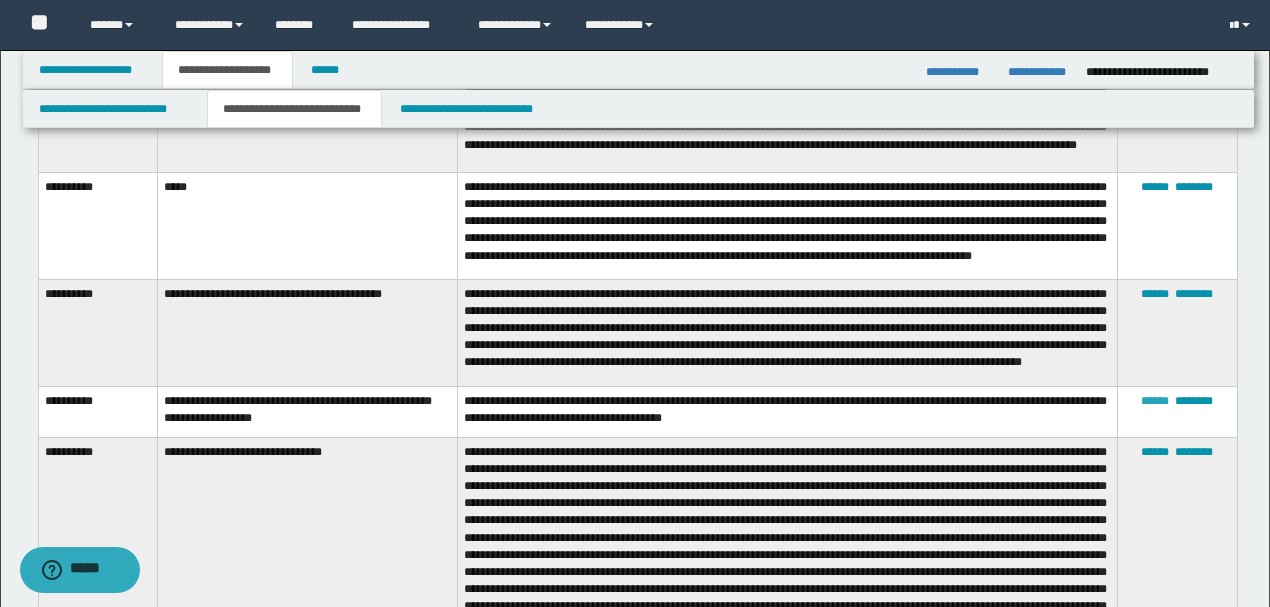 click on "******" at bounding box center (1155, 401) 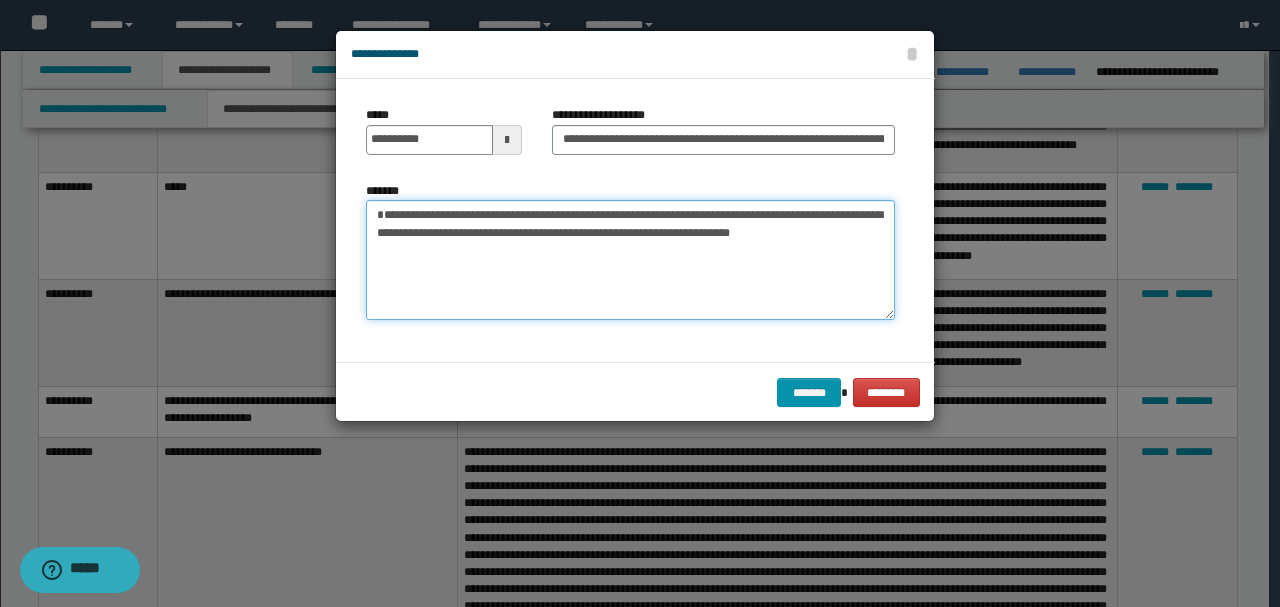 click on "**********" at bounding box center [630, 260] 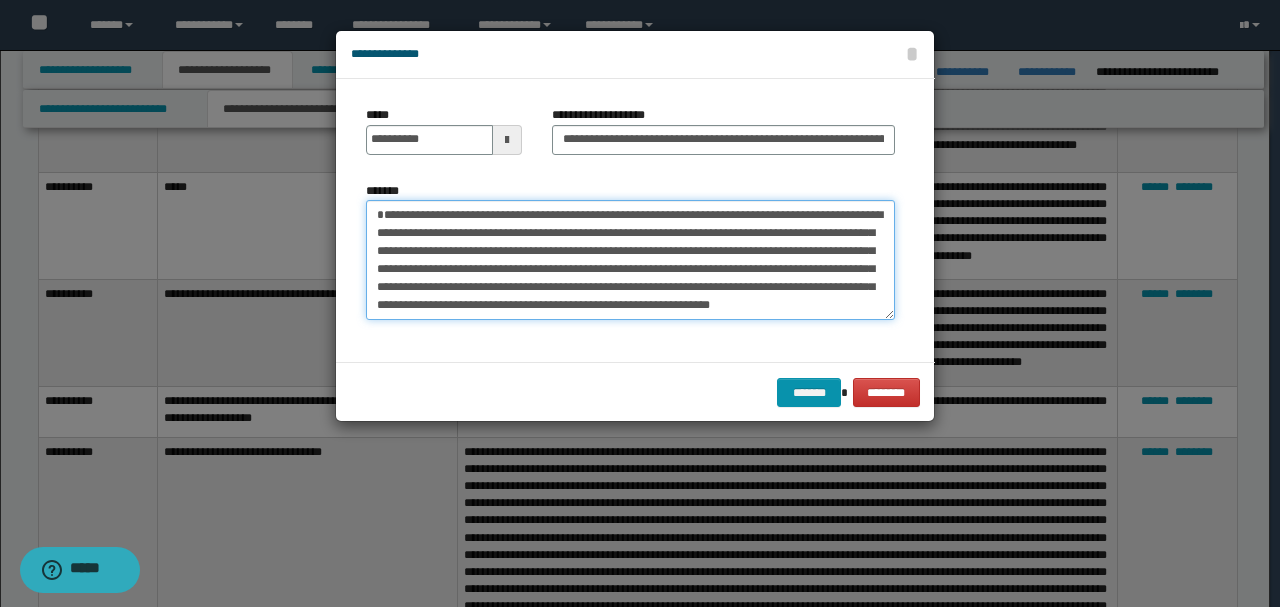 scroll, scrollTop: 12, scrollLeft: 0, axis: vertical 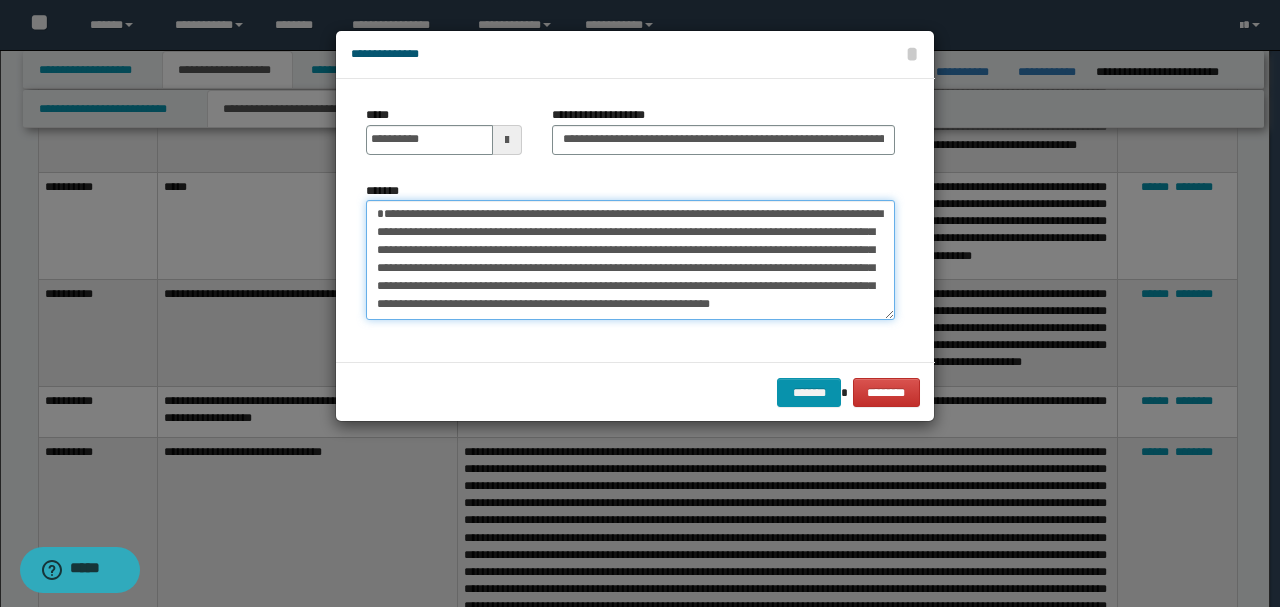 drag, startPoint x: 393, startPoint y: 213, endPoint x: 493, endPoint y: 304, distance: 135.20724 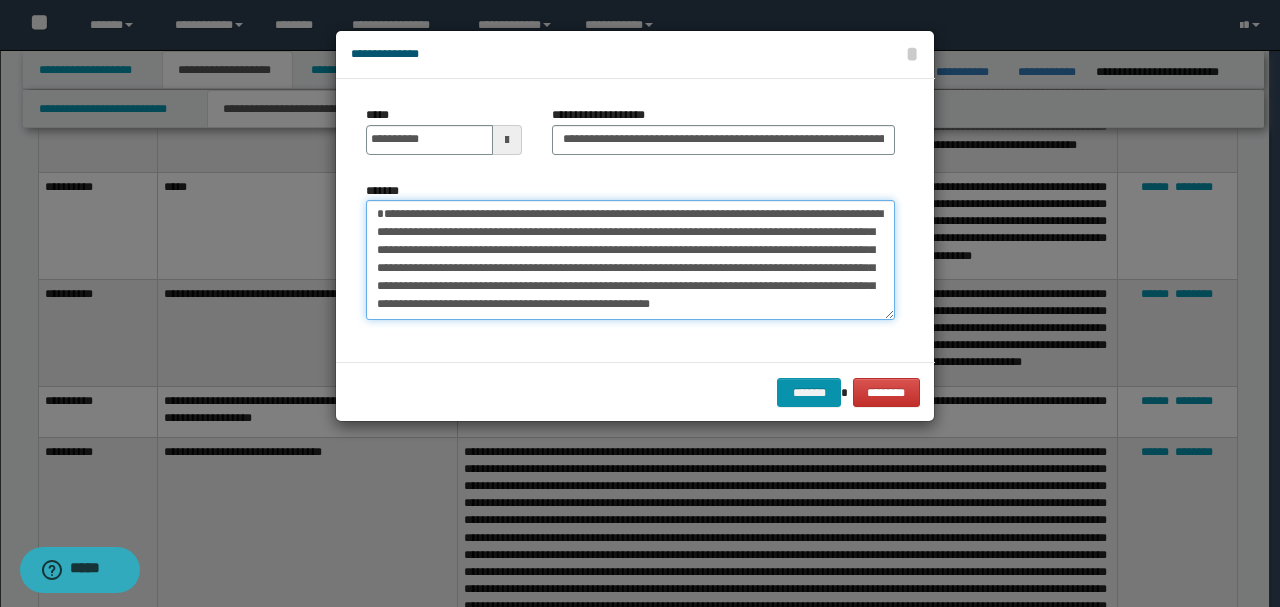 scroll, scrollTop: 0, scrollLeft: 0, axis: both 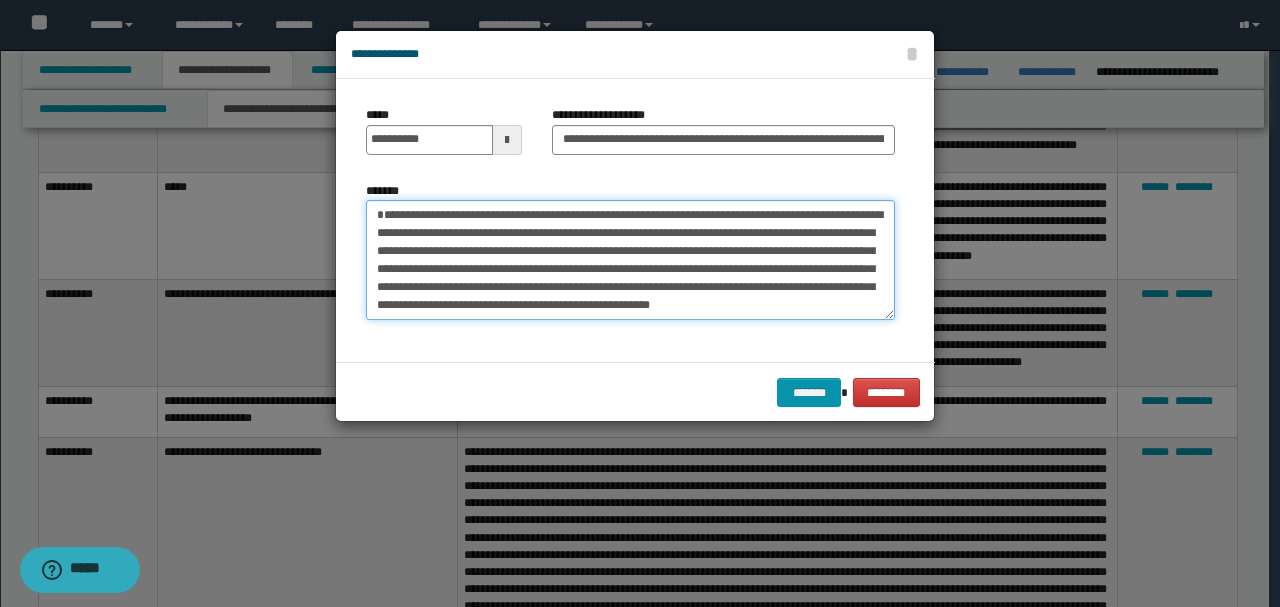 click on "**********" at bounding box center [630, 259] 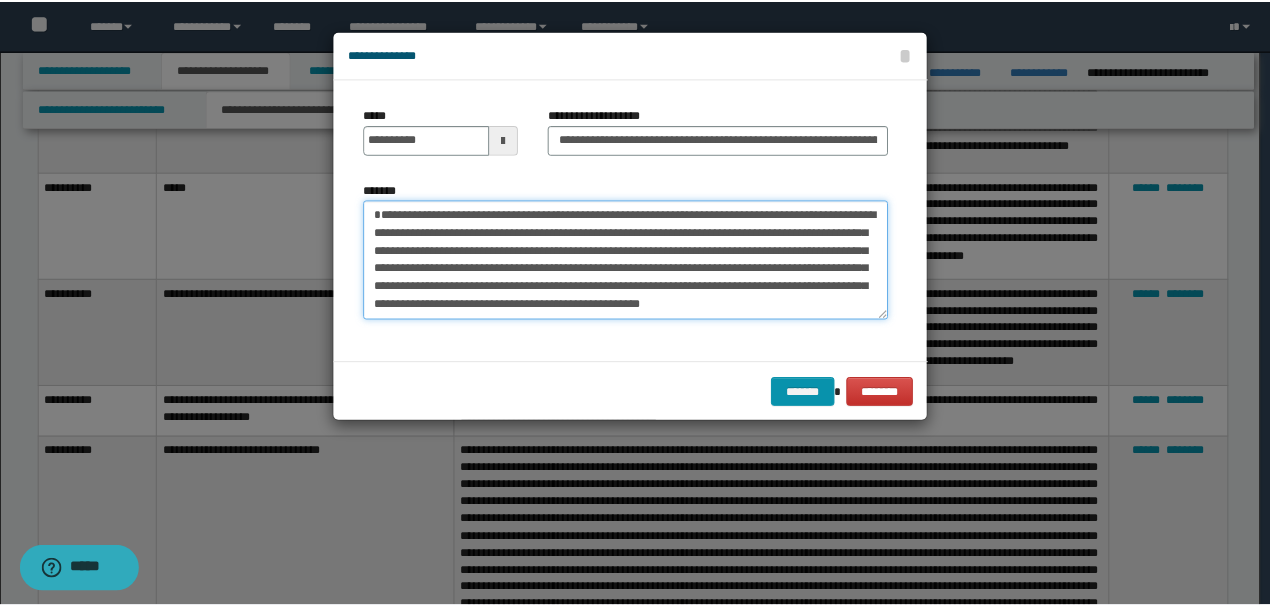 scroll, scrollTop: 18, scrollLeft: 0, axis: vertical 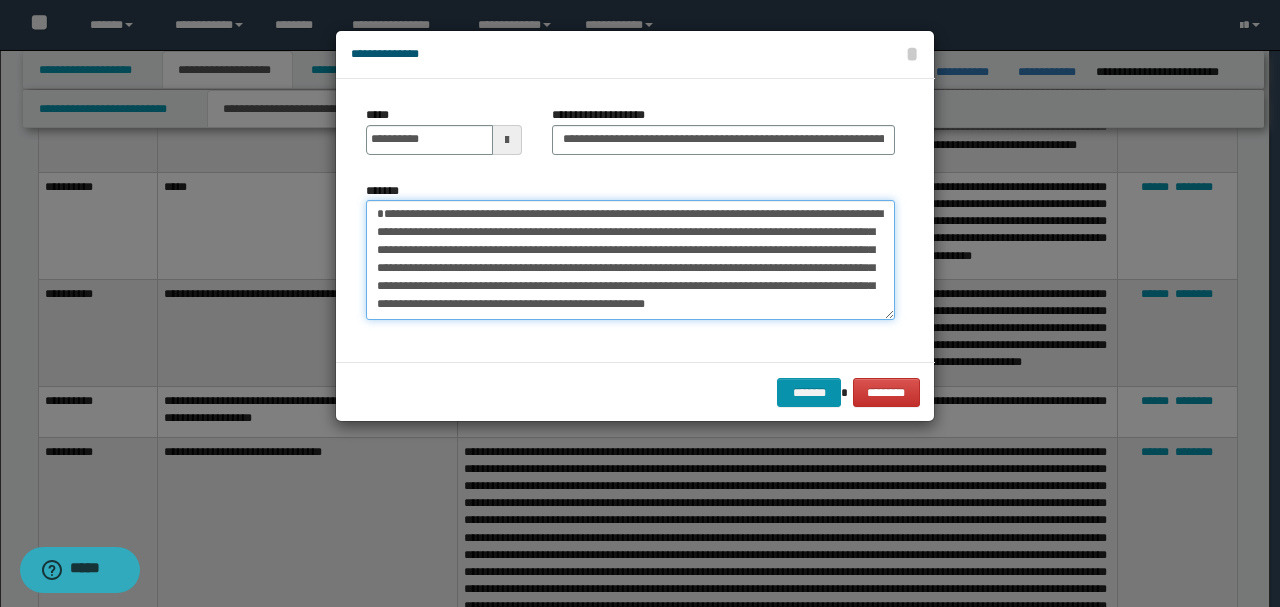 drag, startPoint x: 394, startPoint y: 216, endPoint x: 500, endPoint y: 302, distance: 136.49908 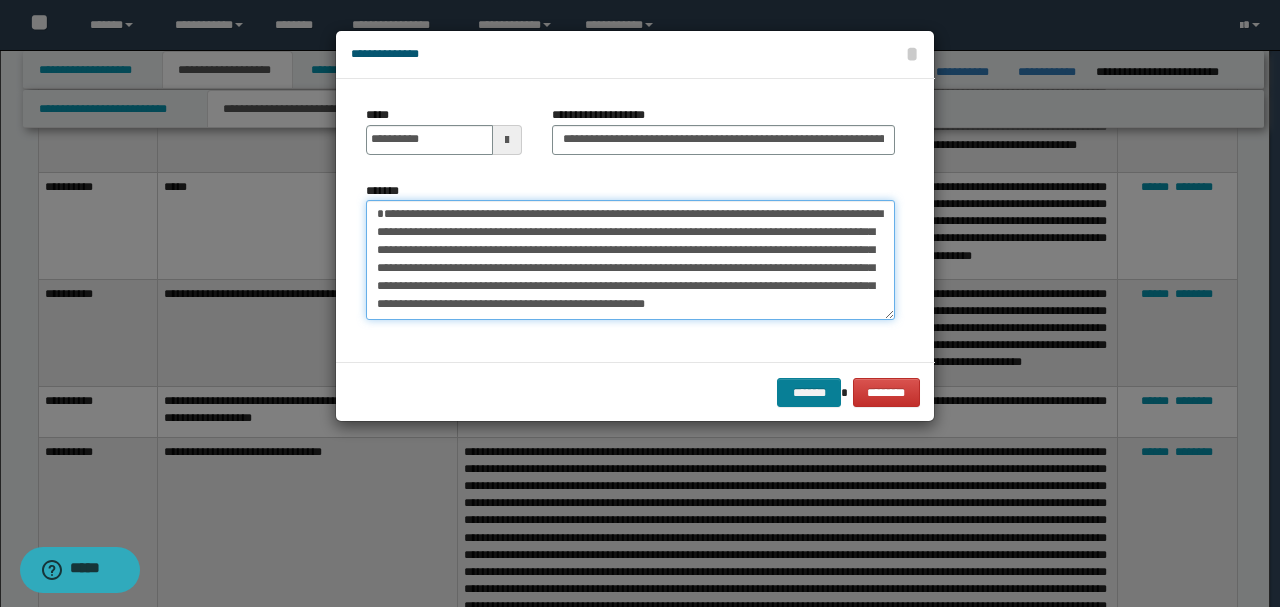 type on "**********" 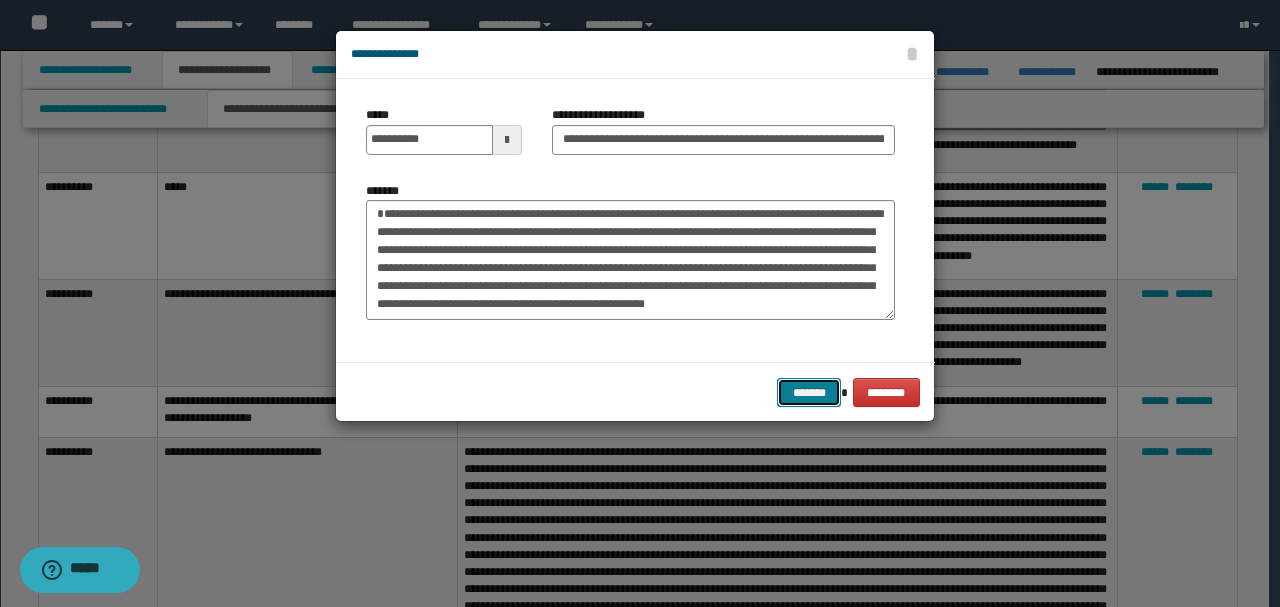 click on "*******" at bounding box center [809, 392] 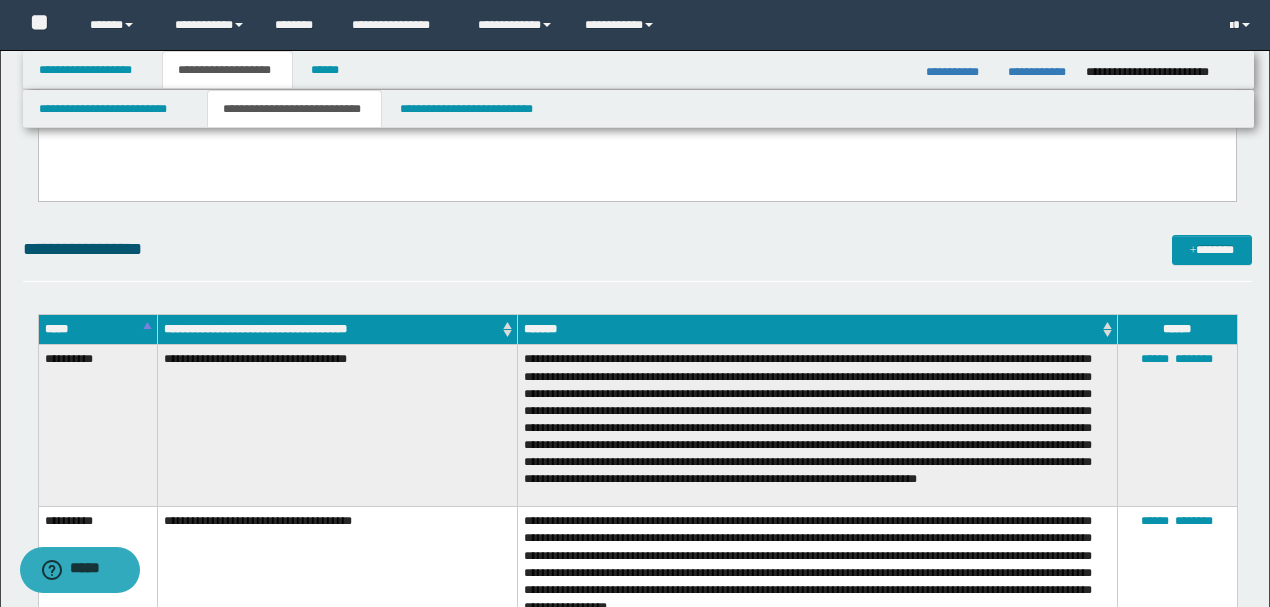scroll, scrollTop: 1759, scrollLeft: 0, axis: vertical 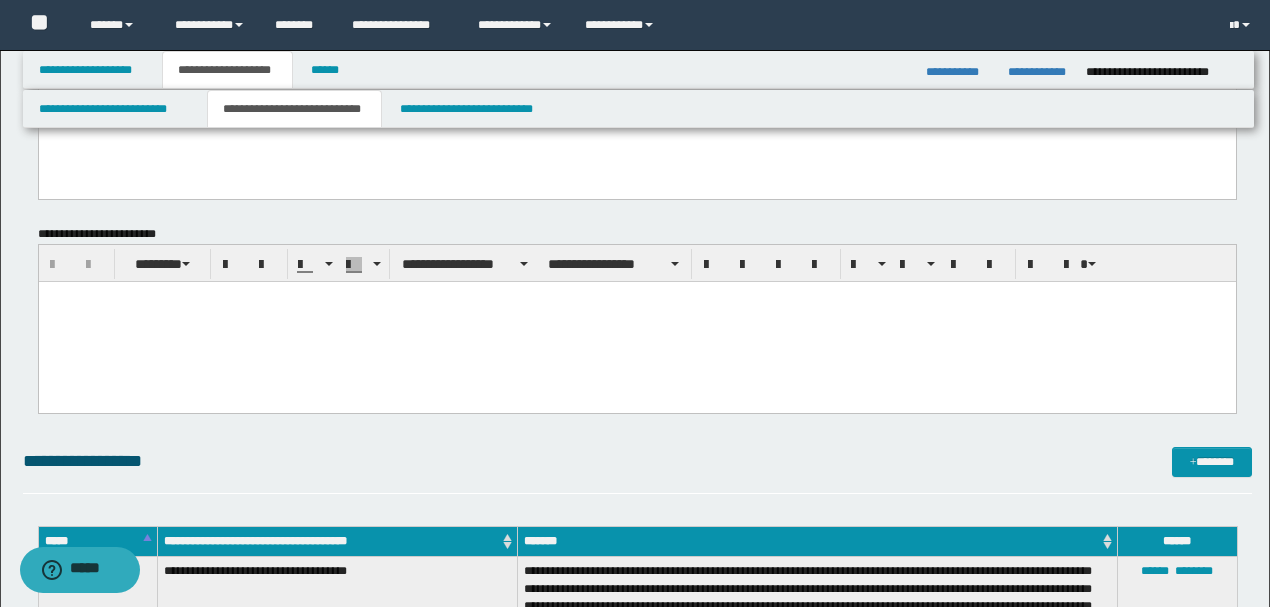 click at bounding box center [636, 322] 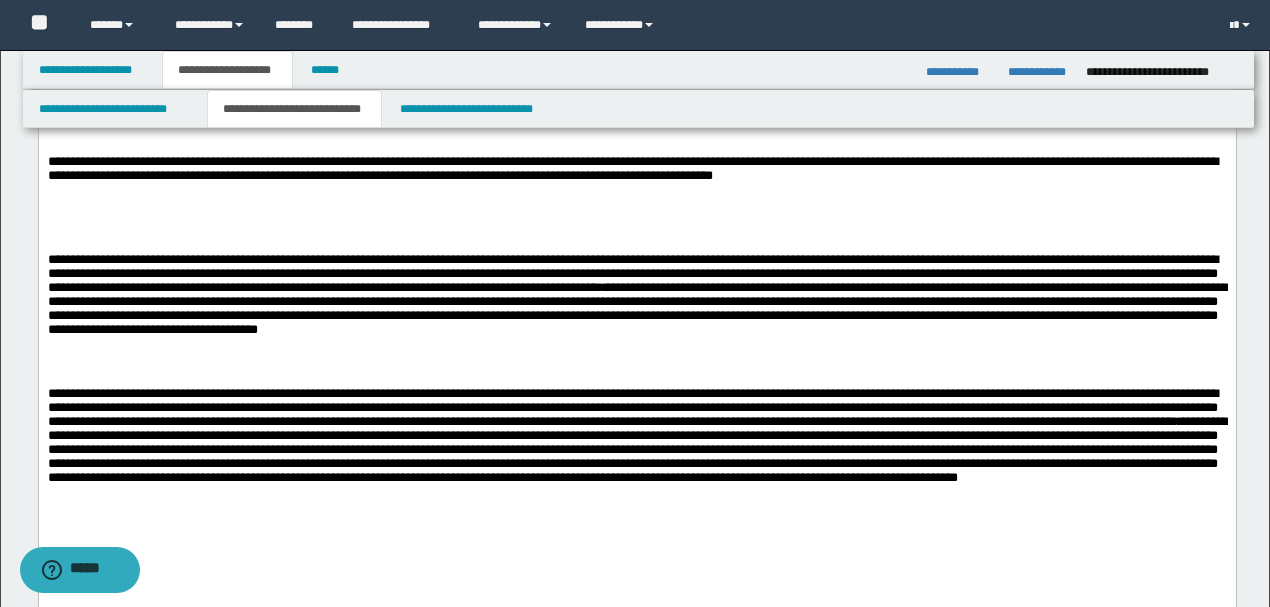 scroll, scrollTop: 2292, scrollLeft: 0, axis: vertical 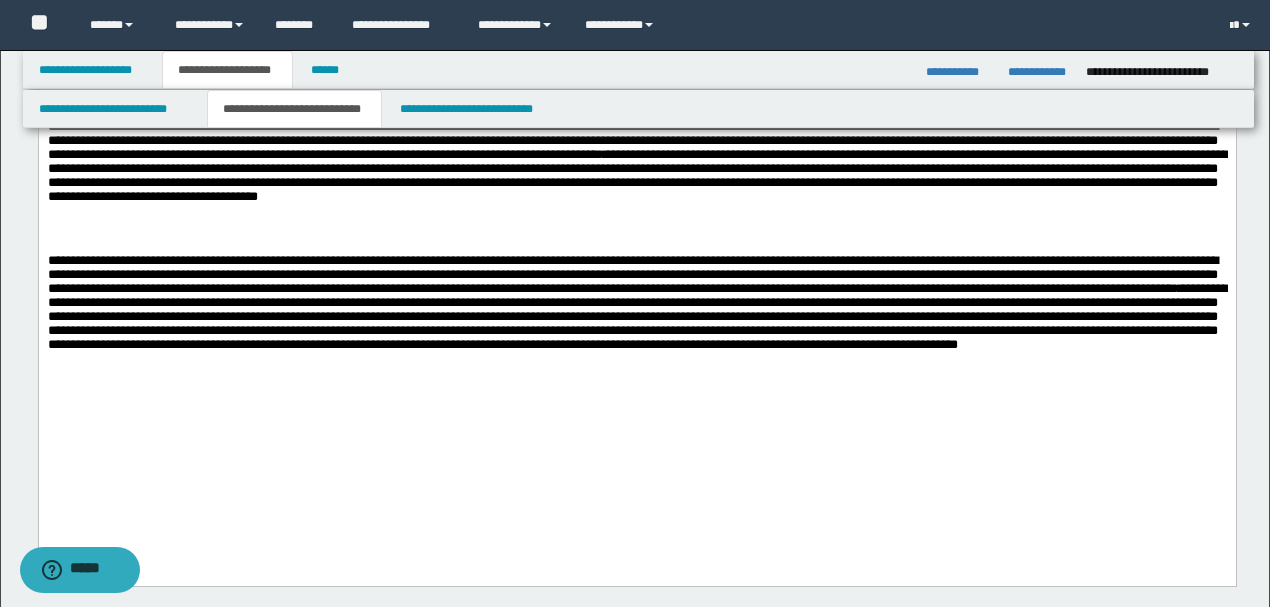 click at bounding box center (636, 413) 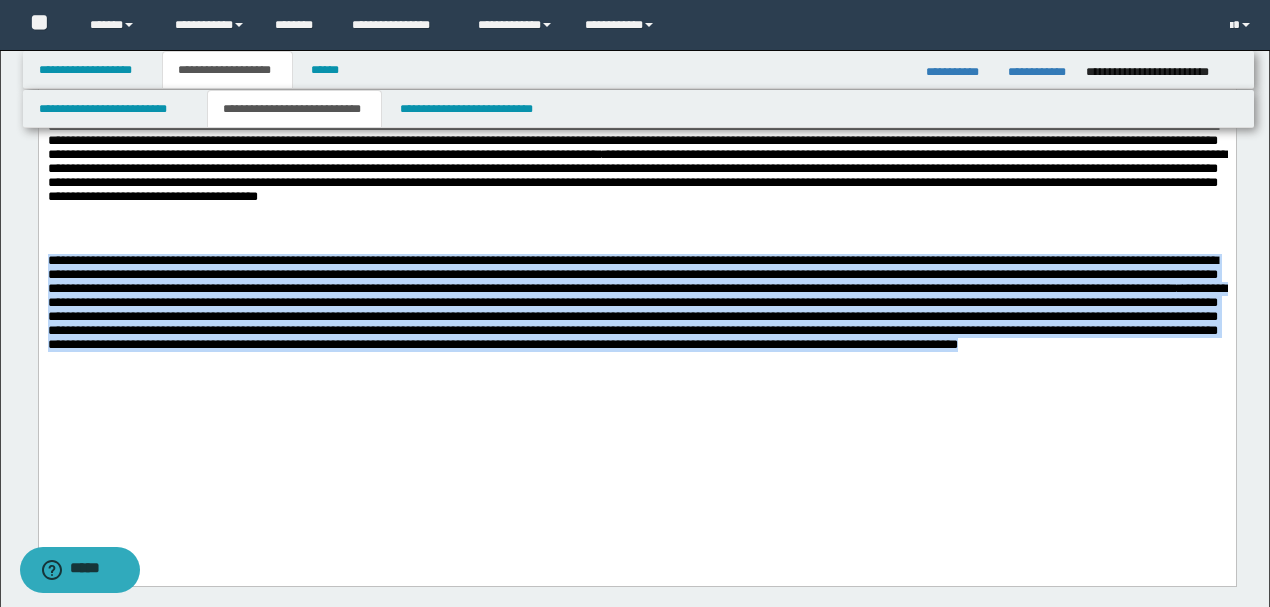 drag, startPoint x: 662, startPoint y: 398, endPoint x: 57, endPoint y: 38, distance: 704.0064 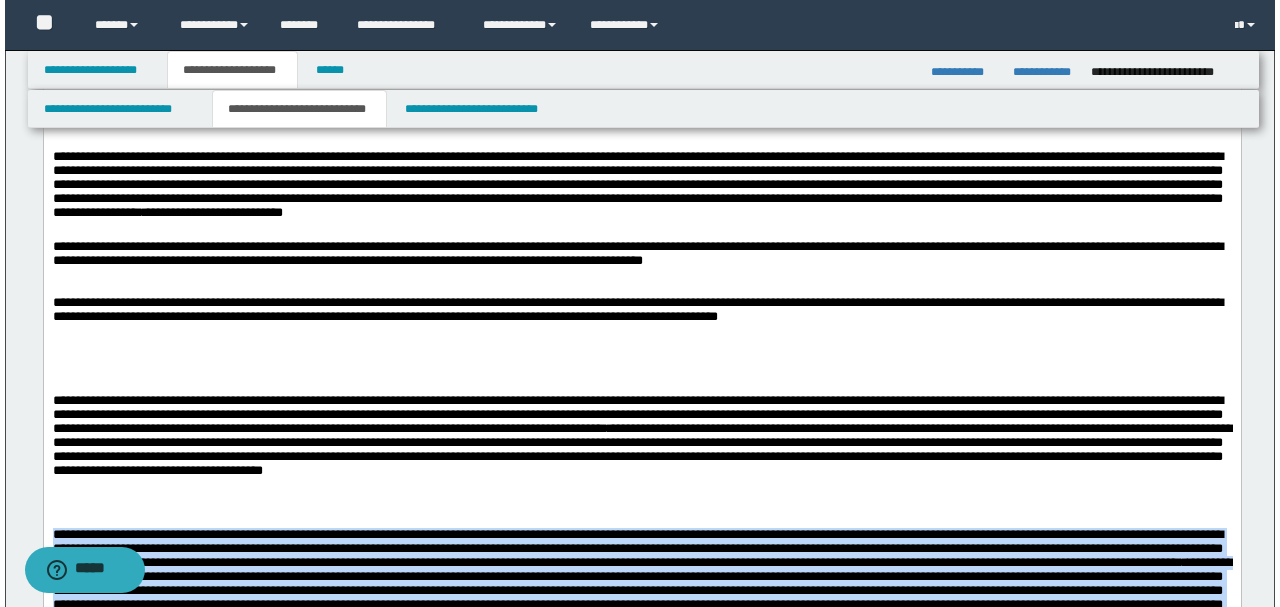 scroll, scrollTop: 2292, scrollLeft: 0, axis: vertical 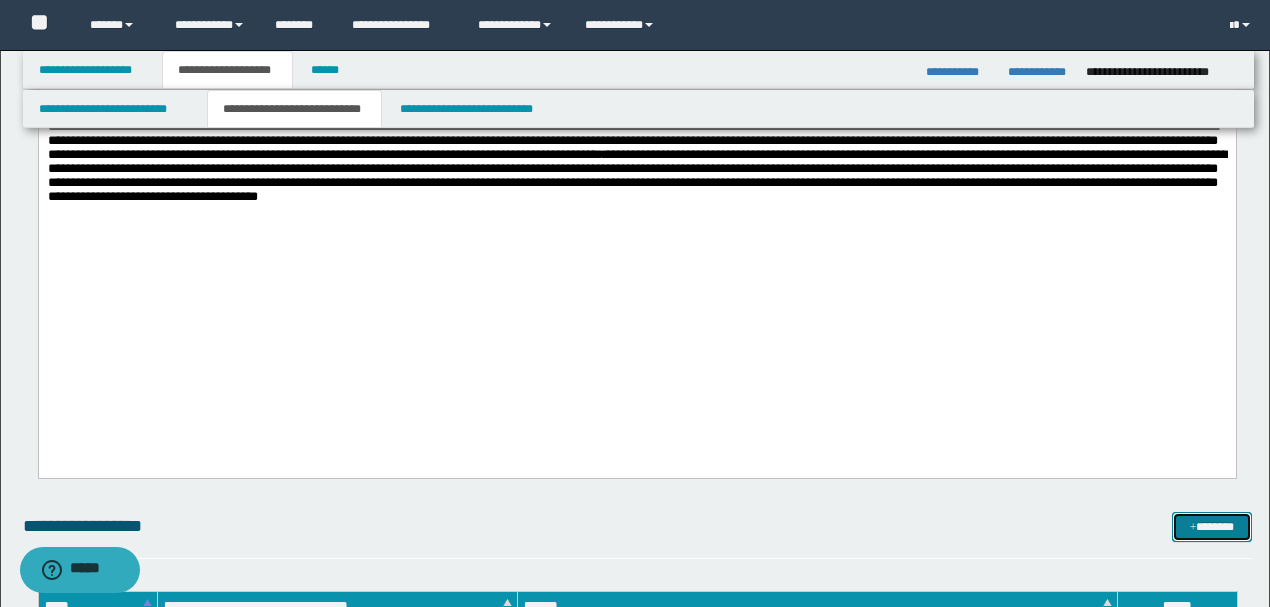 click on "*******" at bounding box center [1211, 526] 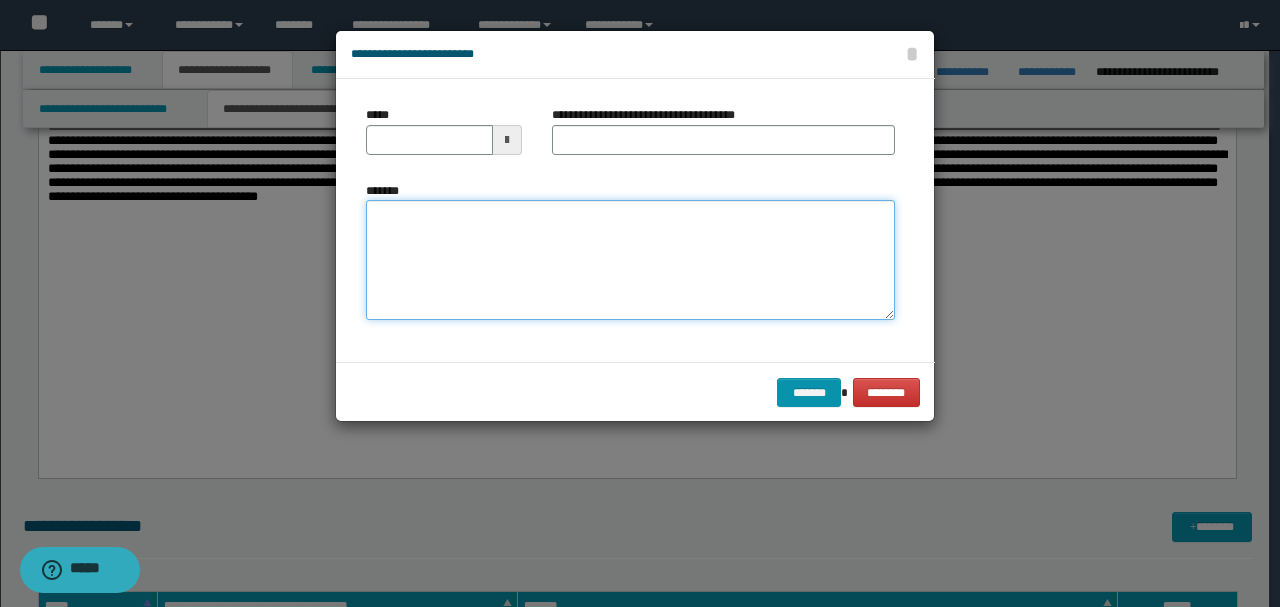 drag, startPoint x: 635, startPoint y: 265, endPoint x: 619, endPoint y: 251, distance: 21.260292 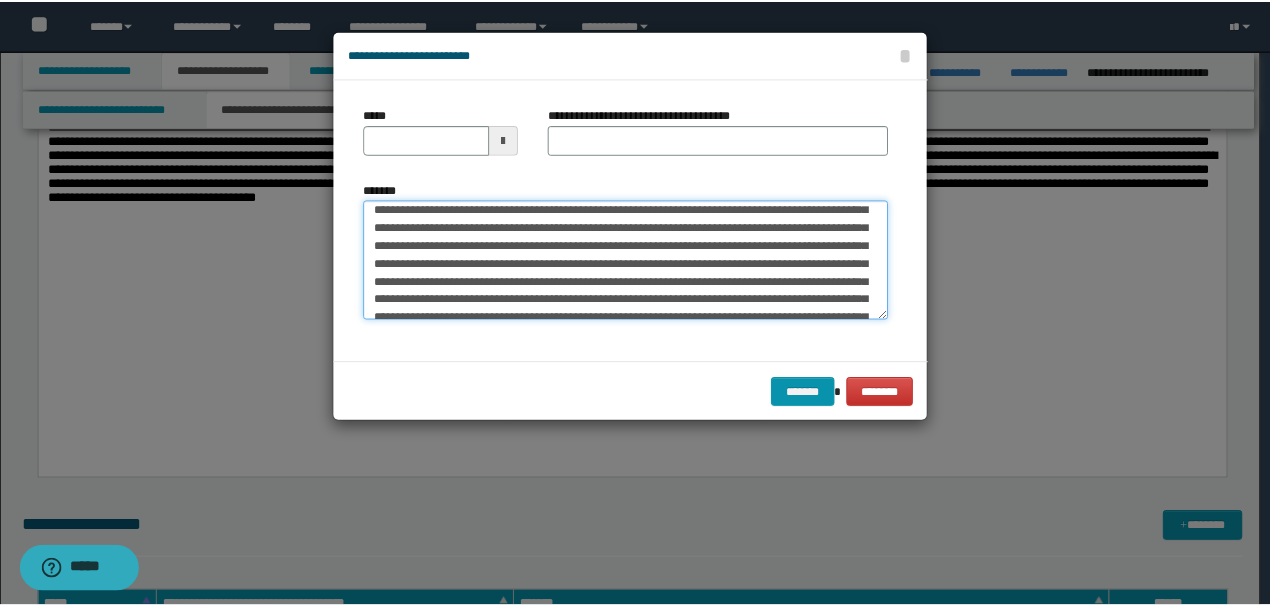 scroll, scrollTop: 0, scrollLeft: 0, axis: both 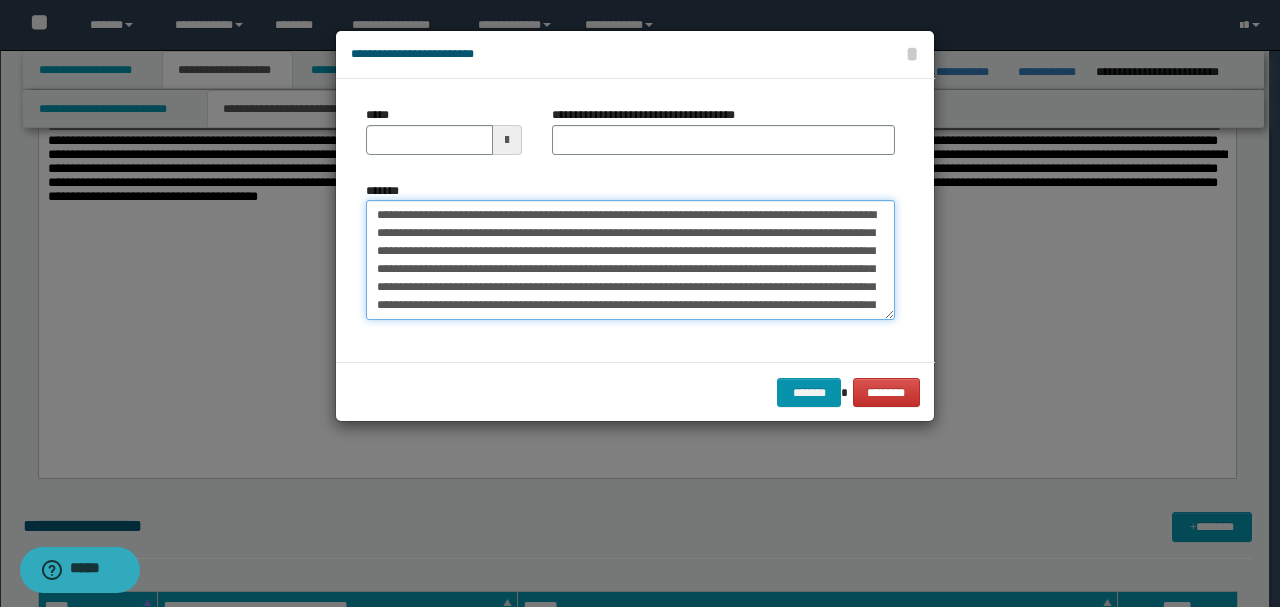 drag, startPoint x: 444, startPoint y: 211, endPoint x: 278, endPoint y: 205, distance: 166.1084 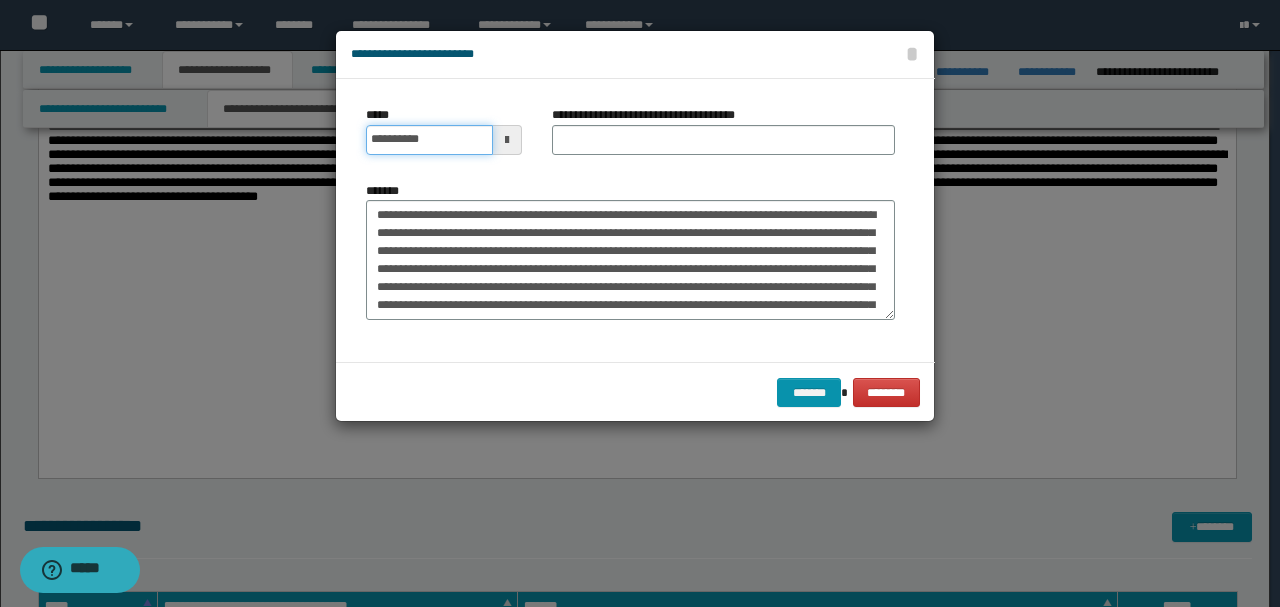 click on "**********" at bounding box center (429, 140) 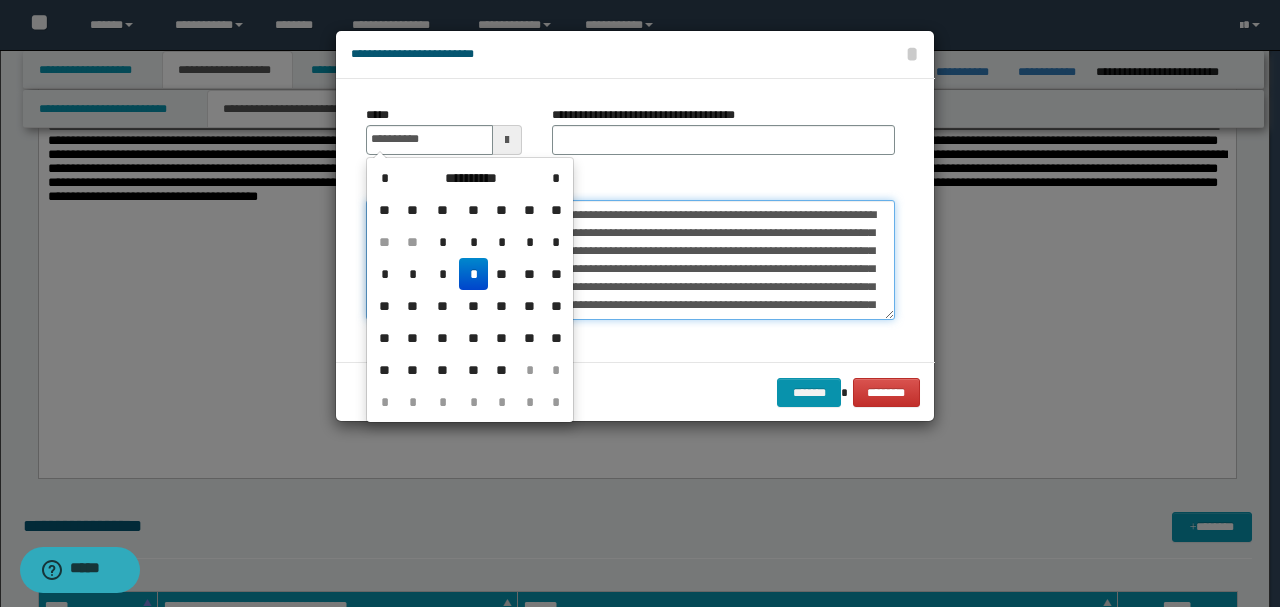 type on "**********" 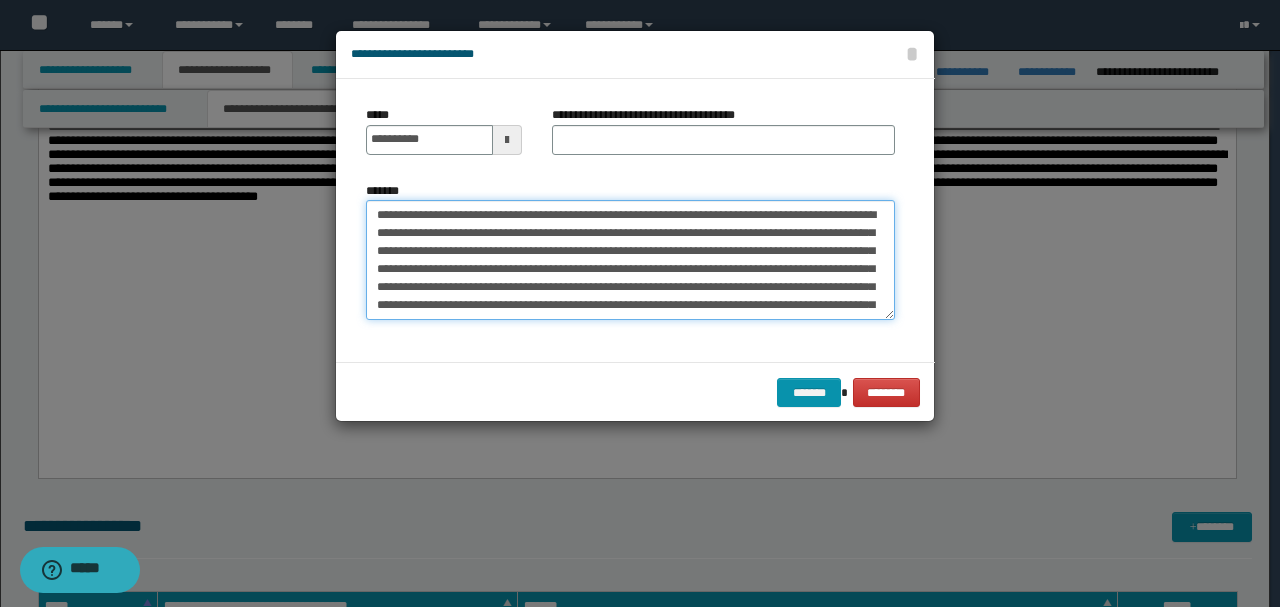 drag, startPoint x: 580, startPoint y: 213, endPoint x: 230, endPoint y: 181, distance: 351.4598 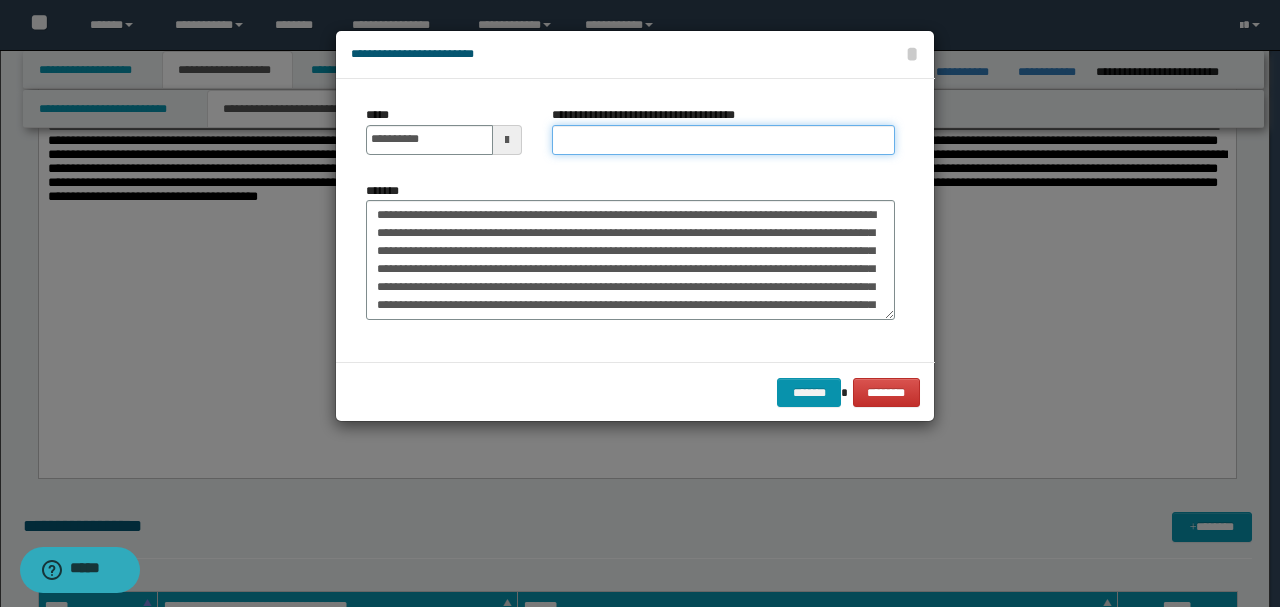 paste on "**********" 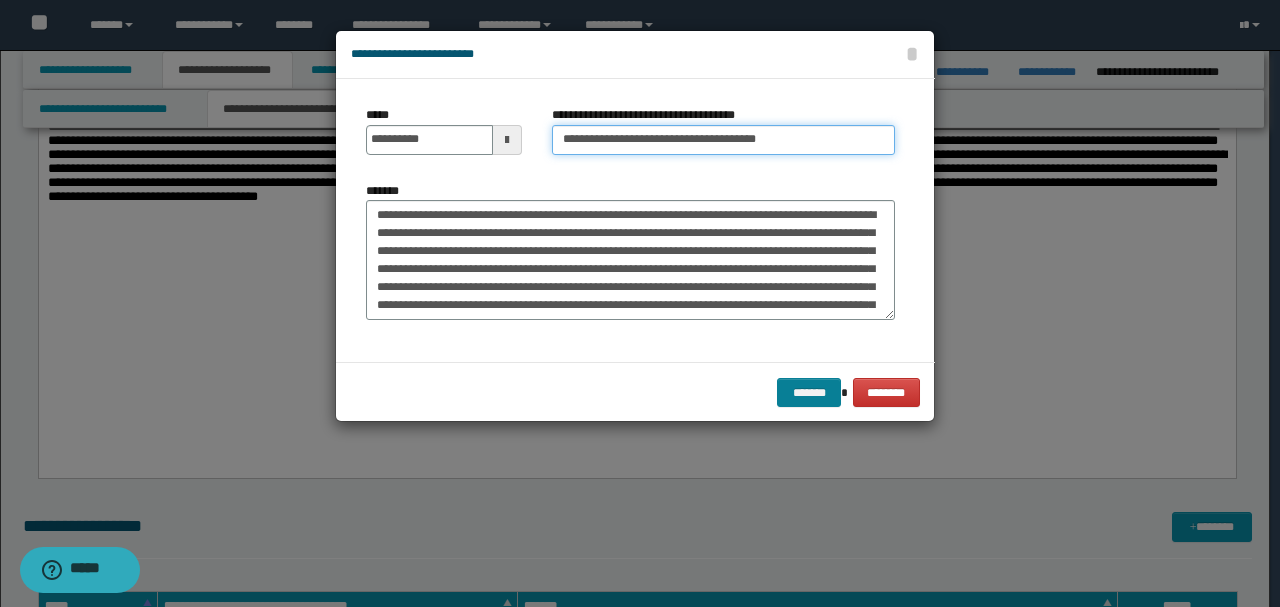 type on "**********" 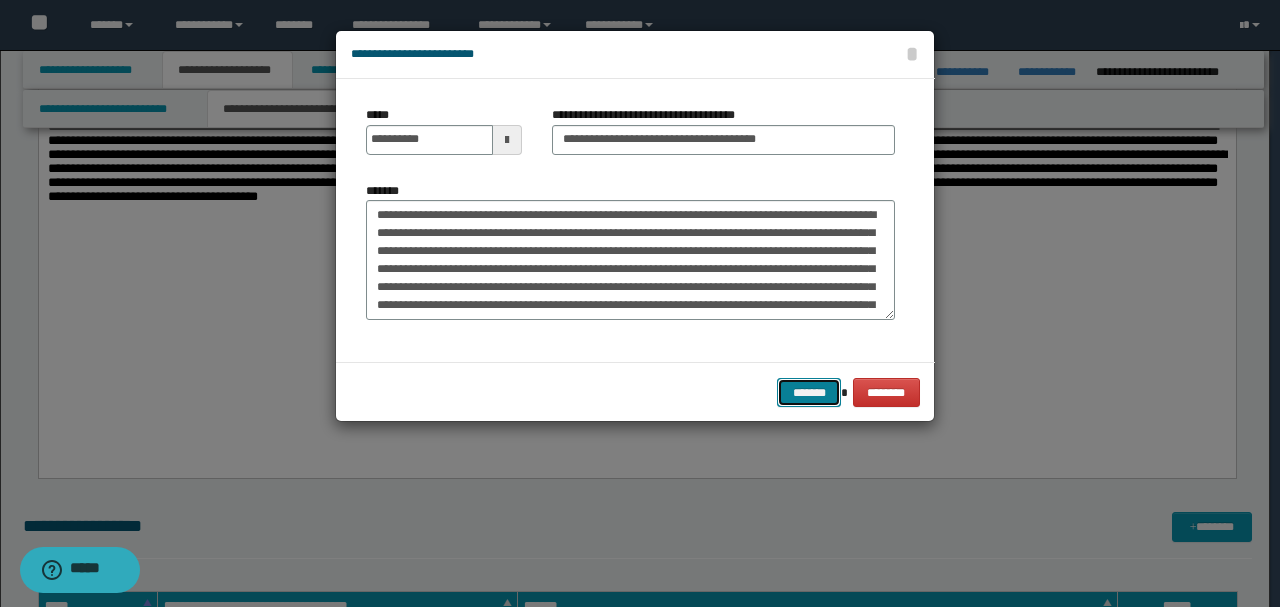 click on "*******" at bounding box center (809, 392) 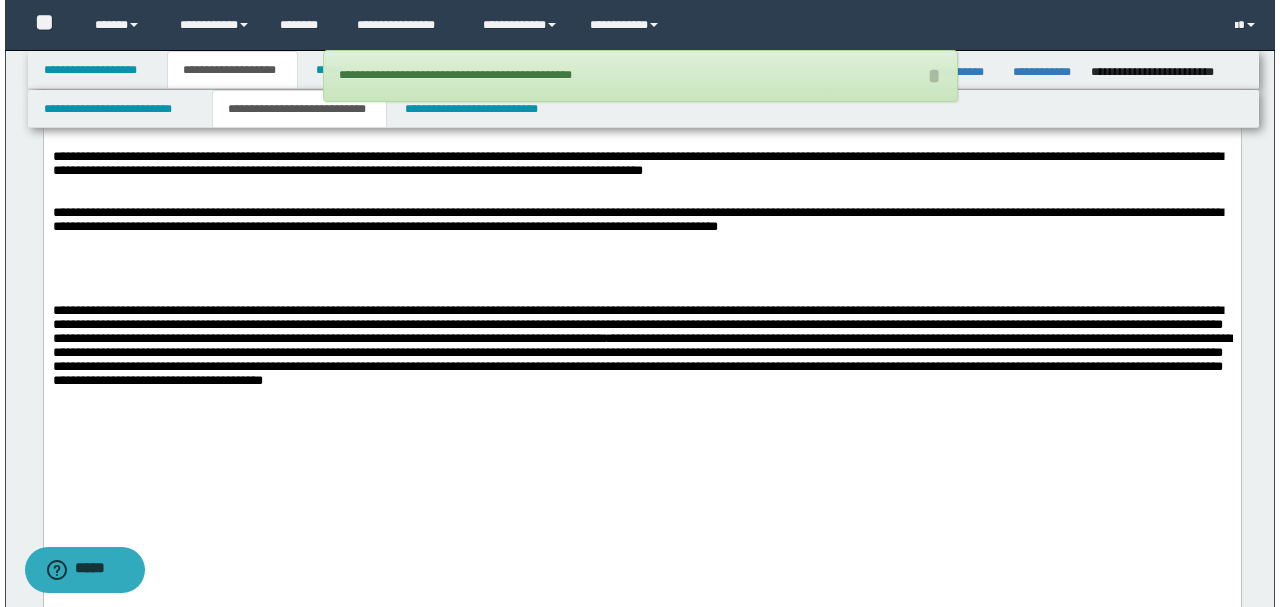 scroll, scrollTop: 2092, scrollLeft: 0, axis: vertical 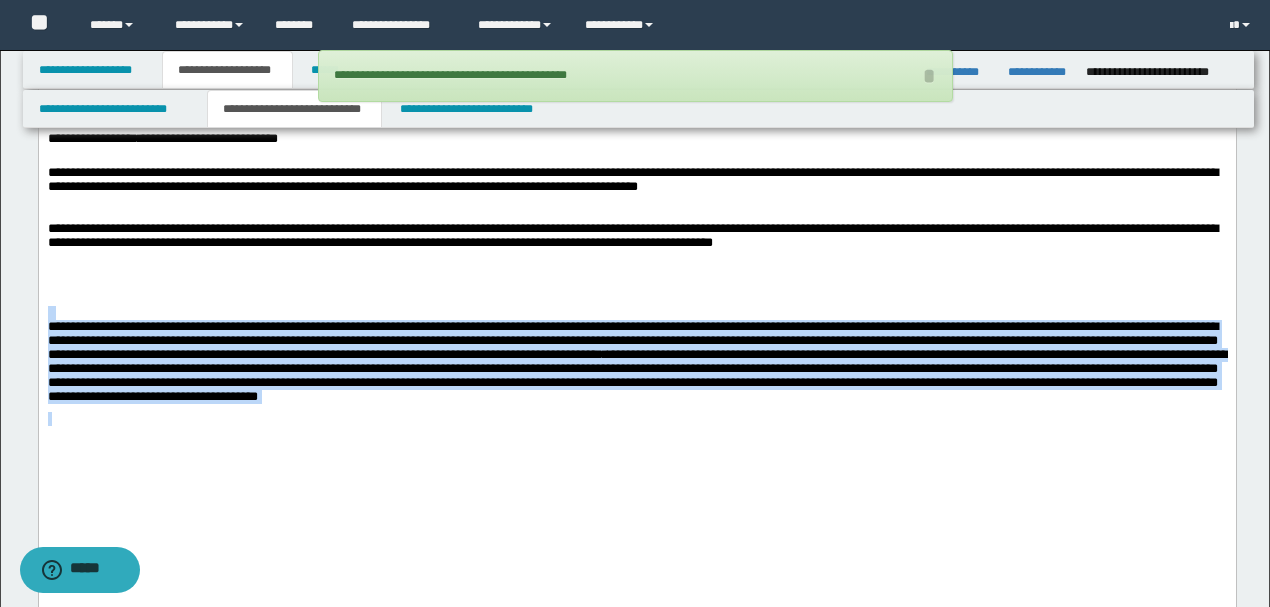 drag, startPoint x: 714, startPoint y: 427, endPoint x: 38, endPoint y: 276, distance: 692.65936 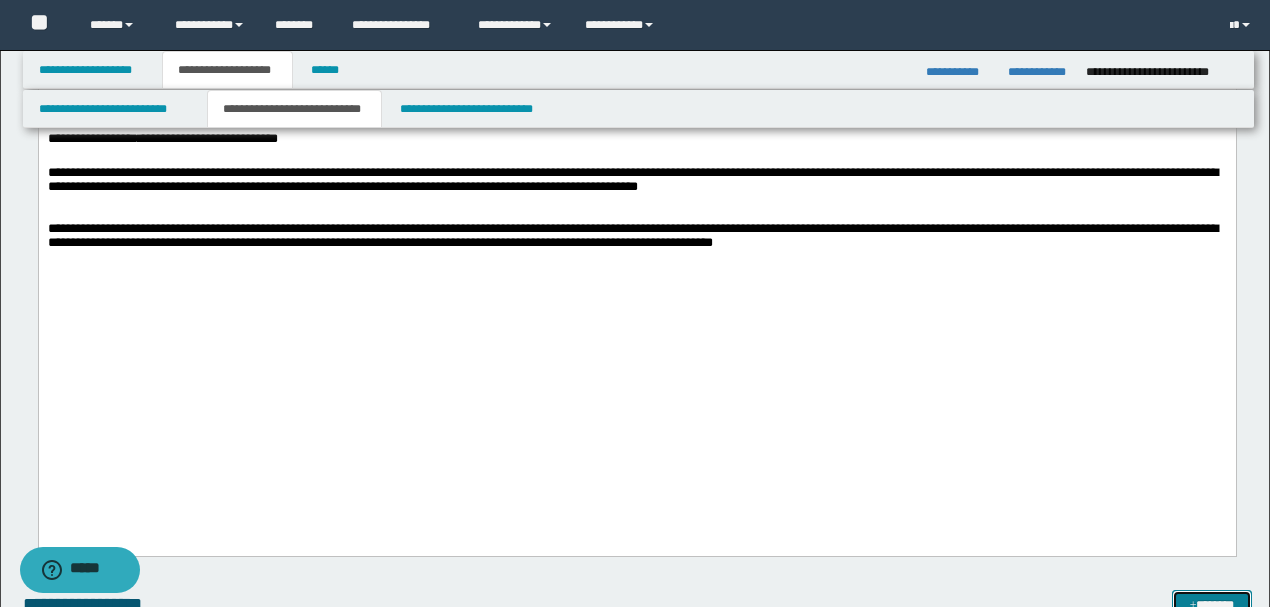 click on "*******" at bounding box center (1211, 604) 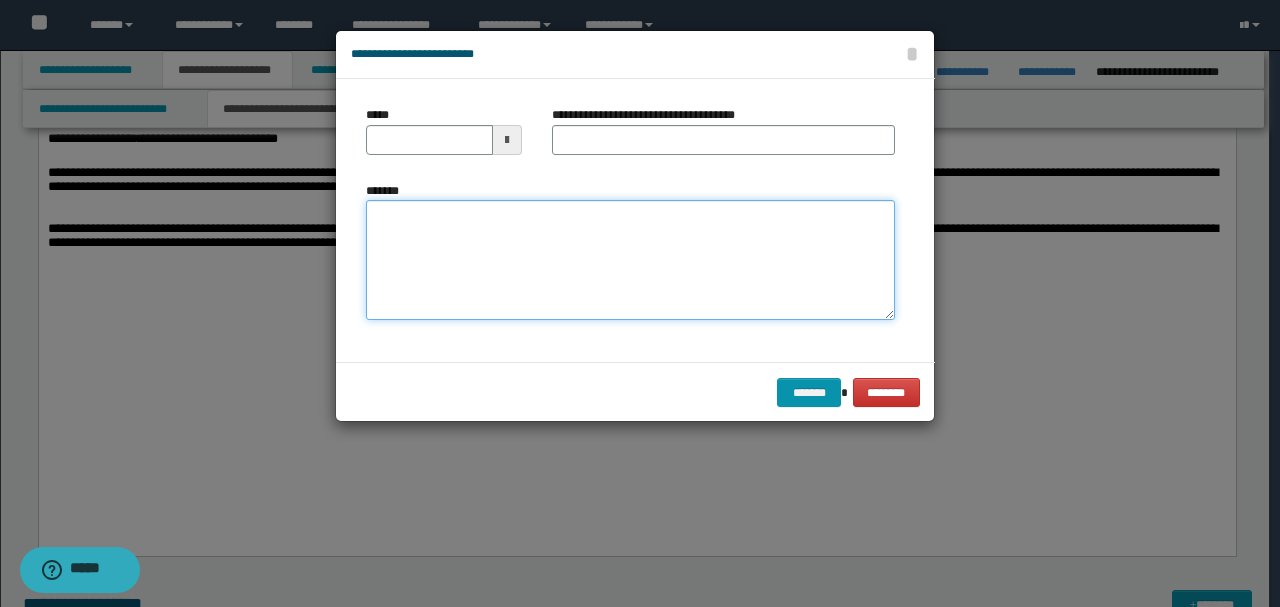 drag, startPoint x: 574, startPoint y: 226, endPoint x: 540, endPoint y: 226, distance: 34 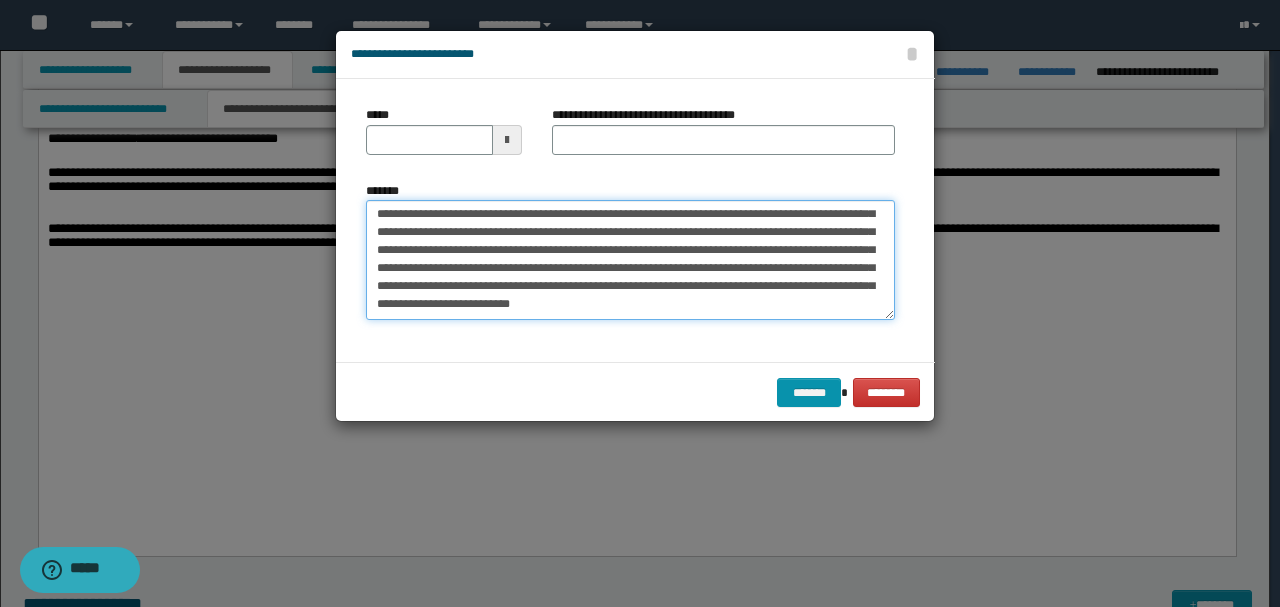 scroll, scrollTop: 0, scrollLeft: 0, axis: both 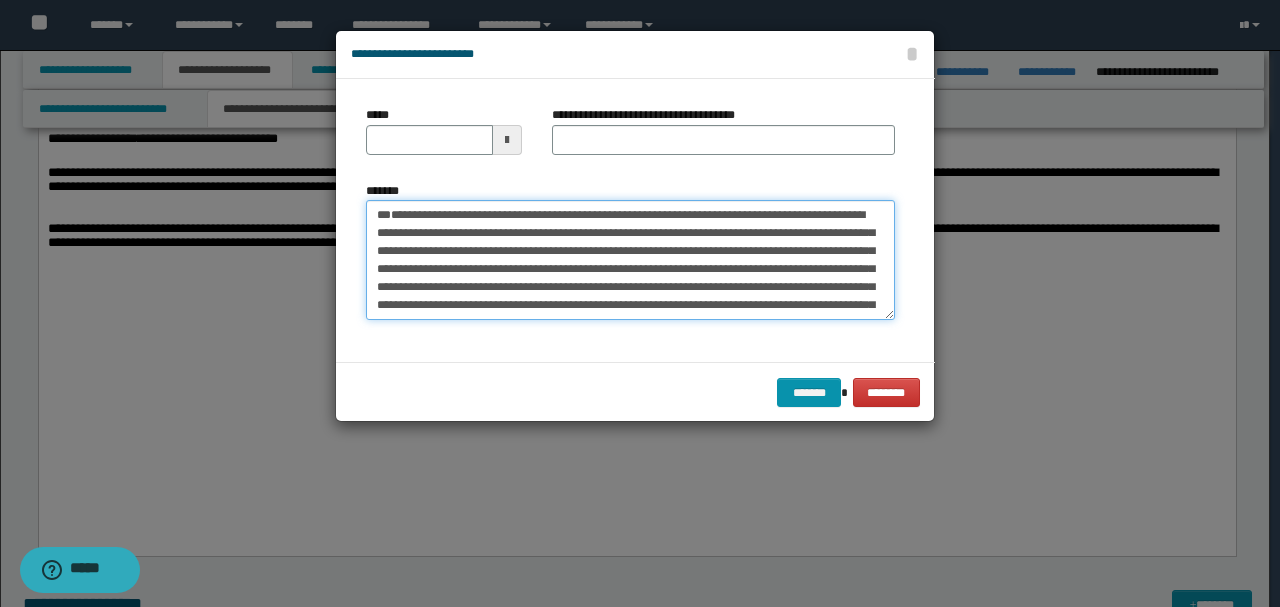 drag, startPoint x: 443, startPoint y: 248, endPoint x: 296, endPoint y: 156, distance: 173.41568 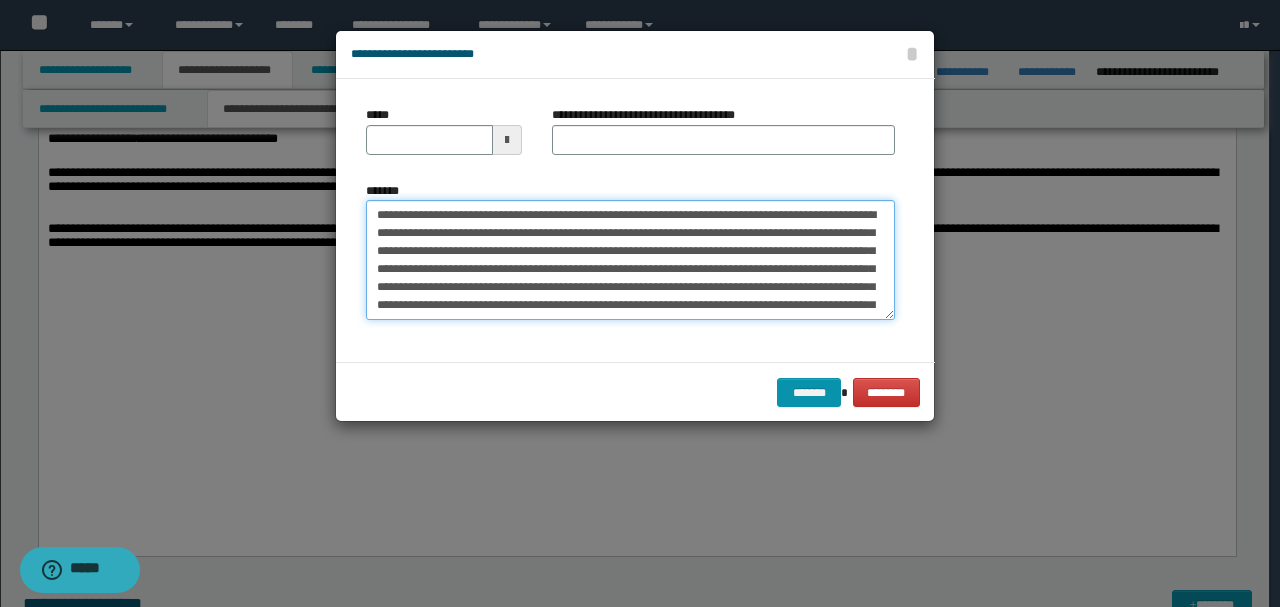 type 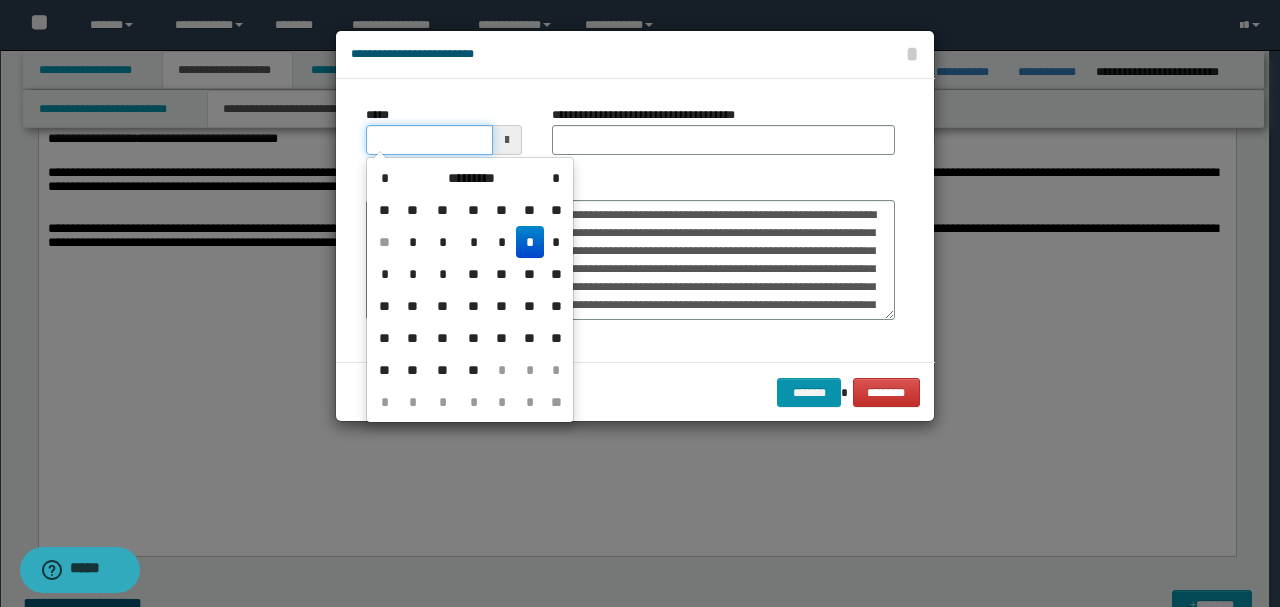 click on "*****" at bounding box center [429, 140] 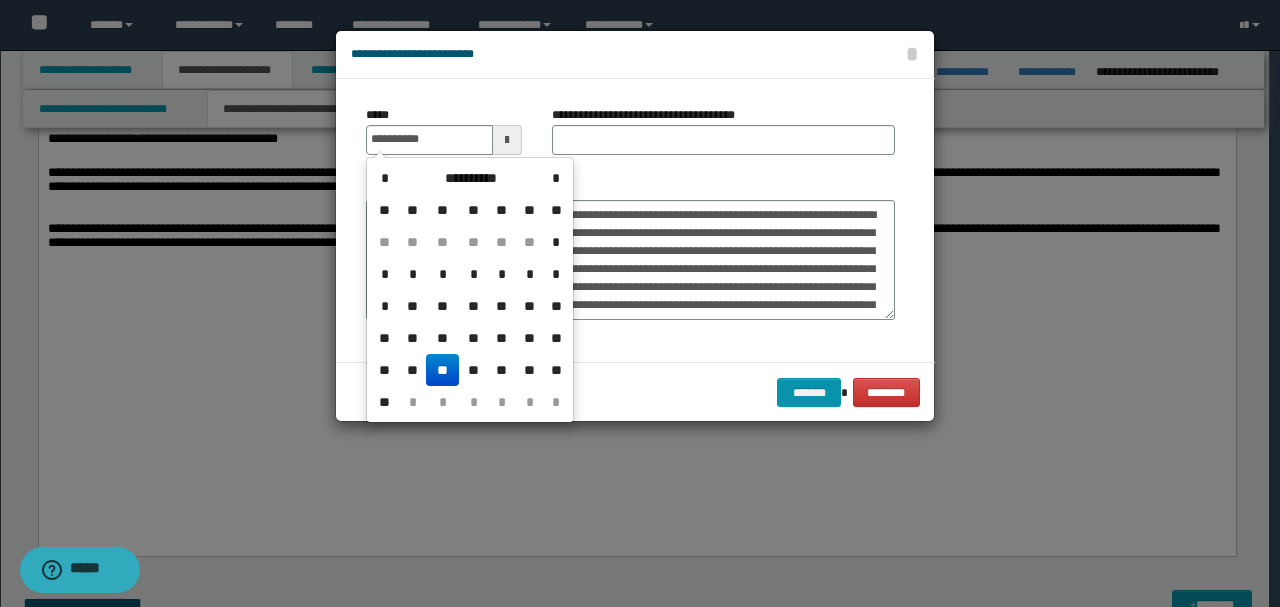 type on "**********" 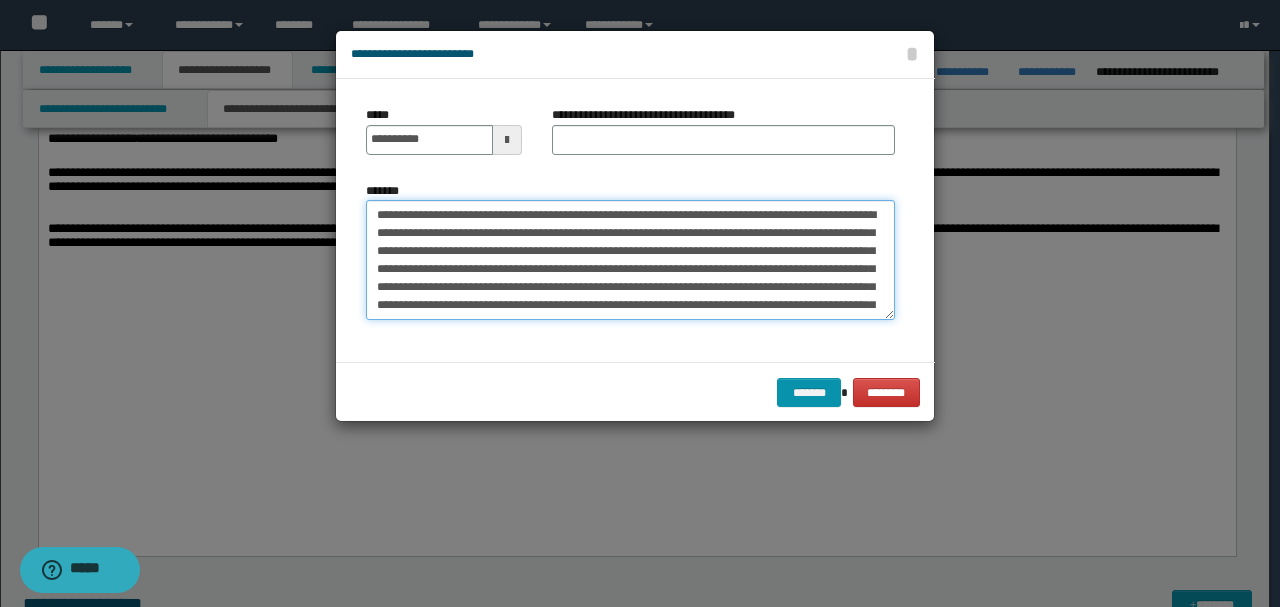 drag, startPoint x: 509, startPoint y: 212, endPoint x: 210, endPoint y: 188, distance: 299.96167 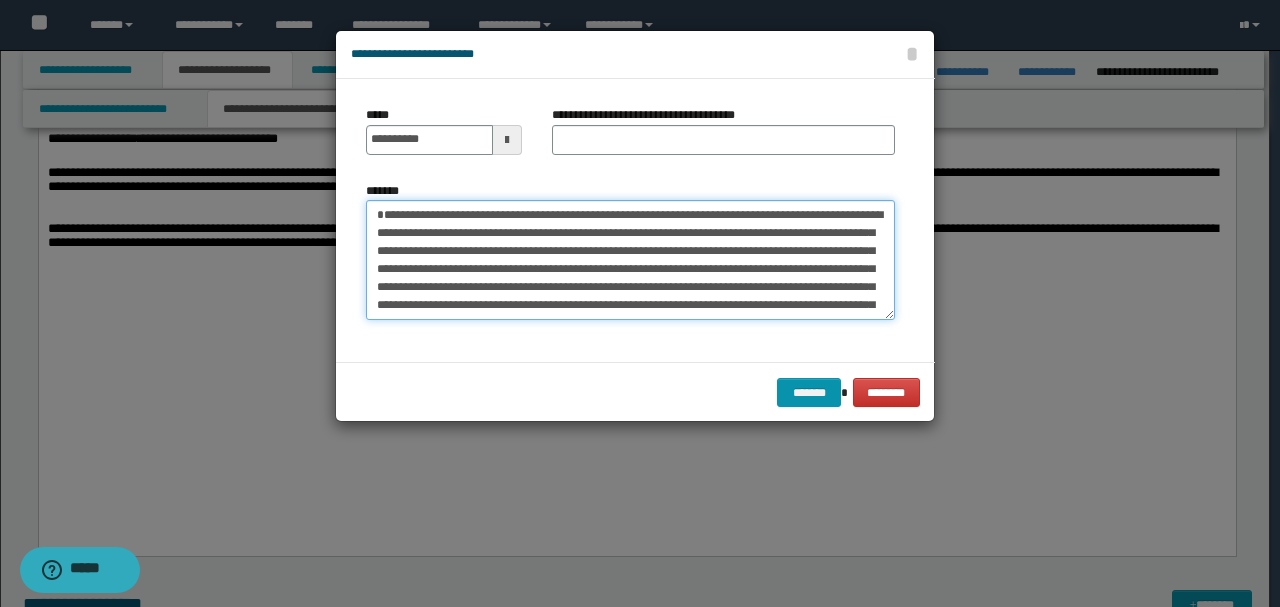 type on "**********" 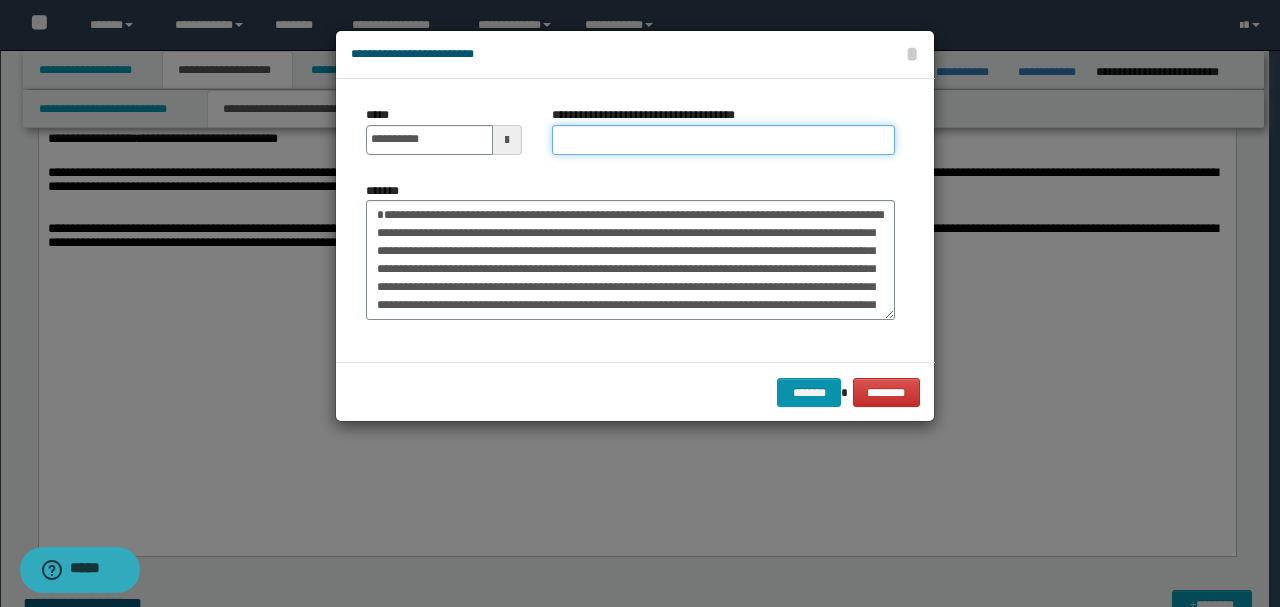 click on "**********" at bounding box center [723, 140] 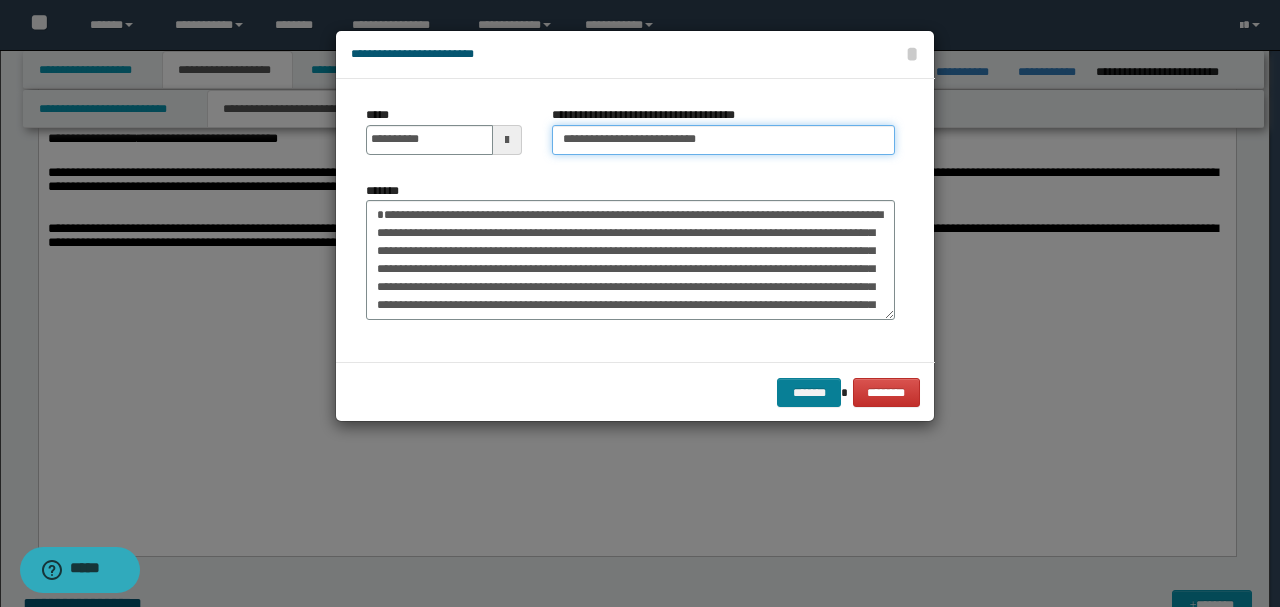 type on "**********" 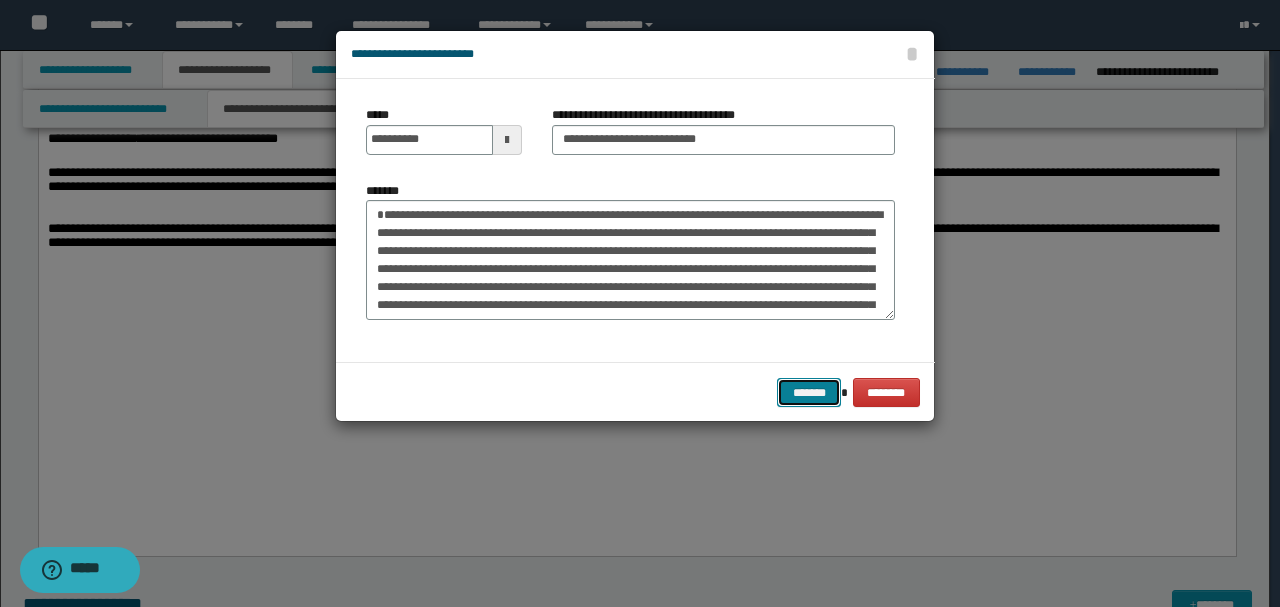 click on "*******" at bounding box center [809, 392] 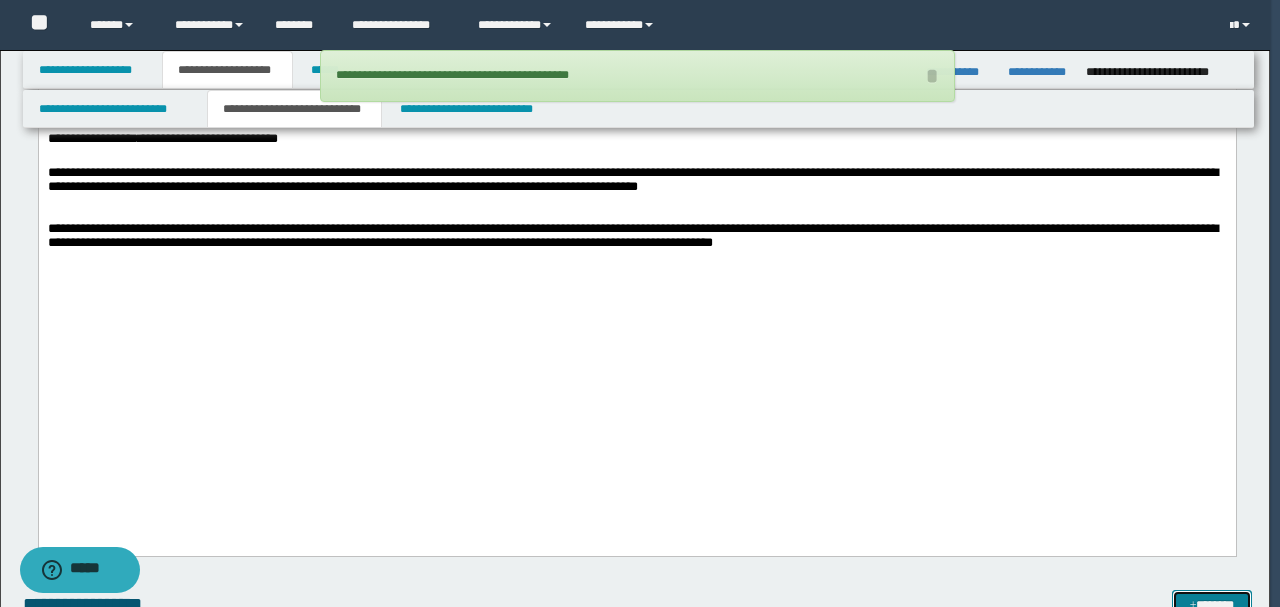 scroll, scrollTop: 2104, scrollLeft: 0, axis: vertical 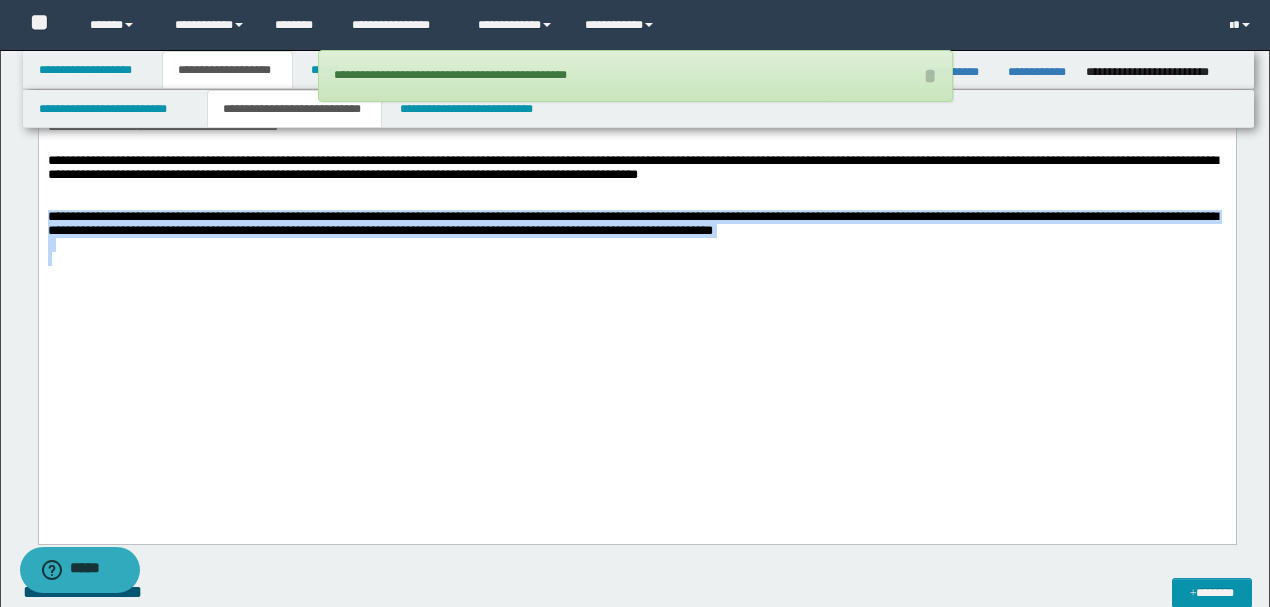 drag, startPoint x: 954, startPoint y: 267, endPoint x: 0, endPoint y: 235, distance: 954.53656 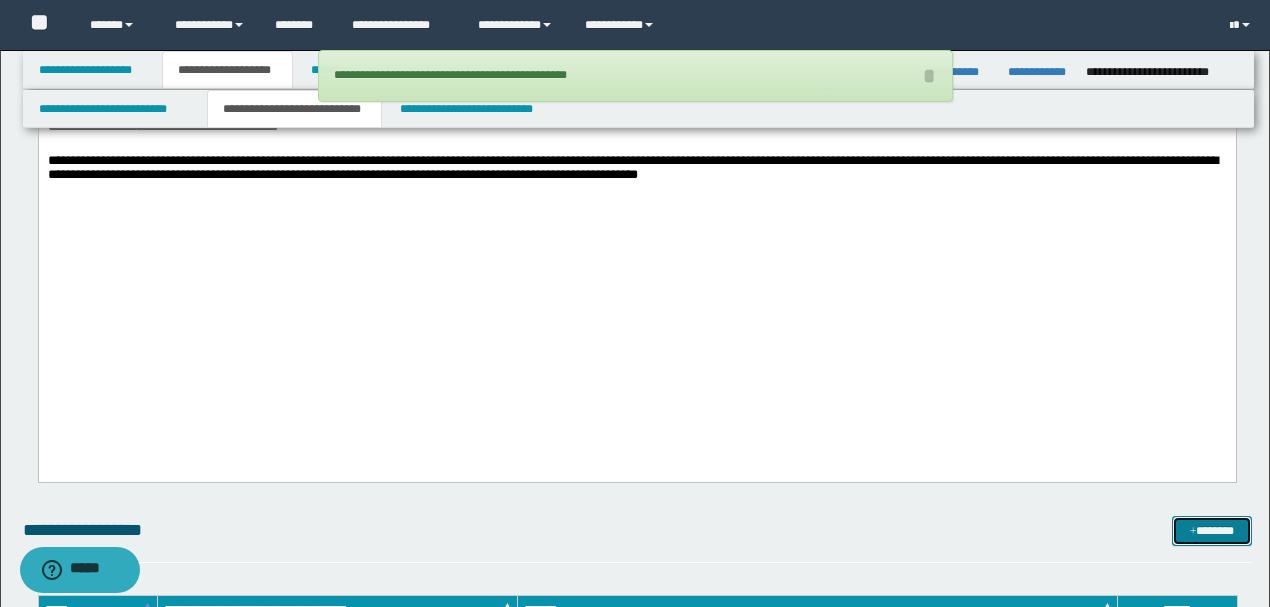 click on "*******" at bounding box center [1211, 530] 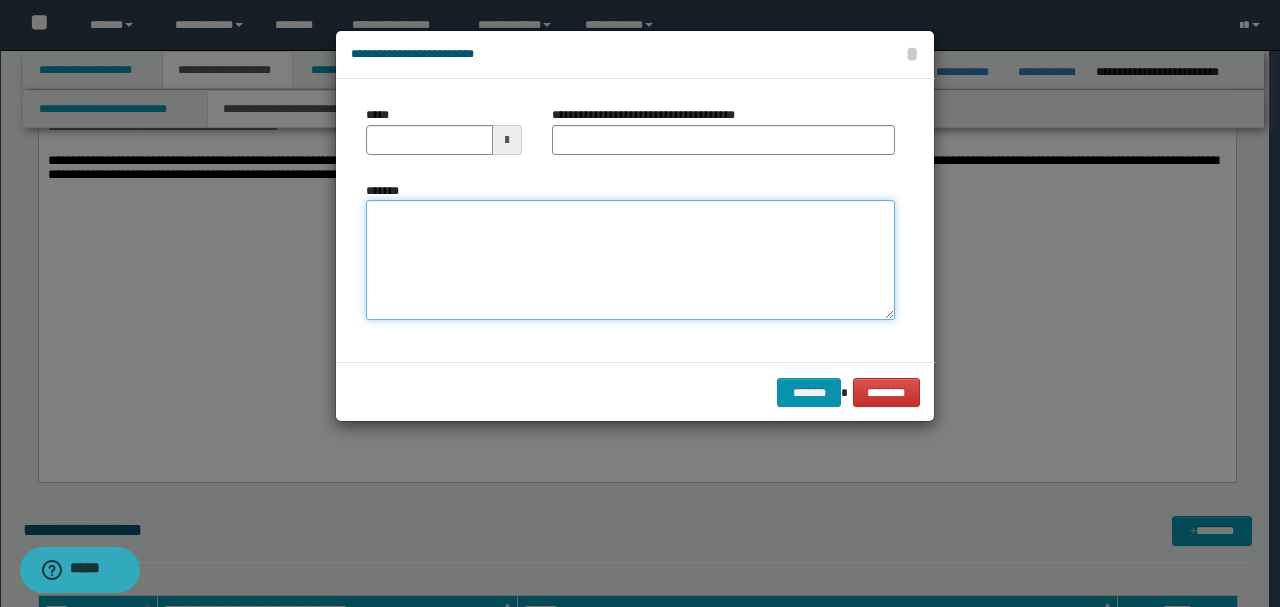 click on "*******" at bounding box center (630, 259) 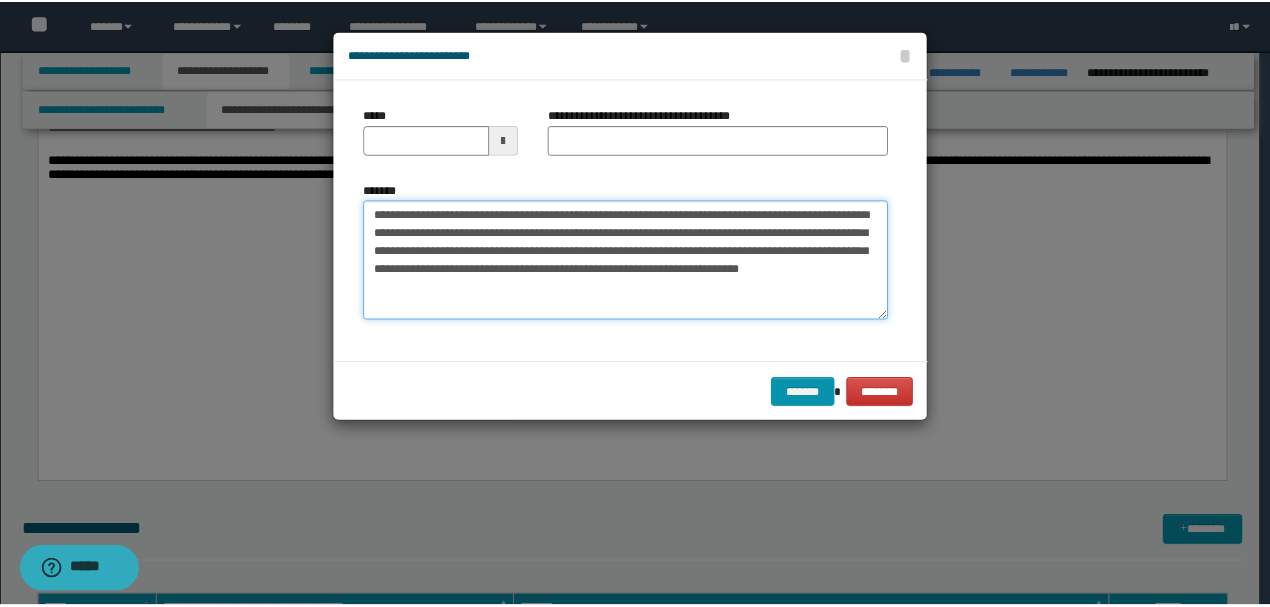 scroll, scrollTop: 0, scrollLeft: 0, axis: both 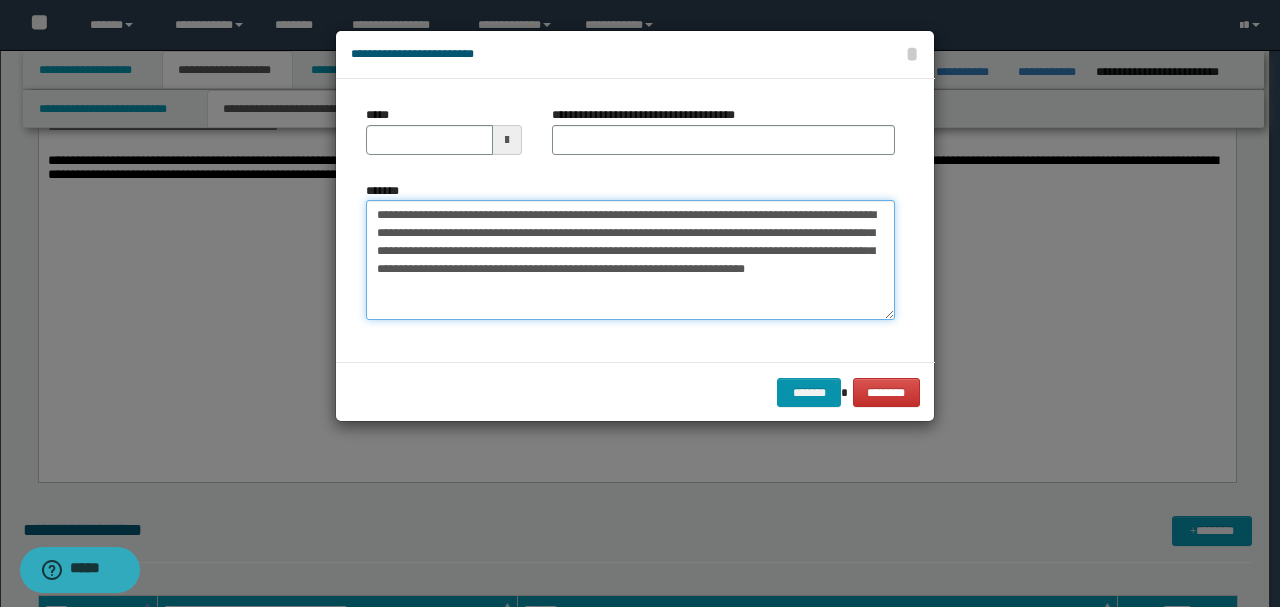drag, startPoint x: 440, startPoint y: 210, endPoint x: 307, endPoint y: 208, distance: 133.01503 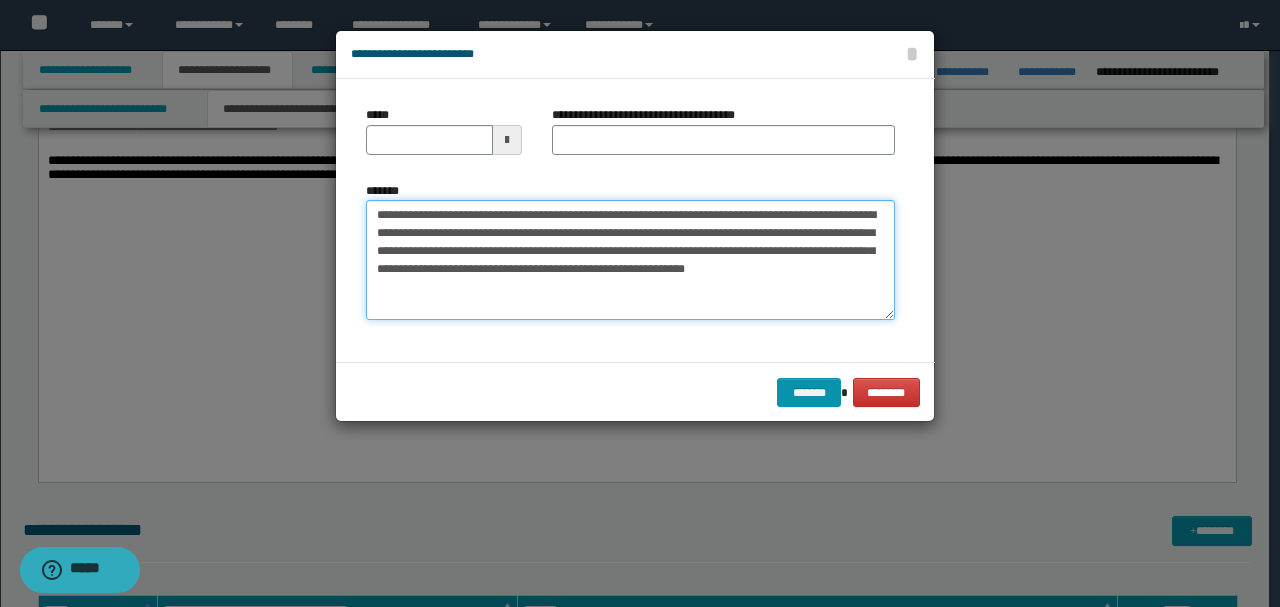 type 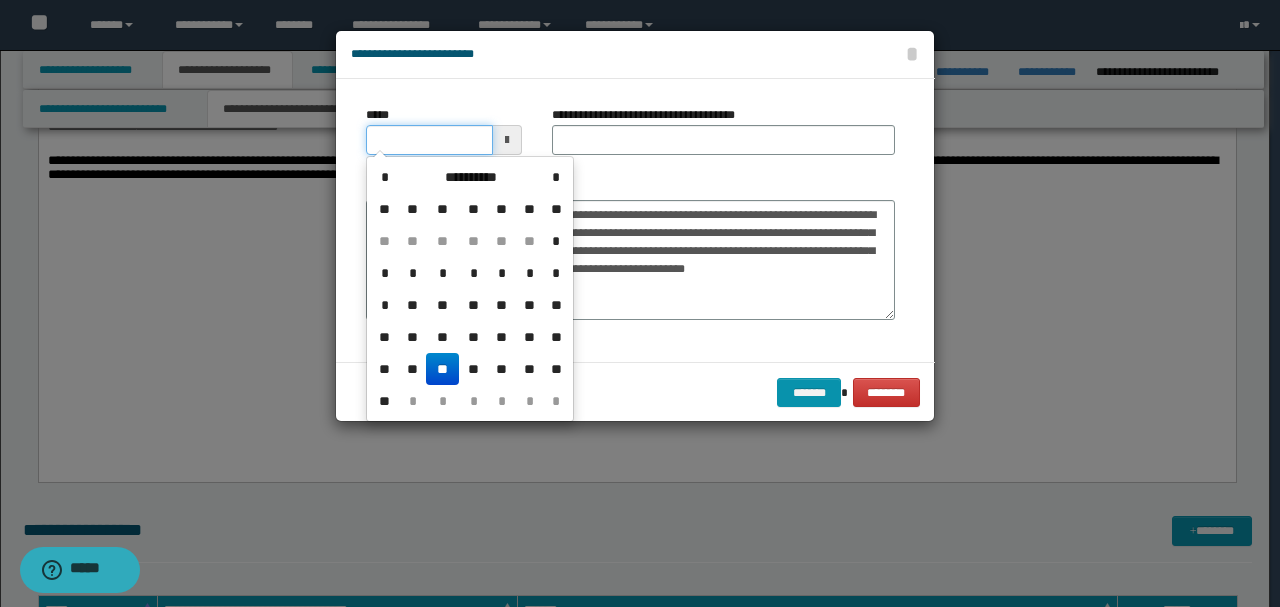 click on "*****" at bounding box center (429, 140) 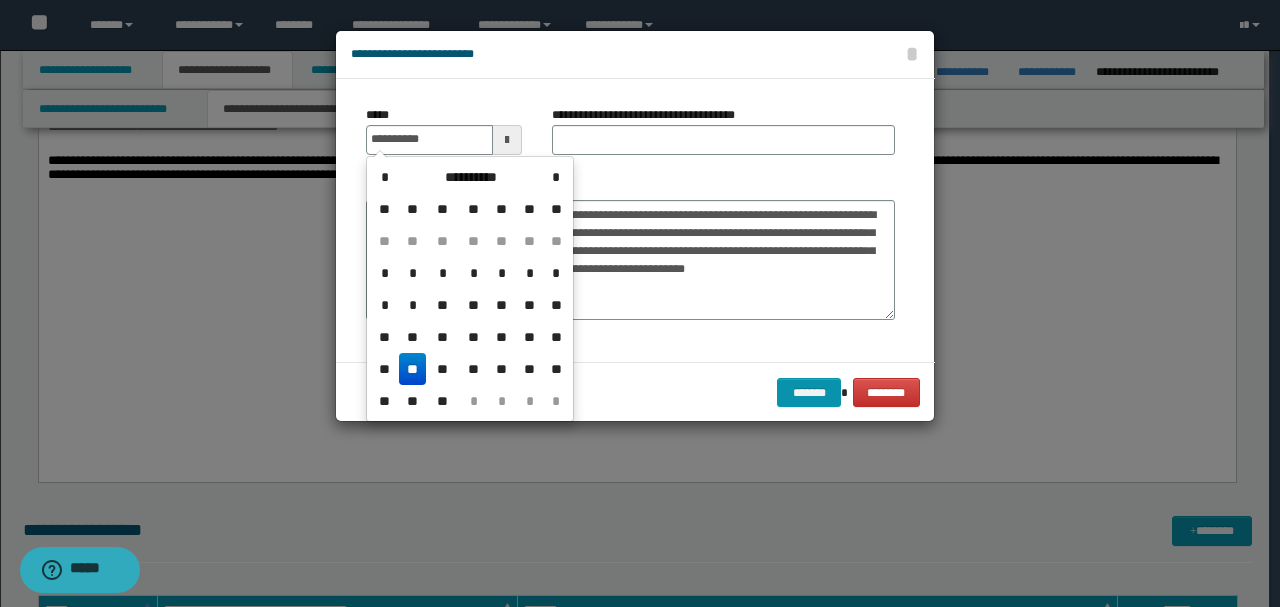 type on "**********" 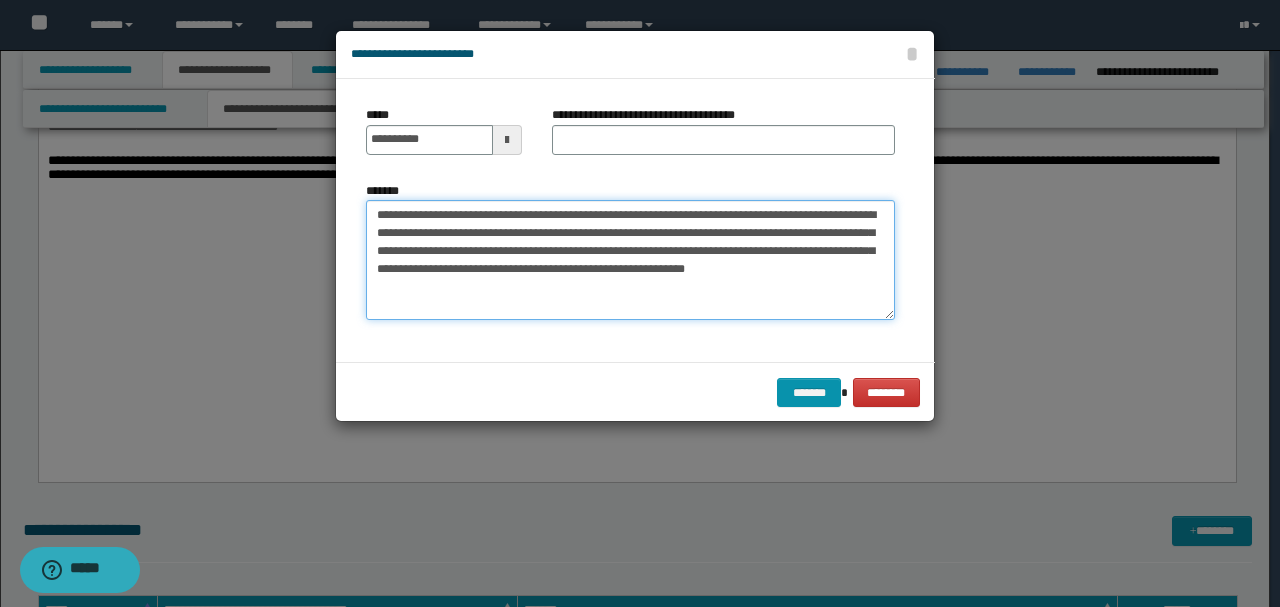 drag, startPoint x: 536, startPoint y: 210, endPoint x: 276, endPoint y: 194, distance: 260.49185 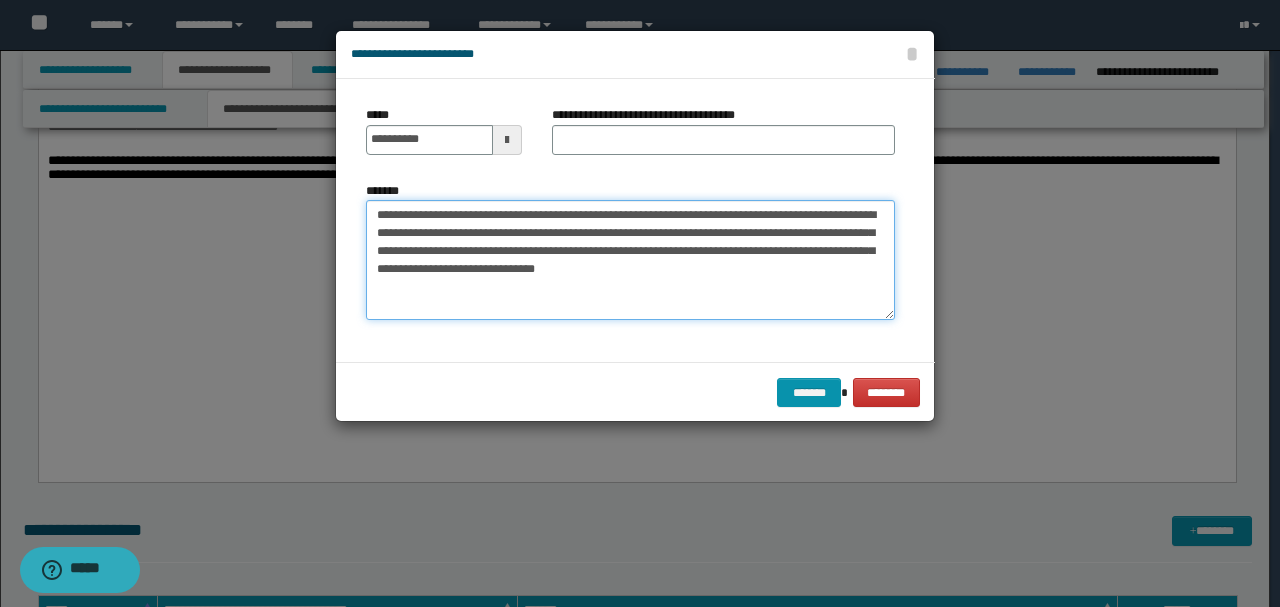 type on "**********" 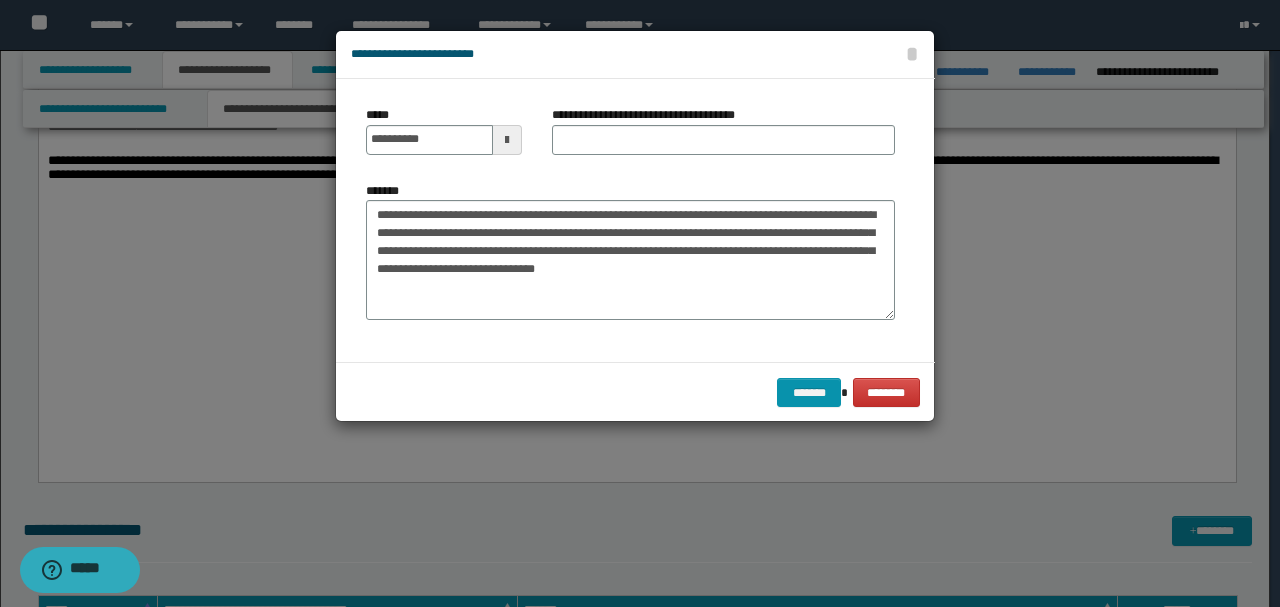 drag, startPoint x: 547, startPoint y: 159, endPoint x: 609, endPoint y: 144, distance: 63.788715 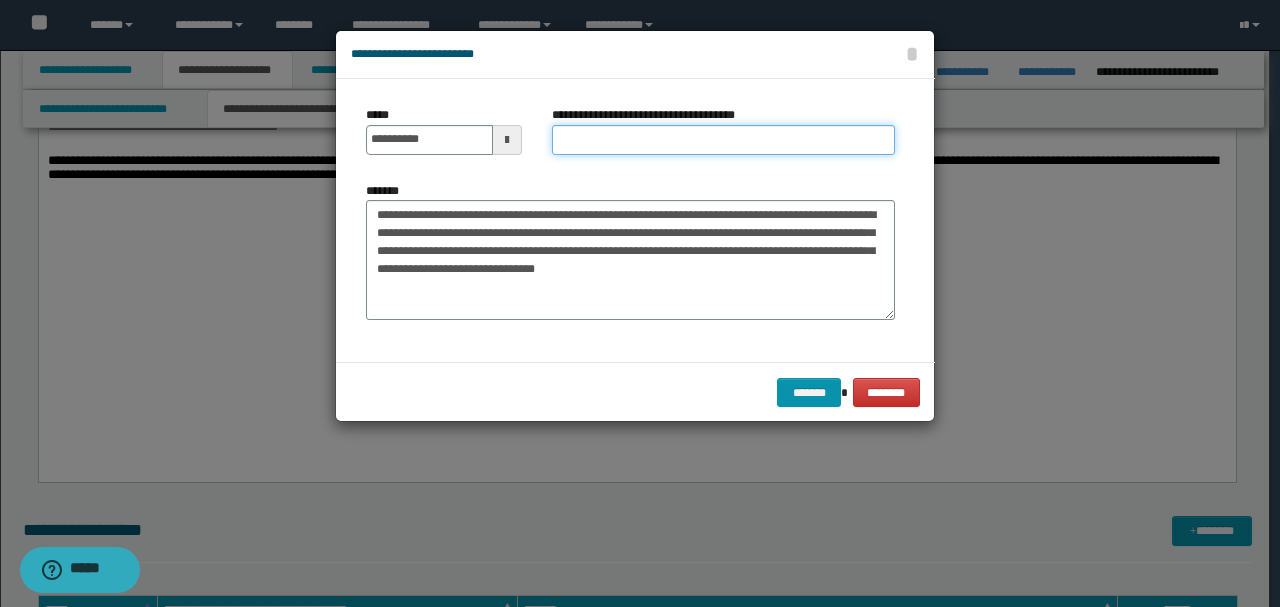 click on "**********" at bounding box center [723, 140] 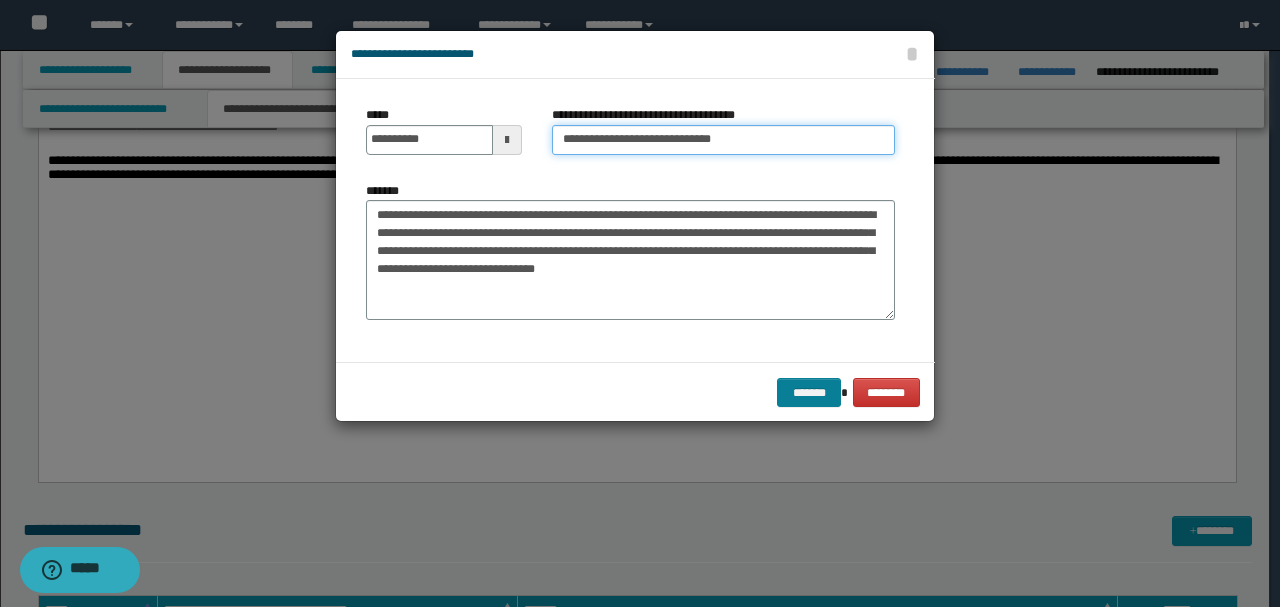 type on "**********" 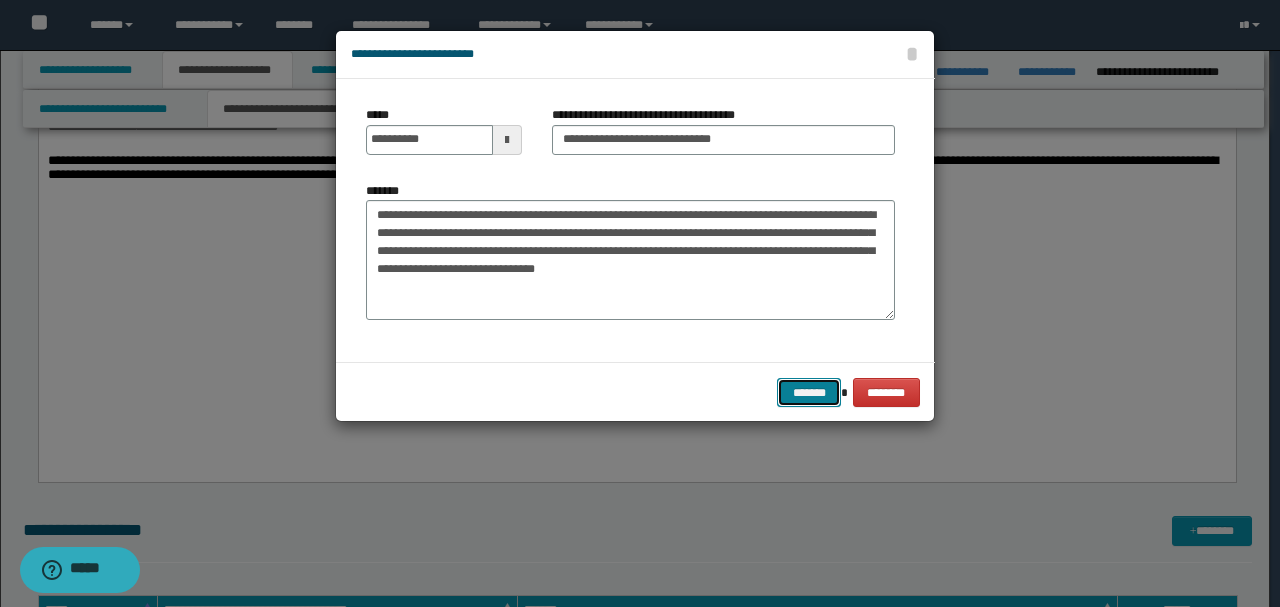 click on "*******" at bounding box center [809, 392] 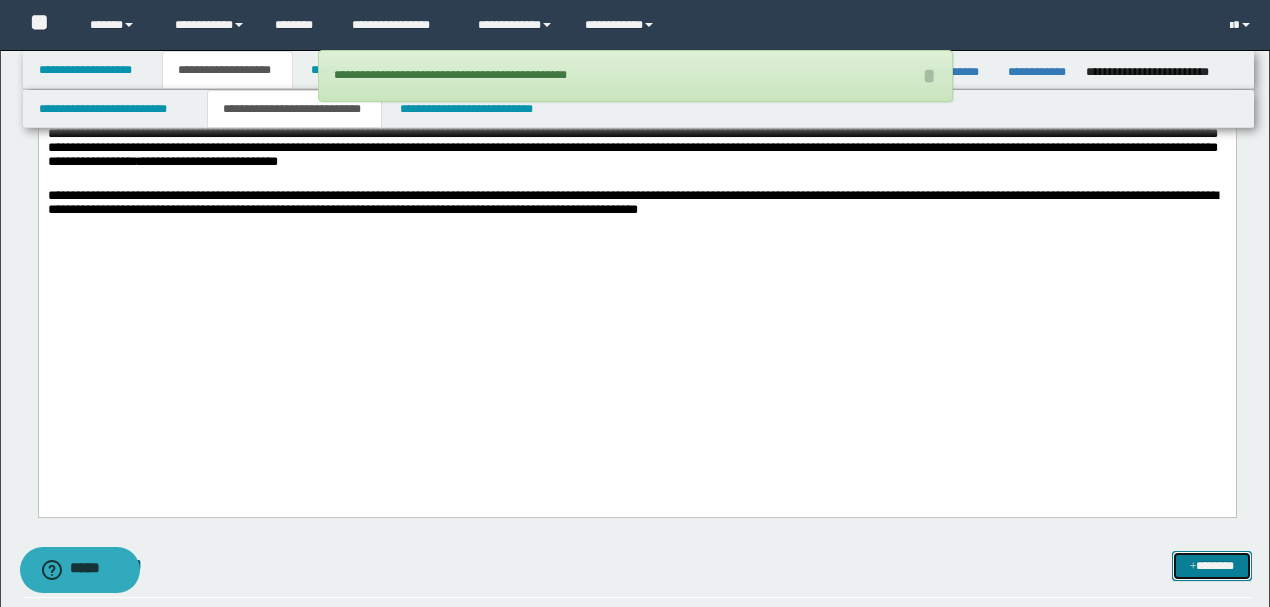 scroll, scrollTop: 2037, scrollLeft: 0, axis: vertical 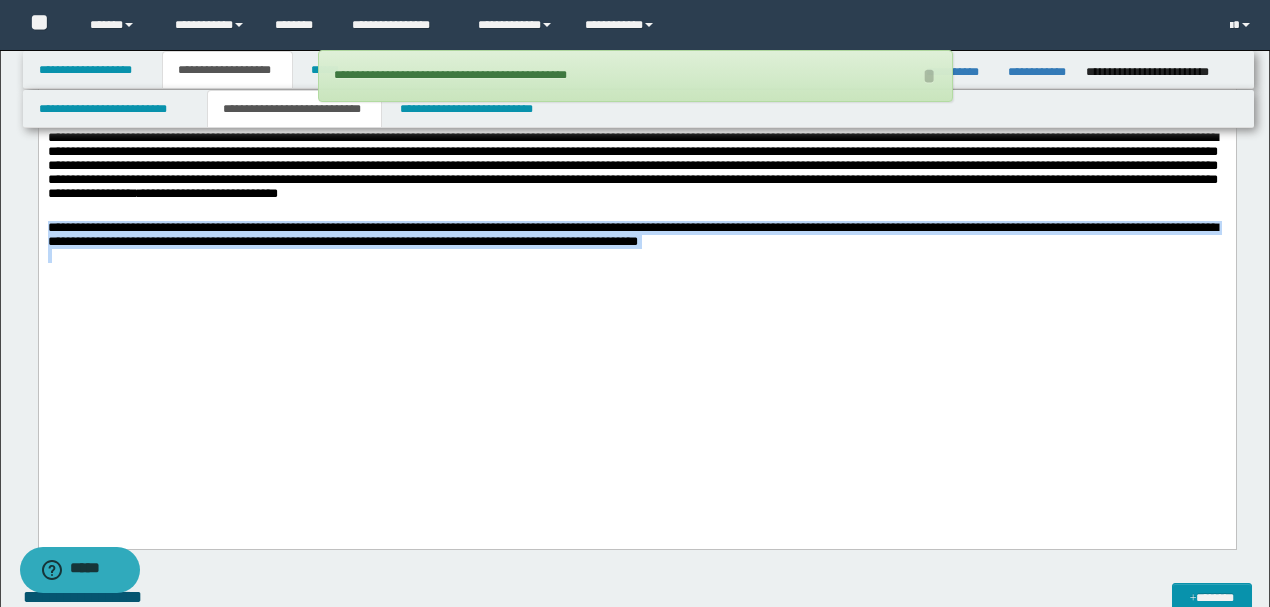 drag, startPoint x: 881, startPoint y: 257, endPoint x: 0, endPoint y: 232, distance: 881.3546 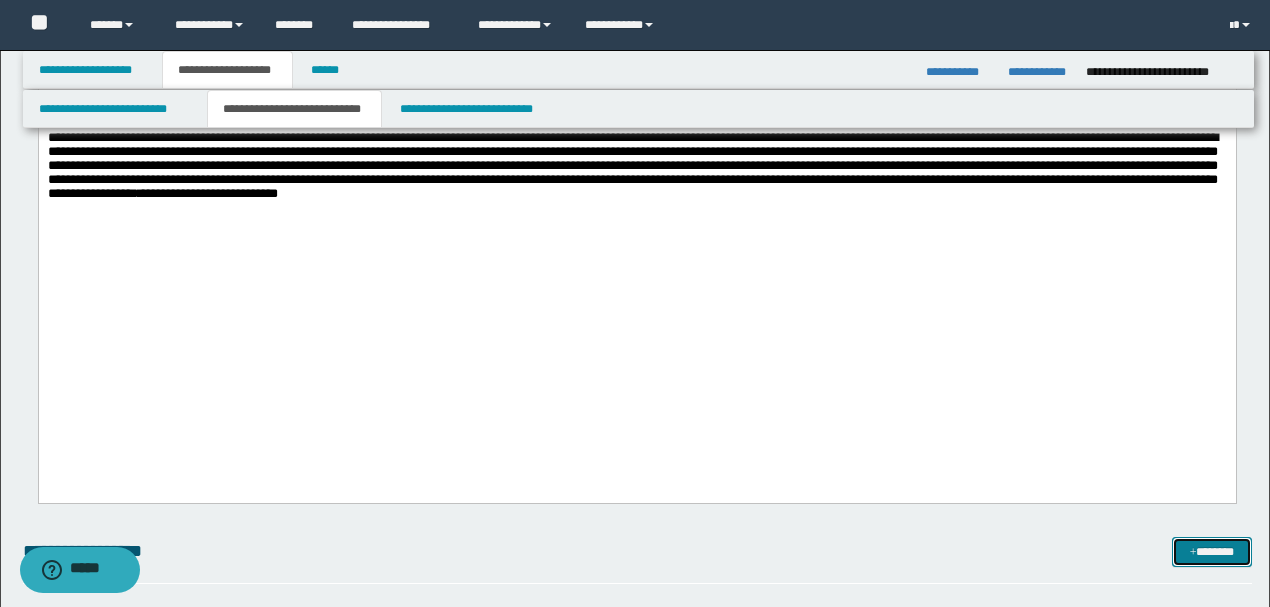 click on "*******" at bounding box center [1211, 551] 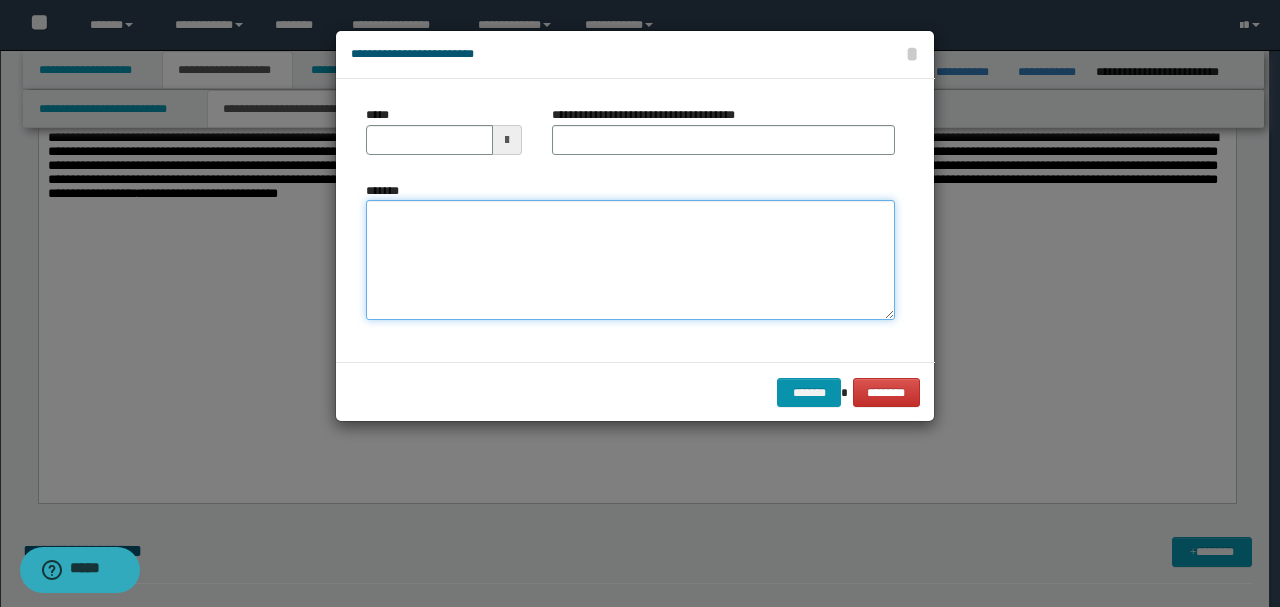 click on "*******" at bounding box center (630, 259) 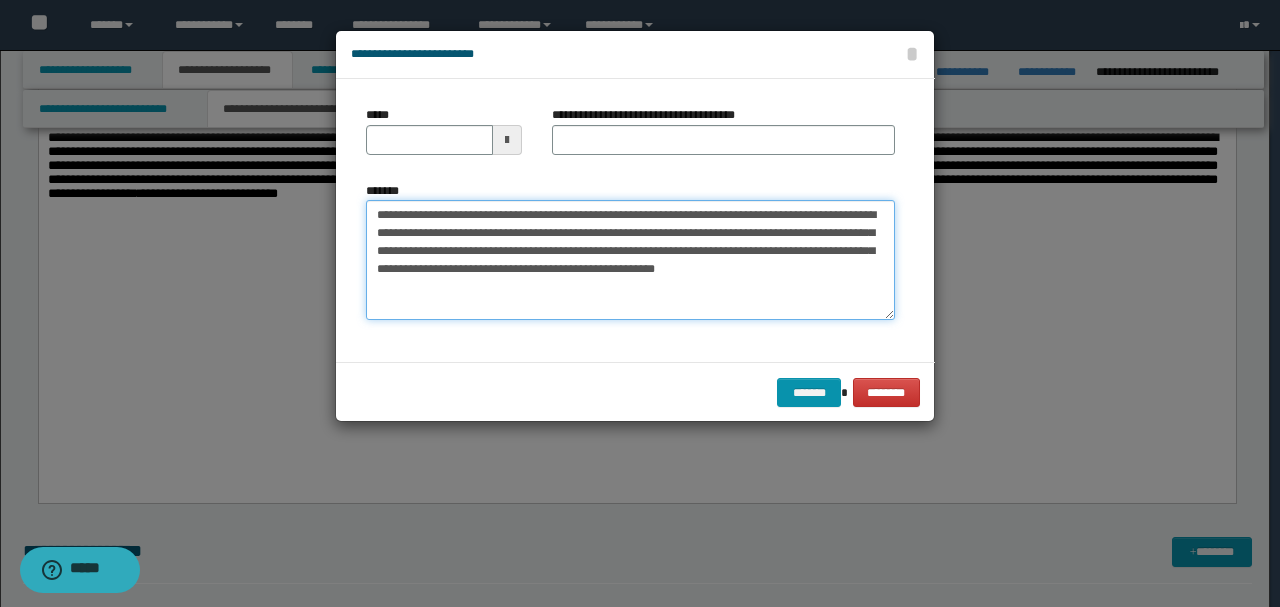 drag, startPoint x: 415, startPoint y: 206, endPoint x: 373, endPoint y: 191, distance: 44.598206 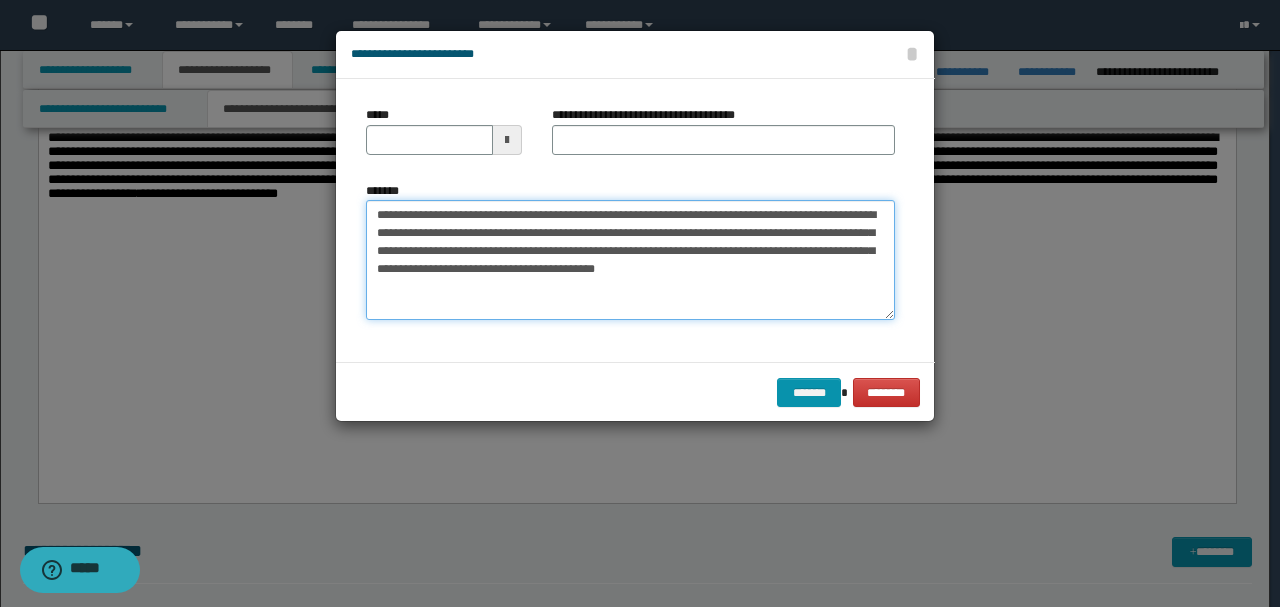 type 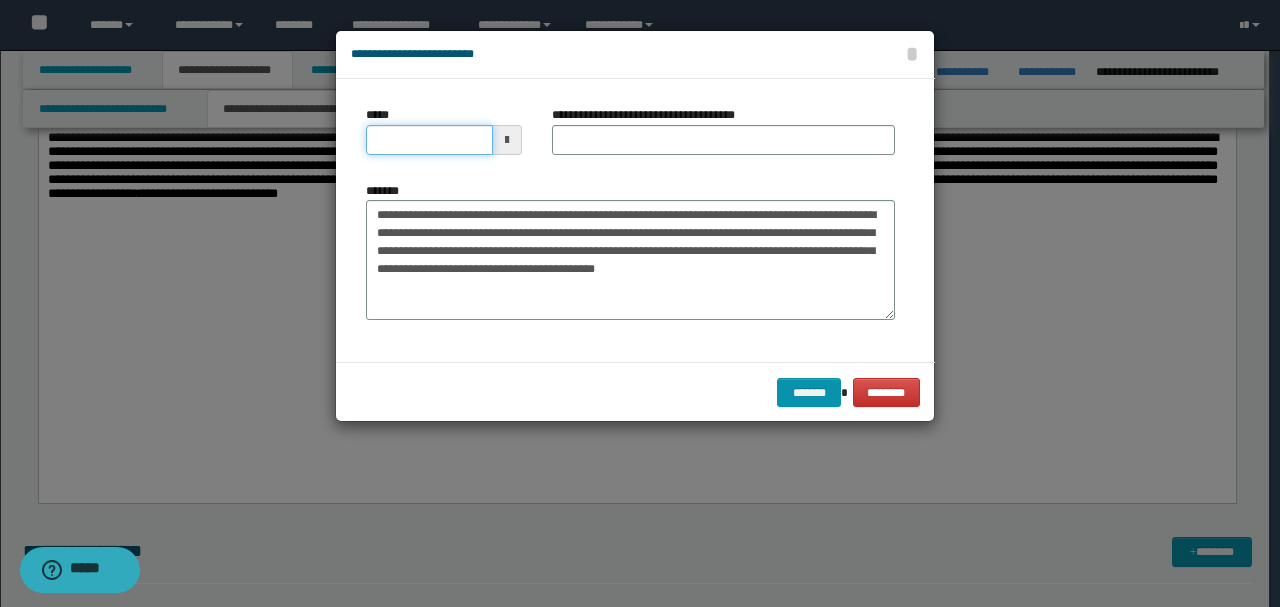 click on "*****" at bounding box center [429, 140] 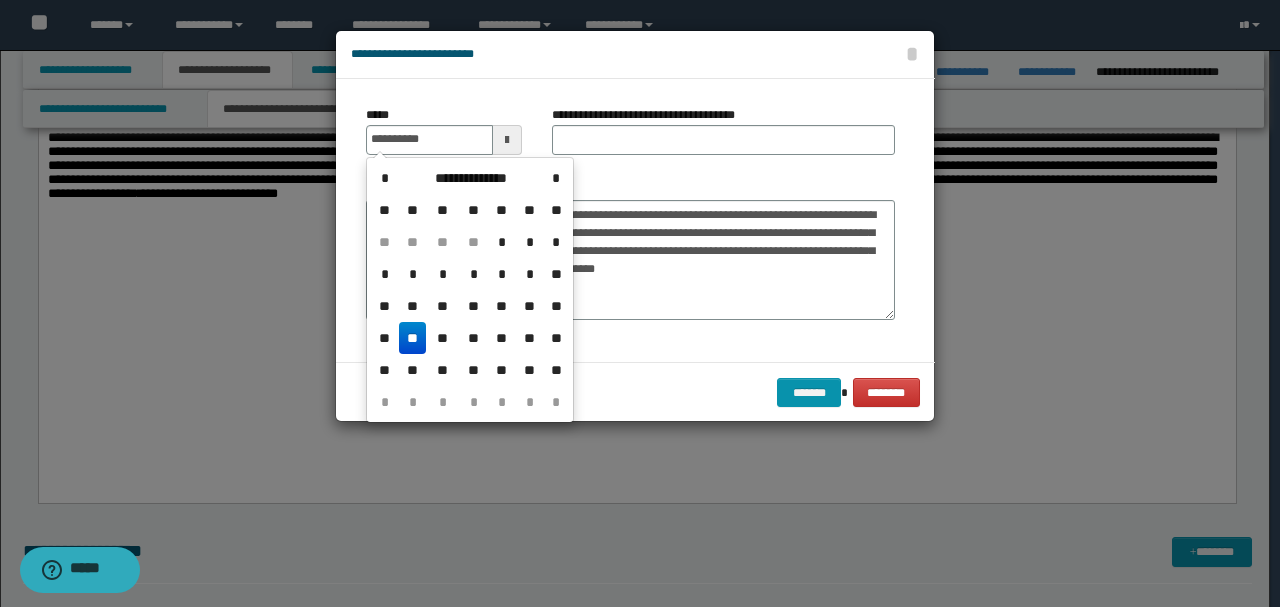type on "**********" 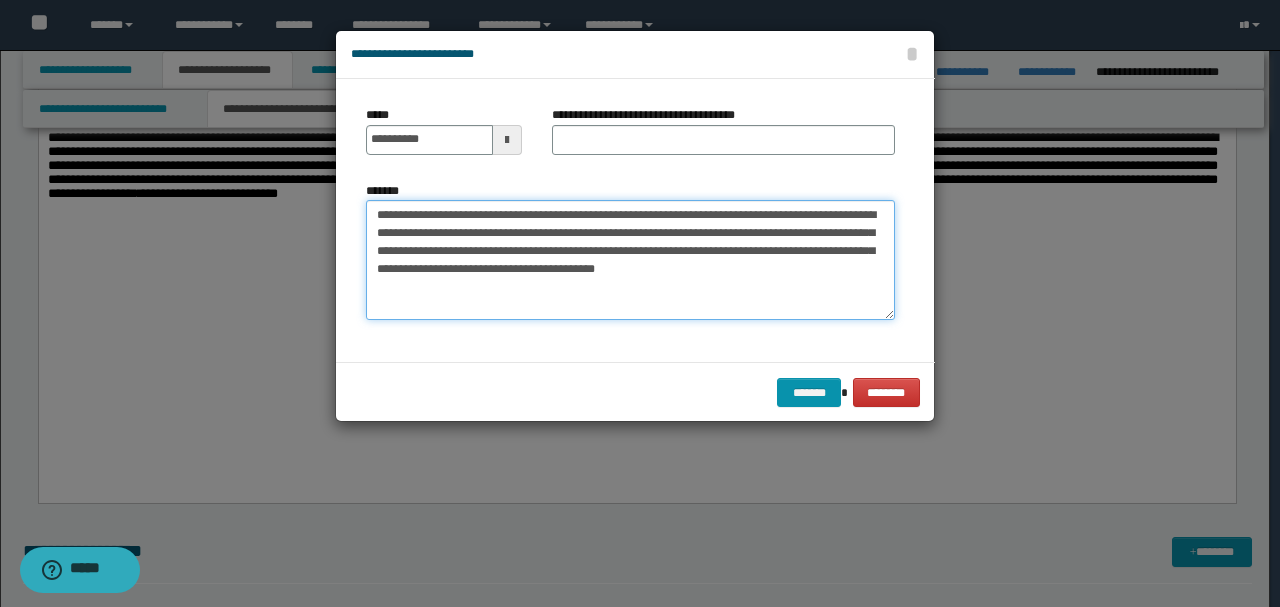 drag, startPoint x: 536, startPoint y: 214, endPoint x: 278, endPoint y: 192, distance: 258.93628 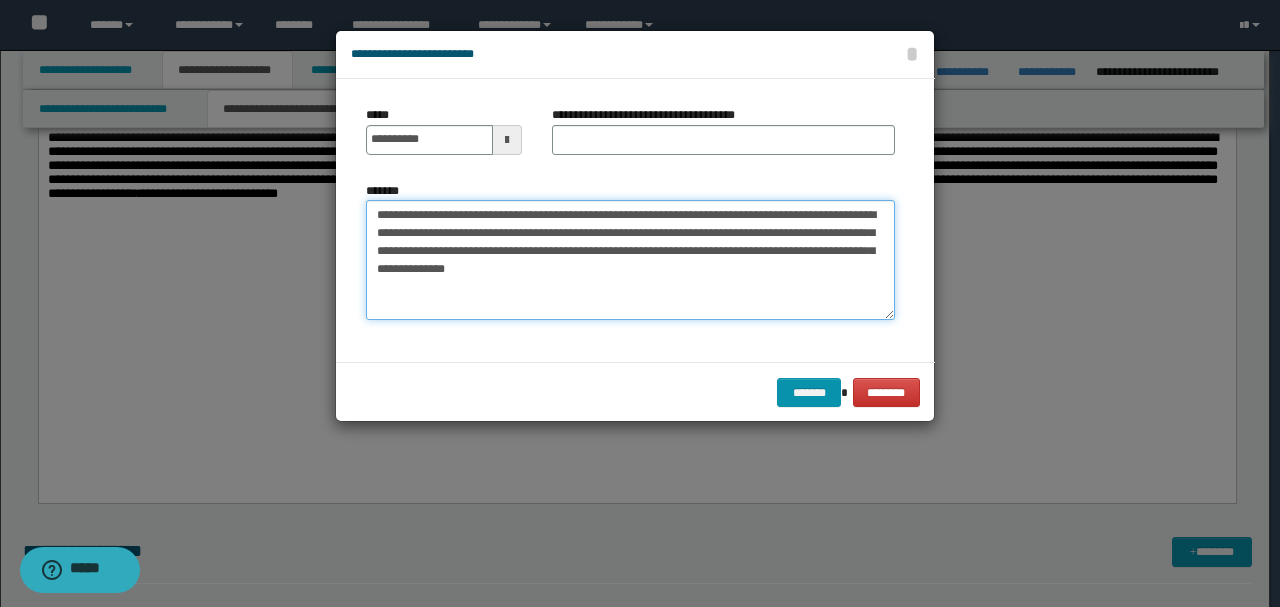 type on "**********" 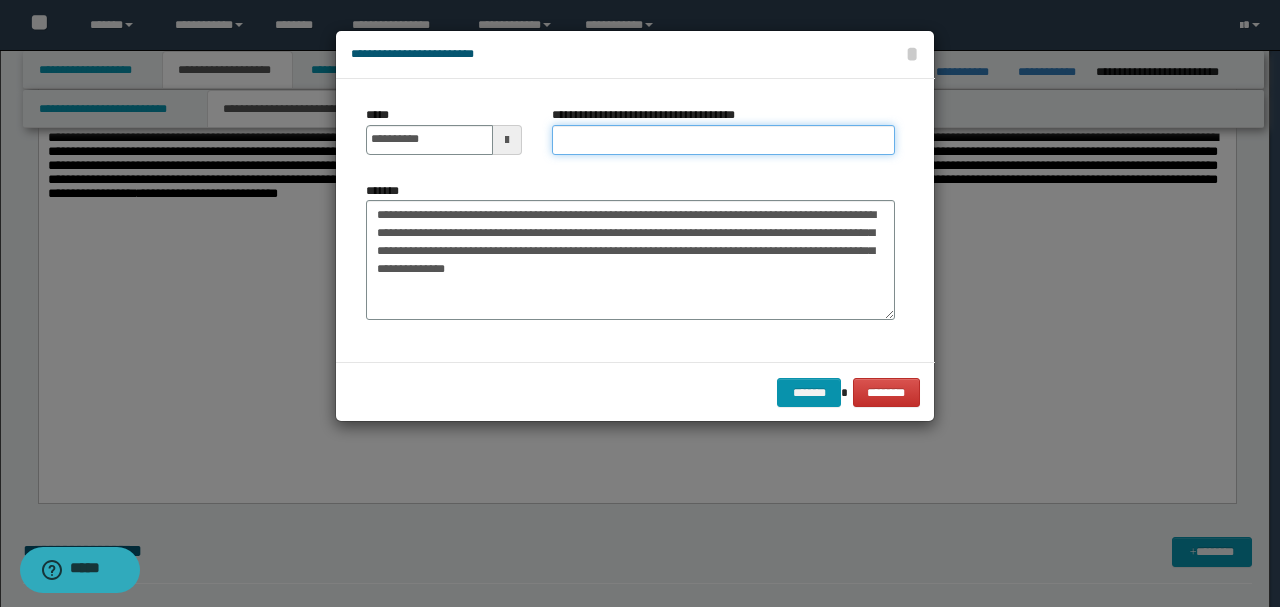 paste on "**********" 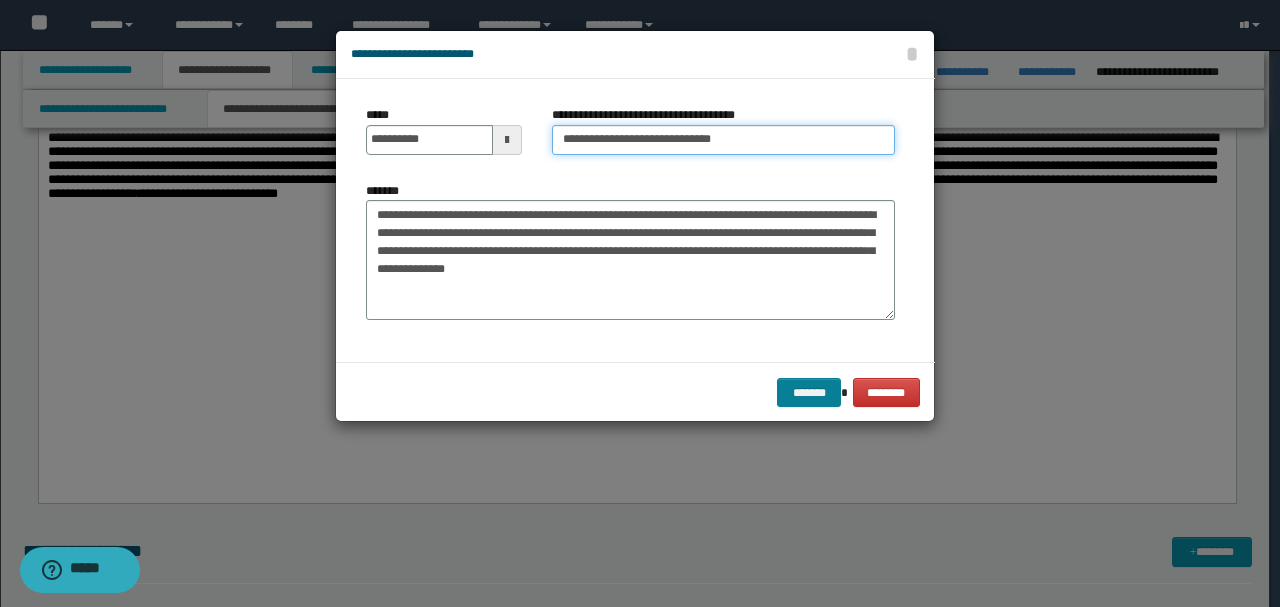 type on "**********" 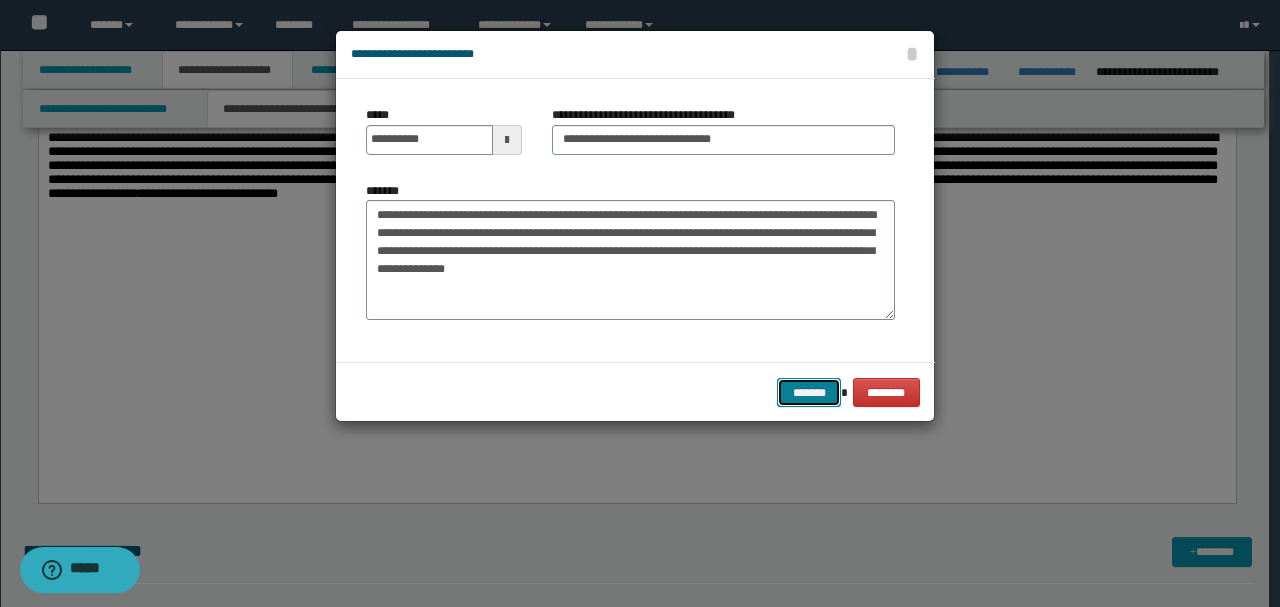 click on "*******" at bounding box center [809, 392] 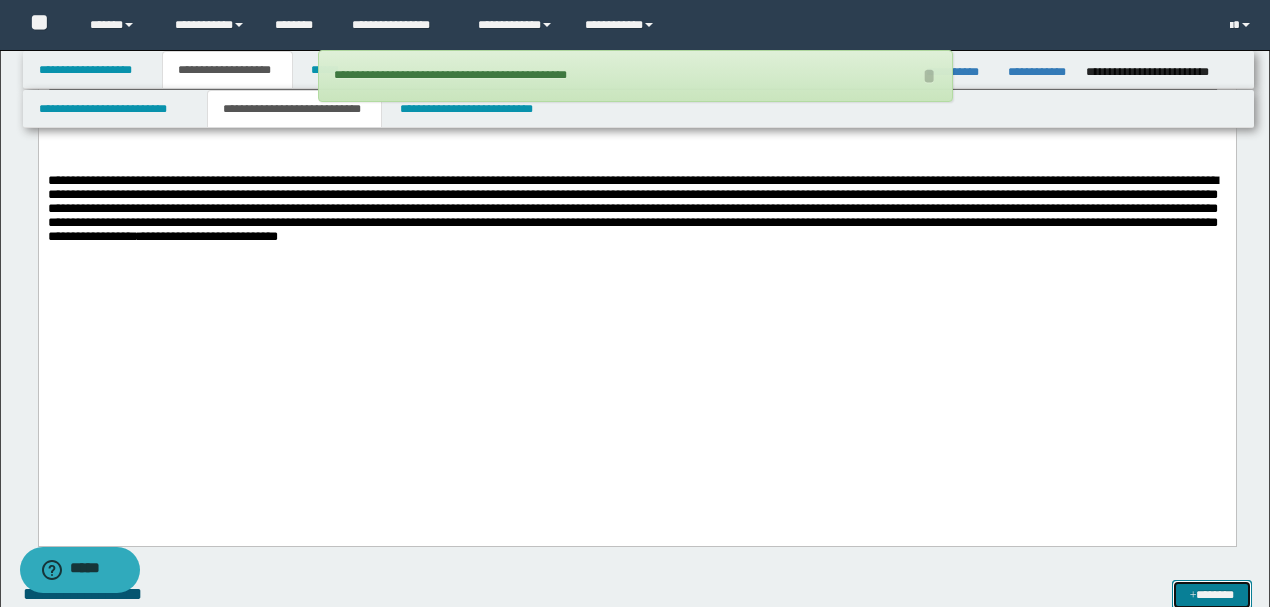 scroll, scrollTop: 1970, scrollLeft: 0, axis: vertical 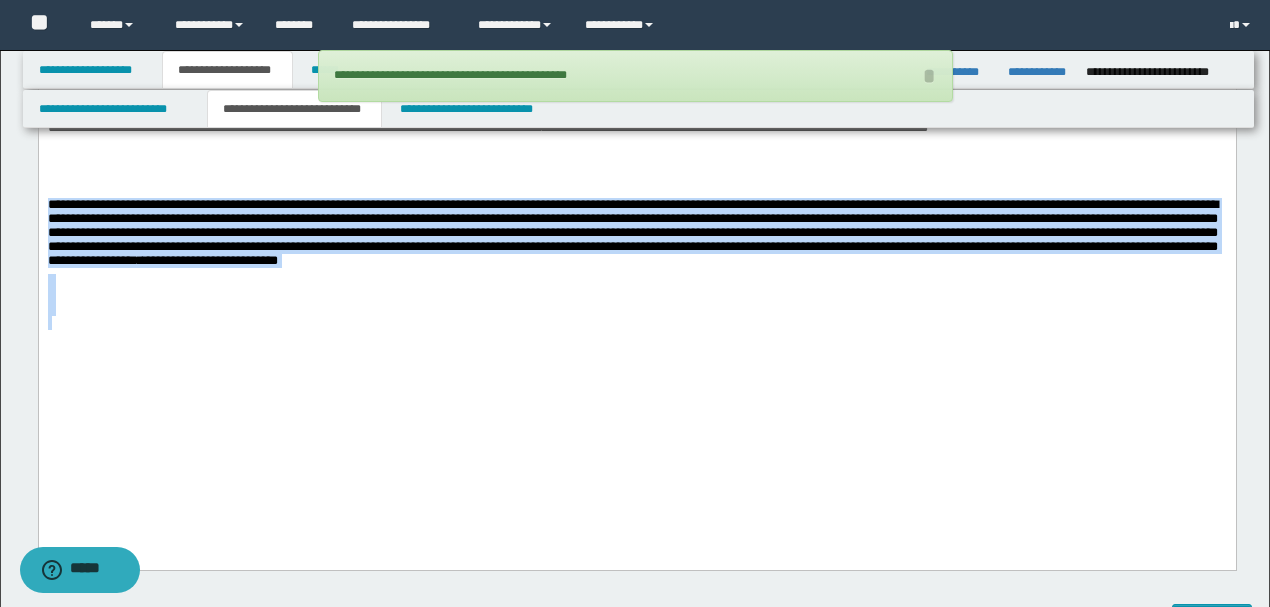 drag, startPoint x: 534, startPoint y: 258, endPoint x: 38, endPoint y: 273, distance: 496.22678 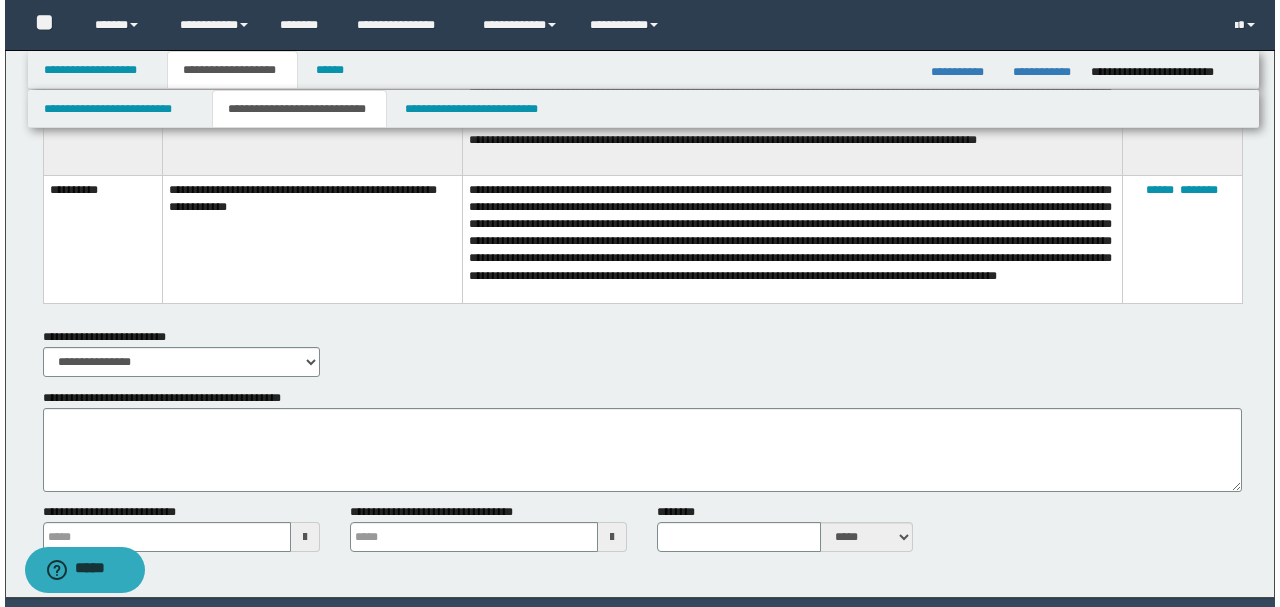 scroll, scrollTop: 5872, scrollLeft: 0, axis: vertical 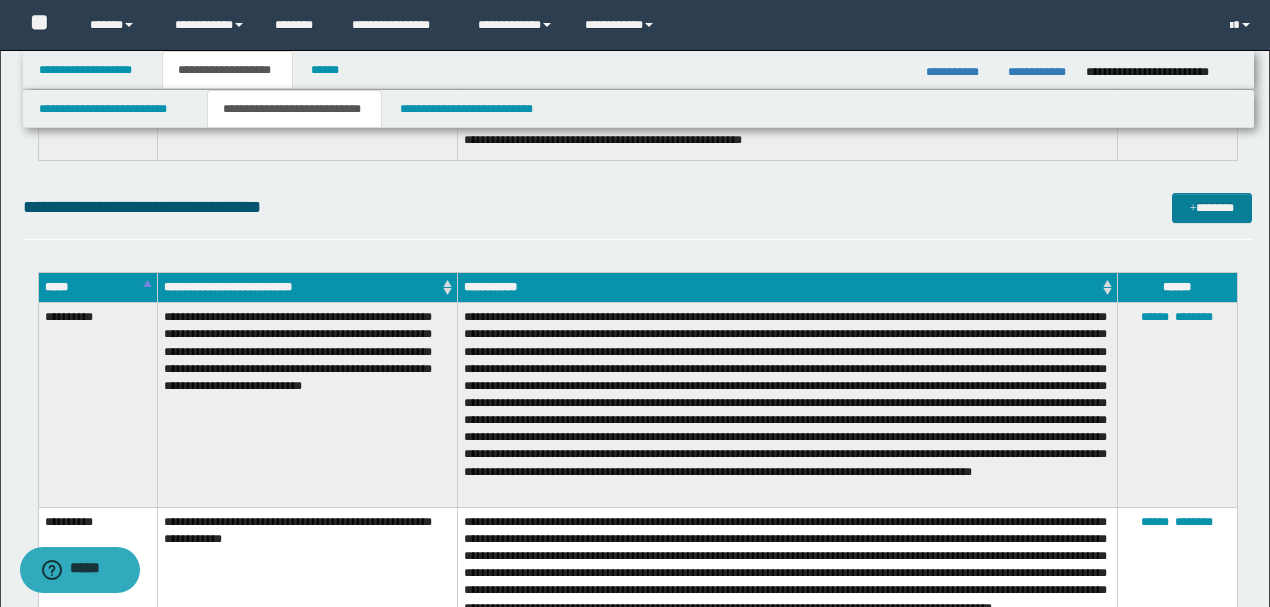click on "*******" at bounding box center (1211, 207) 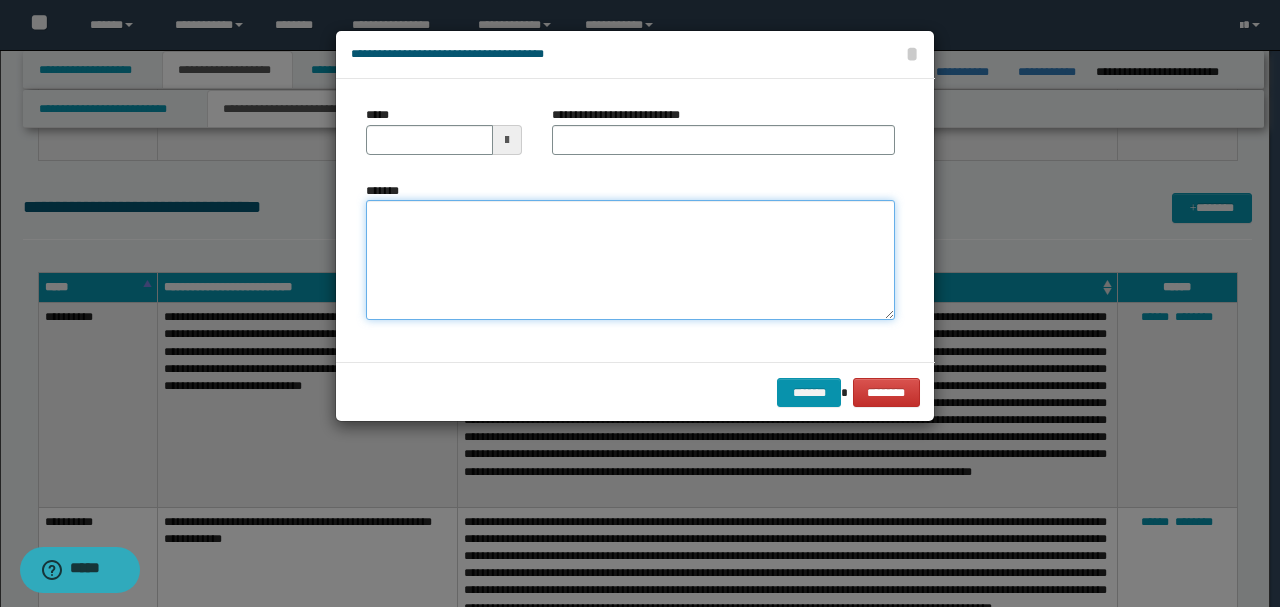 click on "*******" at bounding box center [630, 260] 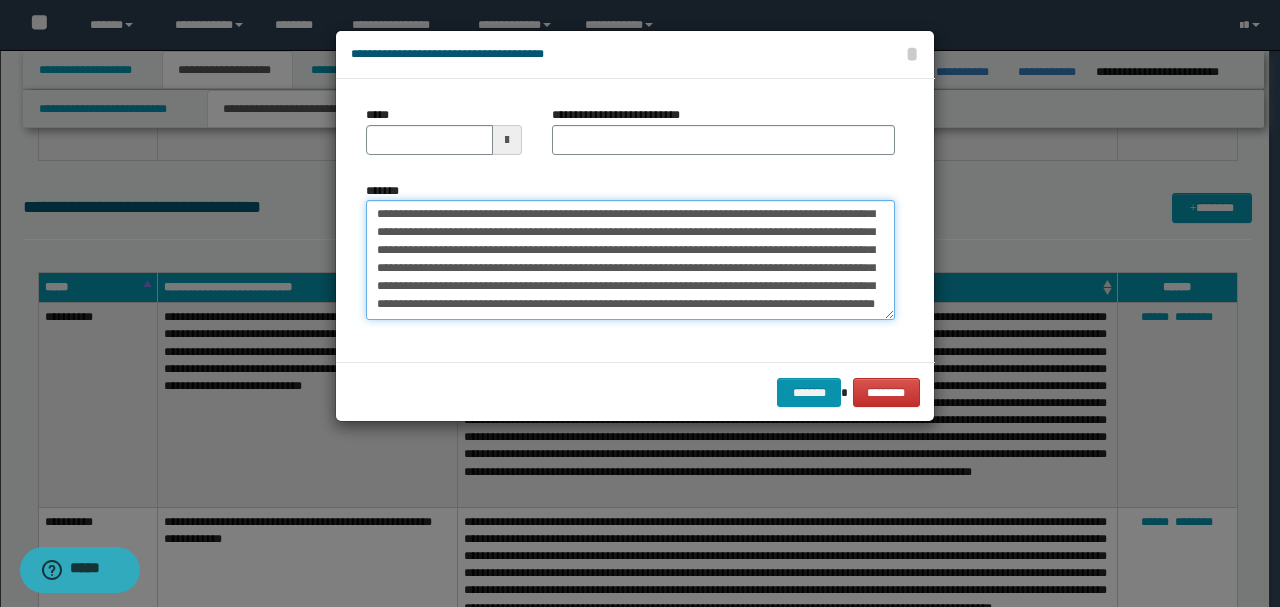 scroll, scrollTop: 0, scrollLeft: 0, axis: both 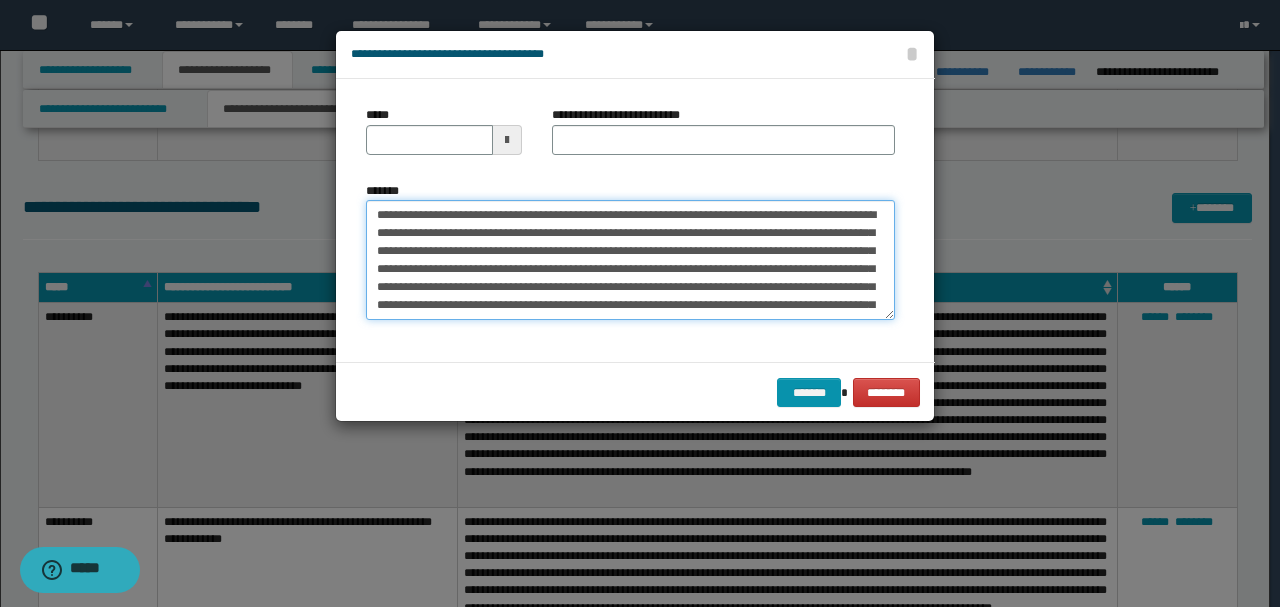 drag, startPoint x: 446, startPoint y: 210, endPoint x: 308, endPoint y: 192, distance: 139.16896 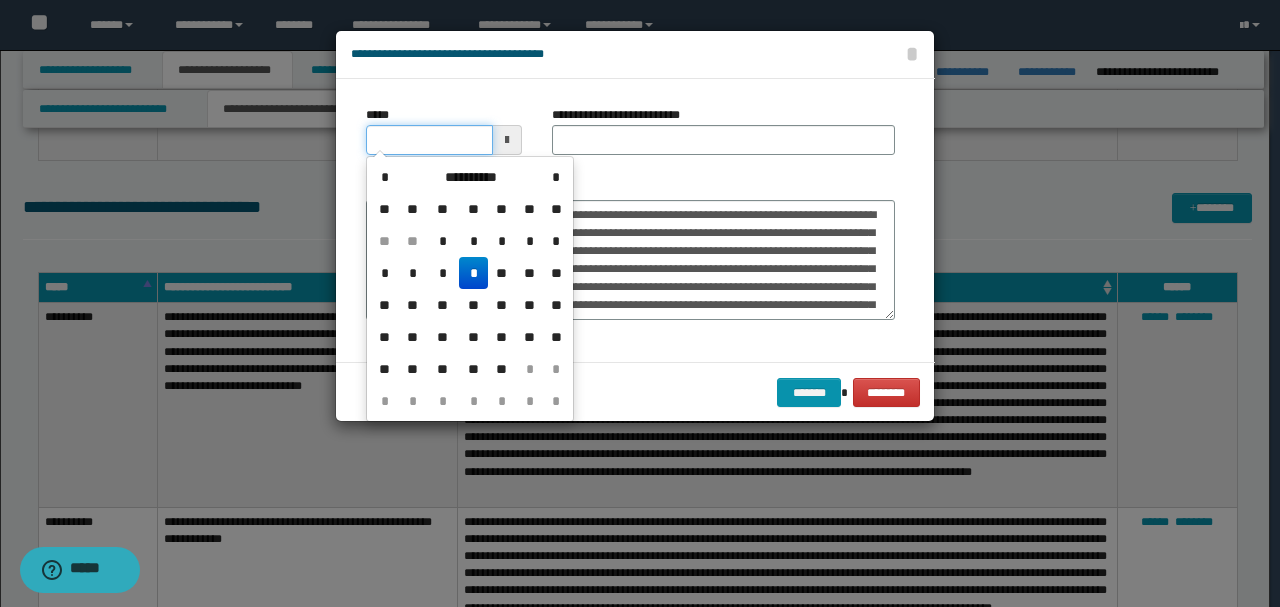 click on "*****" at bounding box center [429, 140] 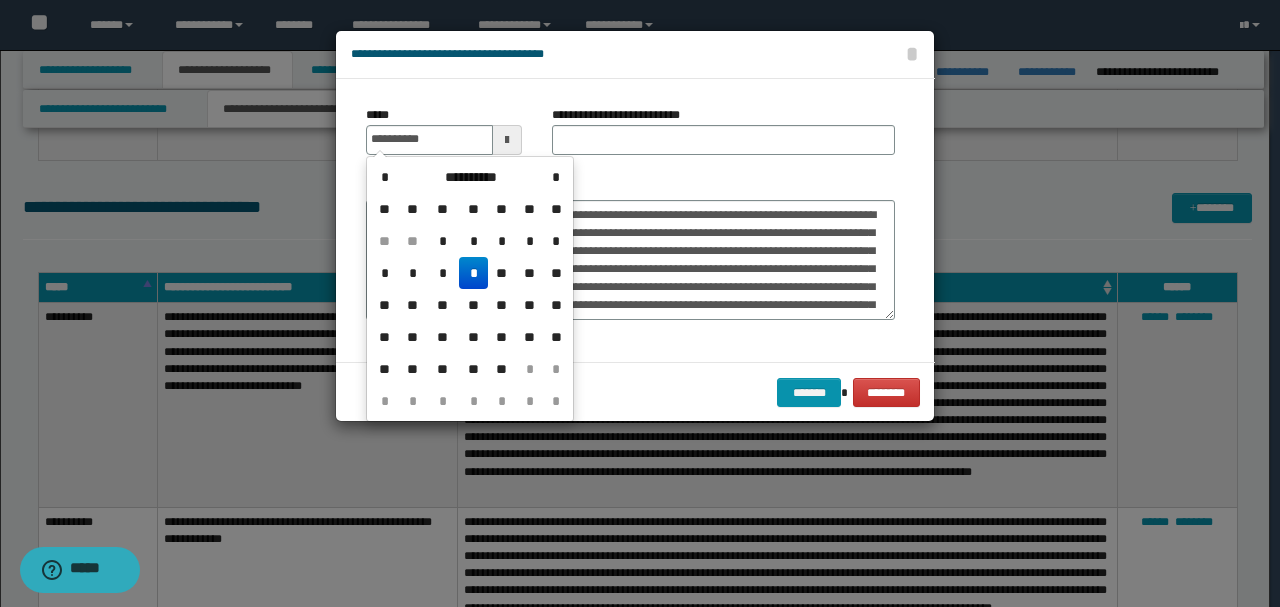 type on "**********" 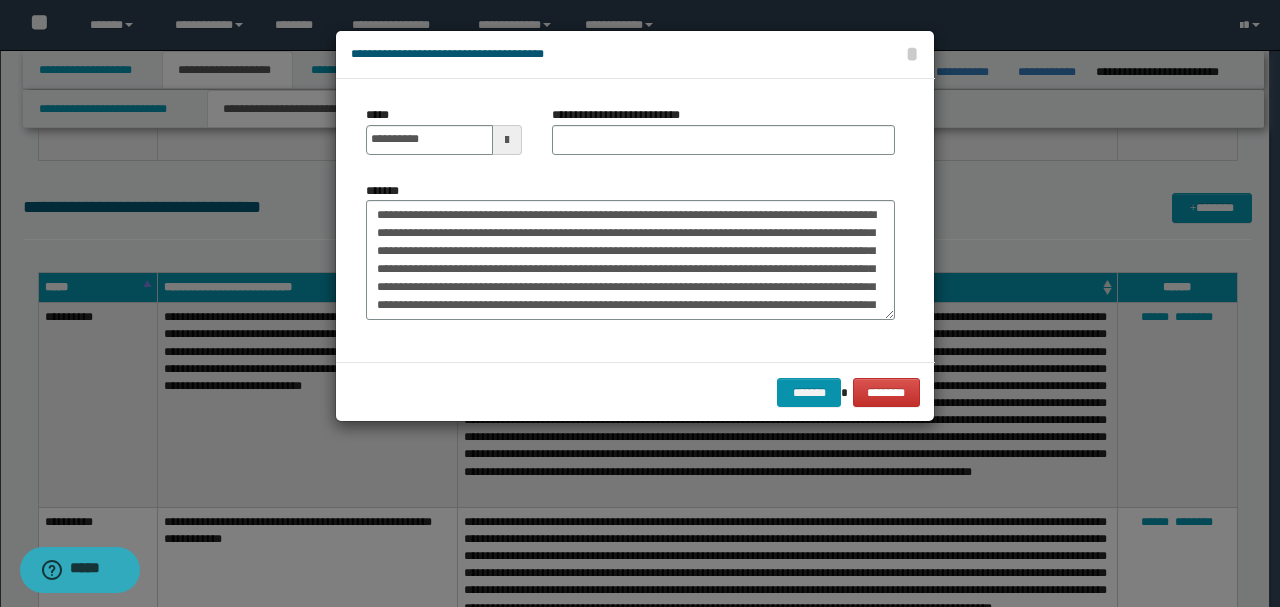 drag, startPoint x: 720, startPoint y: 154, endPoint x: 600, endPoint y: 222, distance: 137.92752 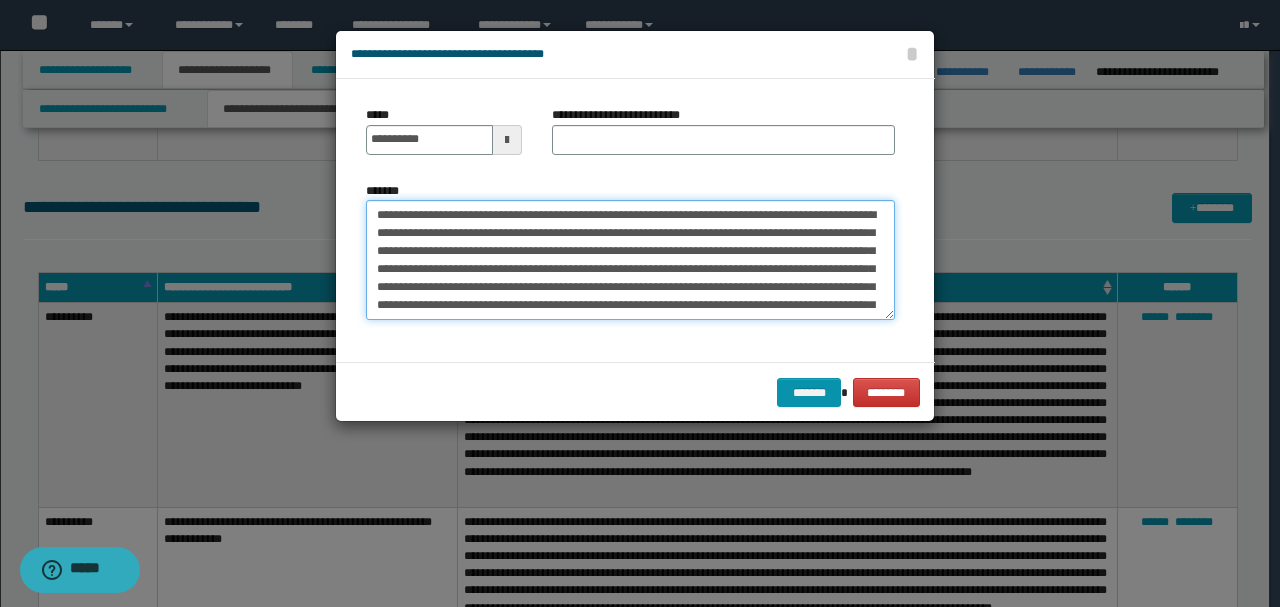 drag, startPoint x: 696, startPoint y: 230, endPoint x: 318, endPoint y: 179, distance: 381.42496 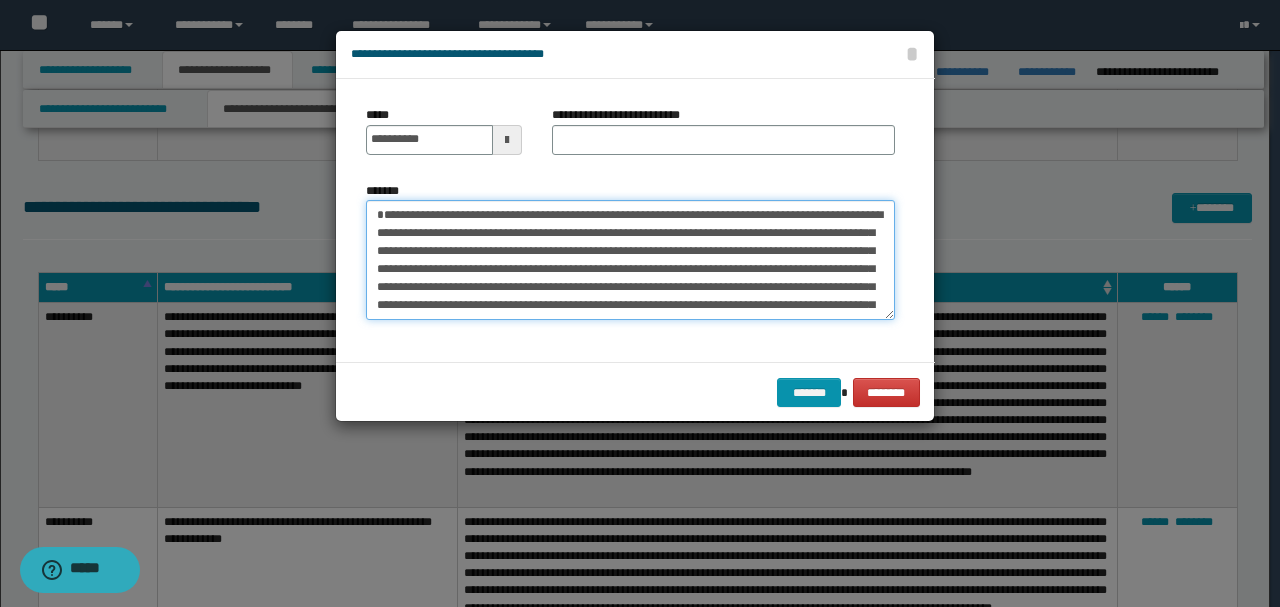 type on "**********" 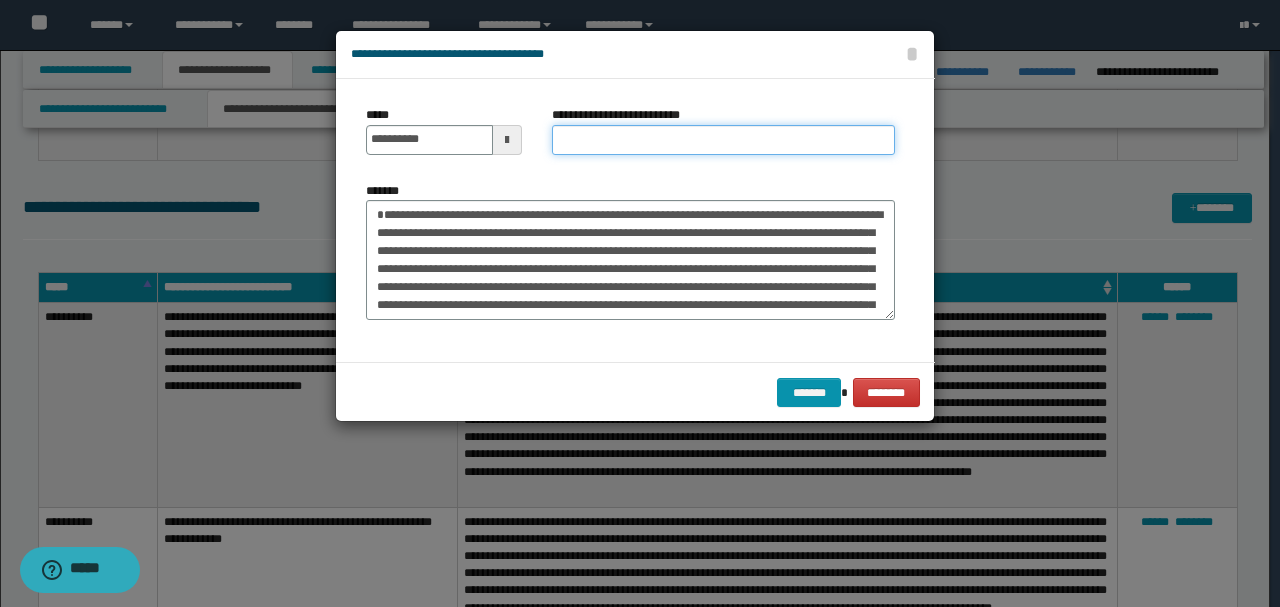 paste on "**********" 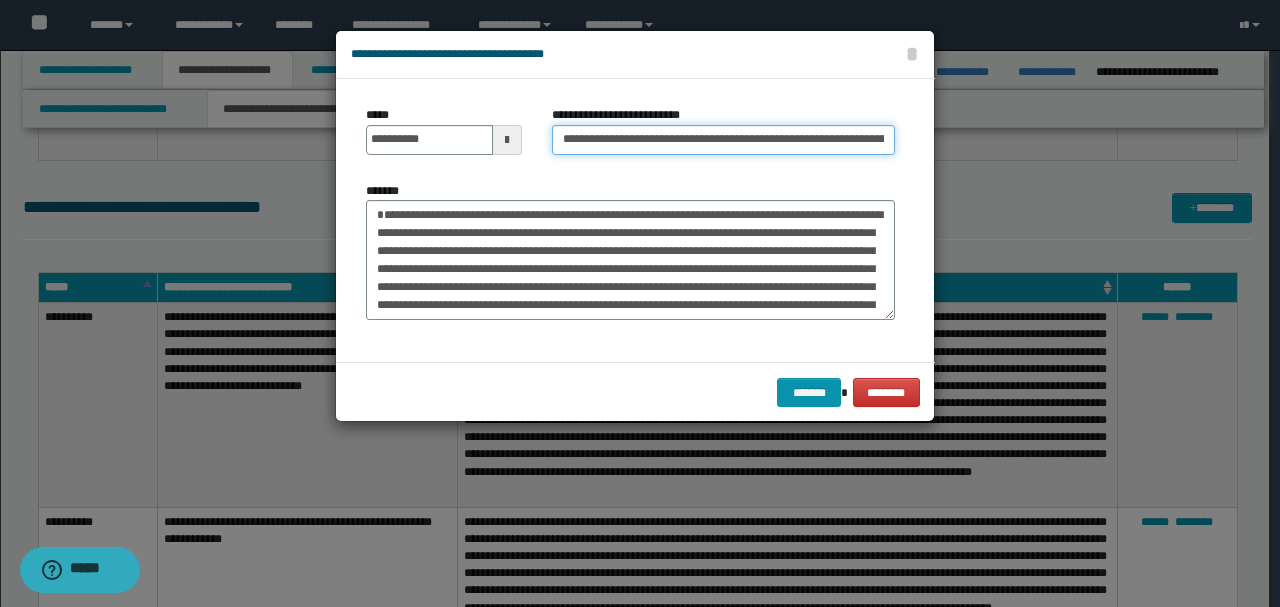 scroll, scrollTop: 0, scrollLeft: 435, axis: horizontal 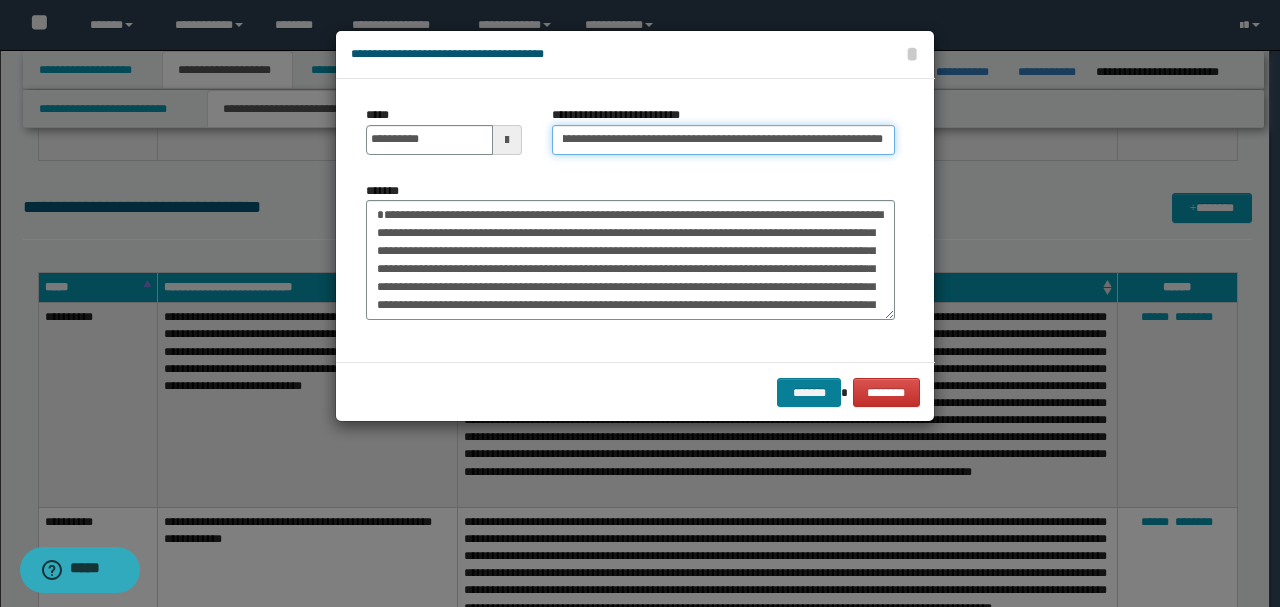 type on "**********" 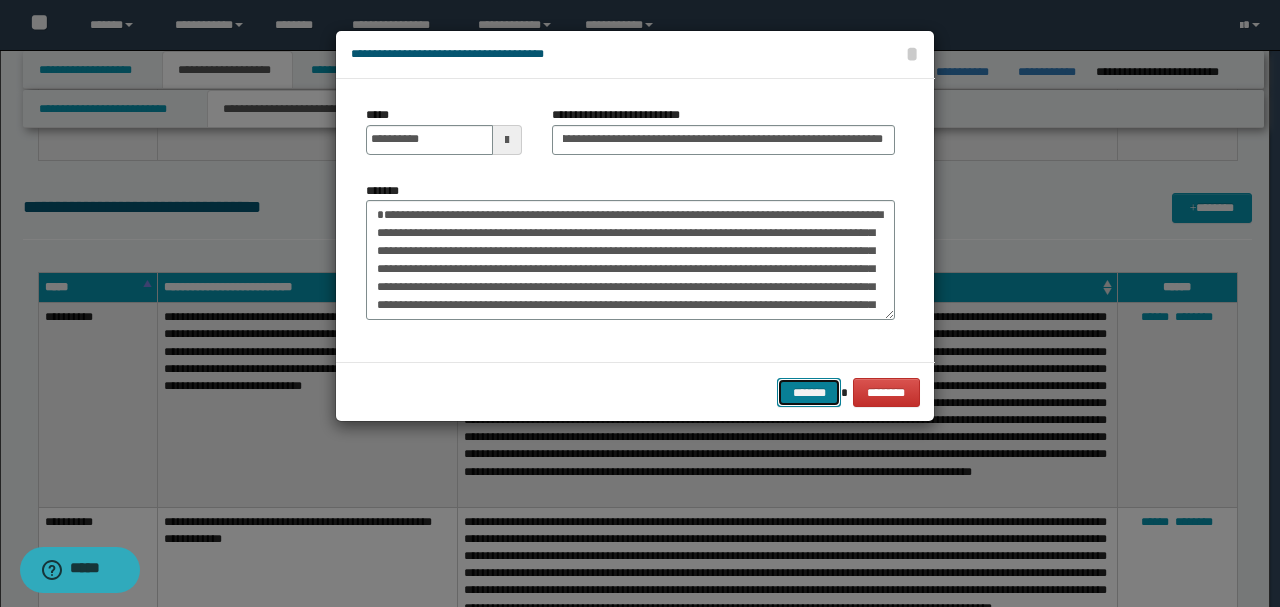 click on "*******" at bounding box center (809, 392) 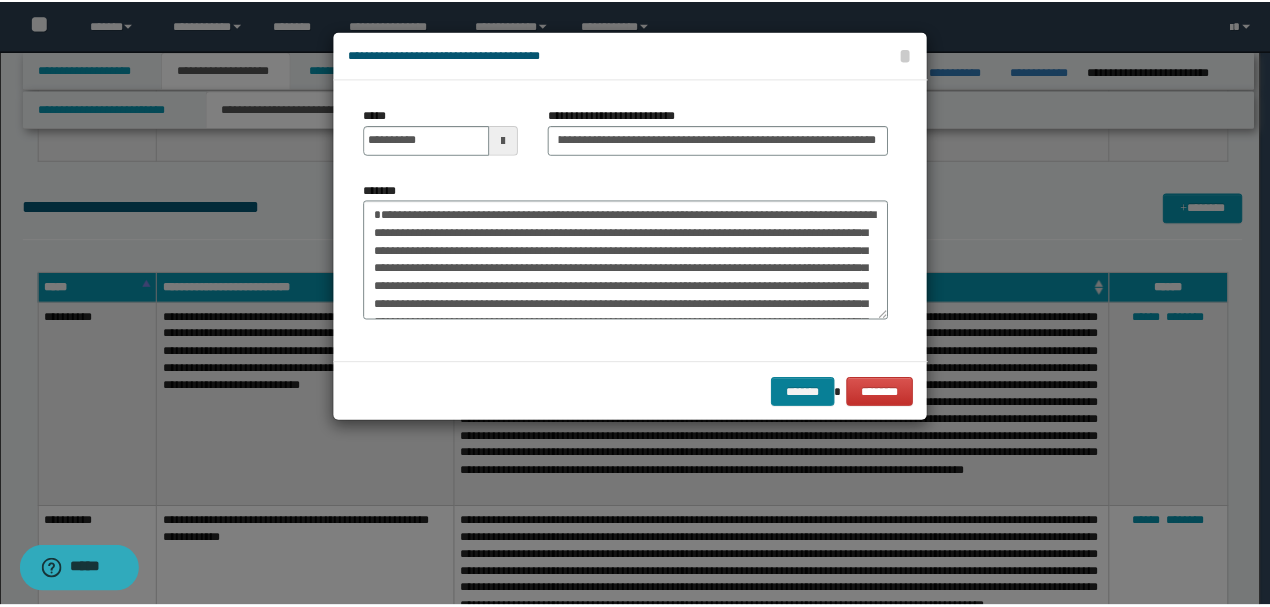 scroll, scrollTop: 0, scrollLeft: 0, axis: both 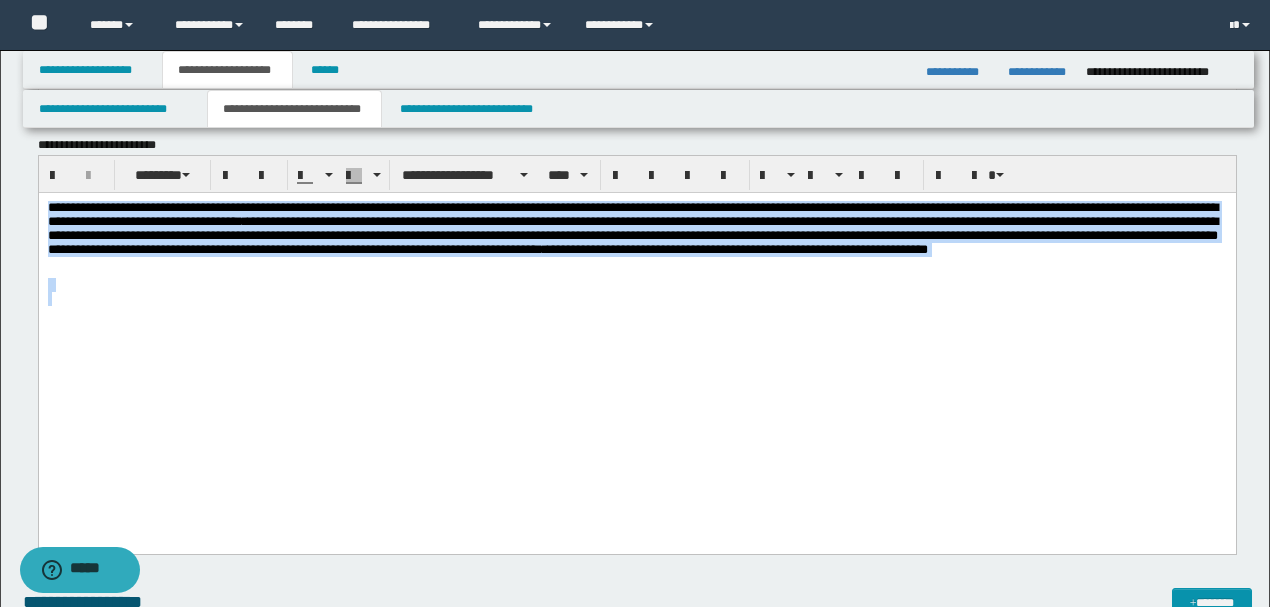 drag, startPoint x: 854, startPoint y: 295, endPoint x: 0, endPoint y: 200, distance: 859.2677 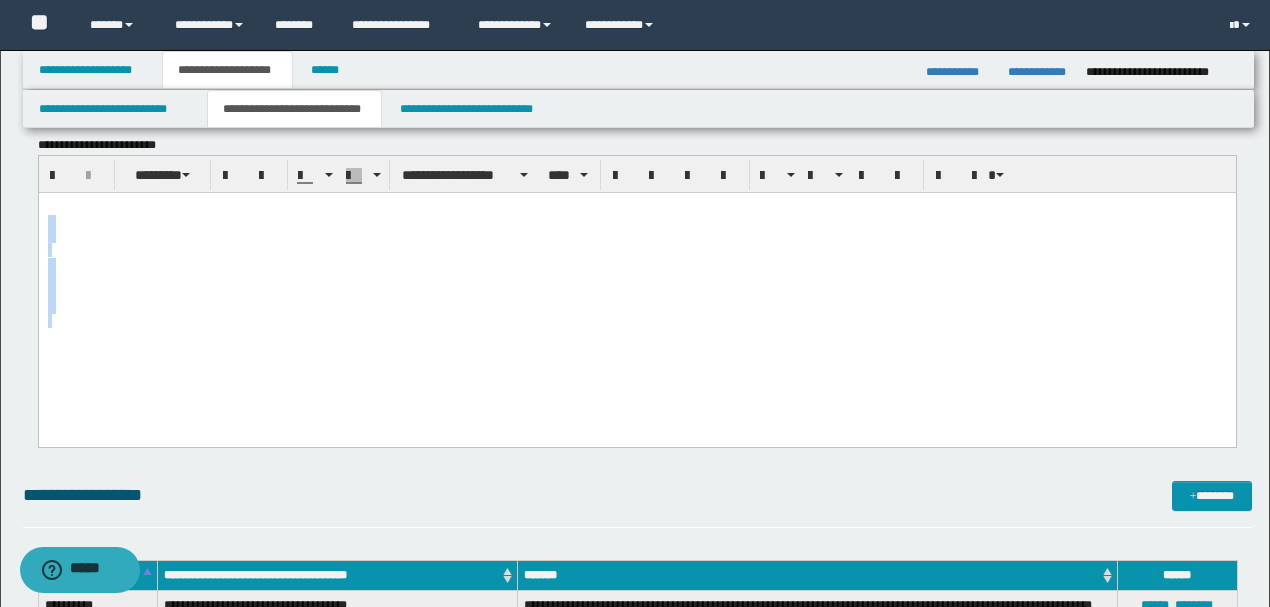 drag, startPoint x: 761, startPoint y: 210, endPoint x: 888, endPoint y: 663, distance: 470.46573 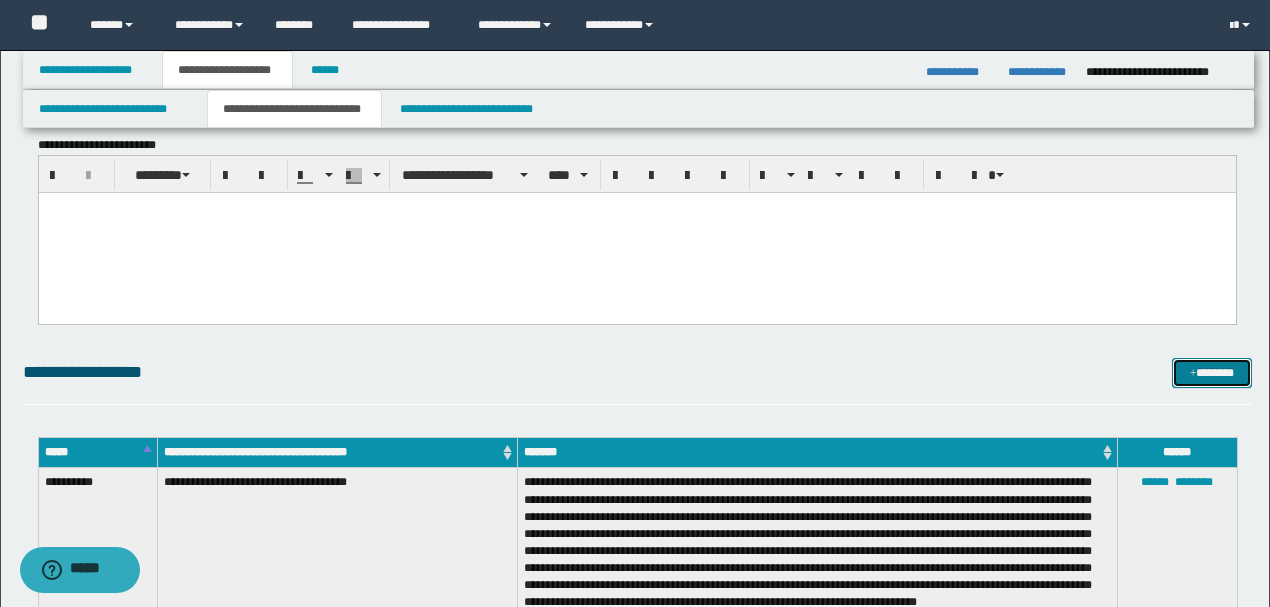 click on "*******" at bounding box center [1211, 372] 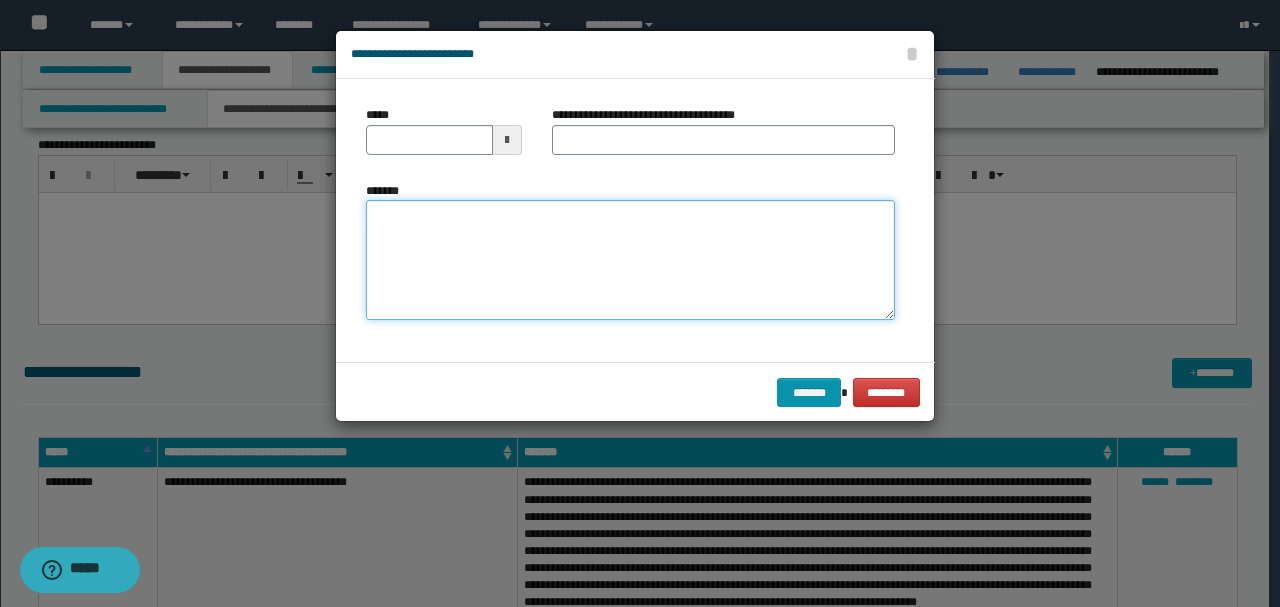 click on "*******" at bounding box center [630, 259] 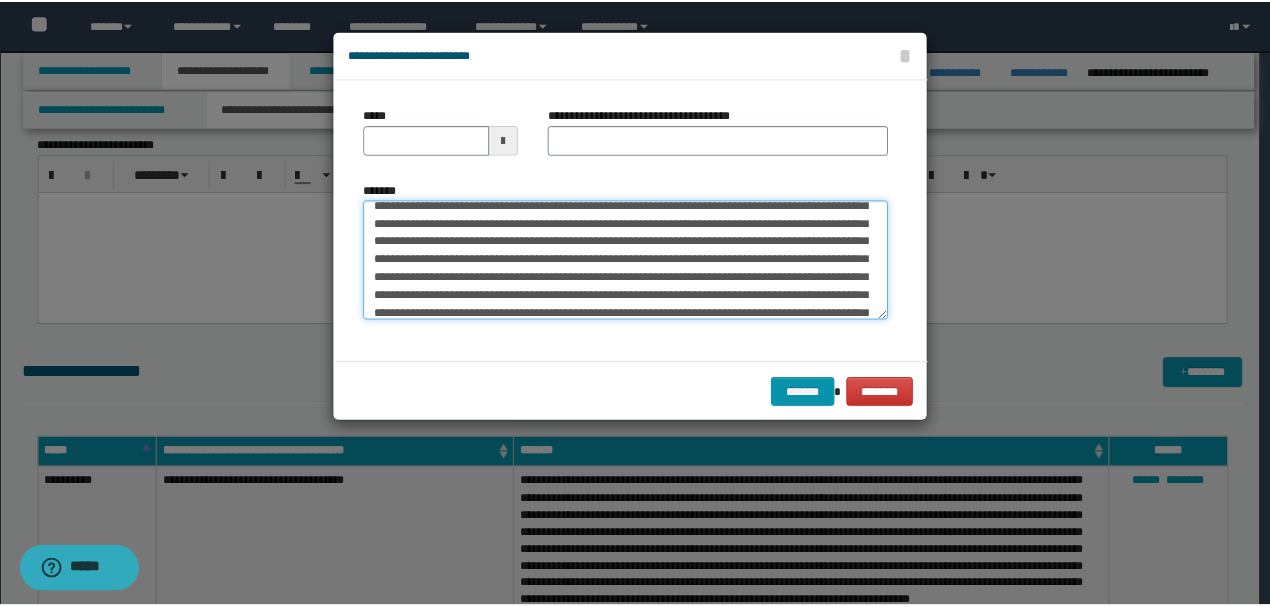 scroll, scrollTop: 0, scrollLeft: 0, axis: both 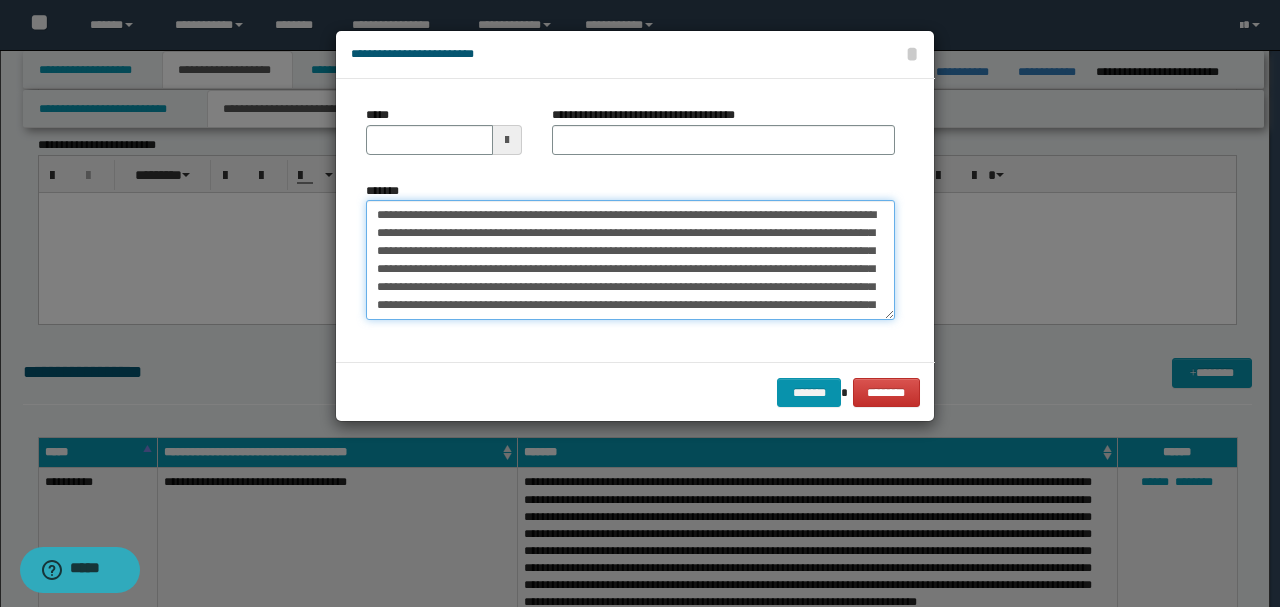 drag, startPoint x: 444, startPoint y: 214, endPoint x: 333, endPoint y: 196, distance: 112.44999 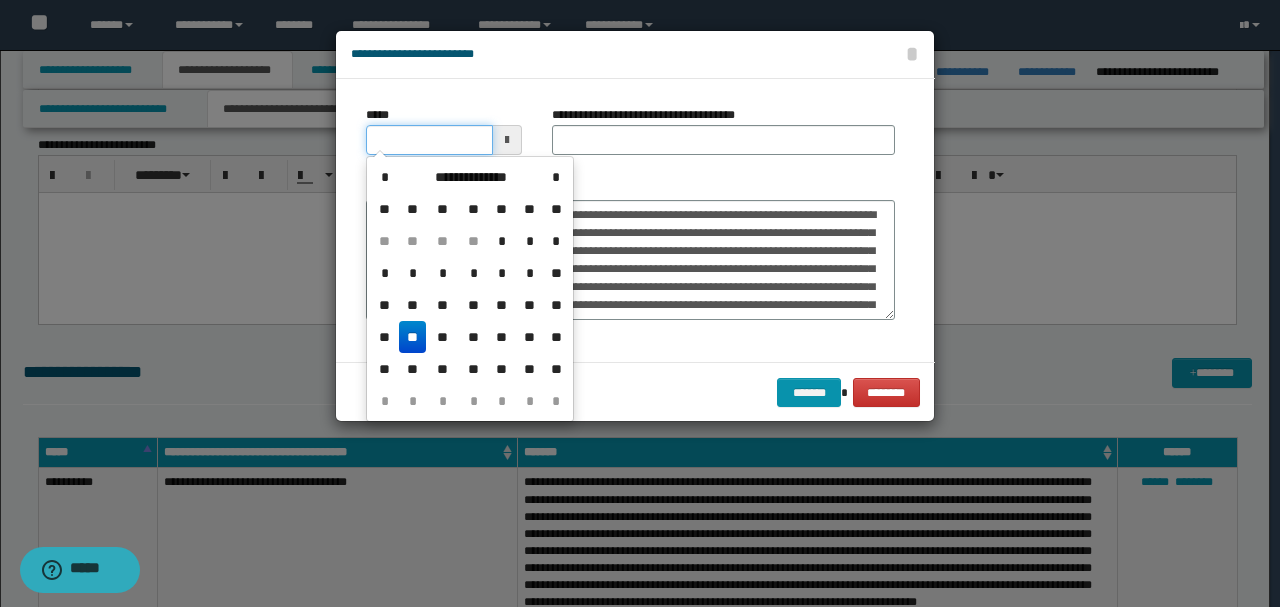 click on "*****" at bounding box center [429, 140] 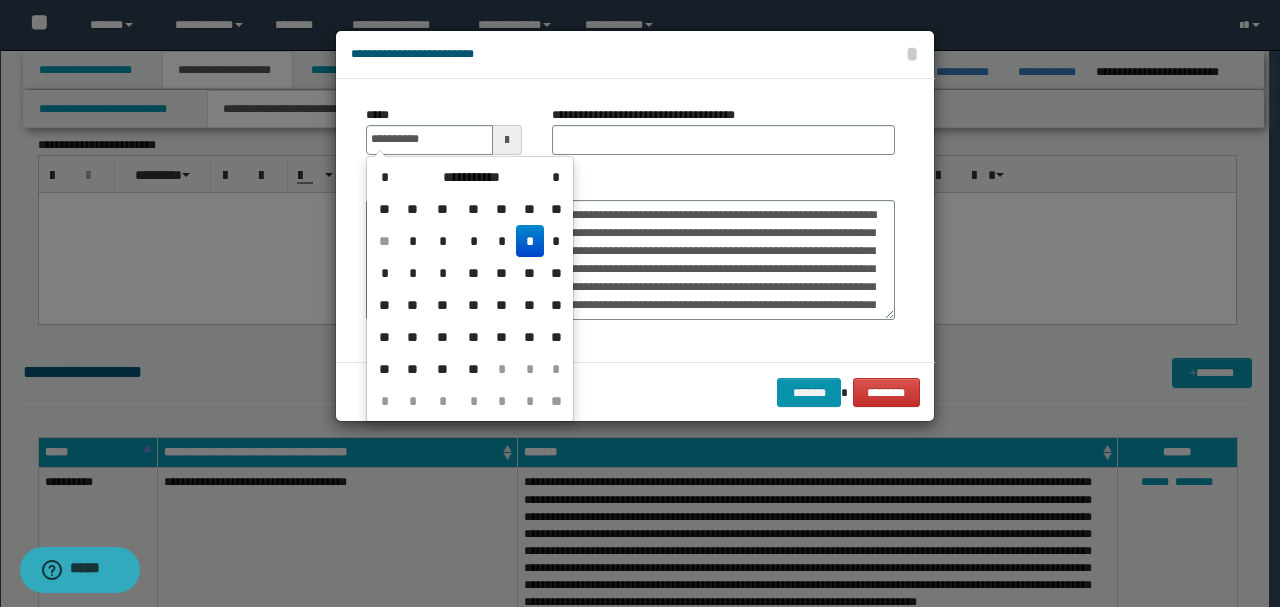type on "**********" 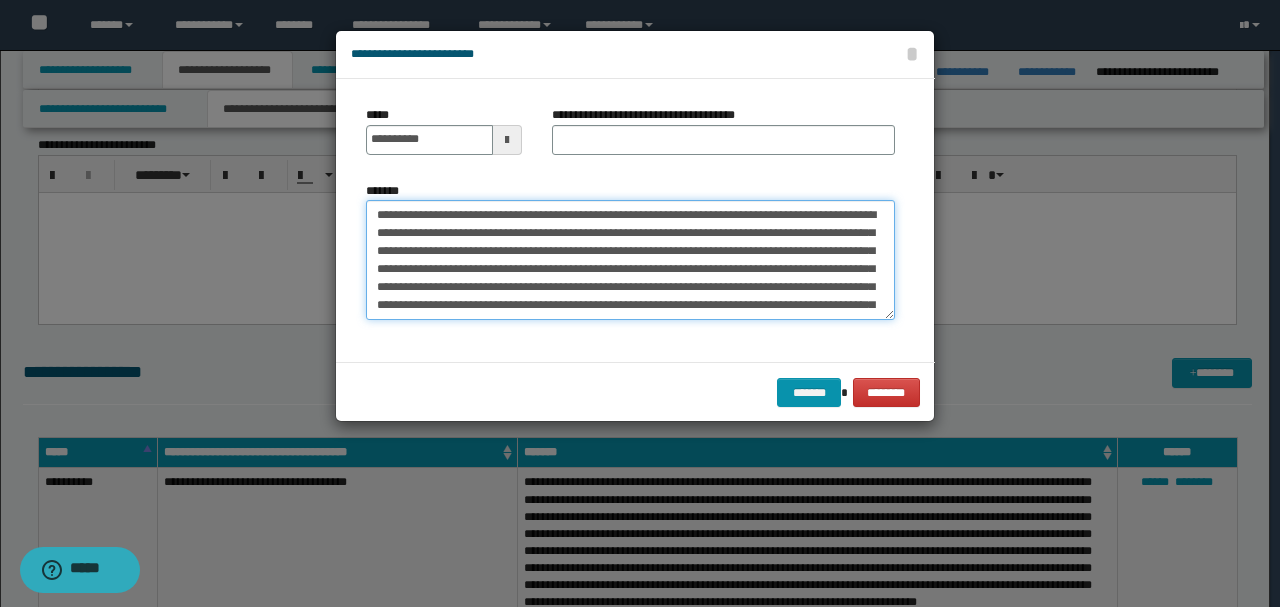 drag, startPoint x: 512, startPoint y: 208, endPoint x: 281, endPoint y: 183, distance: 232.34888 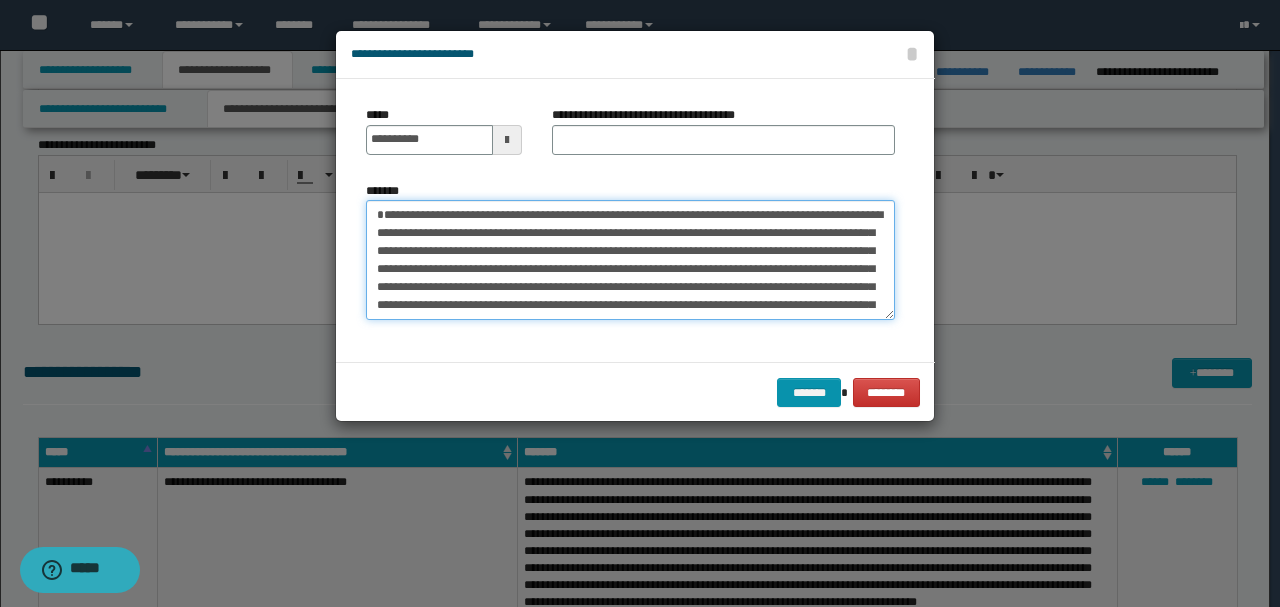 type on "**********" 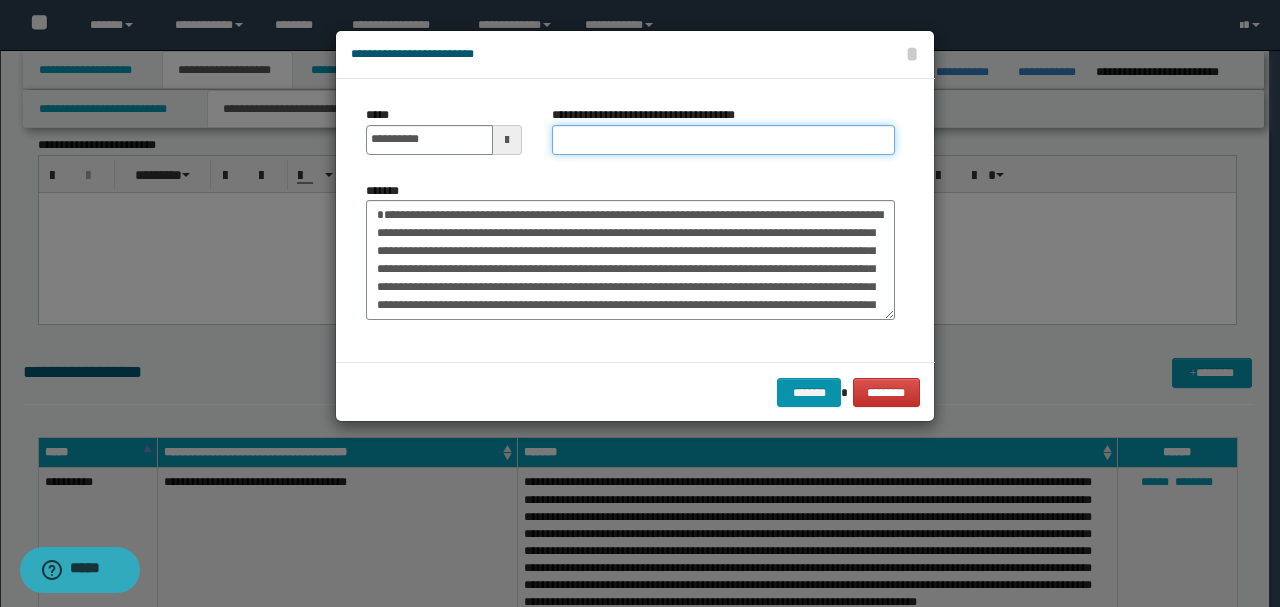 click on "**********" at bounding box center [723, 140] 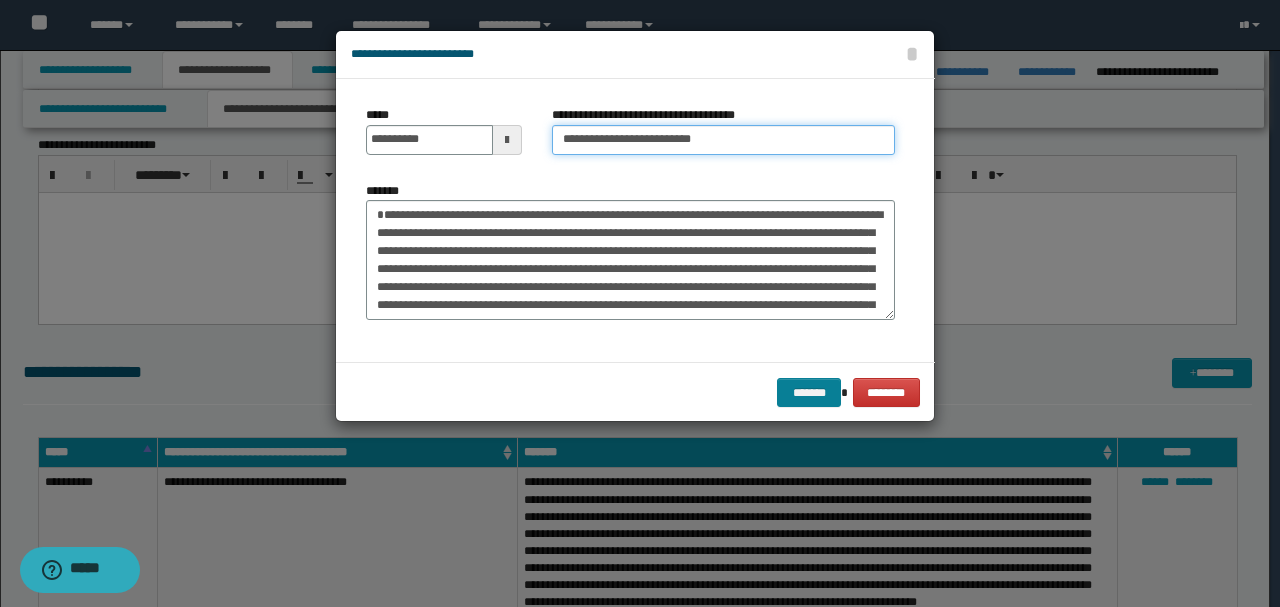 type on "**********" 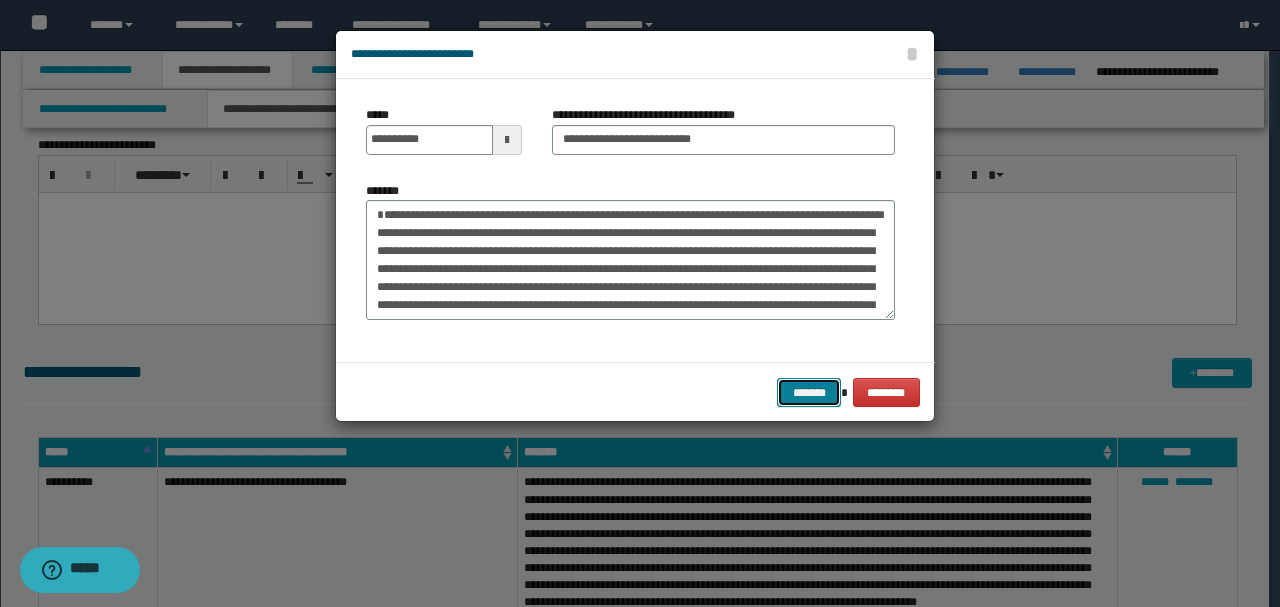 click on "*******" at bounding box center [809, 392] 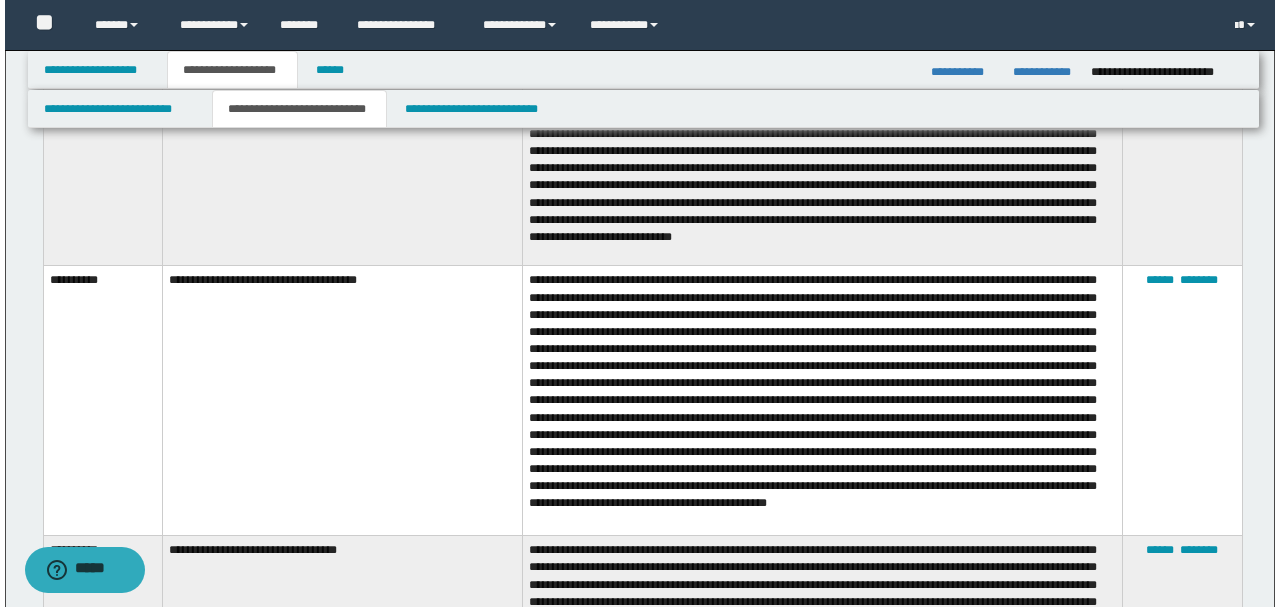 scroll, scrollTop: 2914, scrollLeft: 0, axis: vertical 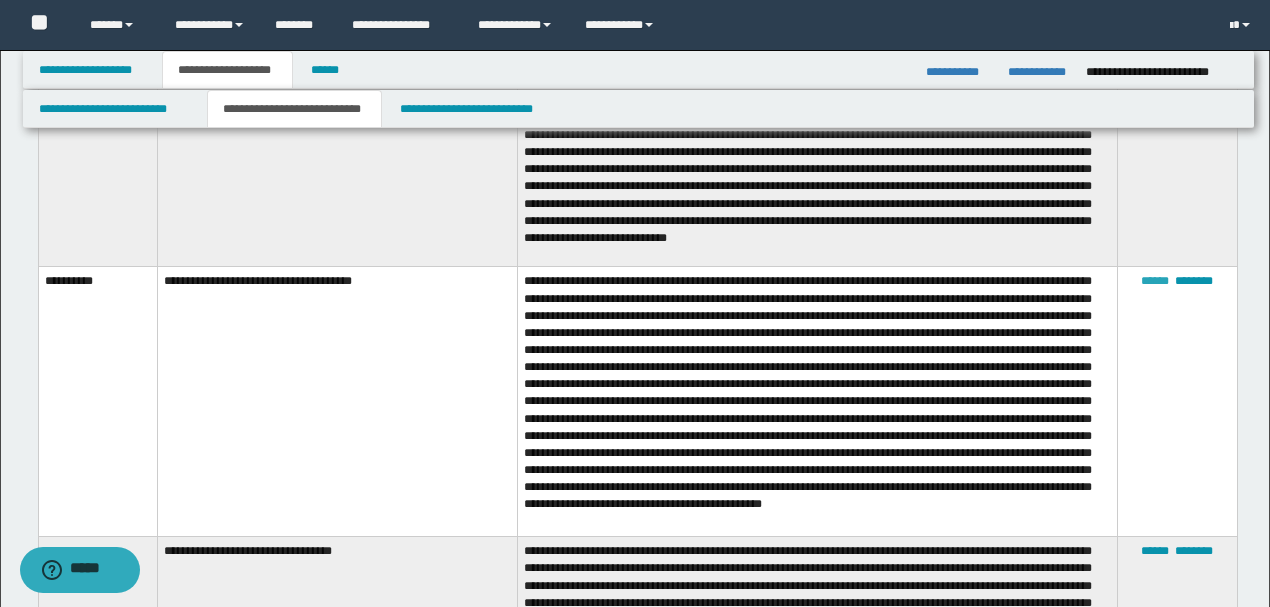 click on "******" at bounding box center [1155, 281] 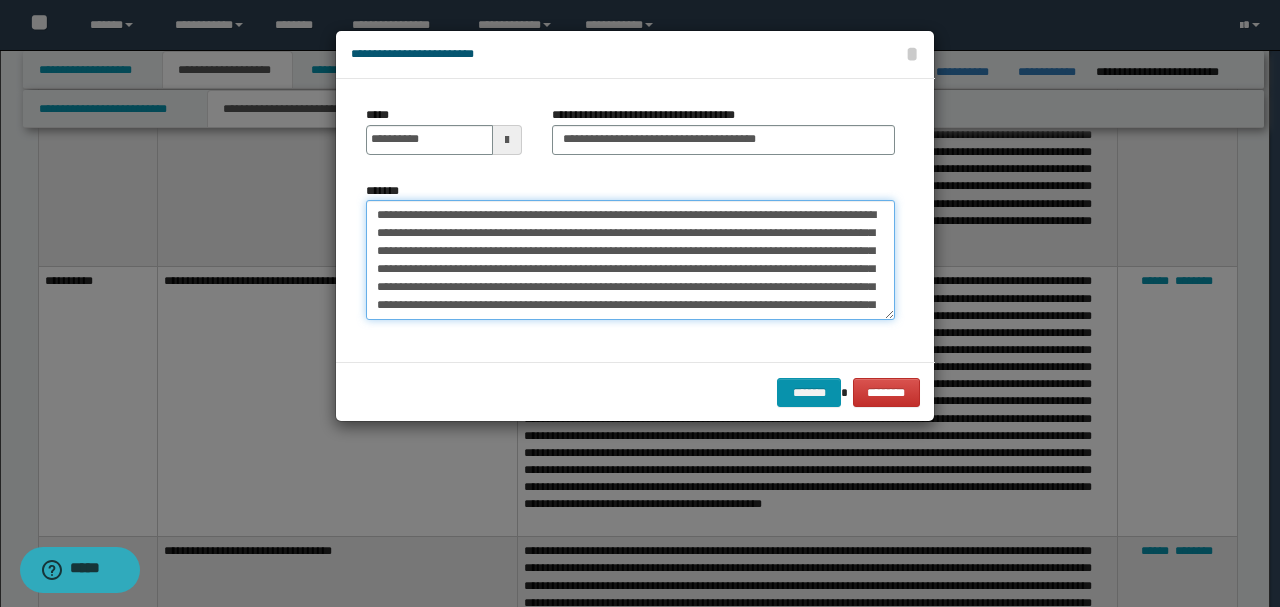 click on "*******" at bounding box center [630, 259] 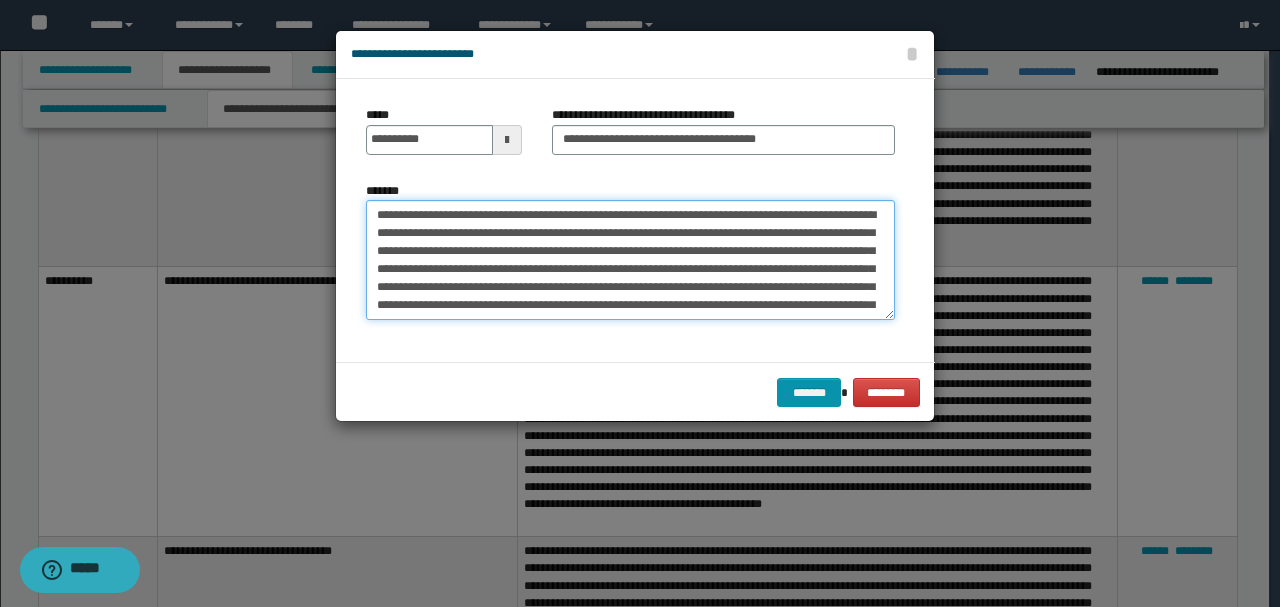 click on "*******" at bounding box center [630, 259] 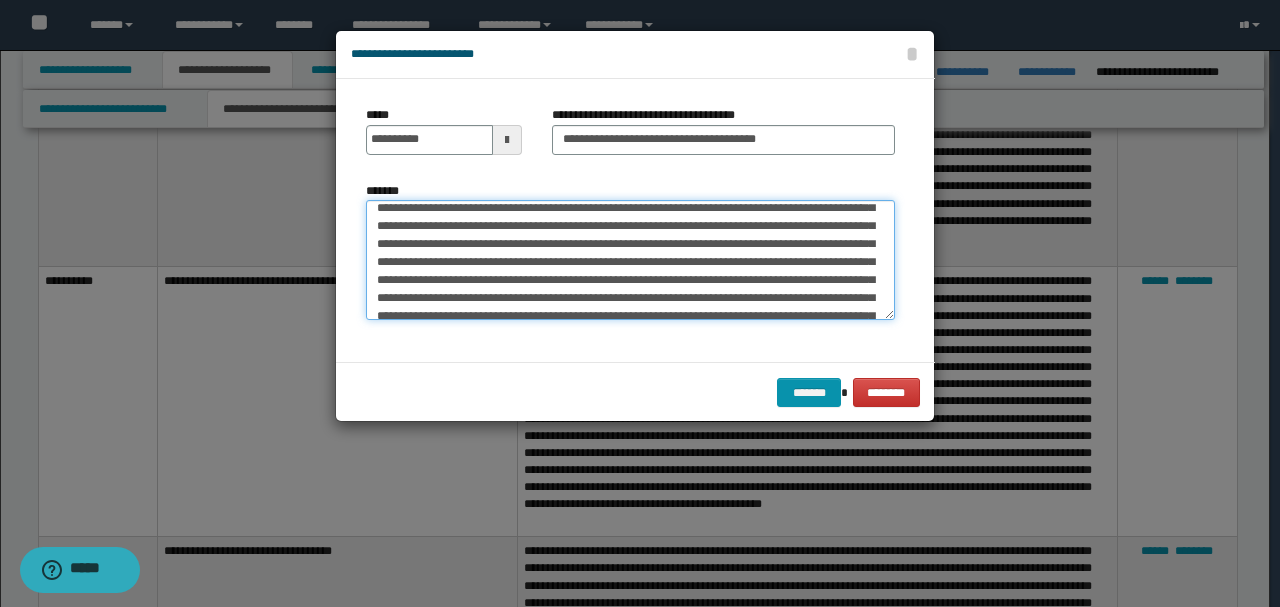 scroll, scrollTop: 198, scrollLeft: 0, axis: vertical 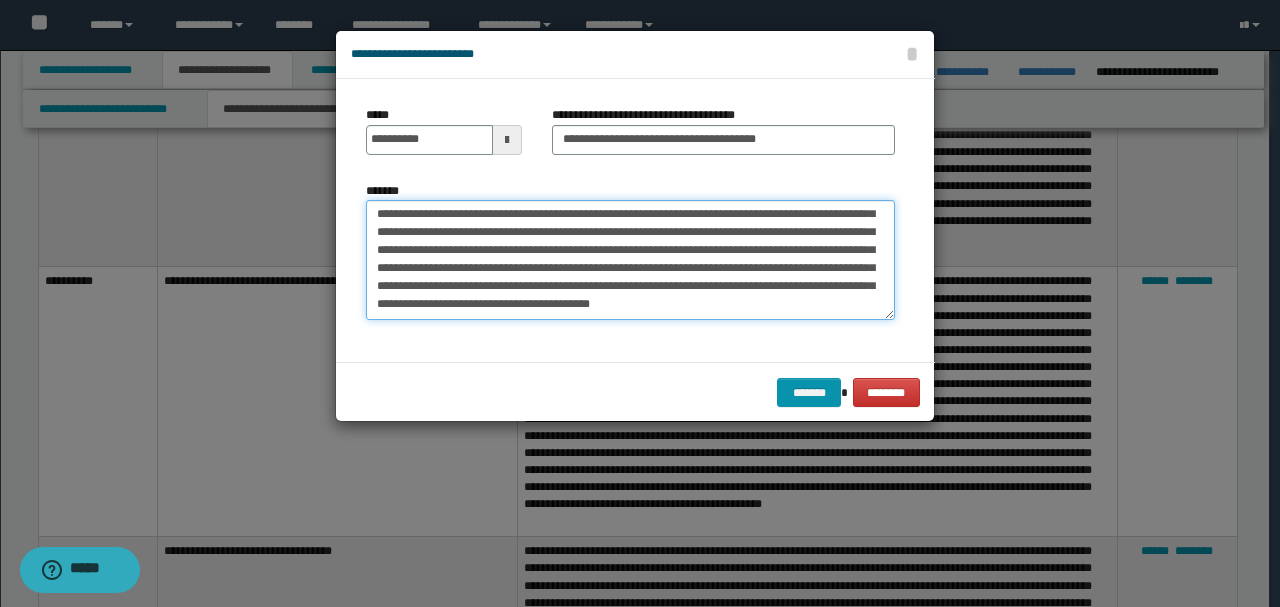 click on "*******" at bounding box center [630, 259] 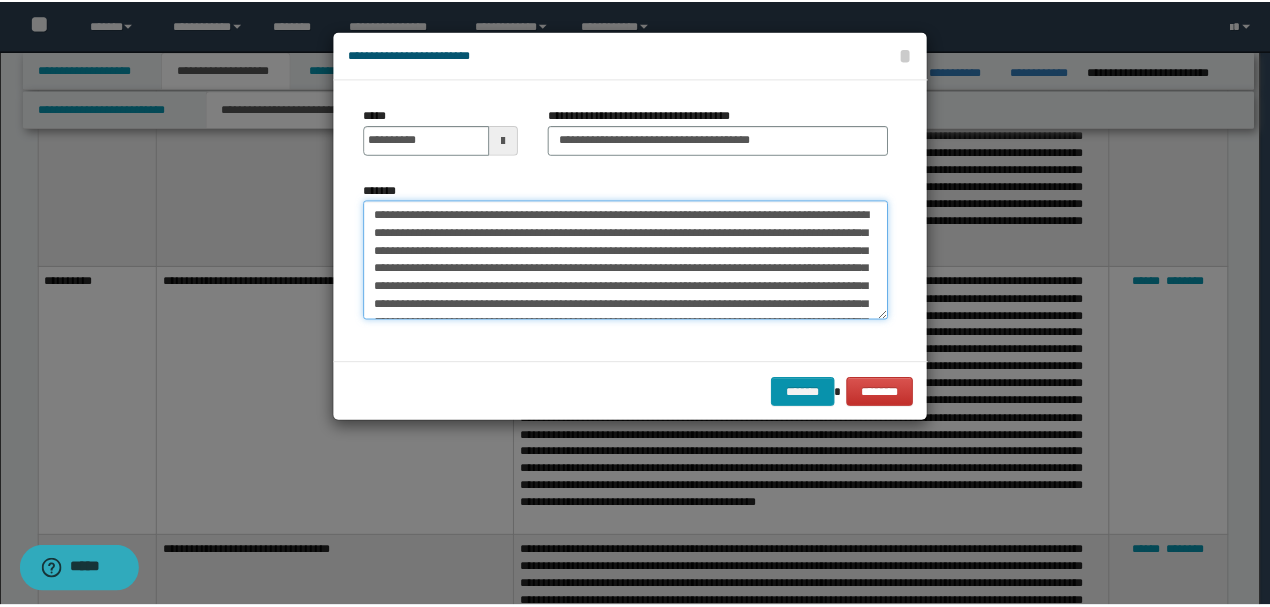 scroll, scrollTop: 66, scrollLeft: 0, axis: vertical 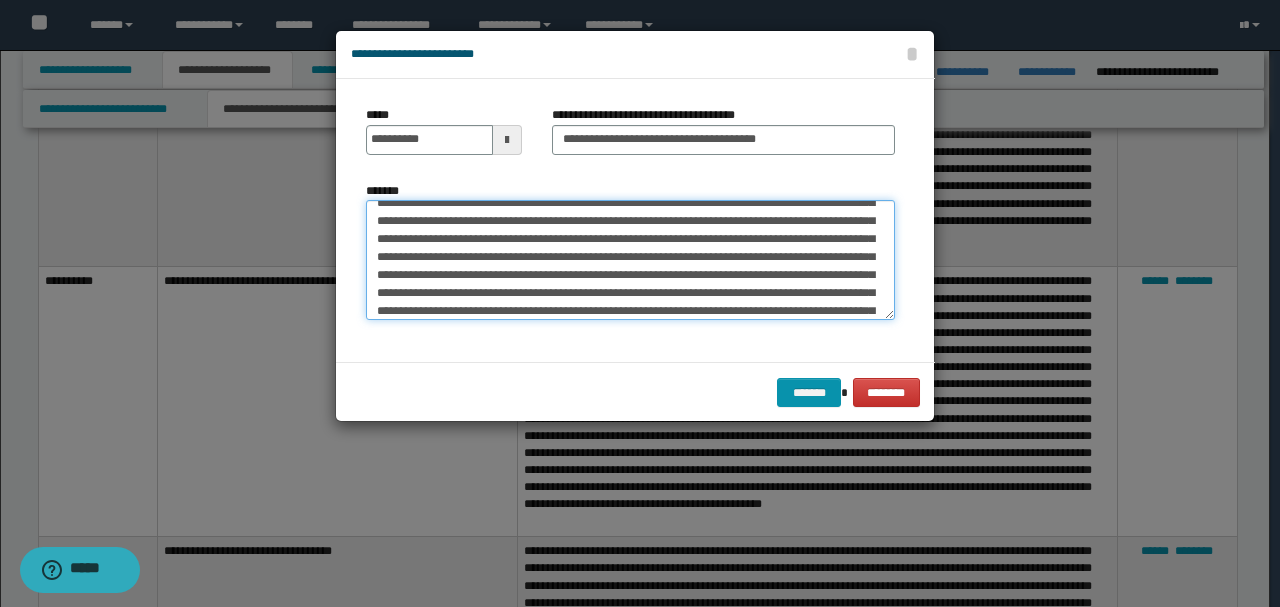 click on "*******" at bounding box center (630, 259) 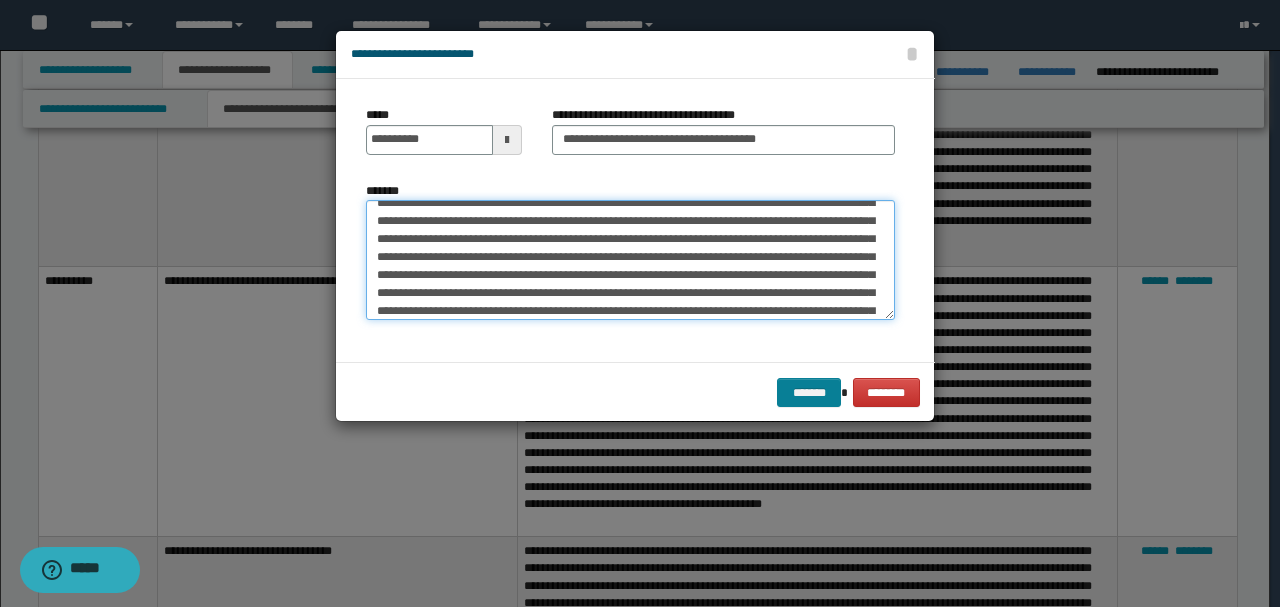 type on "**********" 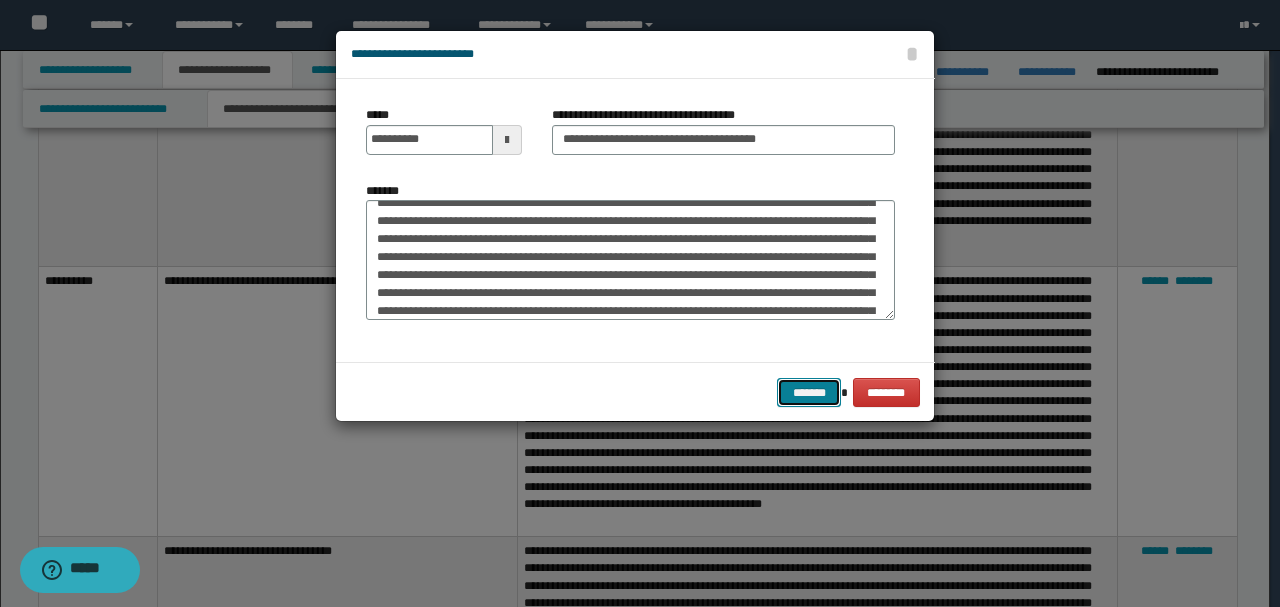 click on "*******" at bounding box center (809, 392) 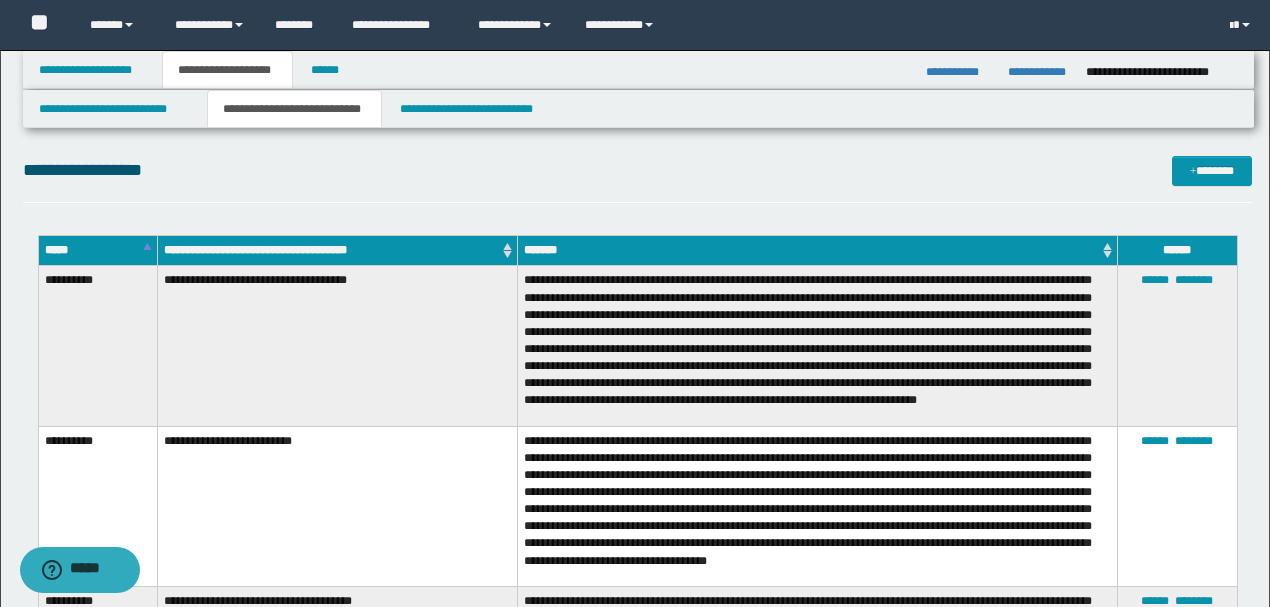 scroll, scrollTop: 2048, scrollLeft: 0, axis: vertical 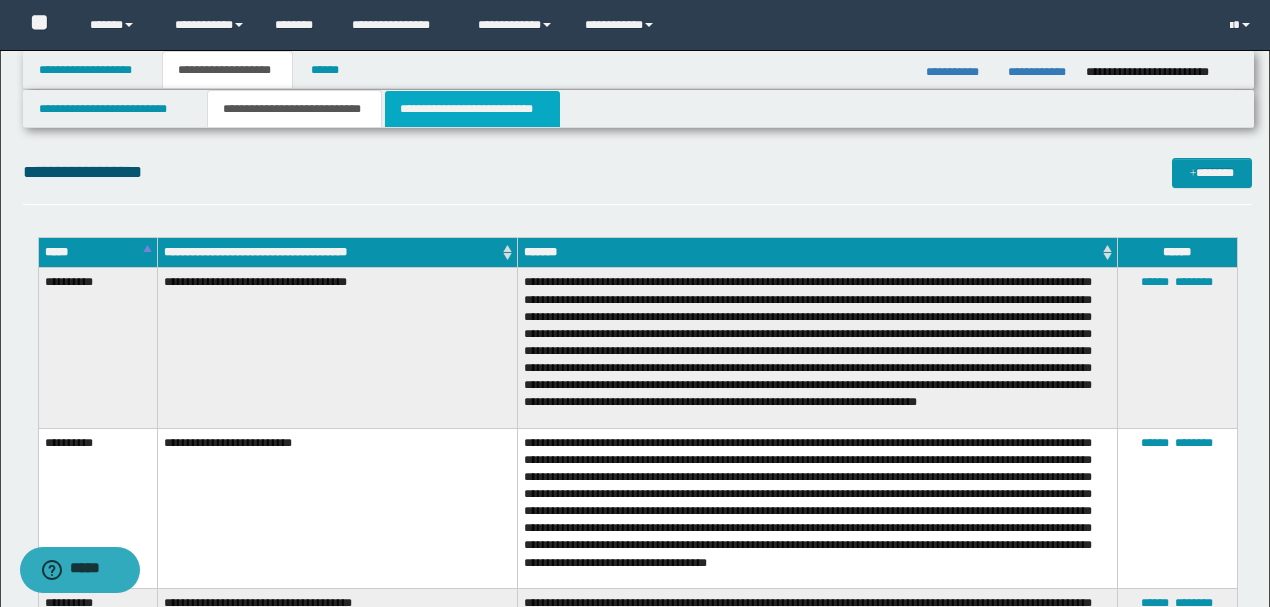 click on "**********" at bounding box center [472, 109] 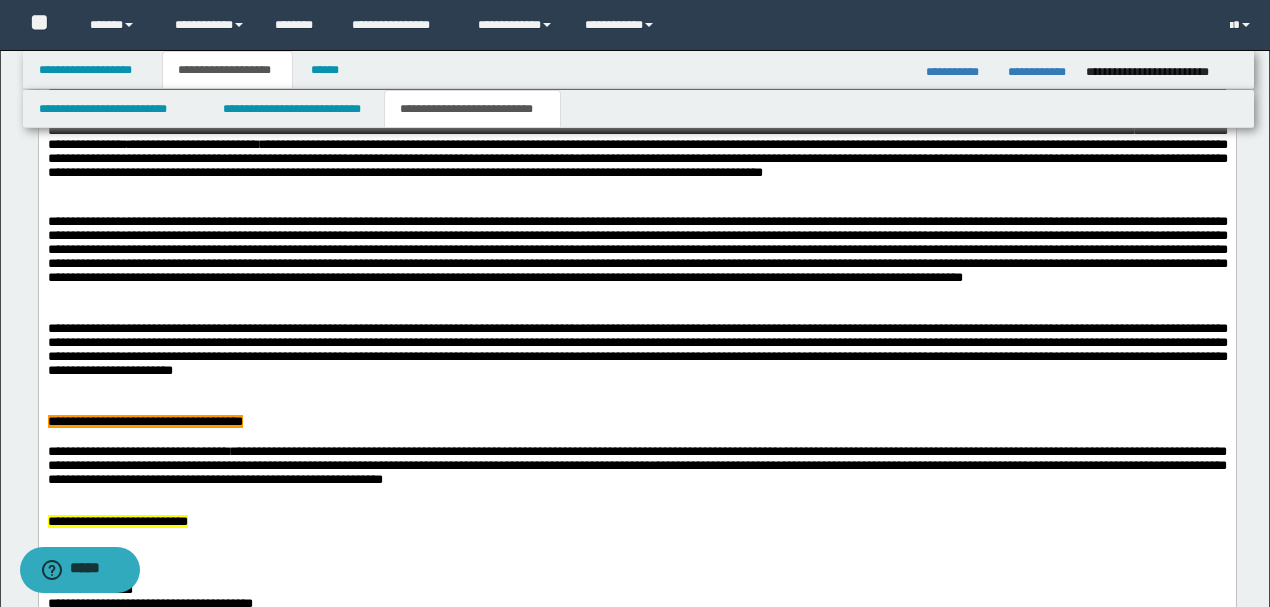 scroll, scrollTop: 2048, scrollLeft: 0, axis: vertical 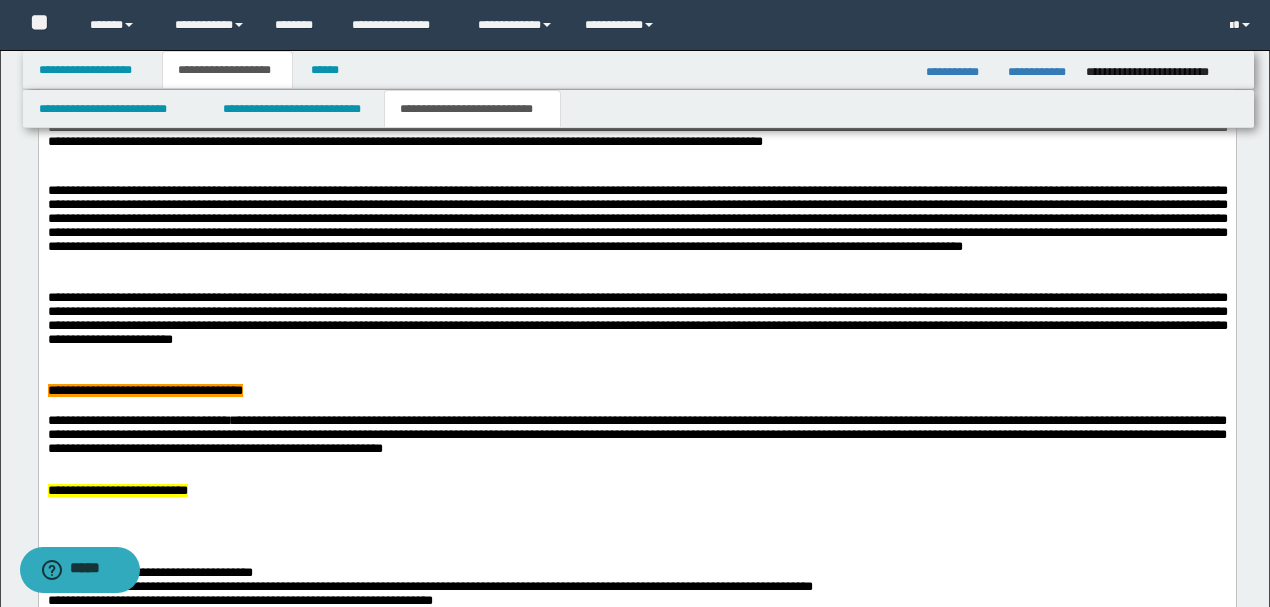 click on "**********" at bounding box center [636, 435] 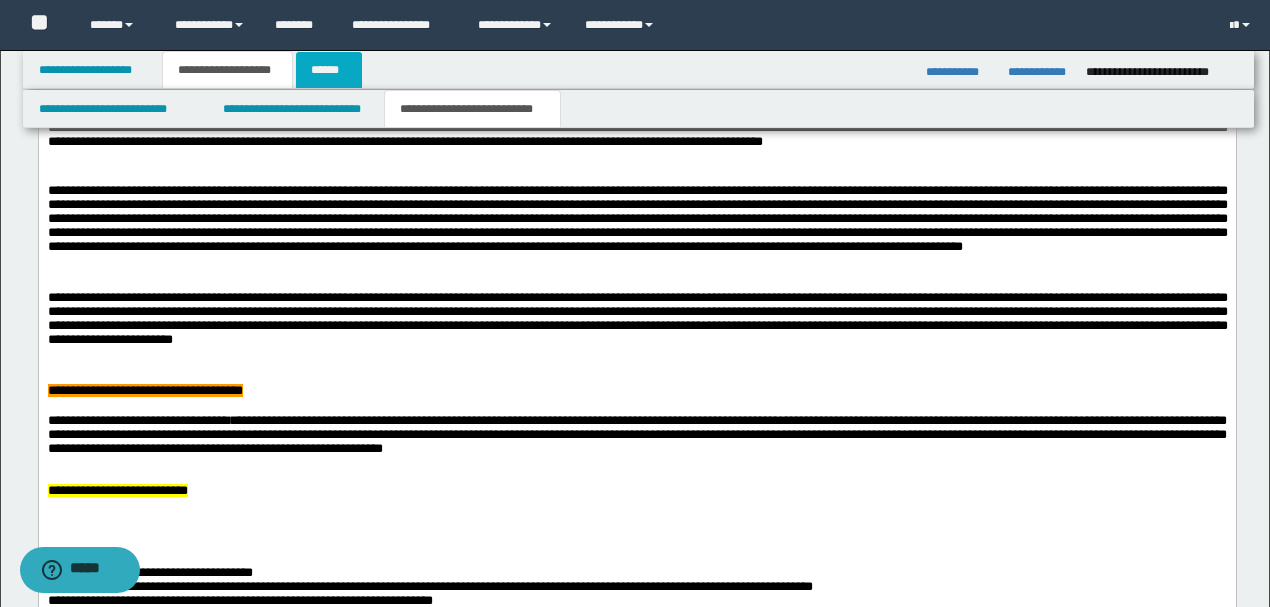 click on "******" at bounding box center (329, 70) 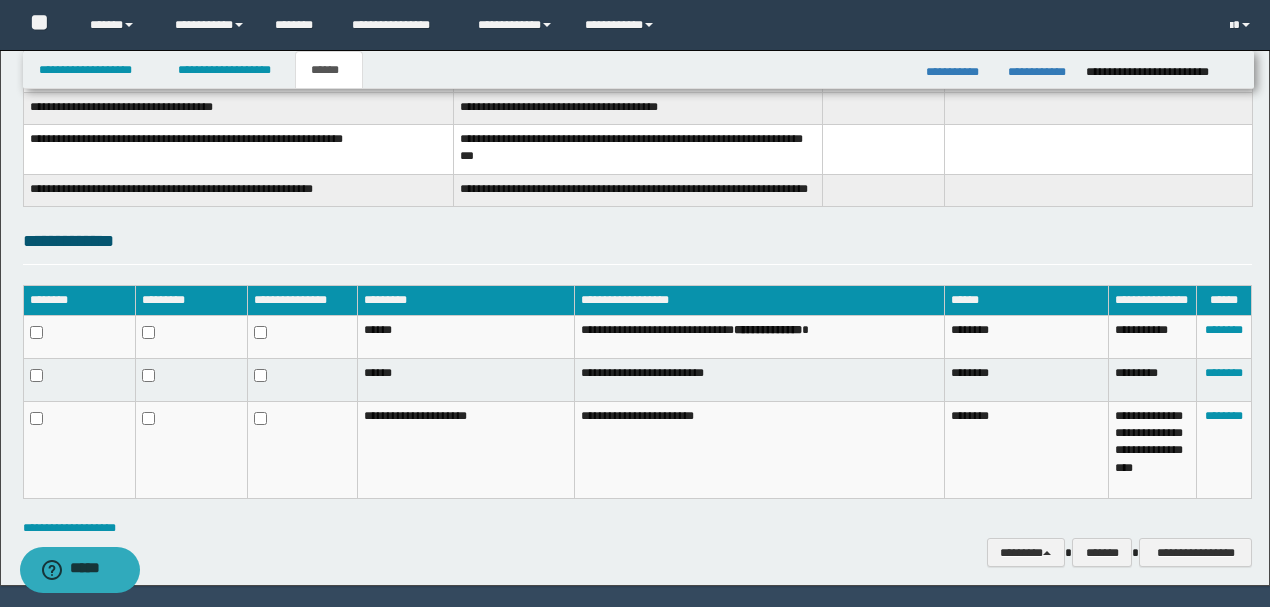 scroll, scrollTop: 549, scrollLeft: 0, axis: vertical 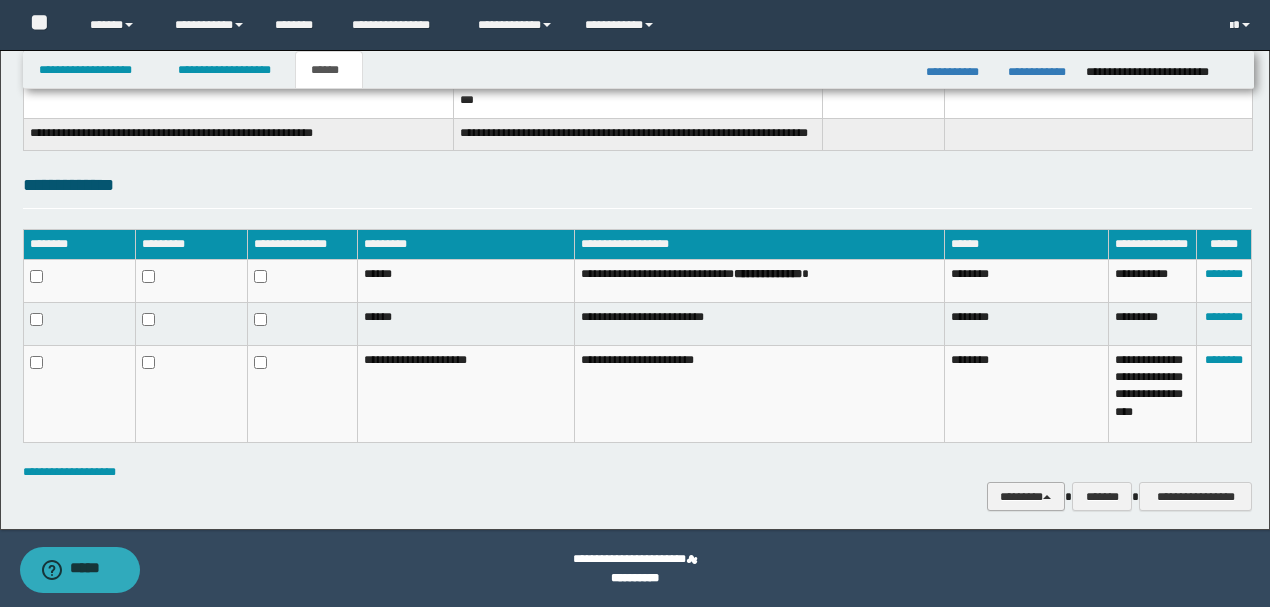 click on "********" at bounding box center [1026, 496] 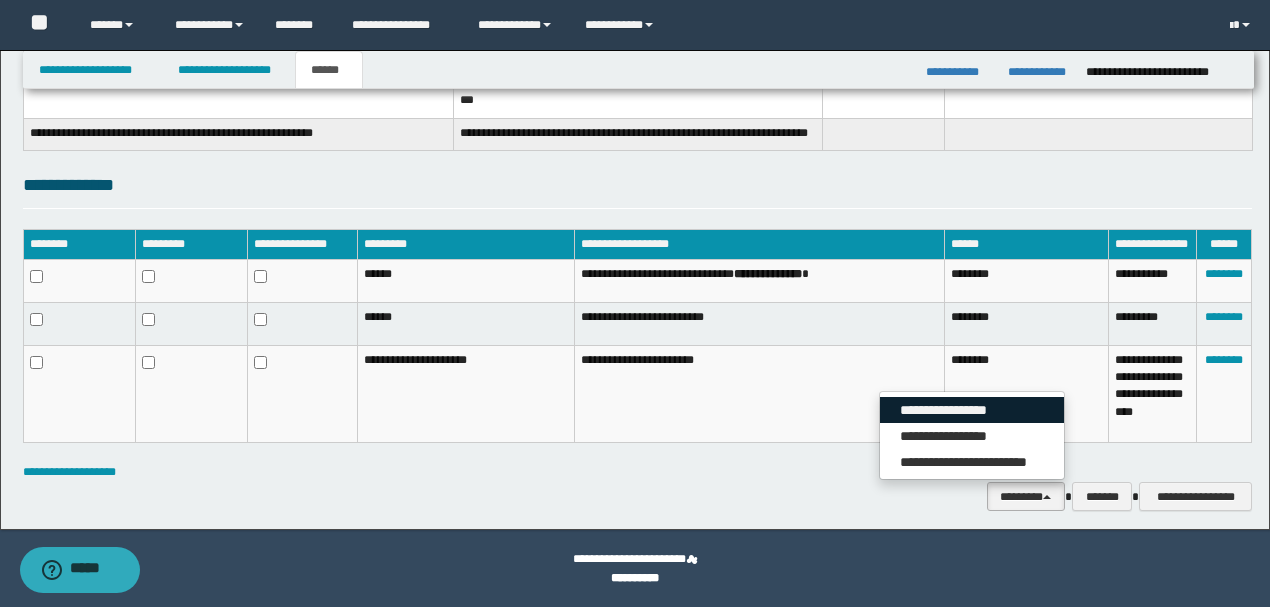 click on "**********" at bounding box center [972, 410] 